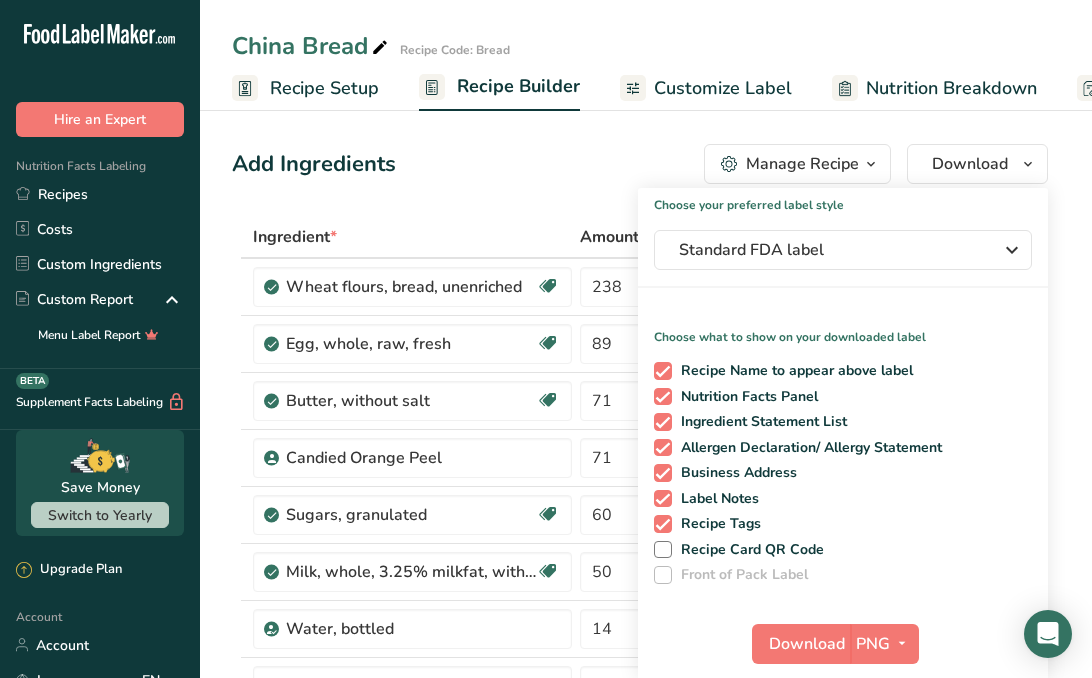 scroll, scrollTop: 802, scrollLeft: 0, axis: vertical 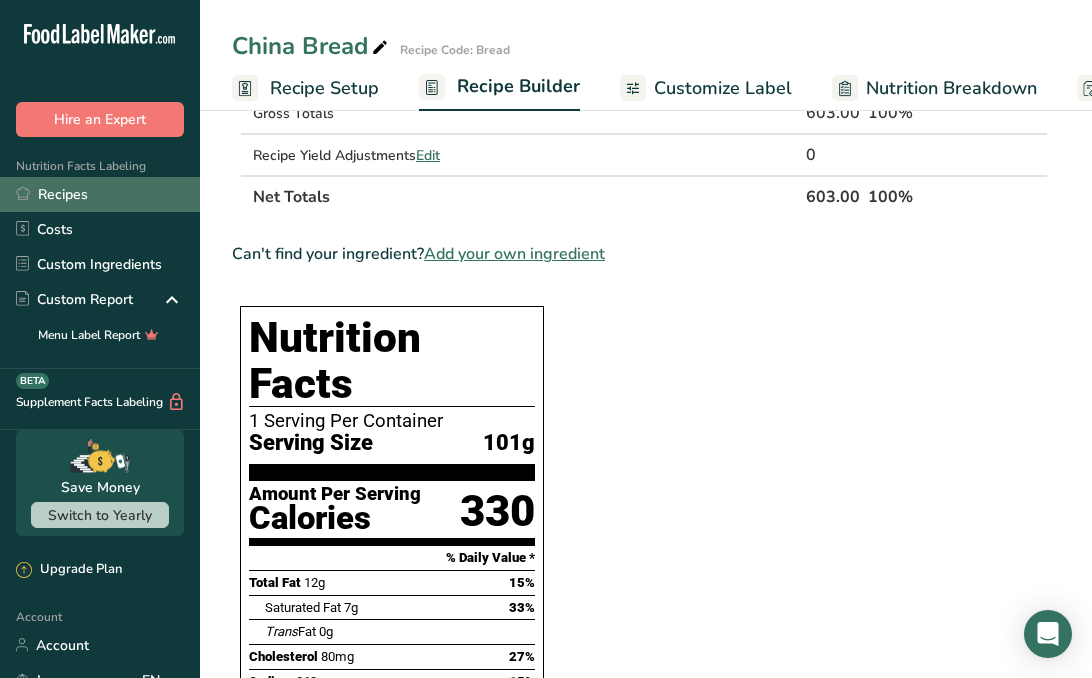 click on "Recipes" at bounding box center [100, 194] 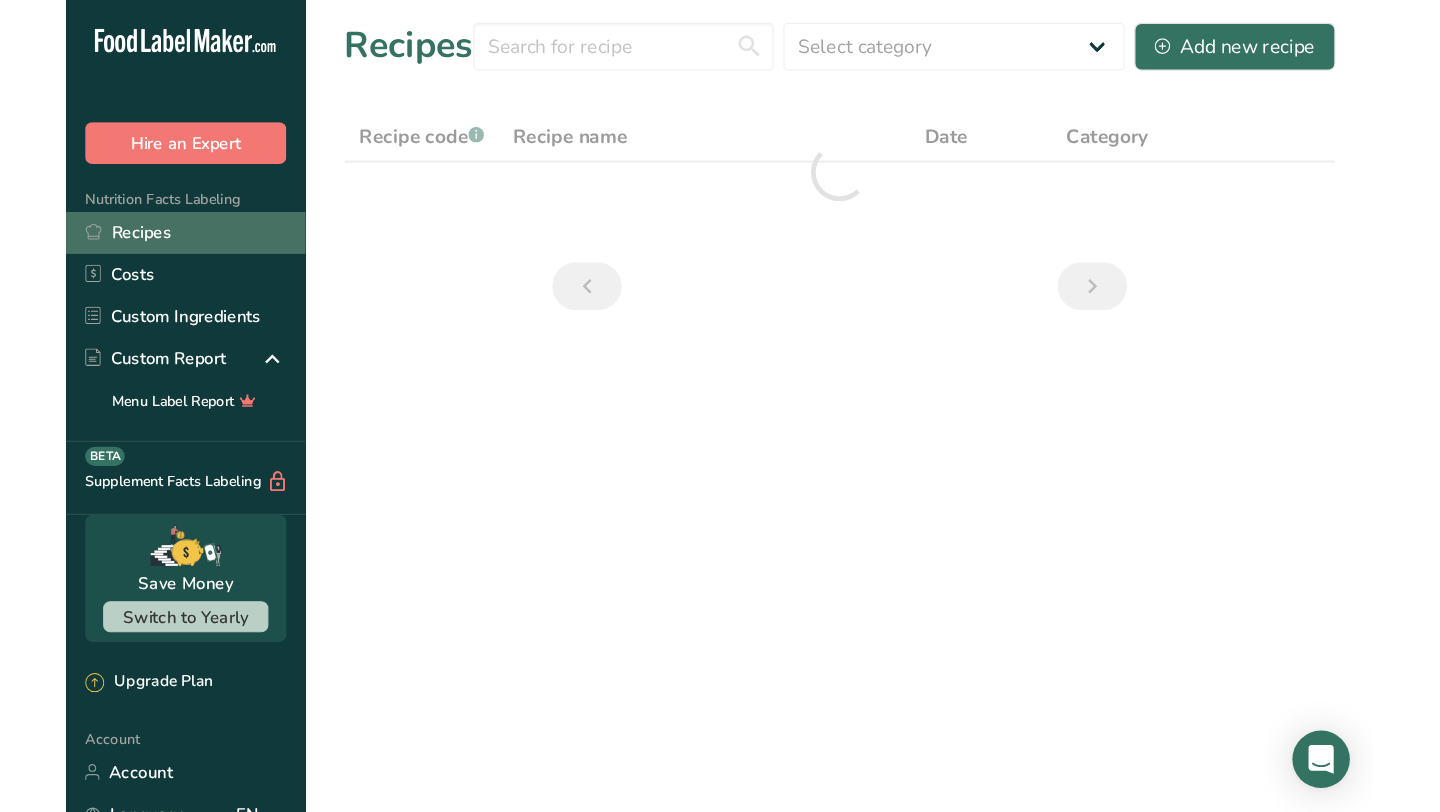 scroll, scrollTop: 0, scrollLeft: 0, axis: both 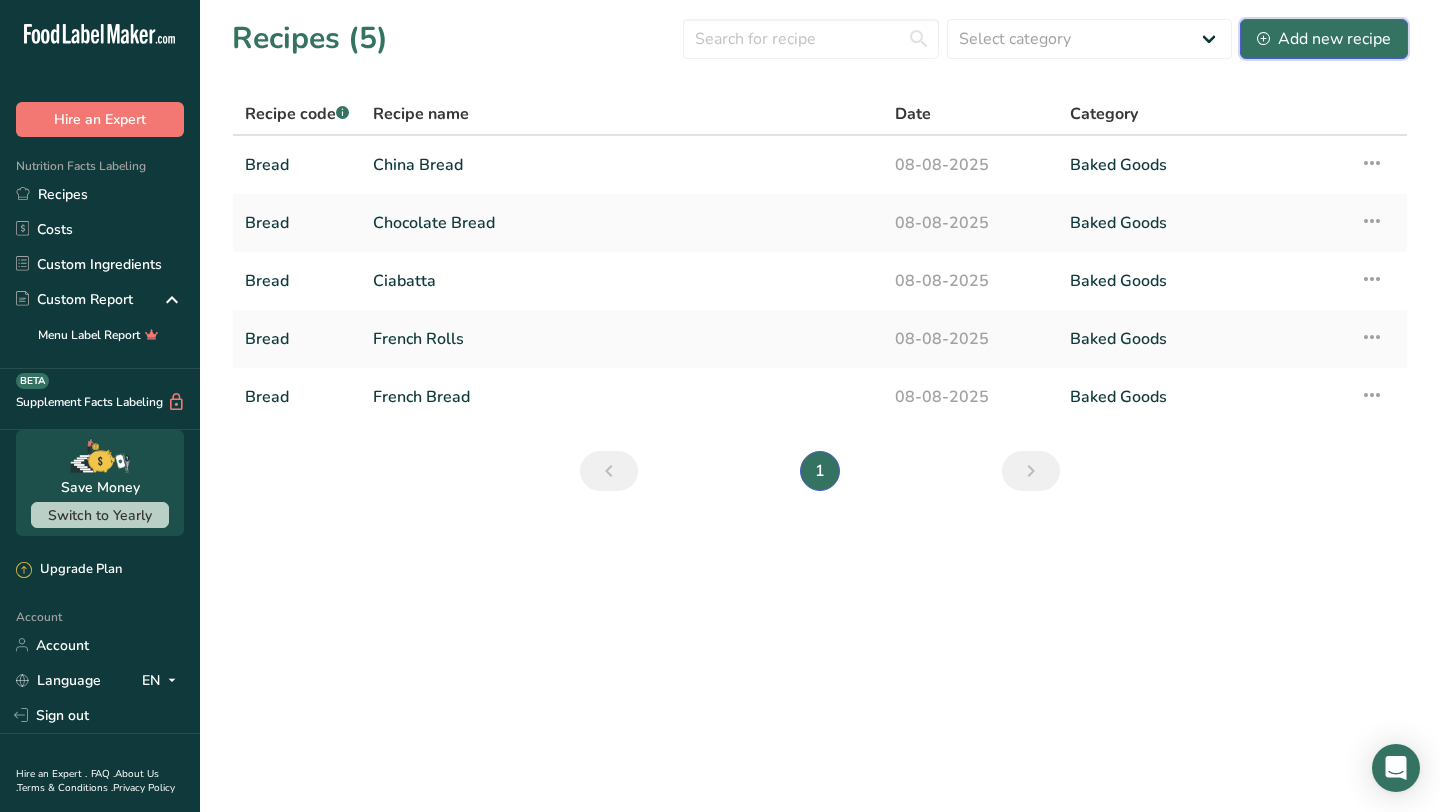 click on "Add new recipe" at bounding box center (1324, 39) 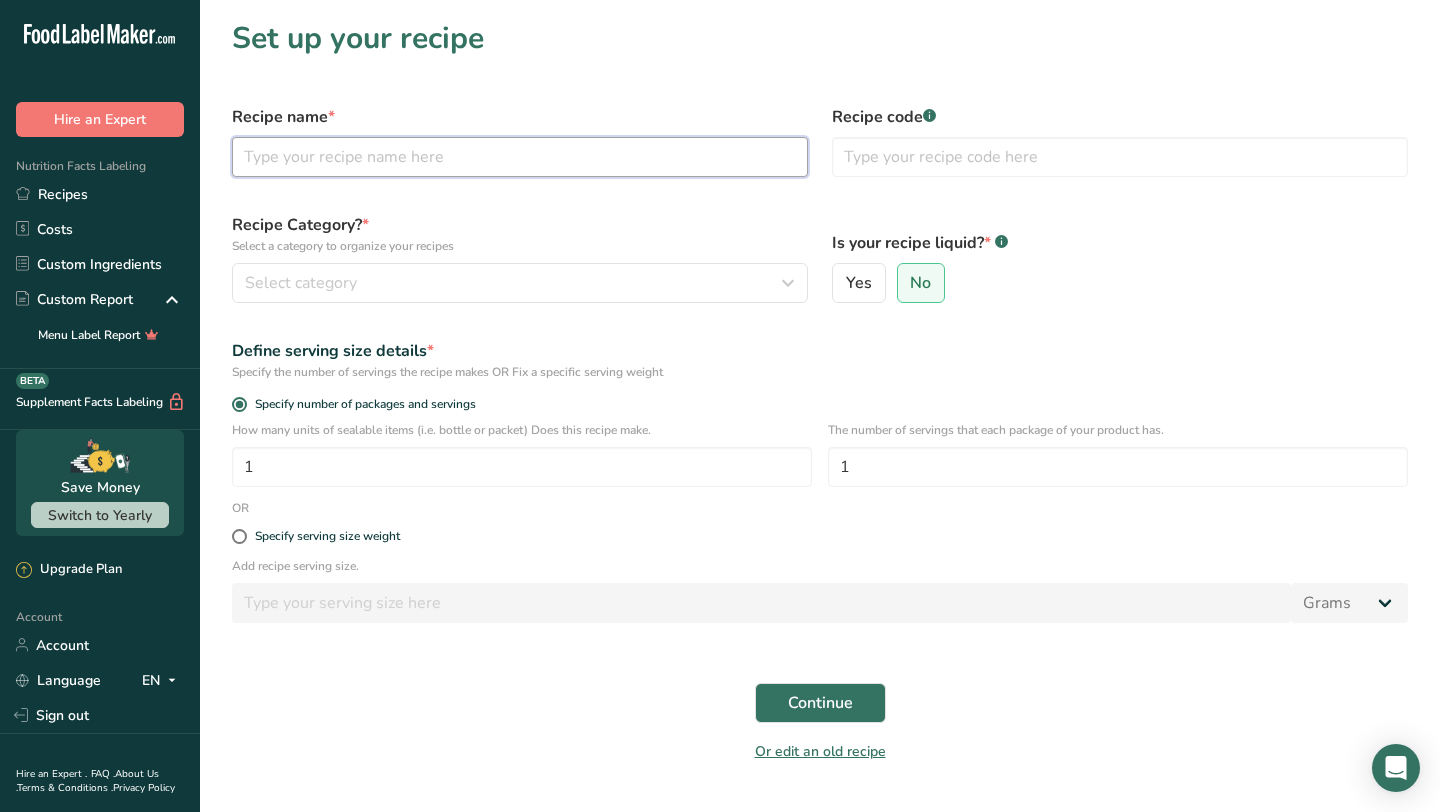 click at bounding box center [520, 157] 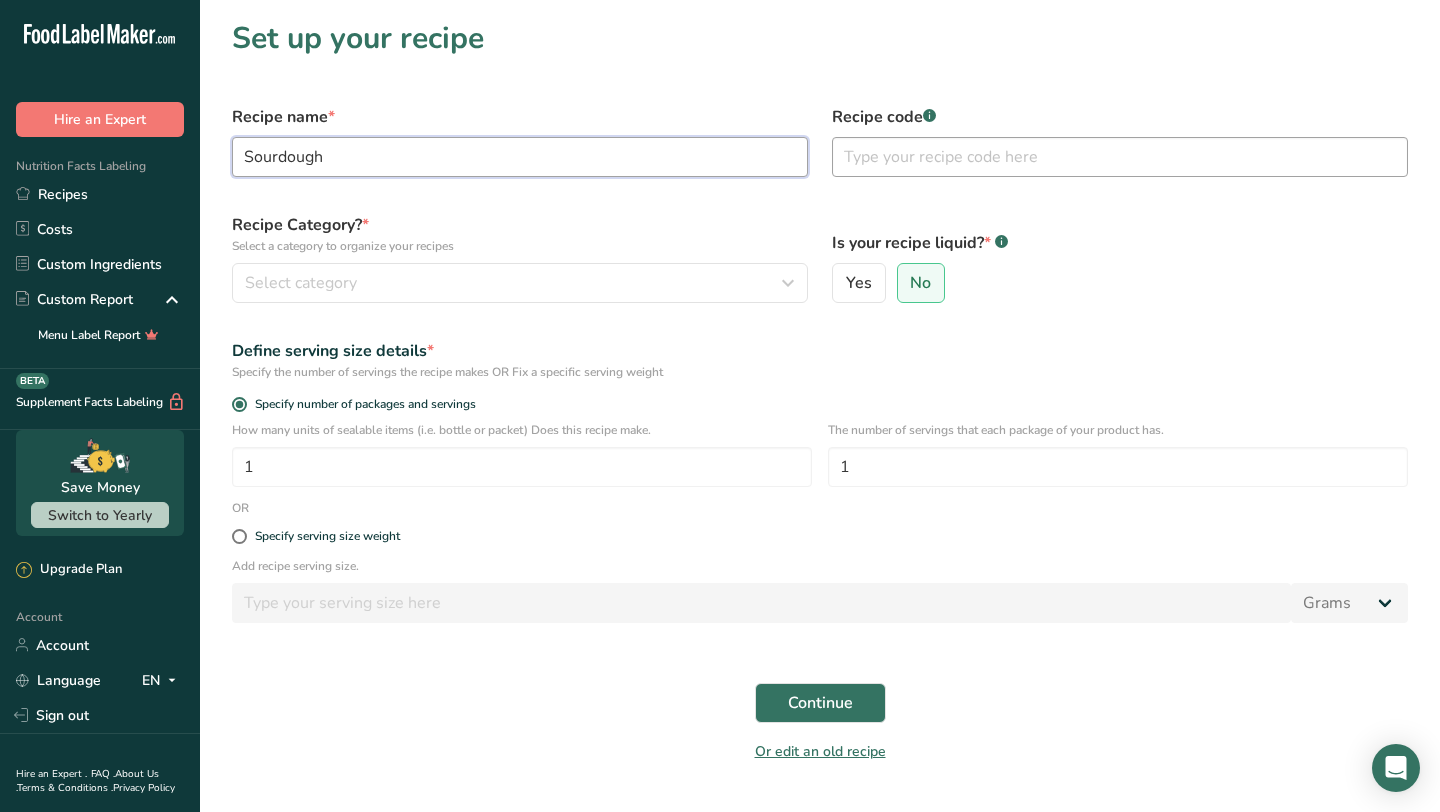 type on "Sourdough" 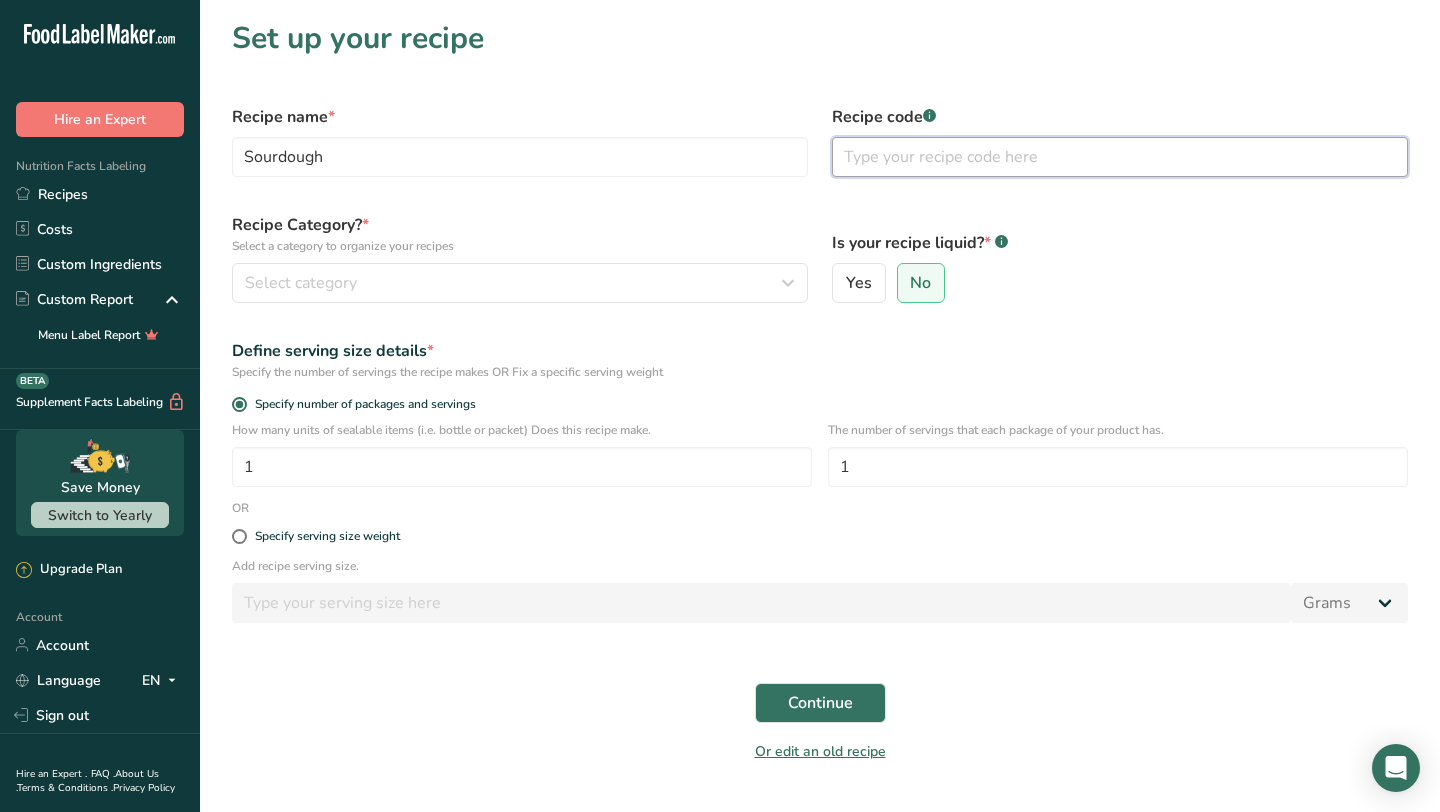click at bounding box center [1120, 157] 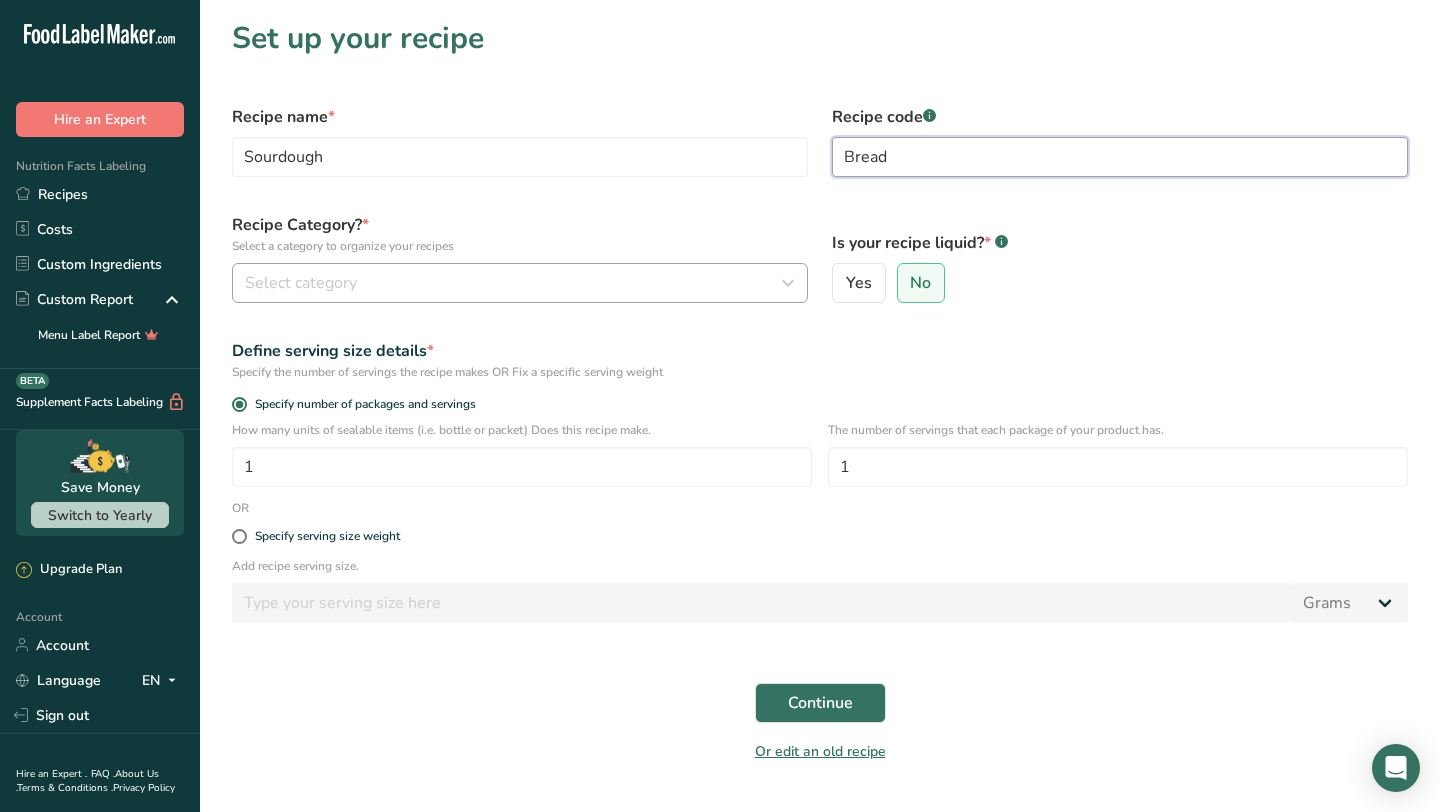 type on "Bread" 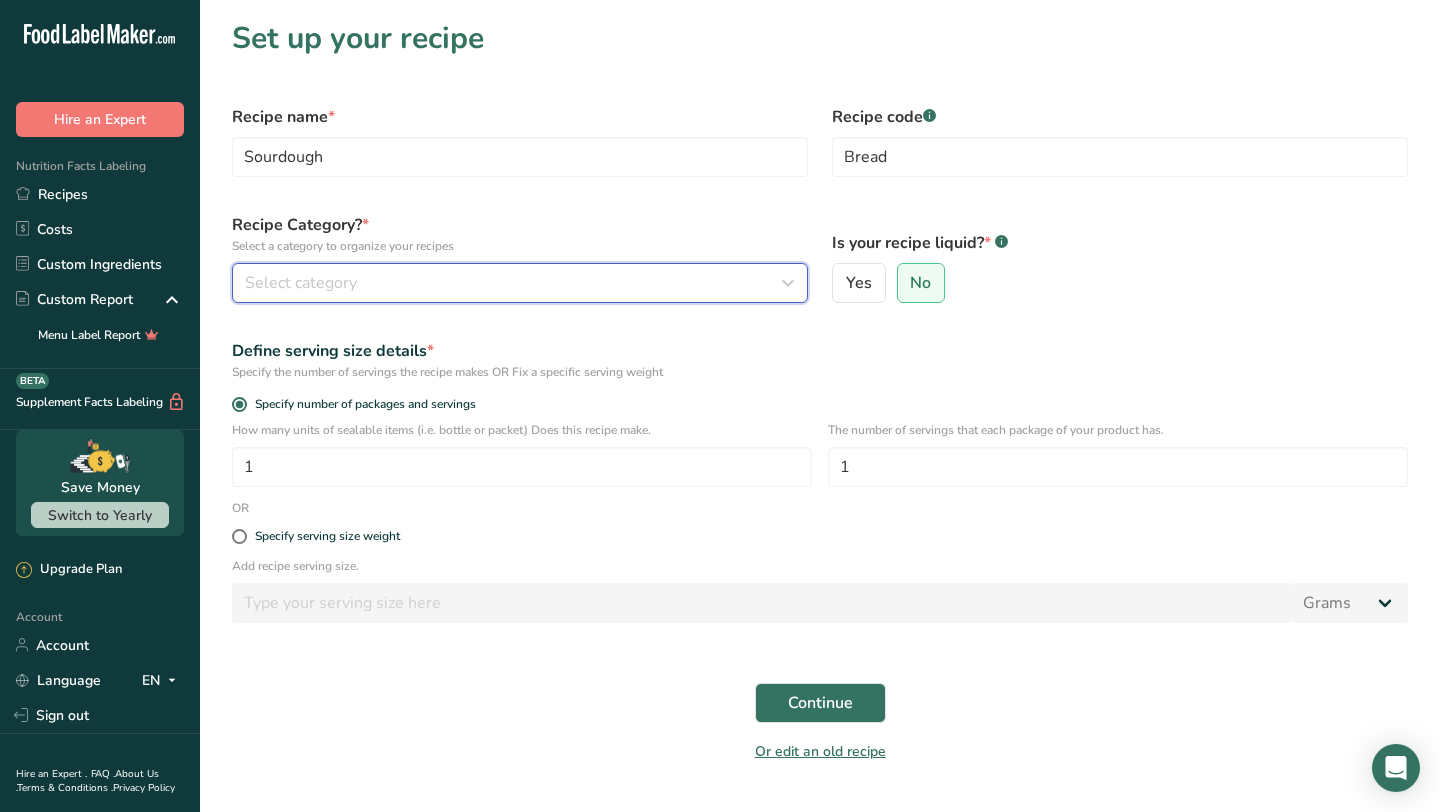 click on "Select category" at bounding box center [514, 283] 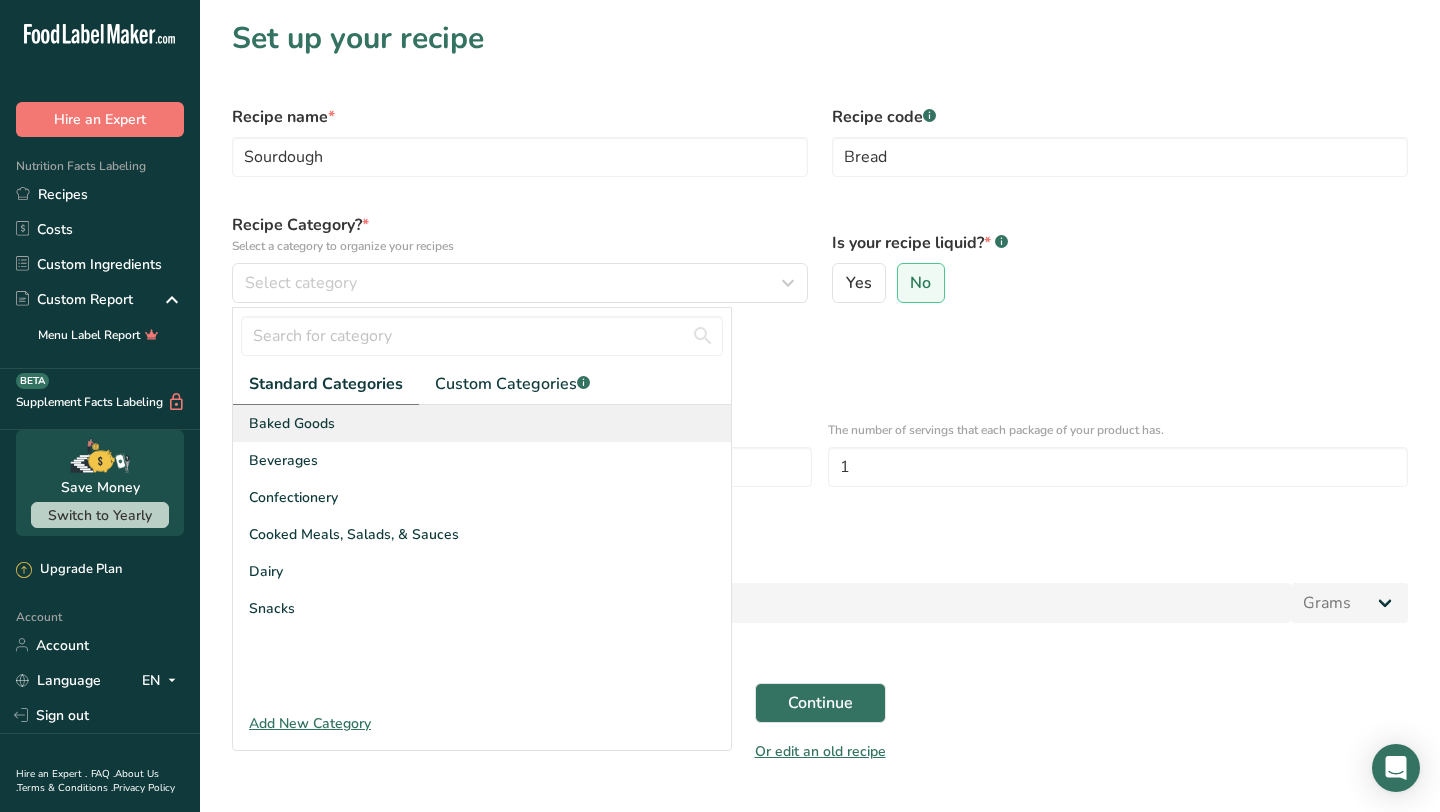 click on "Baked Goods" at bounding box center (482, 423) 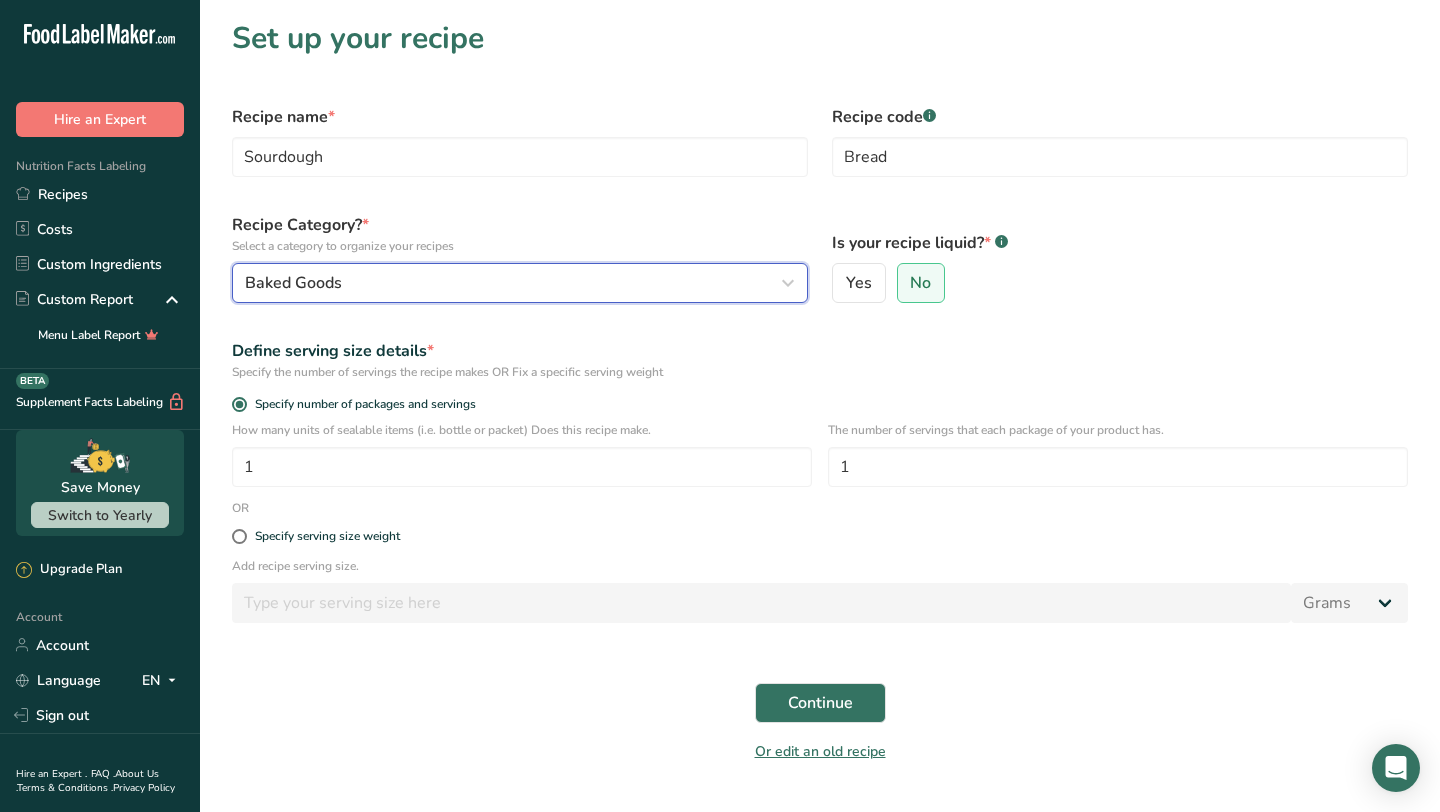 click on "Baked Goods" at bounding box center (520, 283) 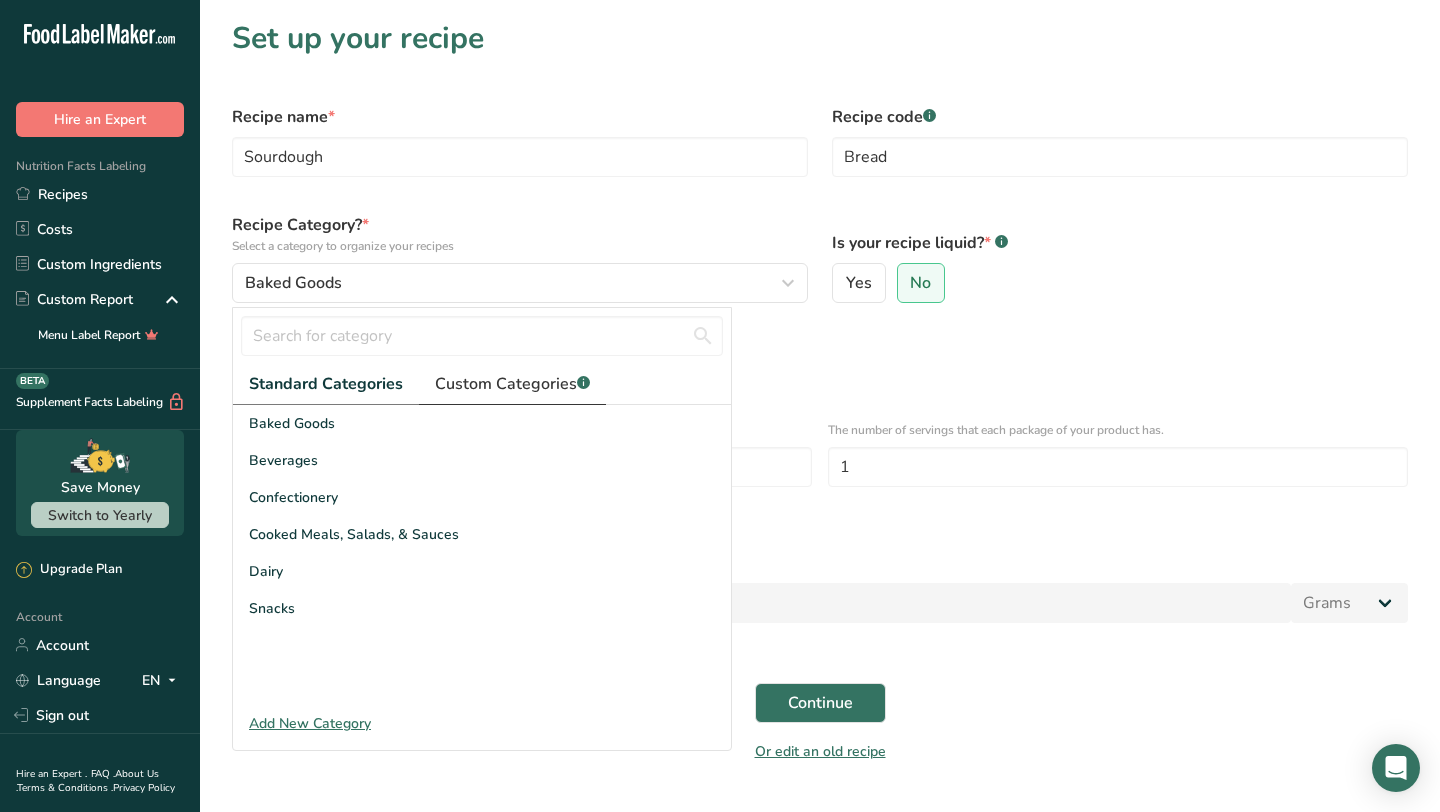 click on "Custom Categories
.a-a{fill:#347362;}.b-a{fill:#fff;}" at bounding box center (512, 384) 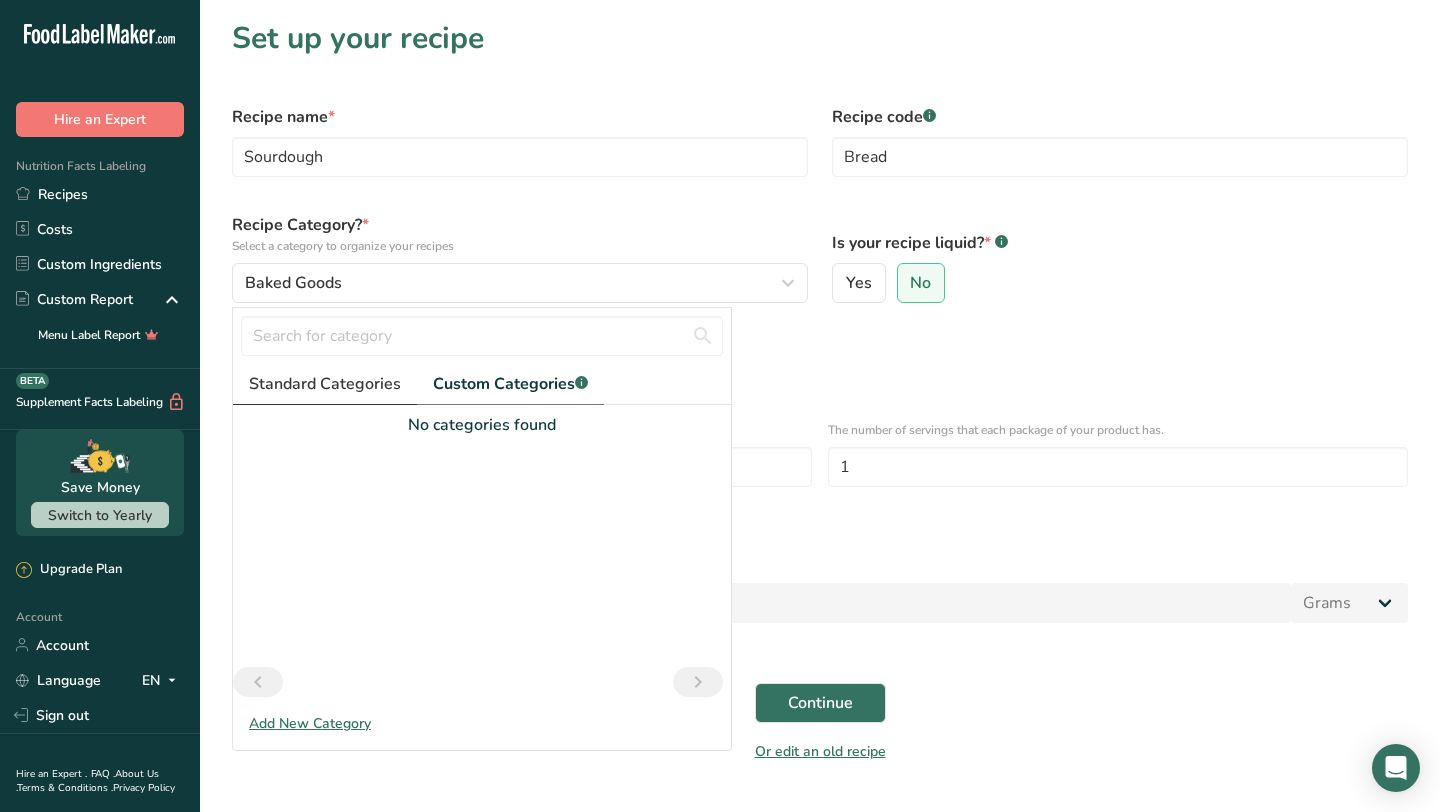 click on "Standard Categories" at bounding box center (325, 384) 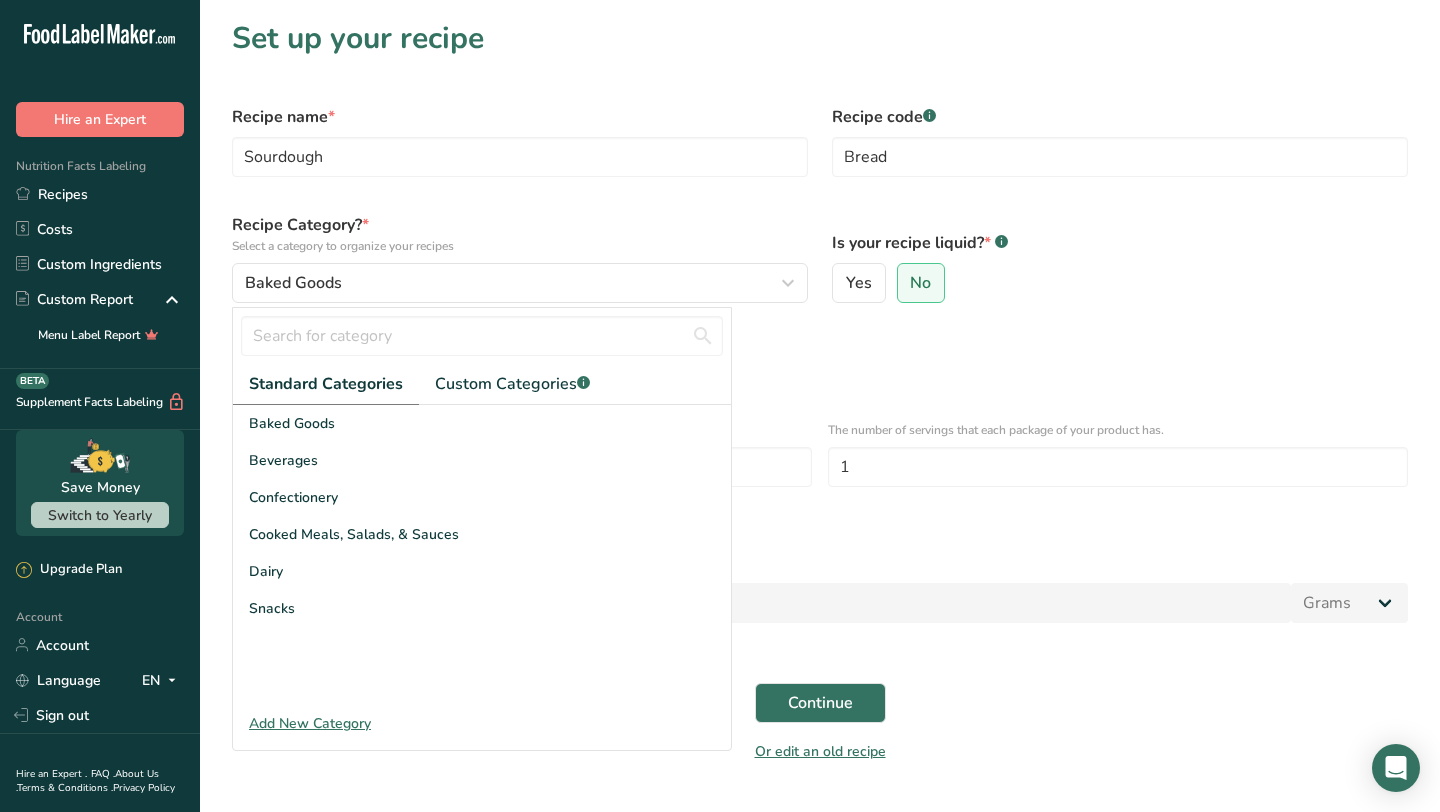 click on "Specify the number of servings the recipe makes OR Fix a specific serving weight" at bounding box center (820, 372) 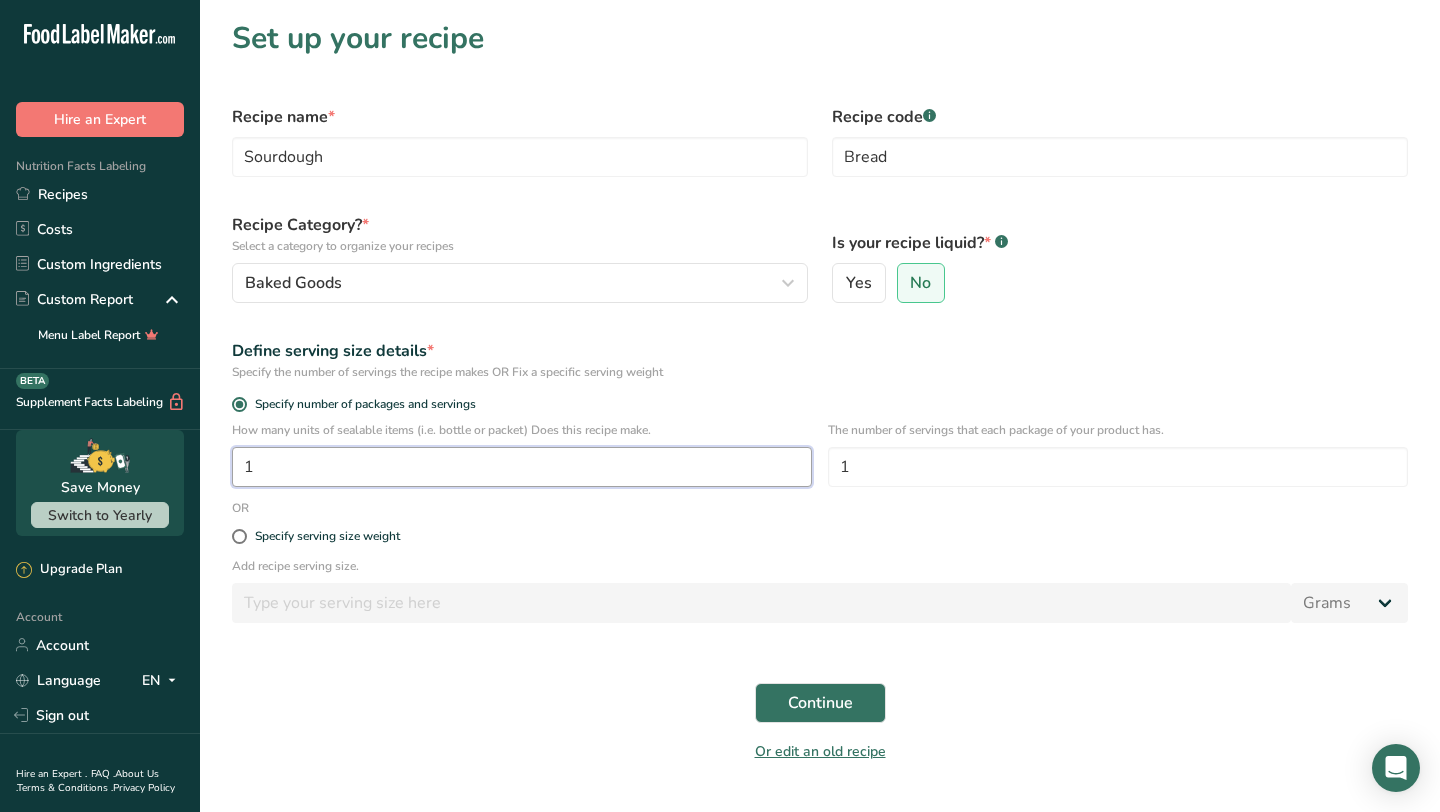 click on "1" at bounding box center (522, 467) 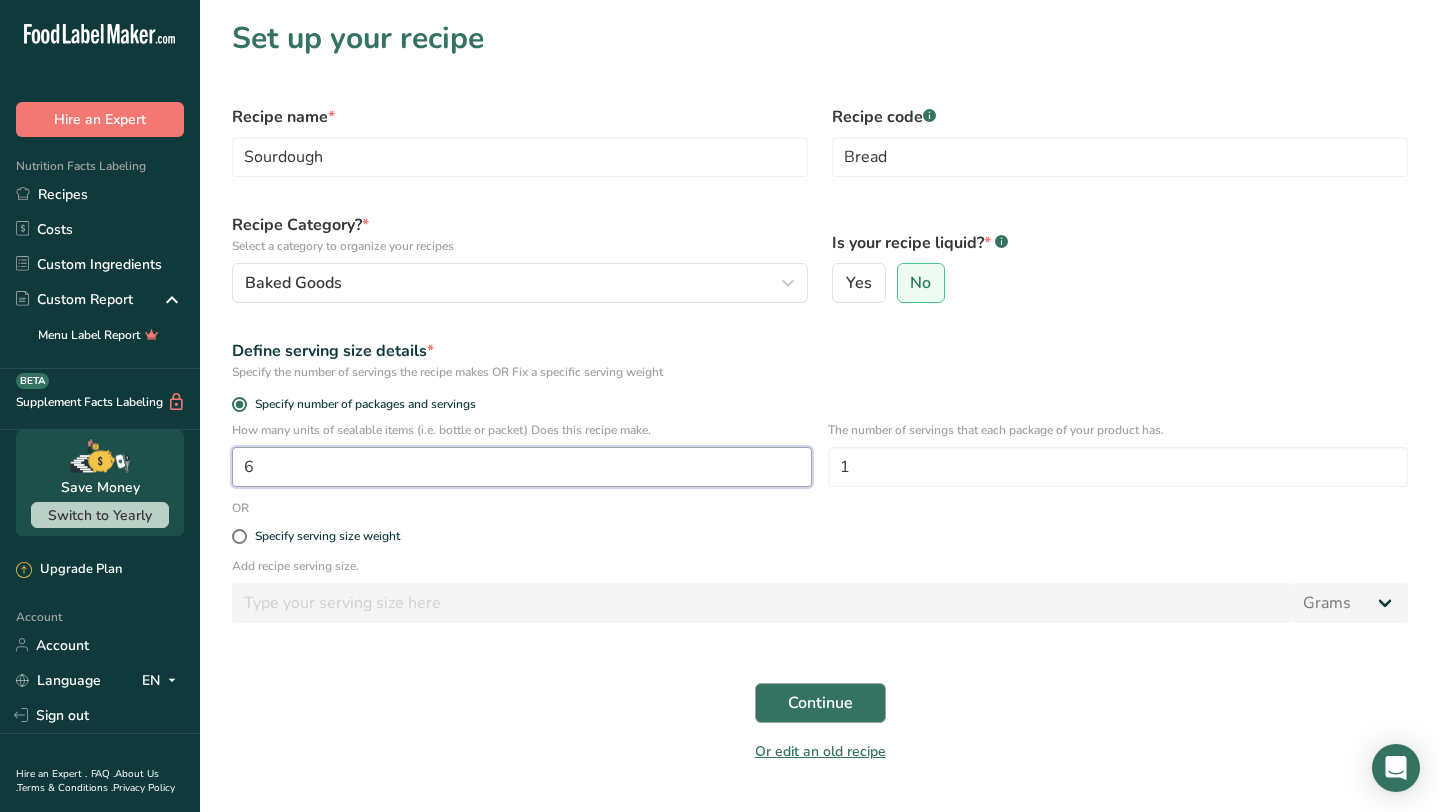 type on "6" 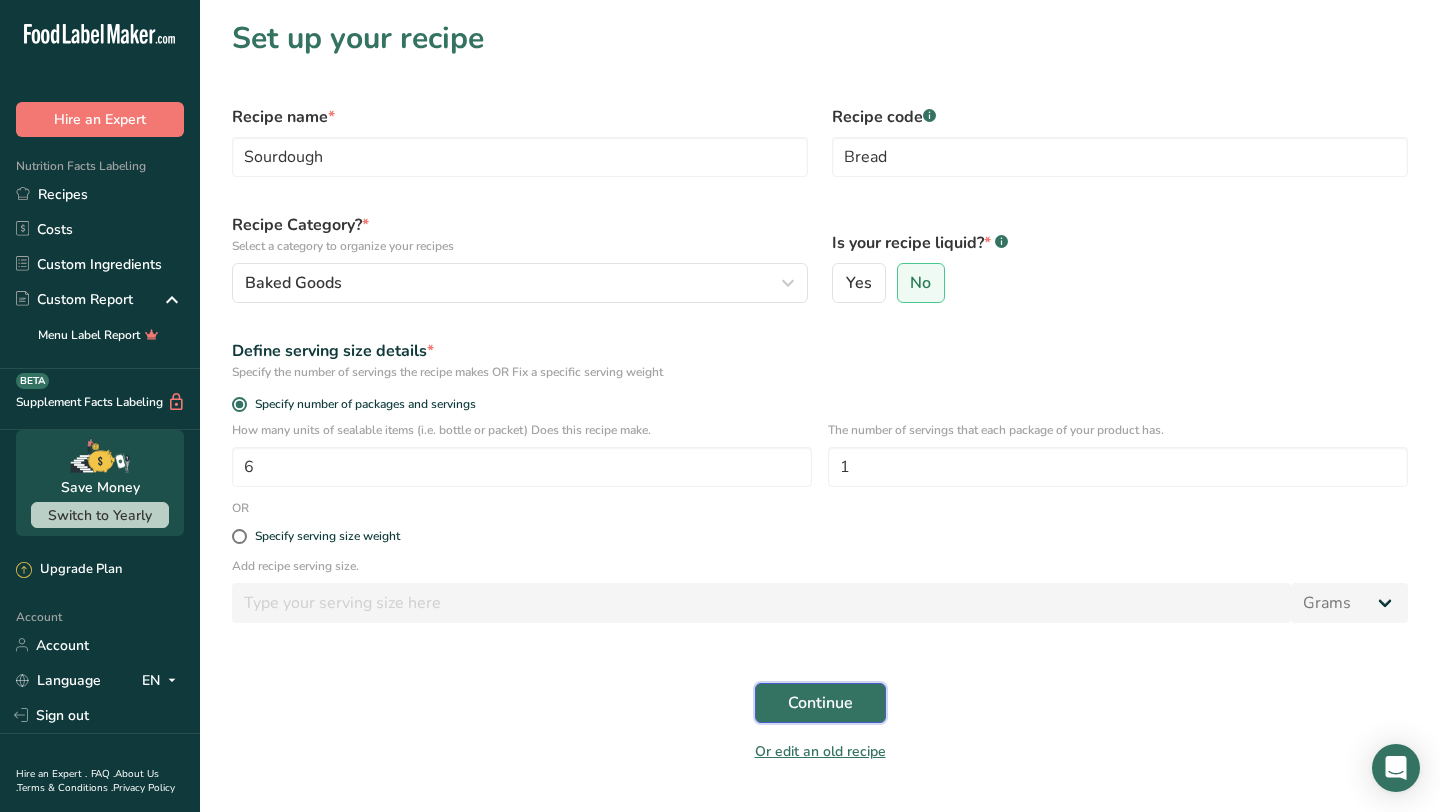 click on "Continue" at bounding box center (820, 703) 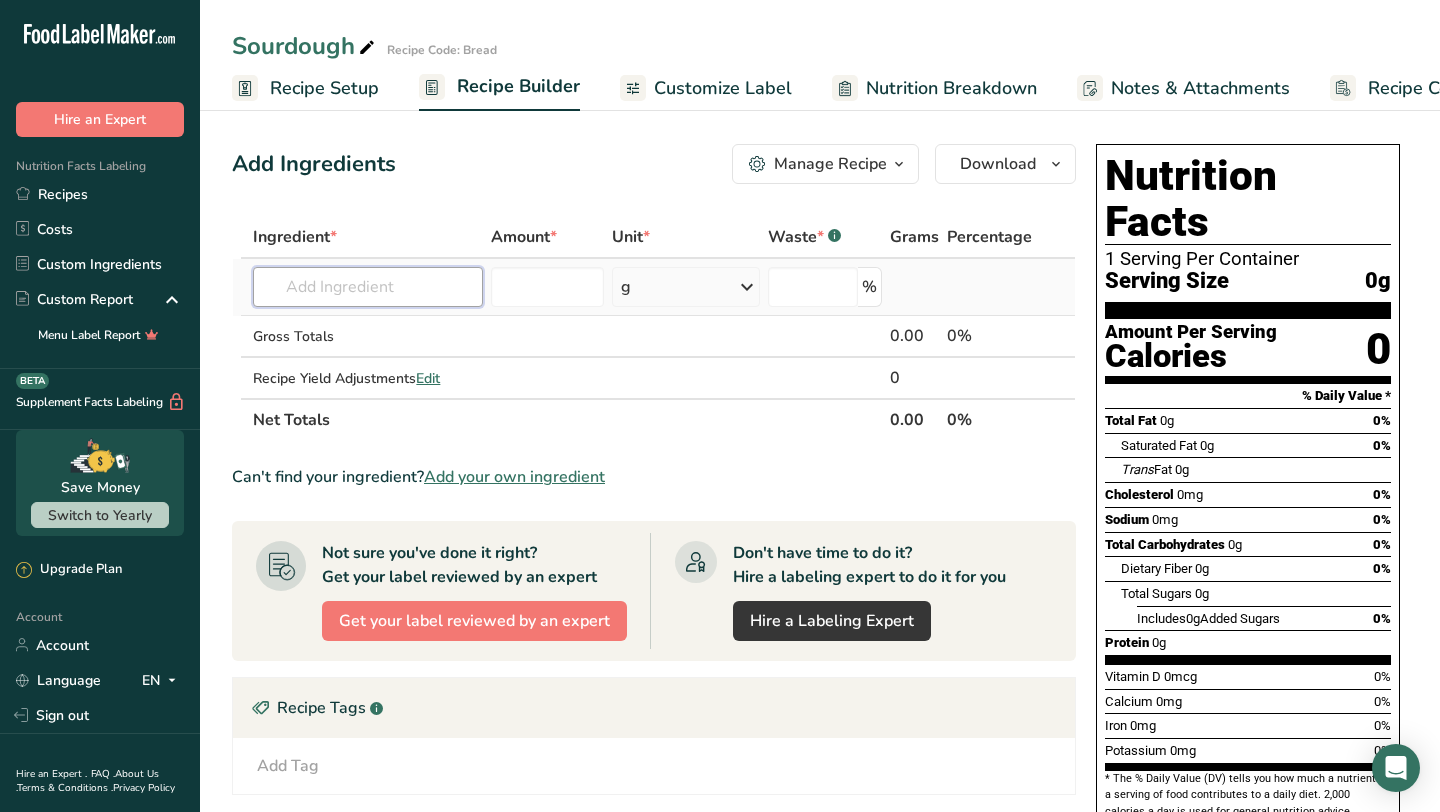click at bounding box center [368, 287] 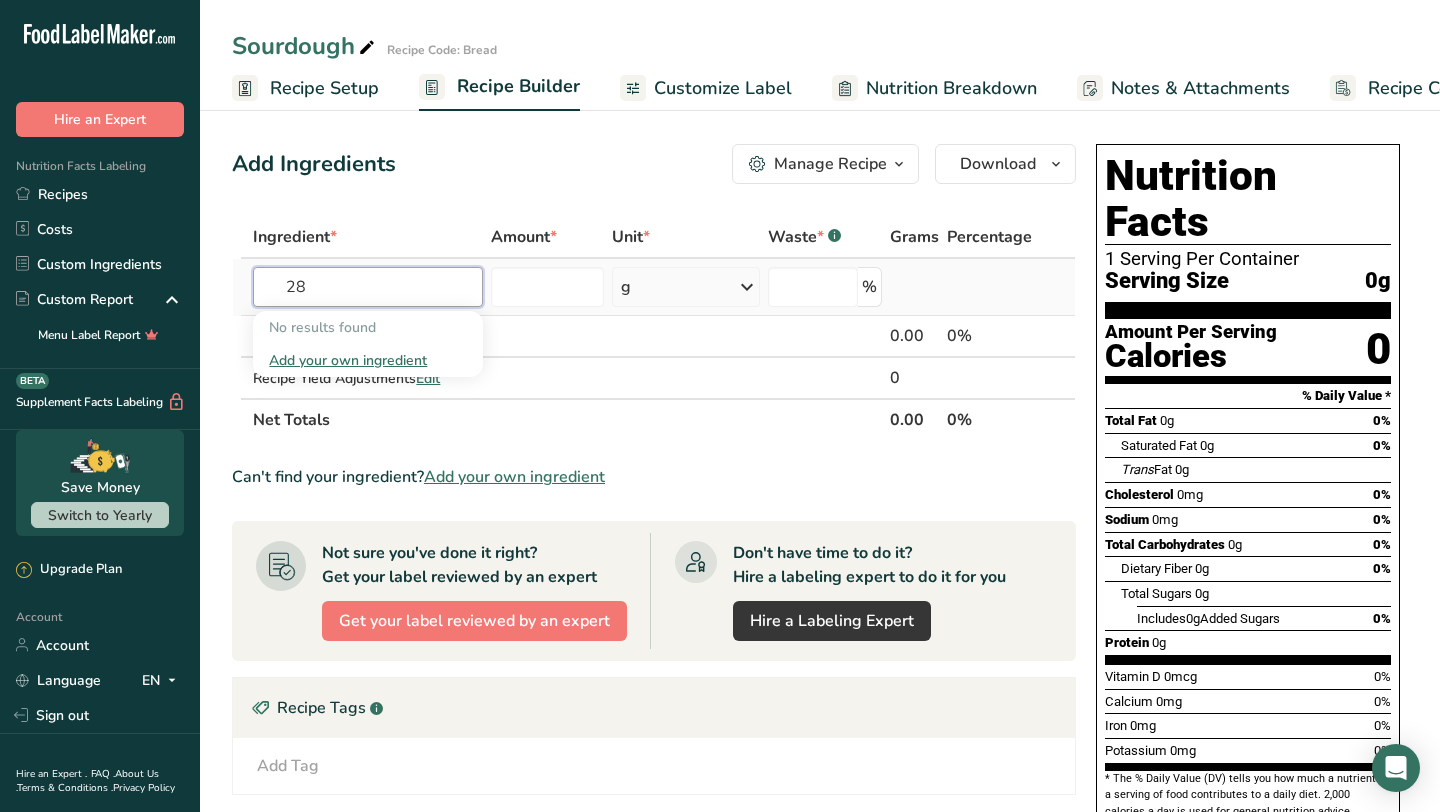 type on "2" 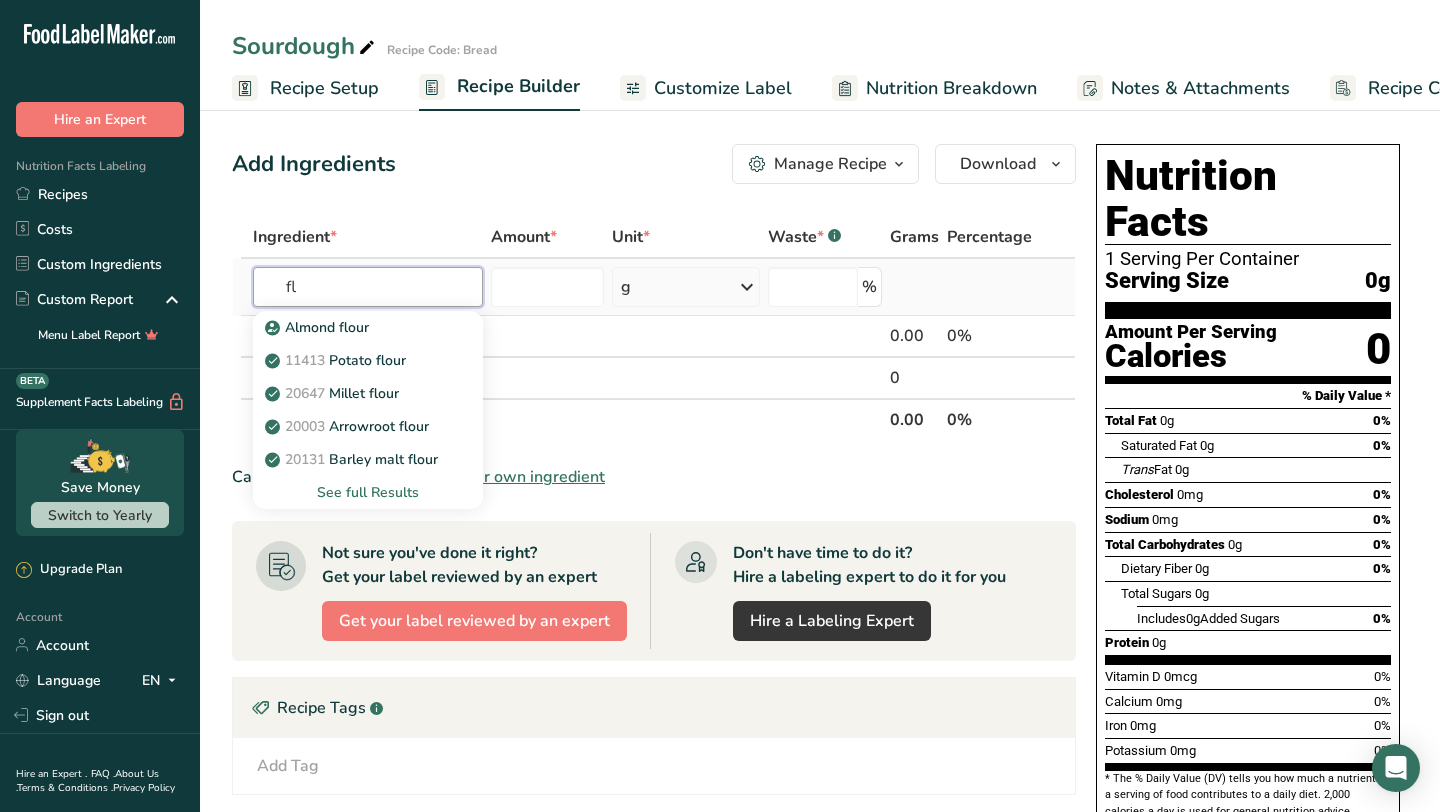 type on "f" 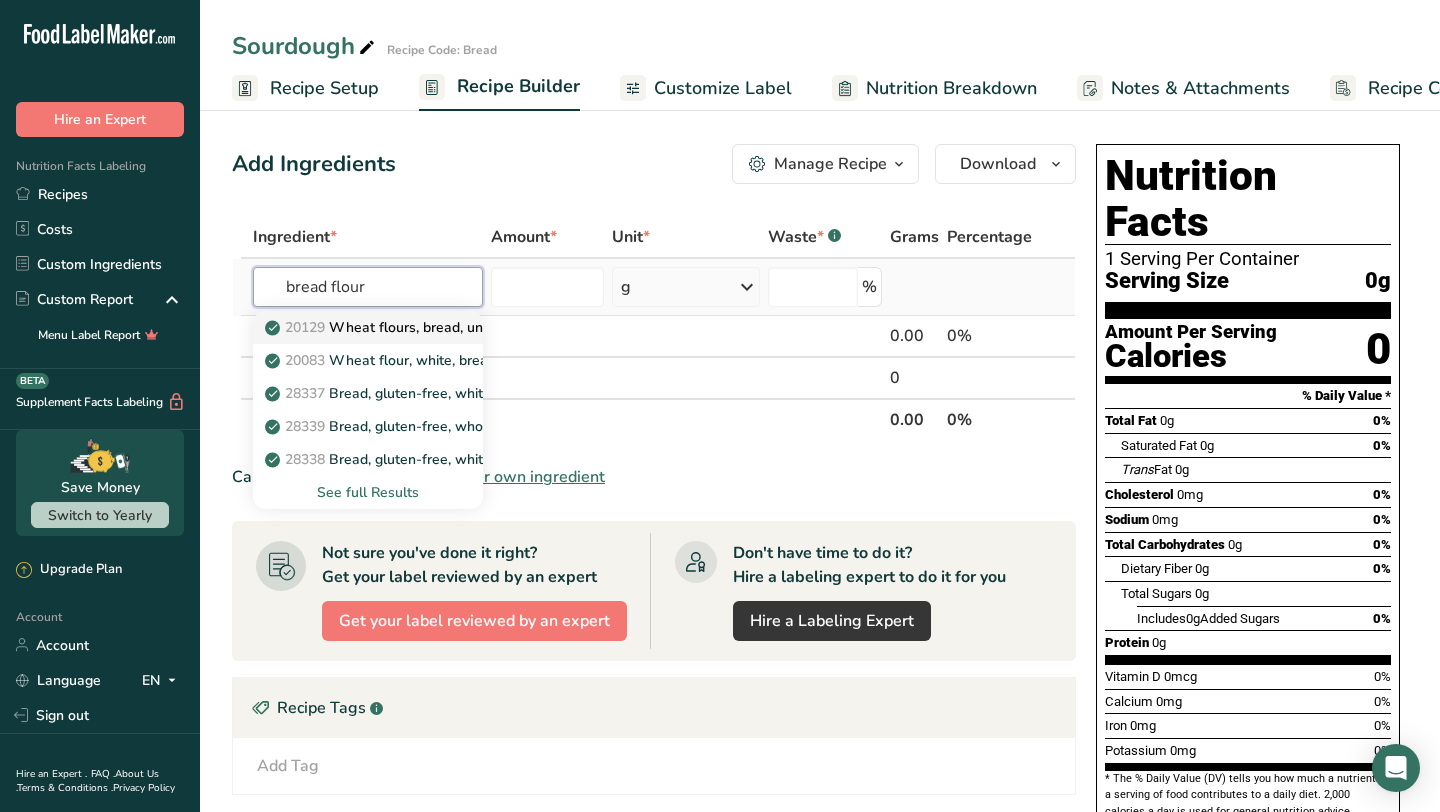 type on "bread flour" 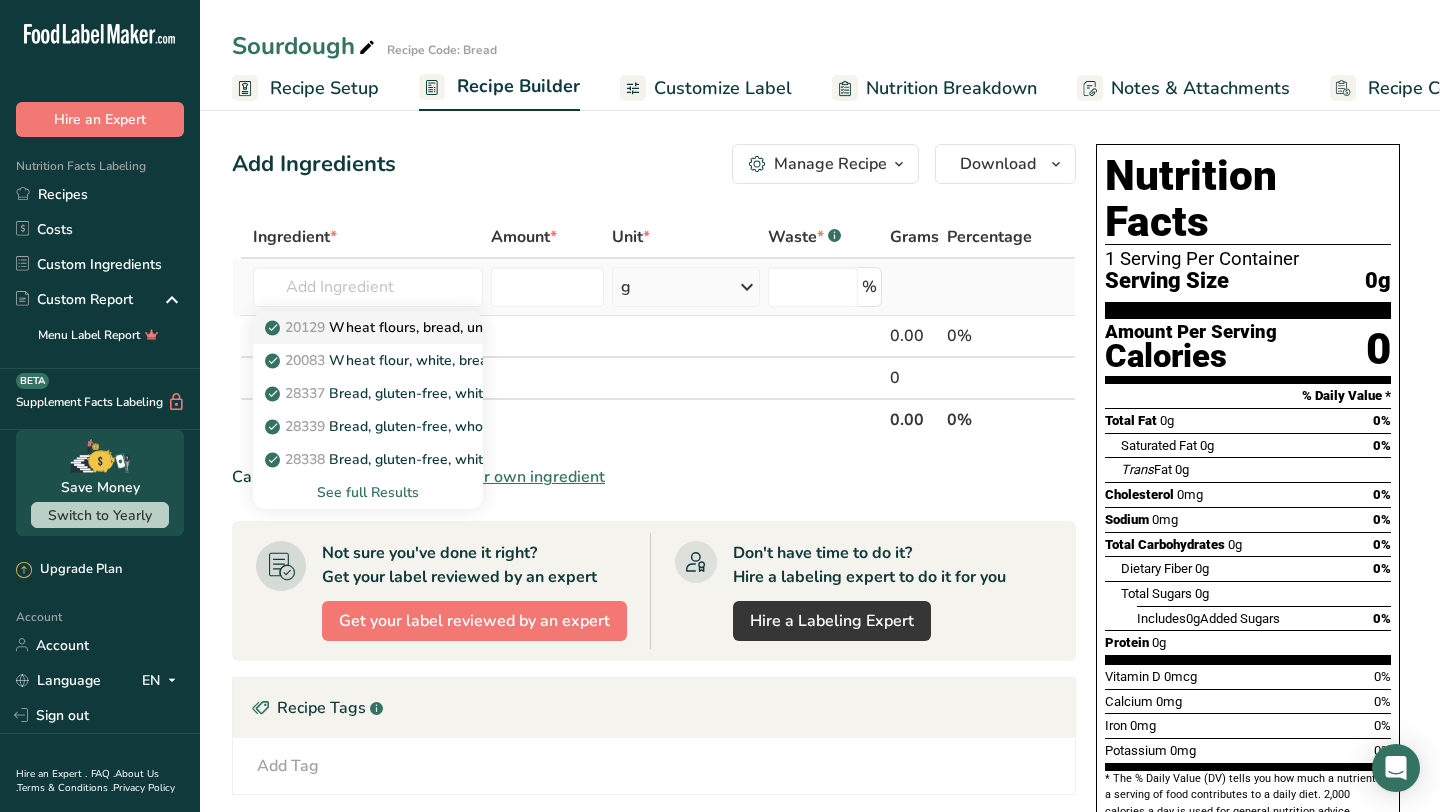 click on "20129
Wheat flours, bread, unenriched" at bounding box center [403, 327] 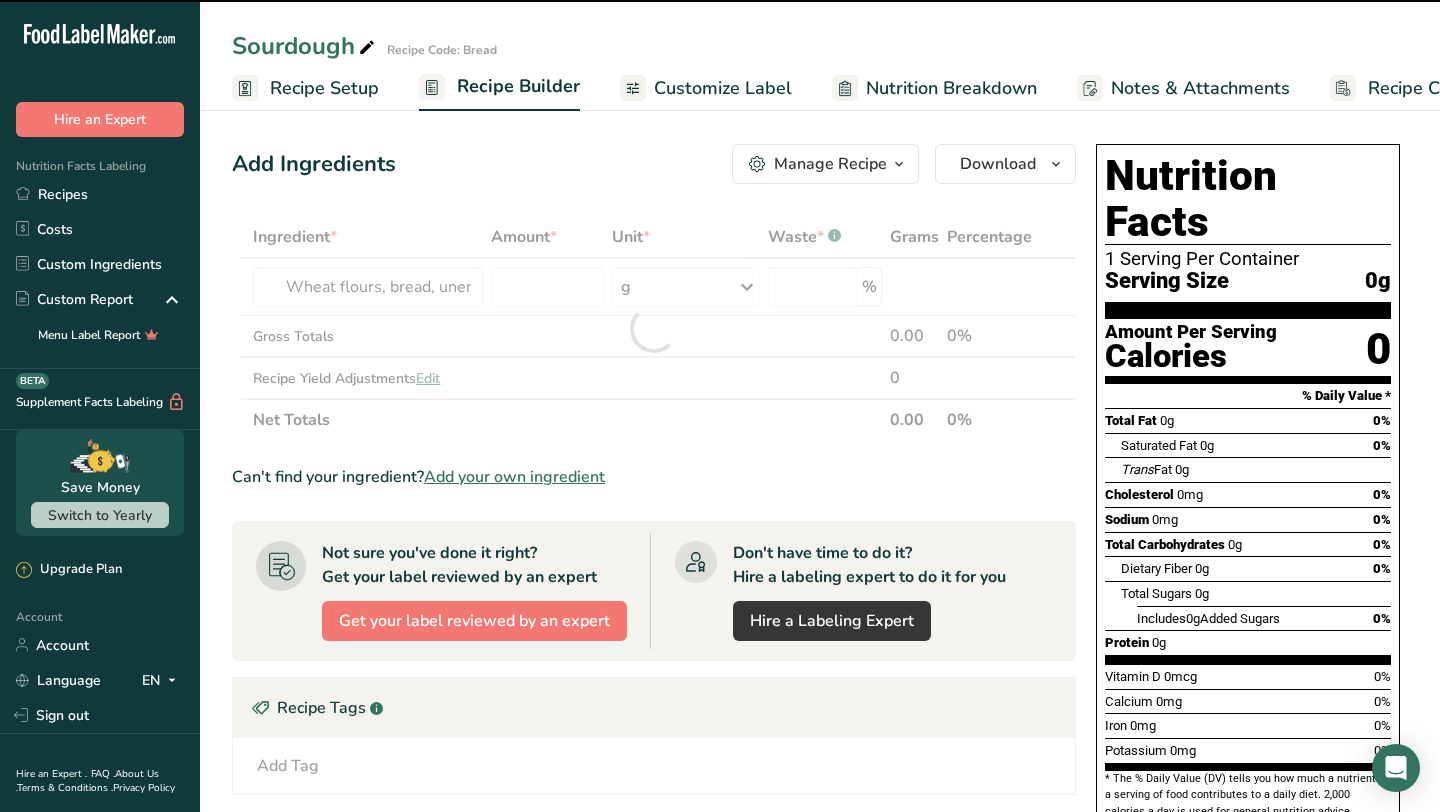 type on "0" 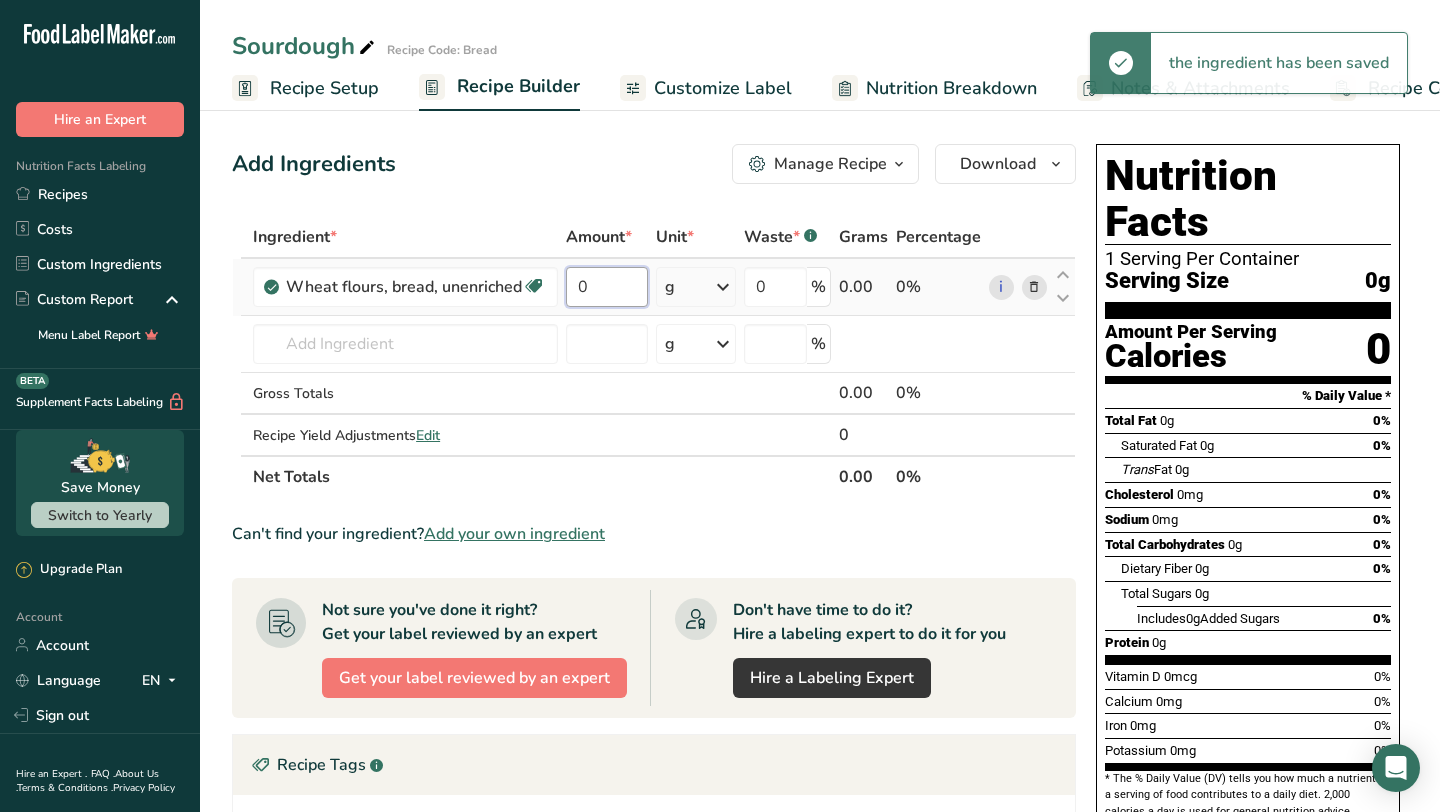 click on "0" at bounding box center (607, 287) 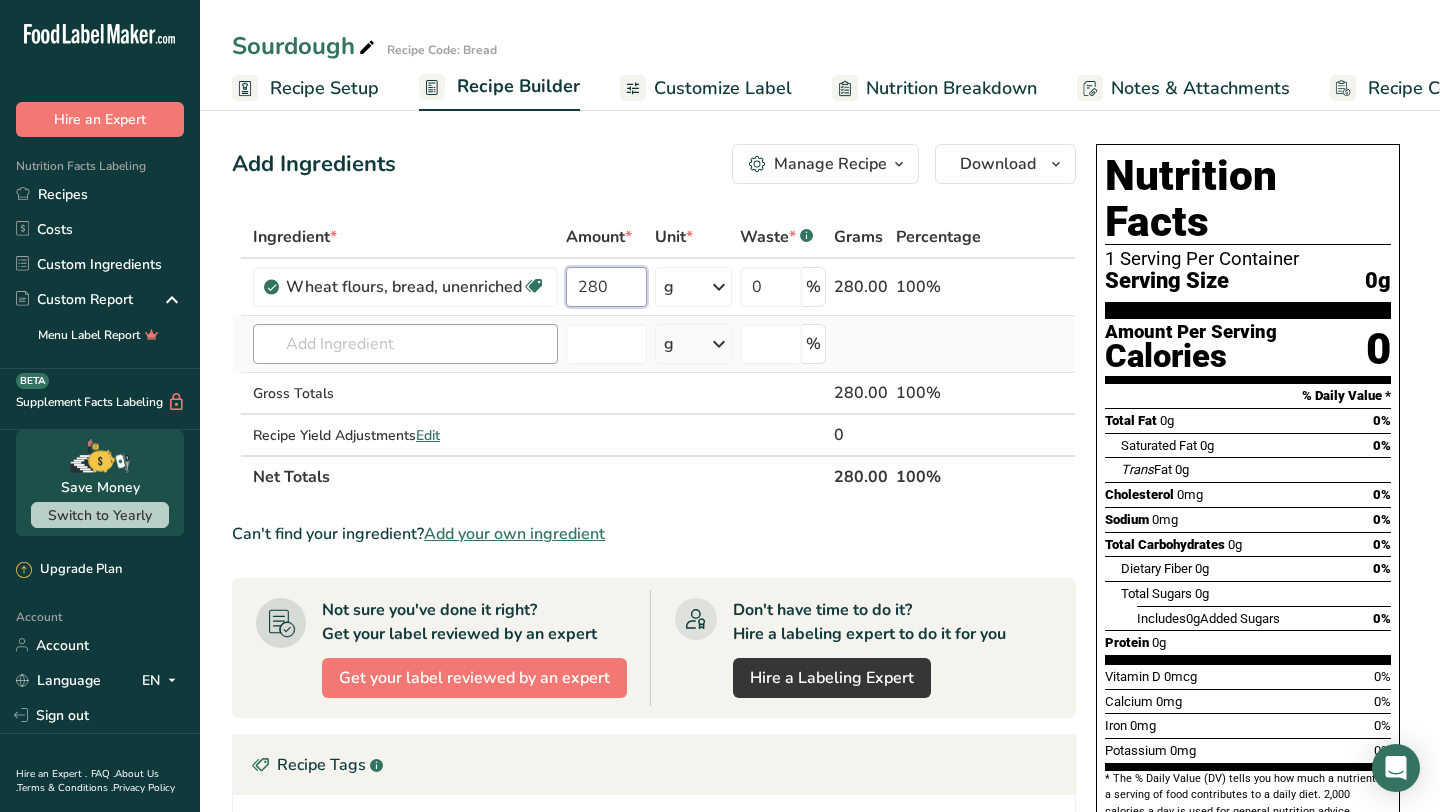 type on "280" 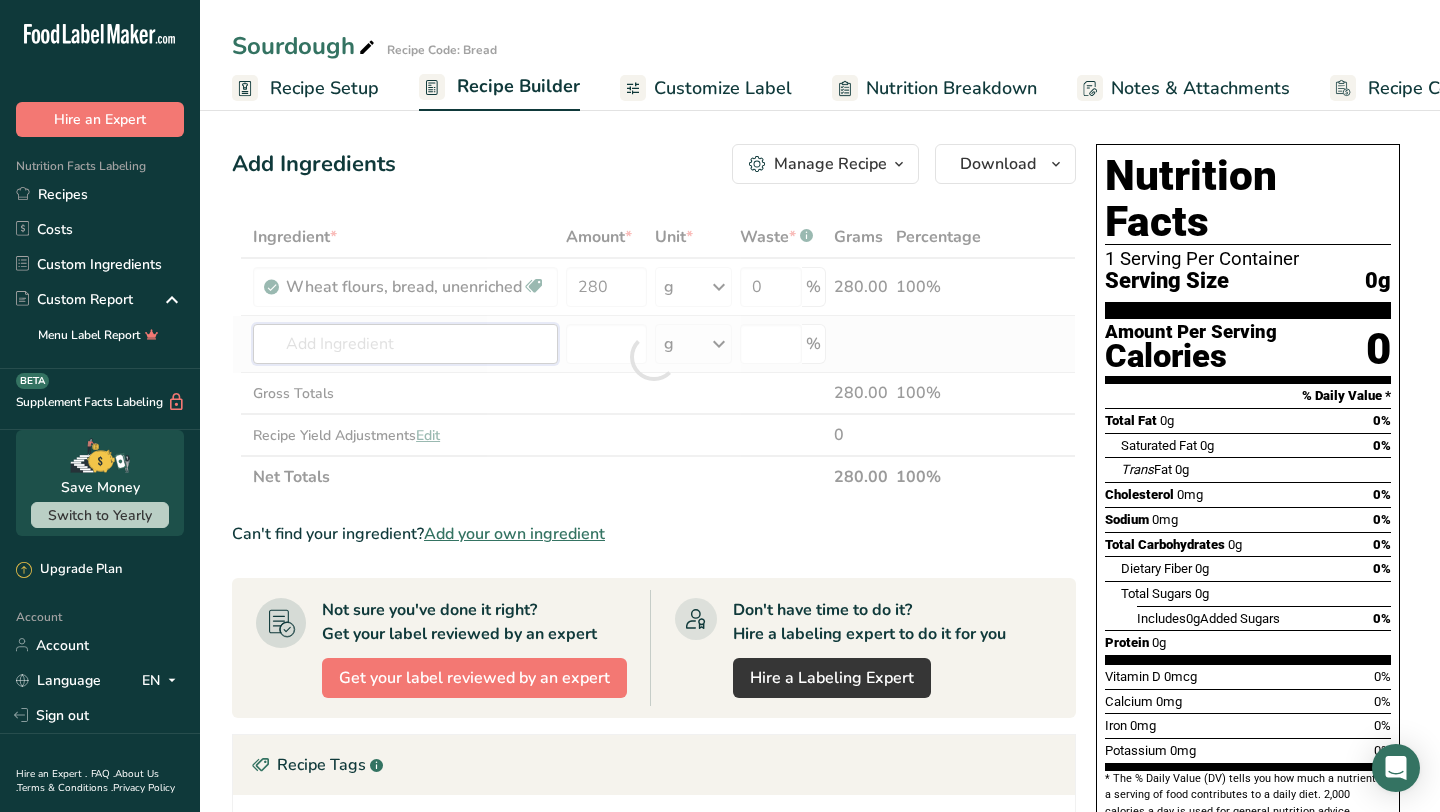 click on "Ingredient *
Amount *
Unit *
Waste *   .a-a{fill:#347362;}.b-a{fill:#fff;}          Grams
Percentage
Wheat flours, bread, unenriched
Vegetarian
Soy free
280
g
Portions
1 cup unsifted, dipped
Weight Units
g
kg
mg
See more
Volume Units
l
Volume units require a density conversion. If you know your ingredient's density enter it below. Otherwise, click on "RIA" our AI Regulatory bot - she will be able to help you
lb/ft3
g/cm3
Confirm
mL
lb/ft3
g/cm3
Confirm" at bounding box center [654, 357] 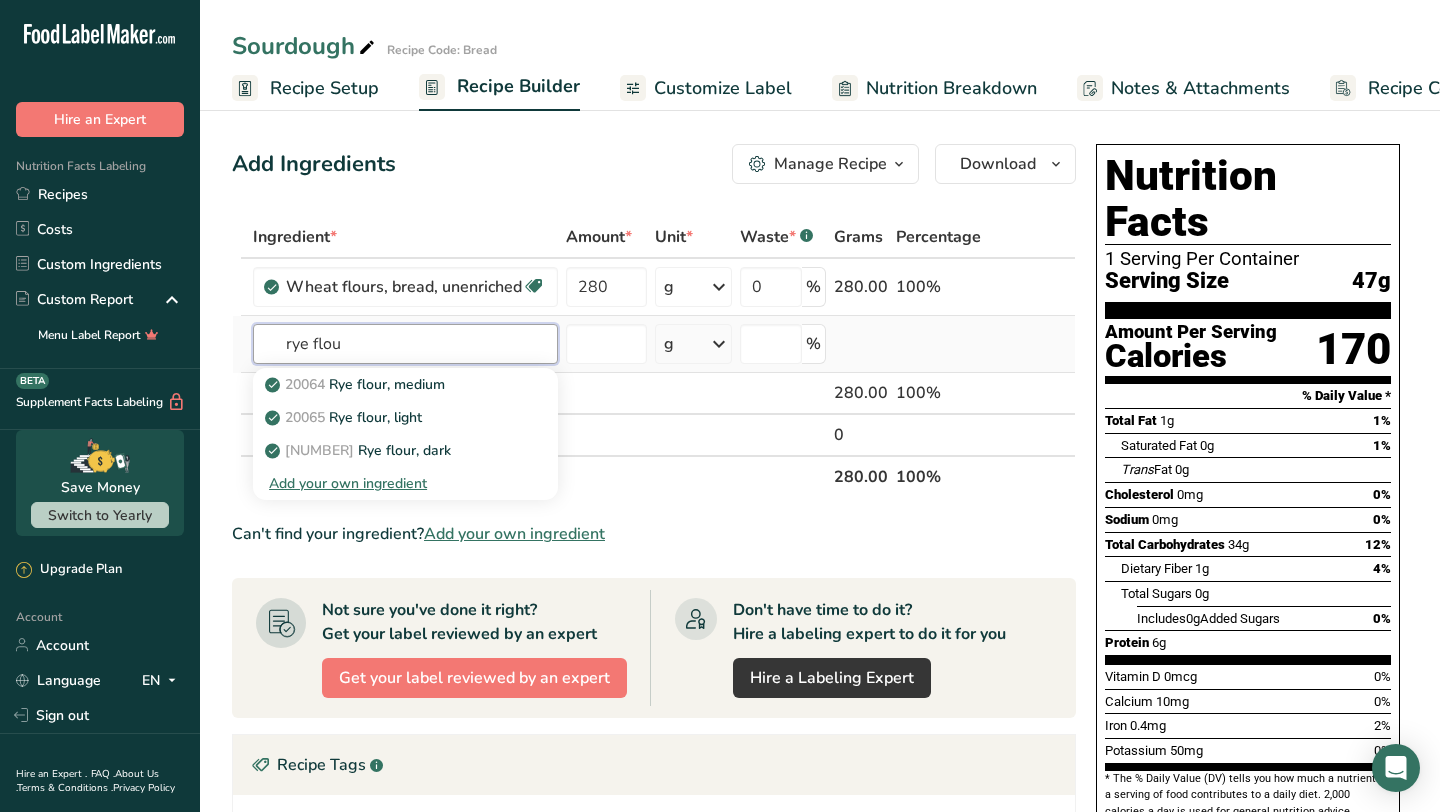 type on "rye flou" 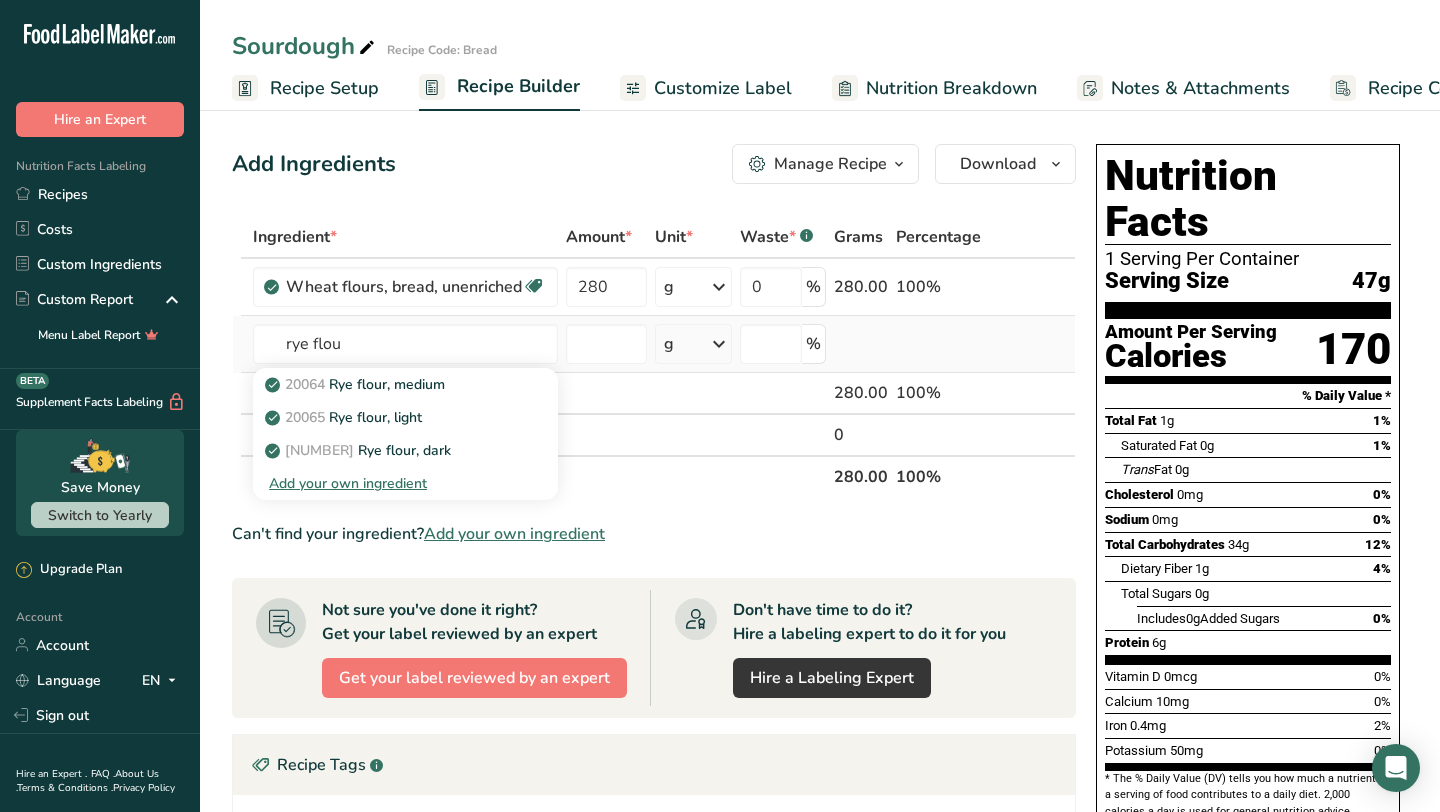 type 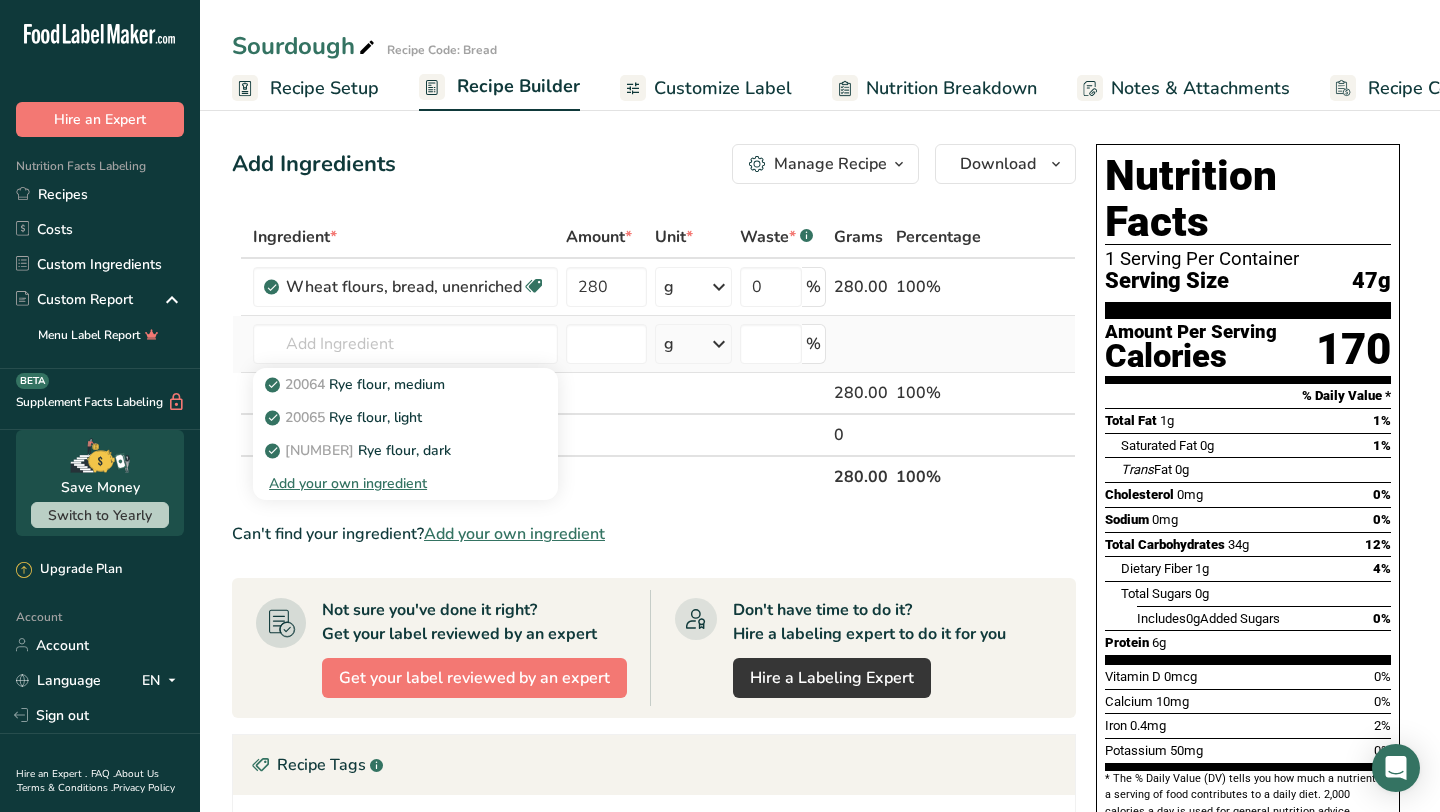 click on "Add your own ingredient" at bounding box center [405, 483] 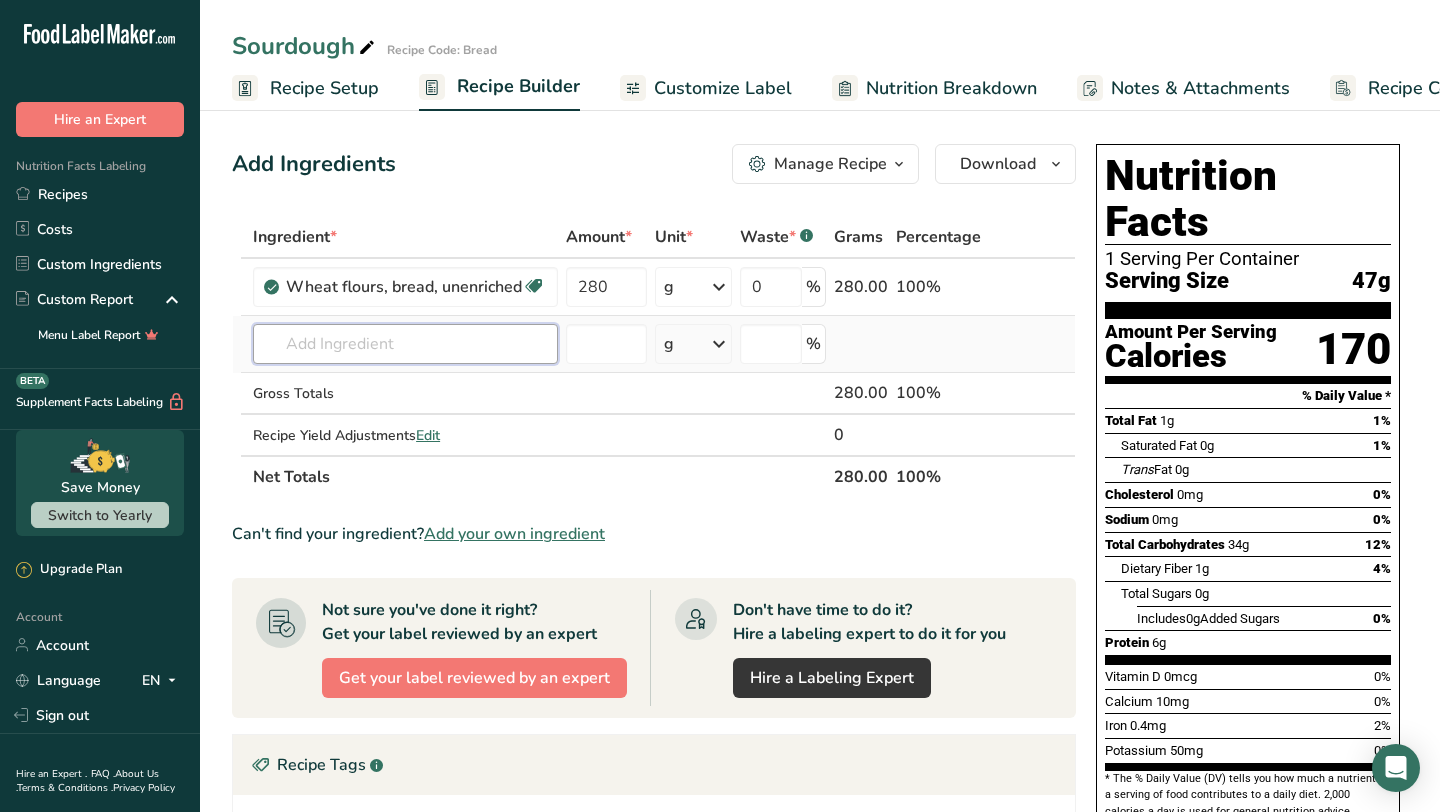 click at bounding box center (405, 344) 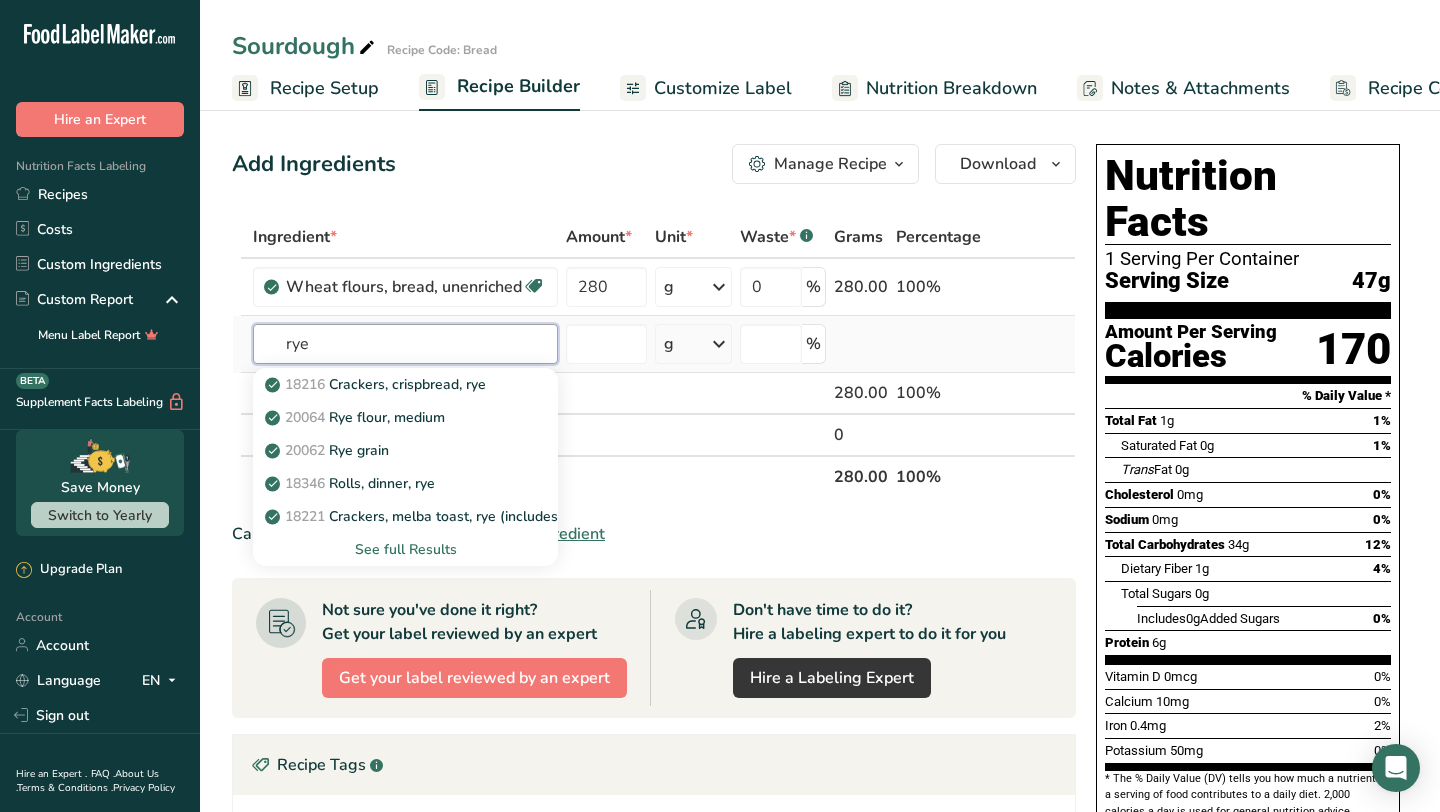 type on "rye" 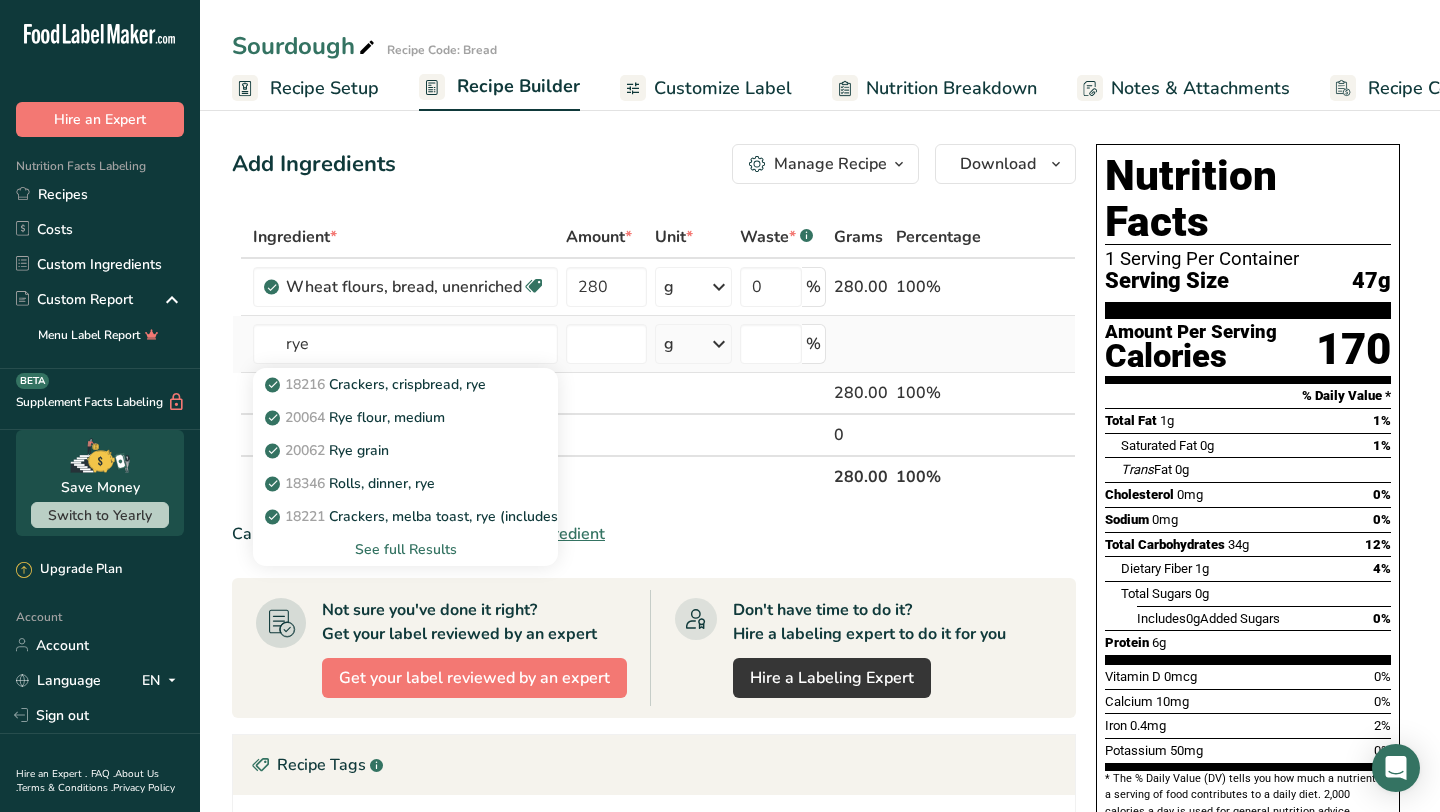 type 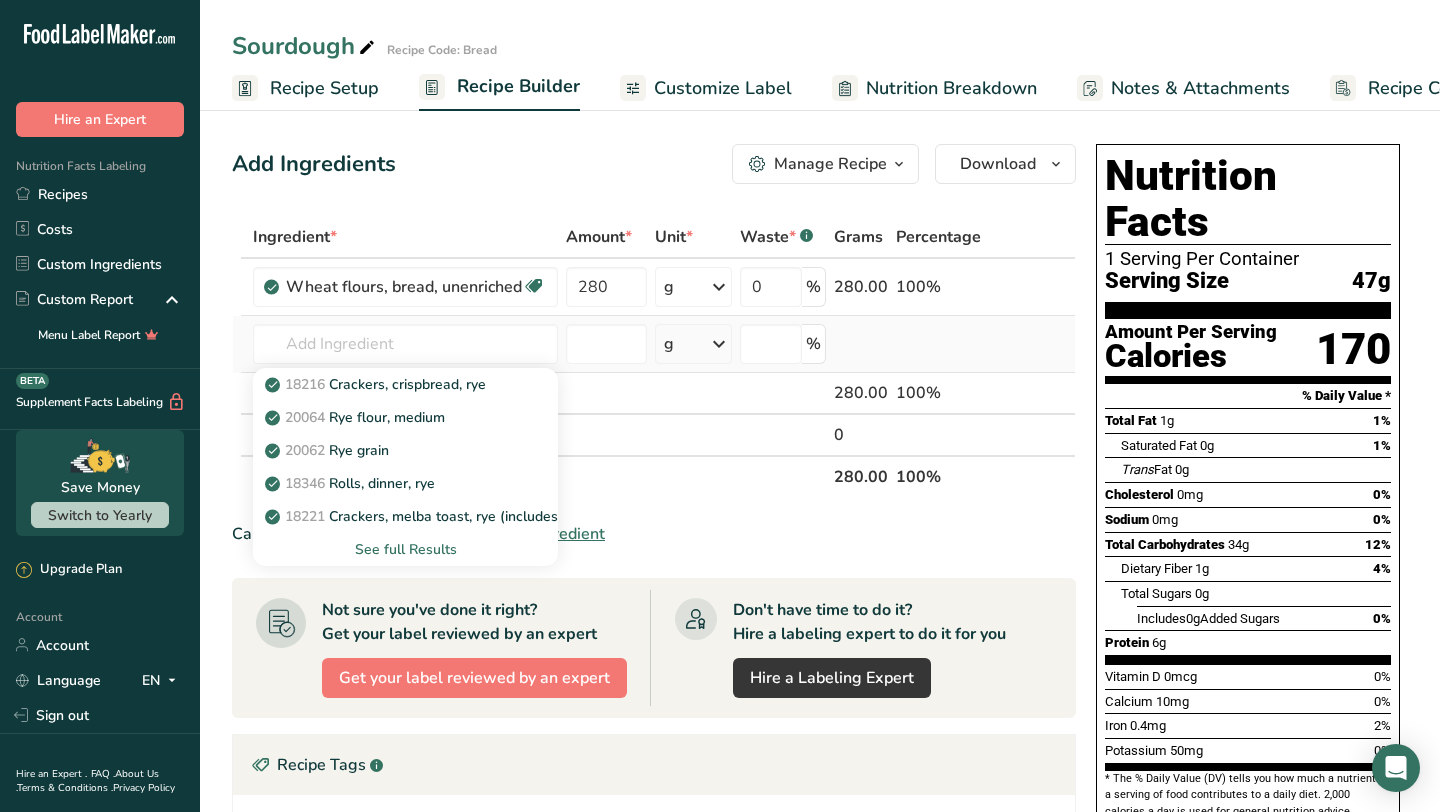 click on "See full Results" at bounding box center [405, 549] 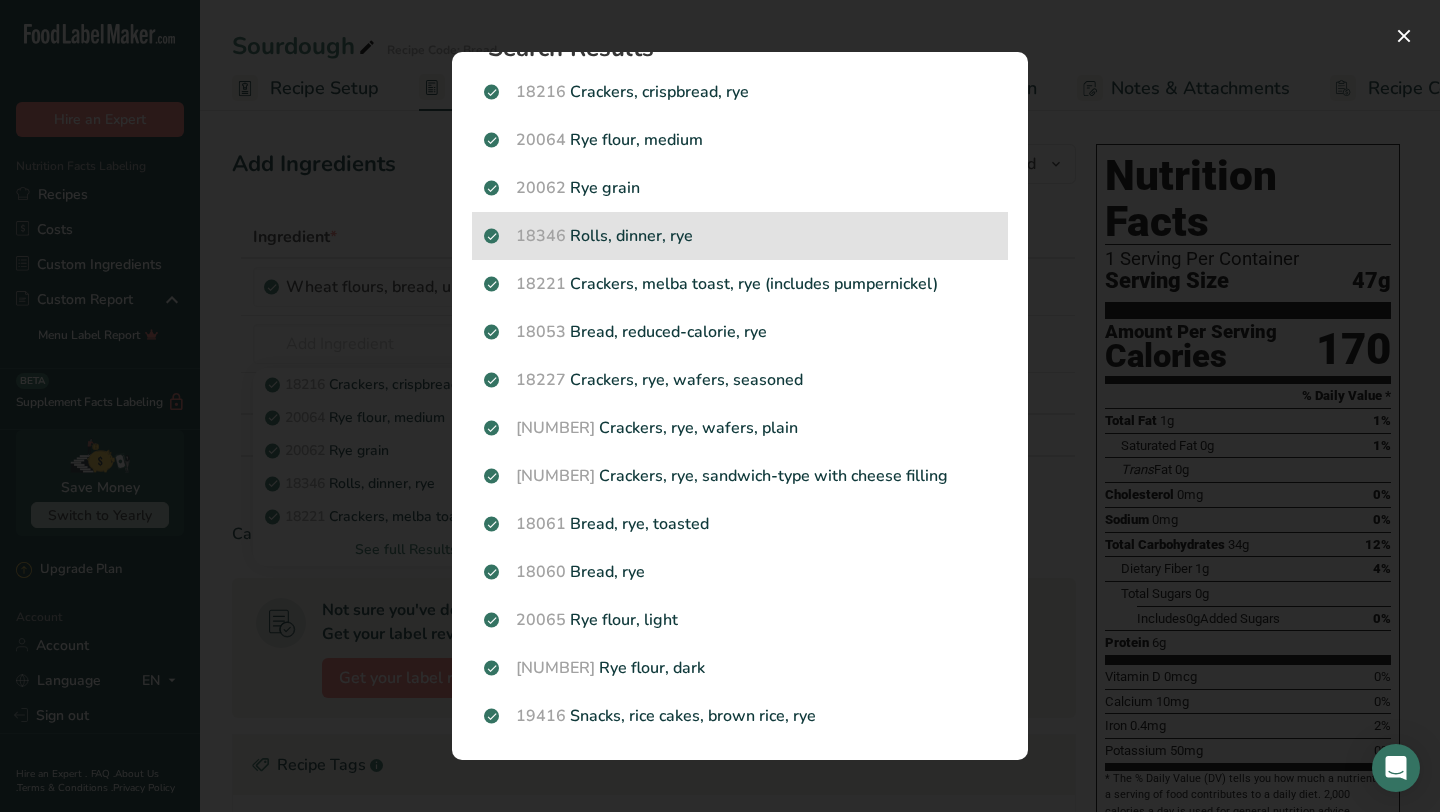 scroll, scrollTop: 0, scrollLeft: 0, axis: both 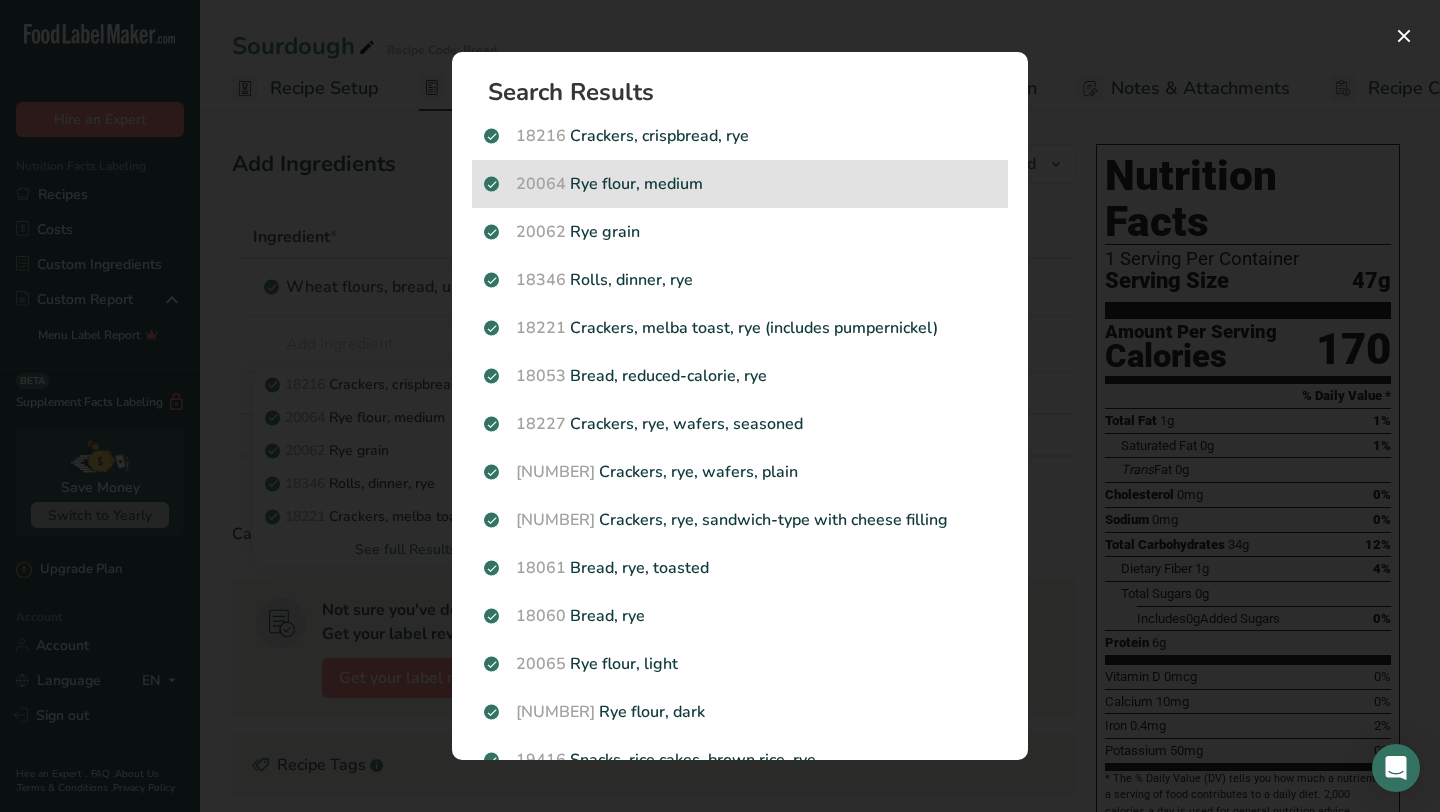 click on "20064
Rye flour, medium" at bounding box center [740, 184] 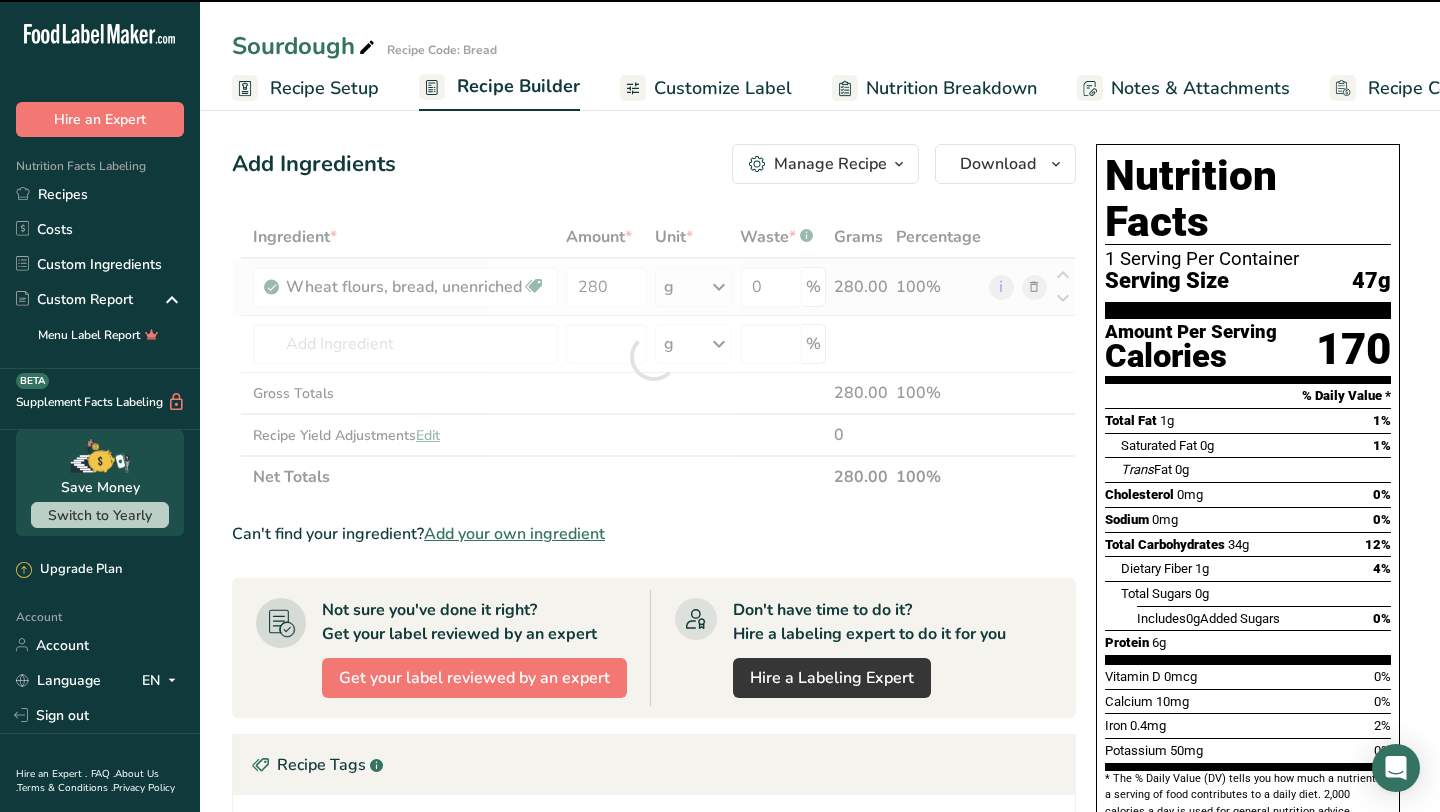 type on "0" 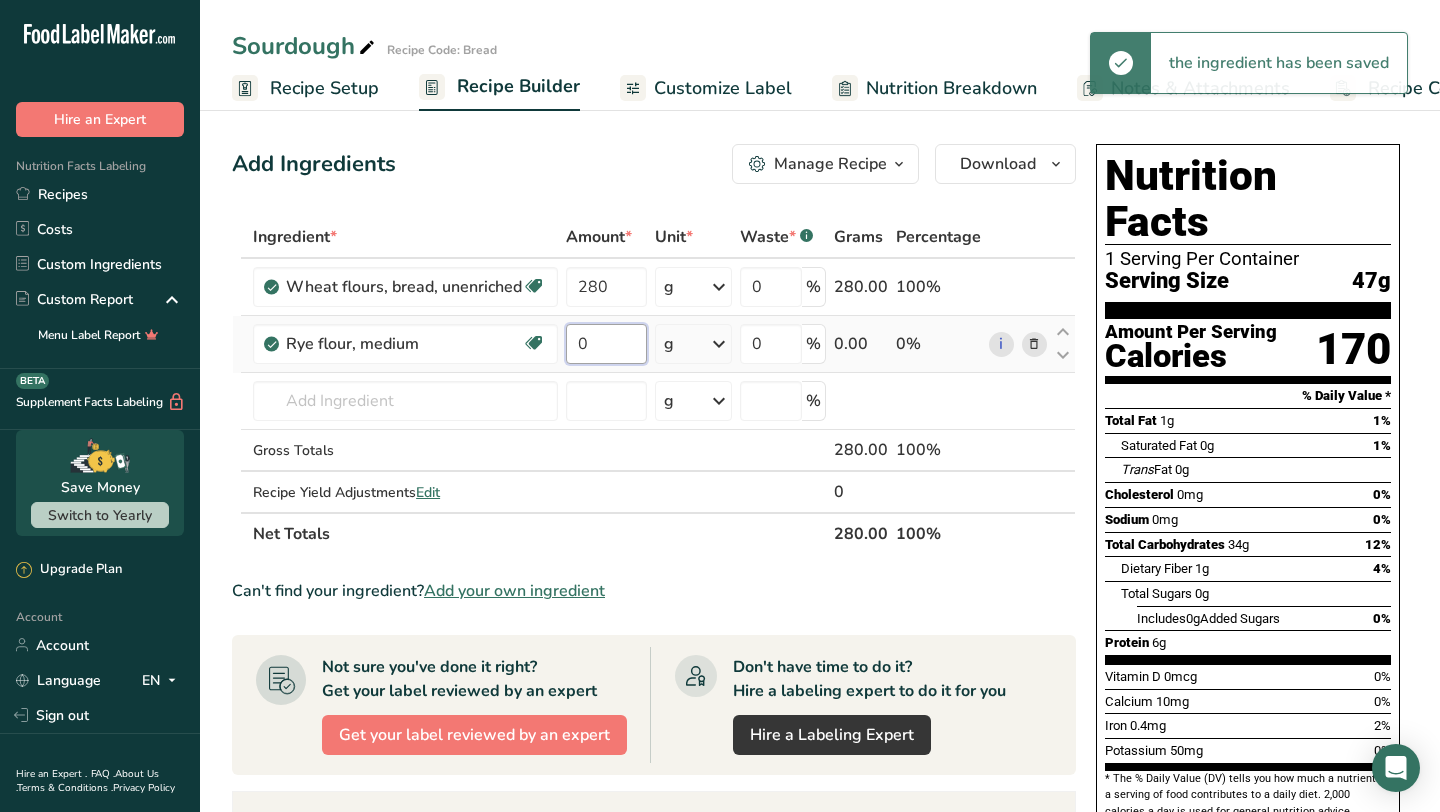 click on "0" at bounding box center (606, 344) 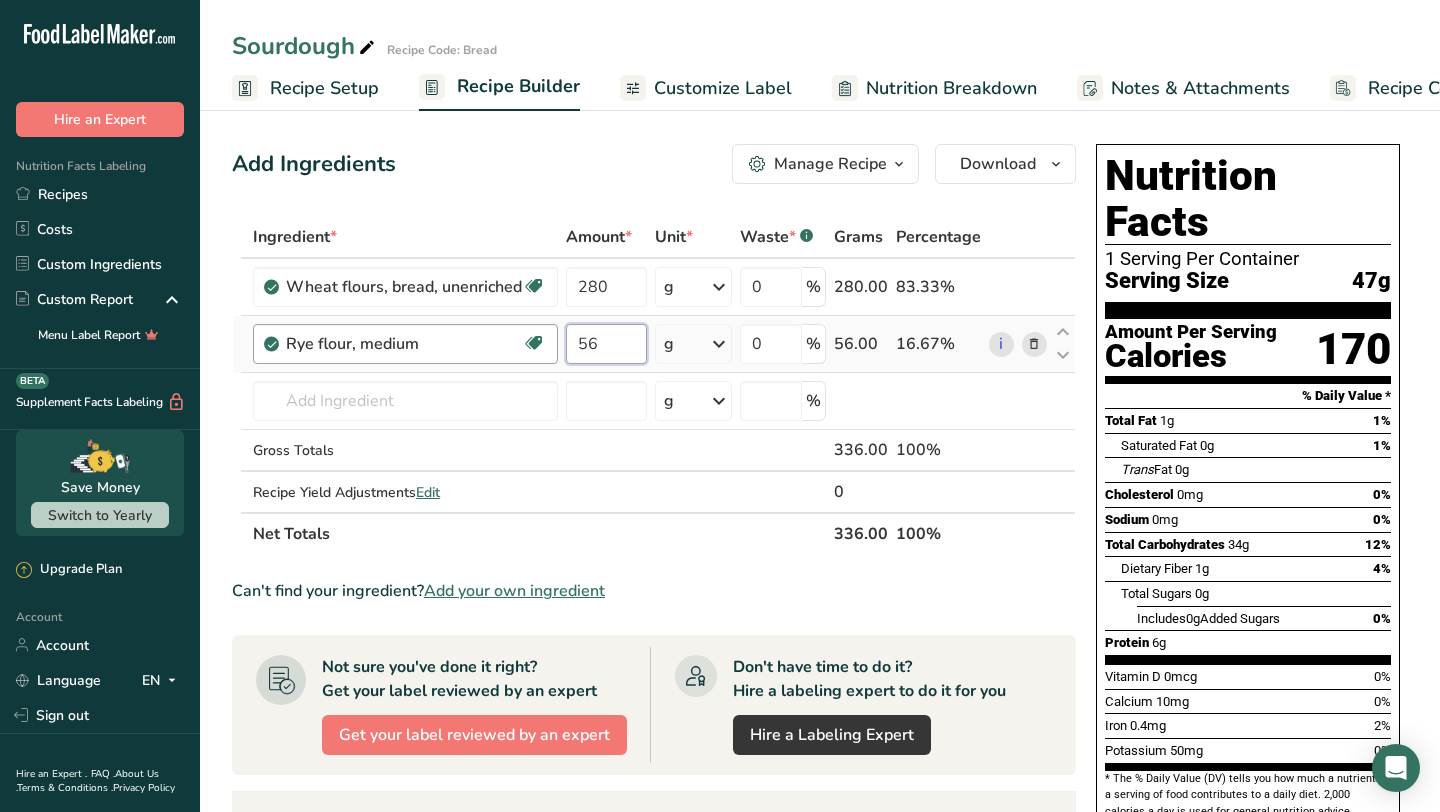 type on "5" 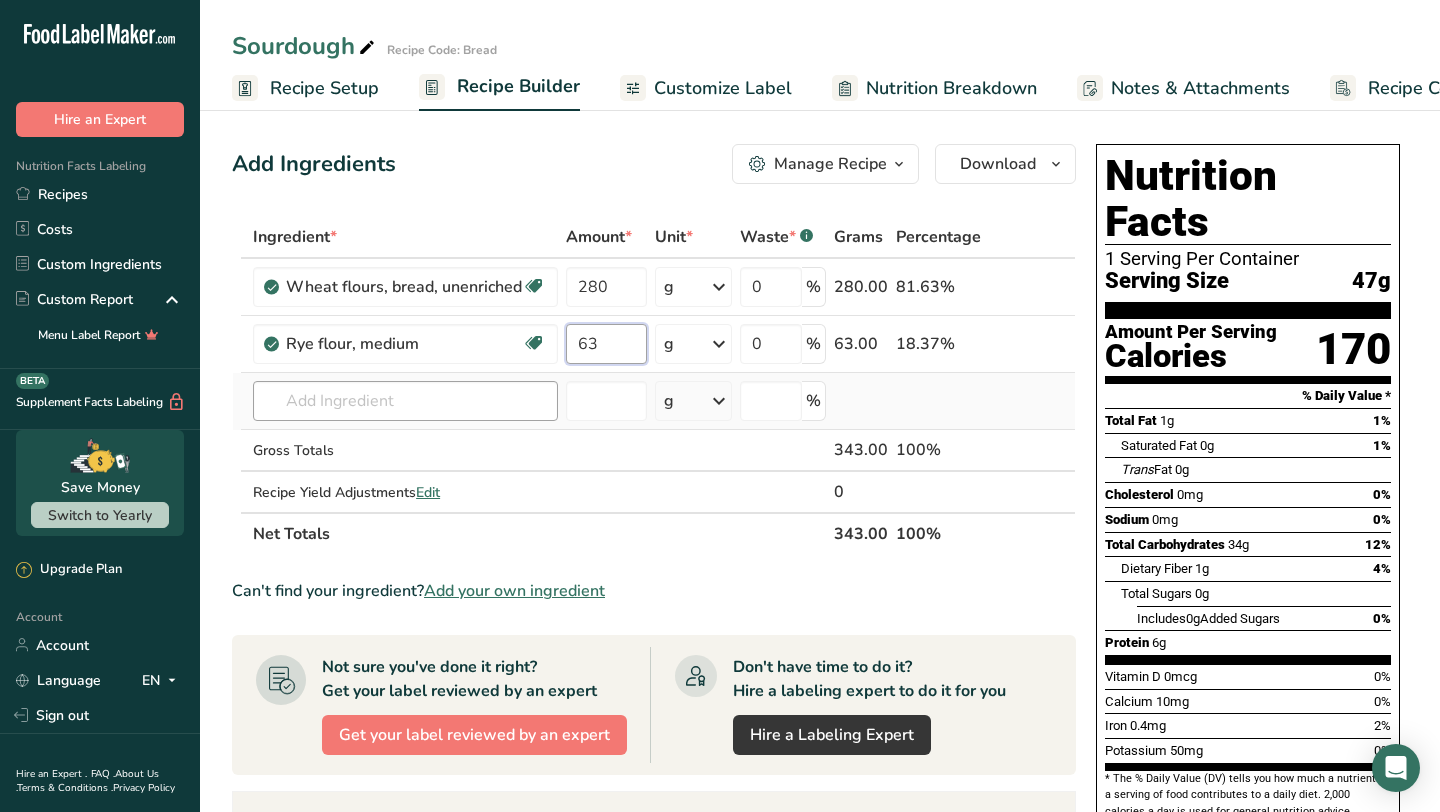 type on "63" 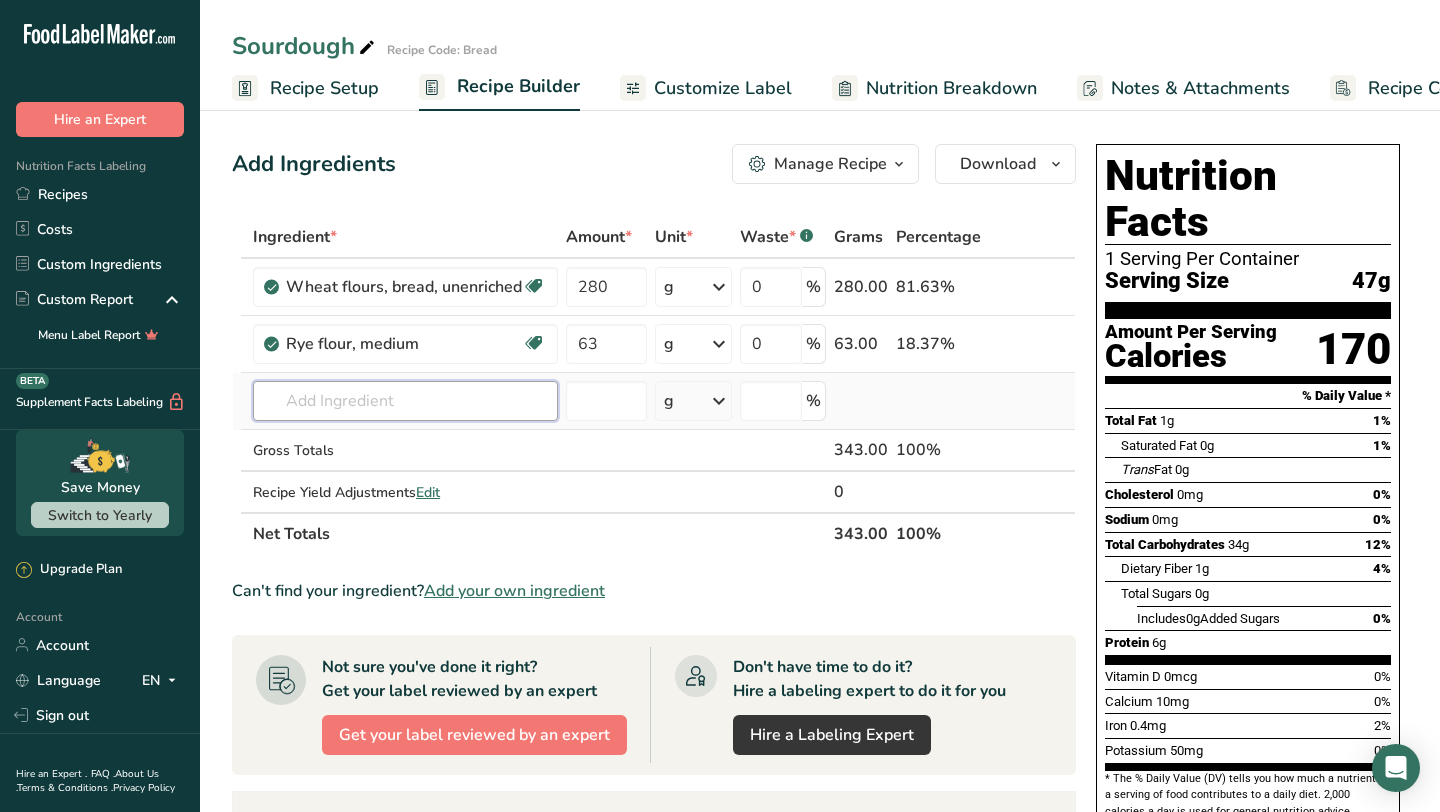 click on "Ingredient *
Amount *
Unit *
Waste *   .a-a{fill:#347362;}.b-a{fill:#fff;}          Grams
Percentage
Wheat flours, bread, unenriched
Vegetarian
Soy free
280
g
Portions
1 cup unsifted, dipped
Weight Units
g
kg
mg
See more
Volume Units
l
Volume units require a density conversion. If you know your ingredient's density enter it below. Otherwise, click on "RIA" our AI Regulatory bot - she will be able to help you
lb/ft3
g/cm3
Confirm
mL
lb/ft3
g/cm3
Confirm" at bounding box center (654, 385) 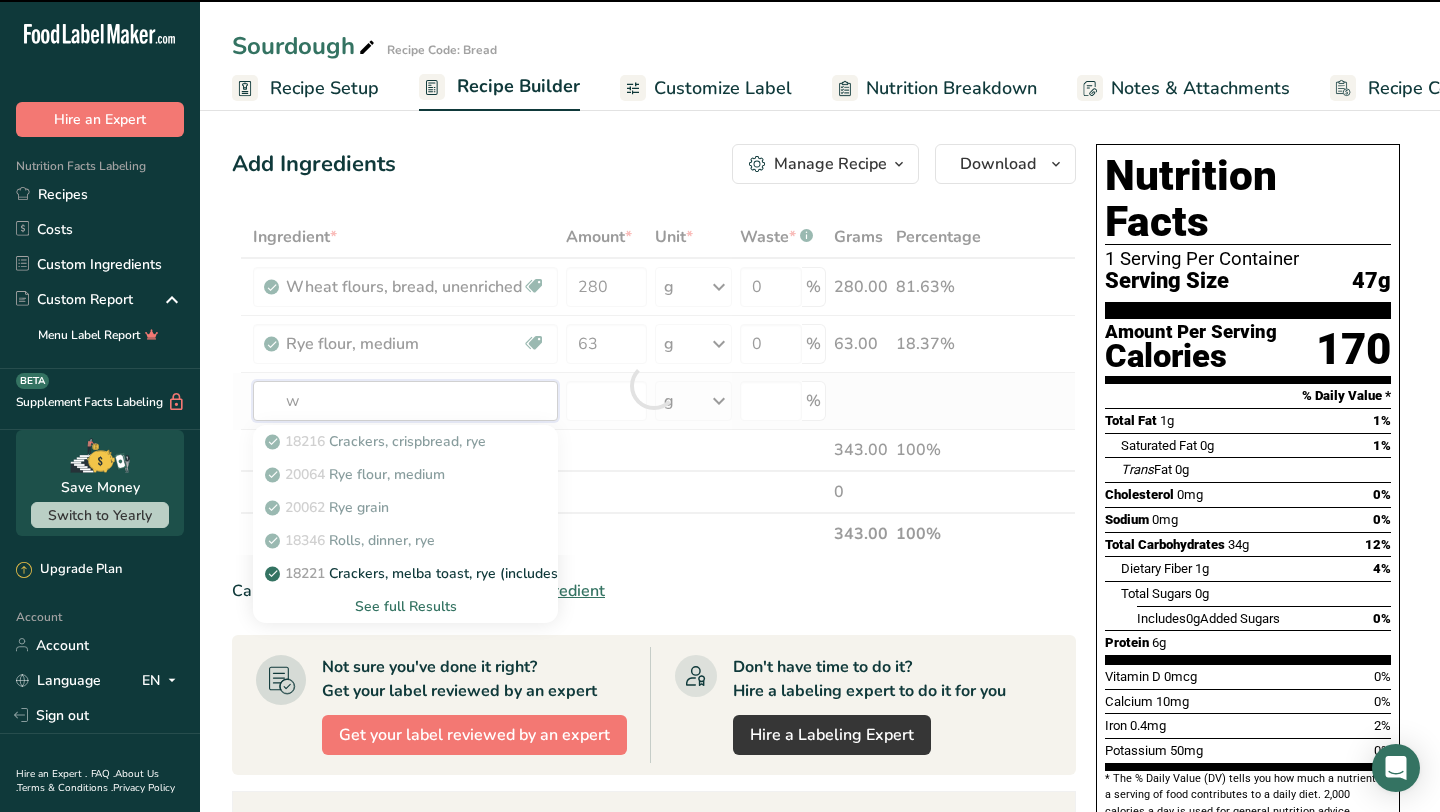 type on "wa" 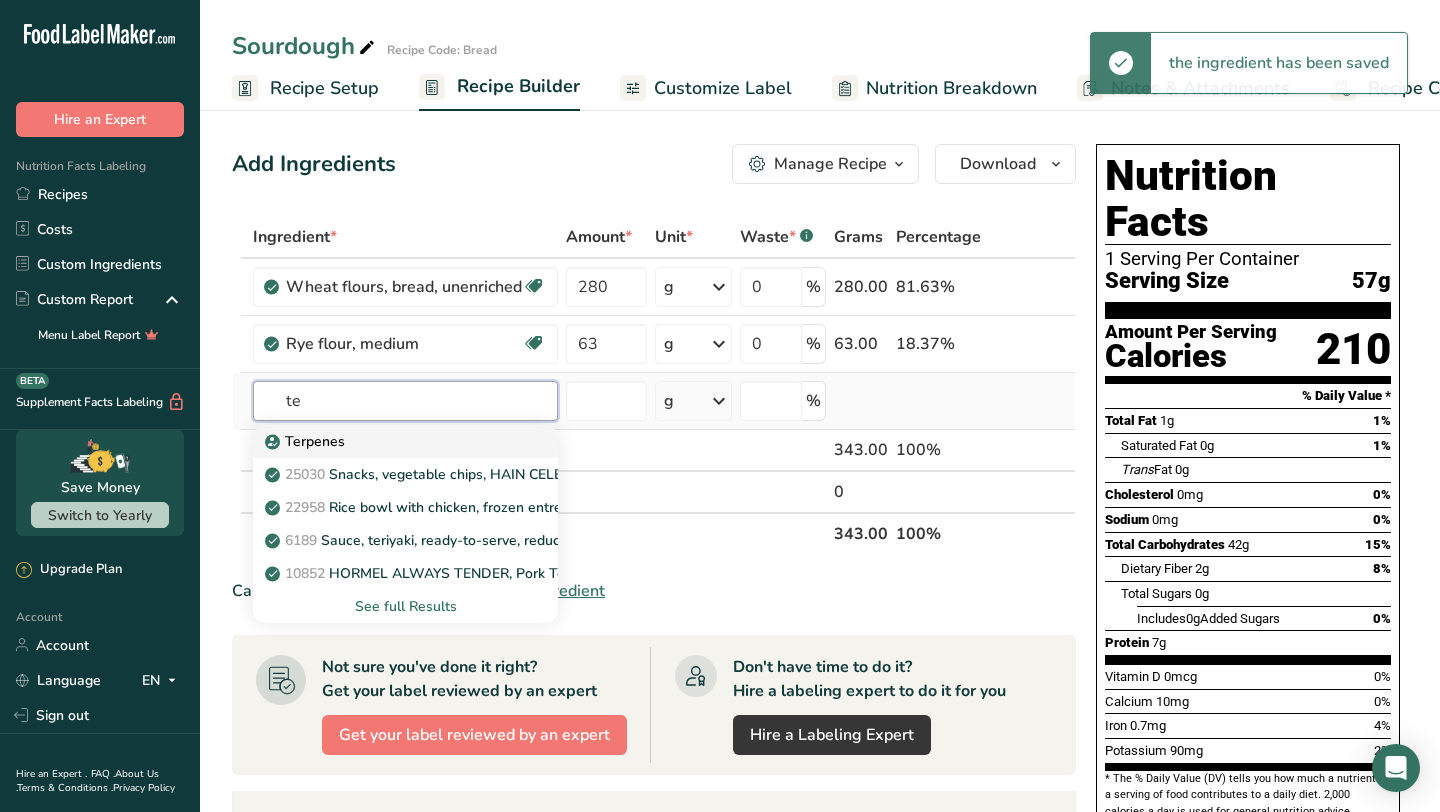 type on "t" 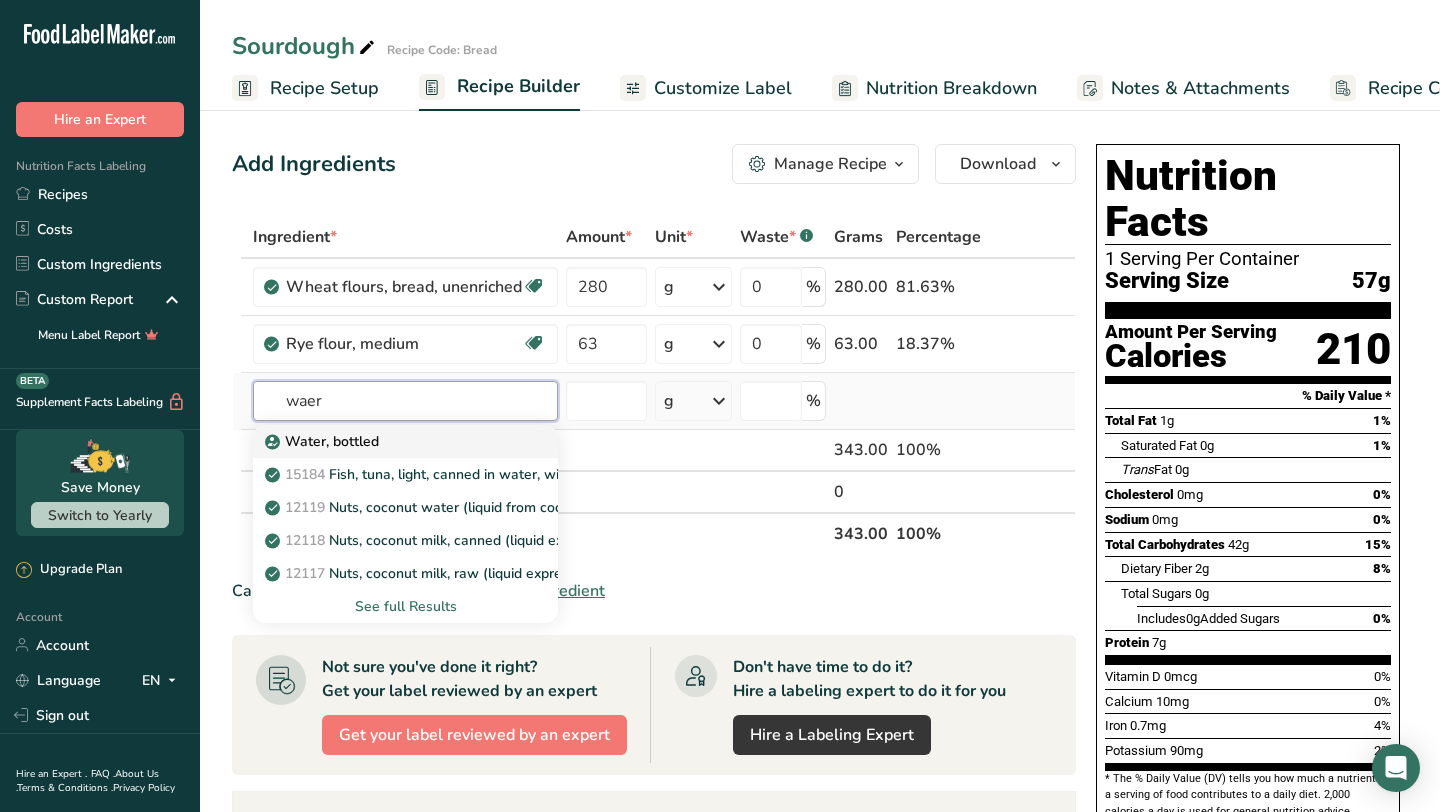 type on "waer" 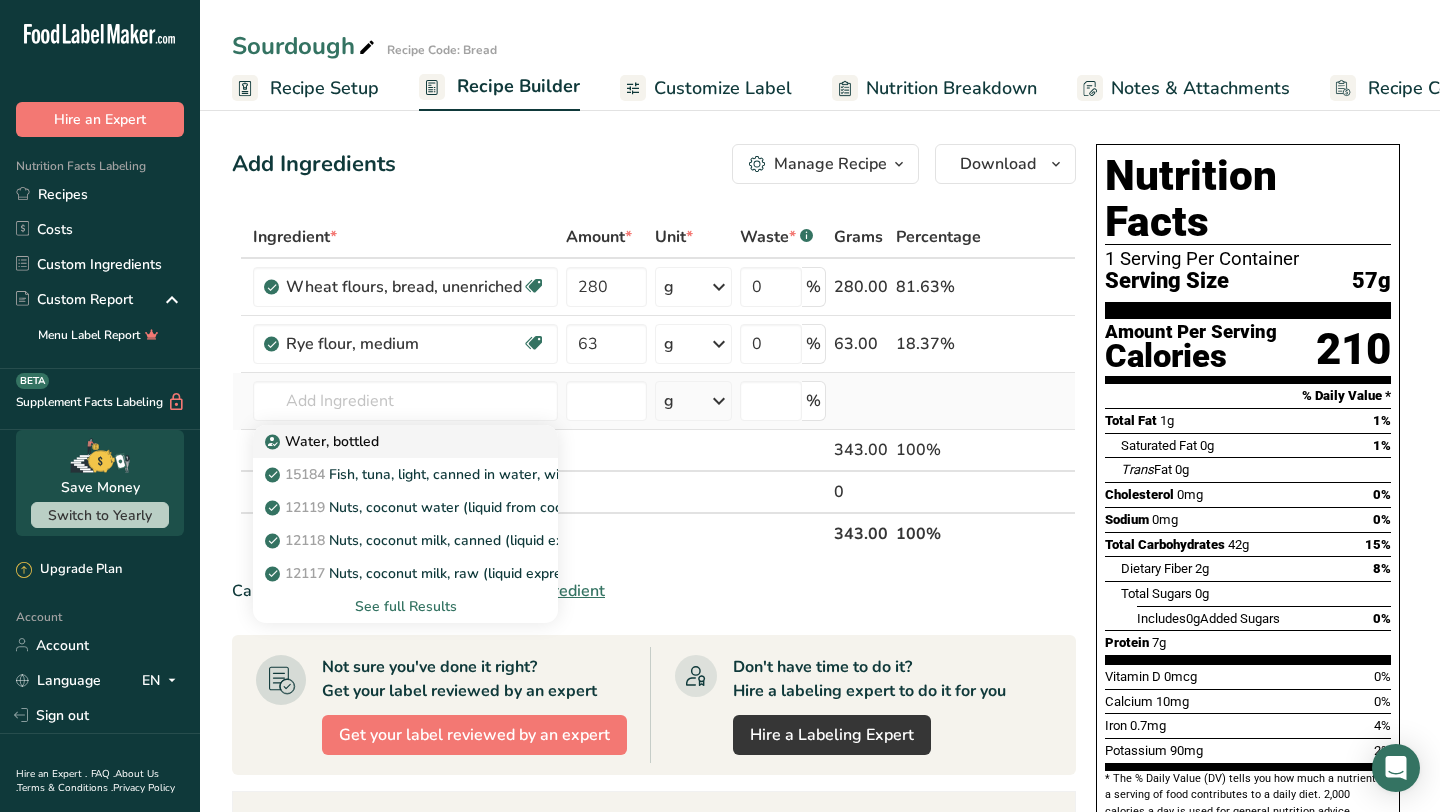 click on "Water, bottled" at bounding box center [389, 441] 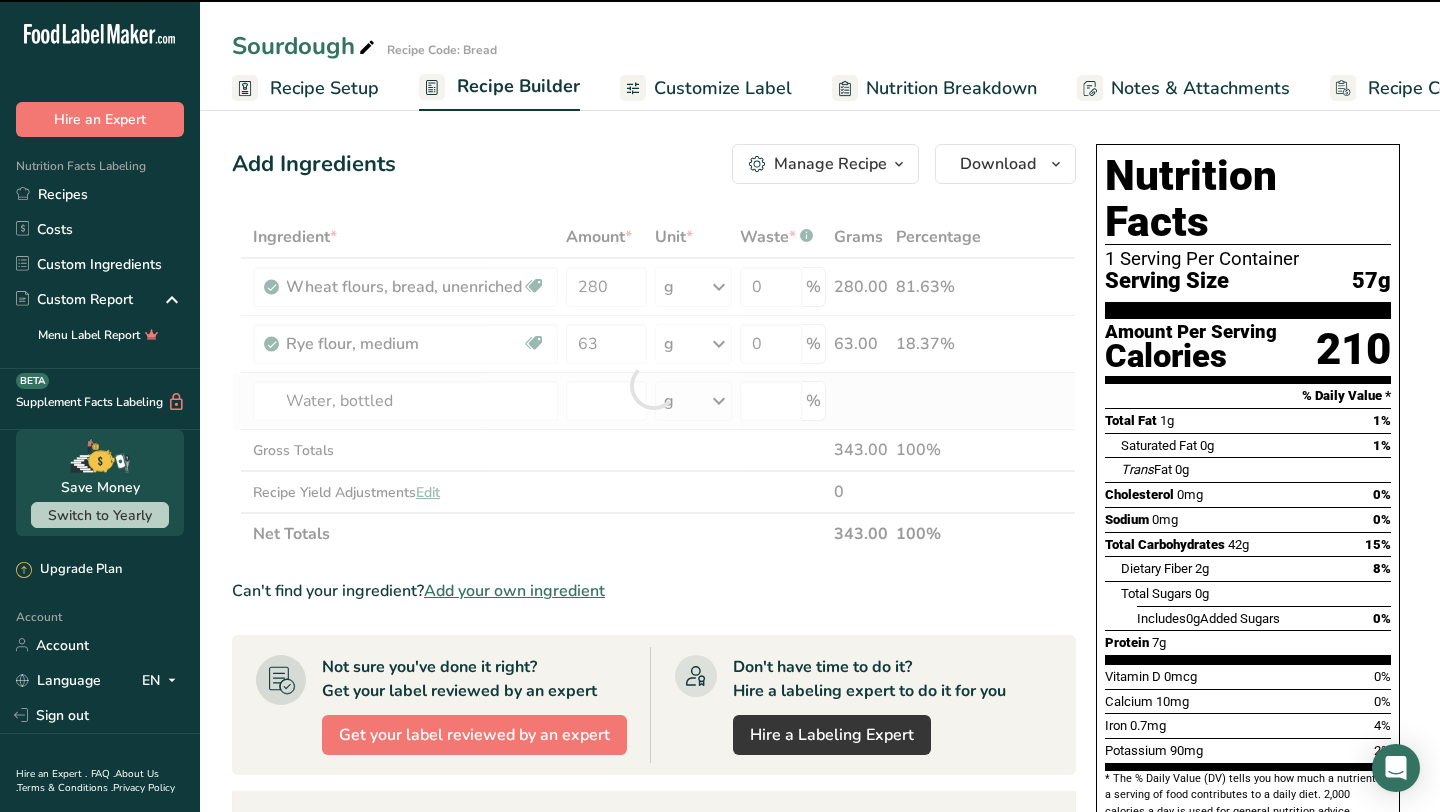type on "0" 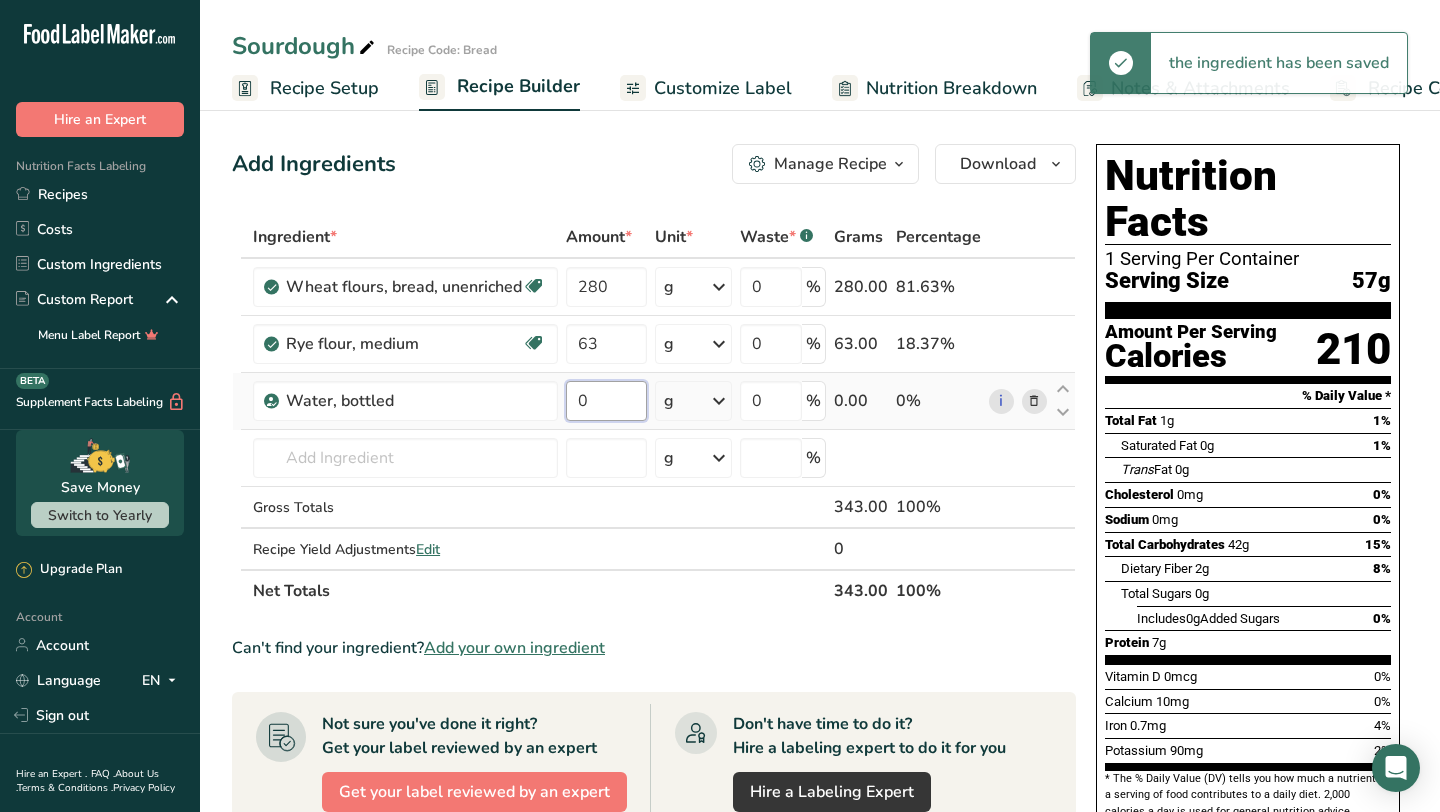 click on "0" at bounding box center [606, 401] 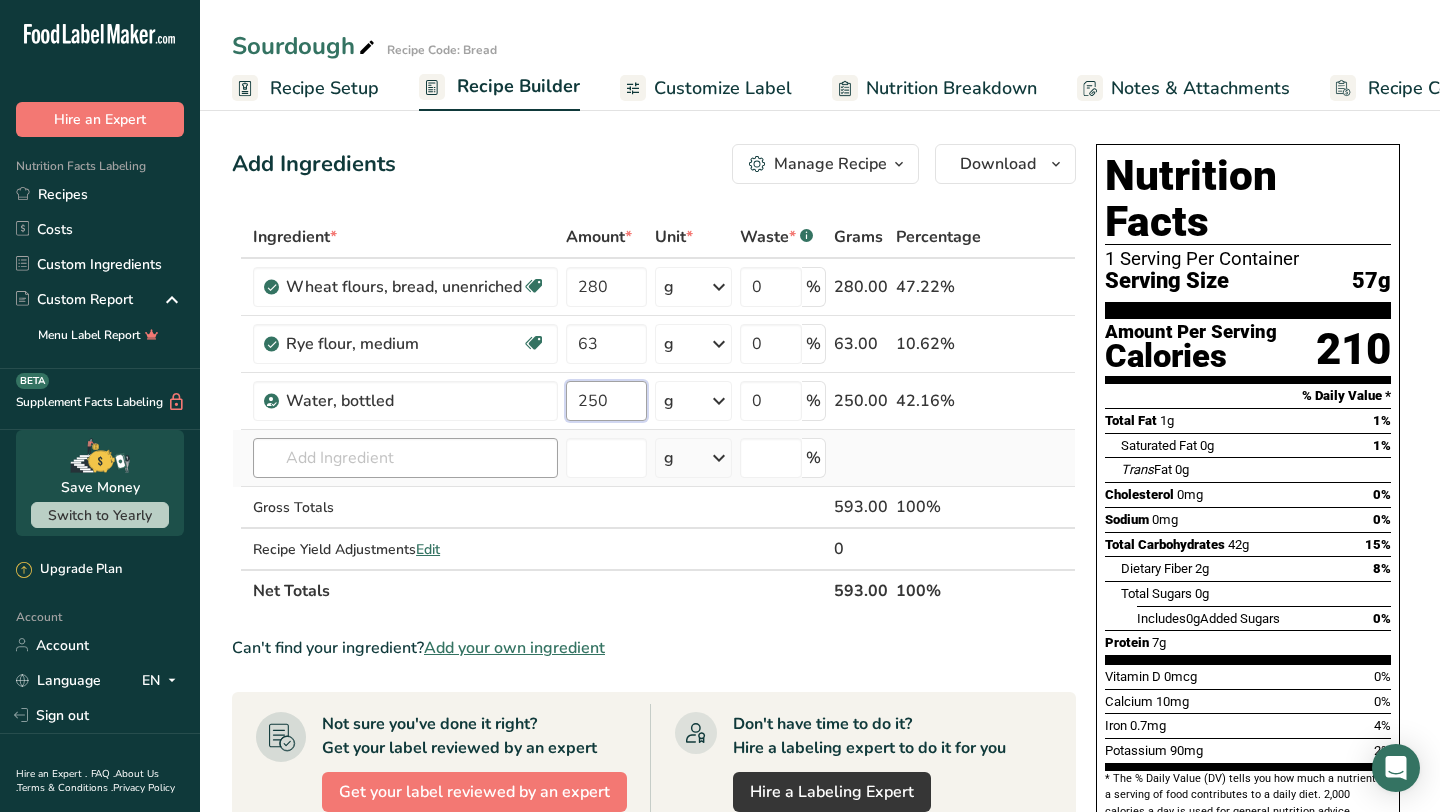 type on "250" 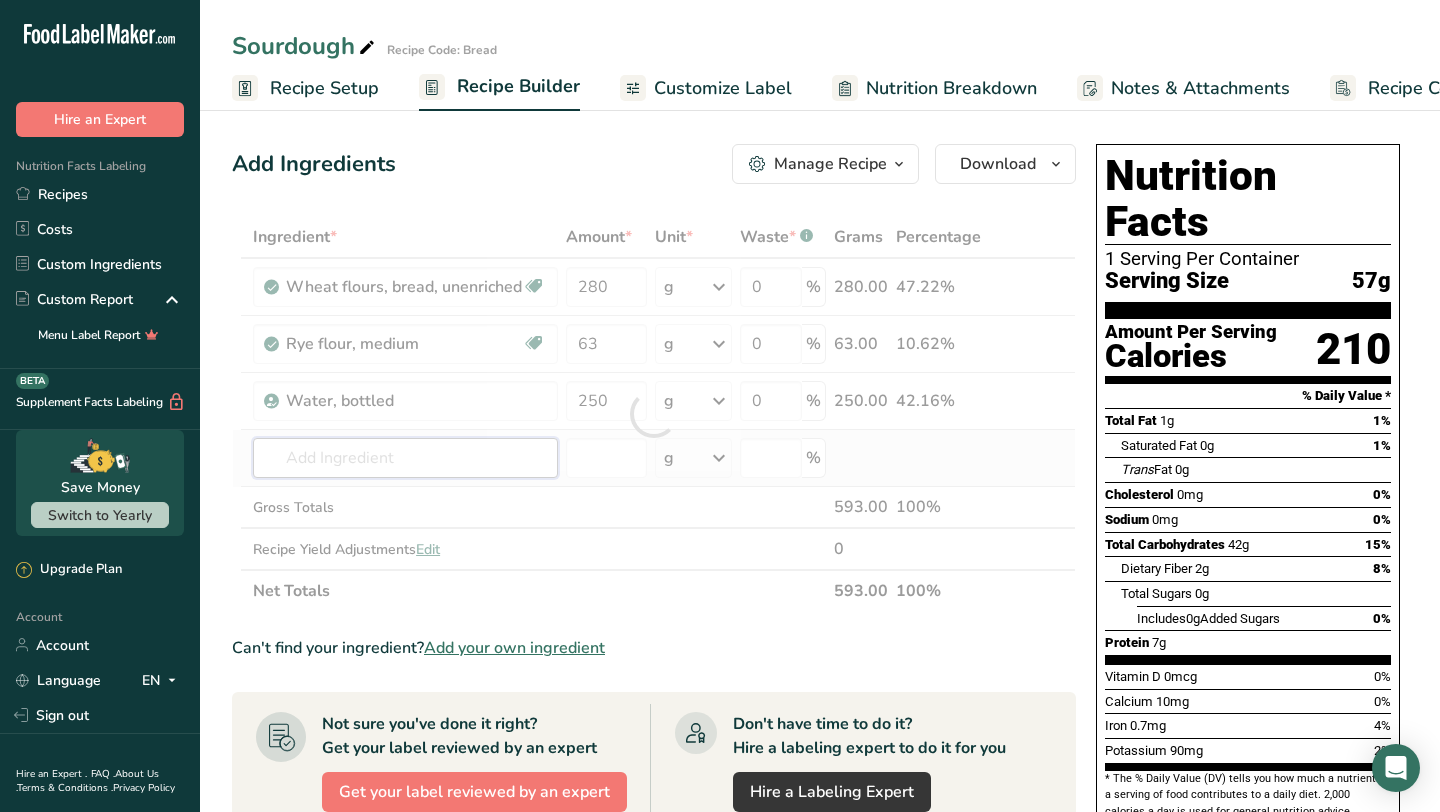 click on "Ingredient *
Amount *
Unit *
Waste *   .a-a{fill:#347362;}.b-a{fill:#fff;}          Grams
Percentage
Wheat flours, bread, unenriched
Vegetarian
Soy free
280
g
Portions
1 cup unsifted, dipped
Weight Units
g
kg
mg
See more
Volume Units
l
Volume units require a density conversion. If you know your ingredient's density enter it below. Otherwise, click on "RIA" our AI Regulatory bot - she will be able to help you
lb/ft3
g/cm3
Confirm
mL
lb/ft3
g/cm3
Confirm" at bounding box center (654, 414) 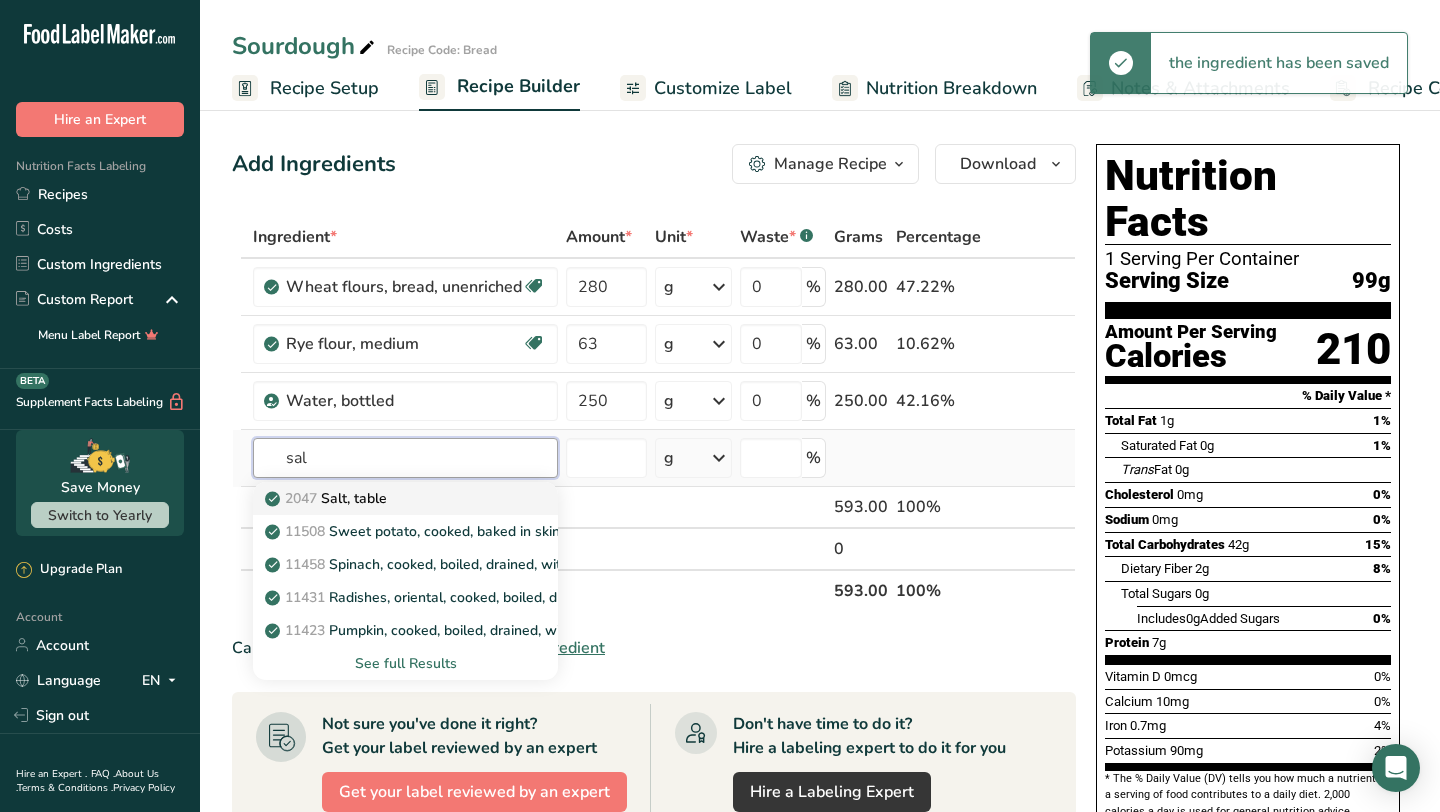 type on "sal" 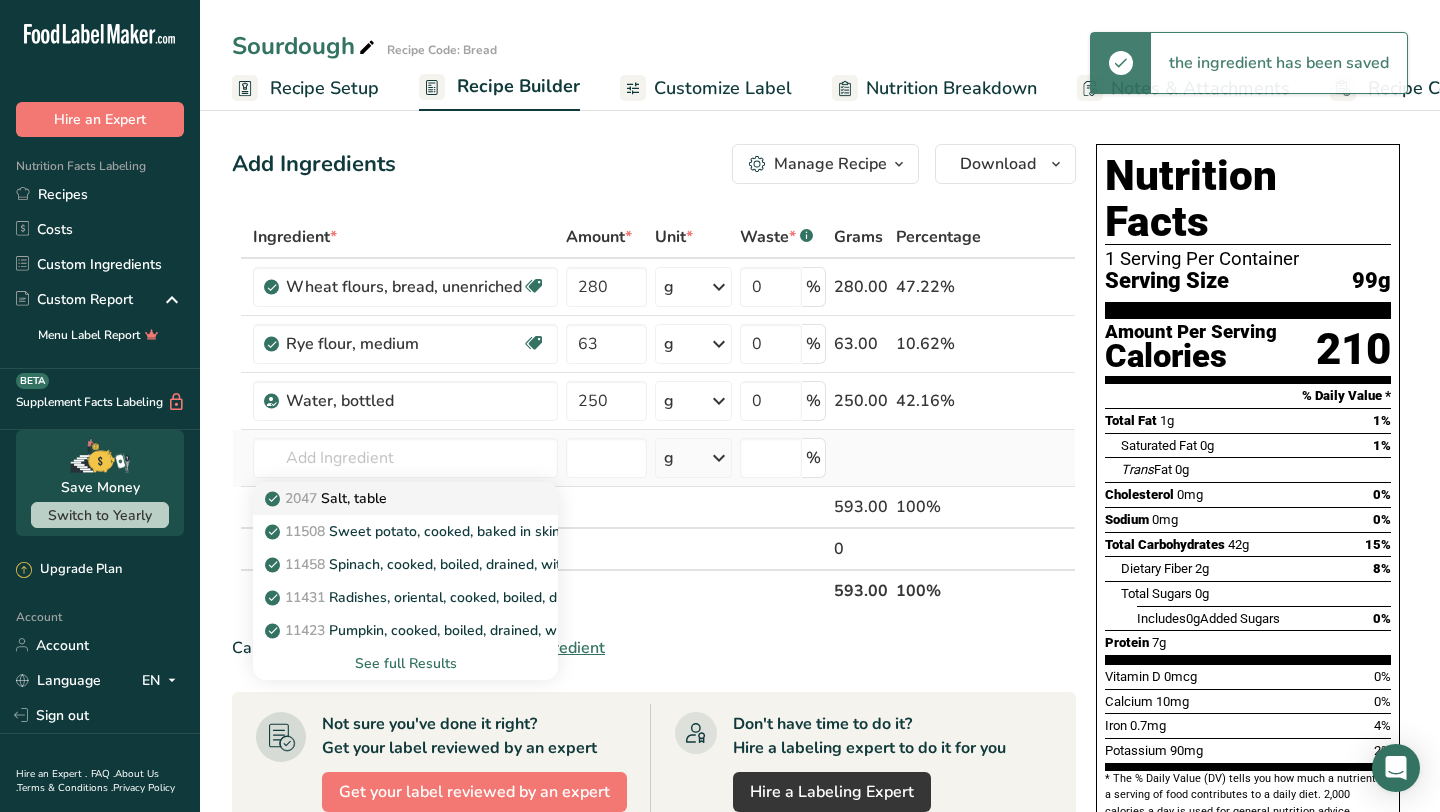 click on "2047
Salt, table" at bounding box center [389, 498] 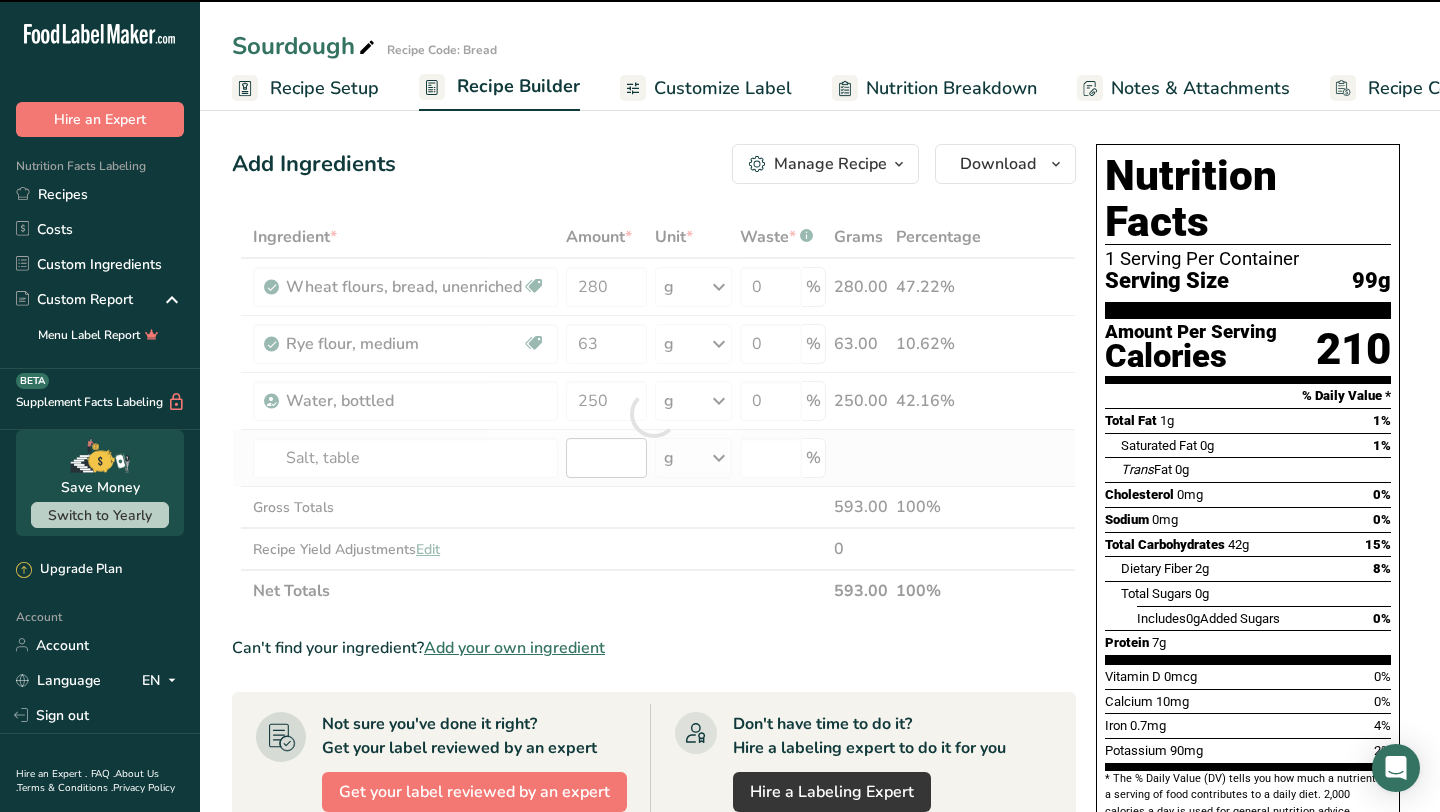 type on "0" 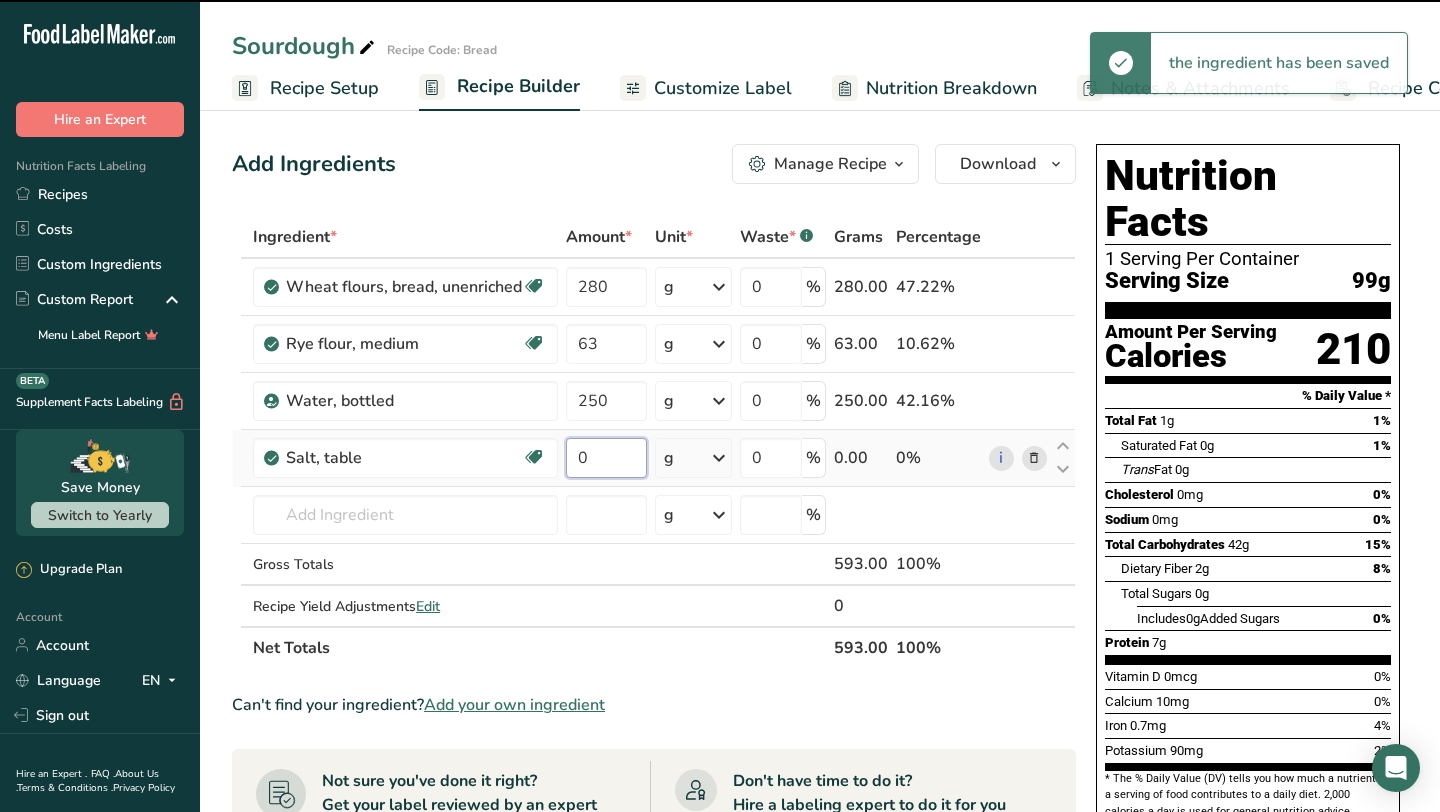 click on "0" at bounding box center [606, 458] 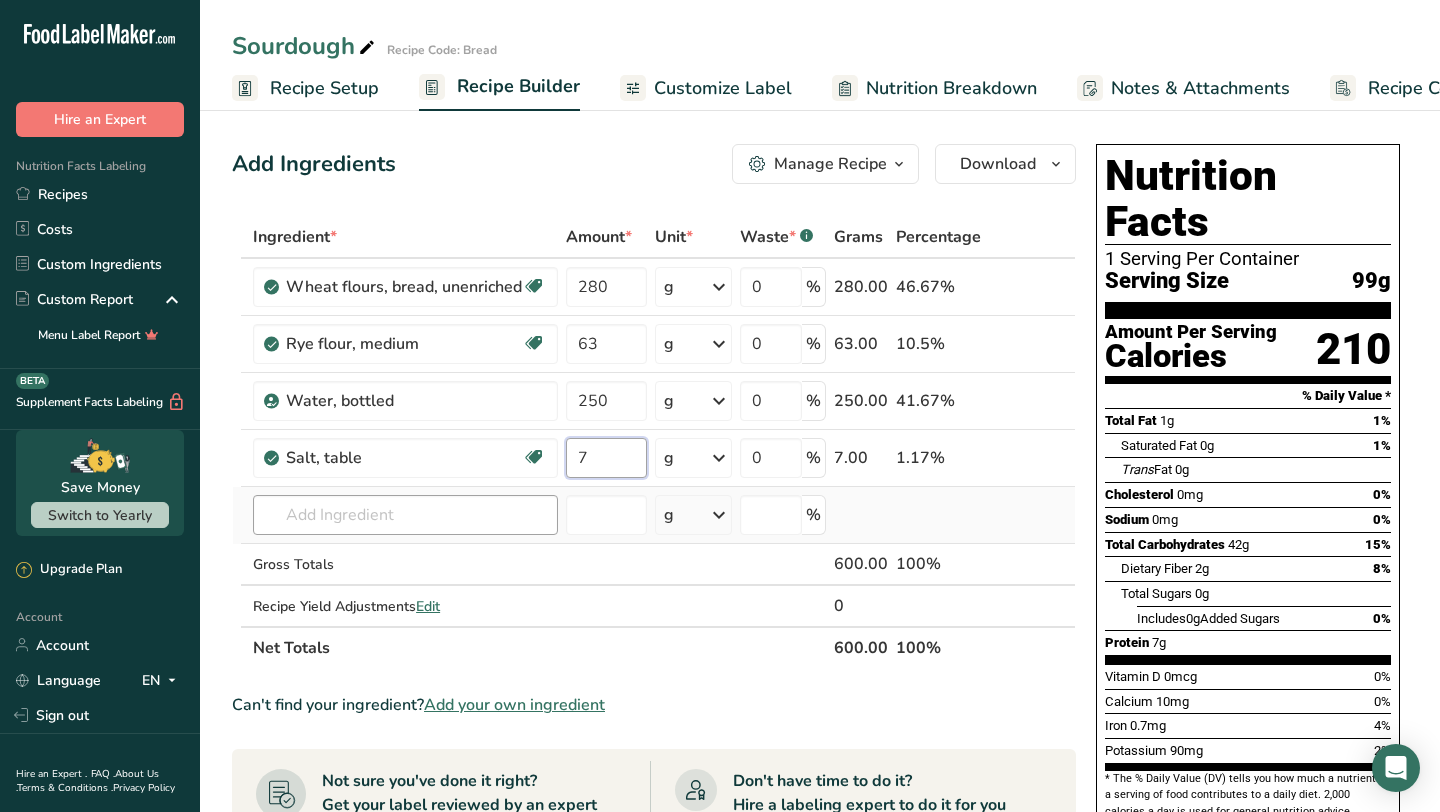 type on "7" 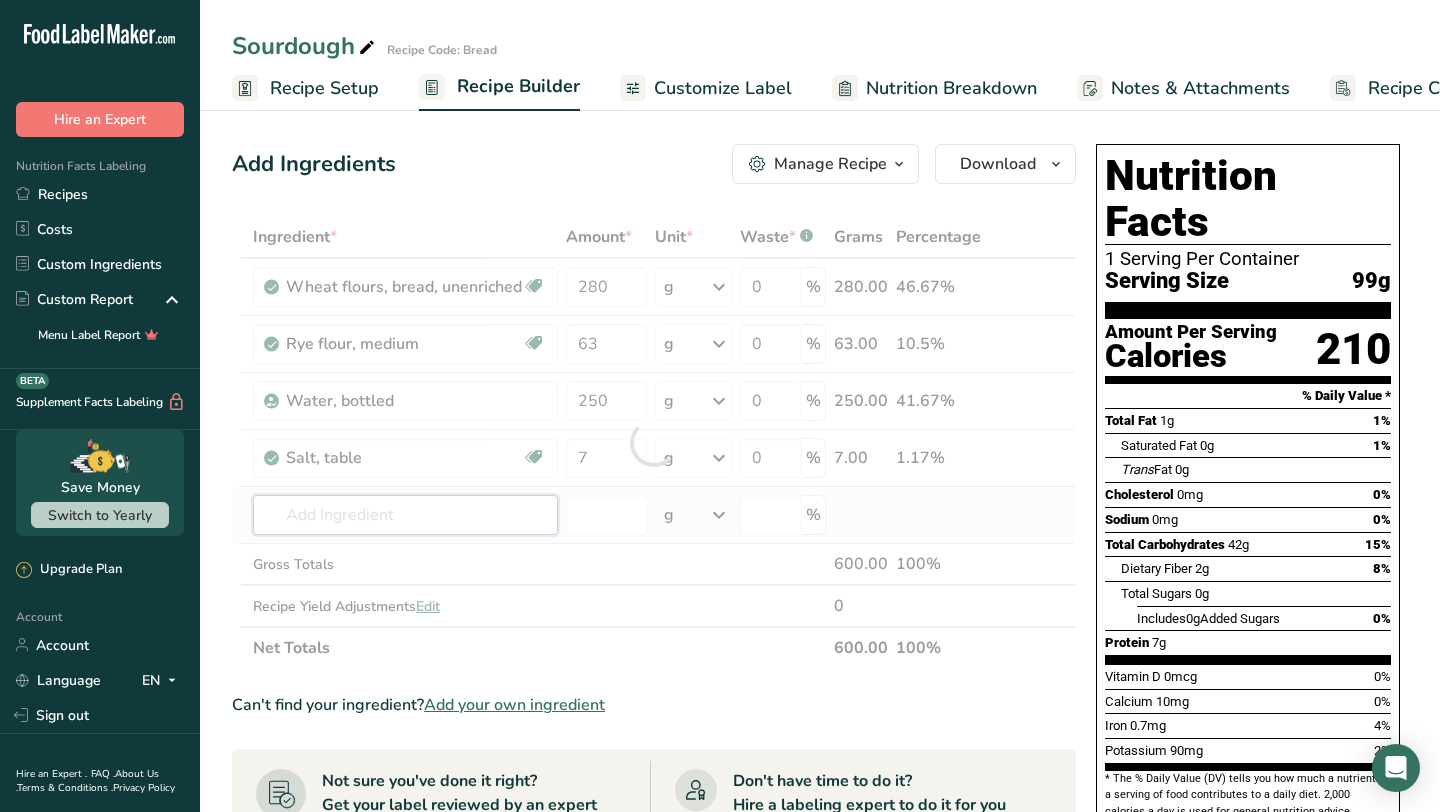 click on "Ingredient *
Amount *
Unit *
Waste *   .a-a{fill:#347362;}.b-a{fill:#fff;}          Grams
Percentage
Wheat flours, bread, unenriched
Vegetarian
Soy free
280
g
Portions
1 cup unsifted, dipped
Weight Units
g
kg
mg
See more
Volume Units
l
Volume units require a density conversion. If you know your ingredient's density enter it below. Otherwise, click on "RIA" our AI Regulatory bot - she will be able to help you
lb/ft3
g/cm3
Confirm
mL
lb/ft3
g/cm3
Confirm" at bounding box center [654, 442] 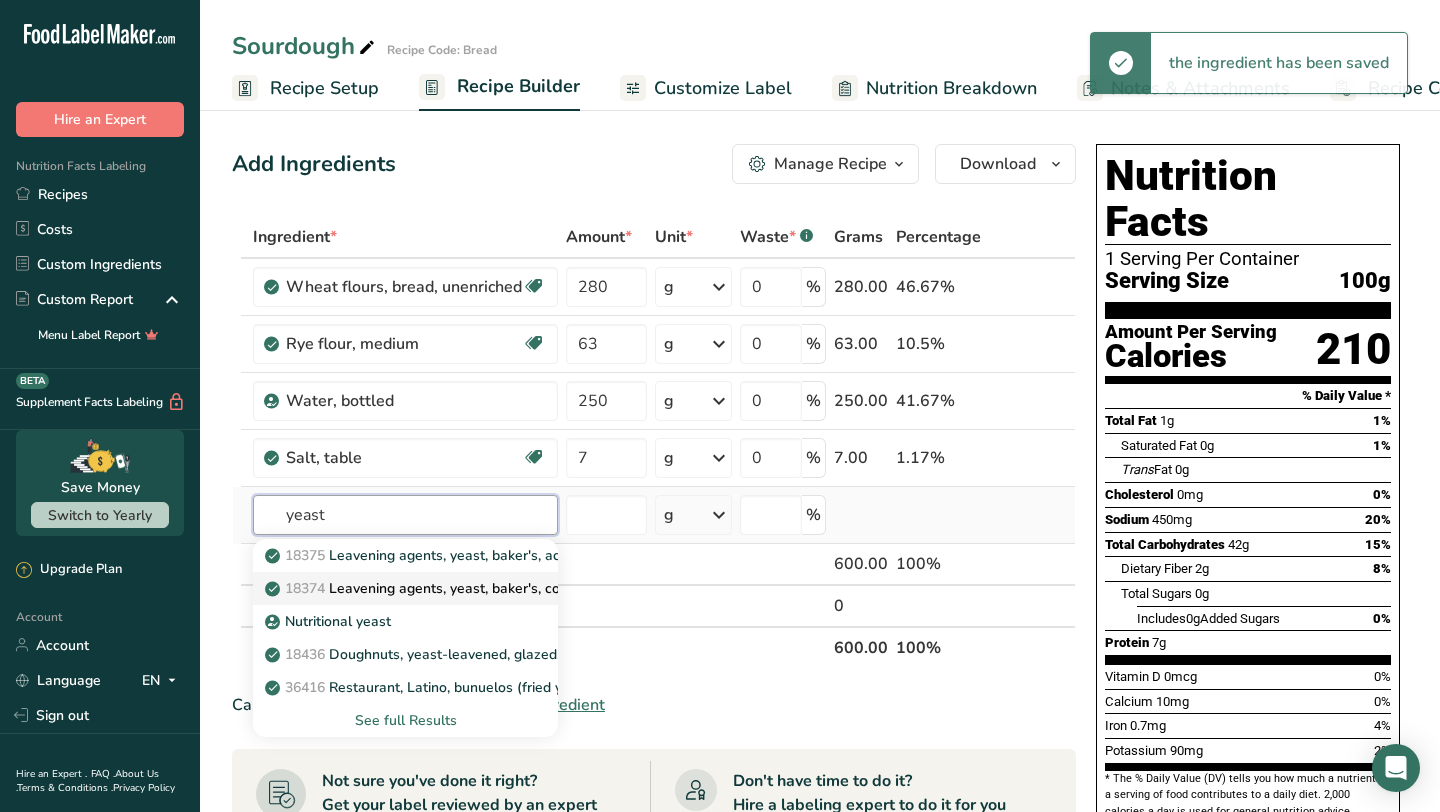 type on "yeast" 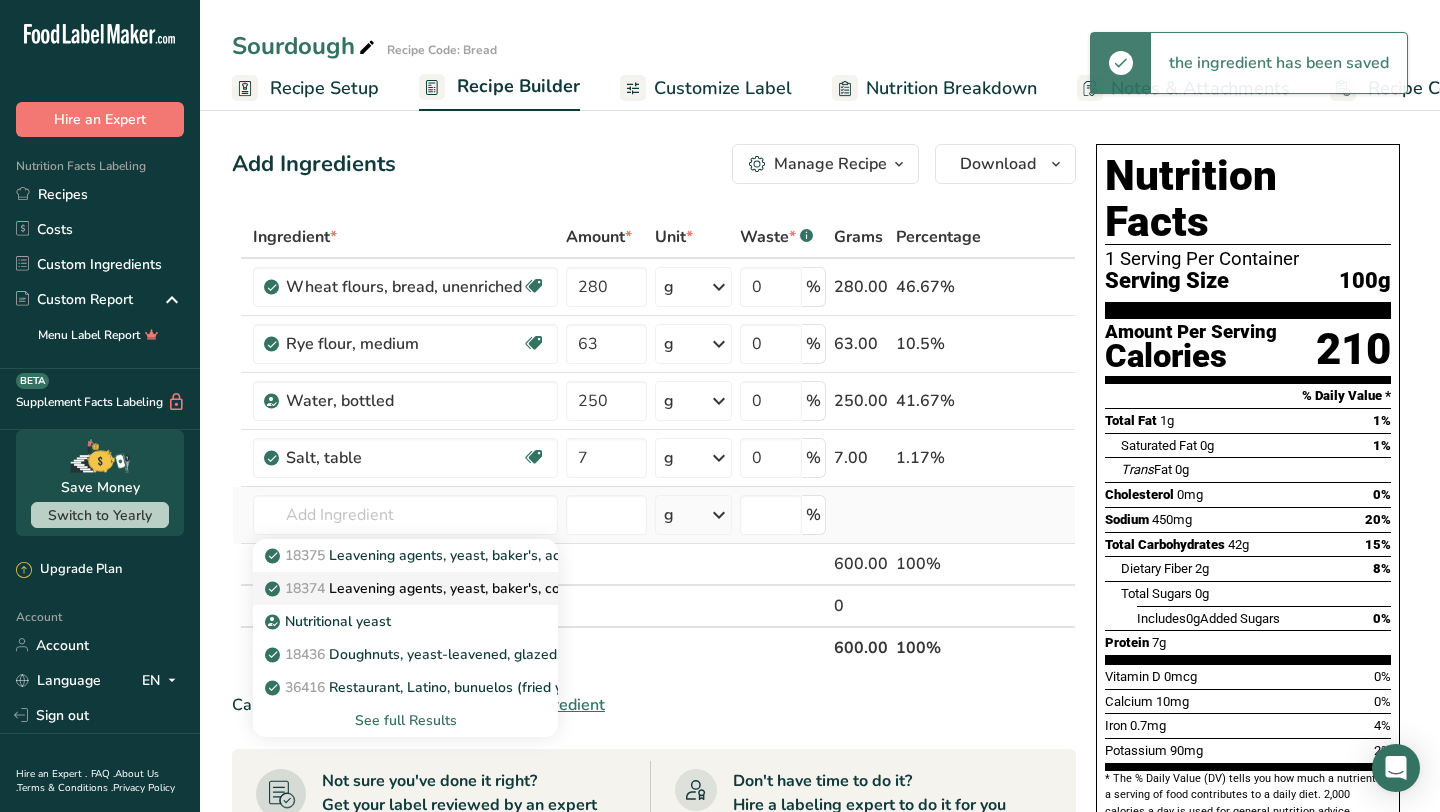click on "18374
Leavening agents, yeast, baker's, compressed" at bounding box center (446, 588) 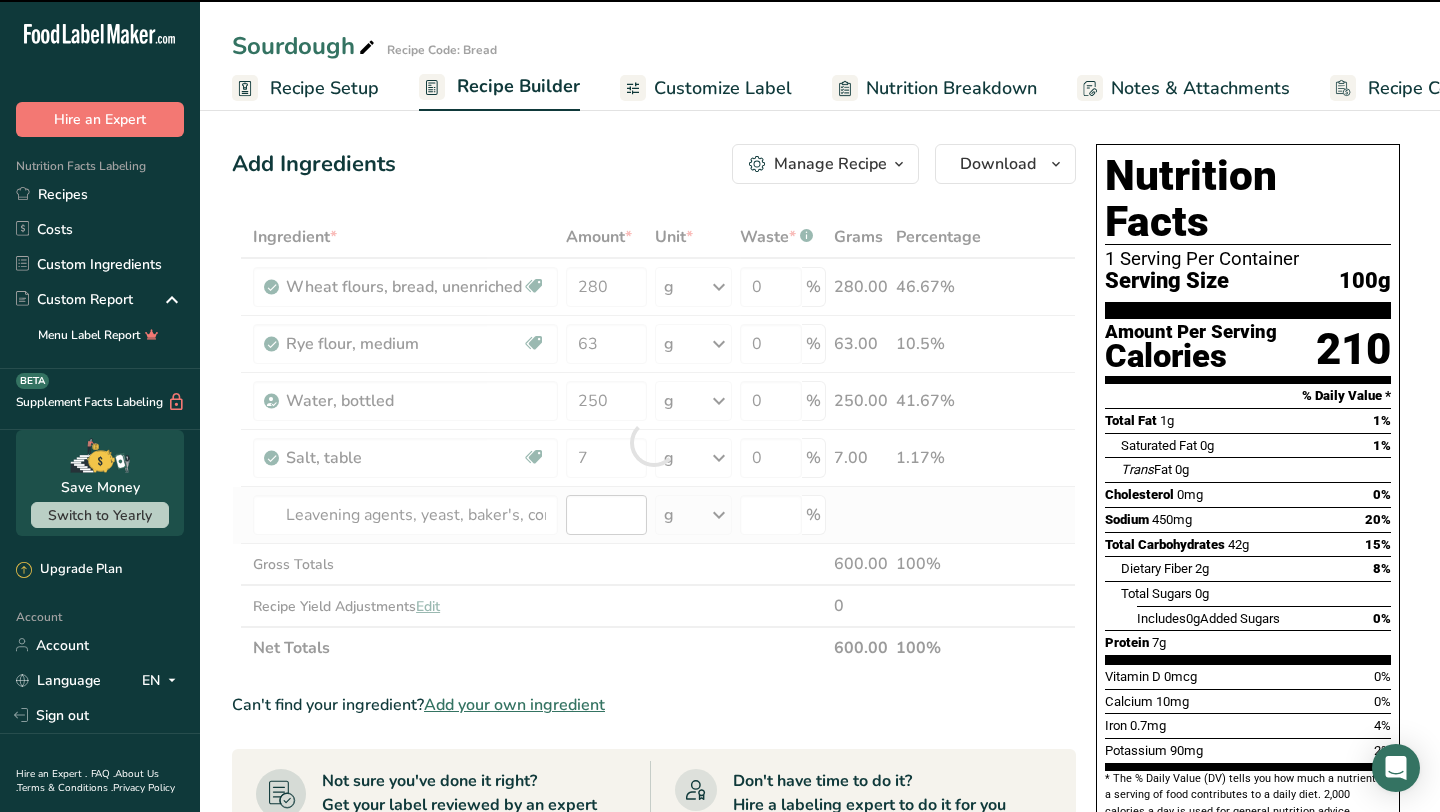type on "0" 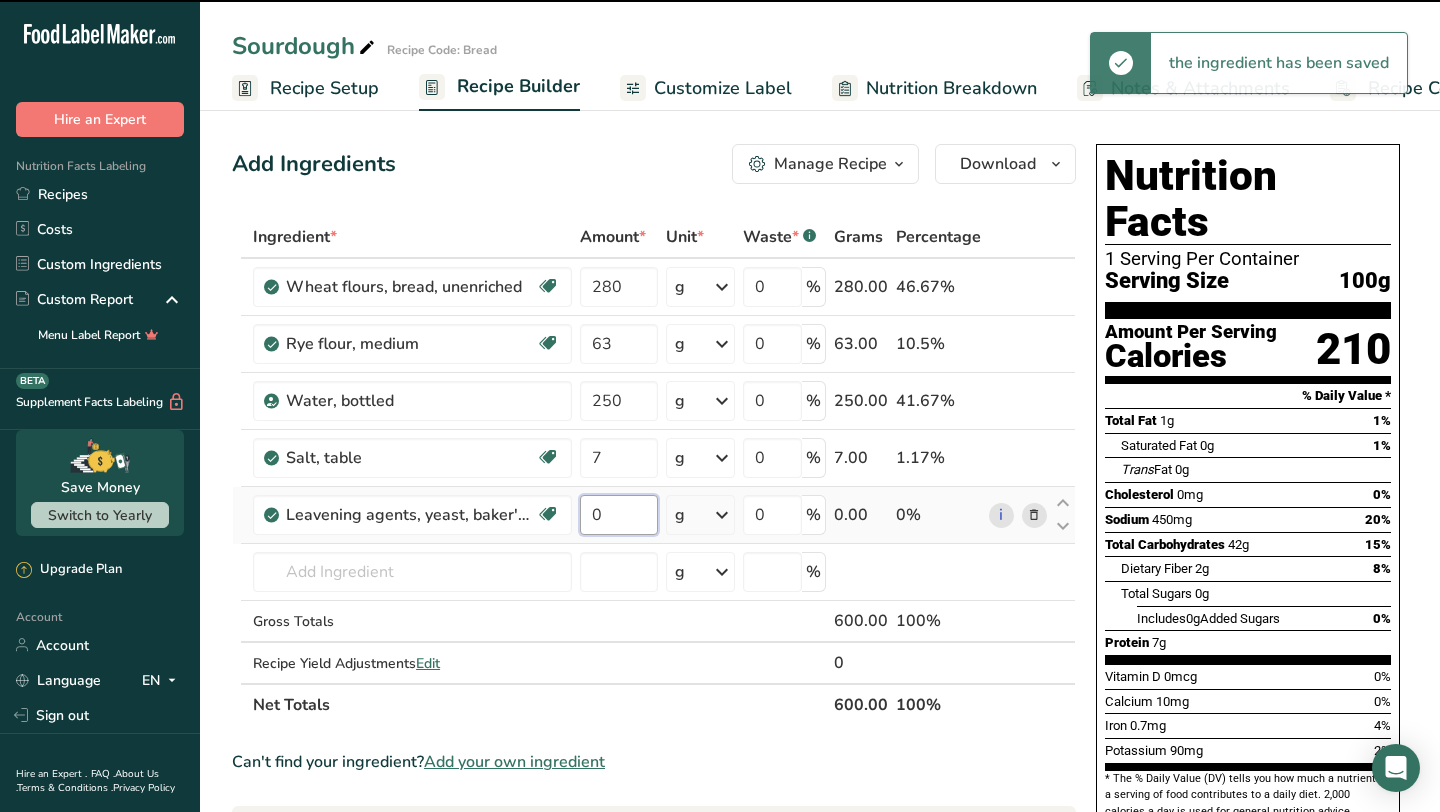click on "0" at bounding box center [618, 515] 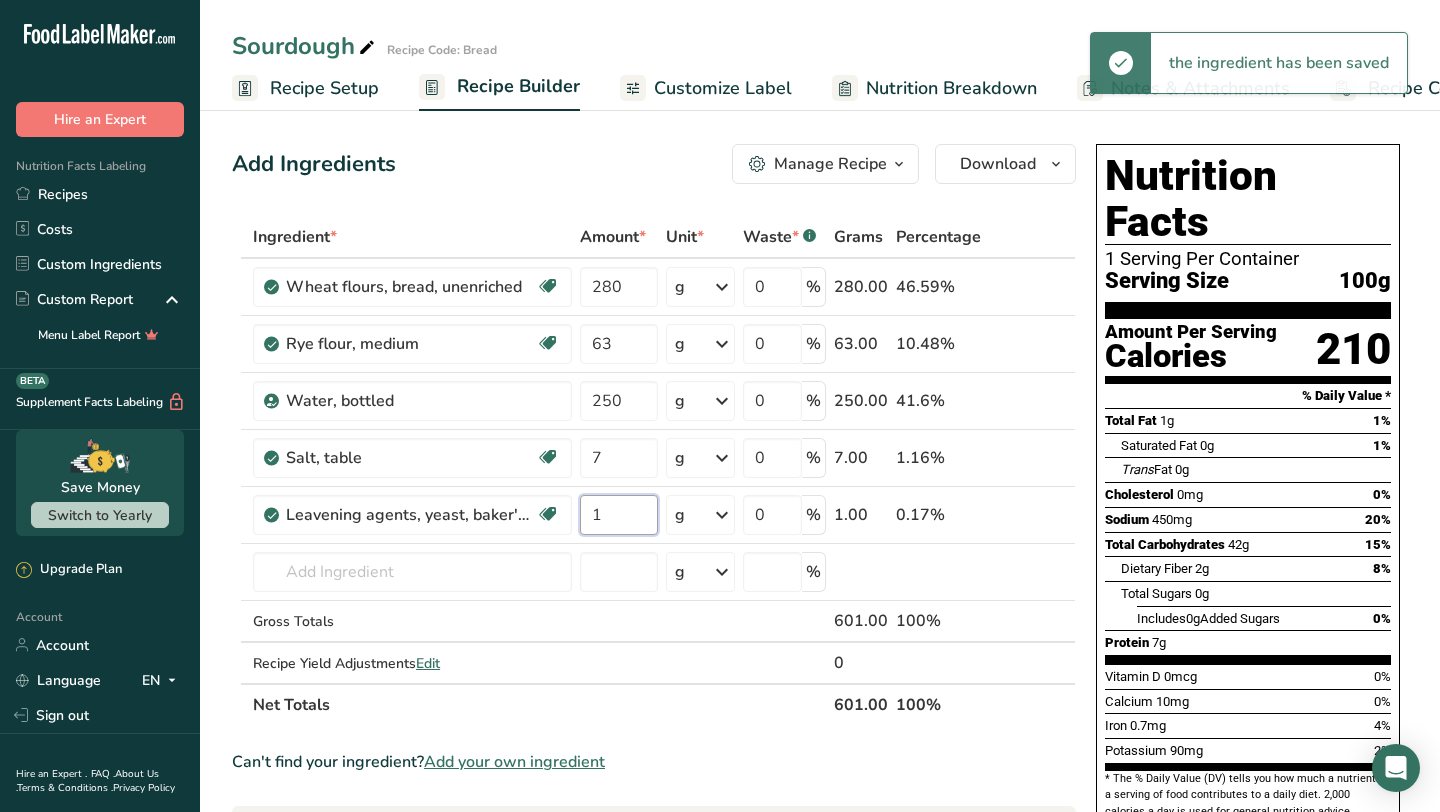 type on "1" 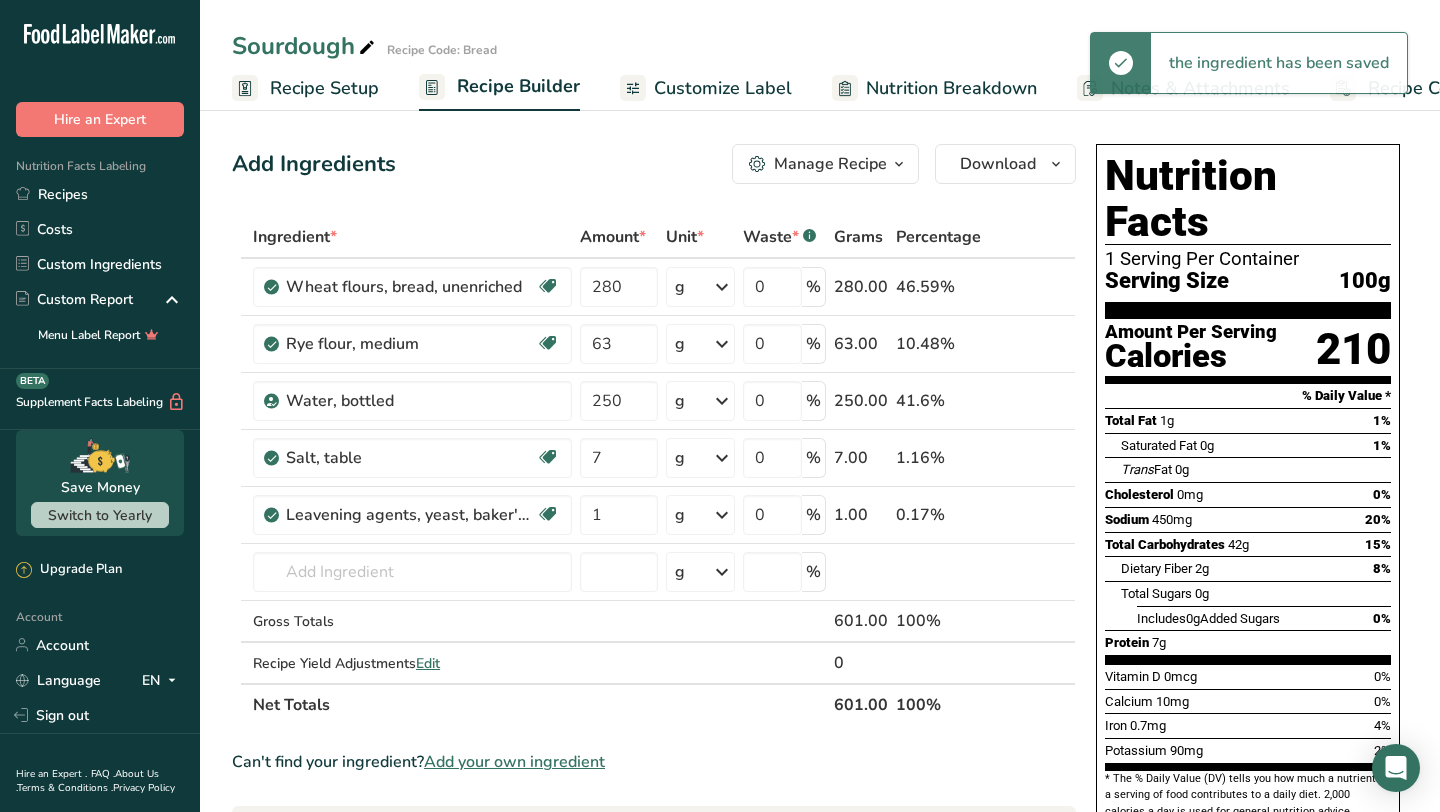 click on "Ingredient *
Amount *
Unit *
Waste *   .a-a{fill:#347362;}.b-a{fill:#fff;}          Grams
Percentage
Wheat flours, bread, unenriched
Vegetarian
Soy free
280
g
Portions
1 cup unsifted, dipped
Weight Units
g
kg
mg
See more
Volume Units
l
Volume units require a density conversion. If you know your ingredient's density enter it below. Otherwise, click on "RIA" our AI Regulatory bot - she will be able to help you
lb/ft3
g/cm3
Confirm
mL
lb/ft3
g/cm3
Confirm" at bounding box center (654, 471) 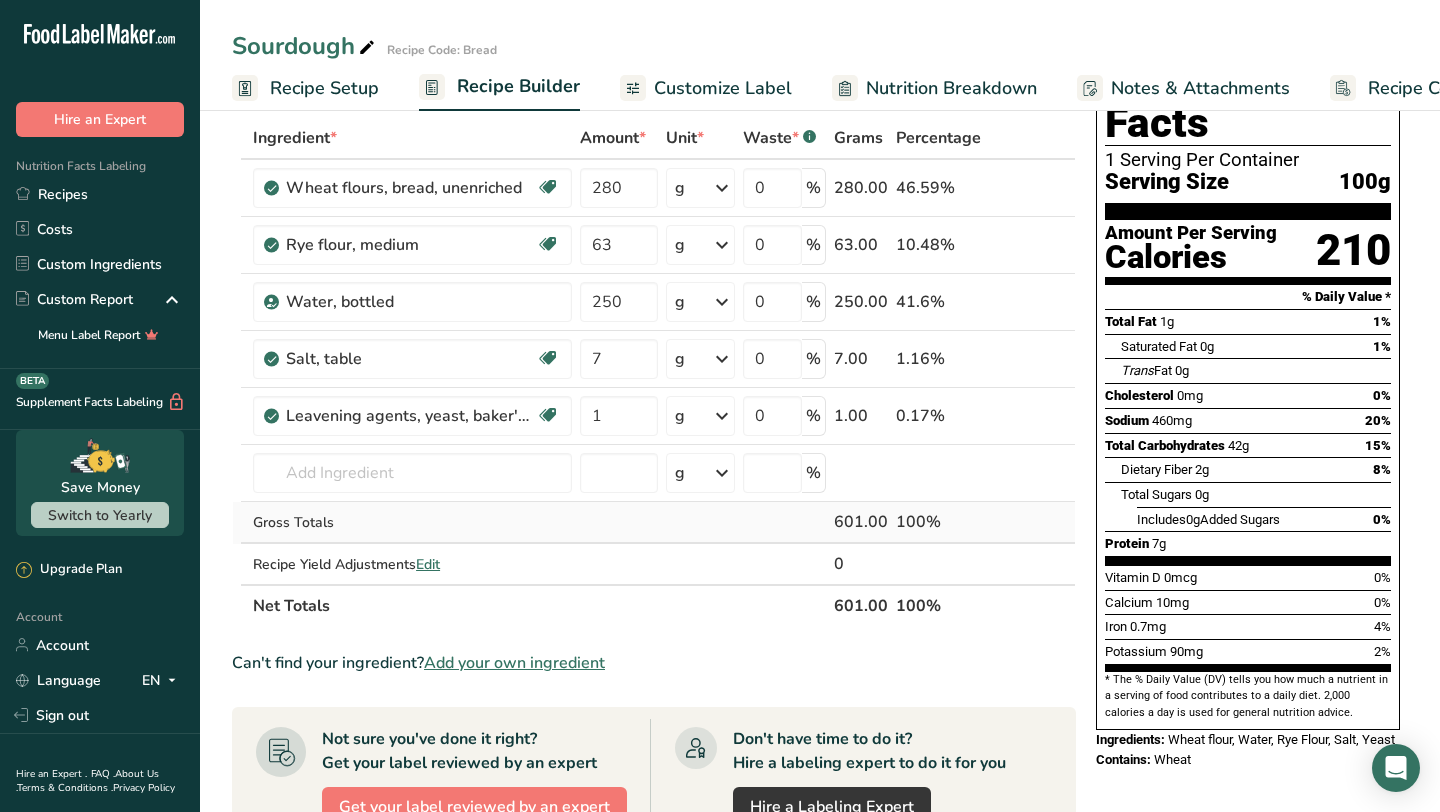 scroll, scrollTop: 0, scrollLeft: 0, axis: both 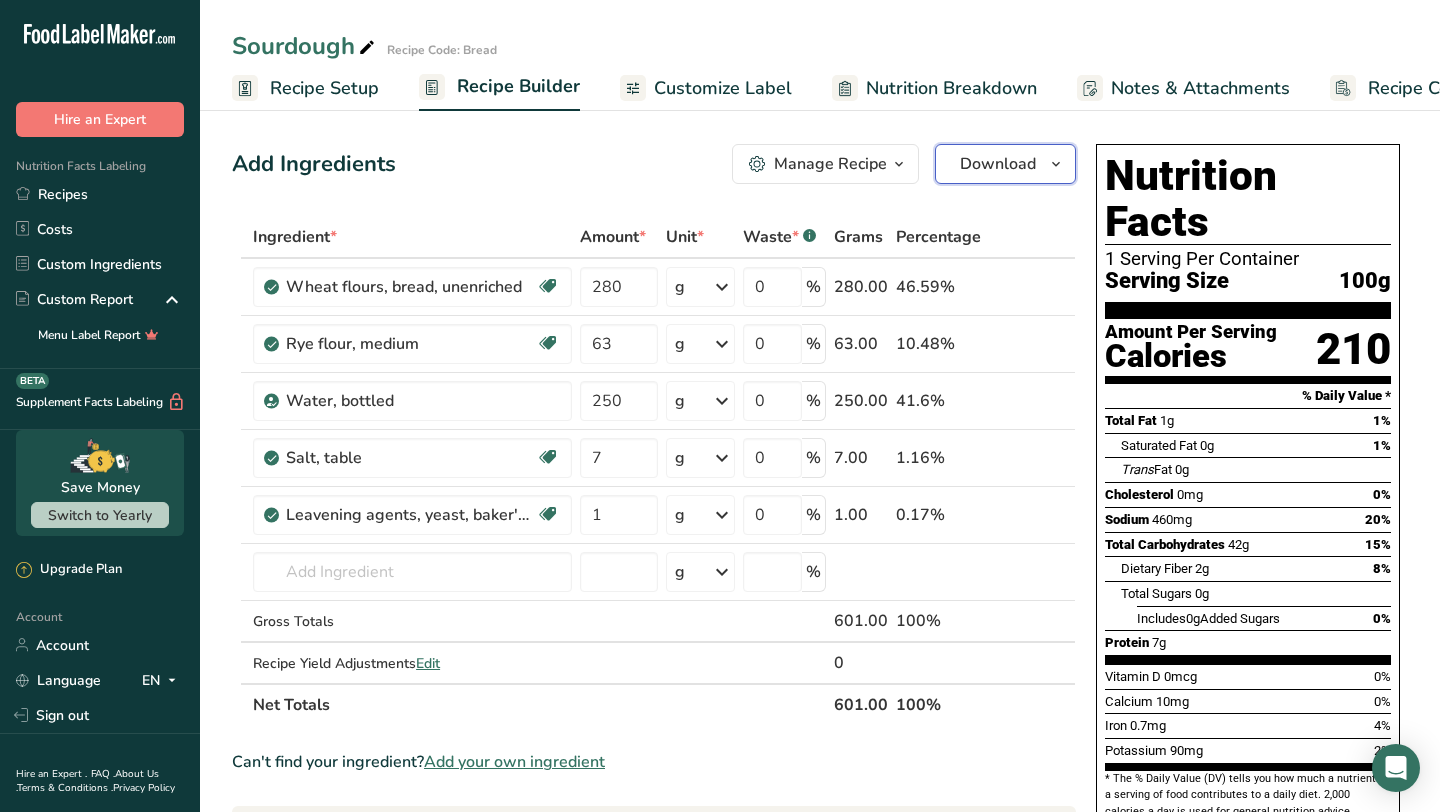 click on "Download" at bounding box center (998, 164) 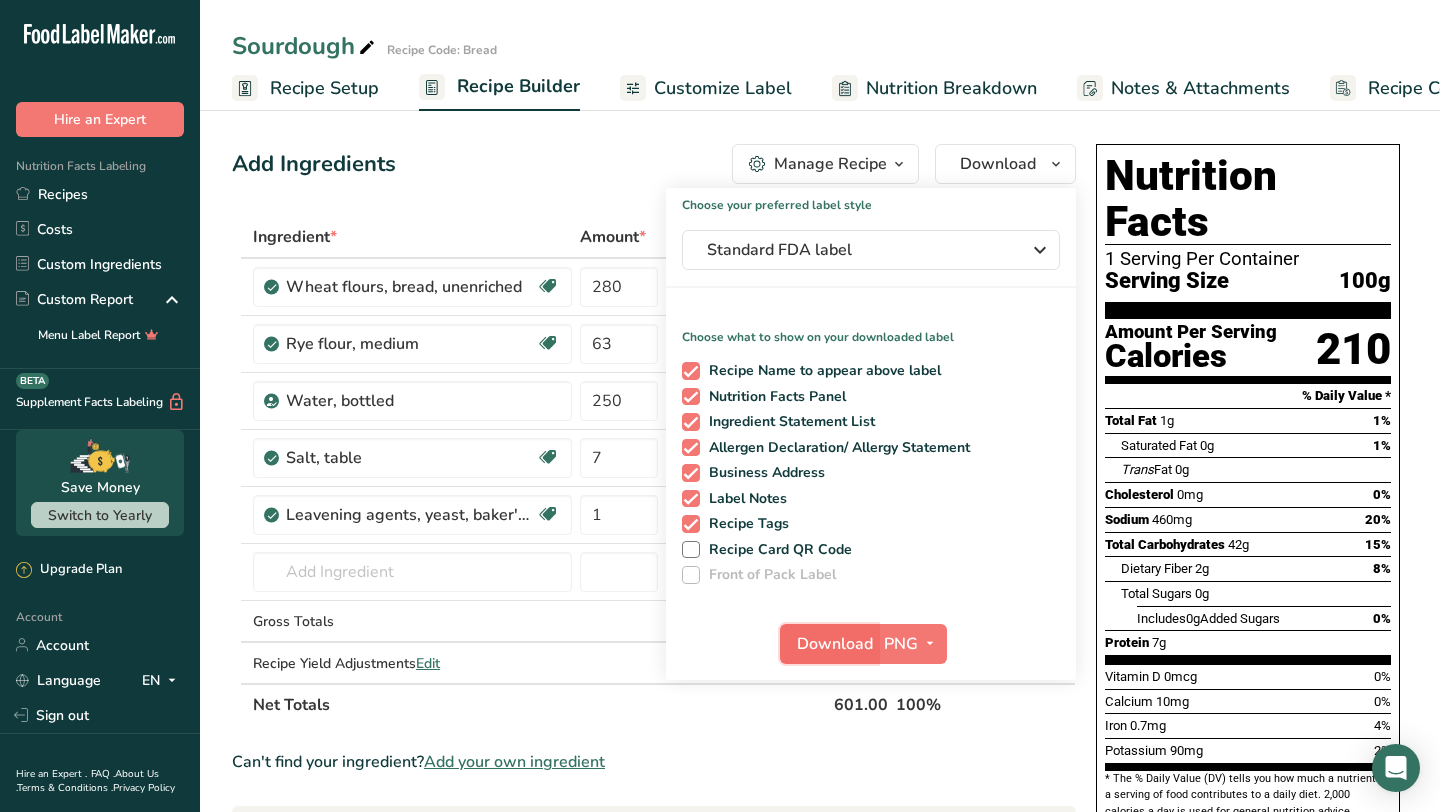 click on "Download" at bounding box center [835, 644] 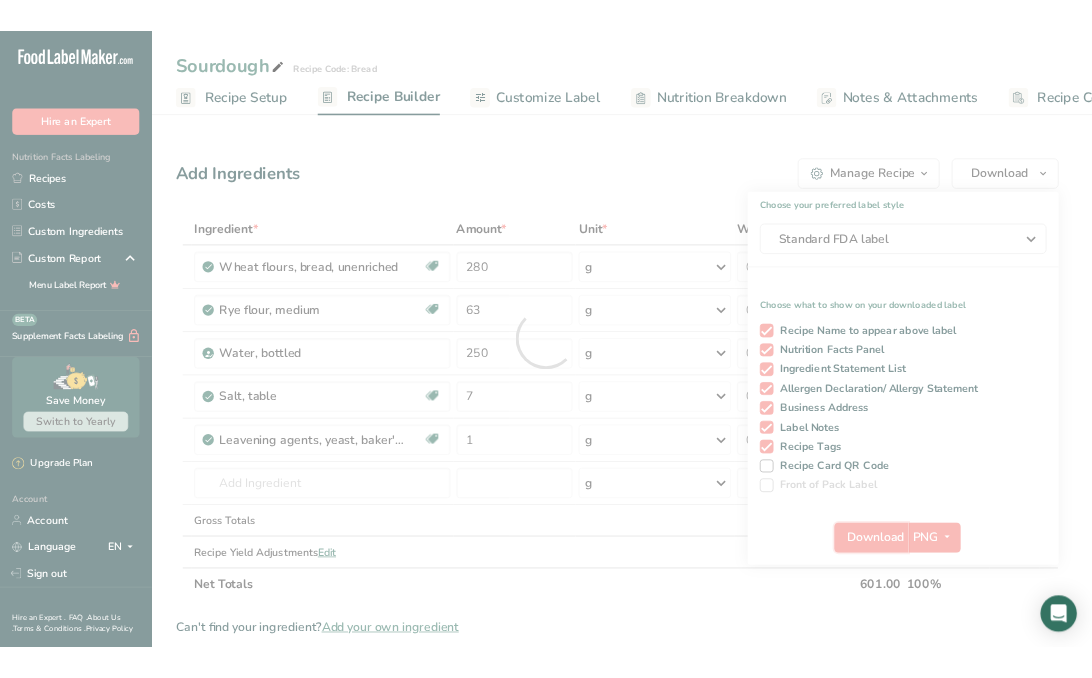 scroll, scrollTop: 0, scrollLeft: 0, axis: both 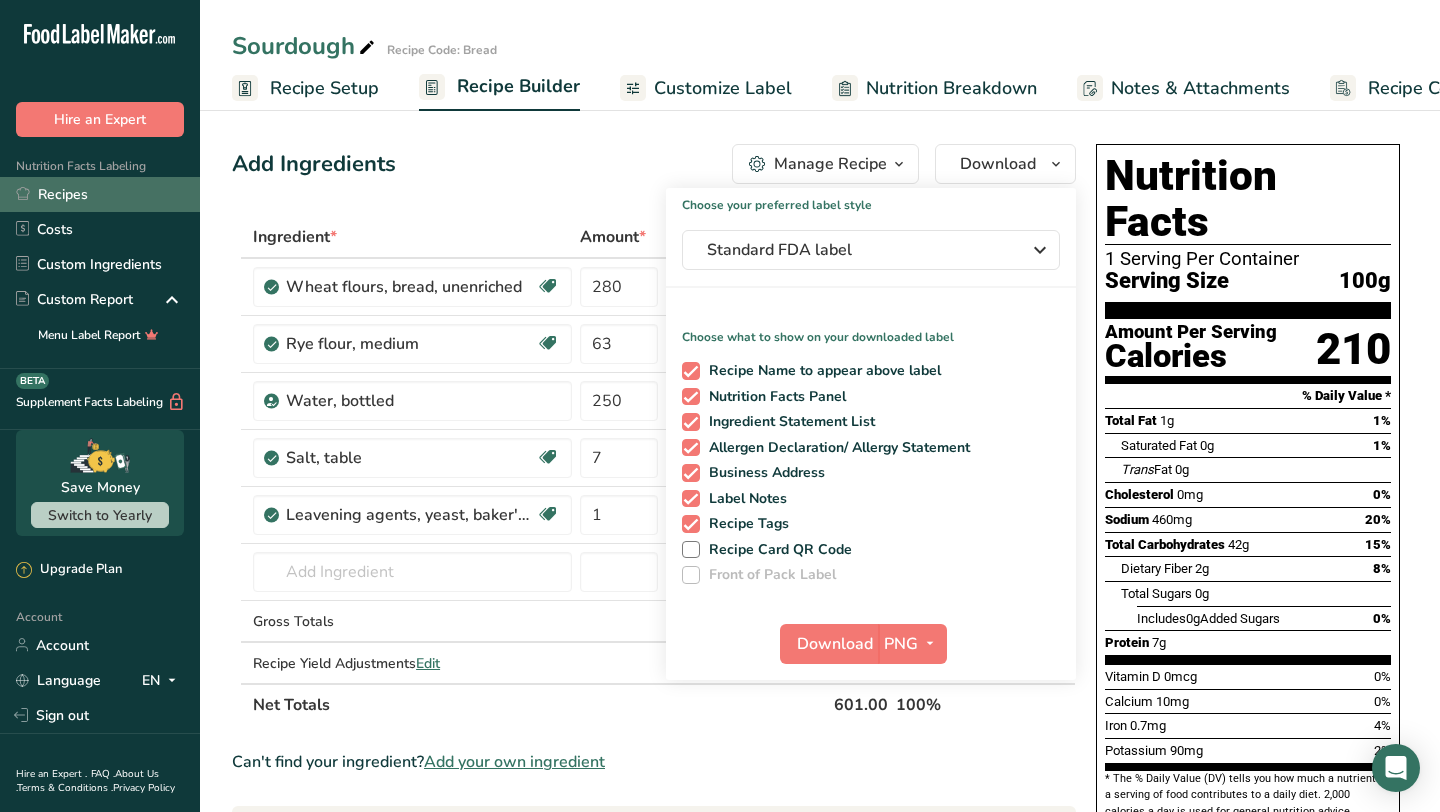 click on "Recipes" at bounding box center (100, 194) 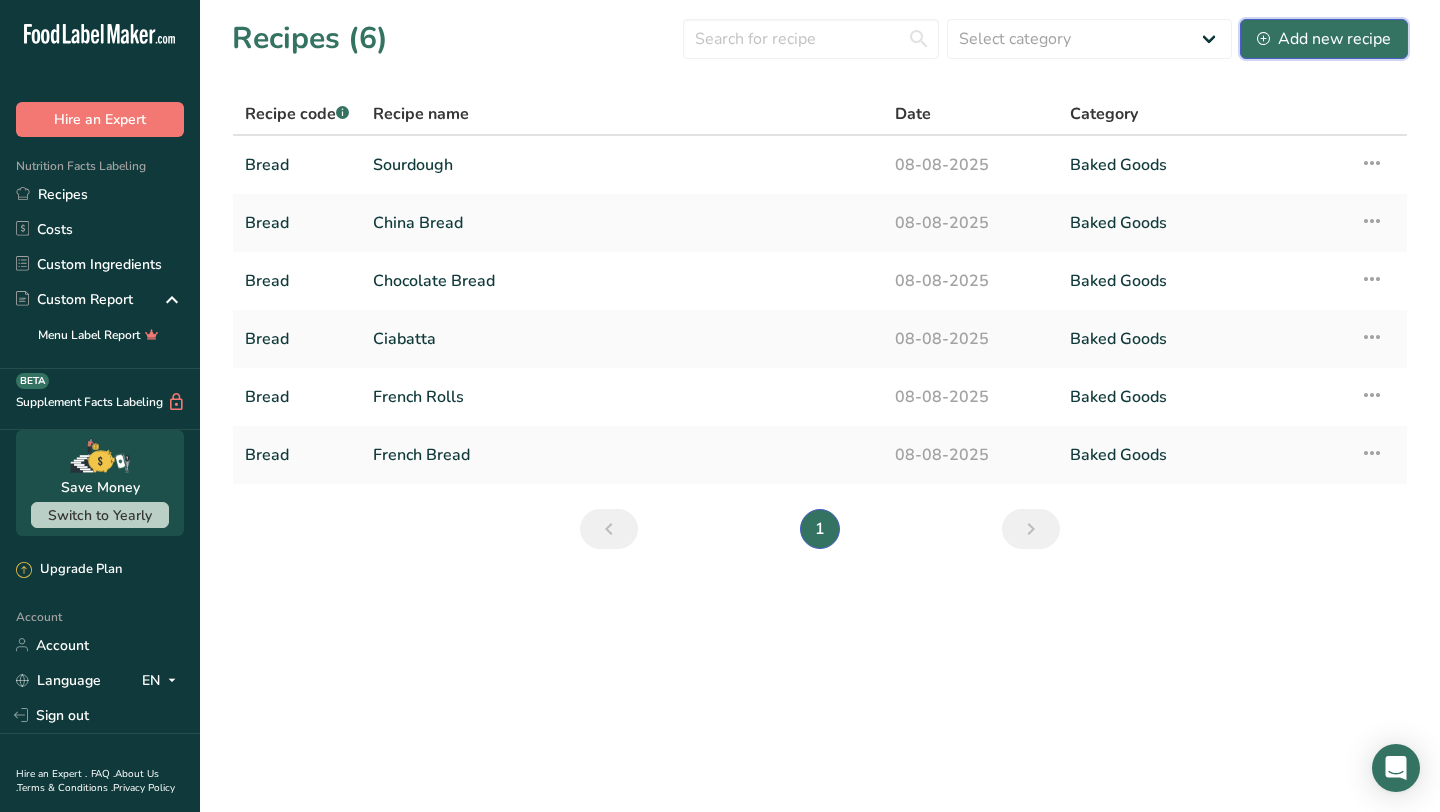 click on "Add new recipe" at bounding box center (1324, 39) 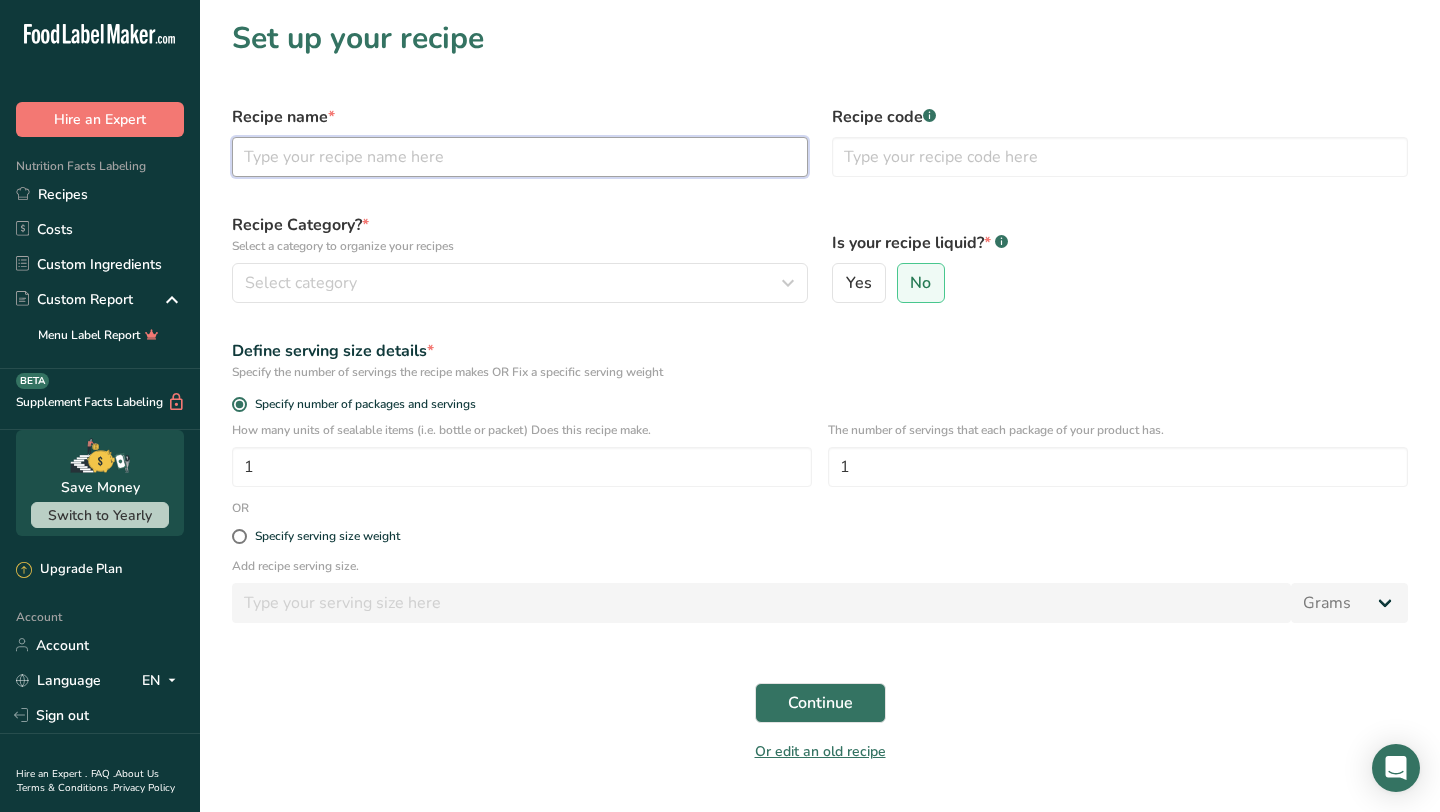 click at bounding box center [520, 157] 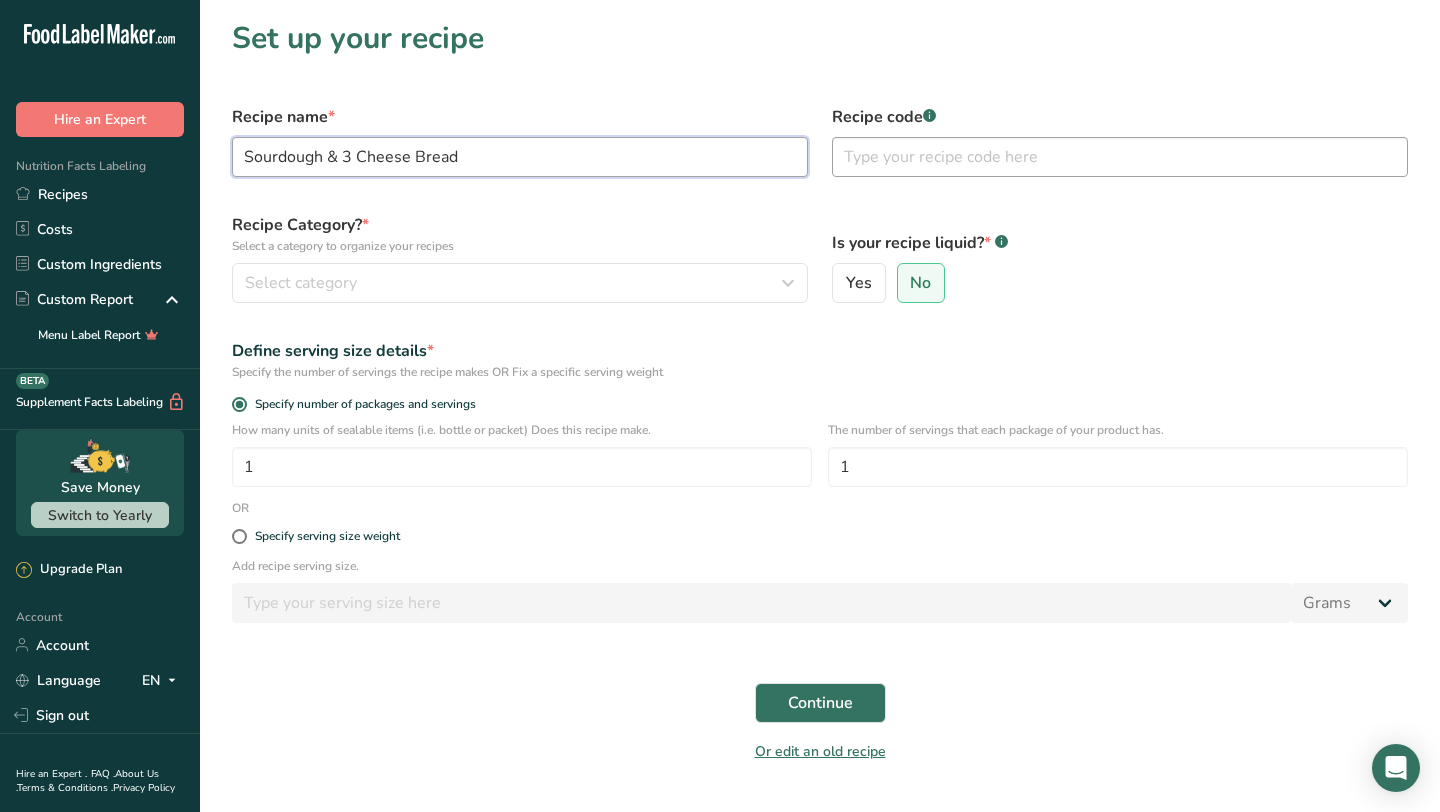 type on "[PRODUCT] Bread" 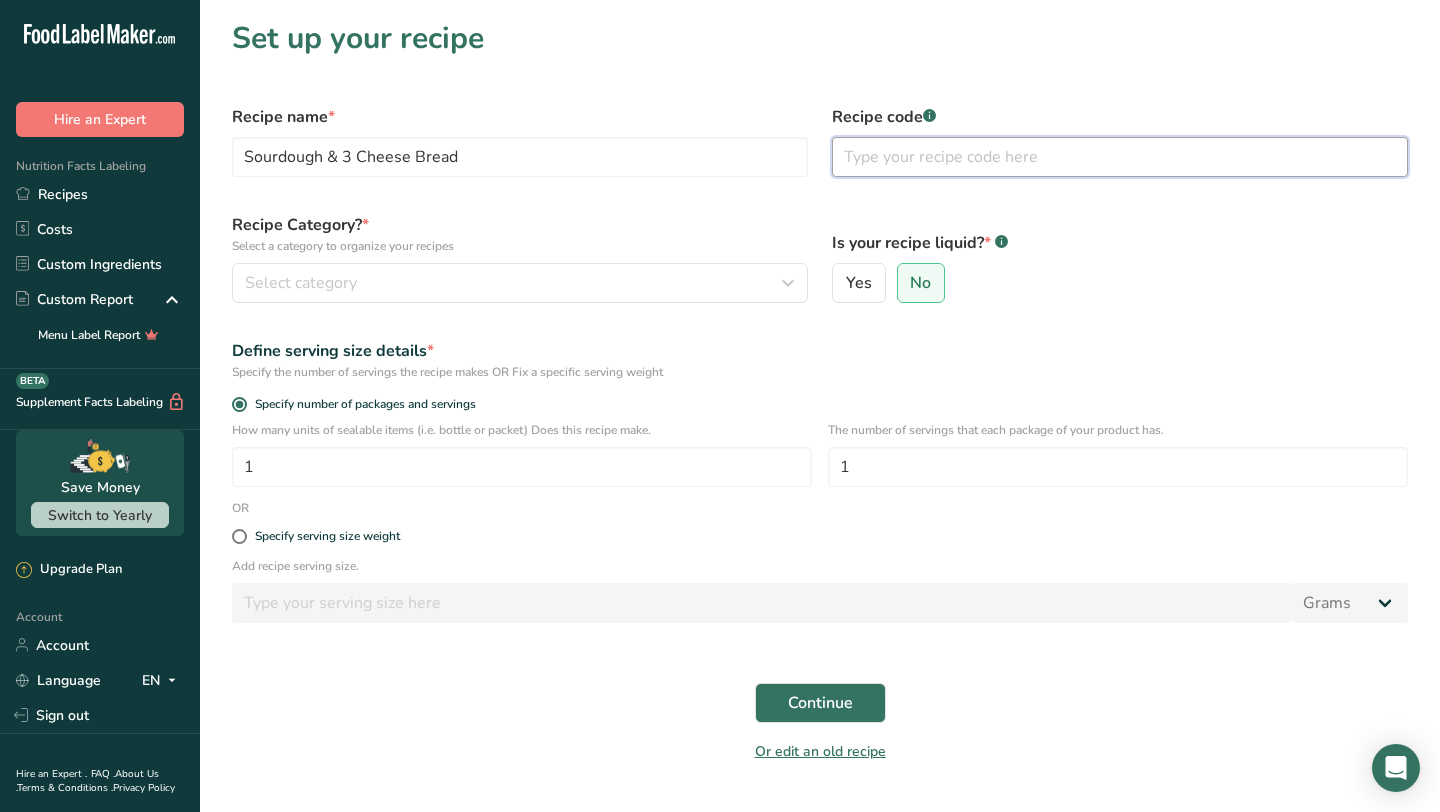 click at bounding box center [1120, 157] 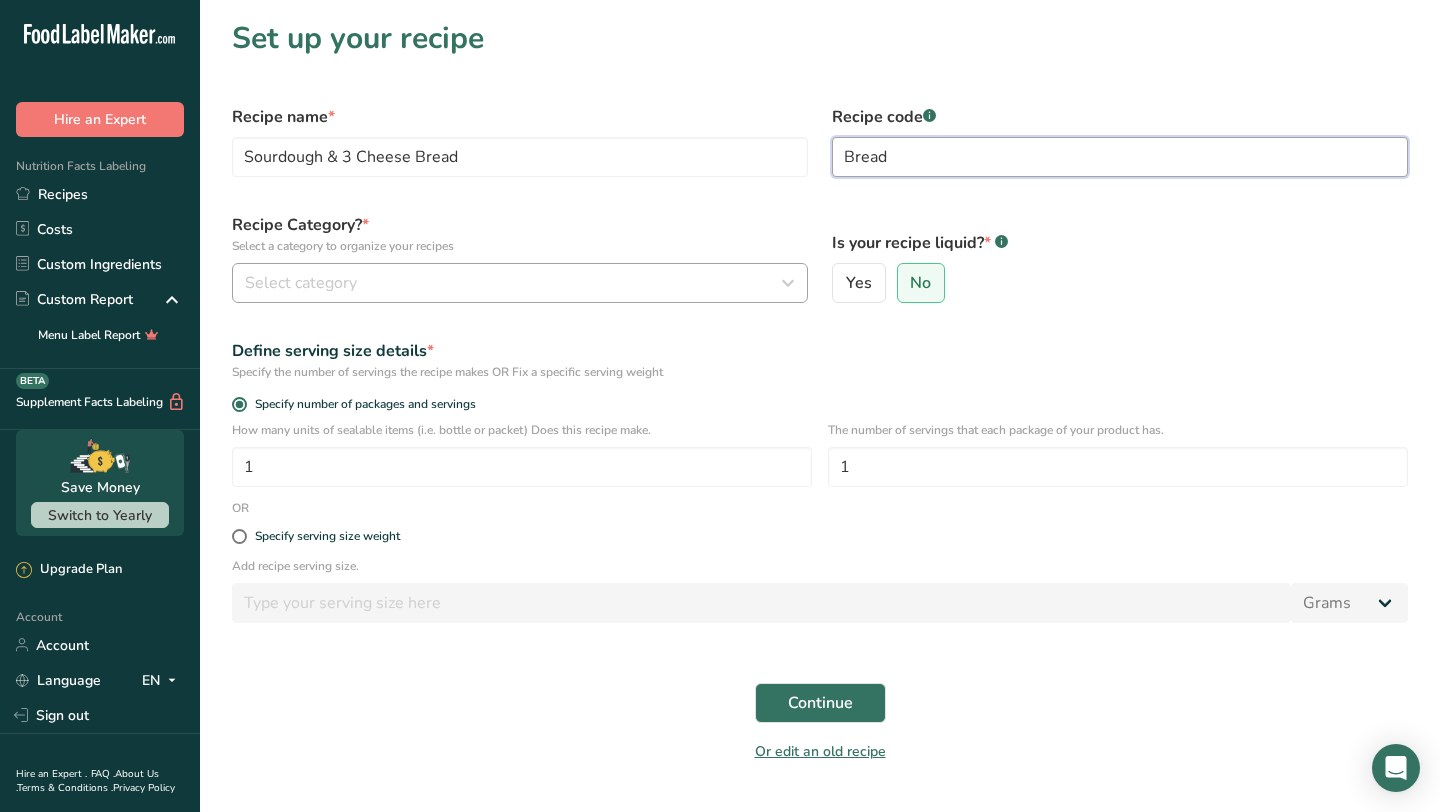 type on "Bread" 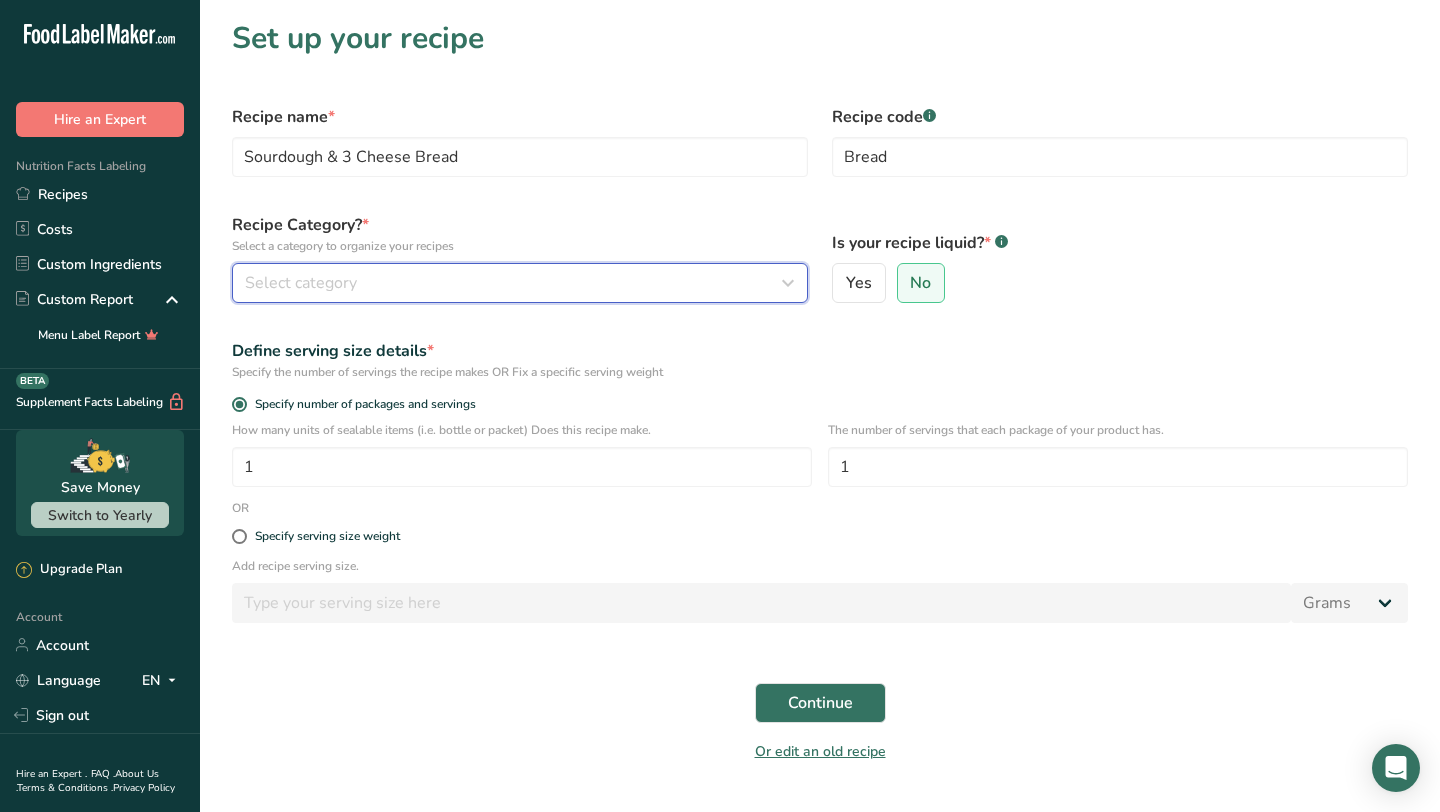 click on "Select category" at bounding box center [514, 283] 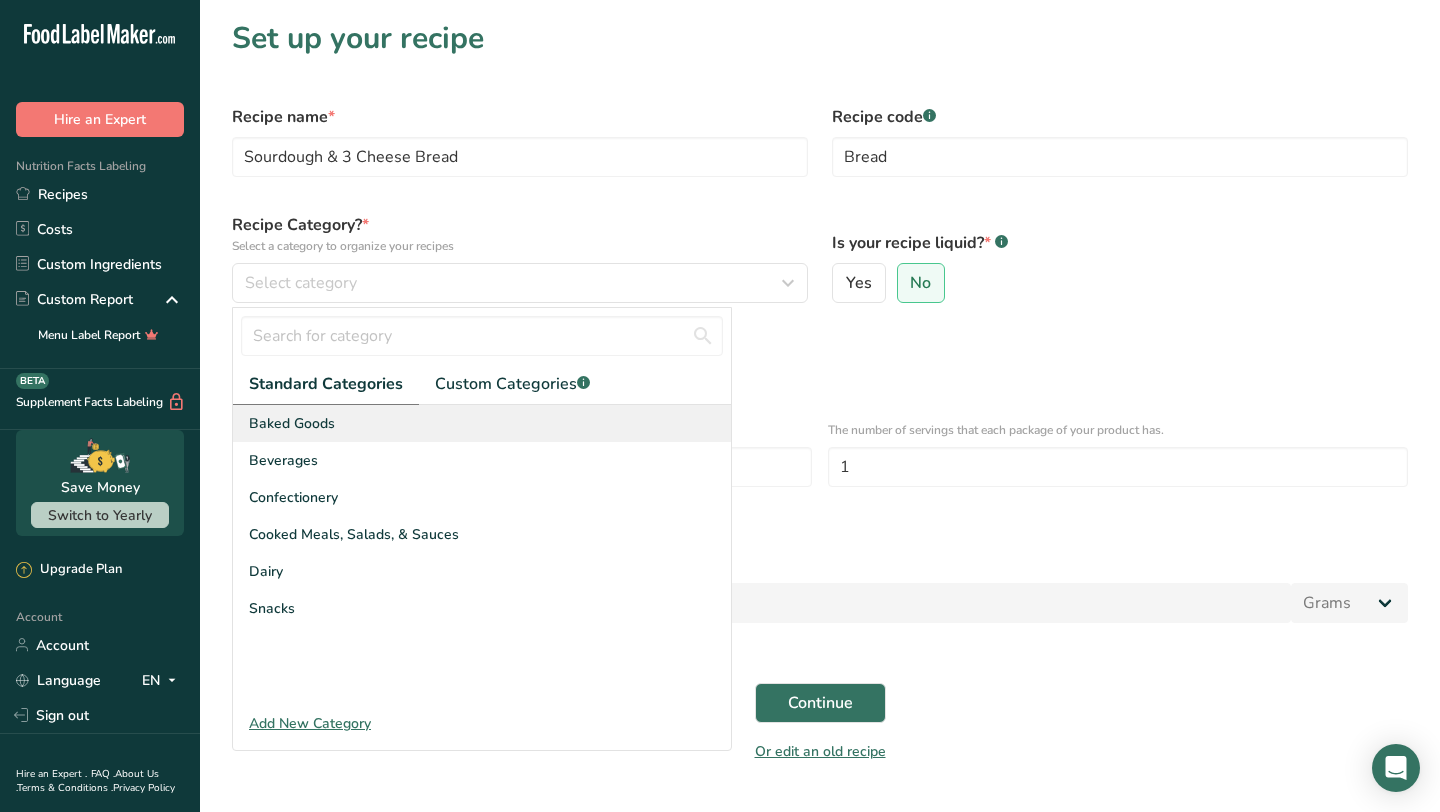 click on "Baked Goods" at bounding box center [482, 423] 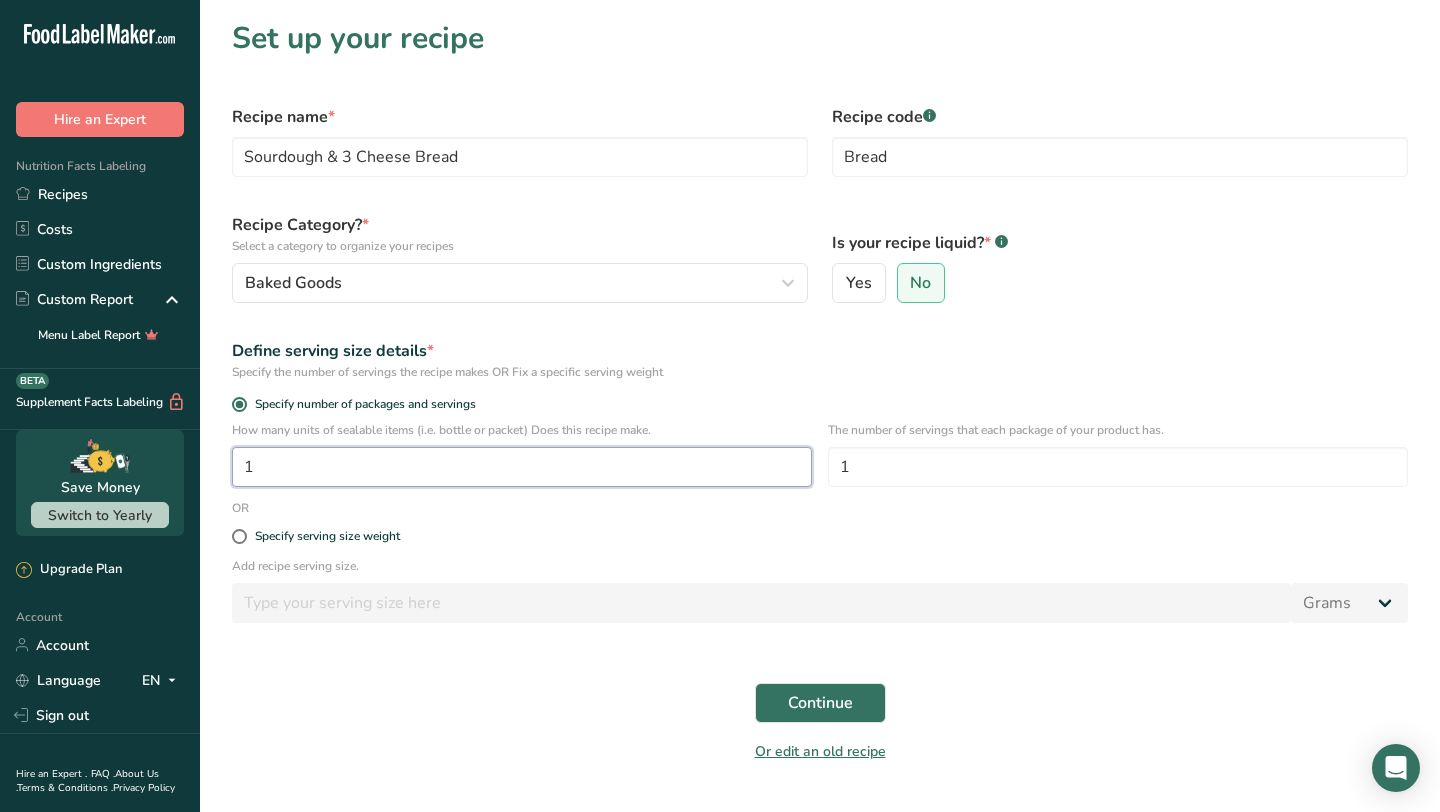 click on "1" at bounding box center (522, 467) 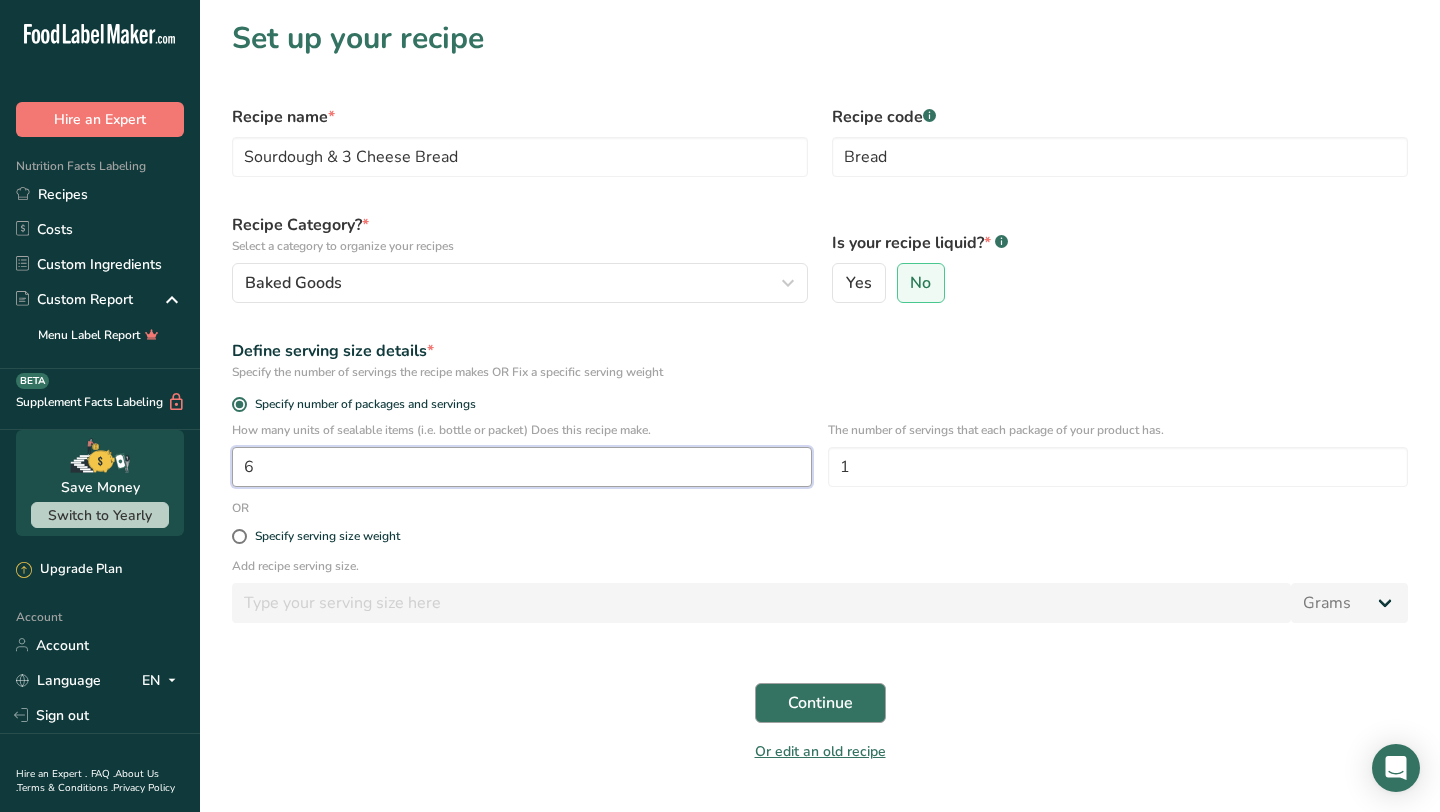 type on "6" 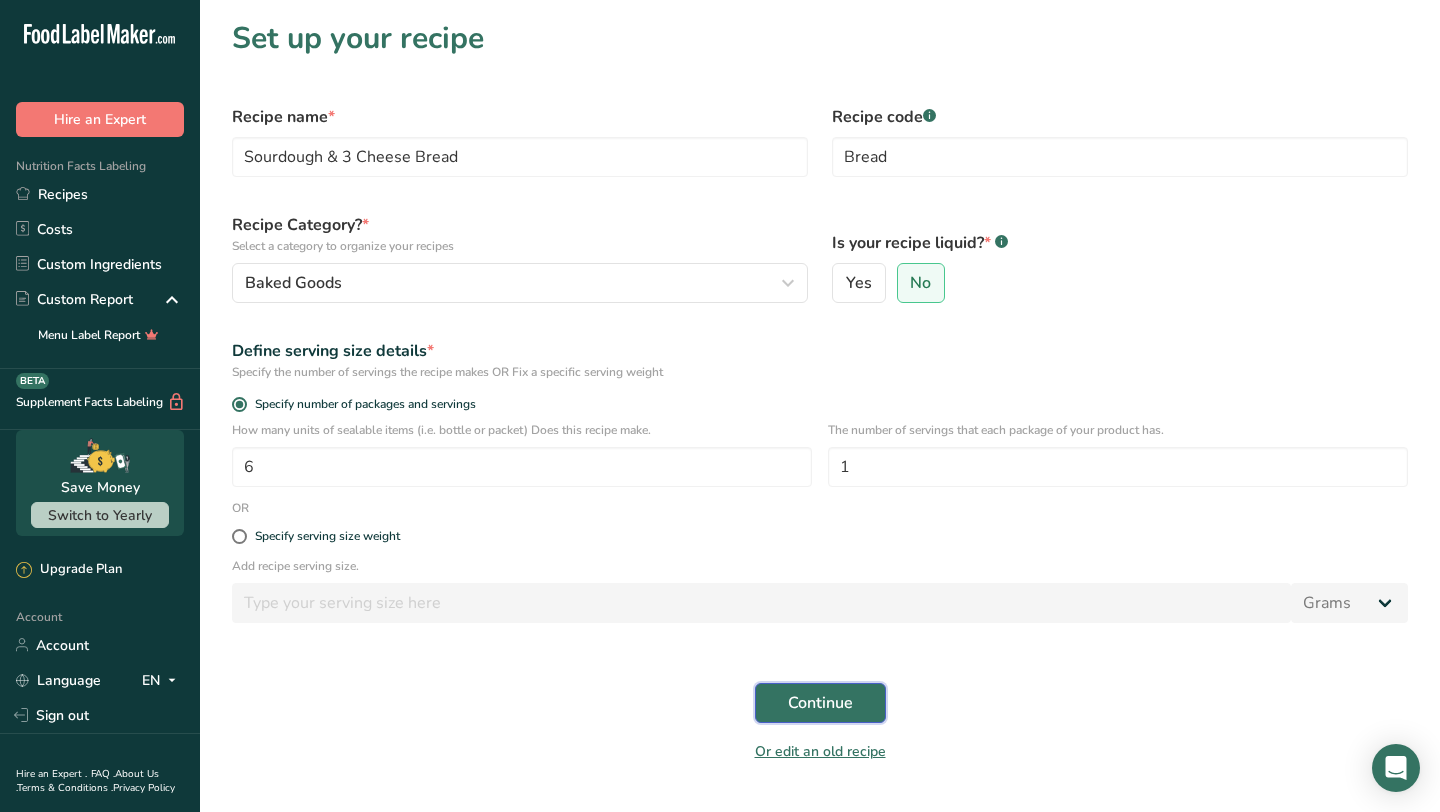 click on "Continue" at bounding box center (820, 703) 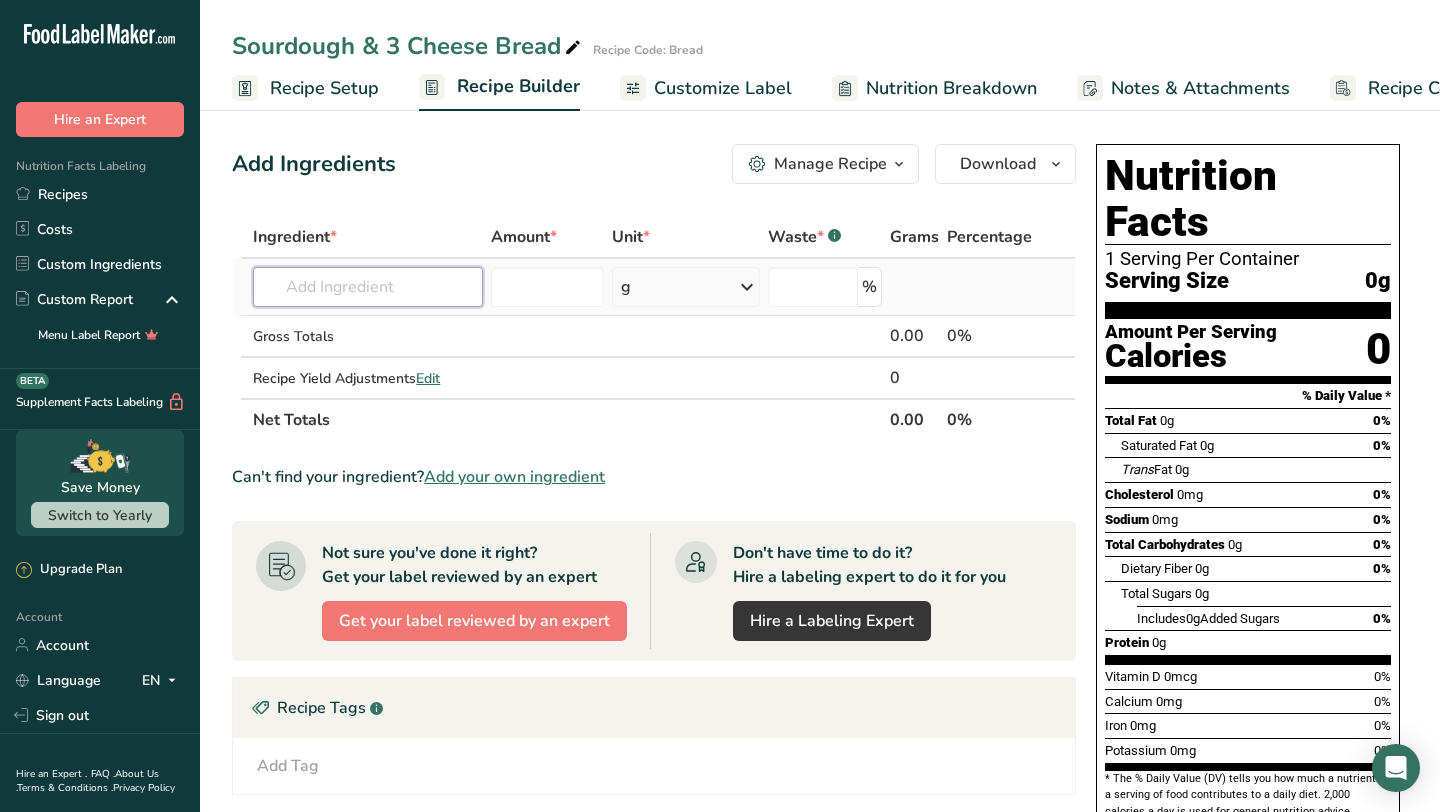 click at bounding box center (368, 287) 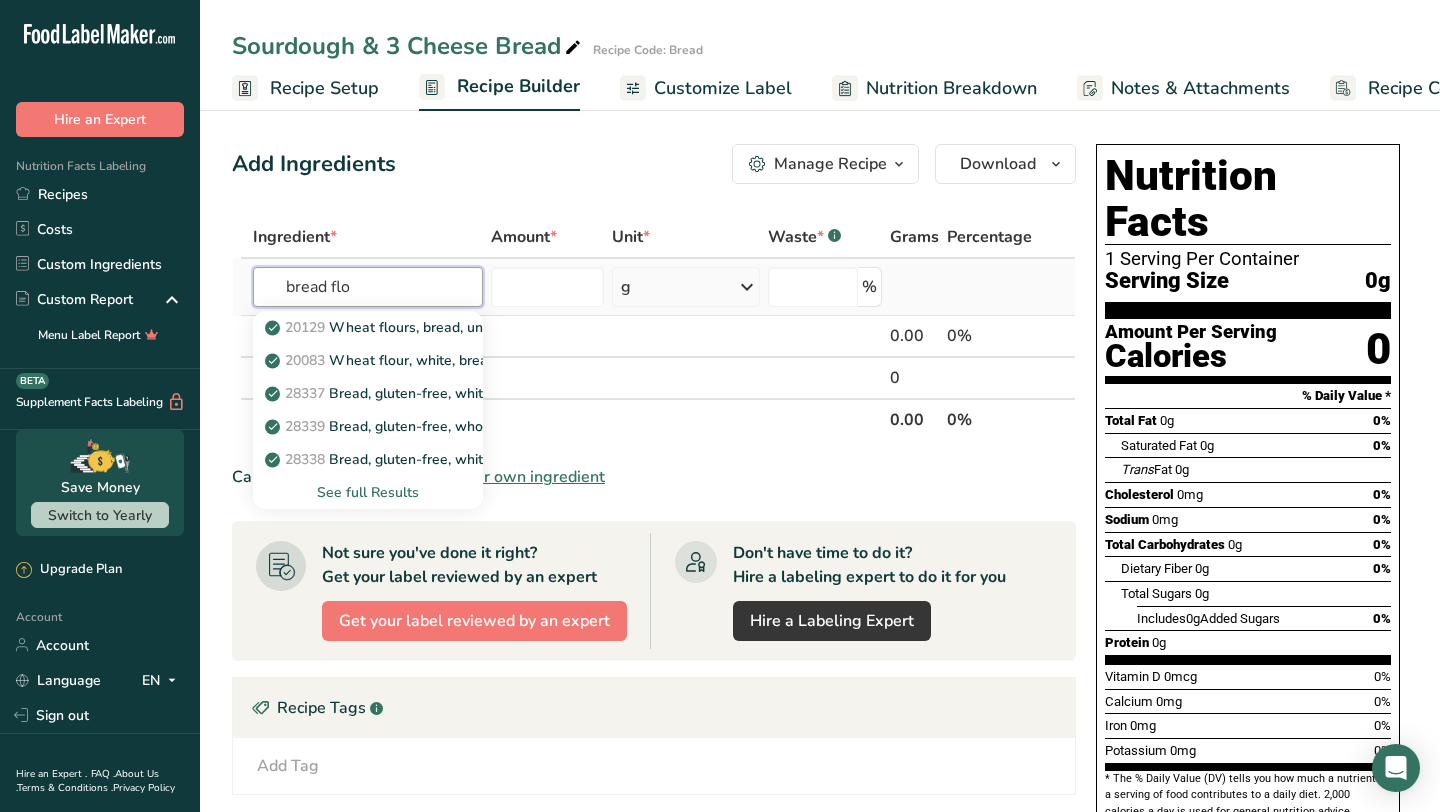 type on "bread flo" 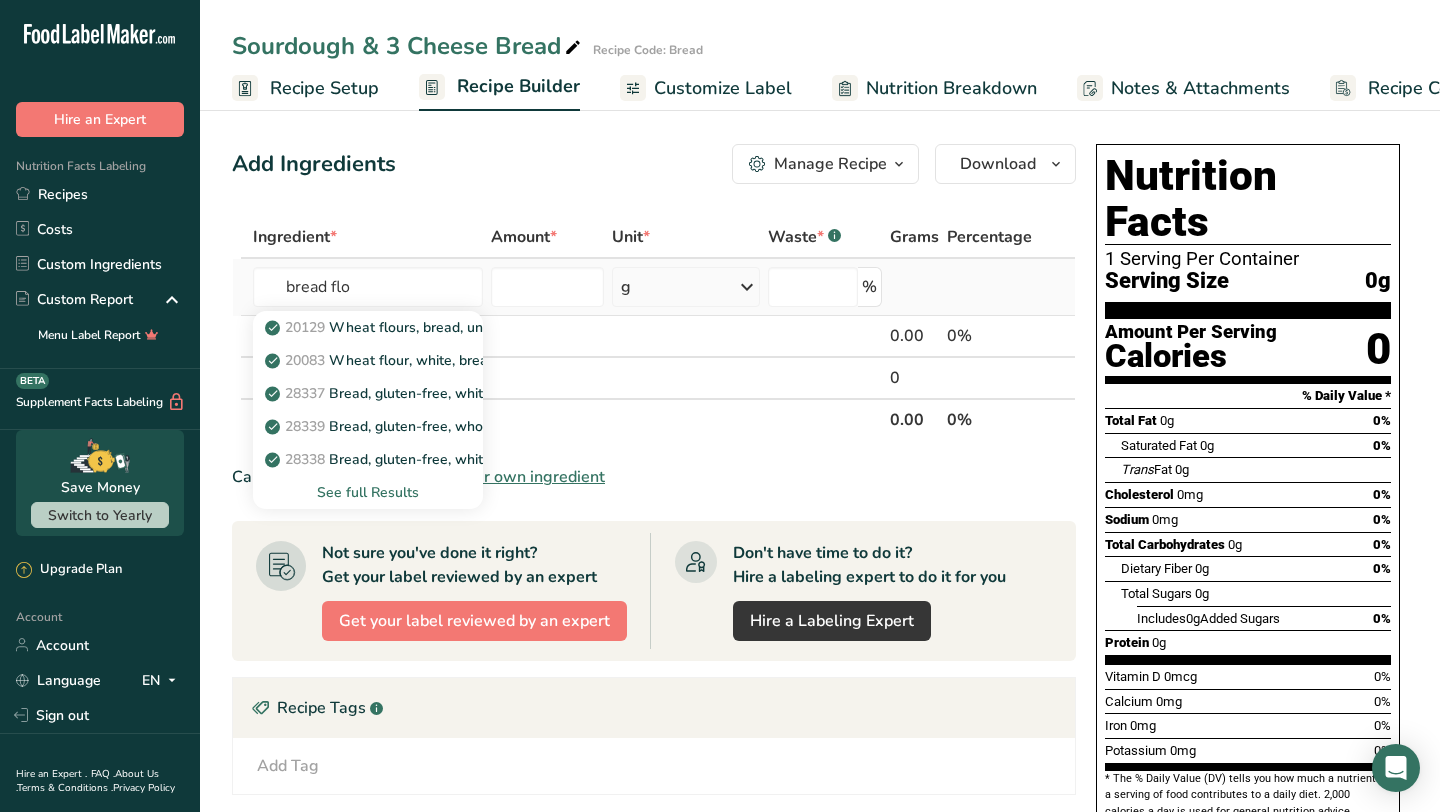 type 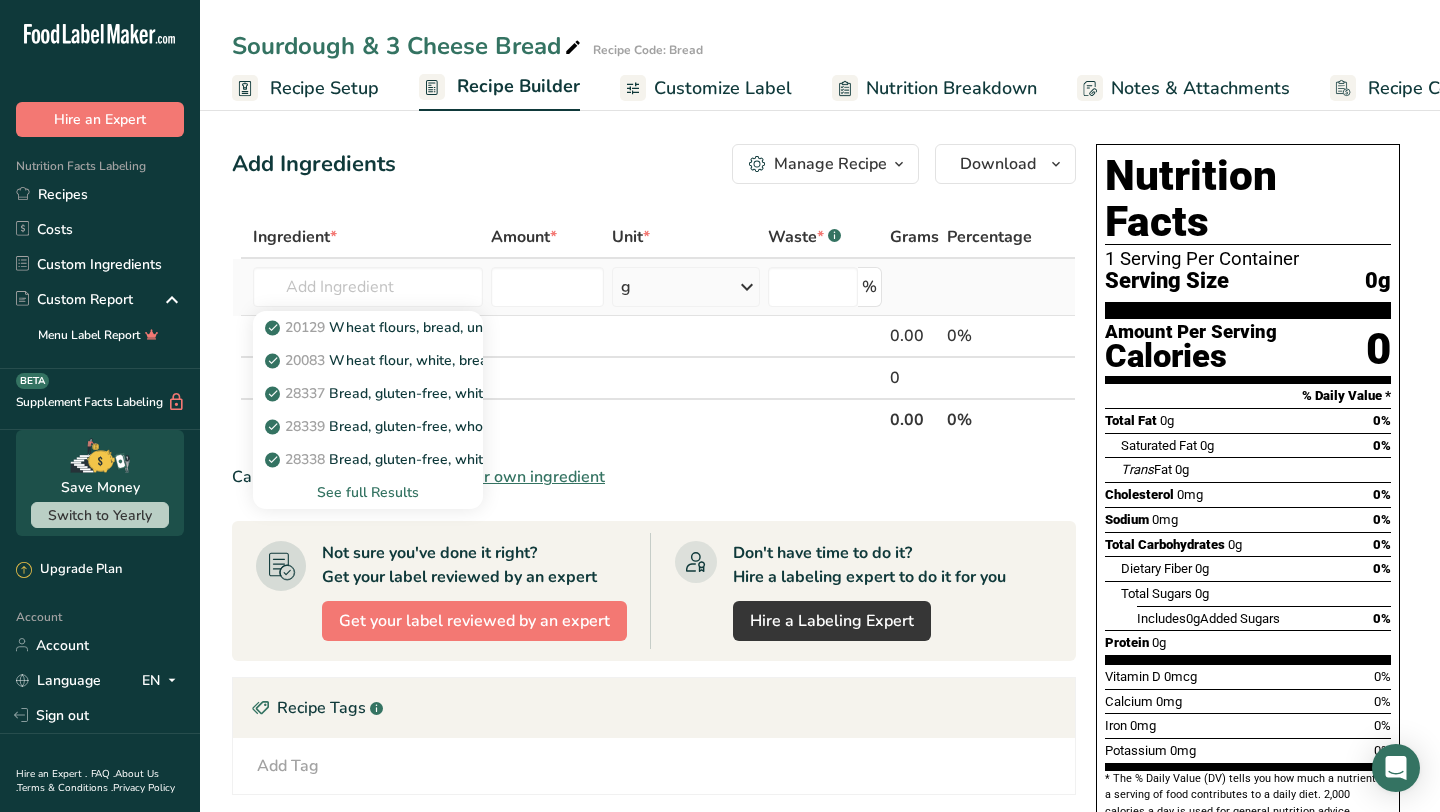 click on "See full Results" at bounding box center (368, 492) 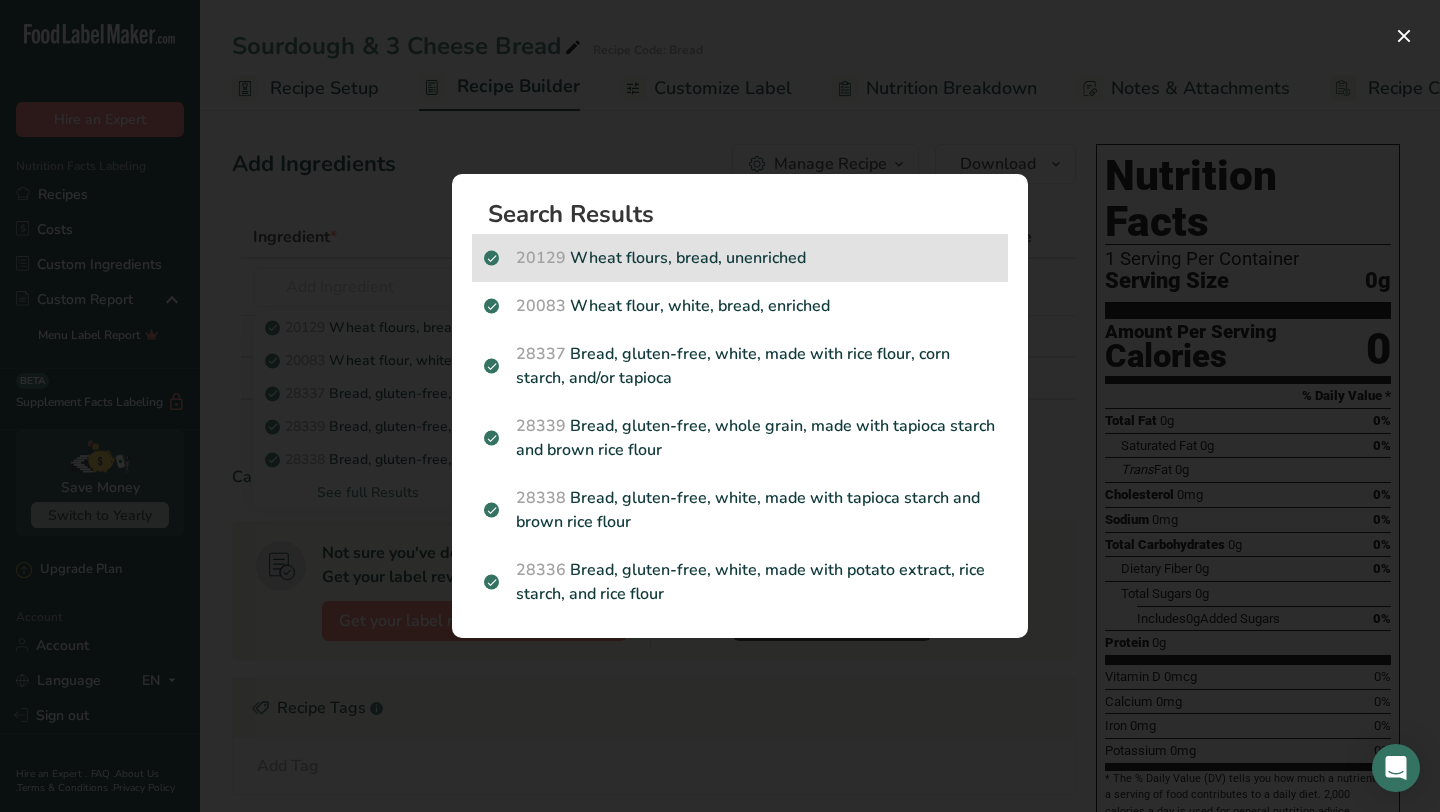 click on "20129
Wheat flours, bread, unenriched" at bounding box center (740, 258) 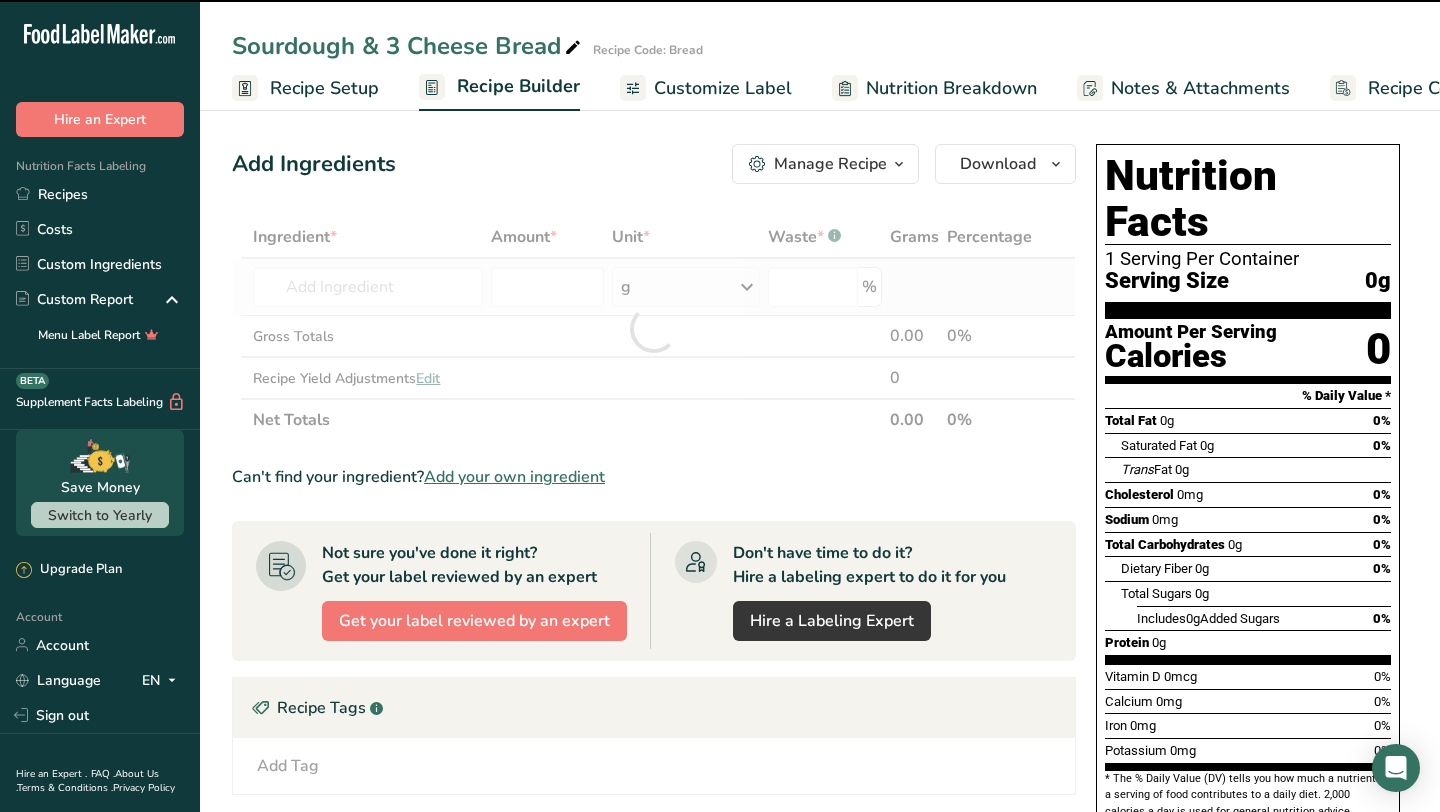 type on "0" 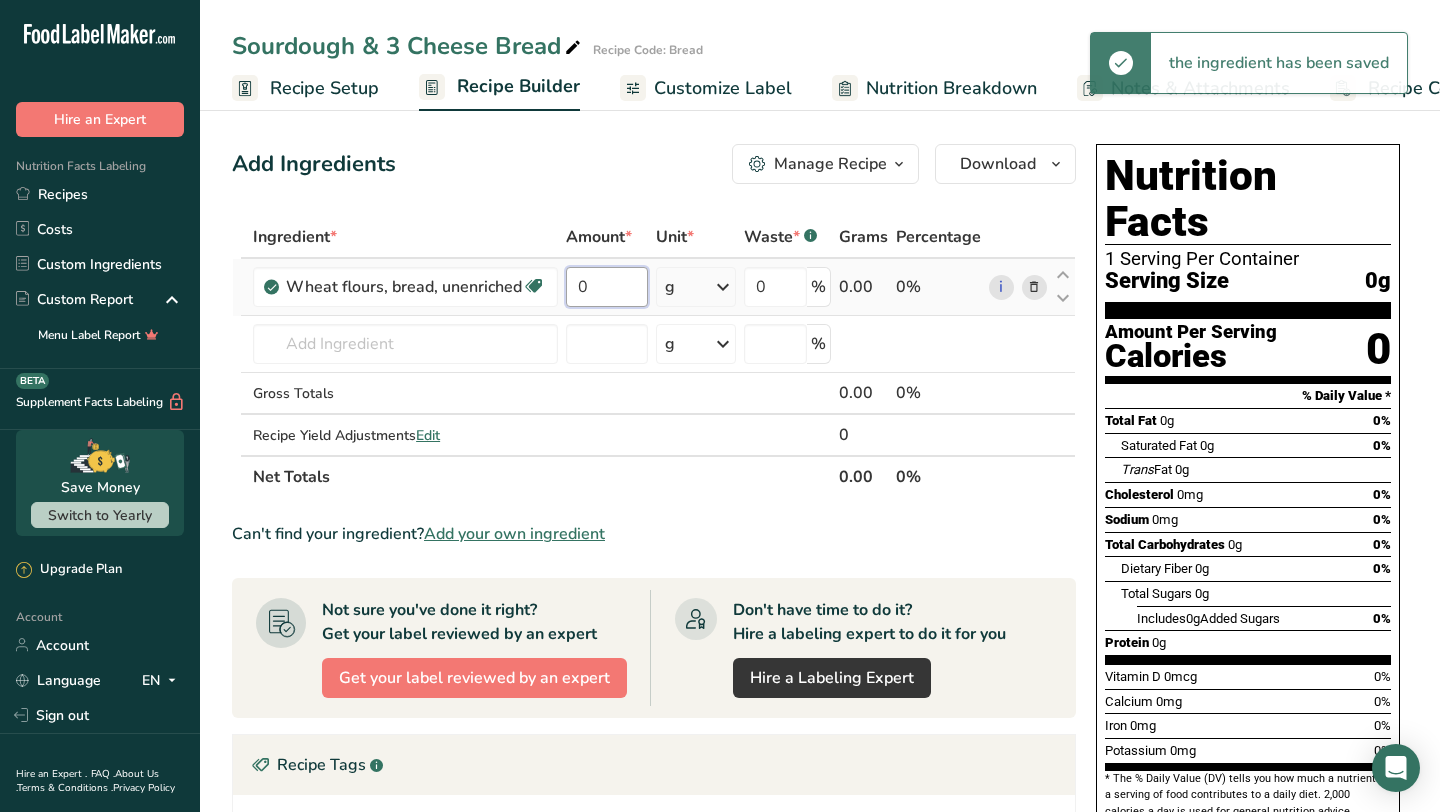 click on "0" at bounding box center [607, 287] 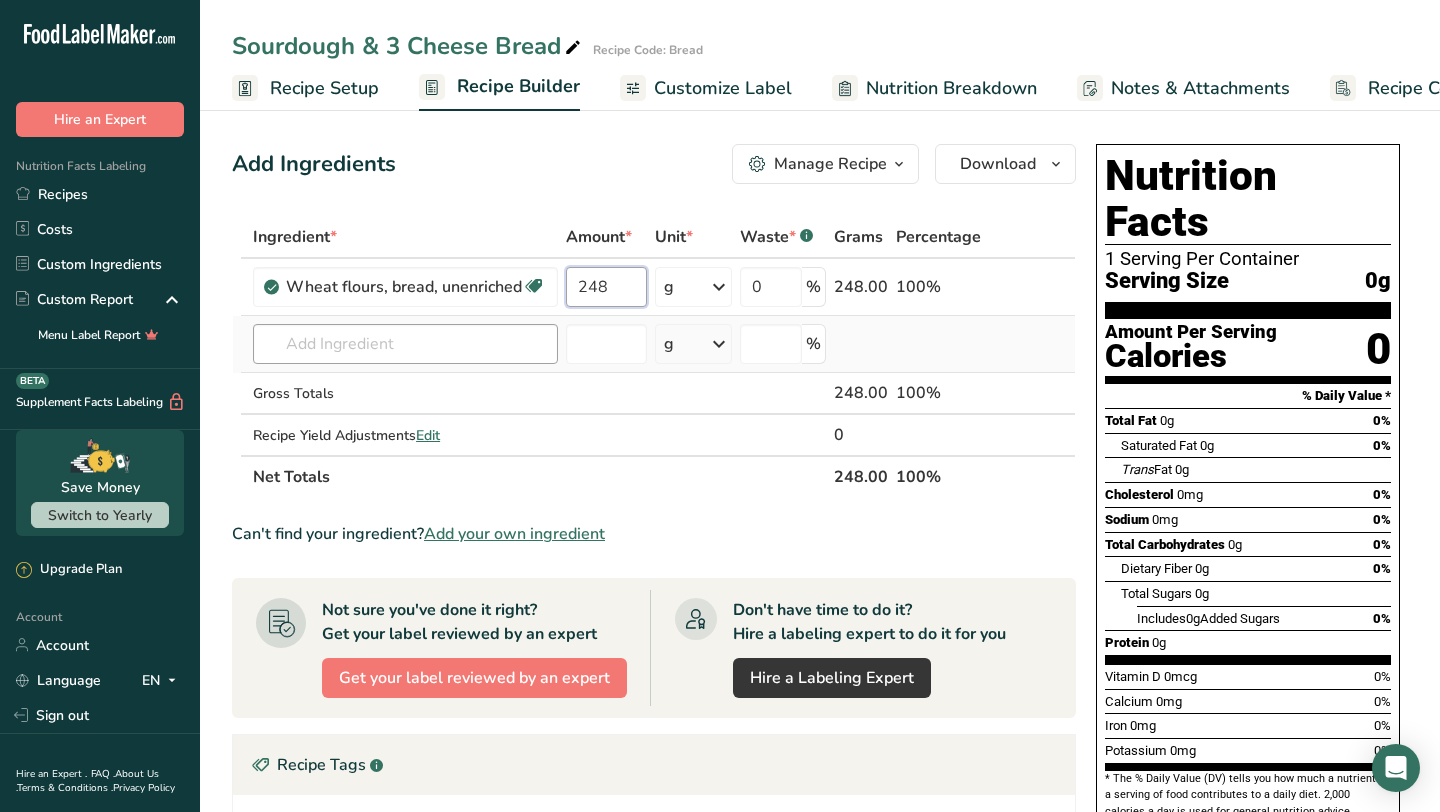 type on "248" 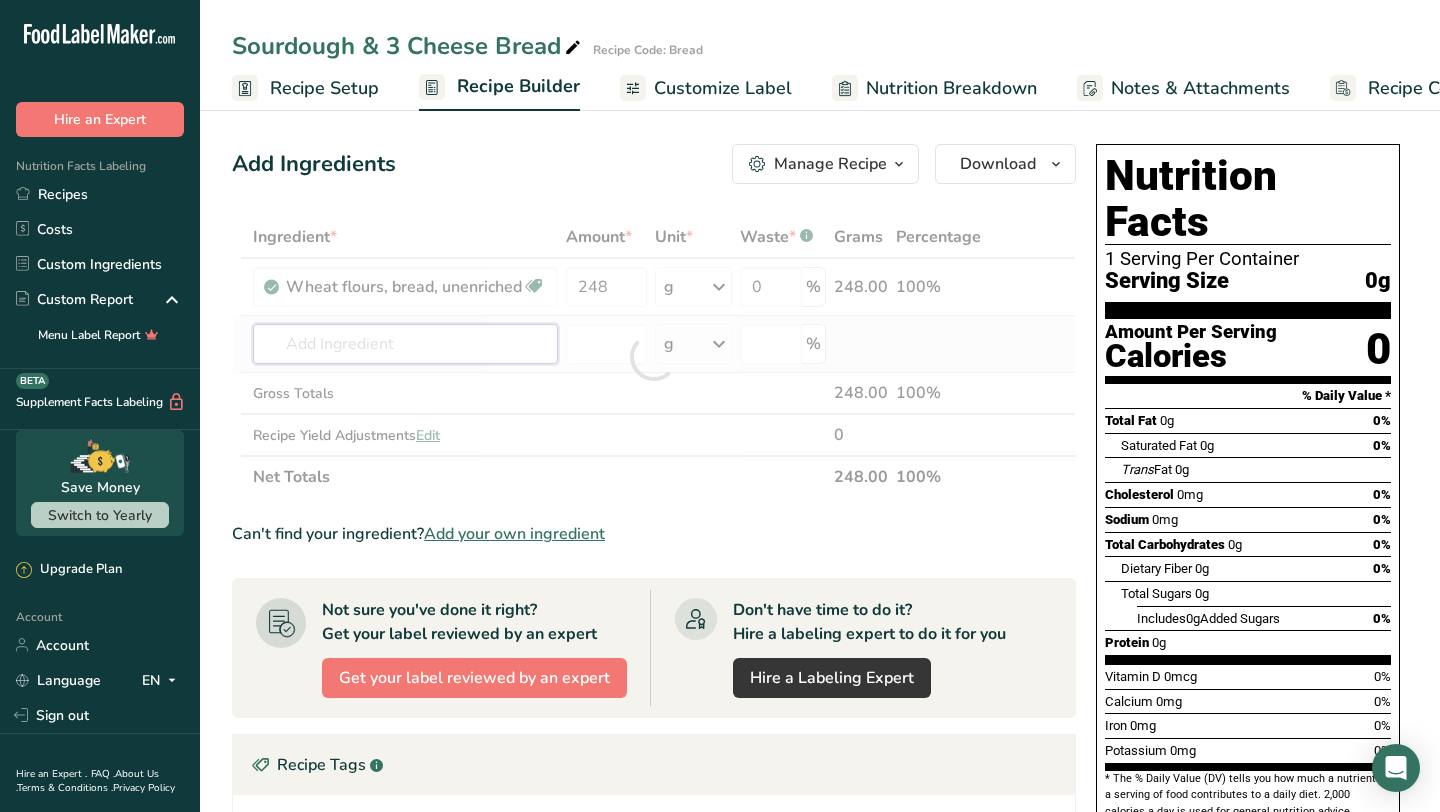 click on "Ingredient *
Amount *
Unit *
Waste *   .a-a{fill:#347362;}.b-a{fill:#fff;}          Grams
Percentage
Wheat flours, bread, unenriched
Vegetarian
Soy free
248
g
Portions
1 cup unsifted, dipped
Weight Units
g
kg
mg
See more
Volume Units
l
Volume units require a density conversion. If you know your ingredient's density enter it below. Otherwise, click on "RIA" our AI Regulatory bot - she will be able to help you
lb/ft3
g/cm3
Confirm
mL
lb/ft3
g/cm3
Confirm" at bounding box center [654, 357] 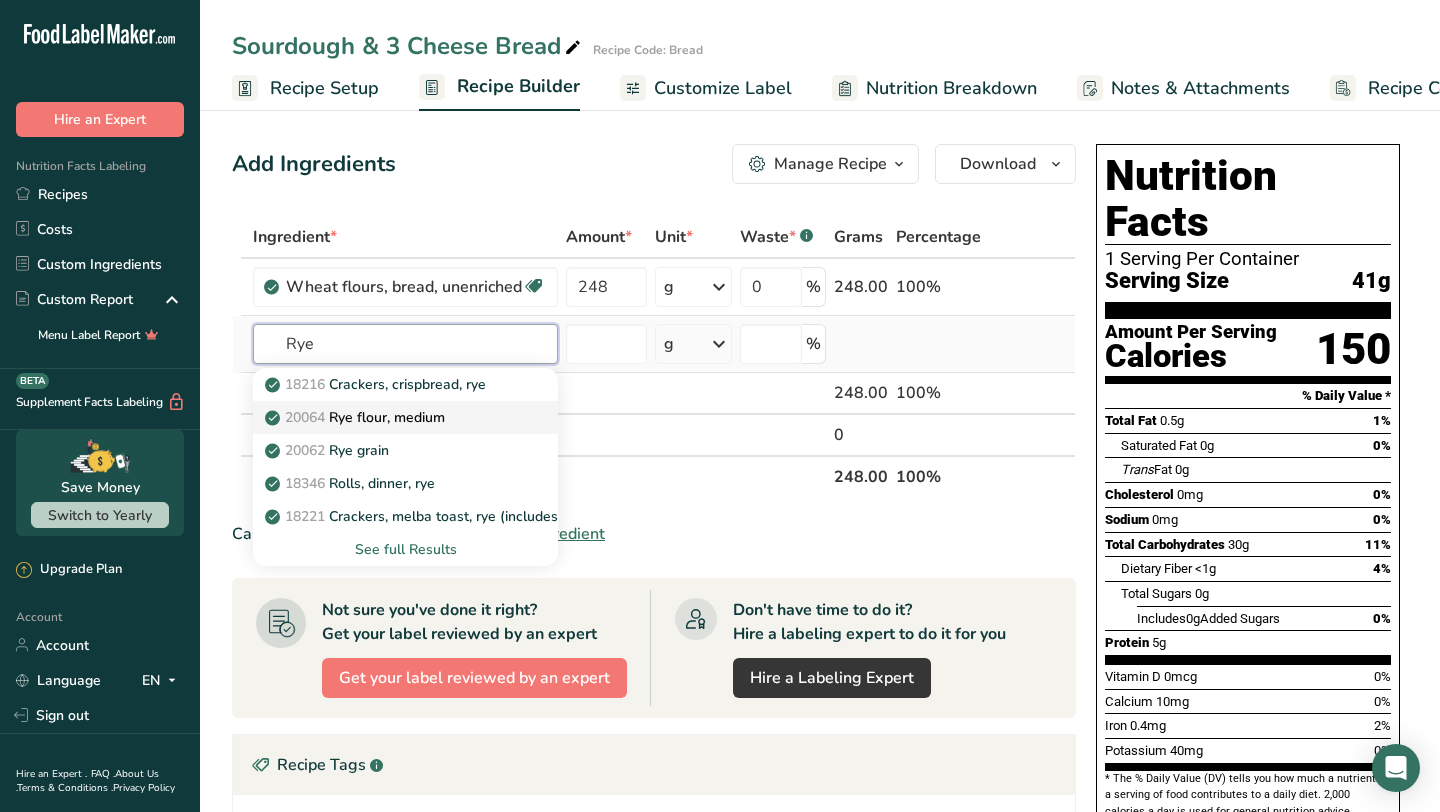 type on "Rye" 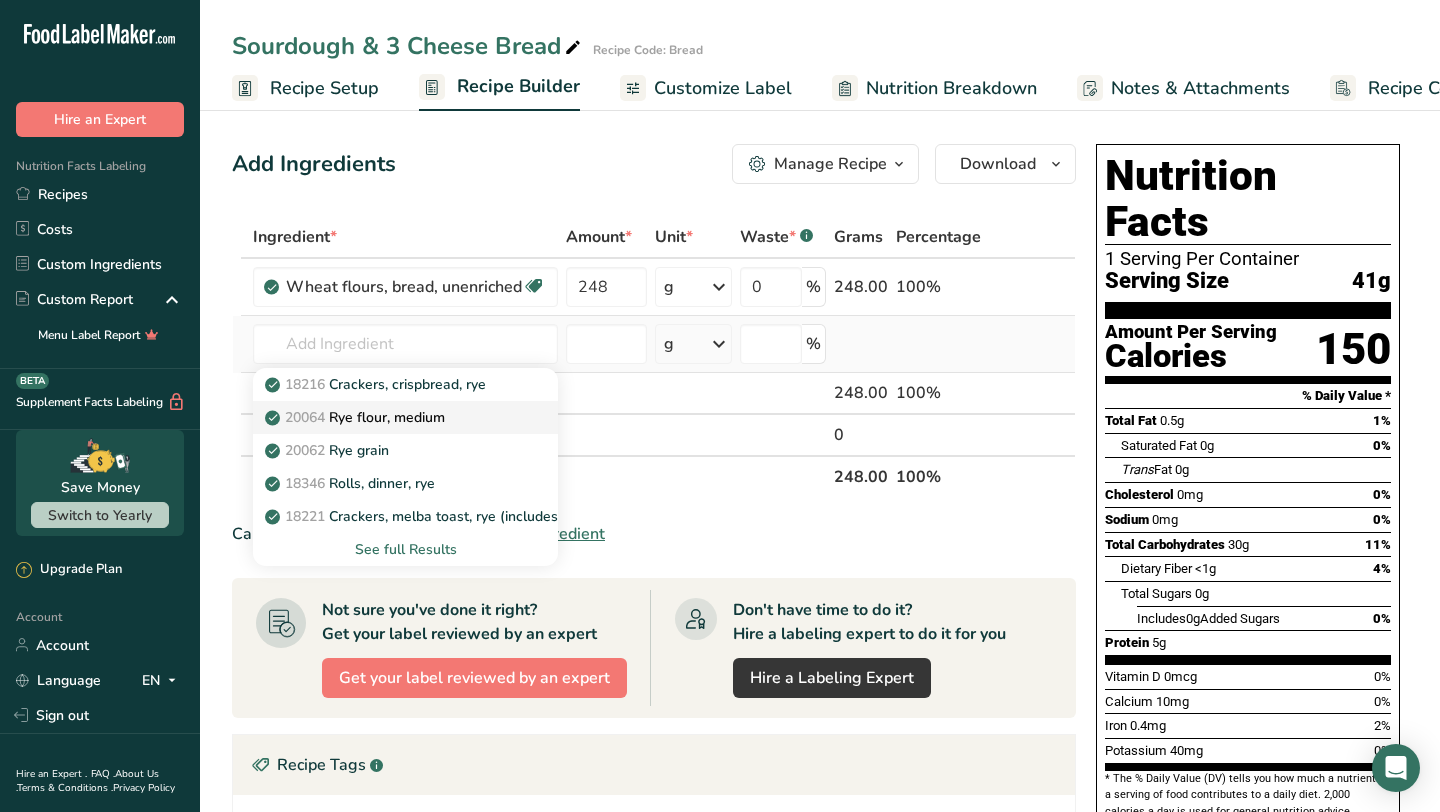 click on "20064
Rye flour, medium" at bounding box center (389, 417) 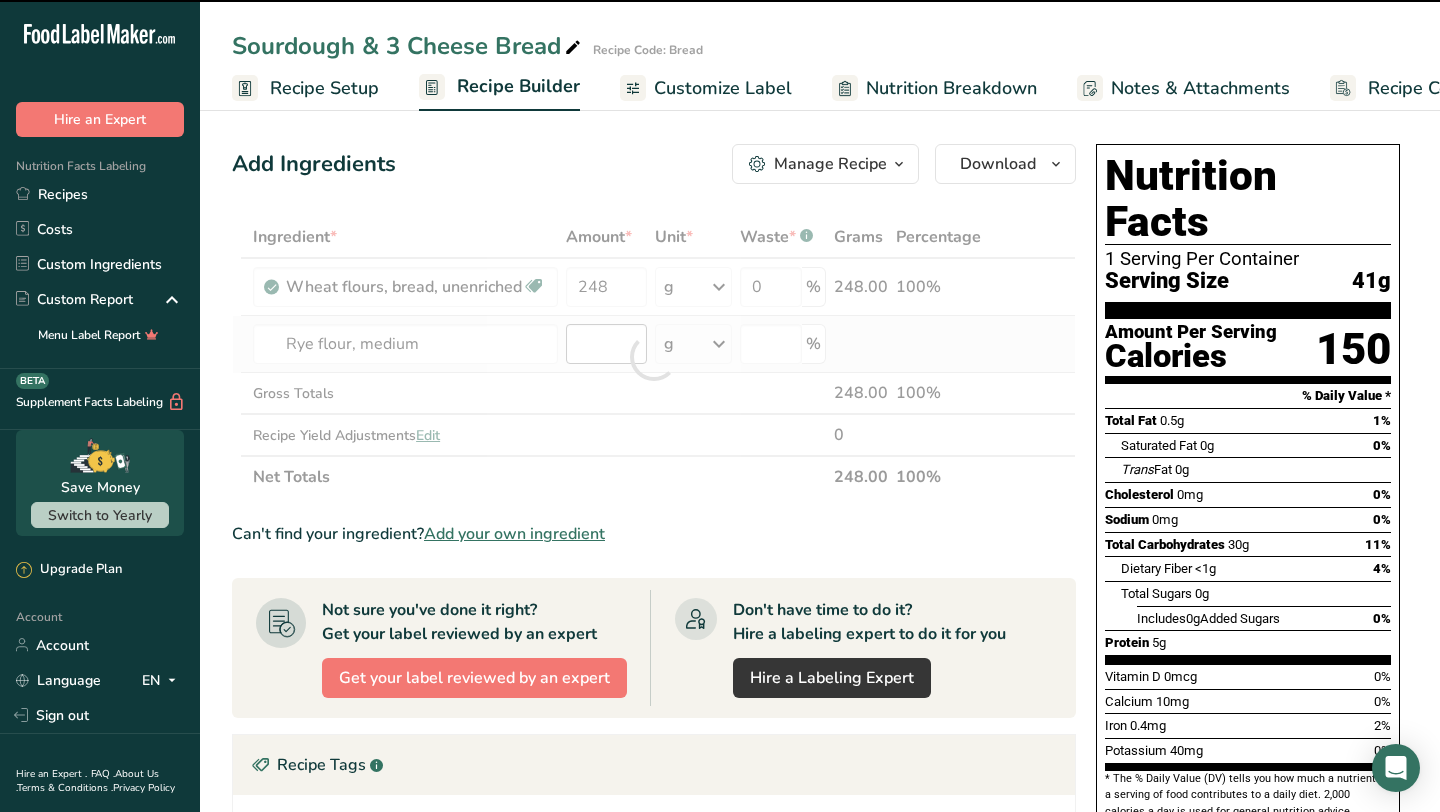 type on "0" 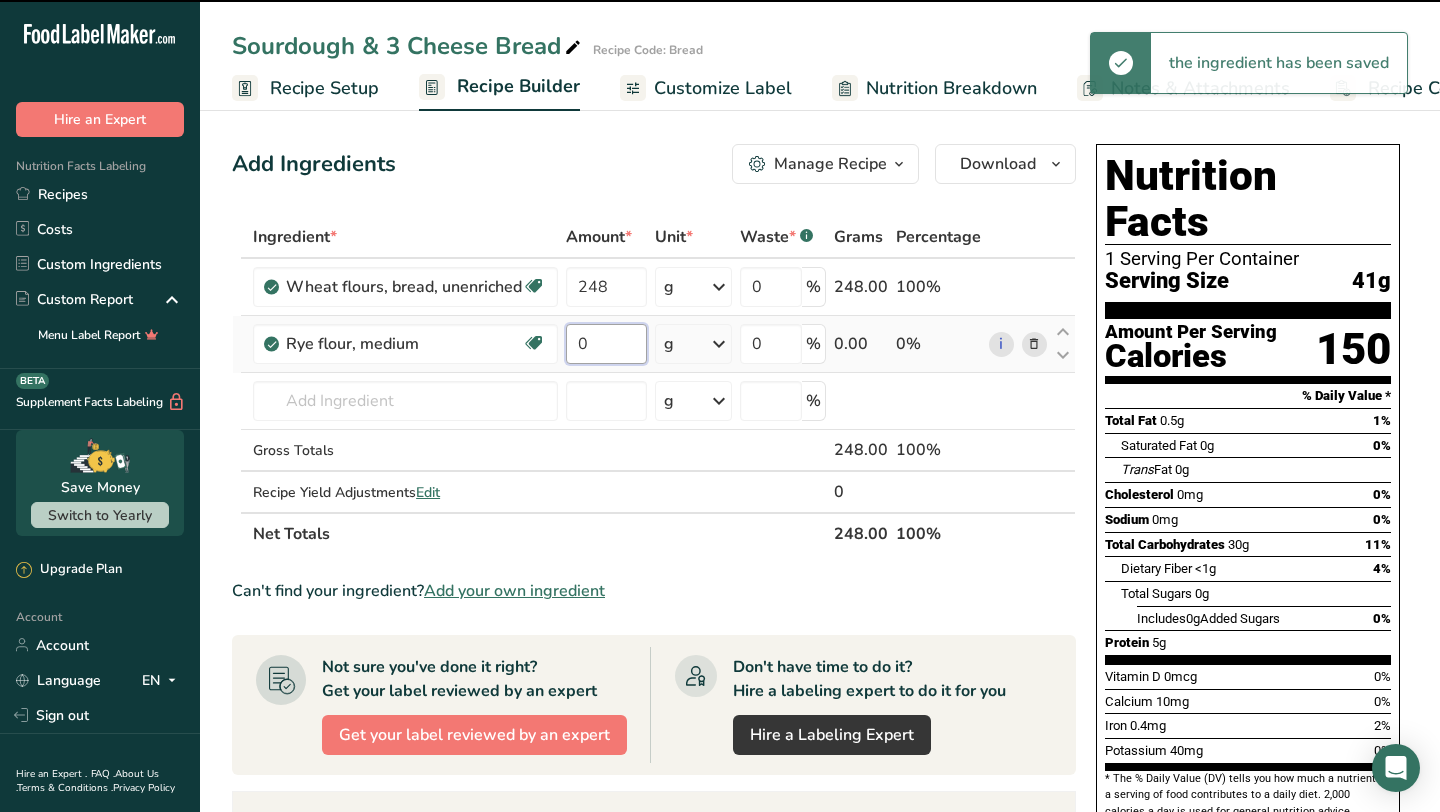 click on "0" at bounding box center (606, 344) 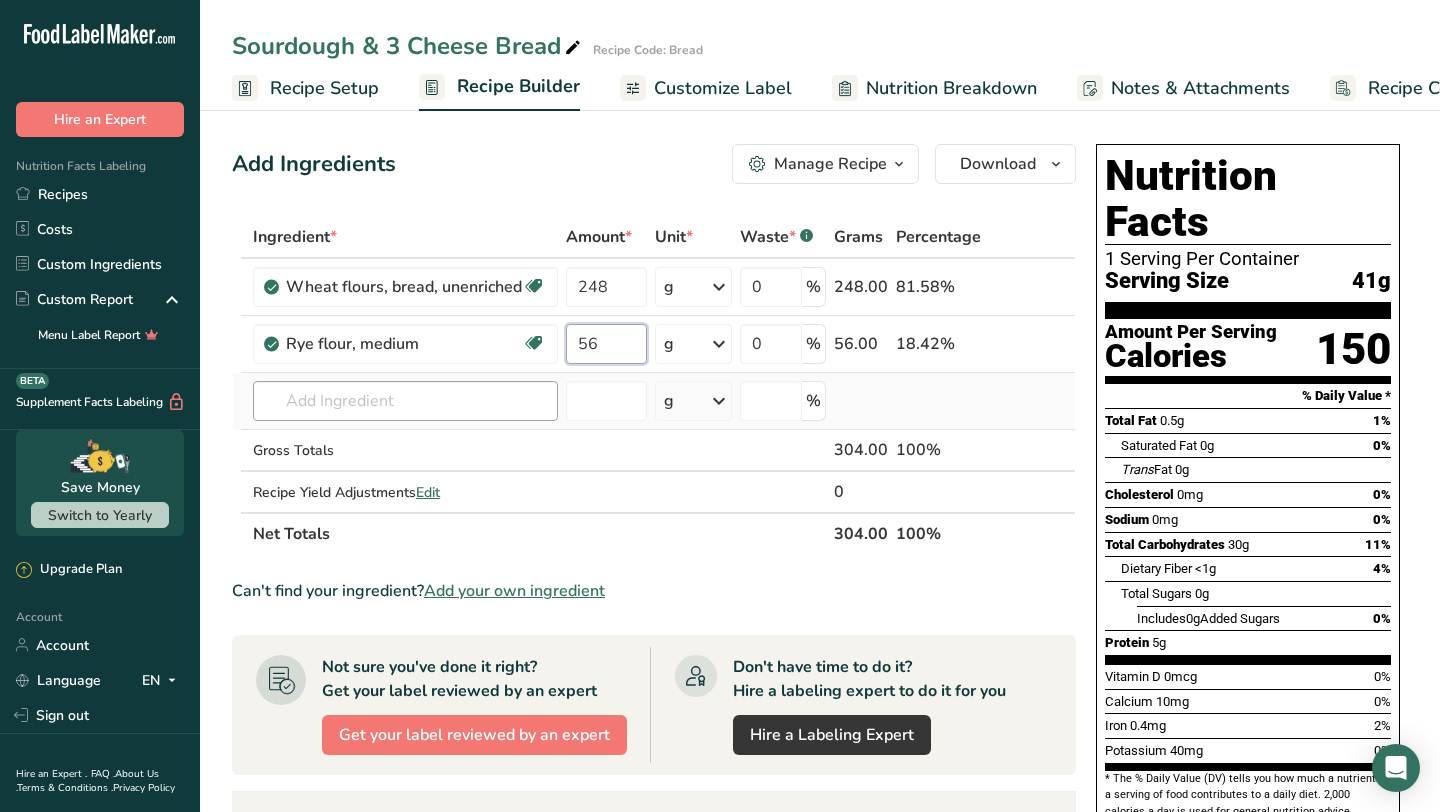 type on "56" 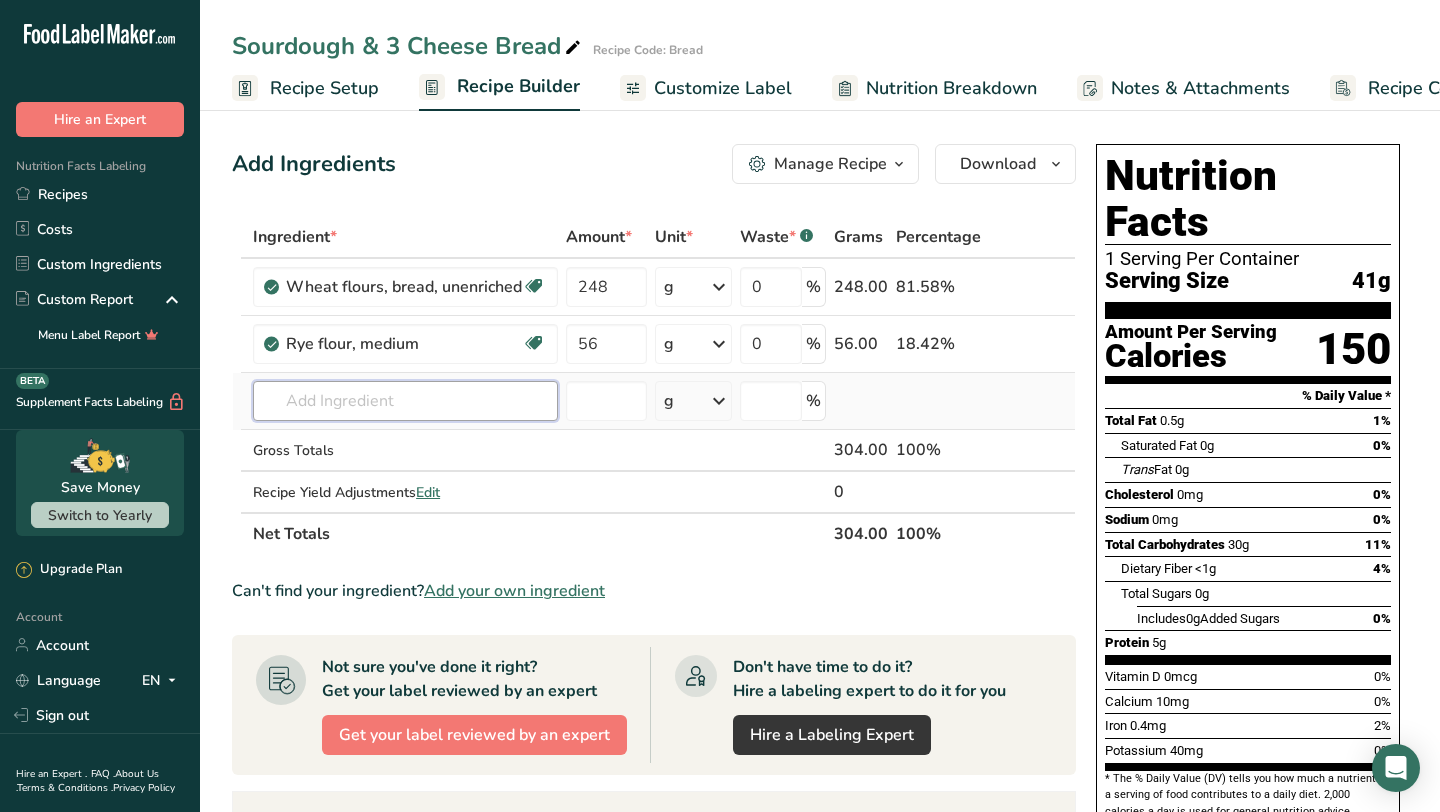 click on "Ingredient *
Amount *
Unit *
Waste *   .a-a{fill:#347362;}.b-a{fill:#fff;}          Grams
Percentage
Wheat flours, bread, unenriched
Vegetarian
Soy free
248
g
Portions
1 cup unsifted, dipped
Weight Units
g
kg
mg
See more
Volume Units
l
Volume units require a density conversion. If you know your ingredient's density enter it below. Otherwise, click on "RIA" our AI Regulatory bot - she will be able to help you
lb/ft3
g/cm3
Confirm
mL
lb/ft3
g/cm3
Confirm" at bounding box center [654, 385] 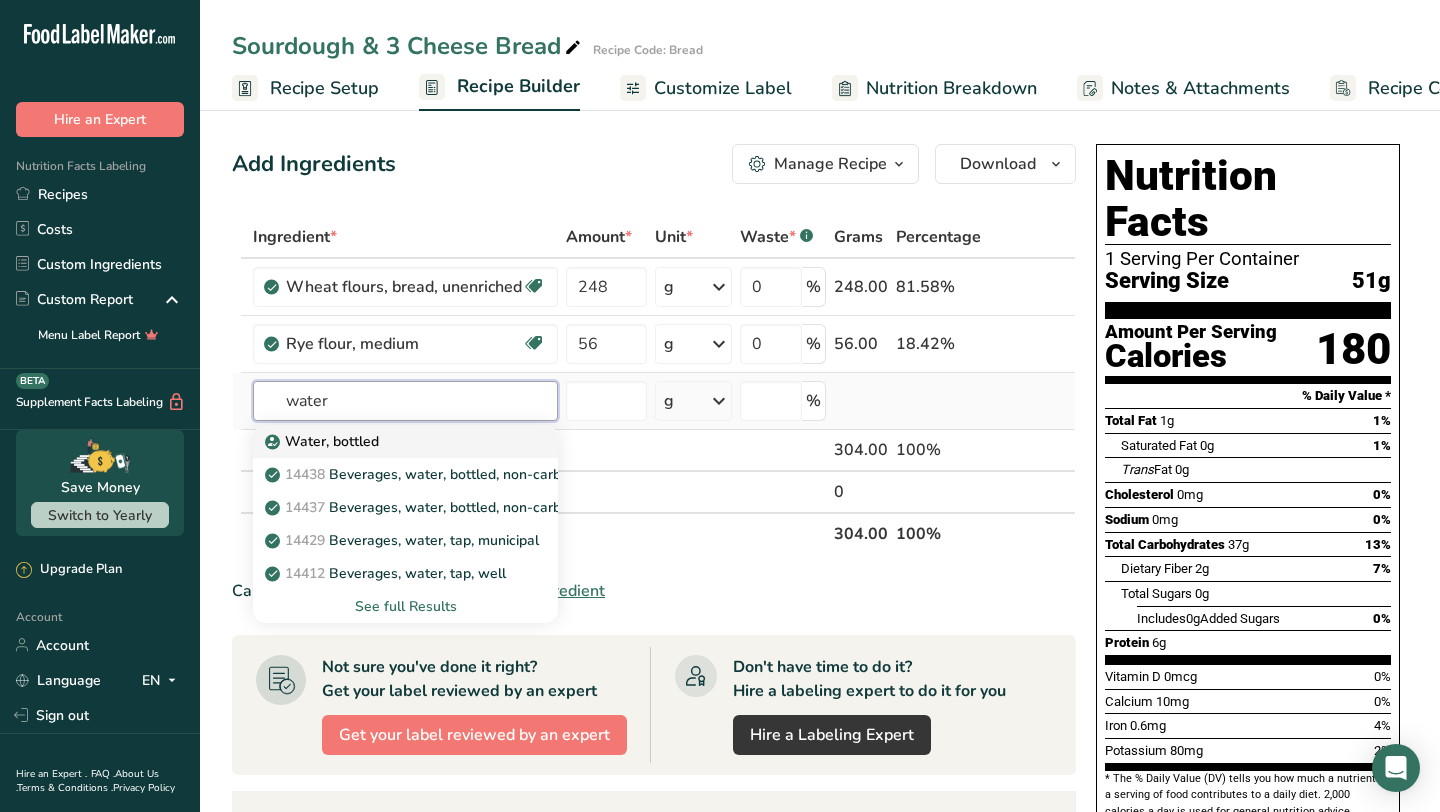 type on "water" 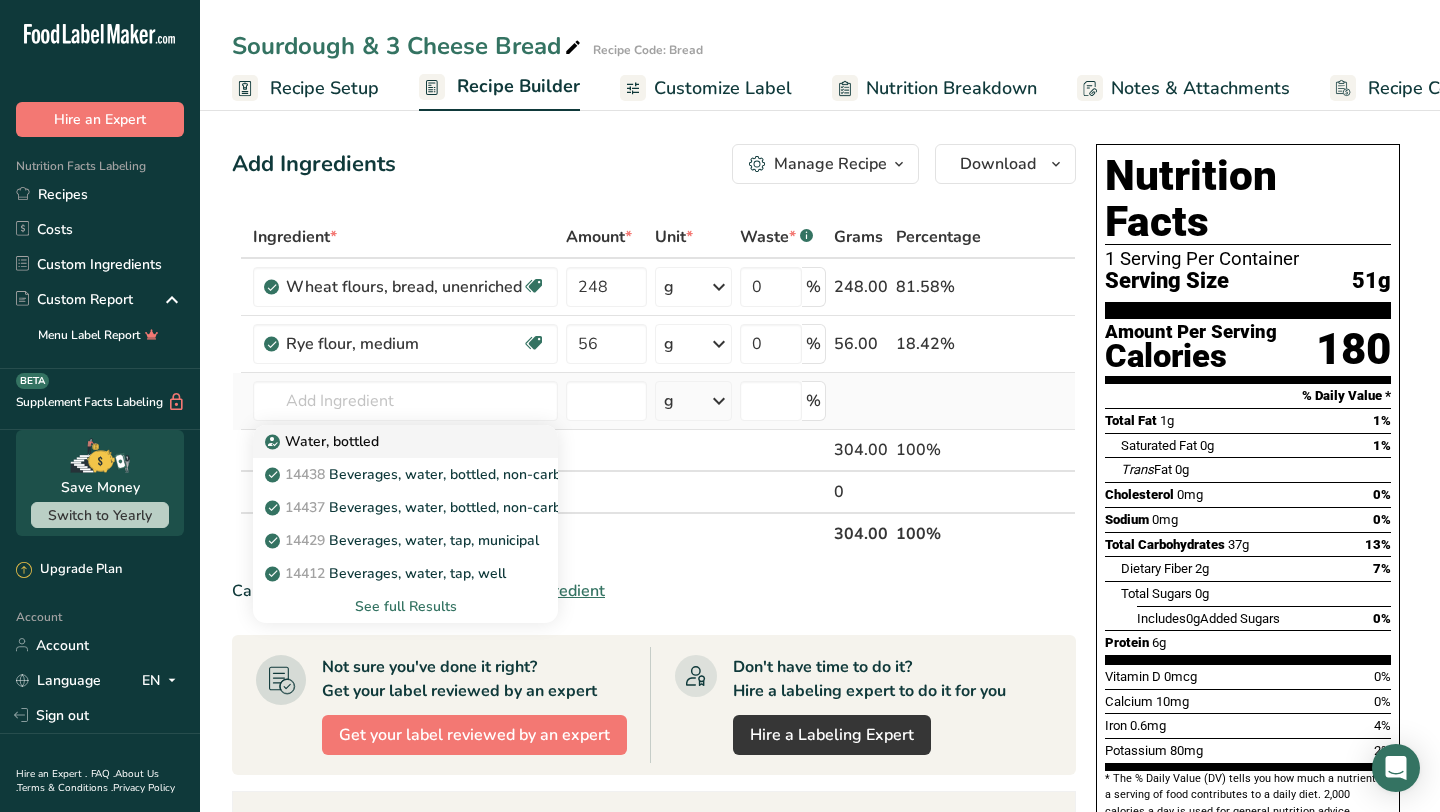 click on "Water, bottled" at bounding box center [389, 441] 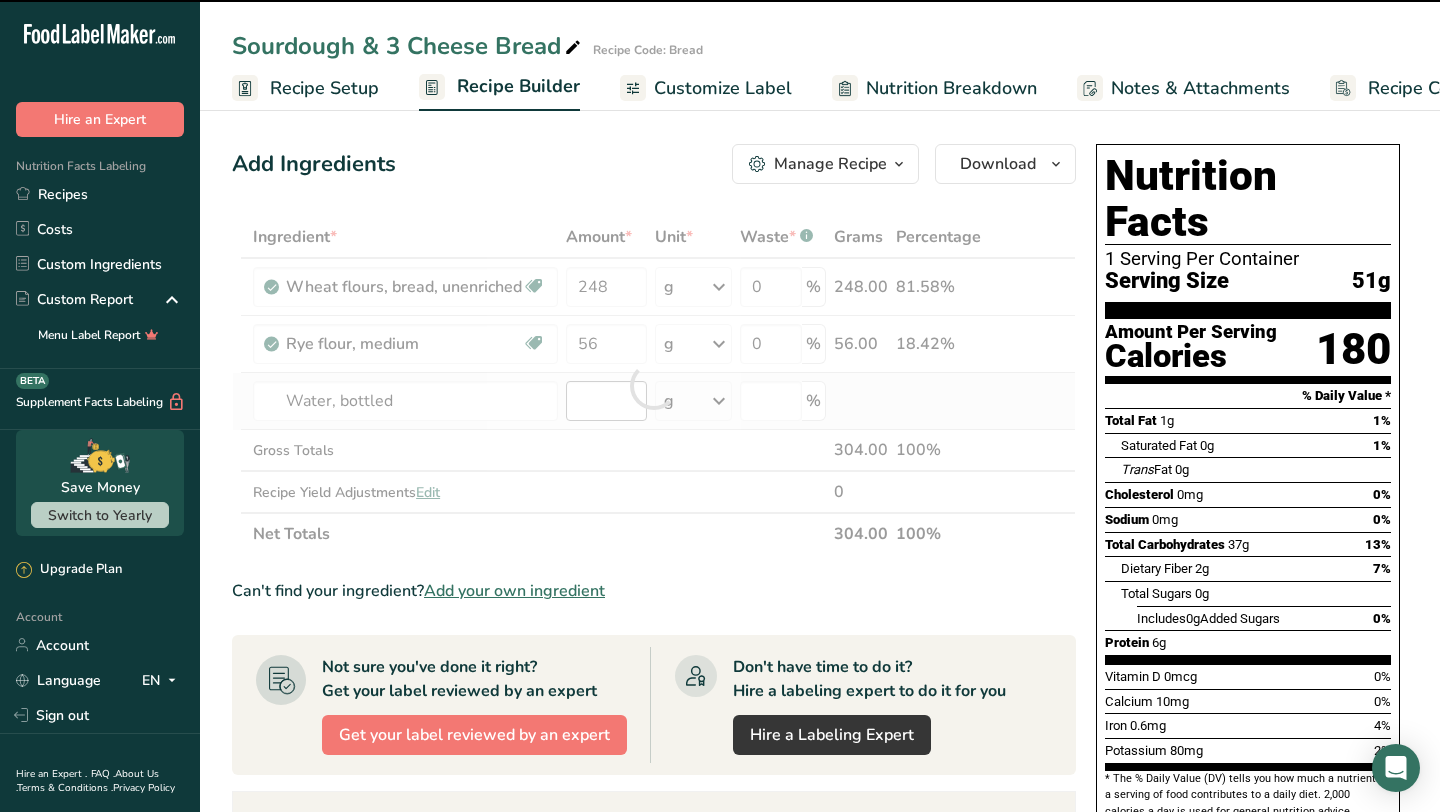 type on "0" 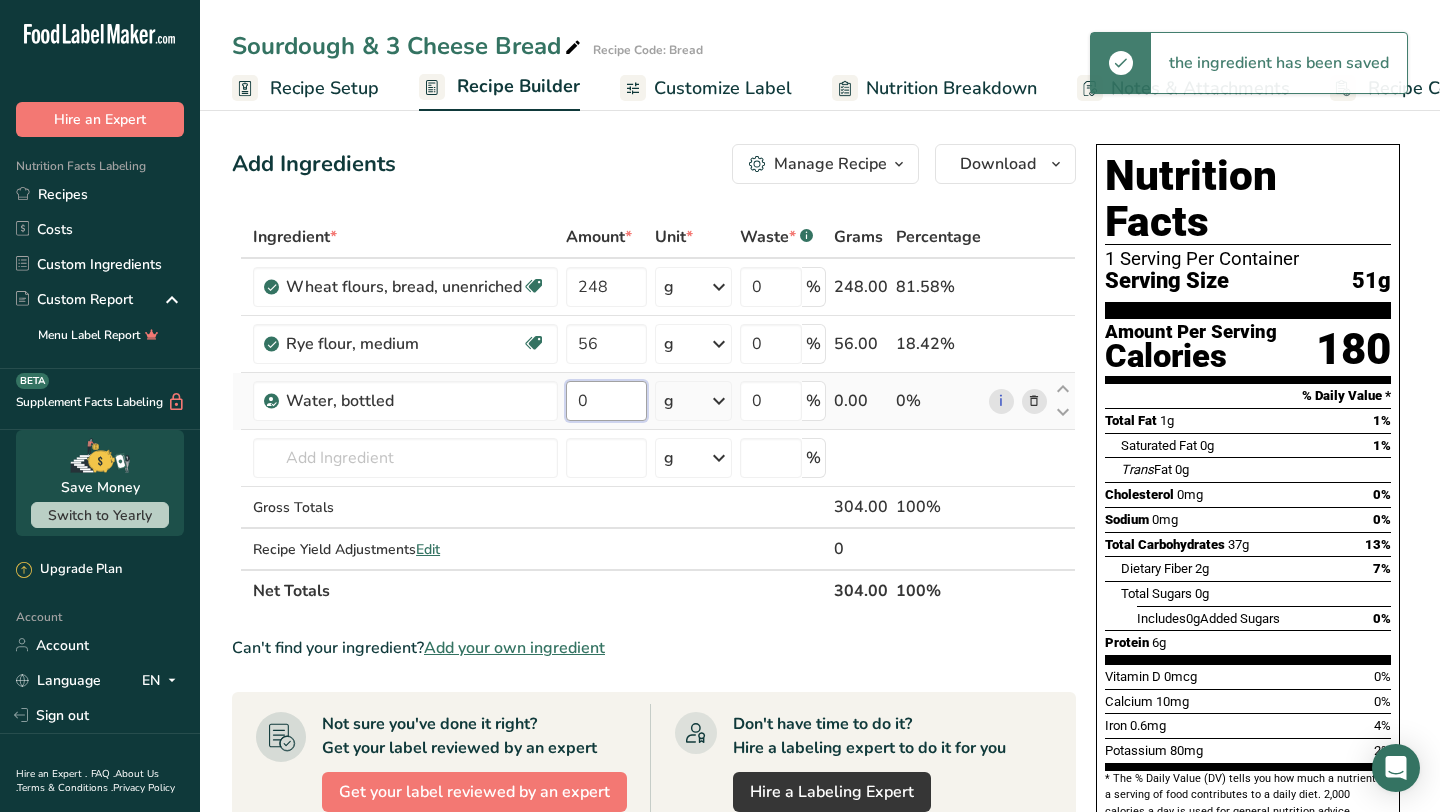 click on "0" at bounding box center (606, 401) 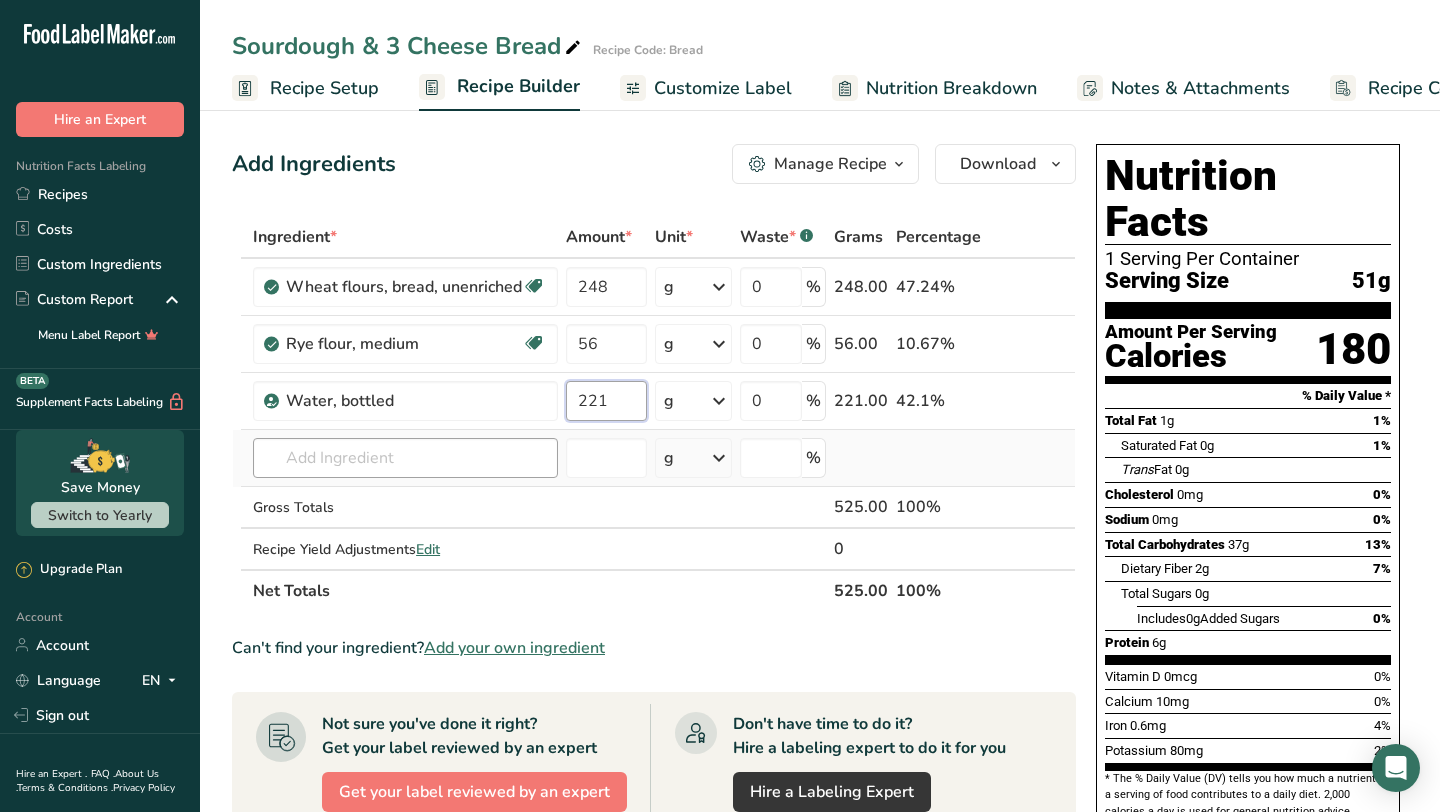 type on "221" 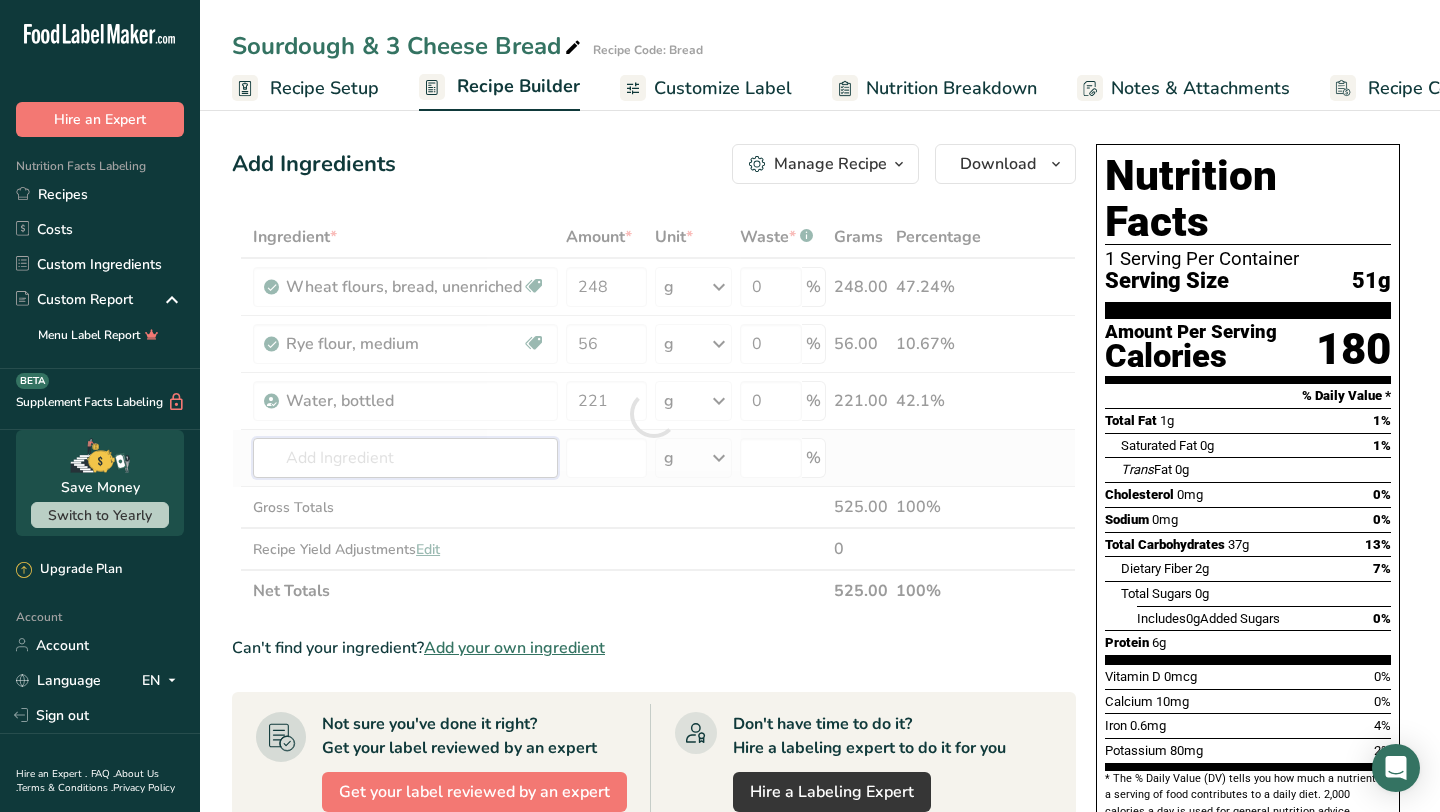 click on "Ingredient *
Amount *
Unit *
Waste *   .a-a{fill:#347362;}.b-a{fill:#fff;}          Grams
Percentage
Wheat flours, bread, unenriched
Vegetarian
Soy free
248
g
Portions
1 cup unsifted, dipped
Weight Units
g
kg
mg
See more
Volume Units
l
Volume units require a density conversion. If you know your ingredient's density enter it below. Otherwise, click on "RIA" our AI Regulatory bot - she will be able to help you
lb/ft3
g/cm3
Confirm
mL
lb/ft3
g/cm3
Confirm" at bounding box center [654, 414] 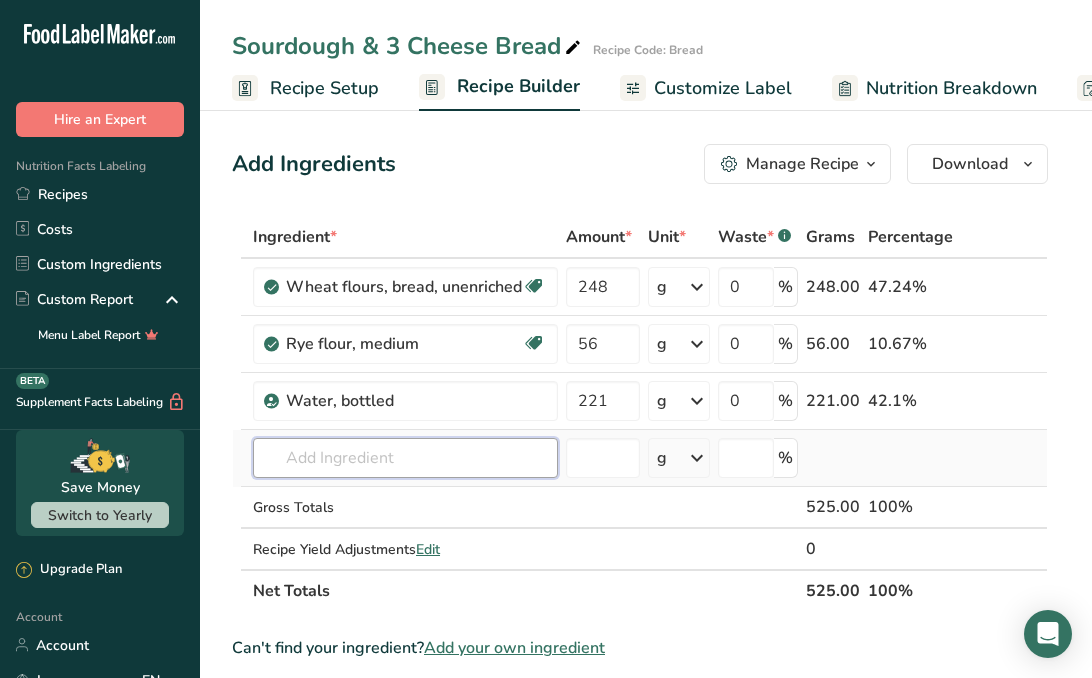 click at bounding box center (405, 458) 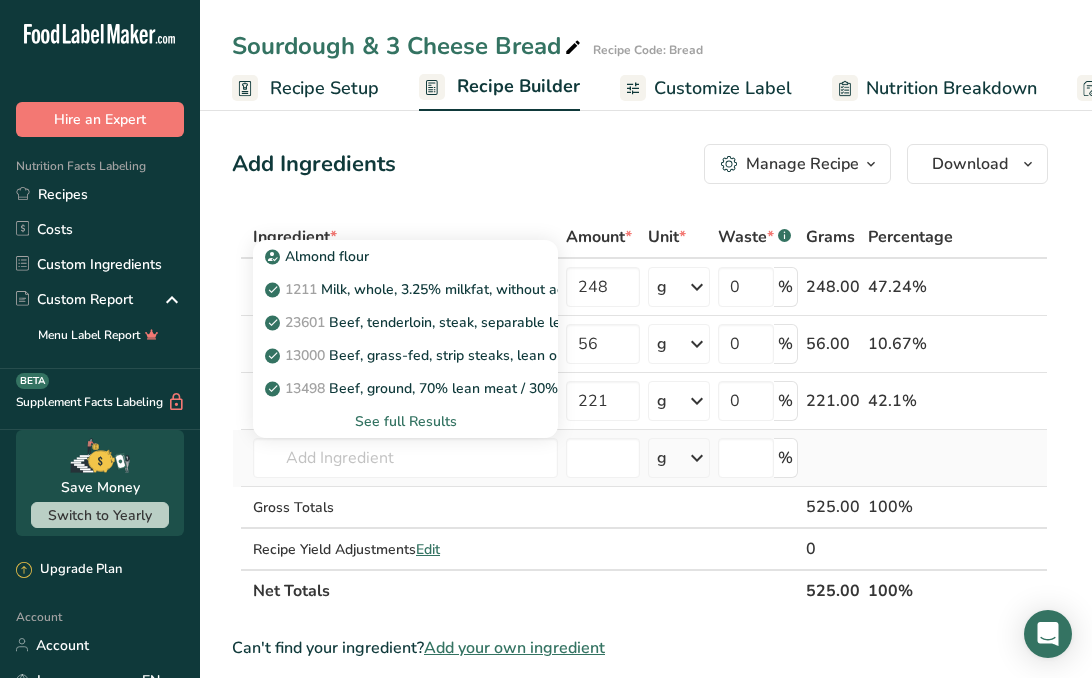 click on "See full Results" at bounding box center [405, 421] 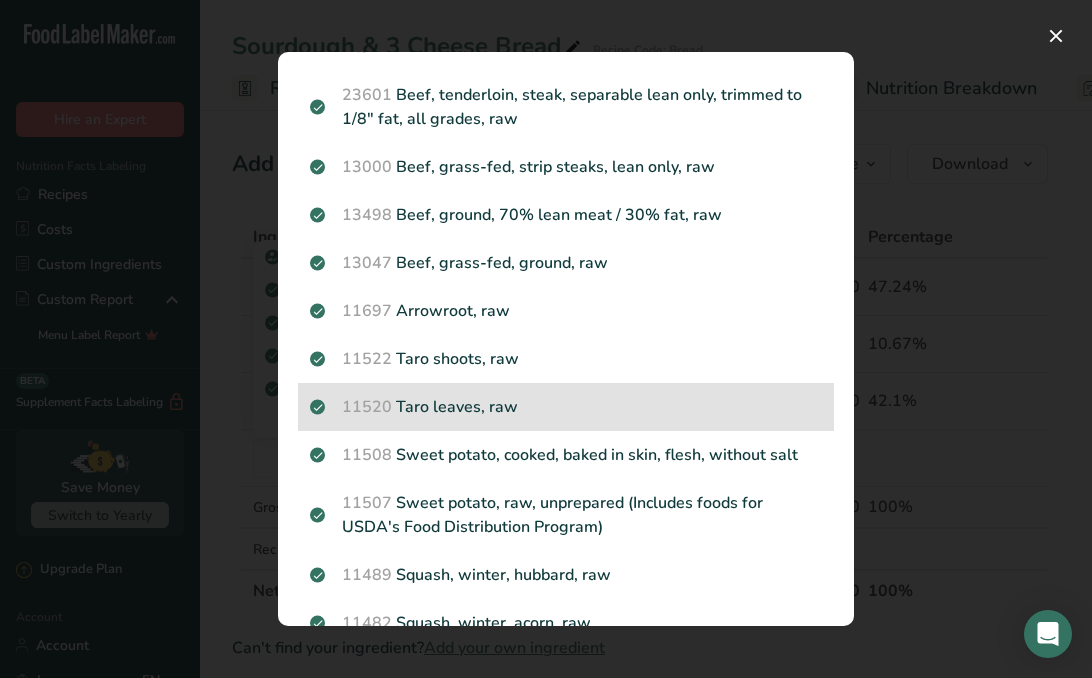 scroll, scrollTop: 0, scrollLeft: 0, axis: both 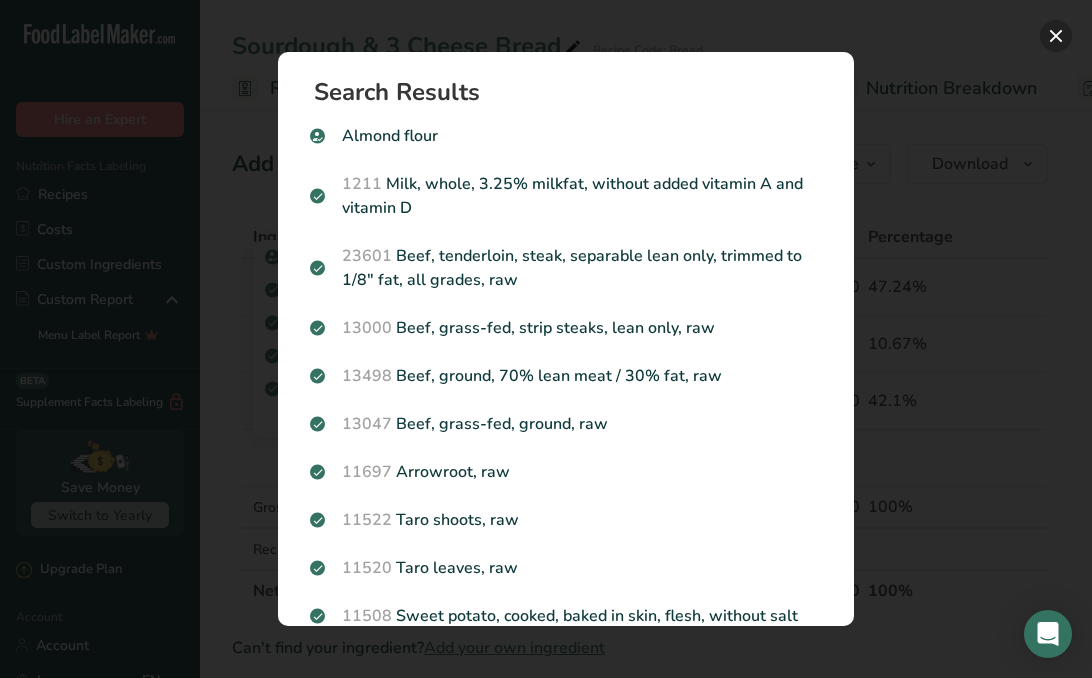 click at bounding box center (1056, 36) 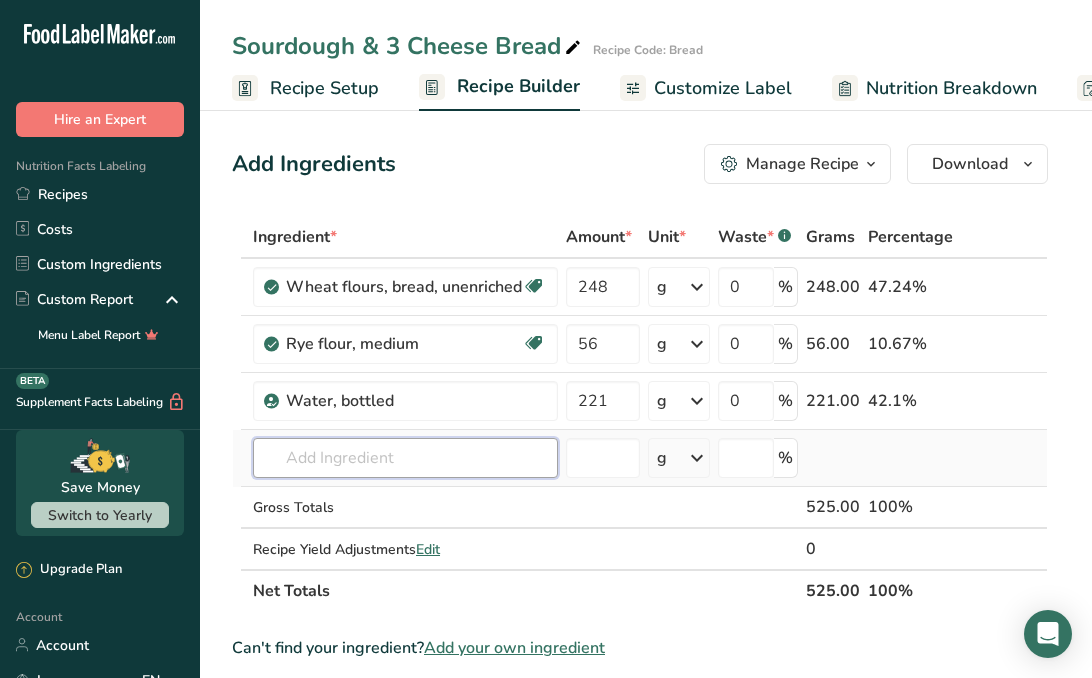 click at bounding box center (405, 458) 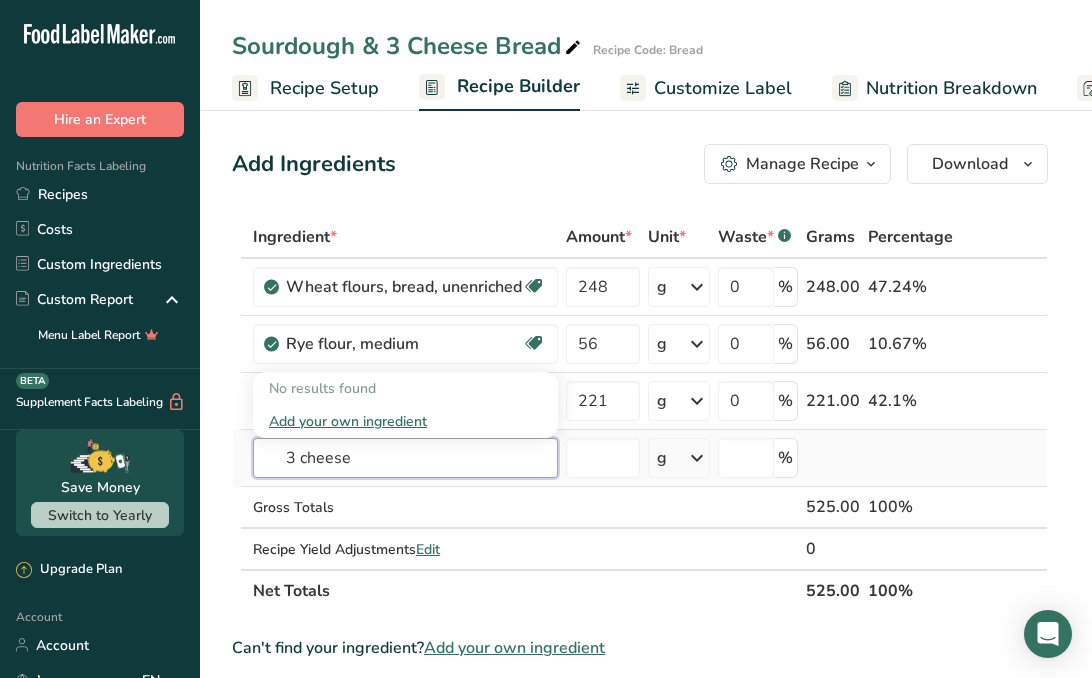 type on "3 cheese" 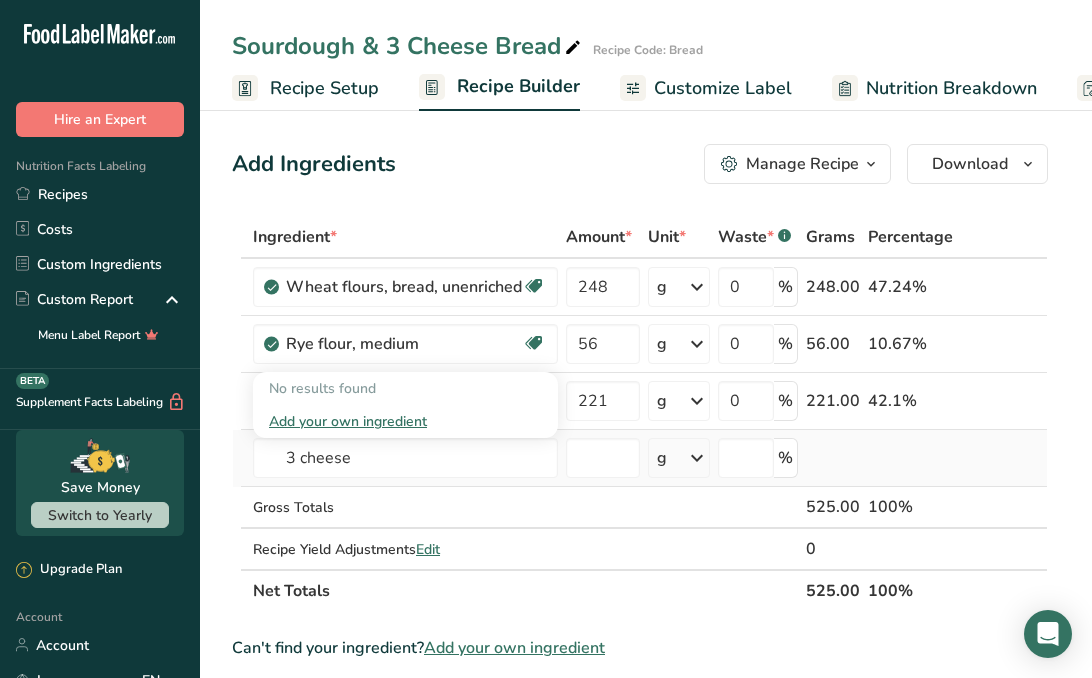 type 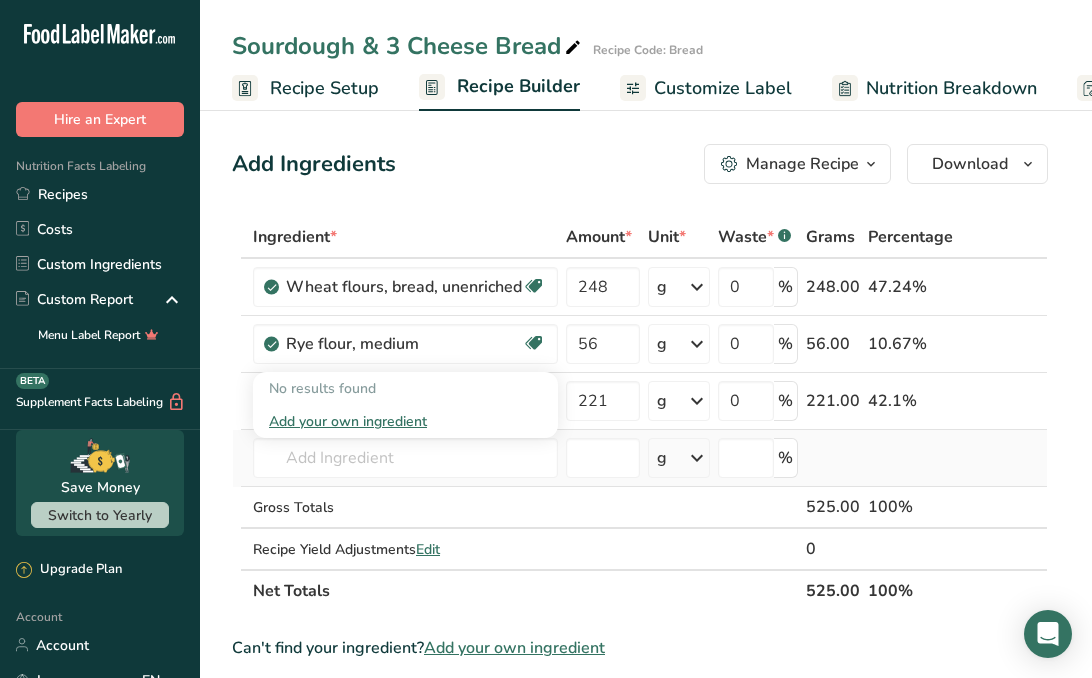 click on "Add your own ingredient" at bounding box center [405, 421] 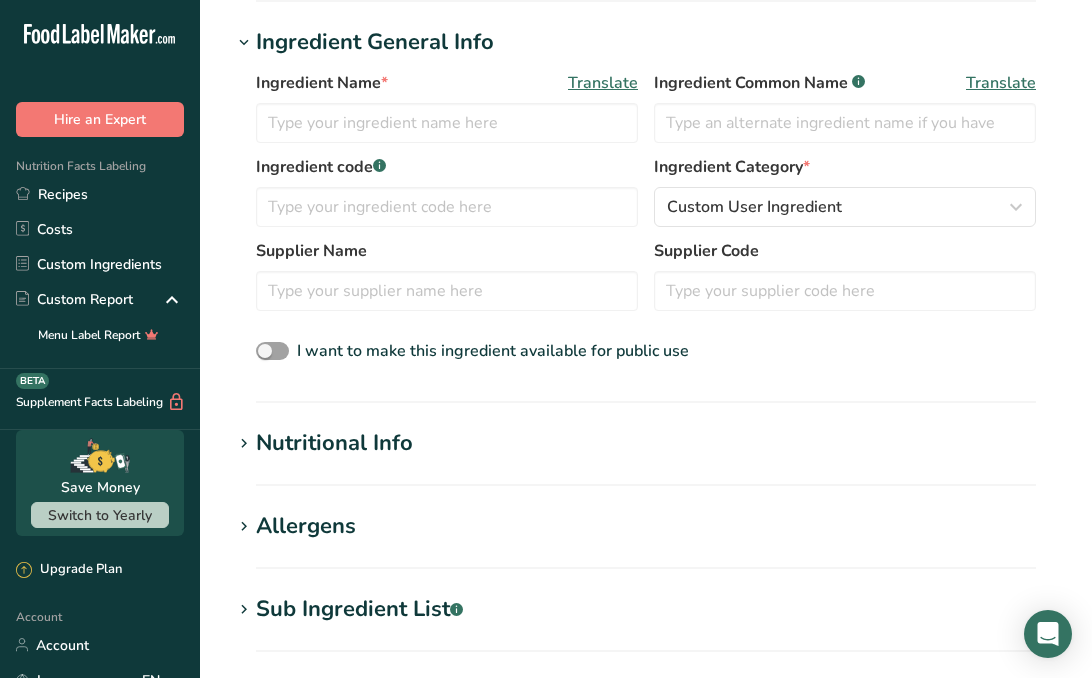 scroll, scrollTop: 362, scrollLeft: 0, axis: vertical 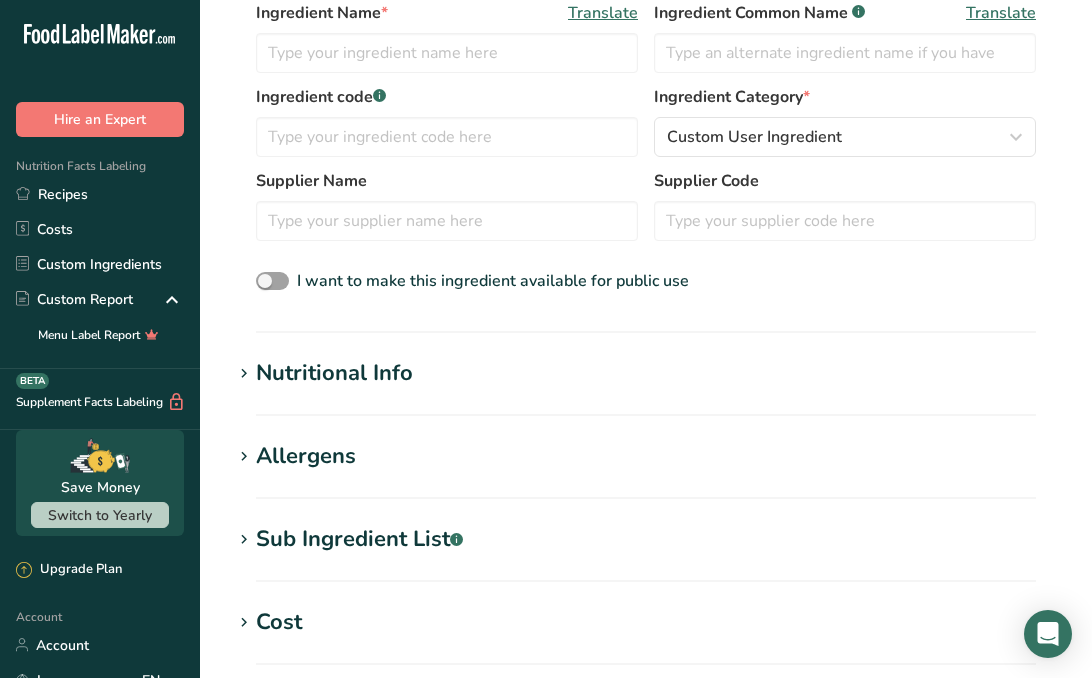 click on "Nutritional Info" at bounding box center (646, 373) 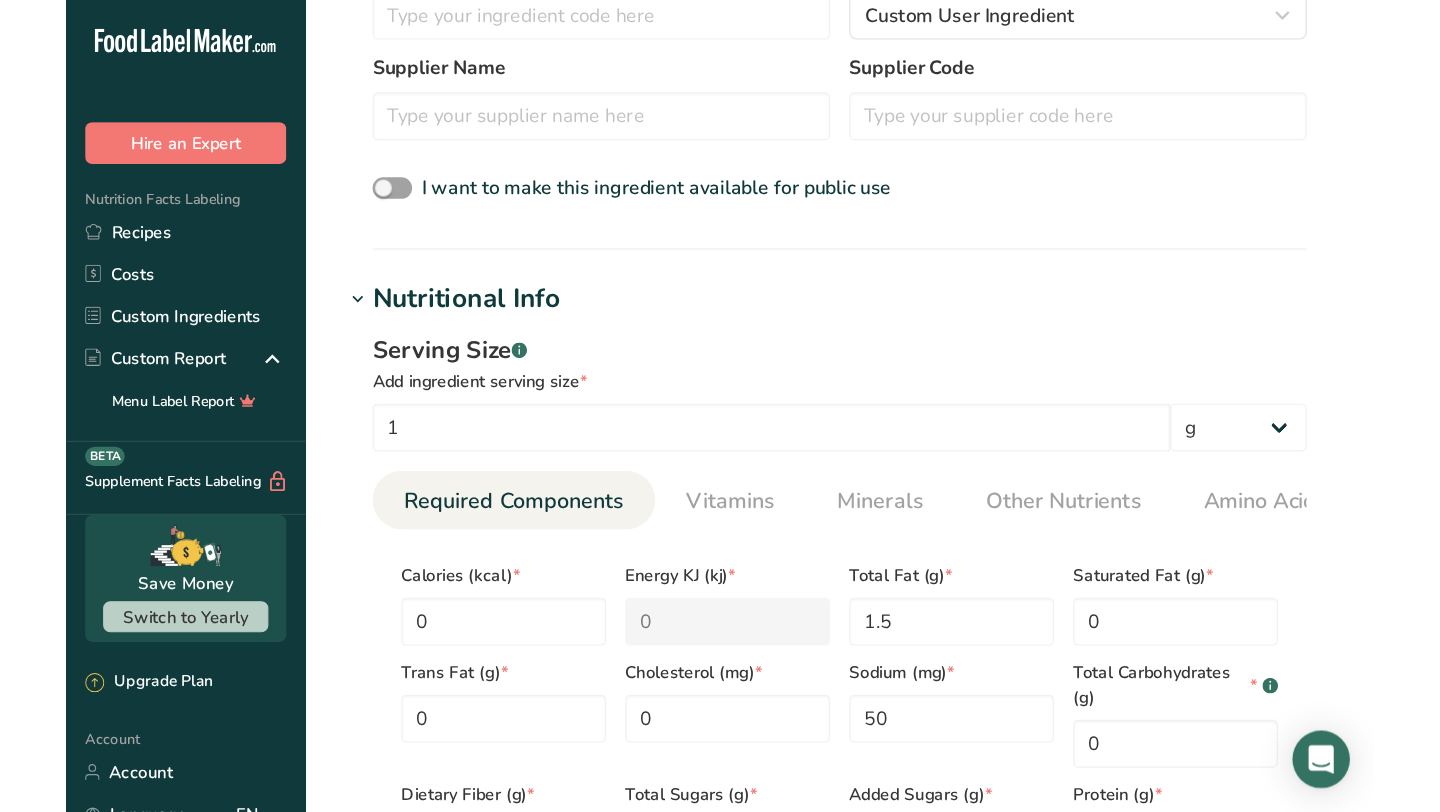 scroll, scrollTop: 0, scrollLeft: 0, axis: both 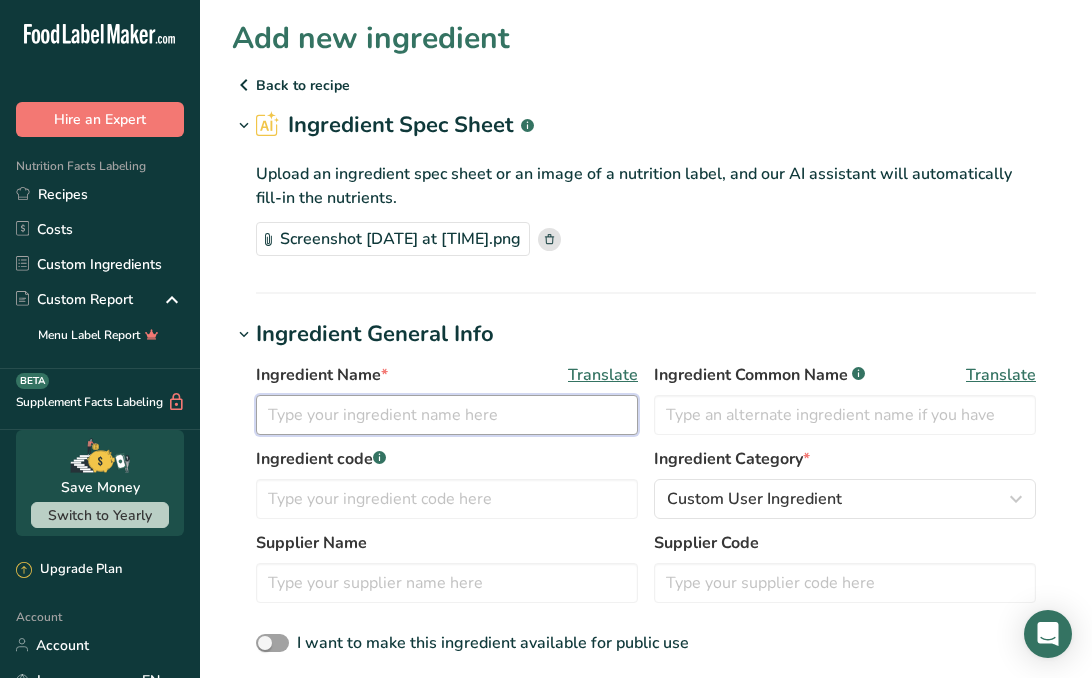 click at bounding box center [447, 415] 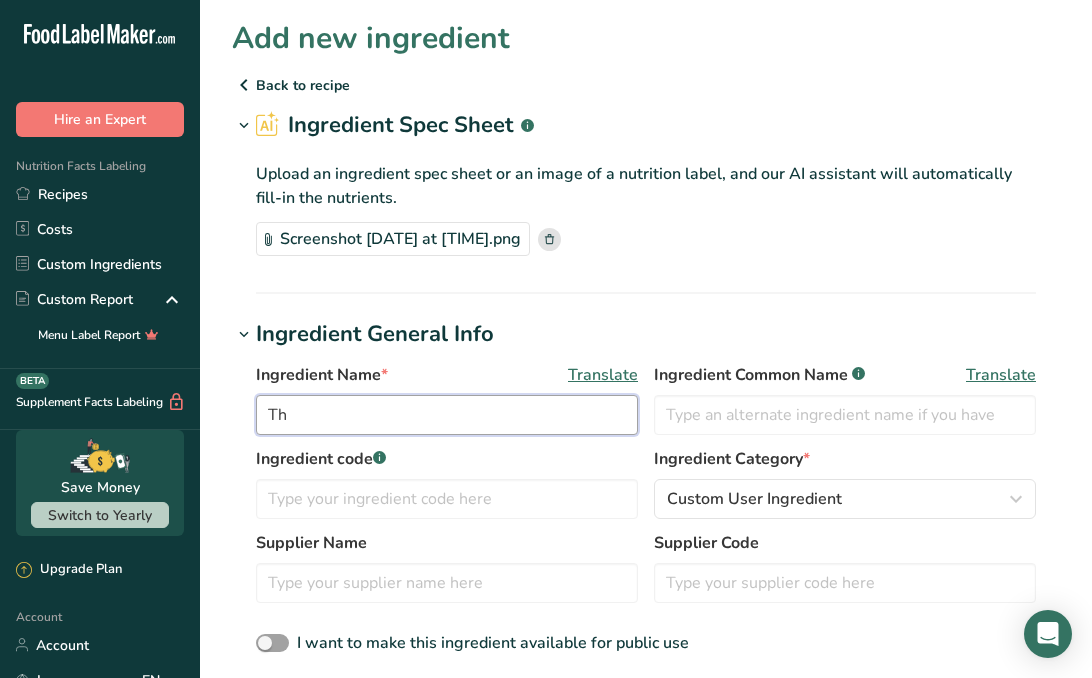 type on "T" 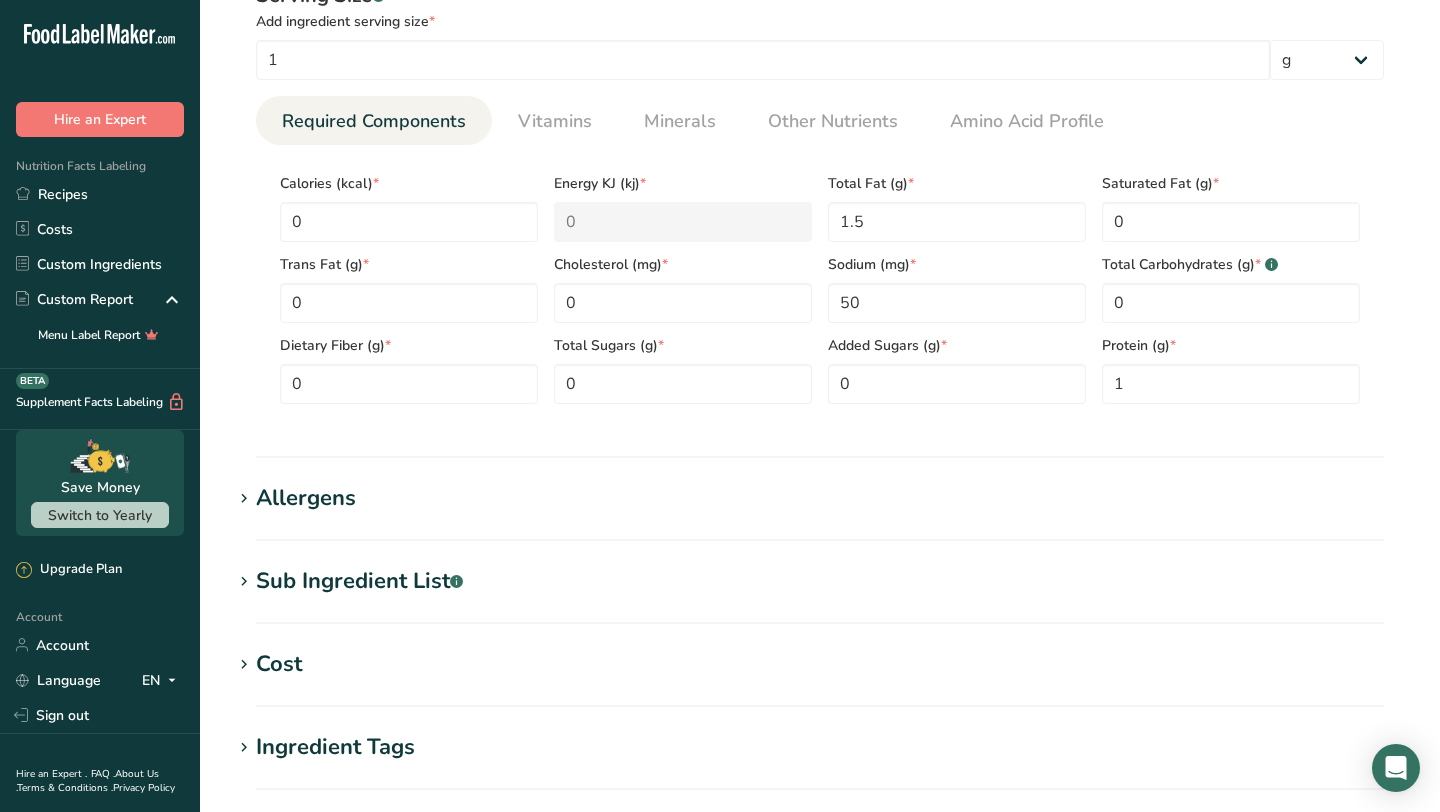scroll, scrollTop: 1145, scrollLeft: 0, axis: vertical 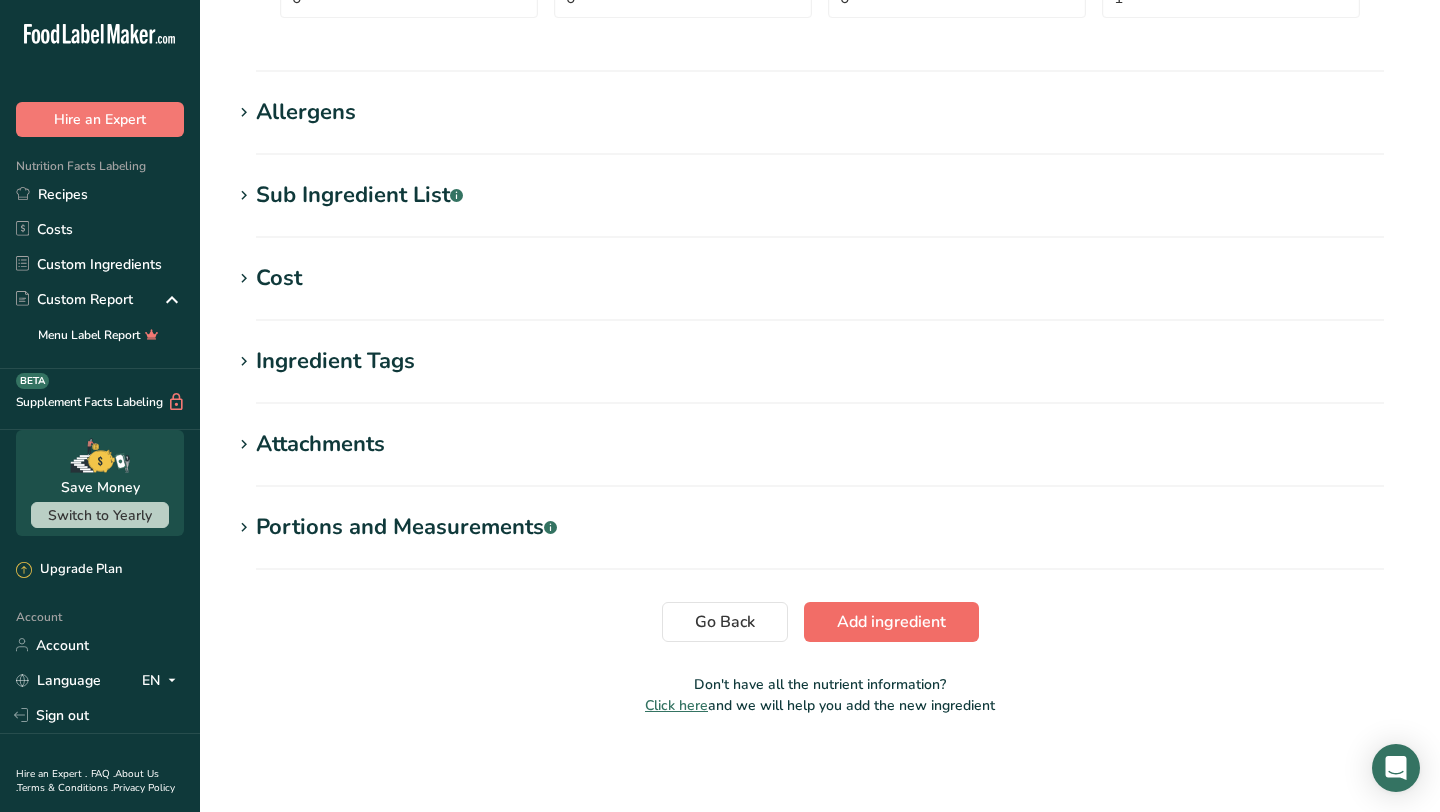 type on "3 Cheese Asiago, Parmesan, Roman" 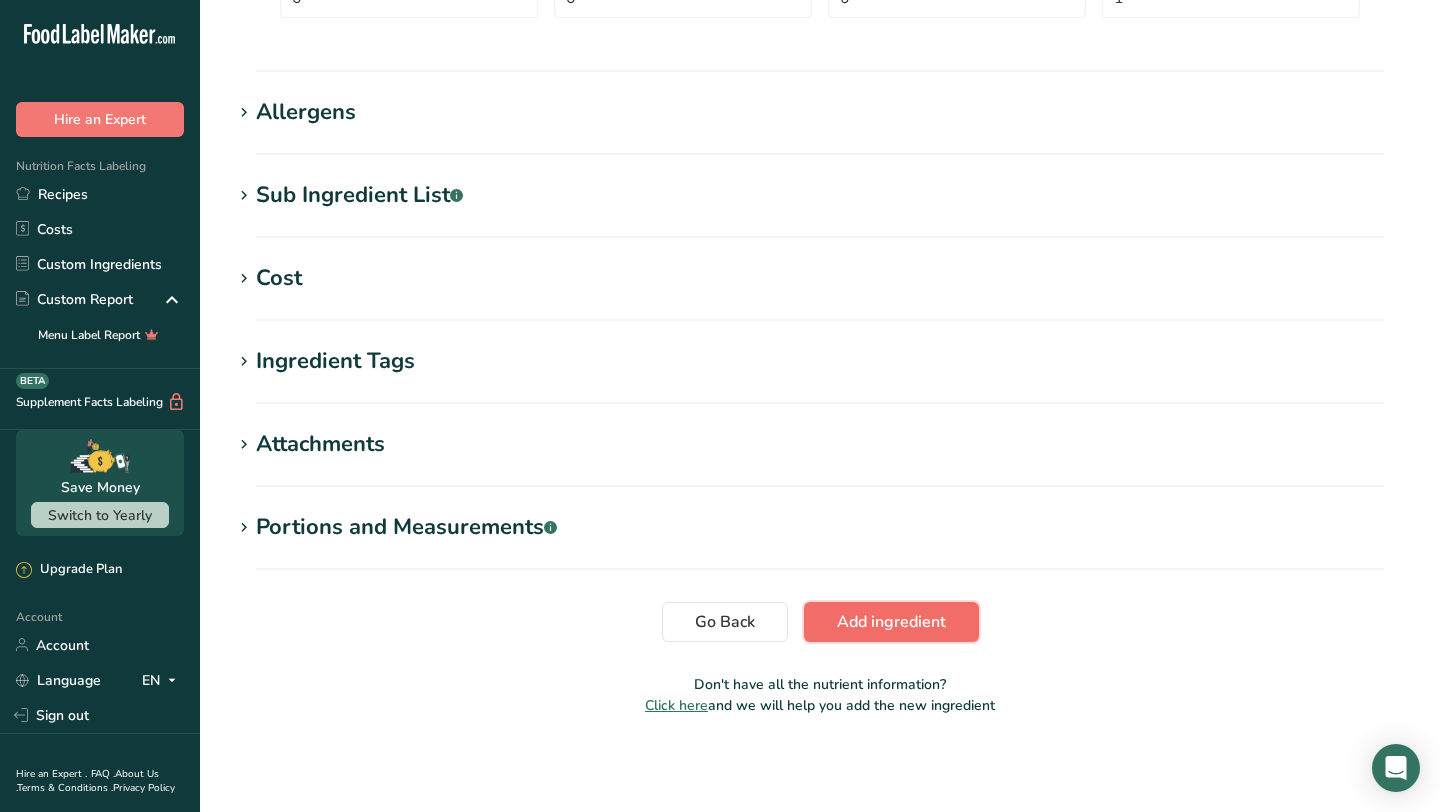 click on "Add ingredient" at bounding box center [891, 622] 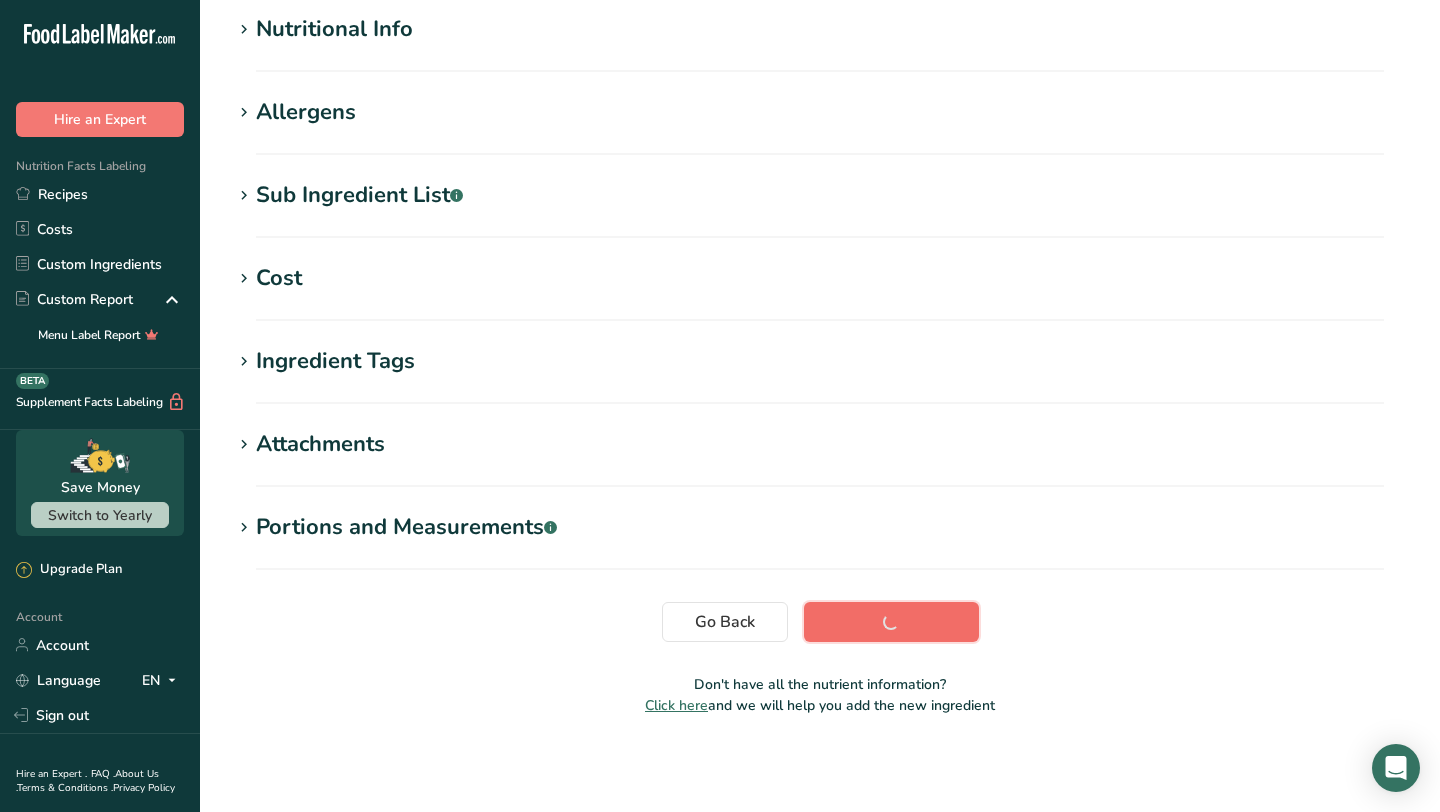scroll, scrollTop: 262, scrollLeft: 0, axis: vertical 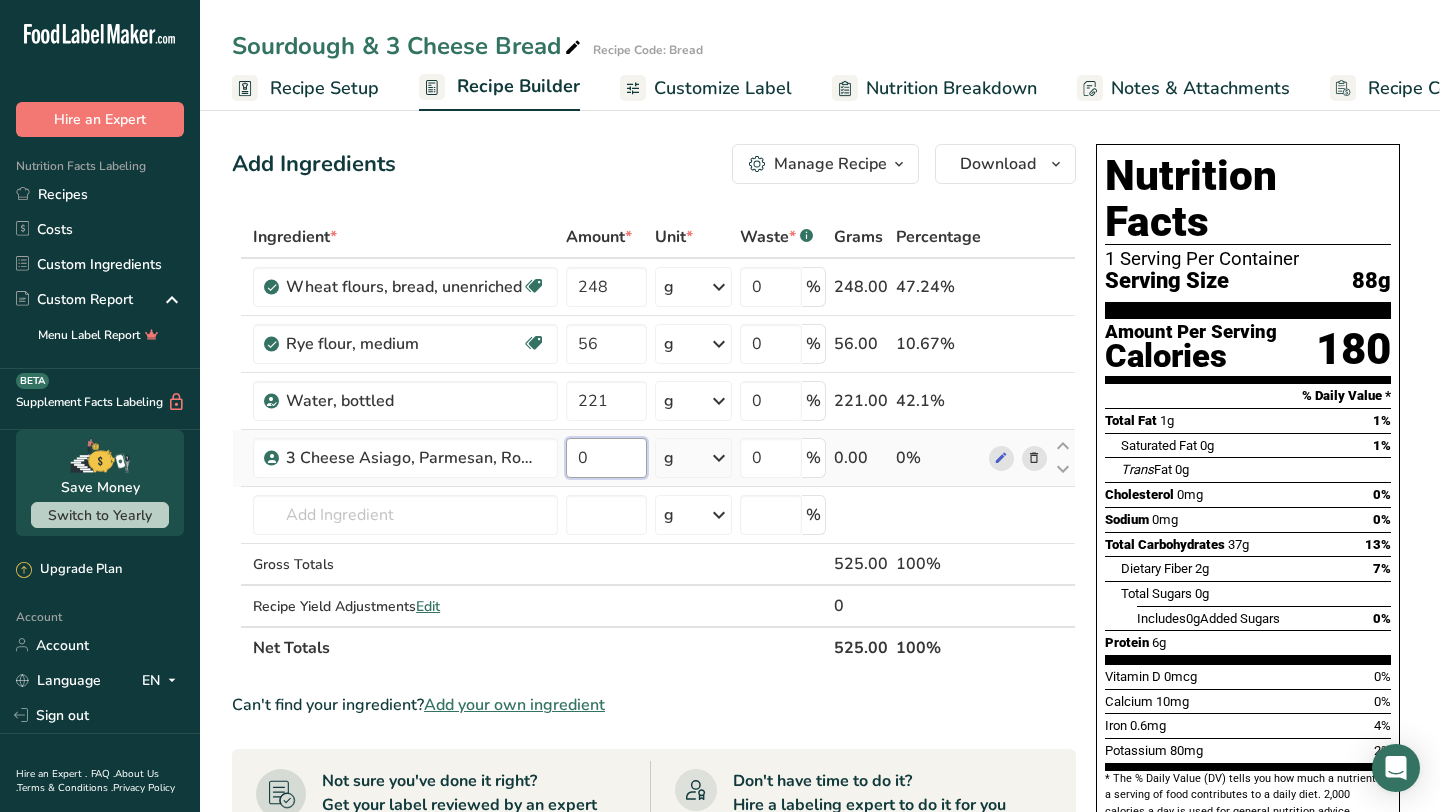 click on "0" at bounding box center [606, 458] 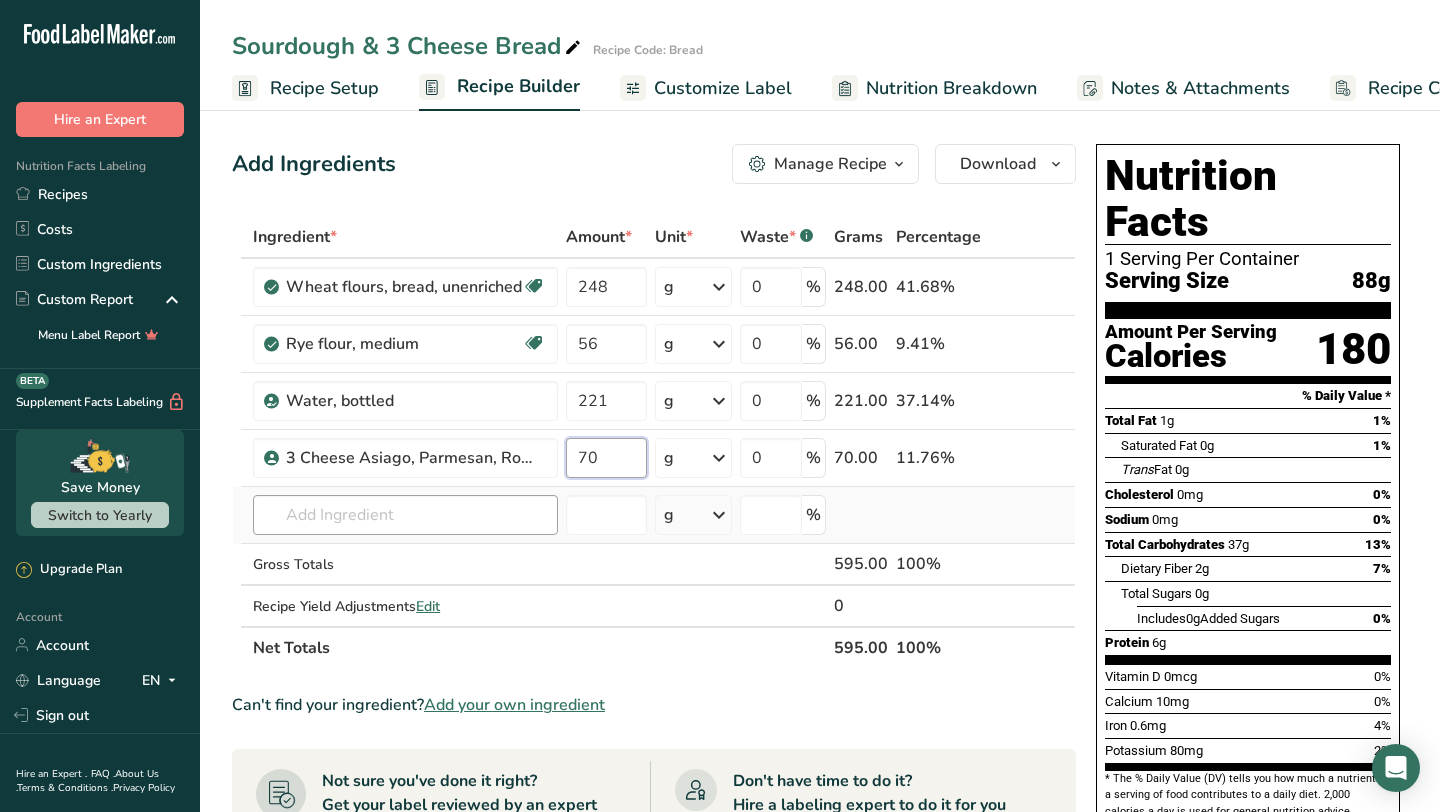 type on "70" 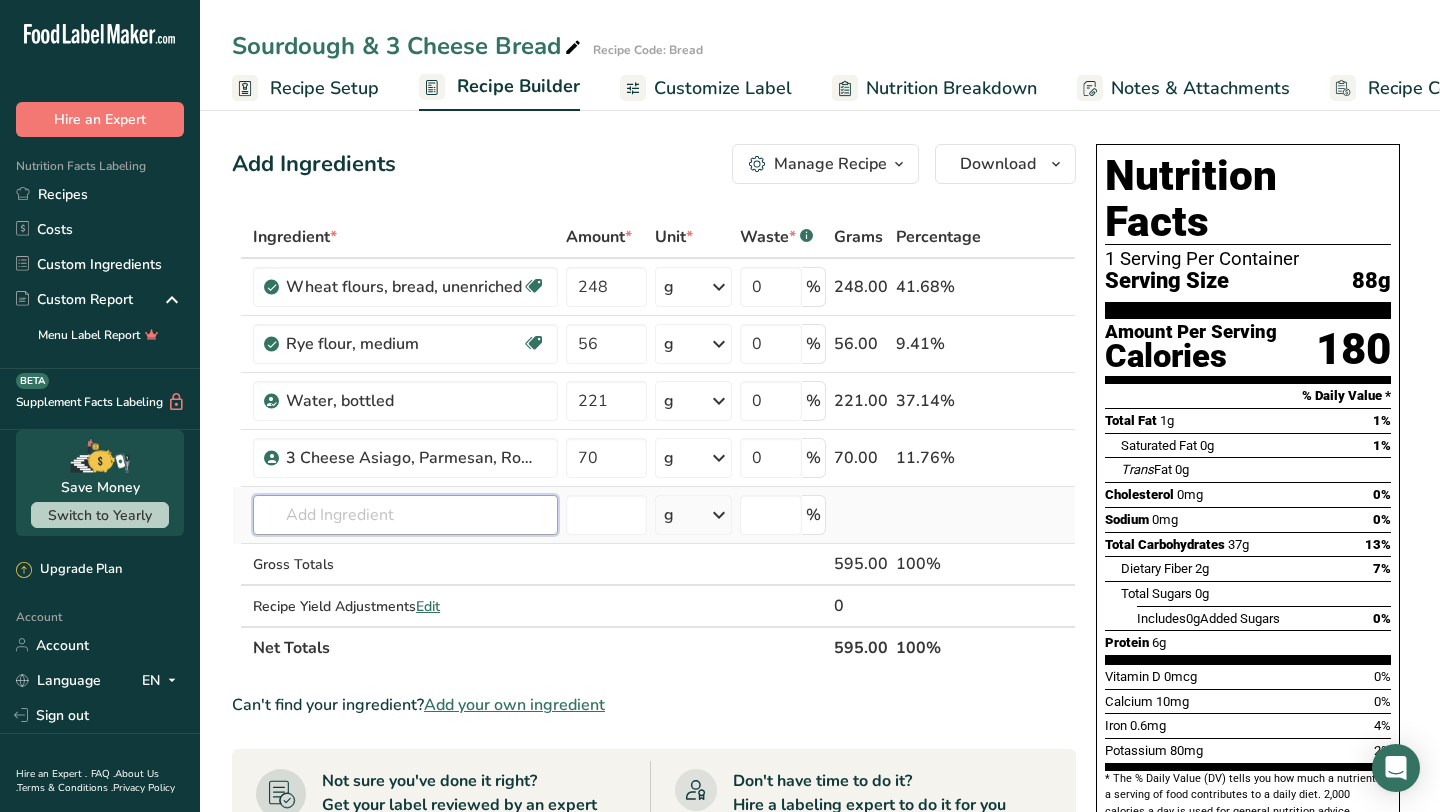 click on "Ingredient *
Amount *
Unit *
Waste *   .a-a{fill:#347362;}.b-a{fill:#fff;}          Grams
Percentage
Wheat flours, bread, unenriched
Vegetarian
Soy free
248
g
Portions
1 cup unsifted, dipped
Weight Units
g
kg
mg
See more
Volume Units
l
Volume units require a density conversion. If you know your ingredient's density enter it below. Otherwise, click on "RIA" our AI Regulatory bot - she will be able to help you
lb/ft3
g/cm3
Confirm
mL
lb/ft3
g/cm3
Confirm" at bounding box center (654, 442) 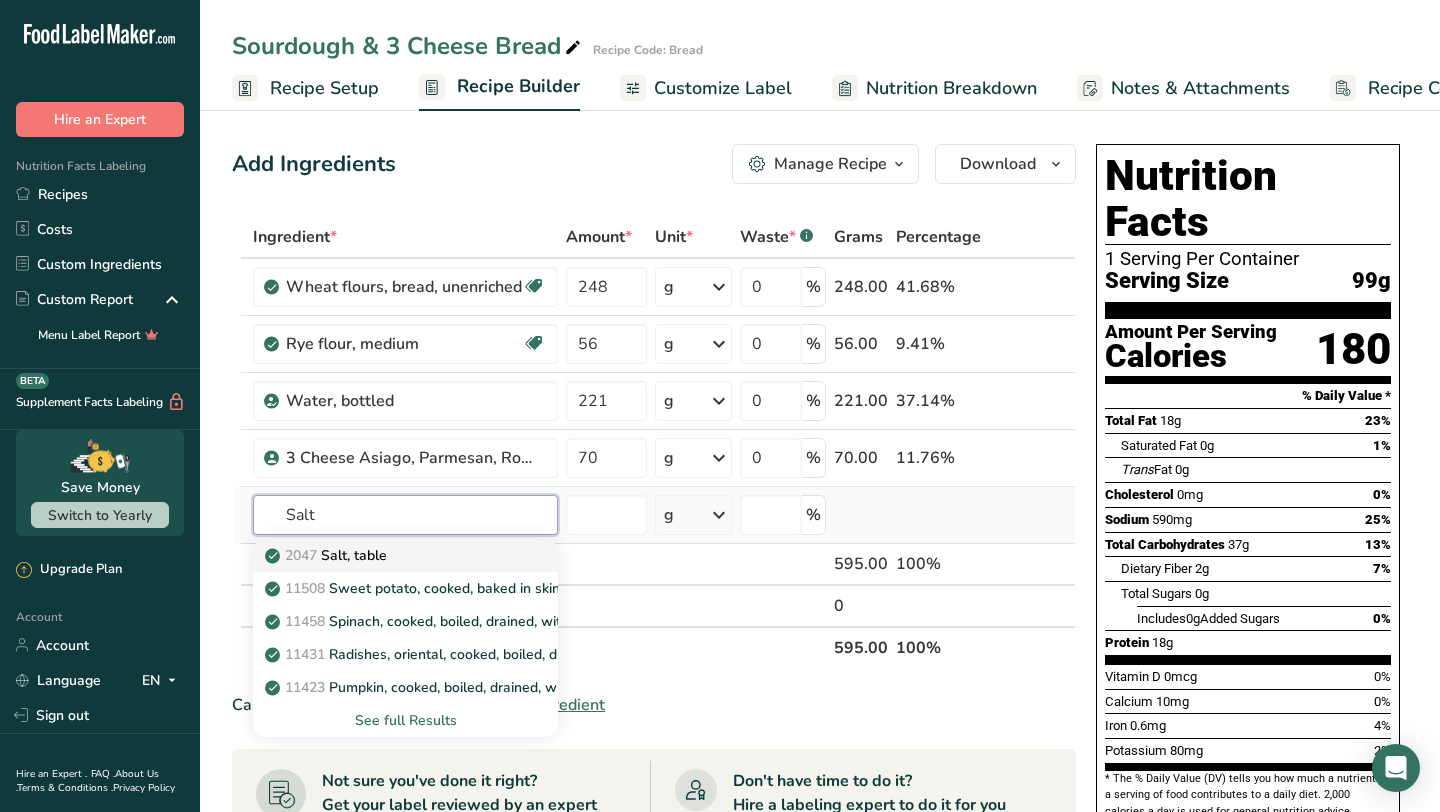 type on "Salt" 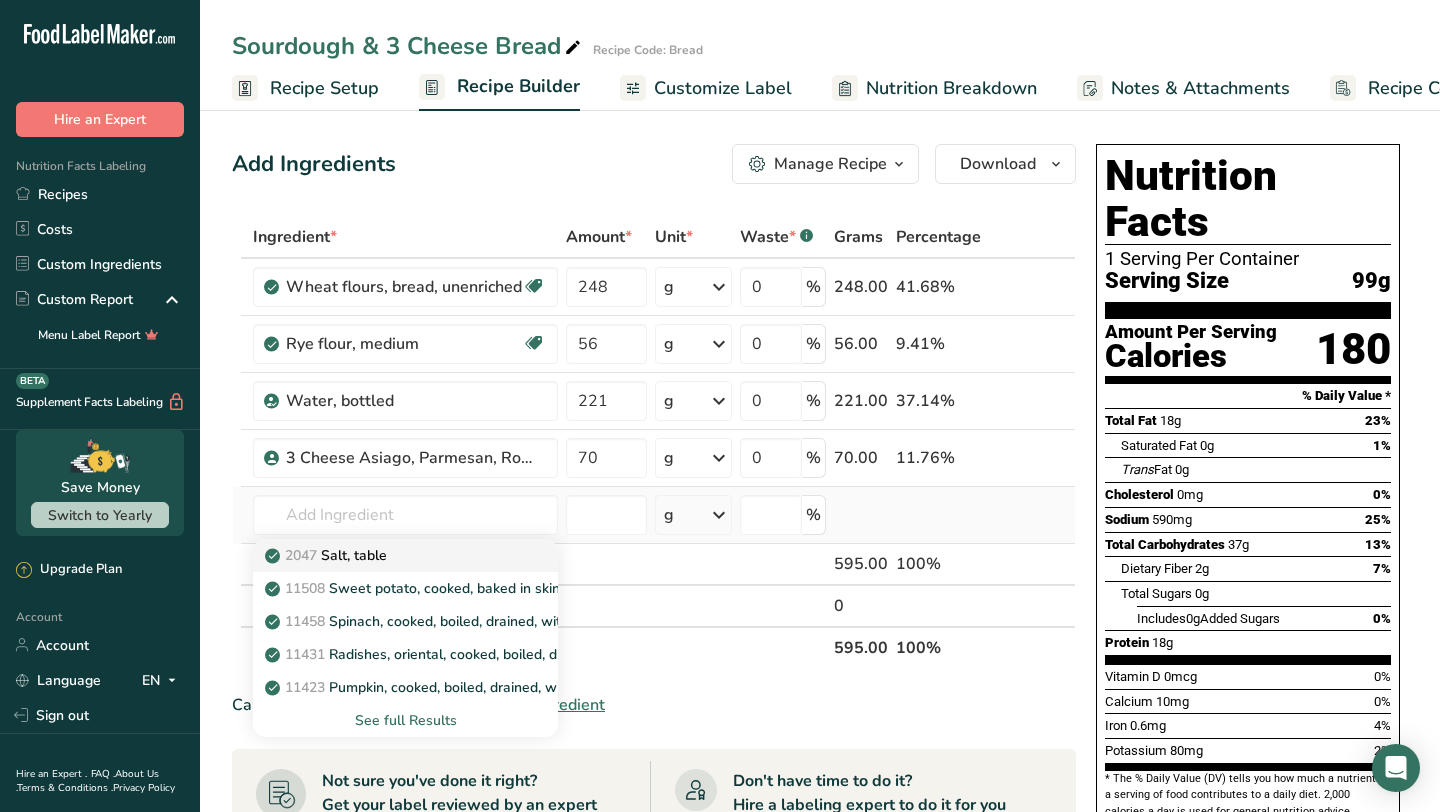 click on "2047
Salt, table" at bounding box center [389, 555] 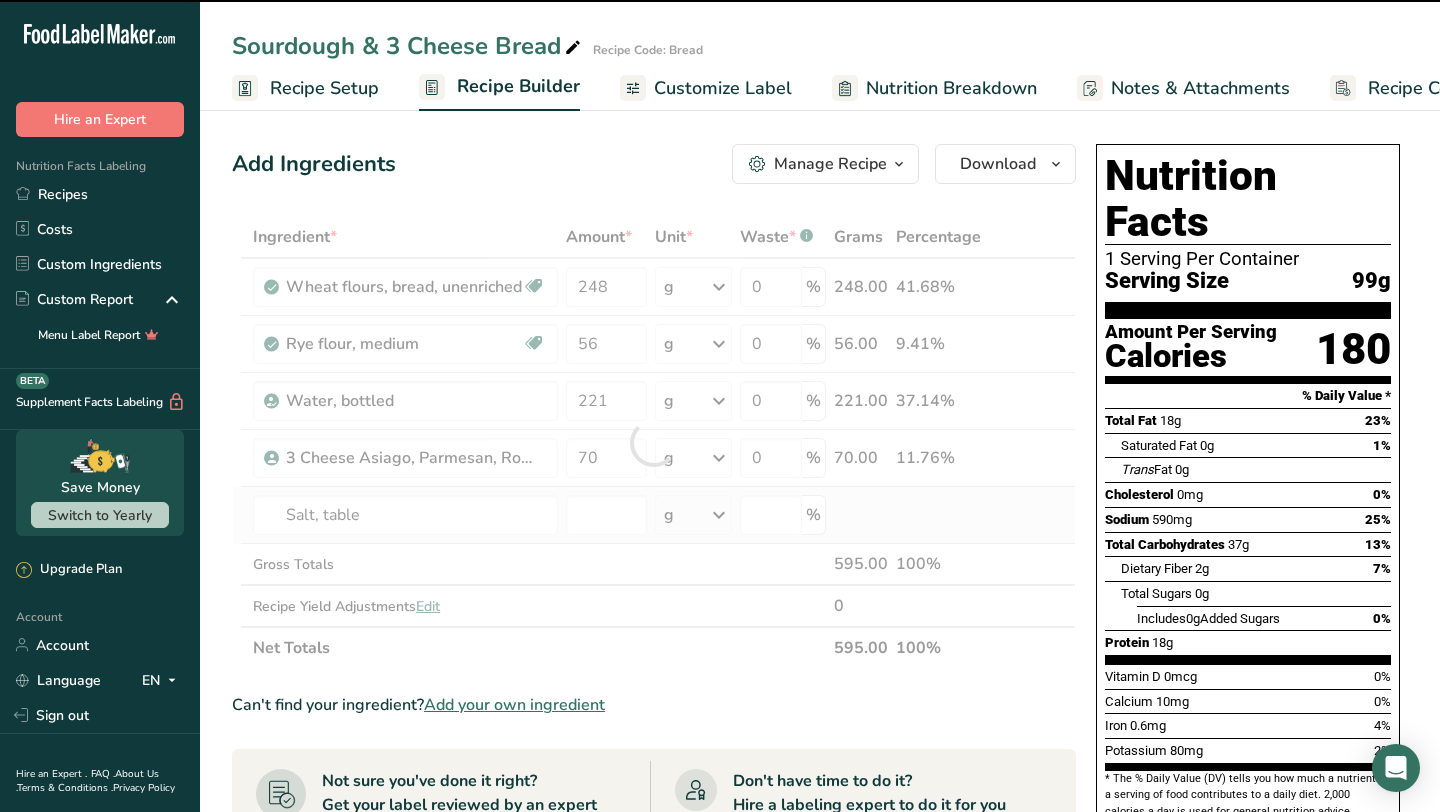 type on "0" 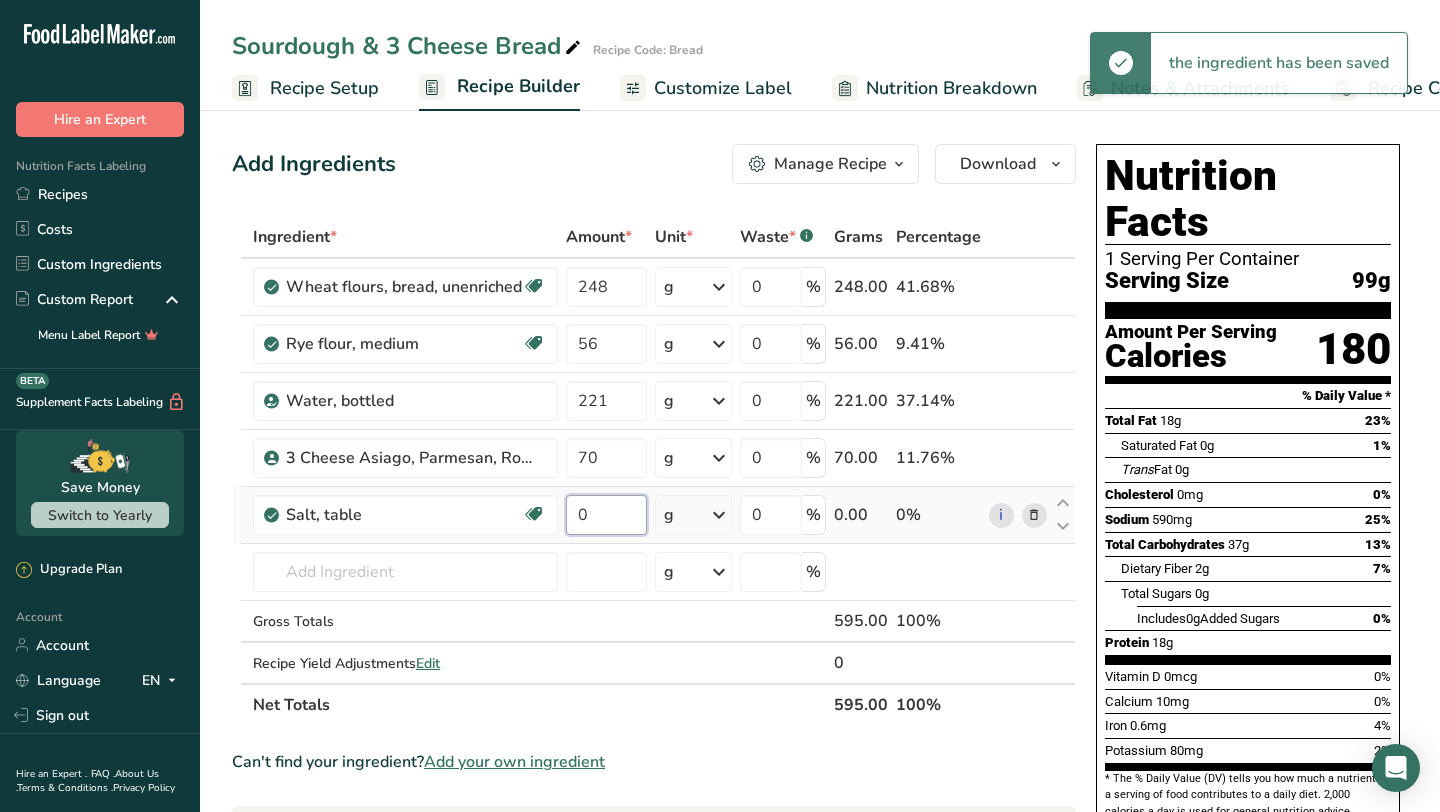 click on "0" at bounding box center [606, 515] 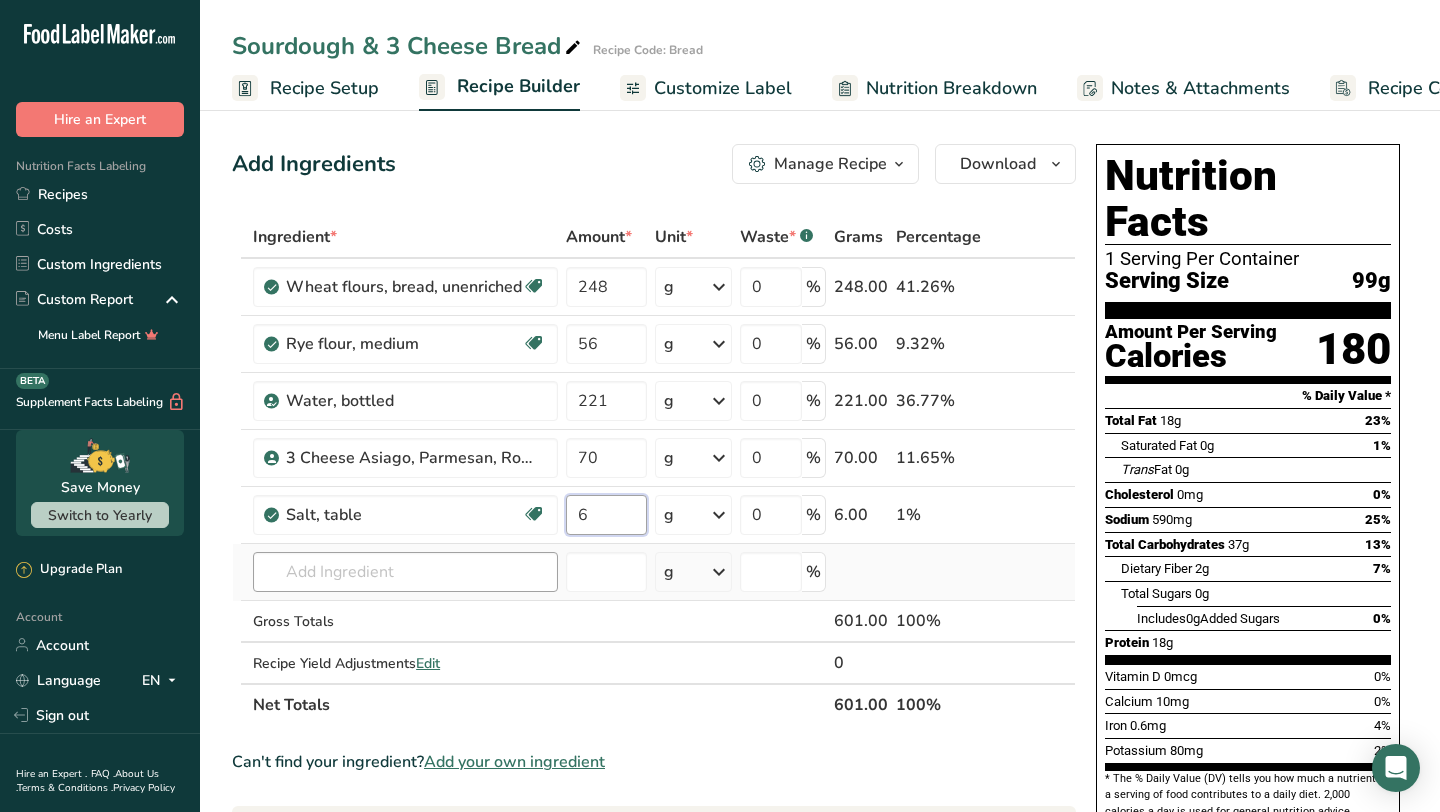 type on "6" 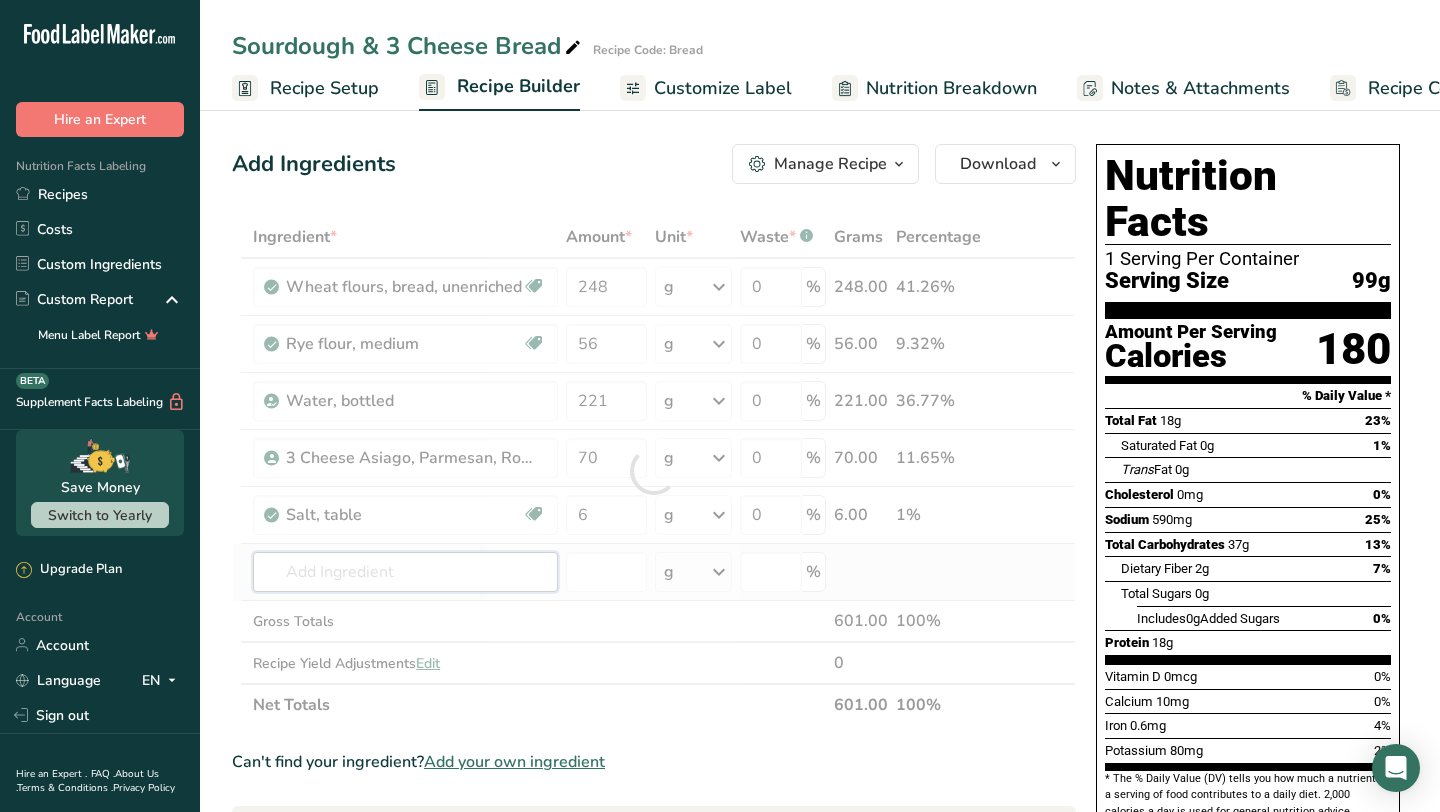 click on "Ingredient *
Amount *
Unit *
Waste *   .a-a{fill:#347362;}.b-a{fill:#fff;}          Grams
Percentage
Wheat flours, bread, unenriched
Vegetarian
Soy free
248
g
Portions
1 cup unsifted, dipped
Weight Units
g
kg
mg
See more
Volume Units
l
Volume units require a density conversion. If you know your ingredient's density enter it below. Otherwise, click on "RIA" our AI Regulatory bot - she will be able to help you
lb/ft3
g/cm3
Confirm
mL
lb/ft3
g/cm3
Confirm" at bounding box center [654, 471] 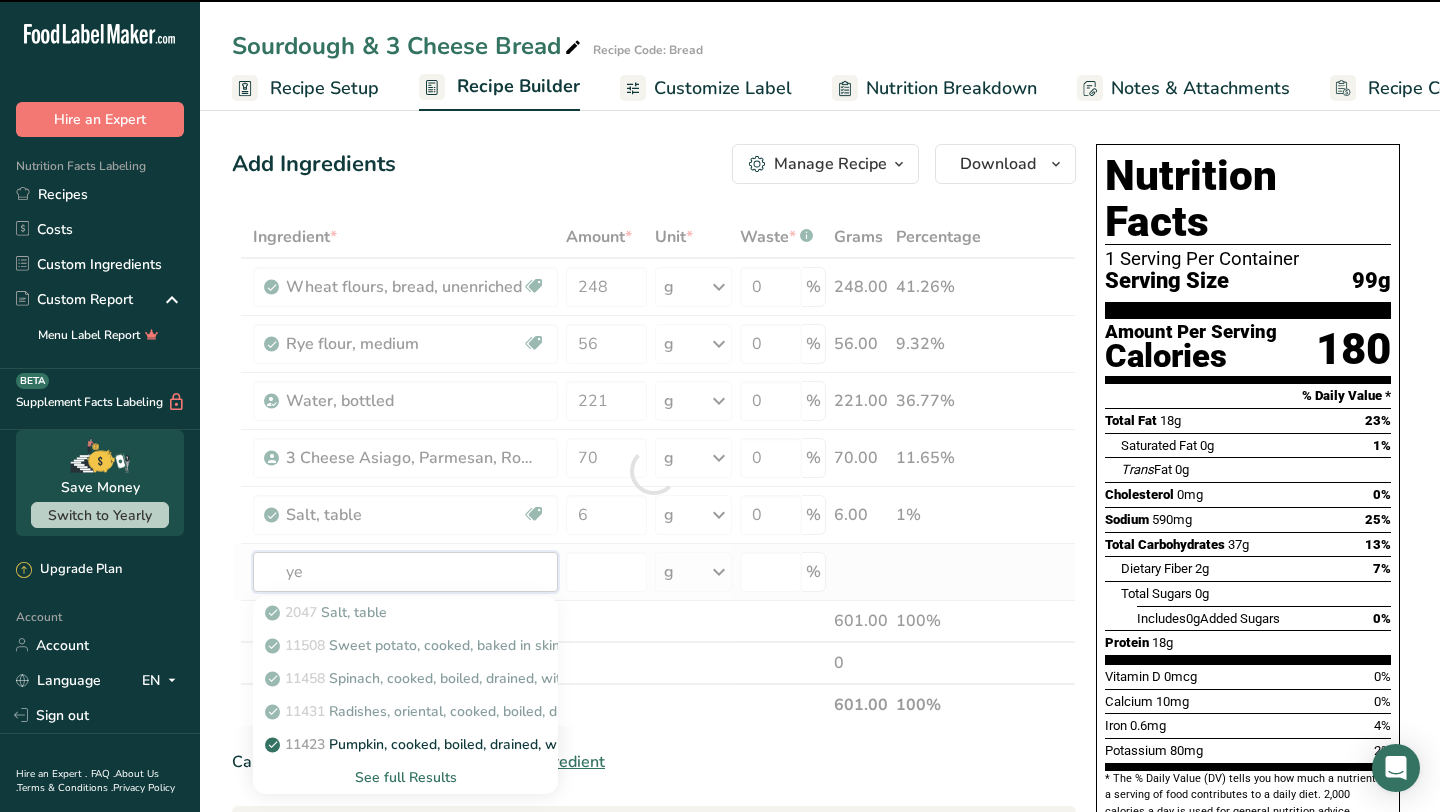 type on "yea" 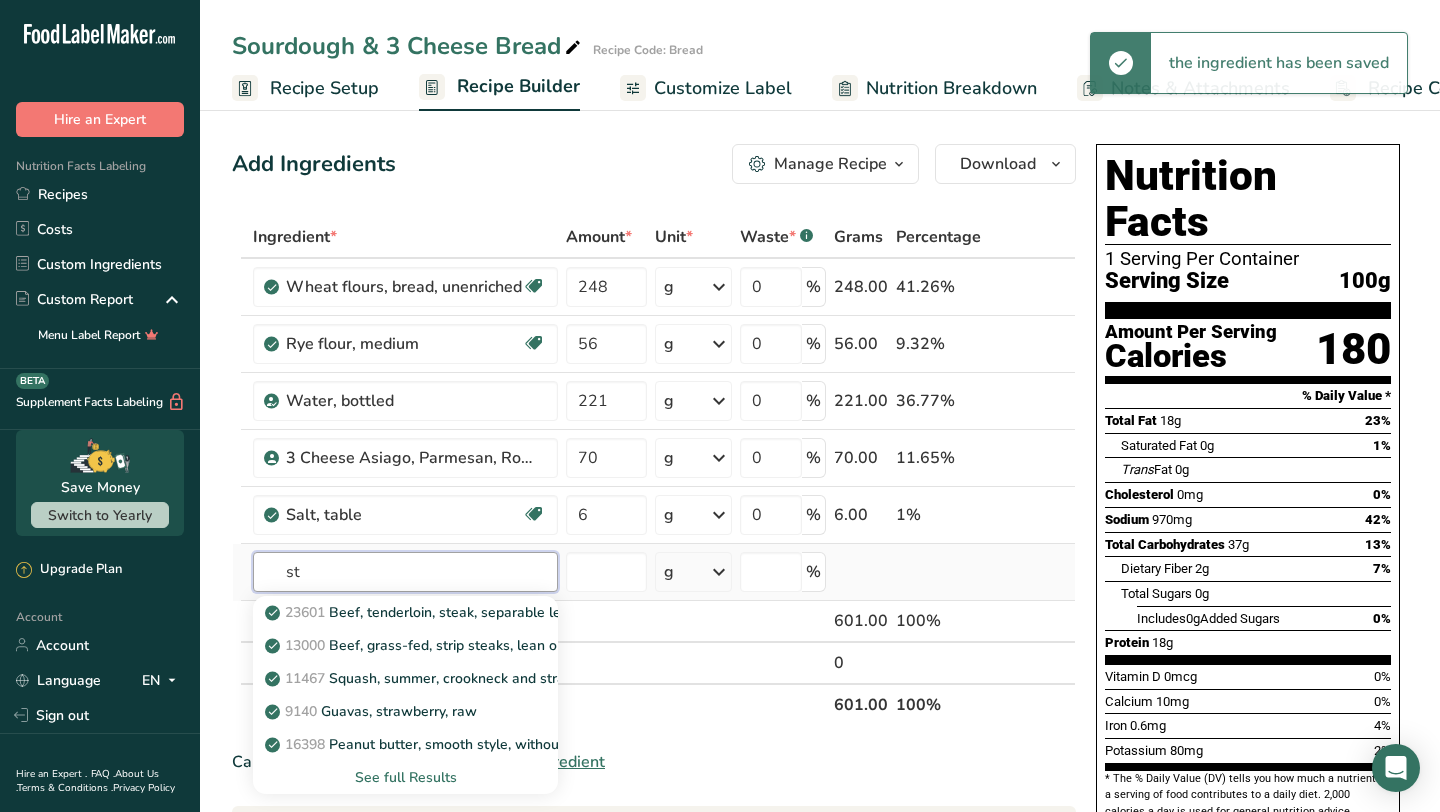 type on "s" 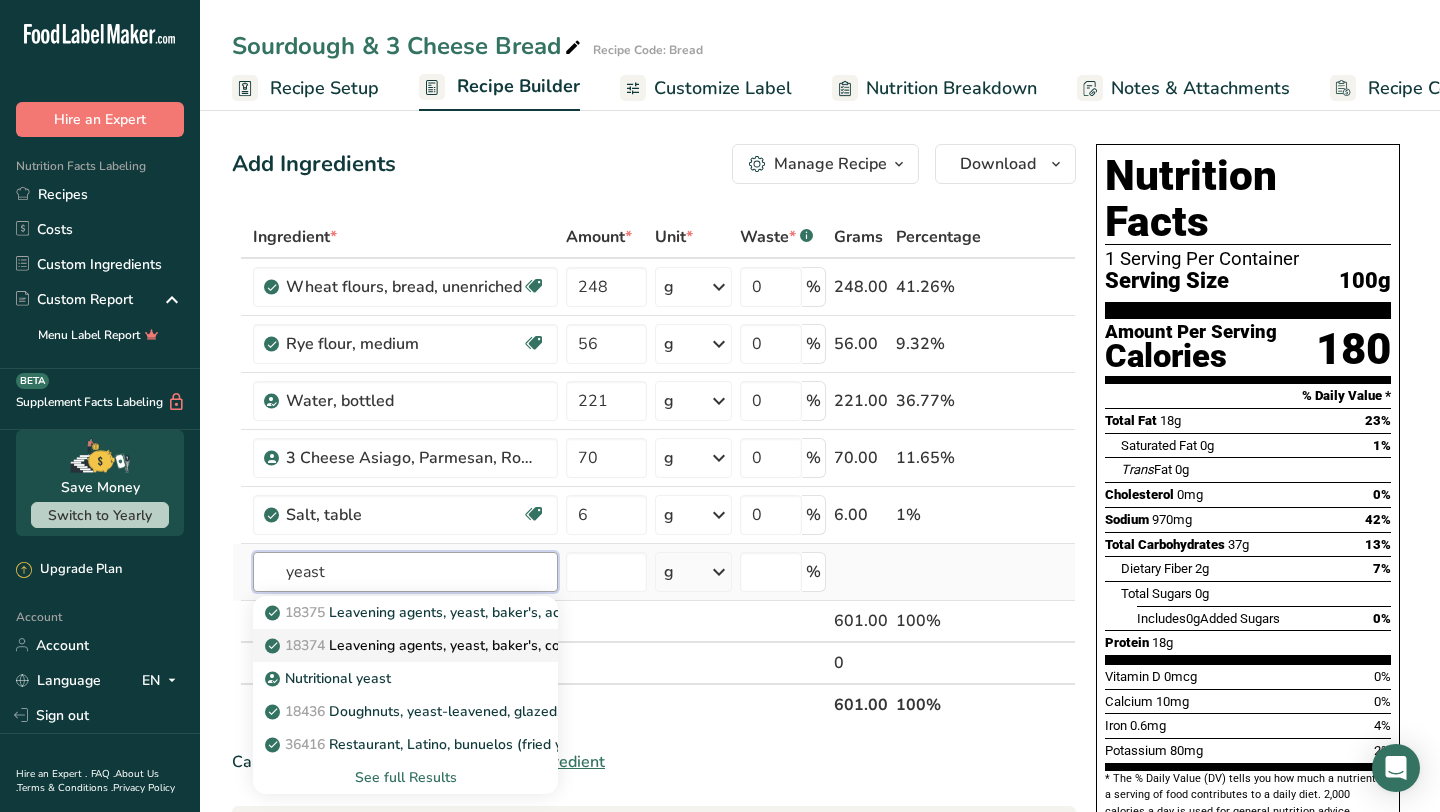 type on "yeast" 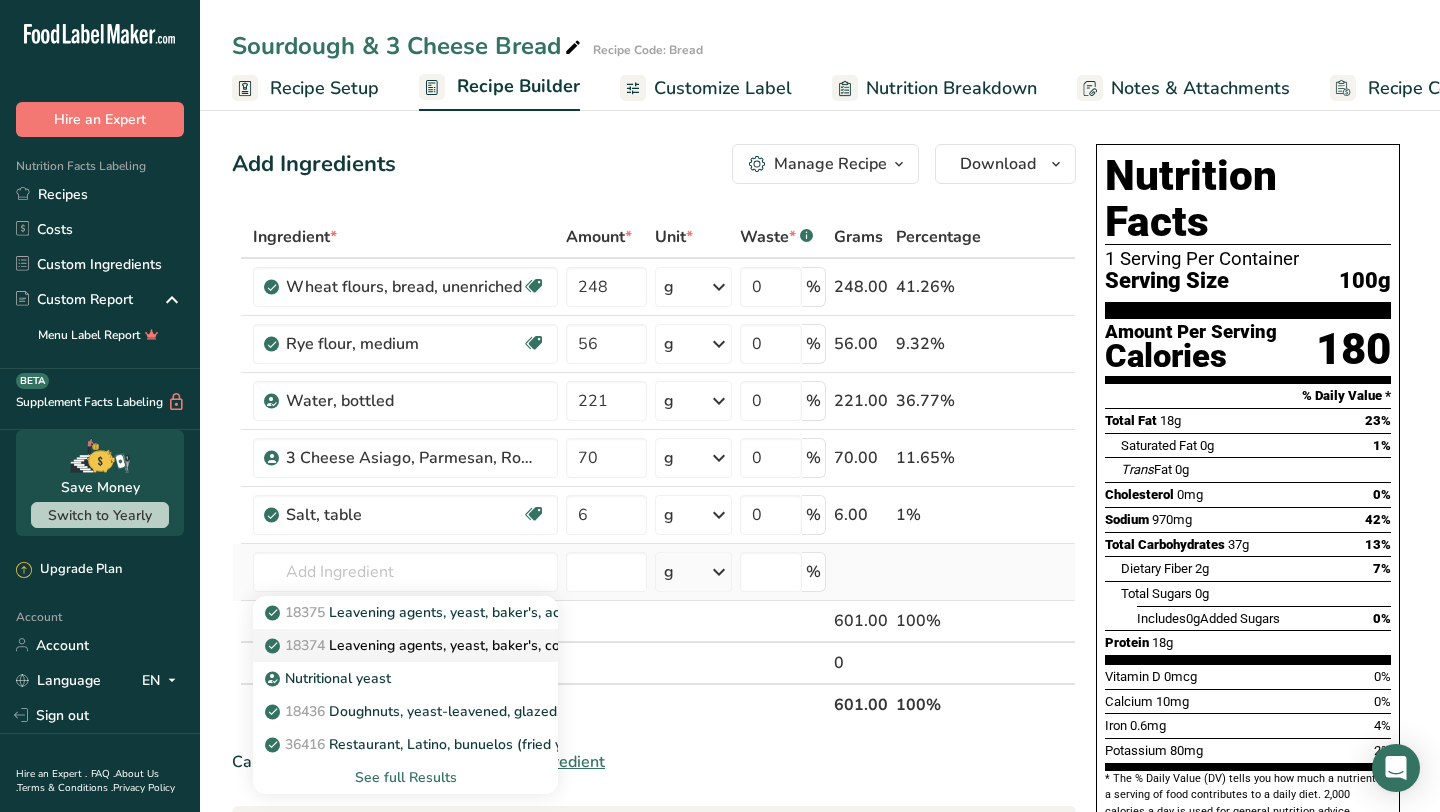 click on "18374
Leavening agents, yeast, baker's, compressed" at bounding box center (446, 645) 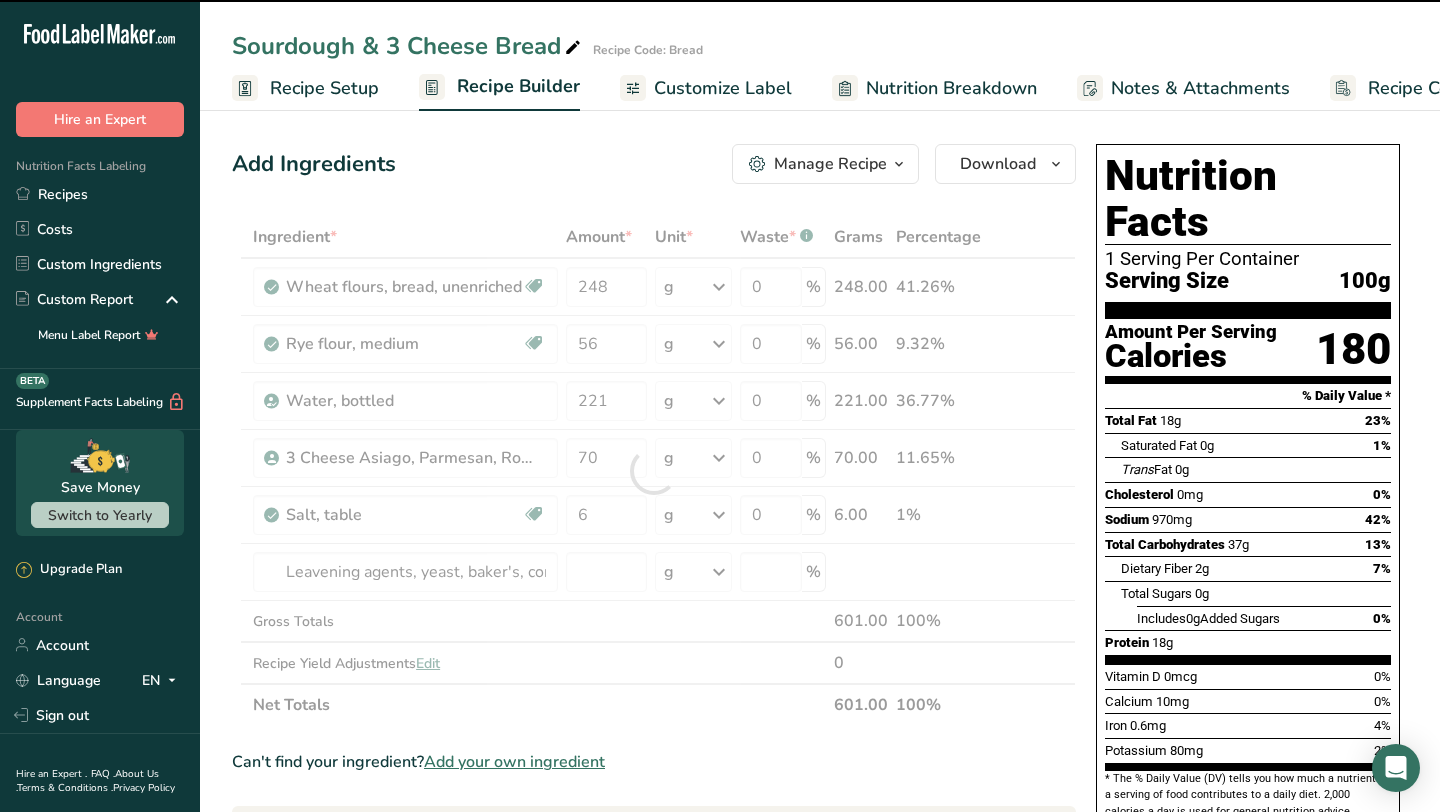 type on "0" 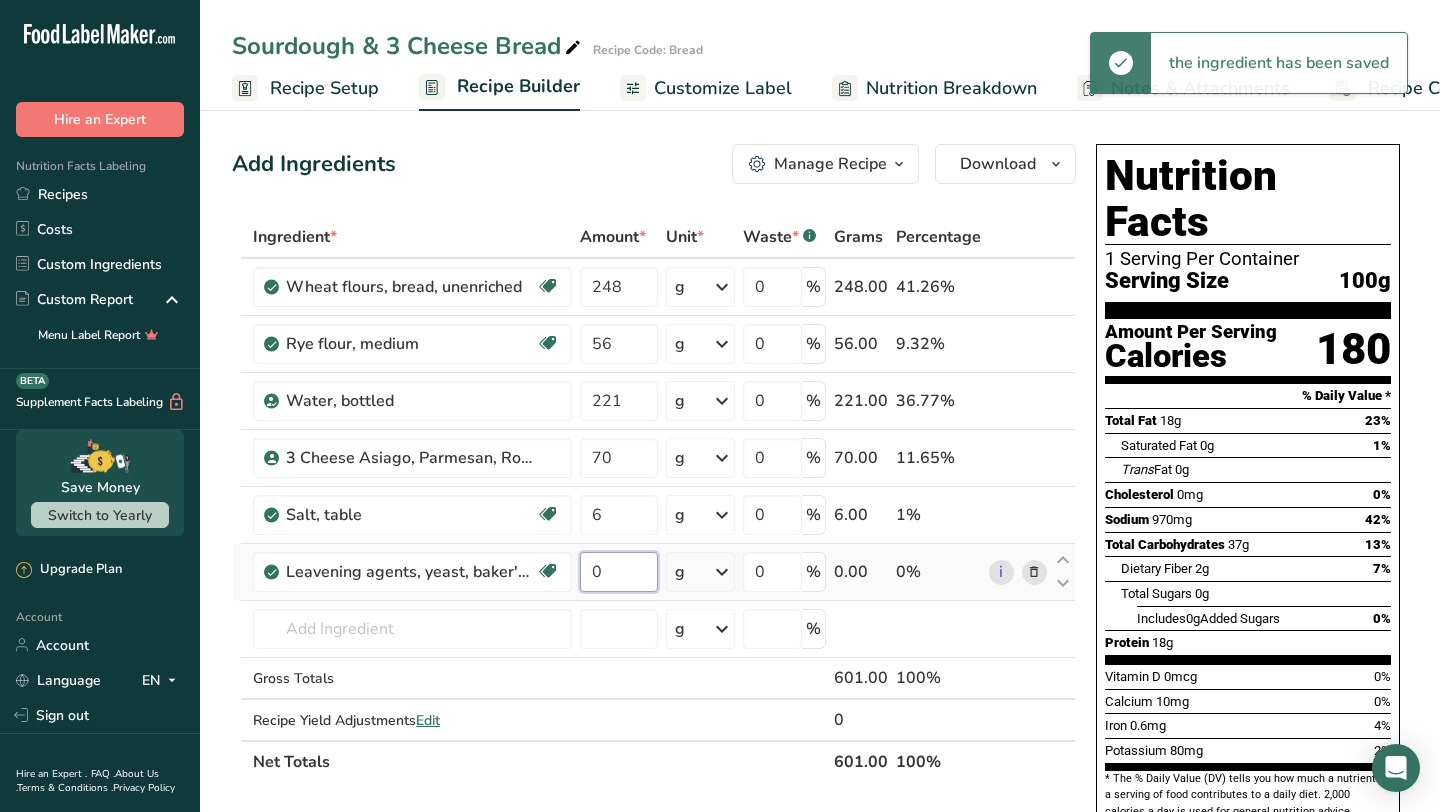 click on "0" at bounding box center [618, 572] 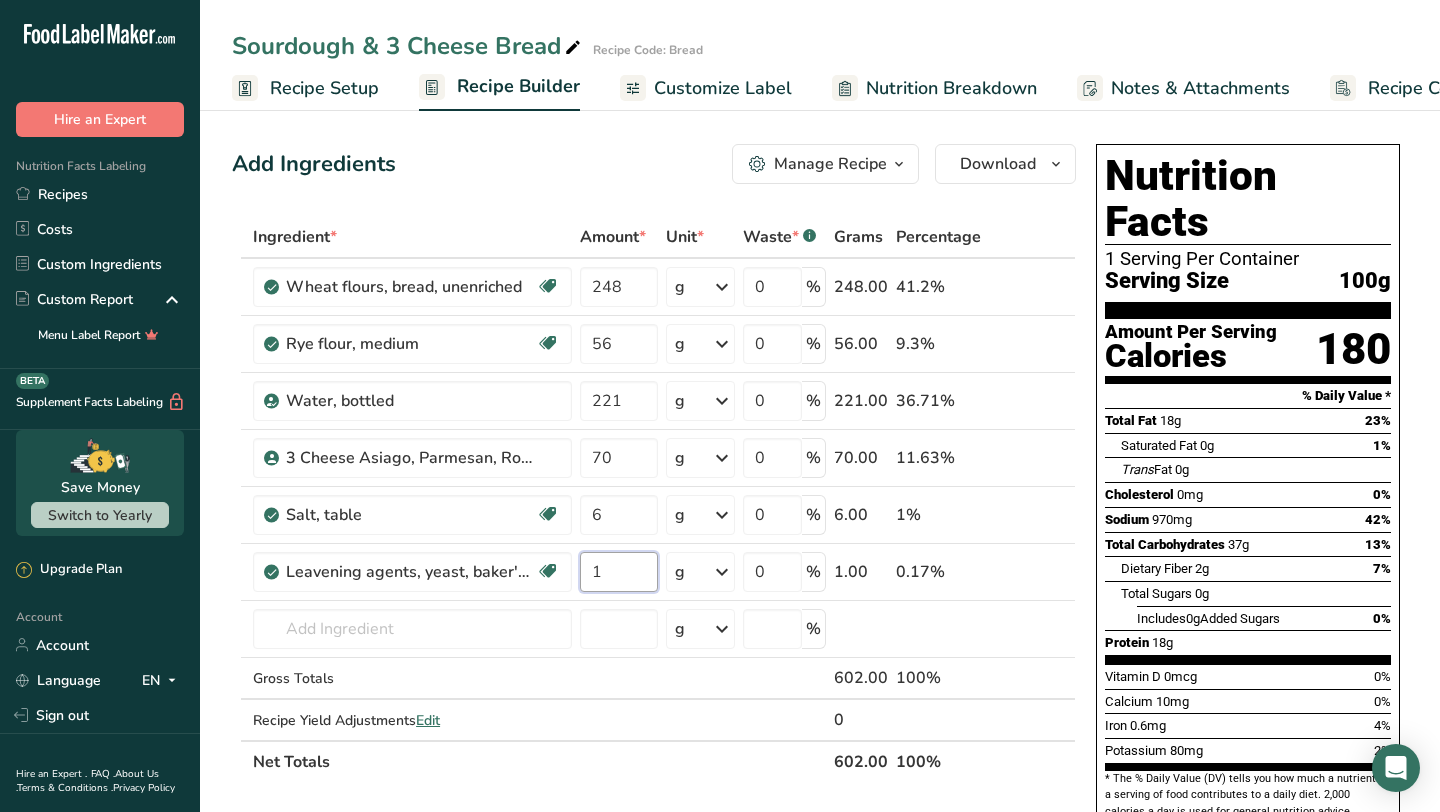 type on "1" 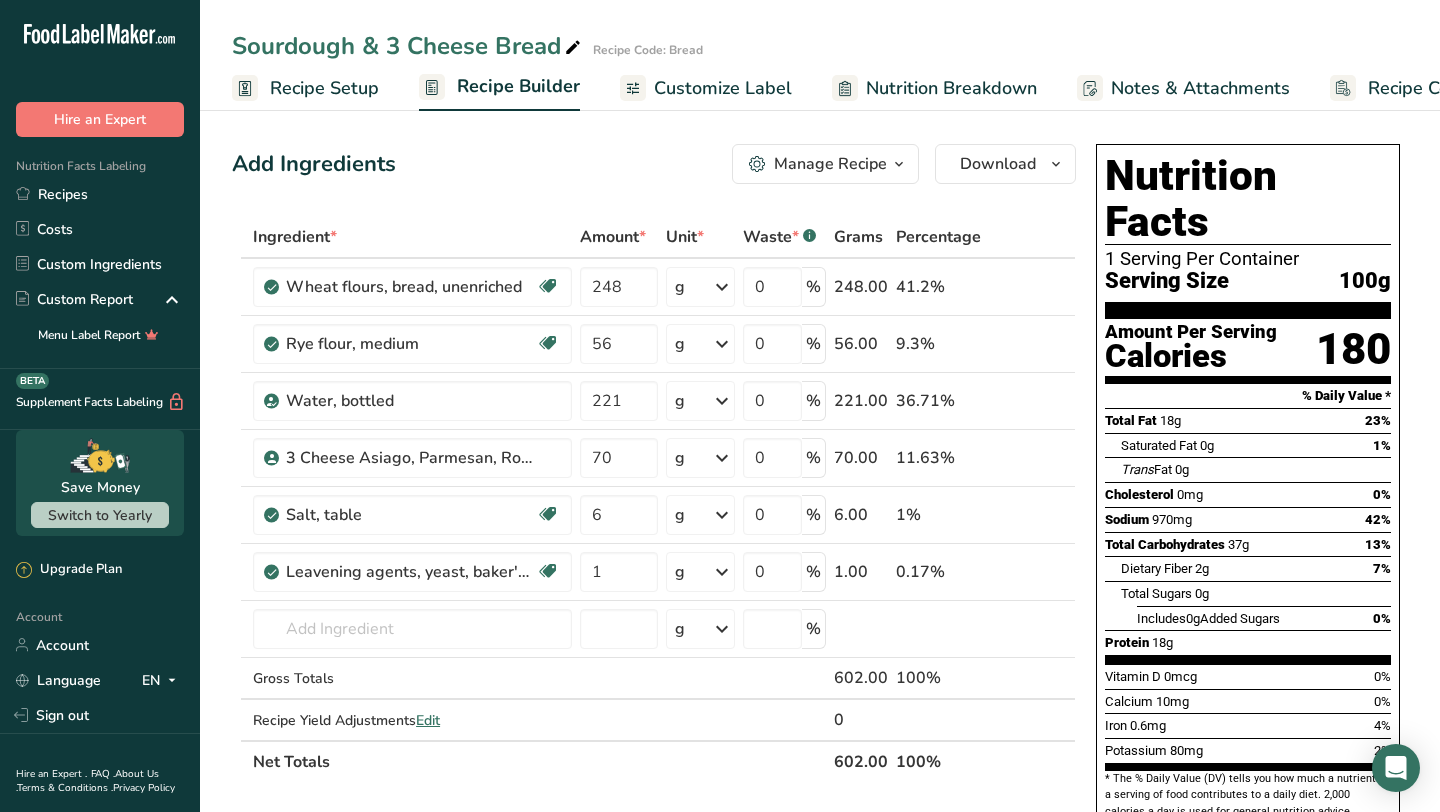 click on "Ingredient *
Amount *
Unit *
Waste *   .a-a{fill:#347362;}.b-a{fill:#fff;}          Grams
Percentage
Wheat flours, bread, unenriched
Vegetarian
Soy free
248
g
Portions
1 cup unsifted, dipped
Weight Units
g
kg
mg
See more
Volume Units
l
Volume units require a density conversion. If you know your ingredient's density enter it below. Otherwise, click on "RIA" our AI Regulatory bot - she will be able to help you
lb/ft3
g/cm3
Confirm
mL
lb/ft3
g/cm3
Confirm" at bounding box center [654, 499] 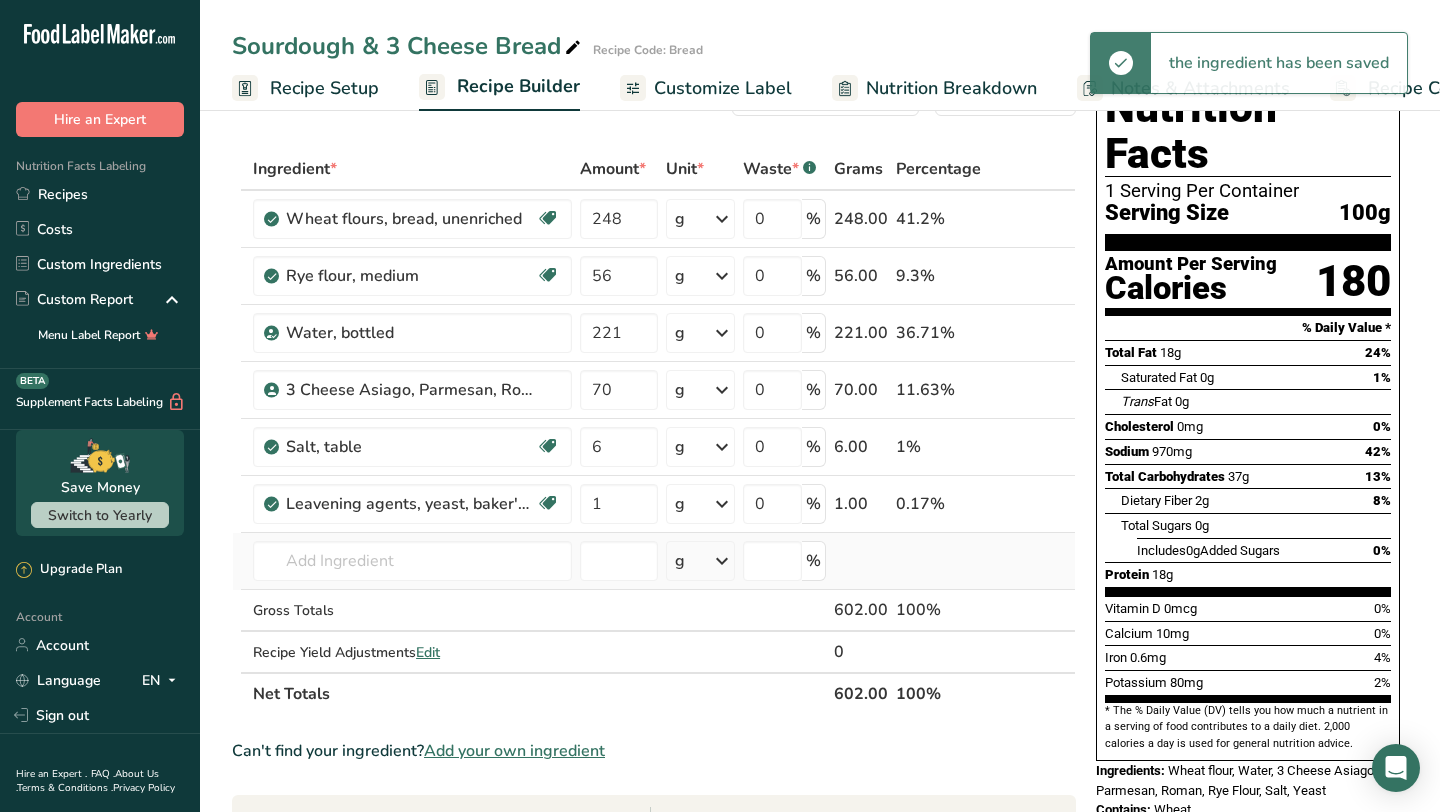 scroll, scrollTop: 72, scrollLeft: 0, axis: vertical 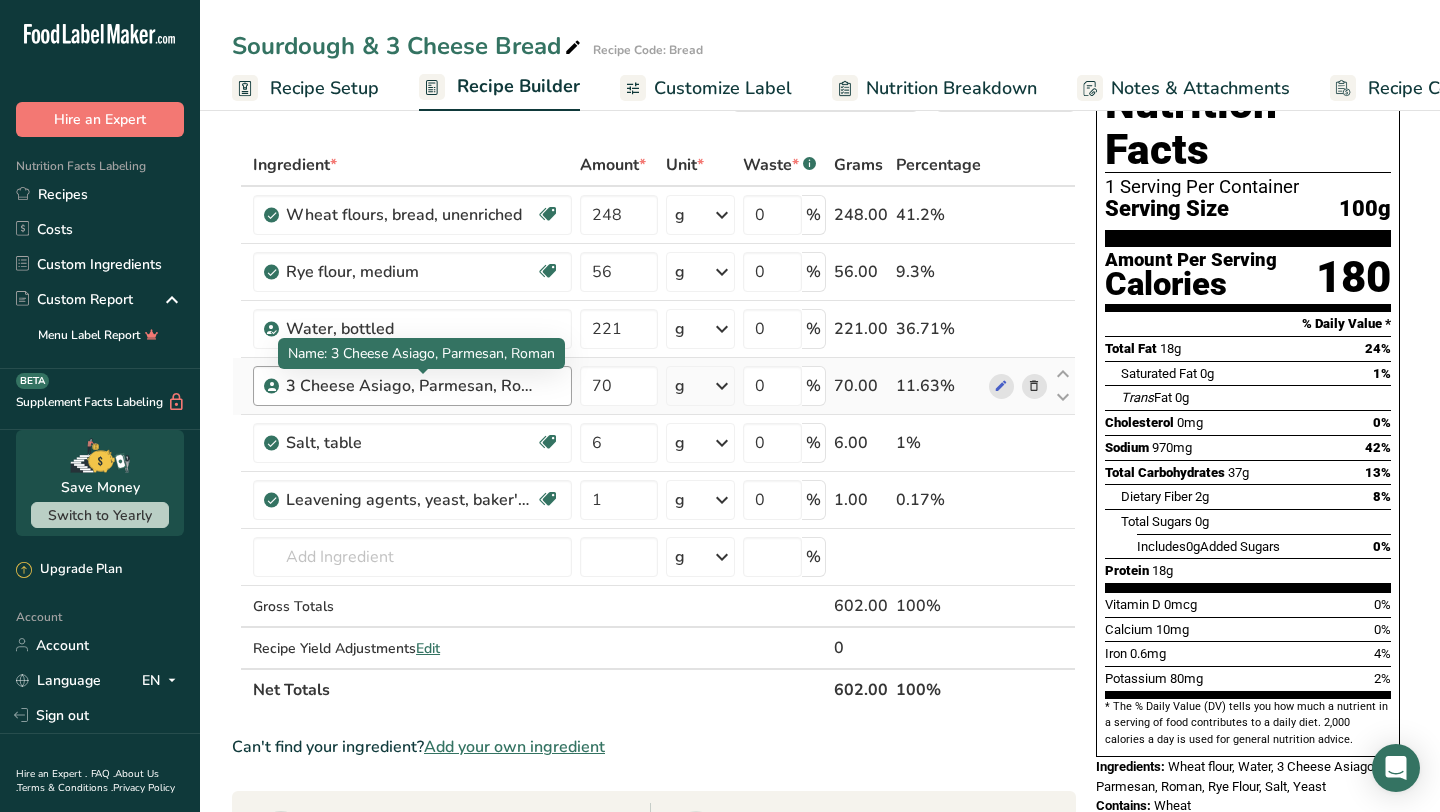 click on "3 Cheese Asiago, Parmesan, Roman" at bounding box center (411, 386) 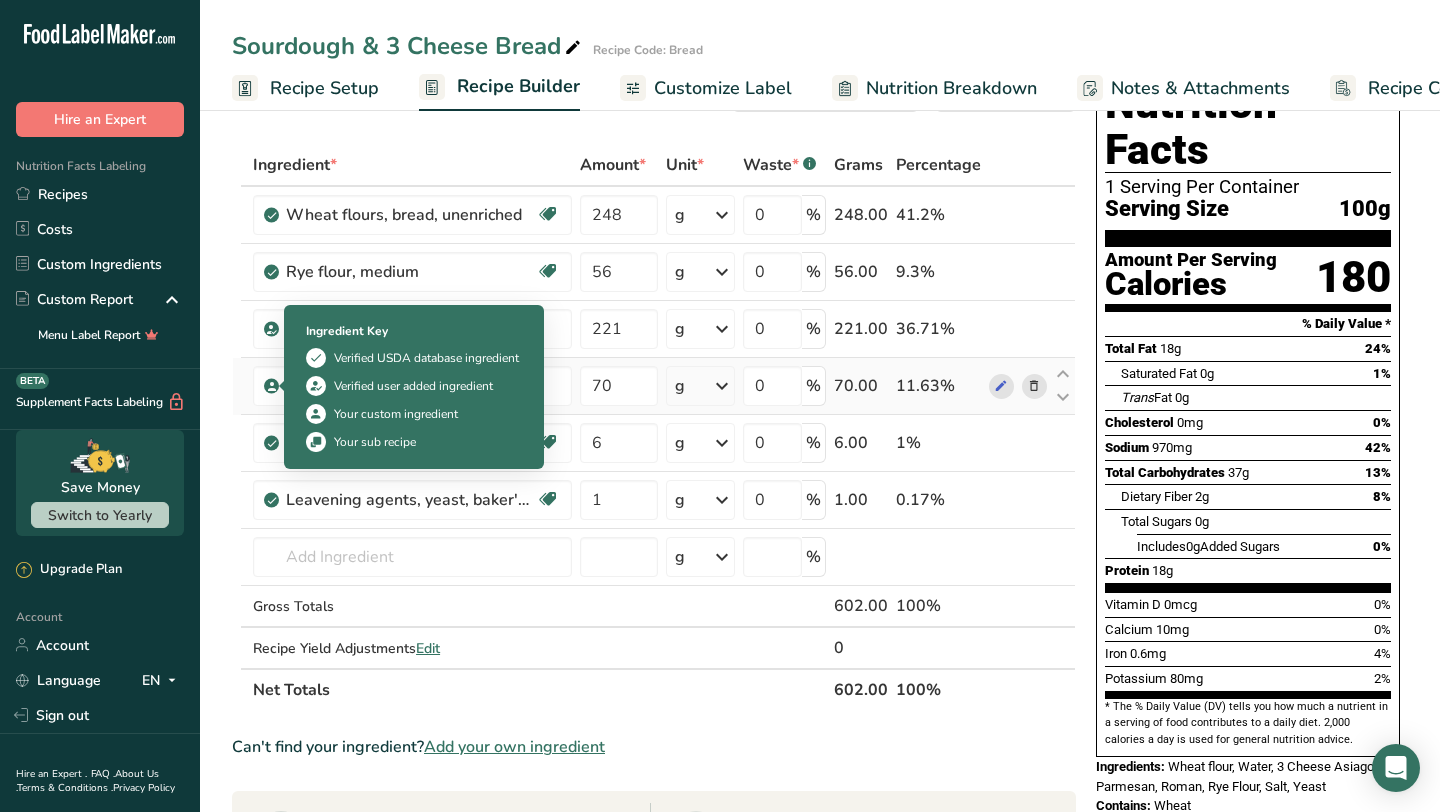 click at bounding box center [272, 386] 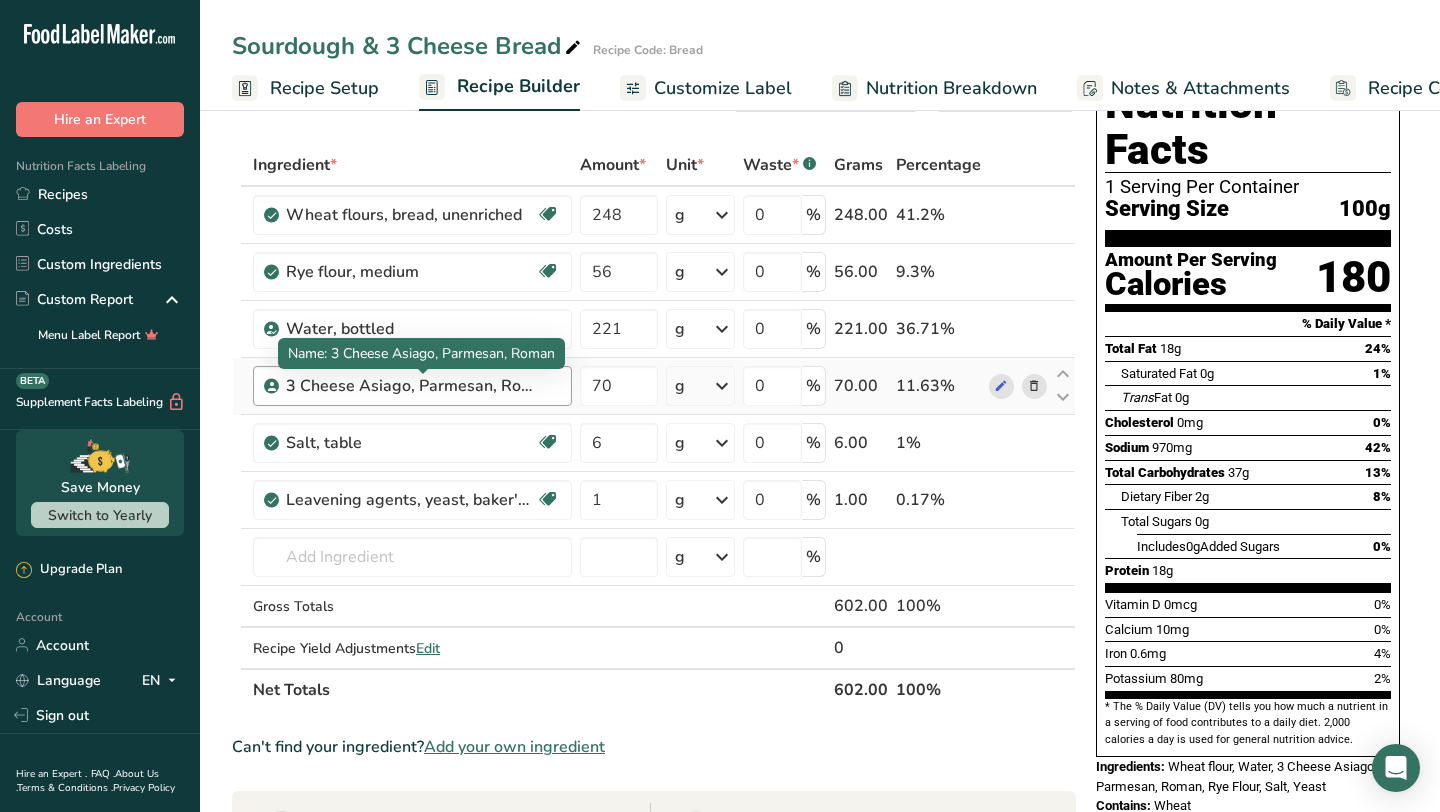 click on "3 Cheese Asiago, Parmesan, Roman" at bounding box center (411, 386) 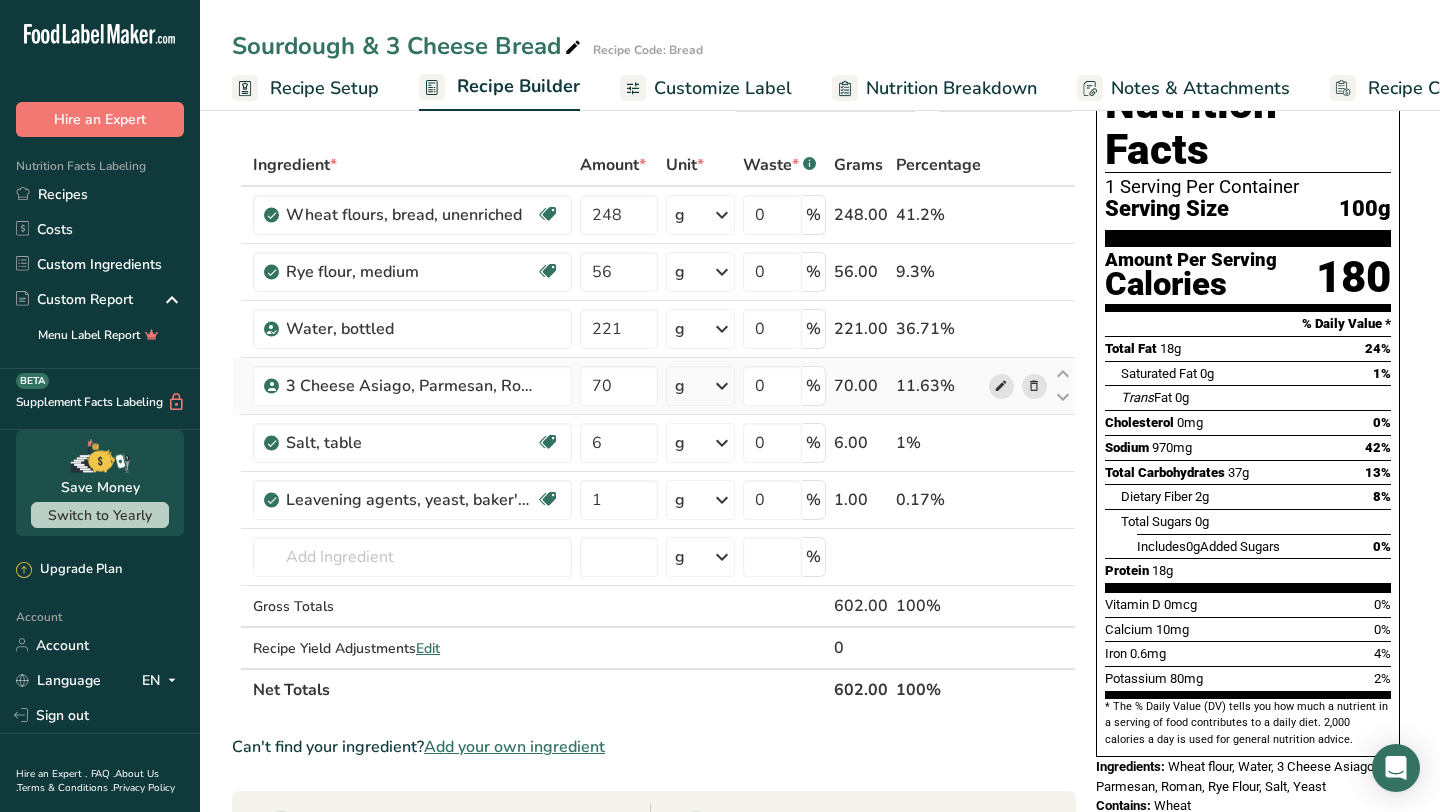 click at bounding box center [1001, 386] 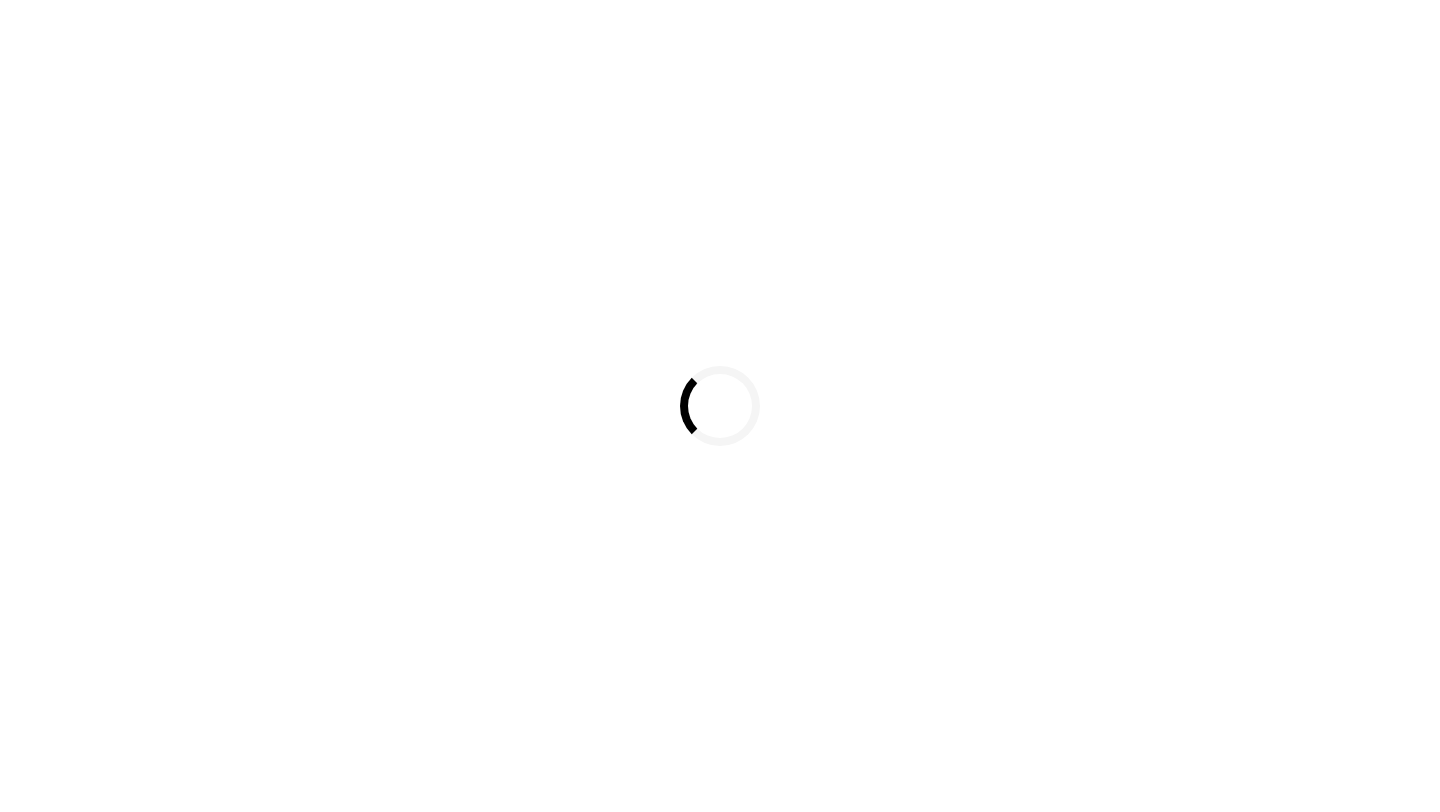 scroll, scrollTop: 0, scrollLeft: 0, axis: both 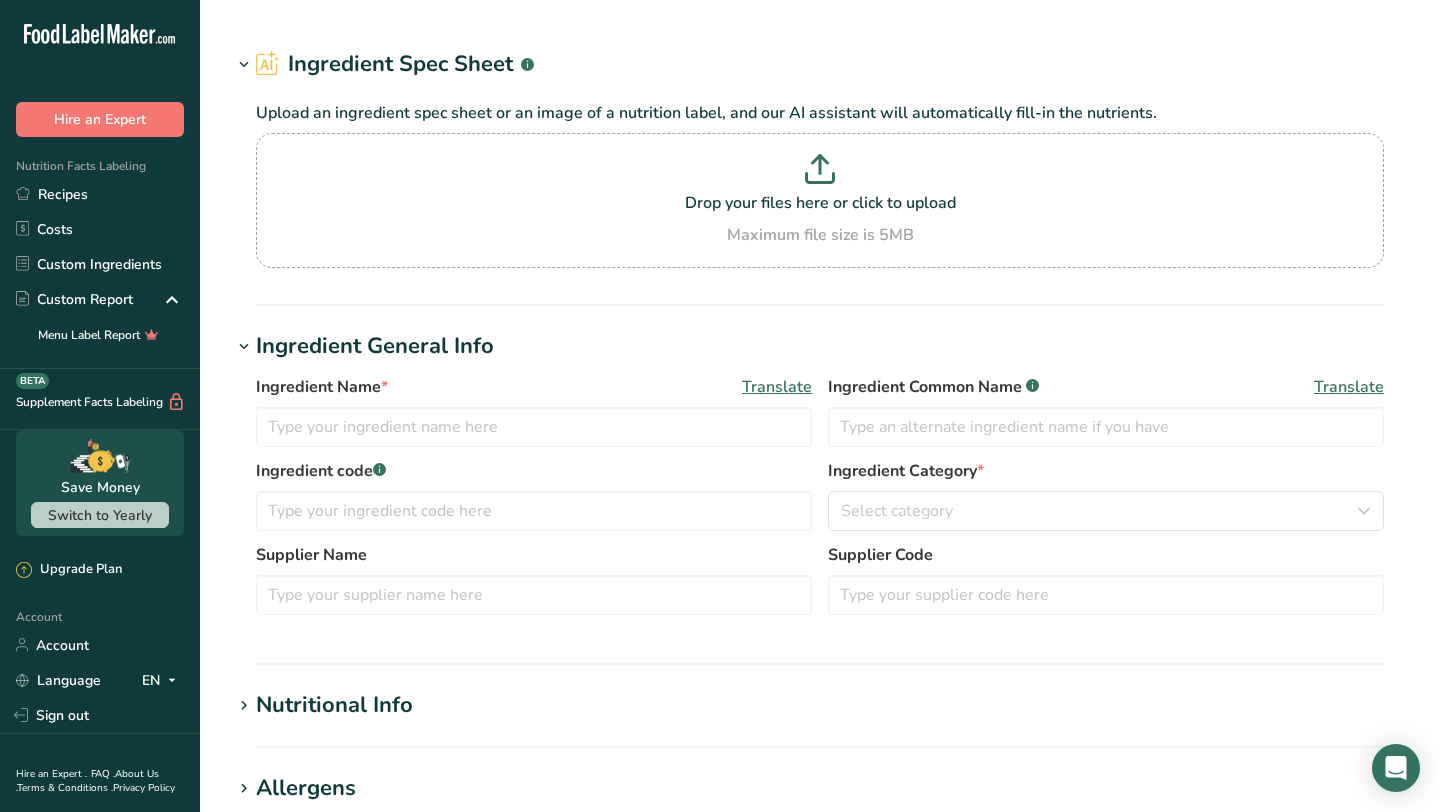 type on "3 Cheese Asiago, Parmesan, Roman" 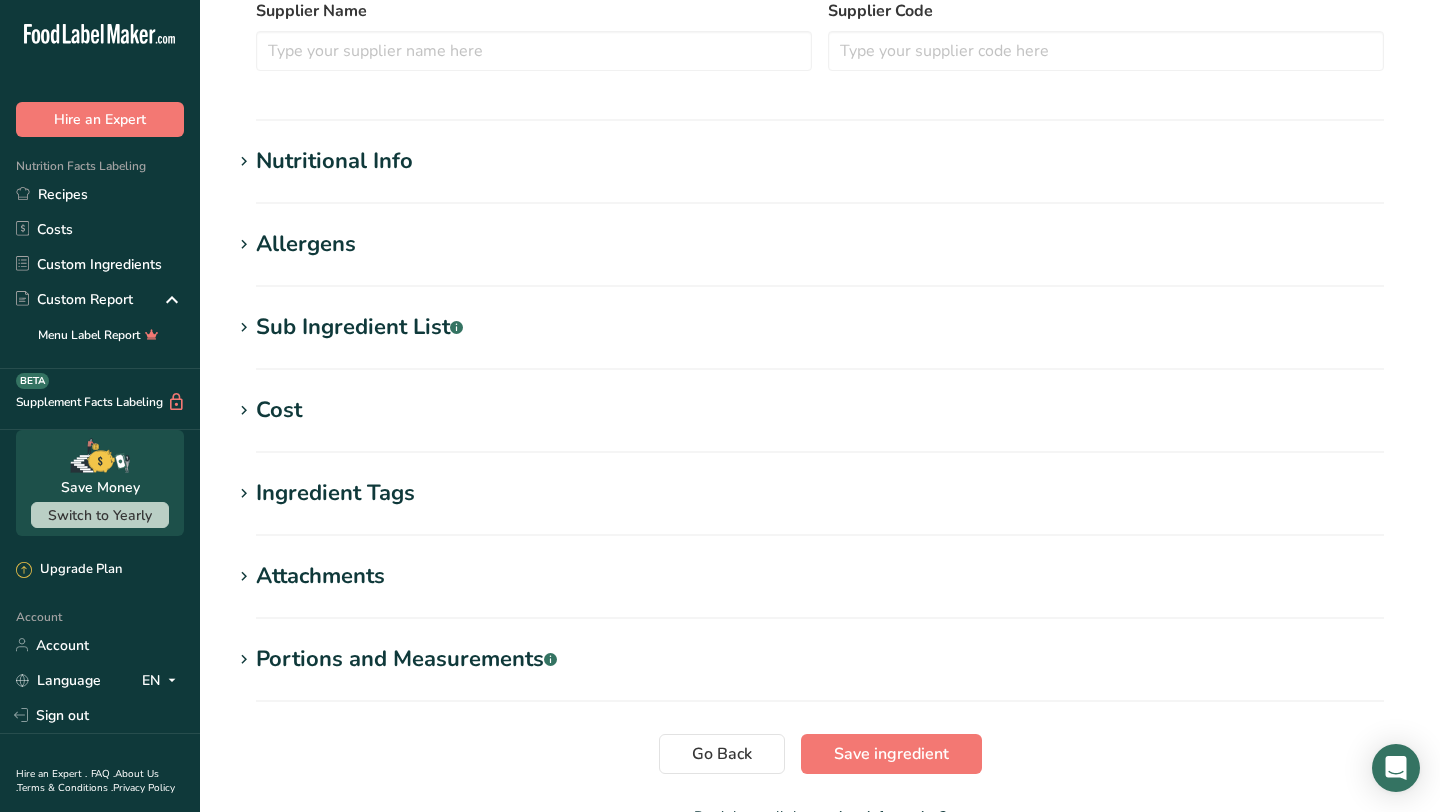 scroll, scrollTop: 543, scrollLeft: 0, axis: vertical 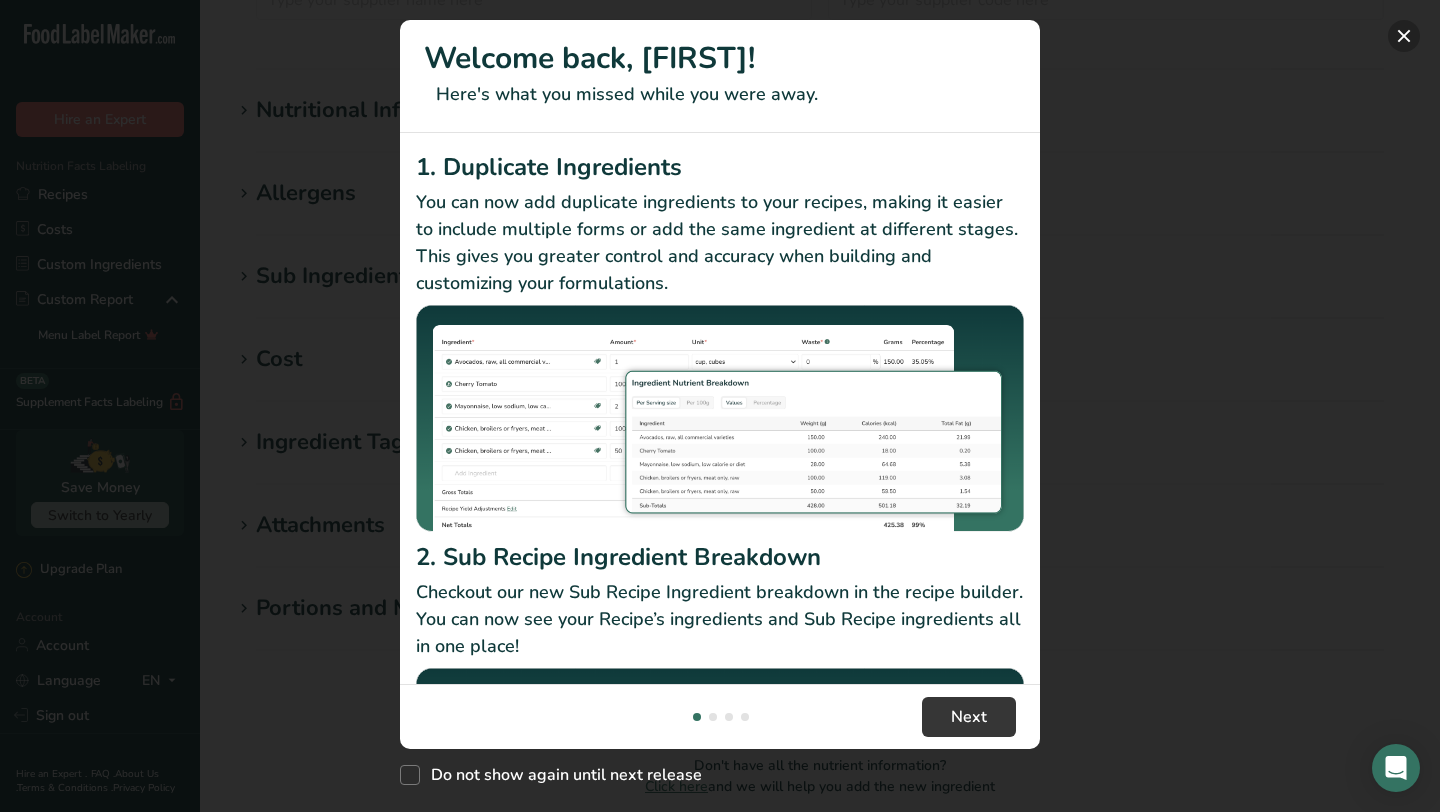 click at bounding box center [1404, 36] 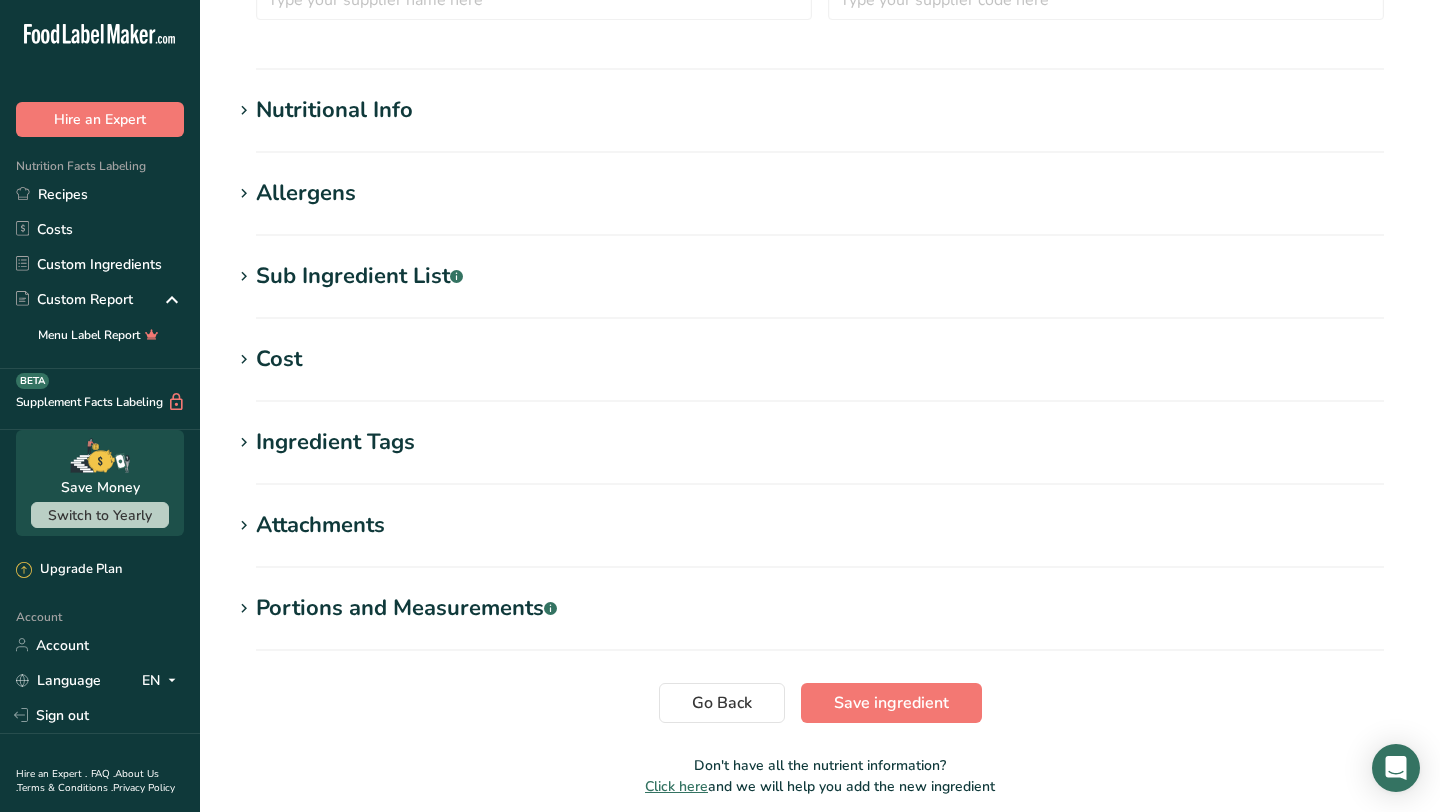 click on "Ingredient Tags" at bounding box center [820, 442] 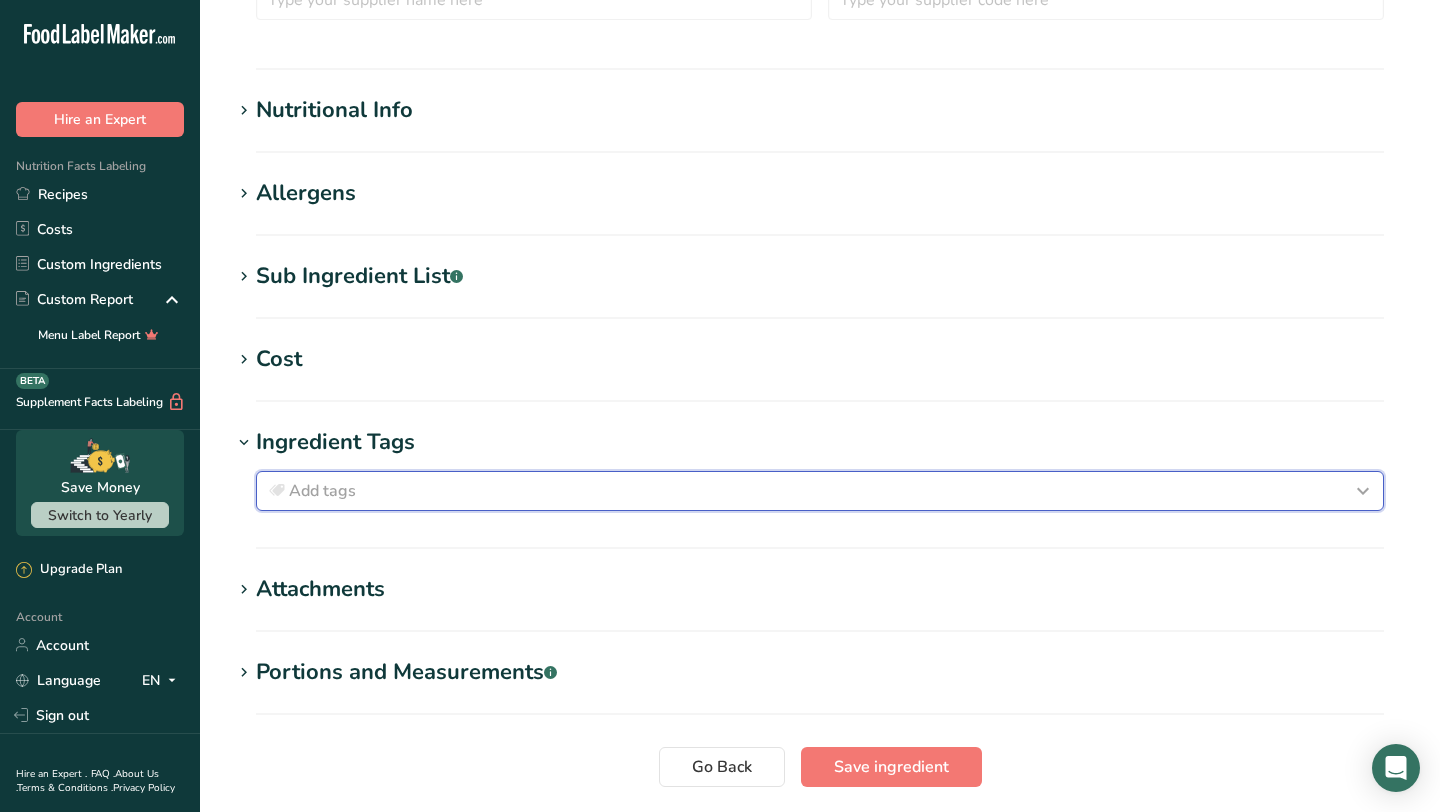 click on "Add tags" at bounding box center (820, 491) 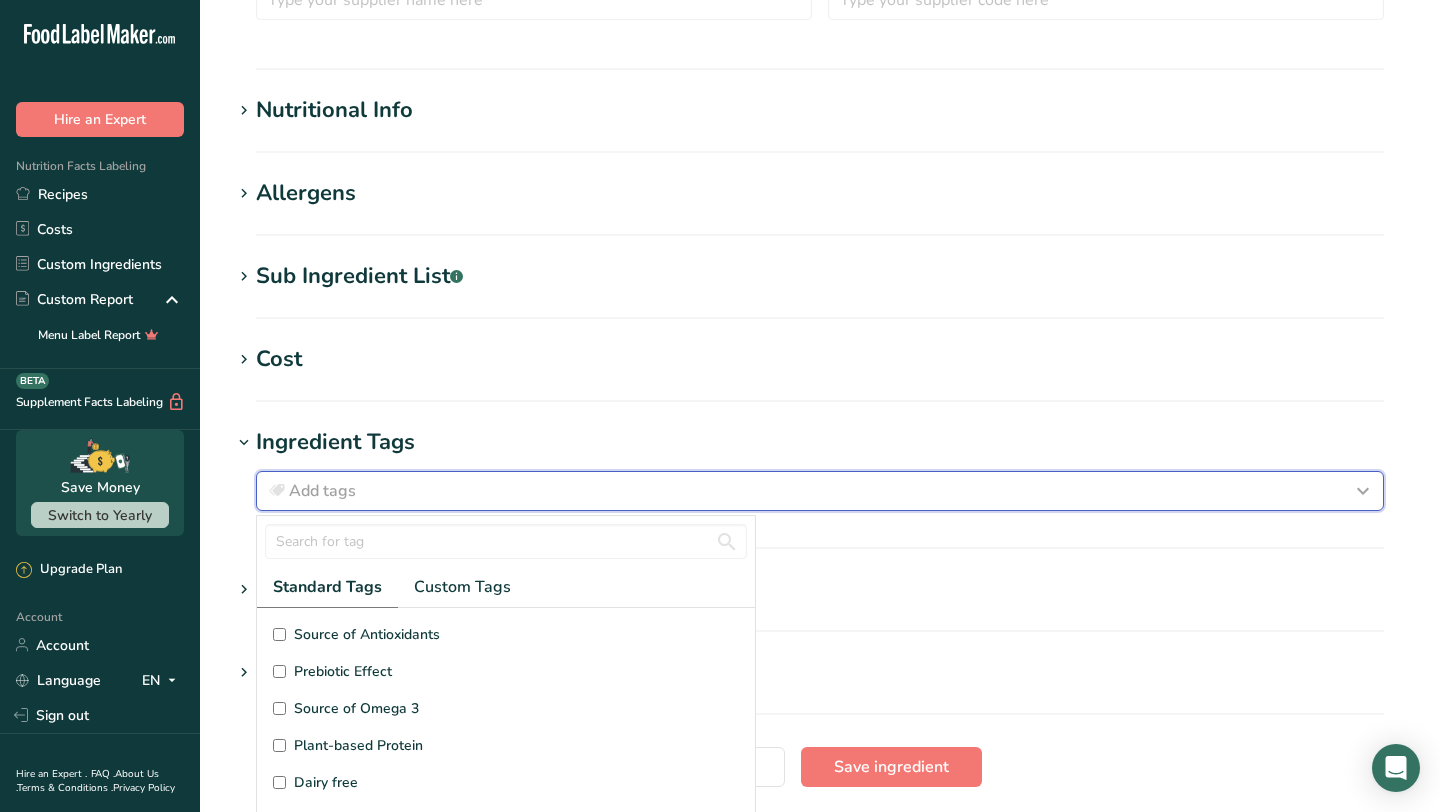 type 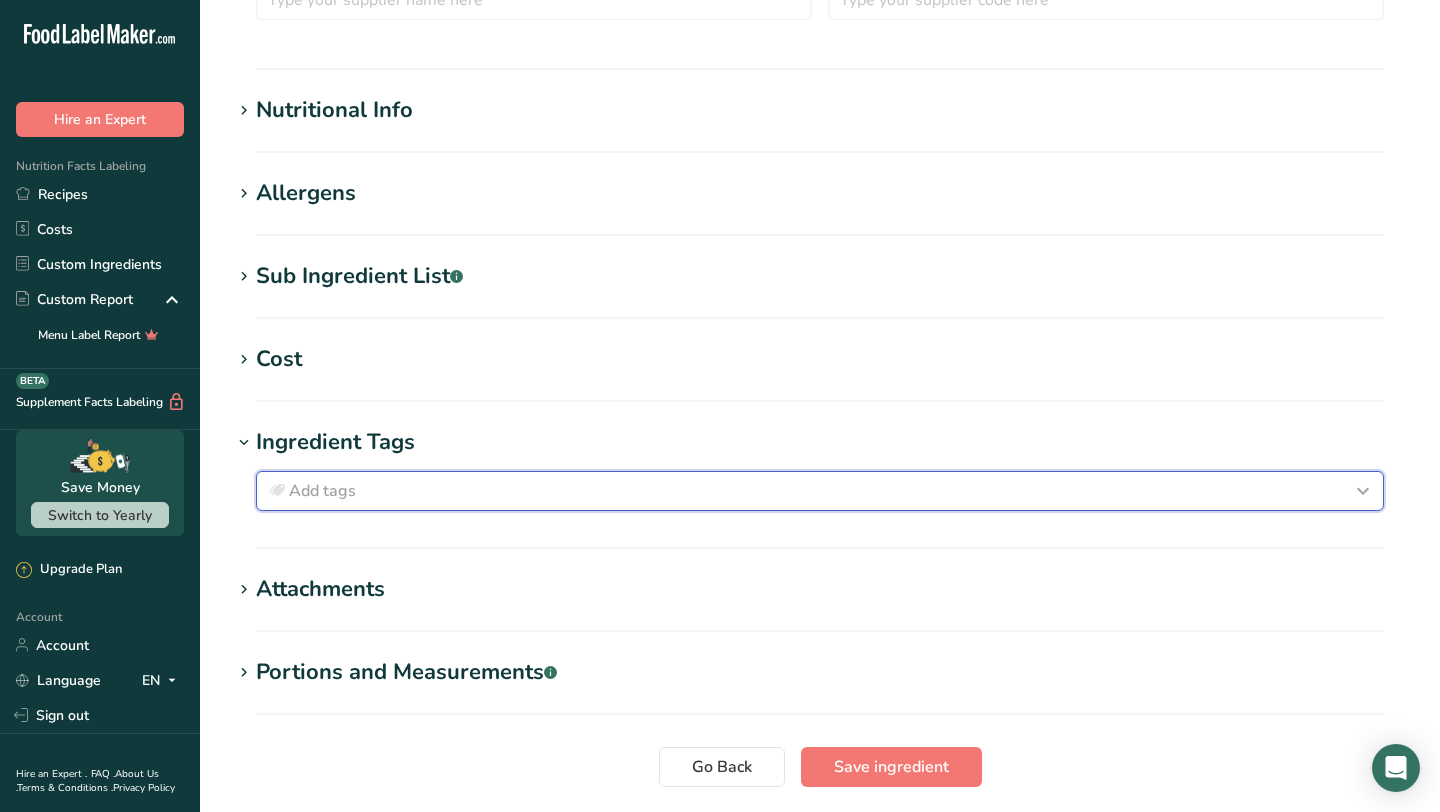 click on "Add tags" at bounding box center [820, 491] 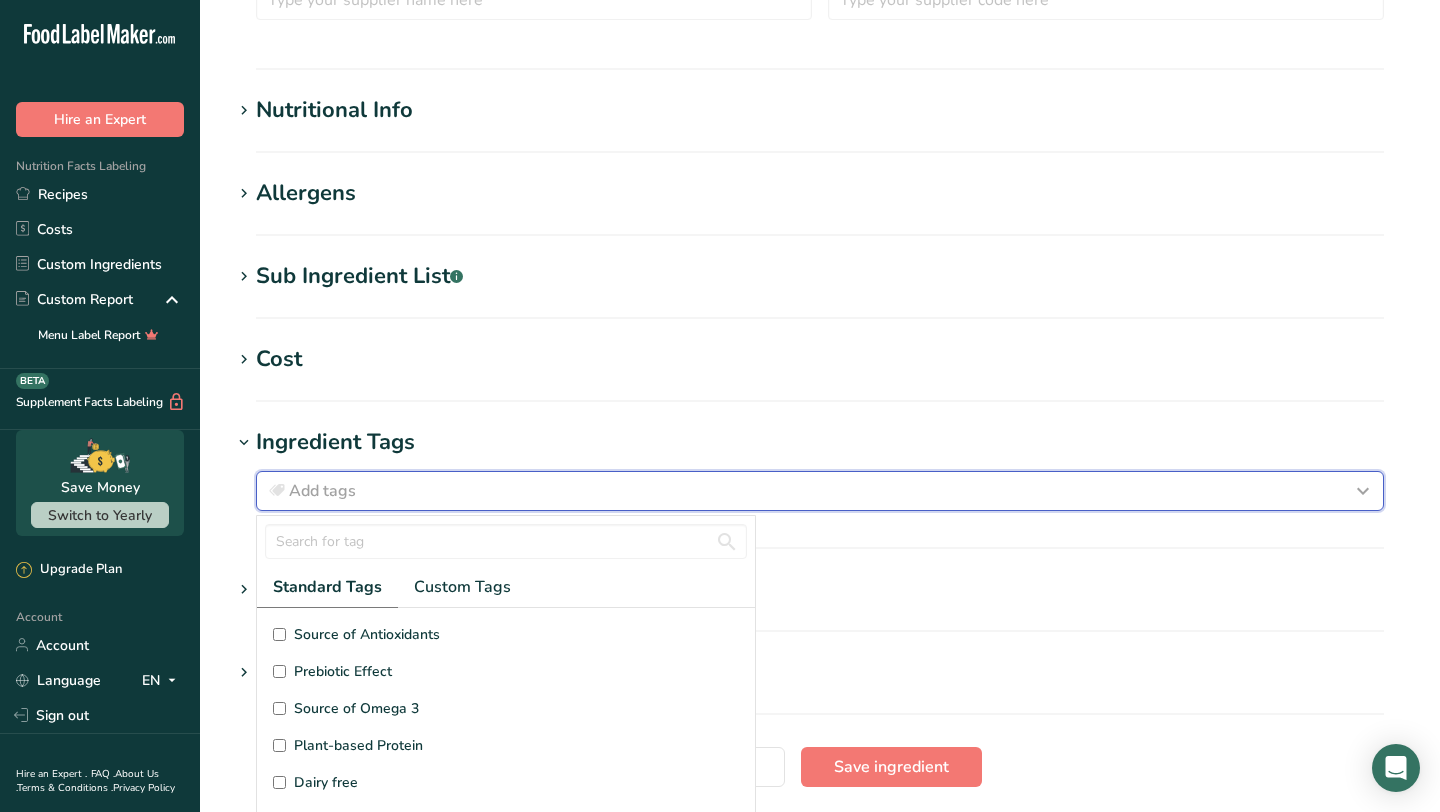 click on "Add tags" at bounding box center [820, 491] 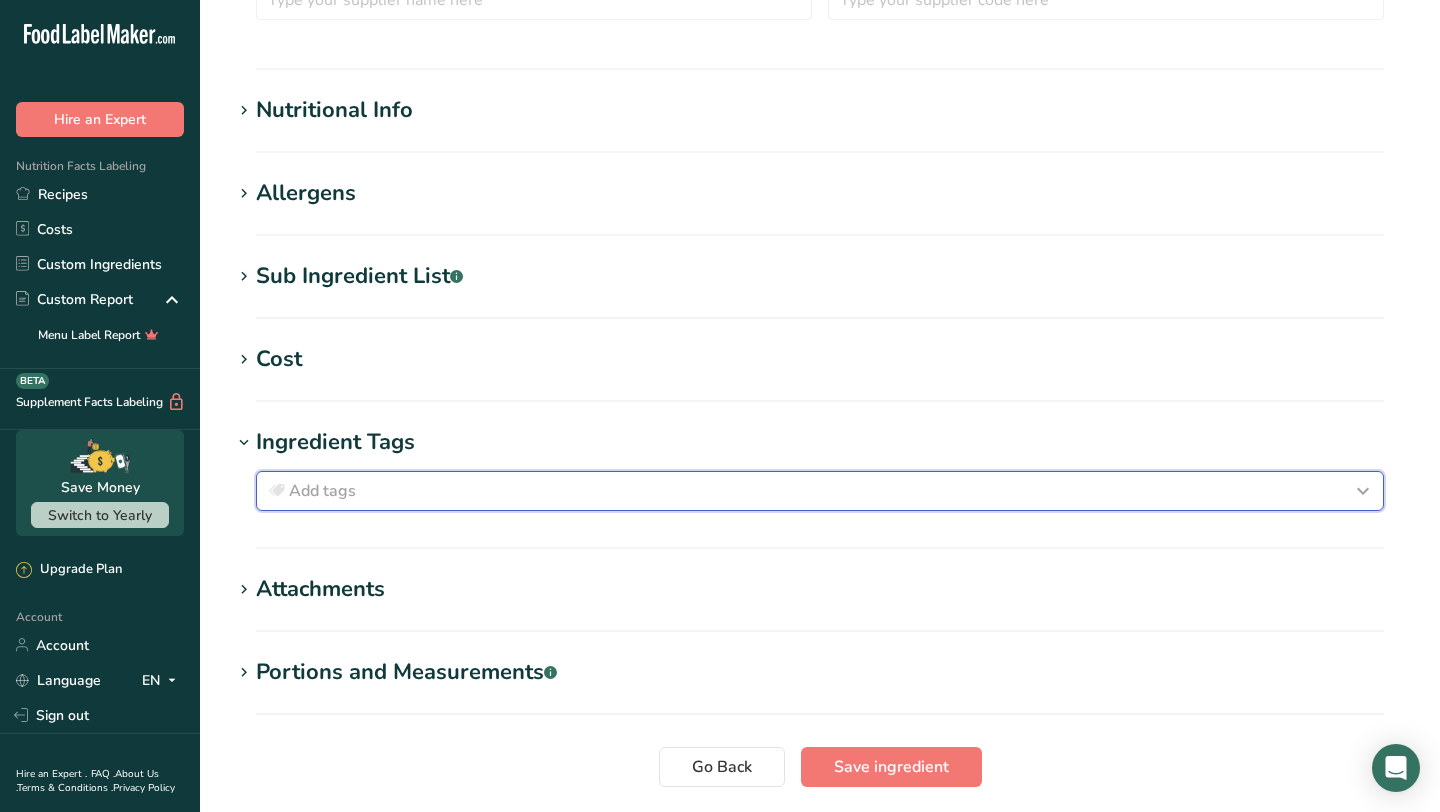 click on "Add tags" at bounding box center [820, 491] 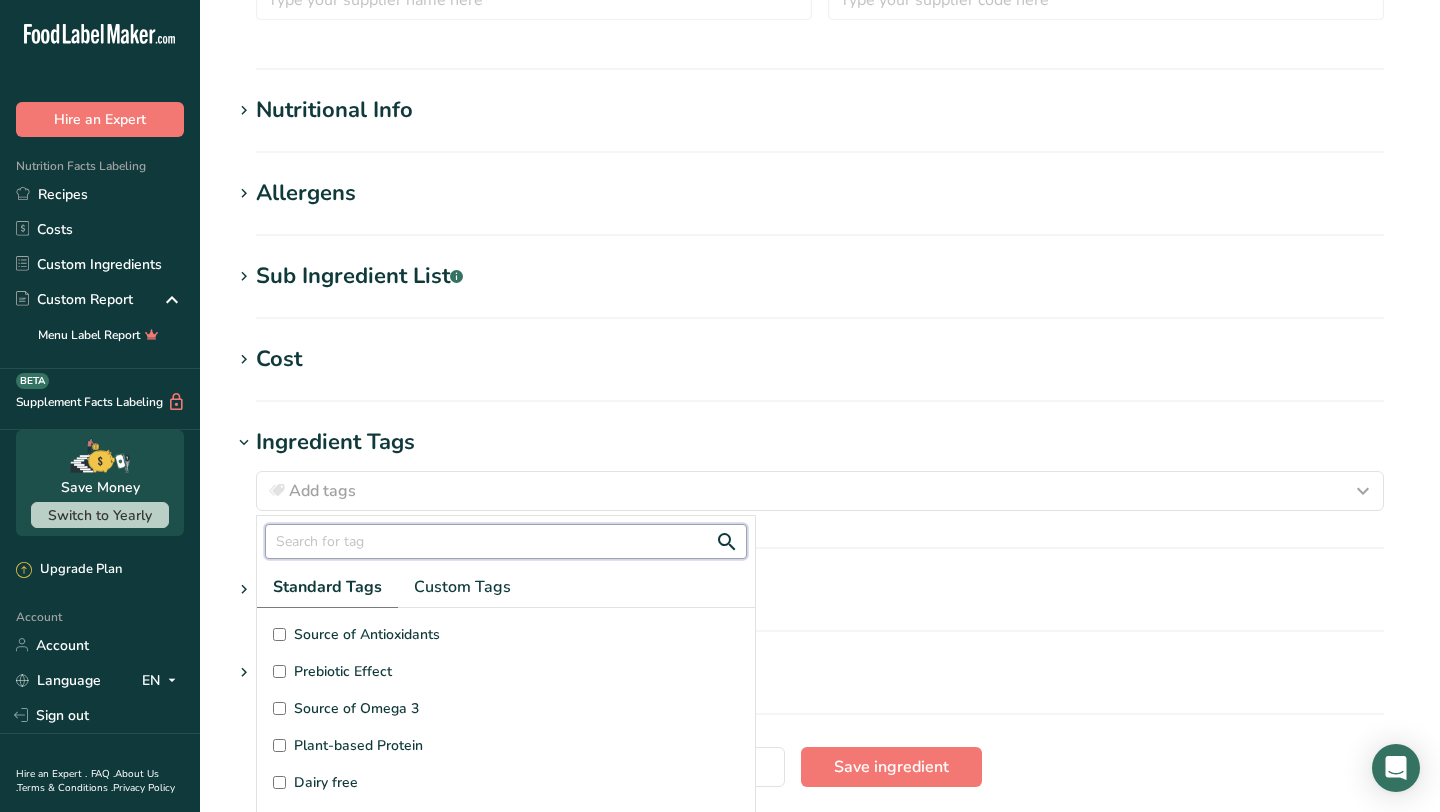 click at bounding box center (506, 541) 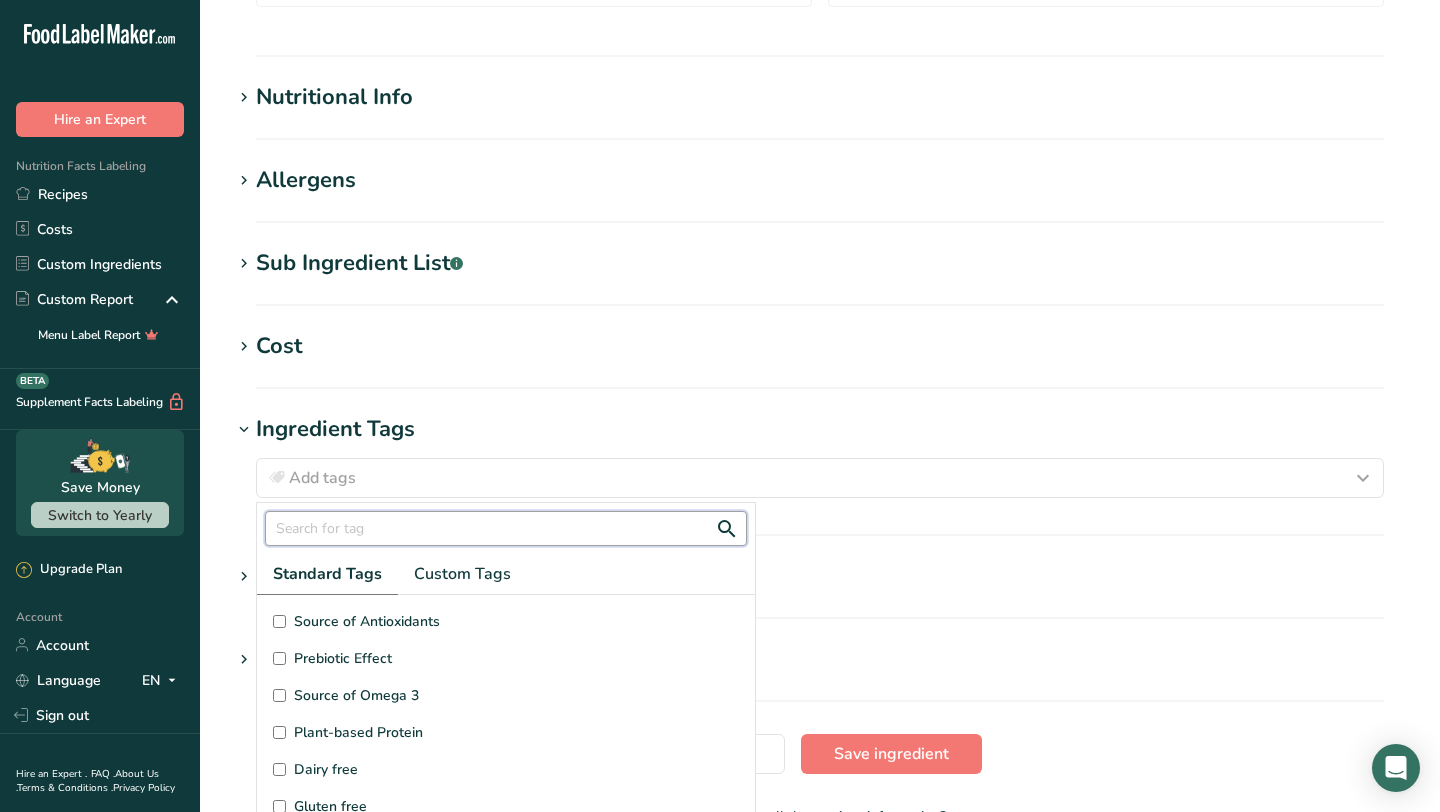 scroll, scrollTop: 688, scrollLeft: 0, axis: vertical 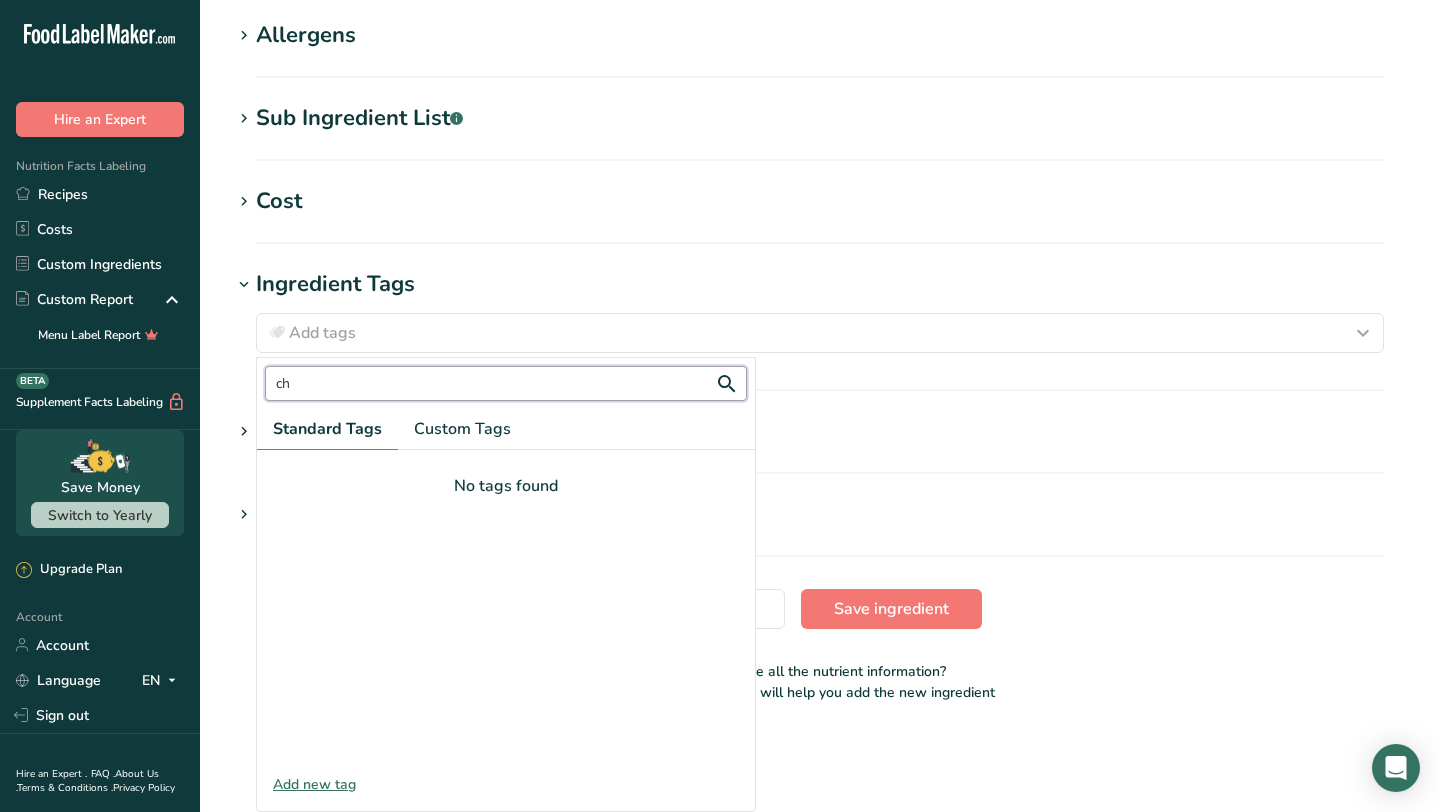 type on "c" 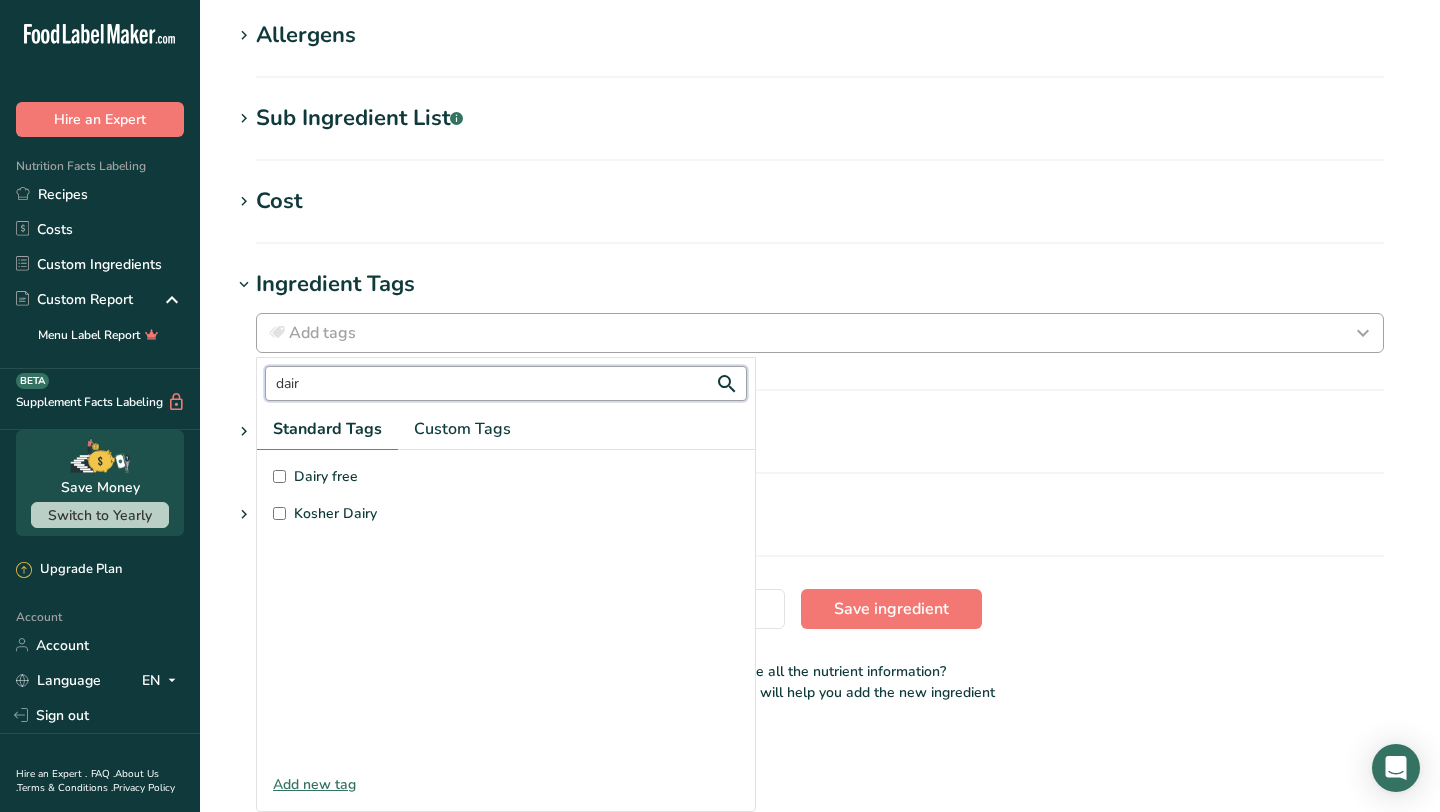 type on "dair" 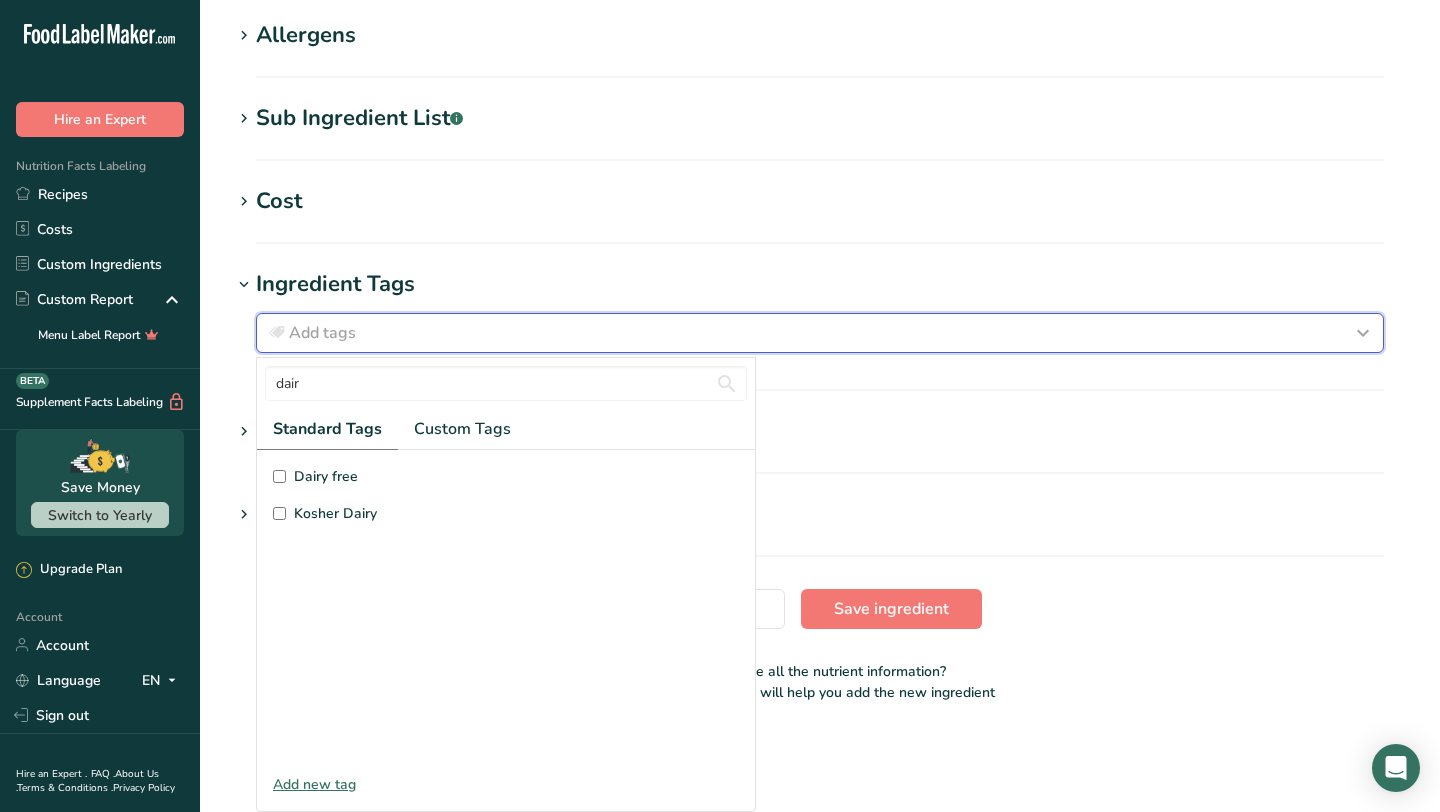 click on "Add tags" at bounding box center (820, 333) 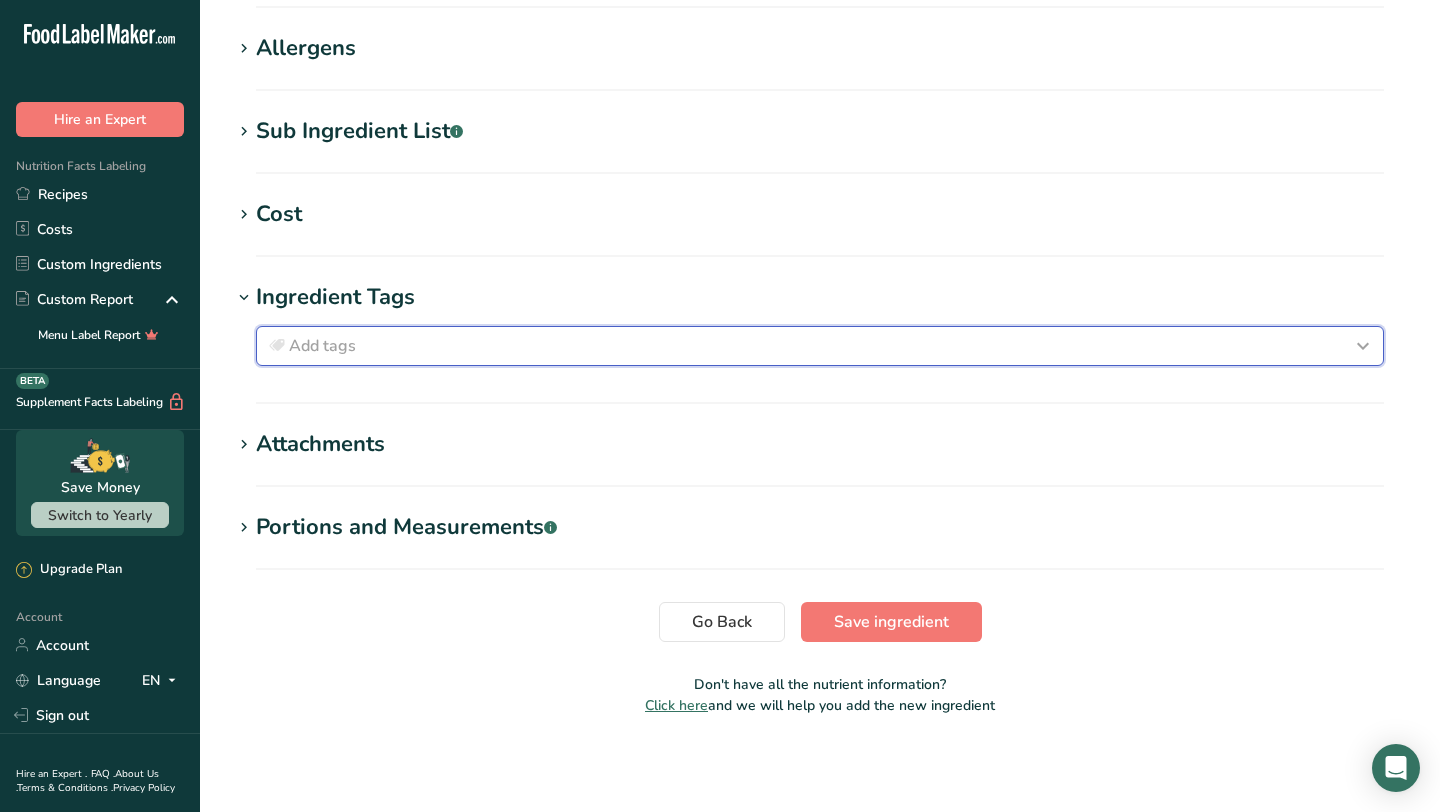 scroll, scrollTop: 0, scrollLeft: 0, axis: both 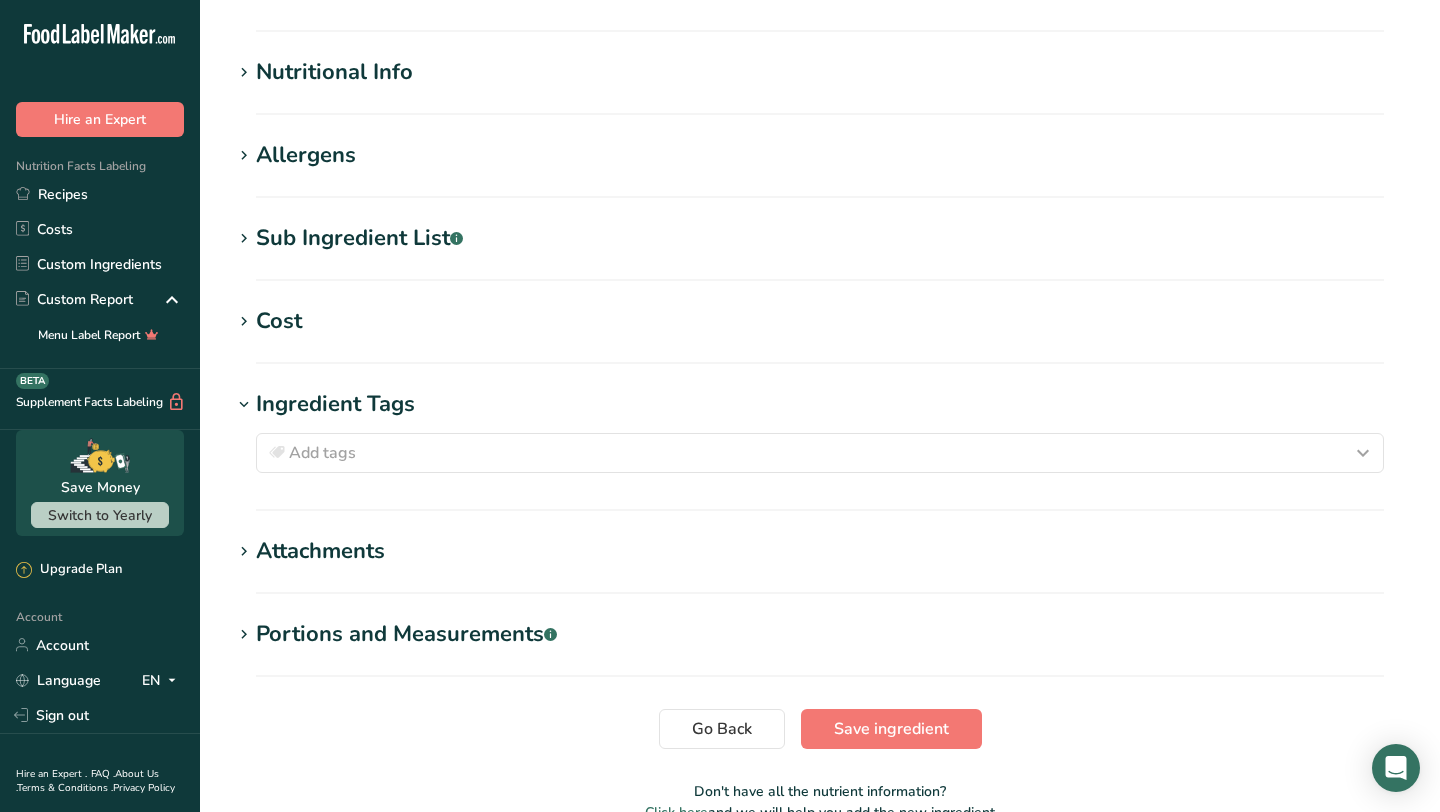 click on "Allergens" at bounding box center [820, 155] 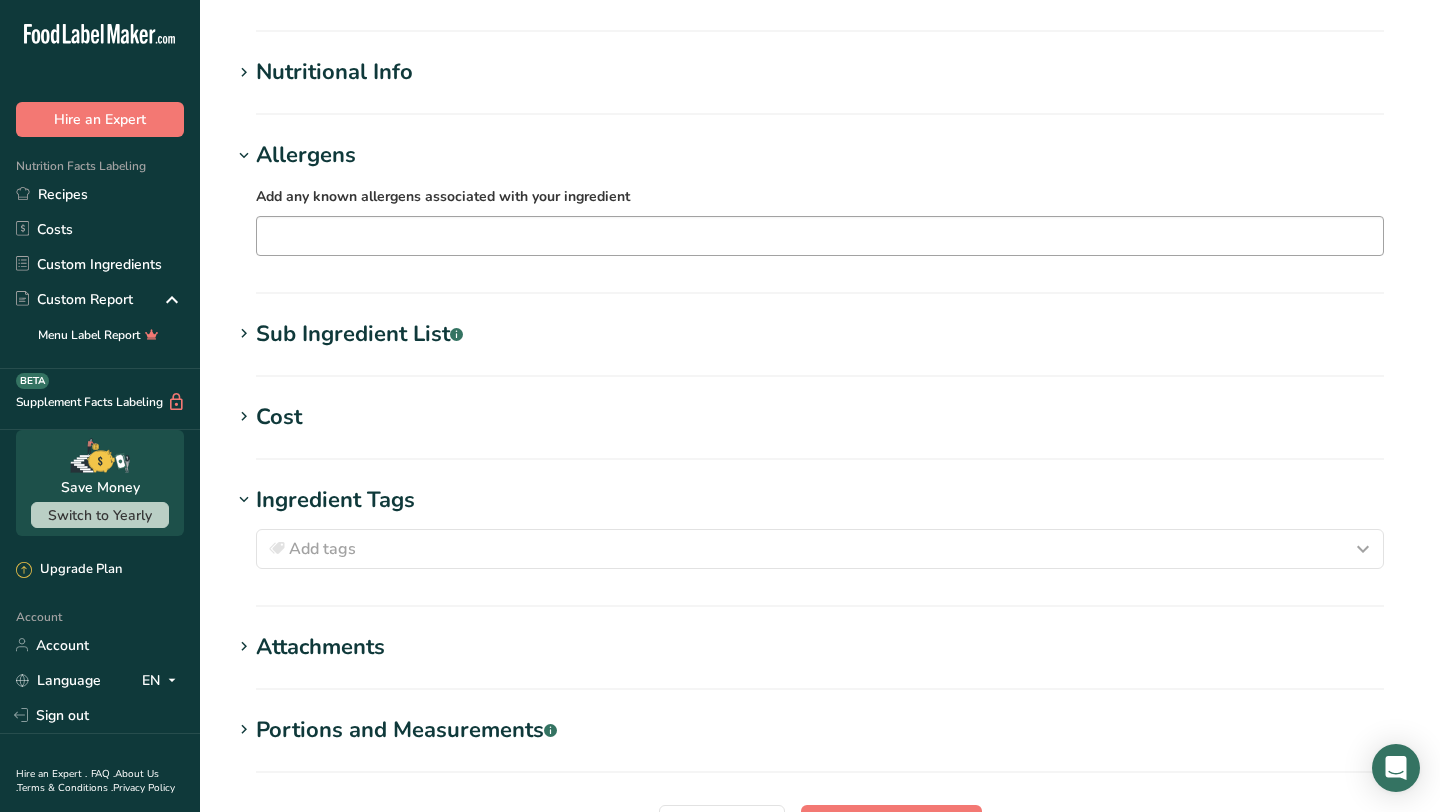 click at bounding box center (820, 235) 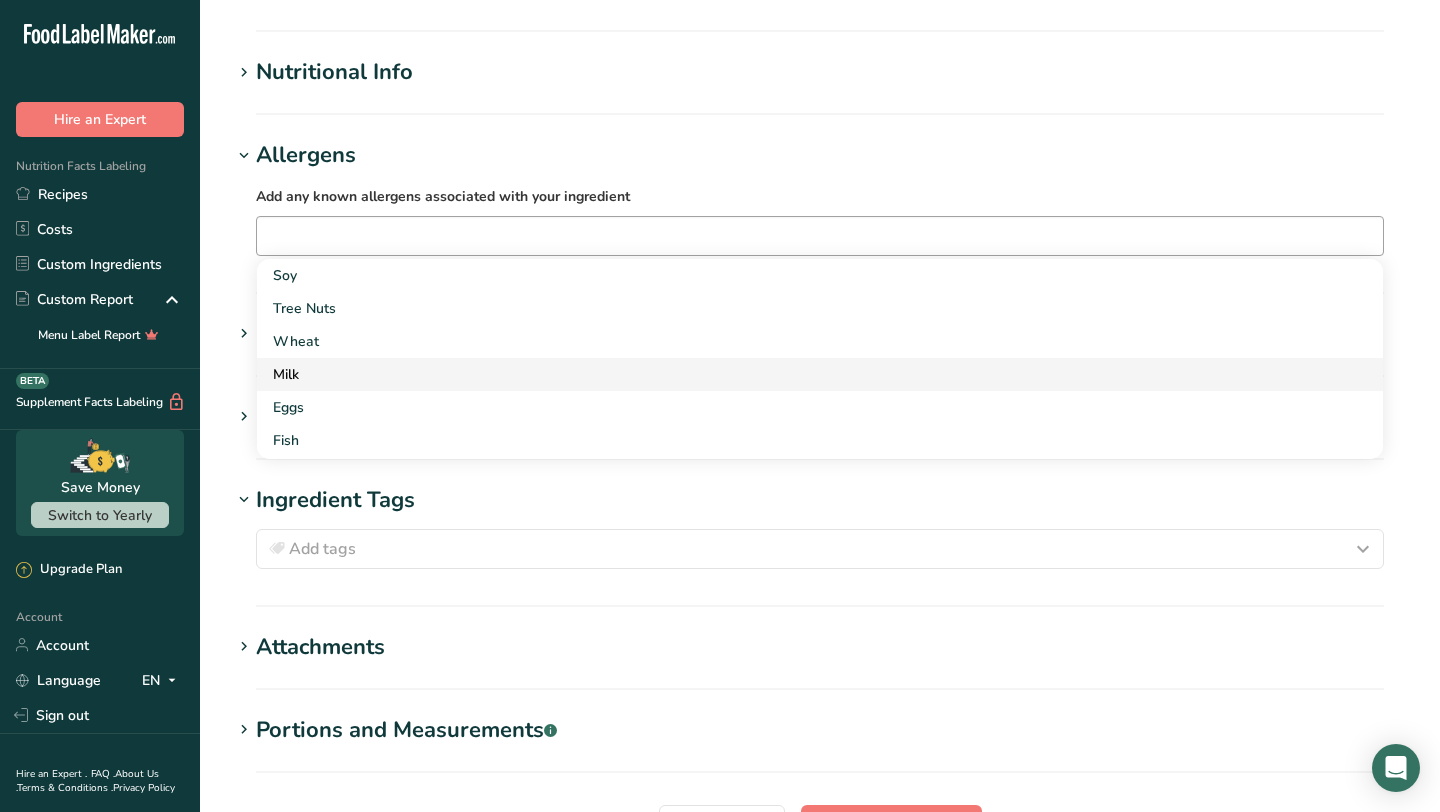 click on "Milk" at bounding box center (804, 374) 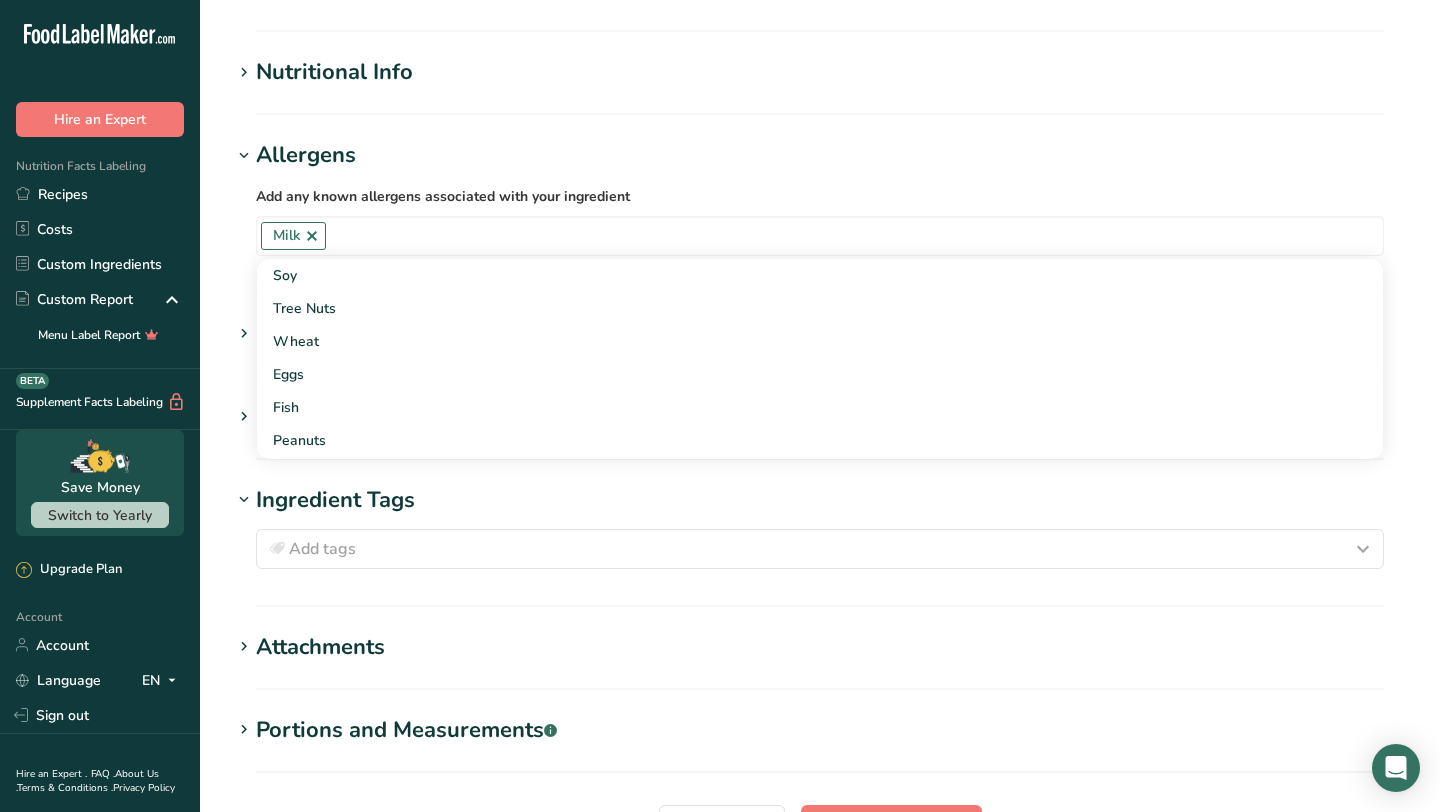 click on "Nutritional Info
Serving Size
.a-a{fill:#347362;}.b-a{fill:#fff;}
Add ingredient serving size *   1
g
kg
mg
mcg
lb
oz
l
mL
fl oz
tbsp
tsp
cup
qt
gallon
Required Components Vitamins Minerals Other Nutrients Amino Acid Profile
Calories
(kcal) *     0
Energy KJ
(kj) *     0
Total Fat
(g) *     1.5 *     0 *     0 *     0" at bounding box center (820, 85) 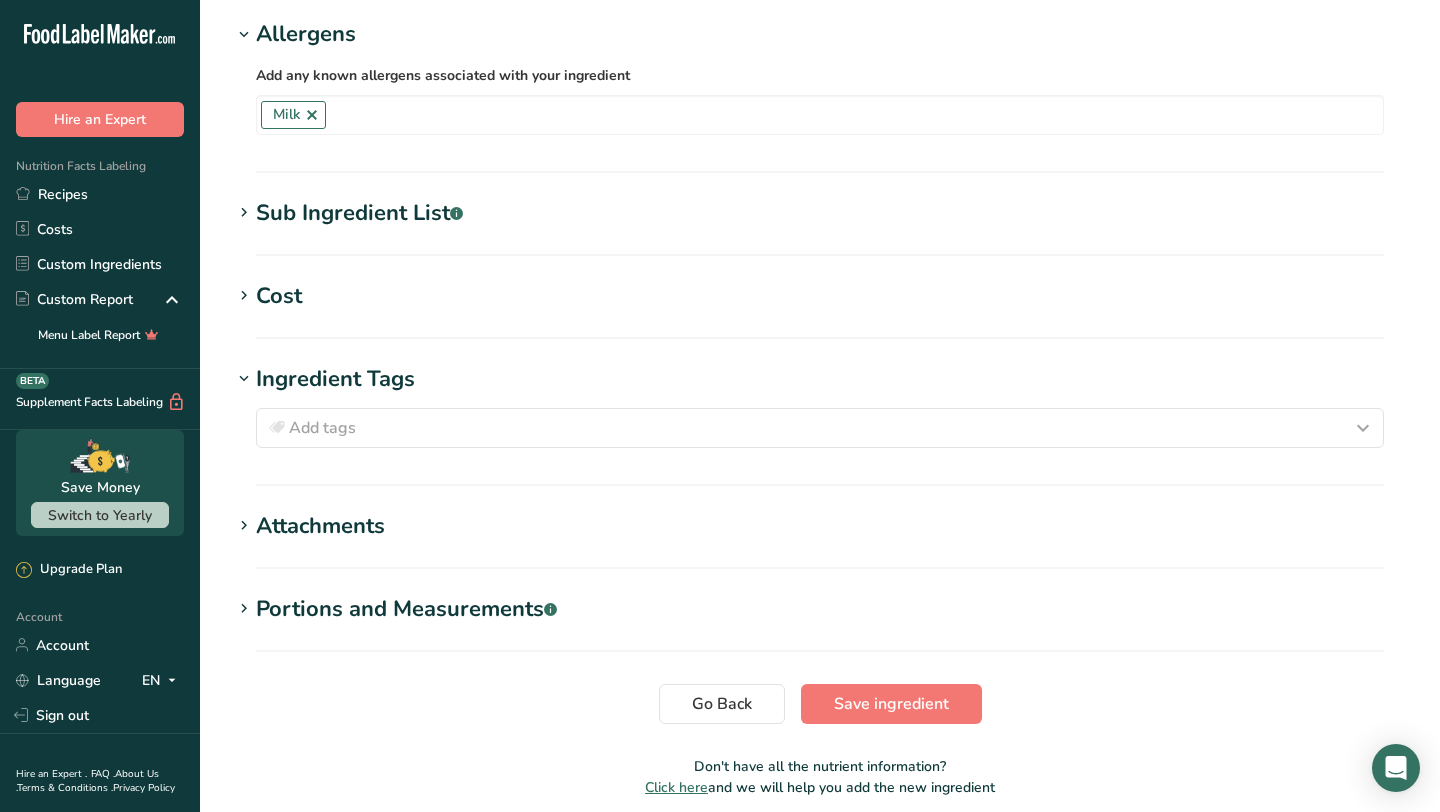 scroll, scrollTop: 697, scrollLeft: 0, axis: vertical 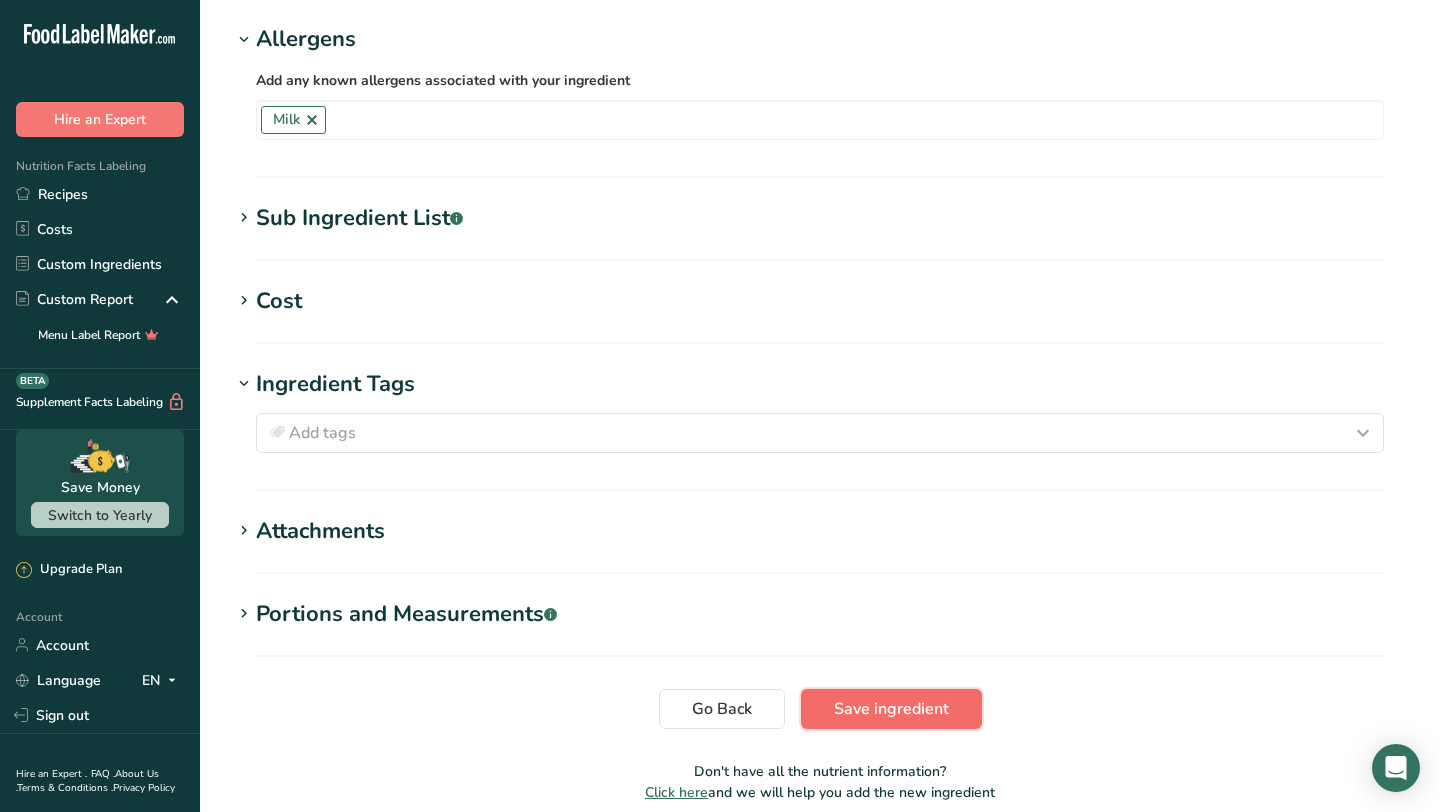 click on "Save ingredient" at bounding box center [891, 709] 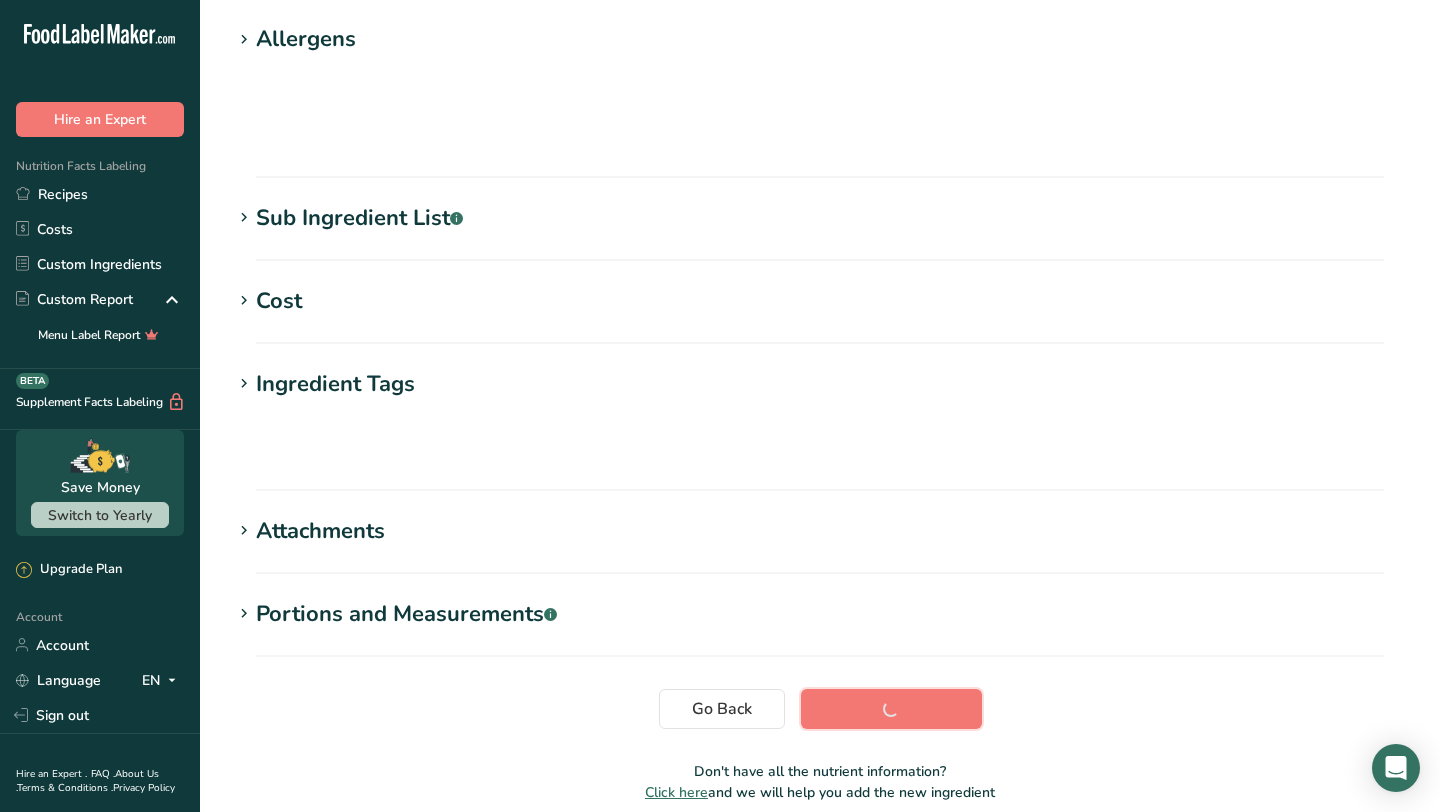scroll, scrollTop: 246, scrollLeft: 0, axis: vertical 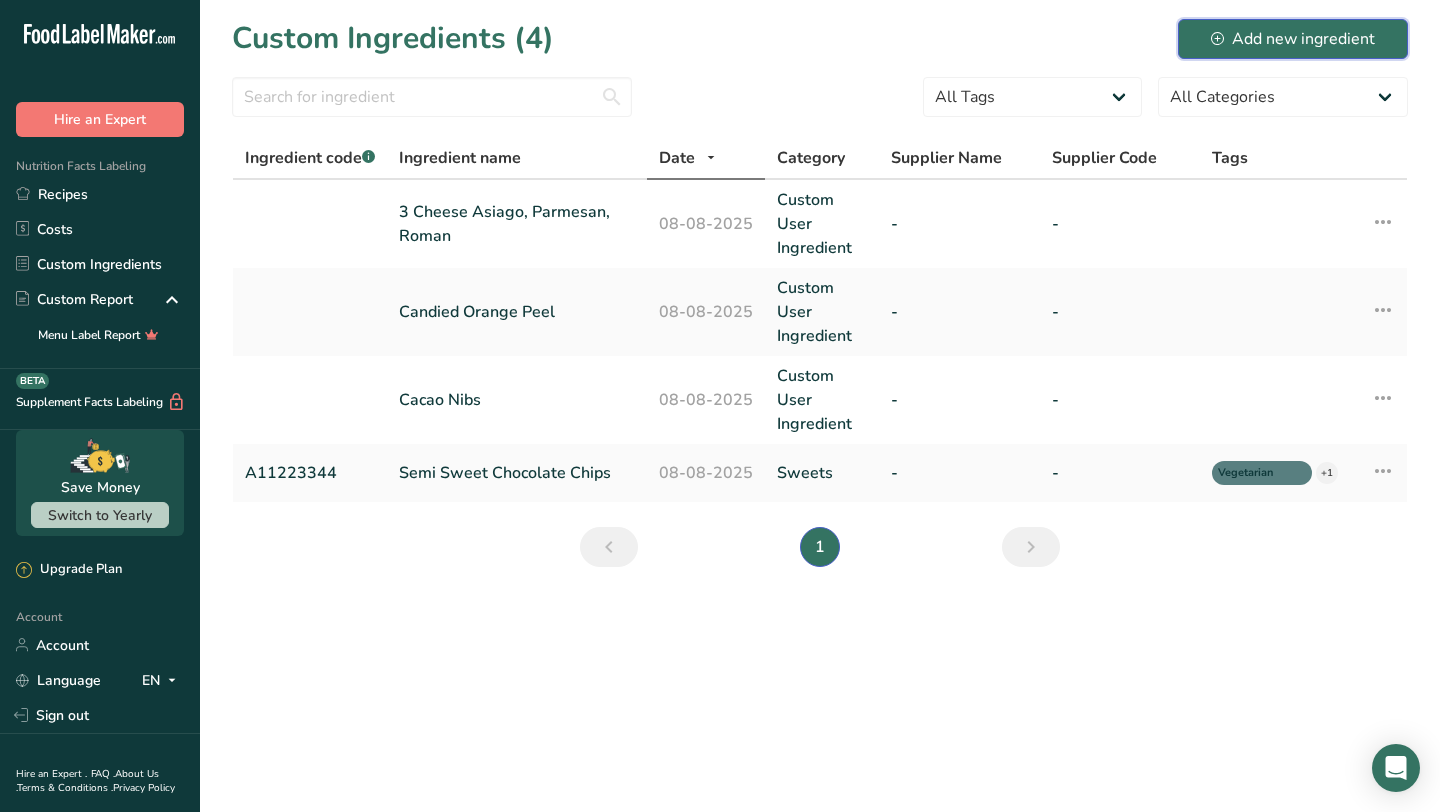 click on "Add new ingredient" at bounding box center (1293, 39) 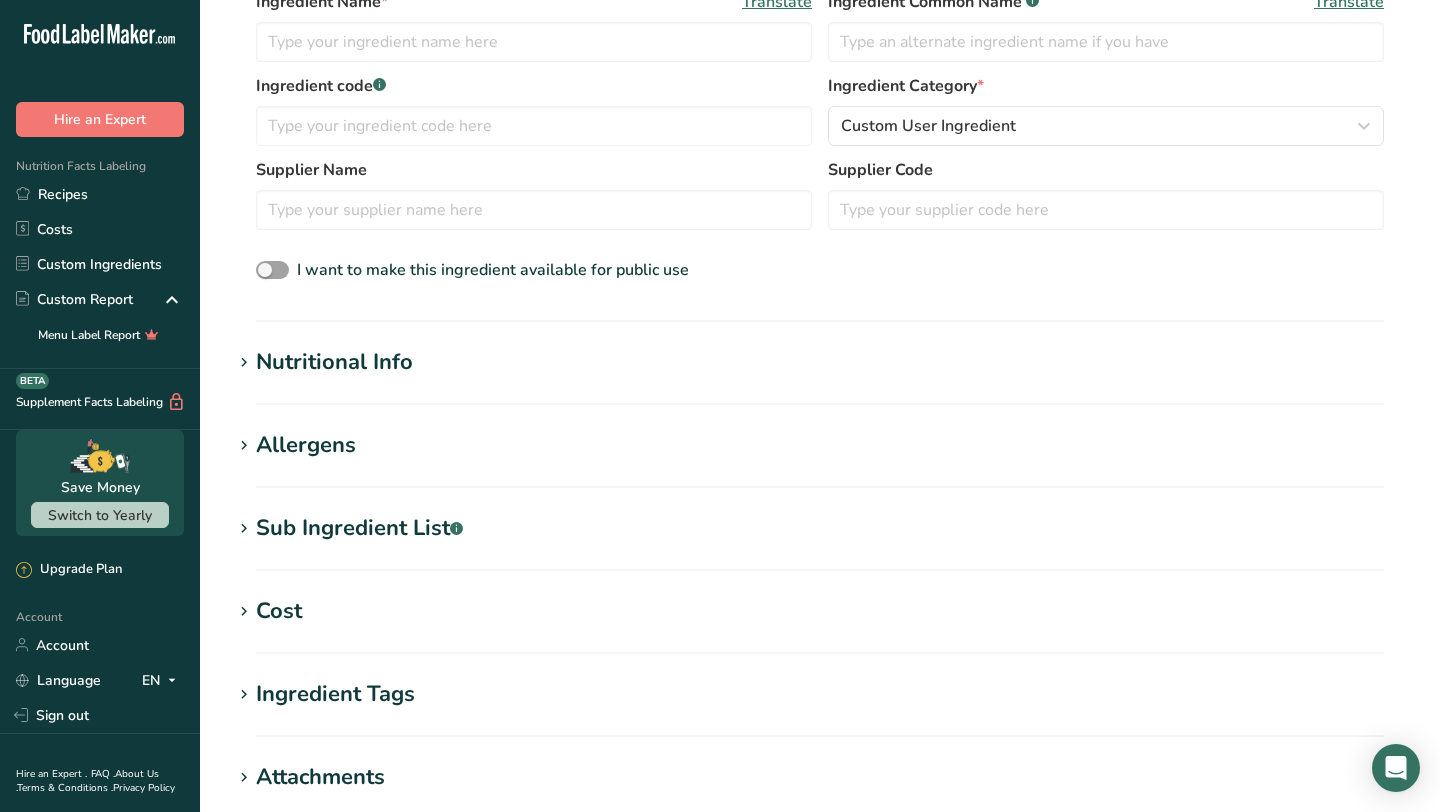 scroll, scrollTop: 763, scrollLeft: 0, axis: vertical 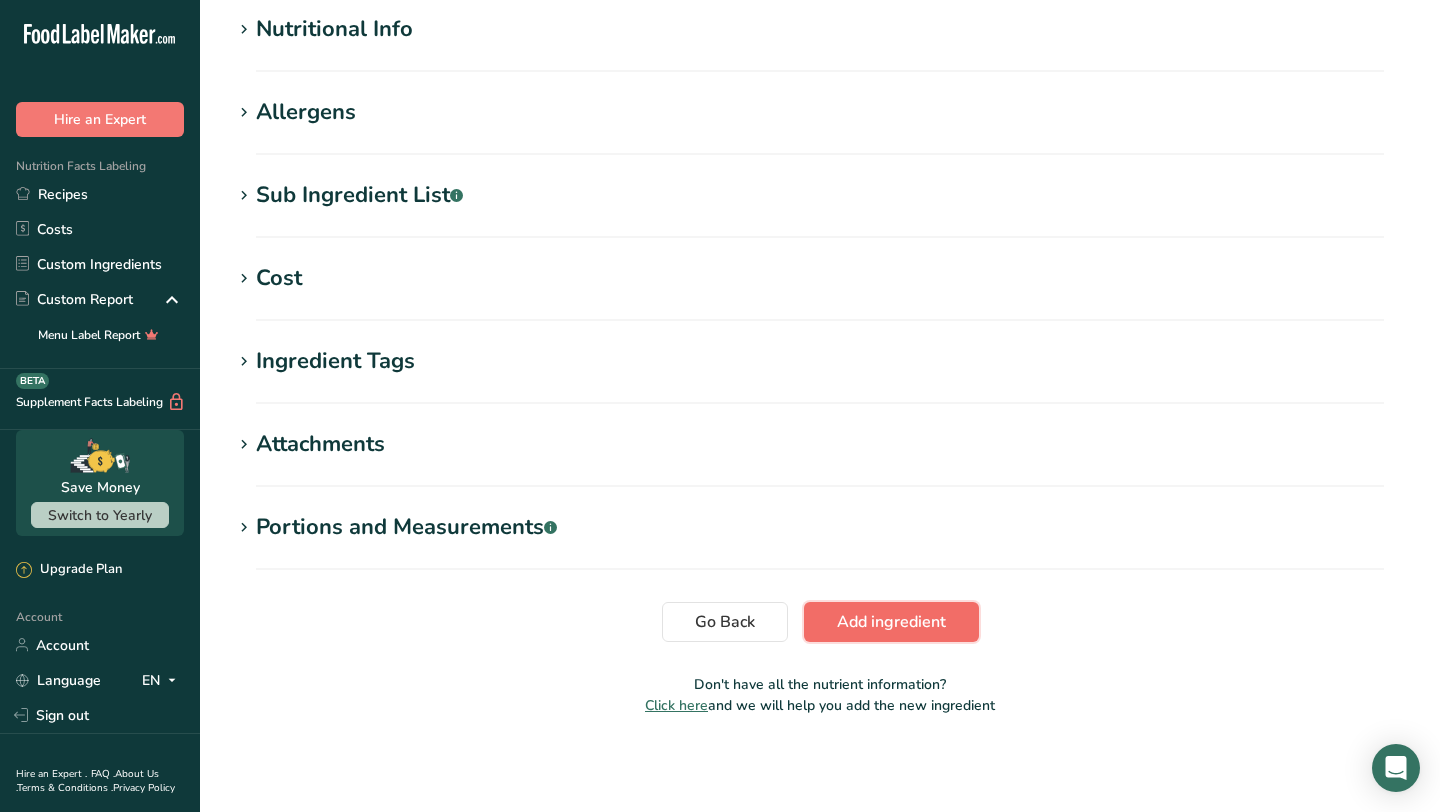 click on "Add ingredient" at bounding box center (891, 622) 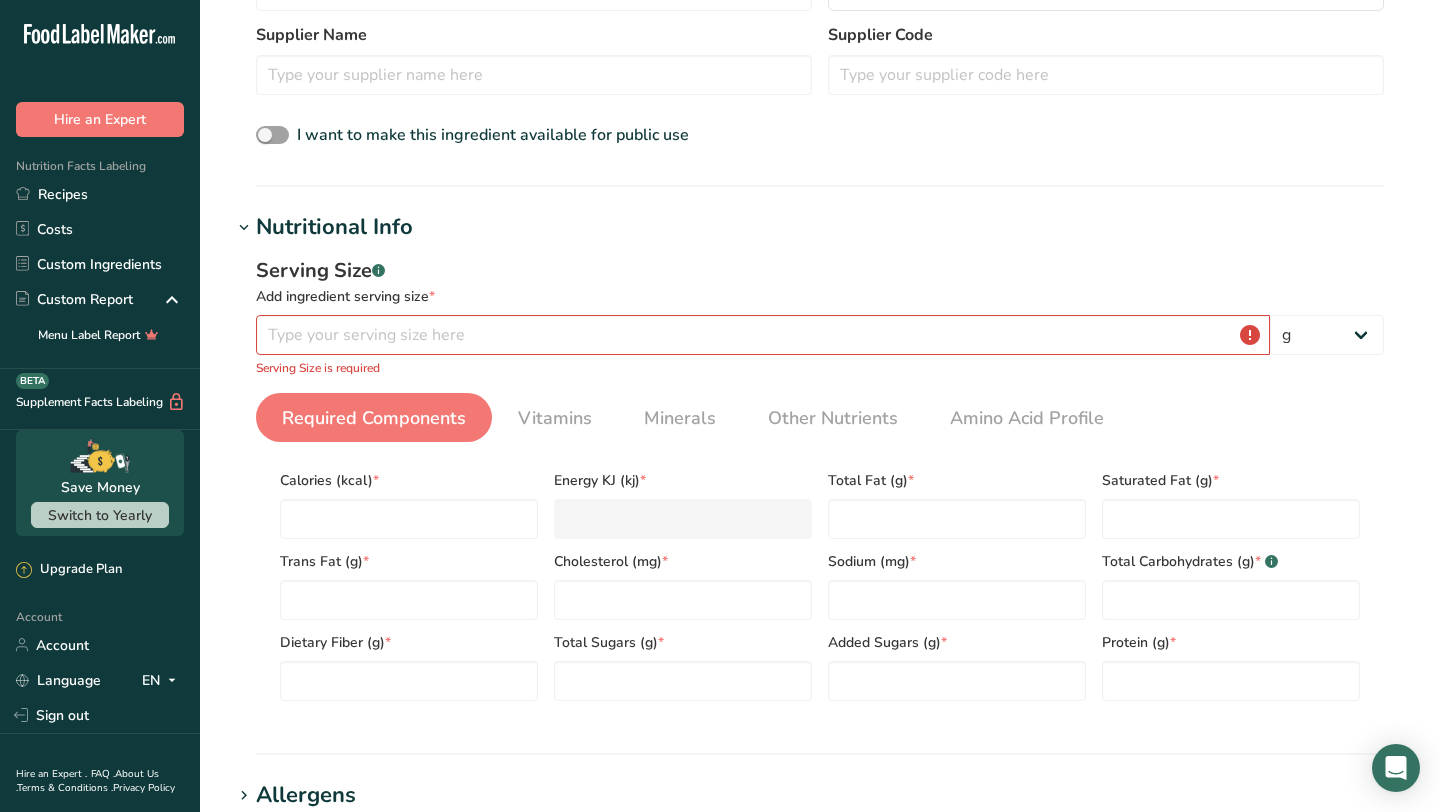 scroll, scrollTop: 375, scrollLeft: 0, axis: vertical 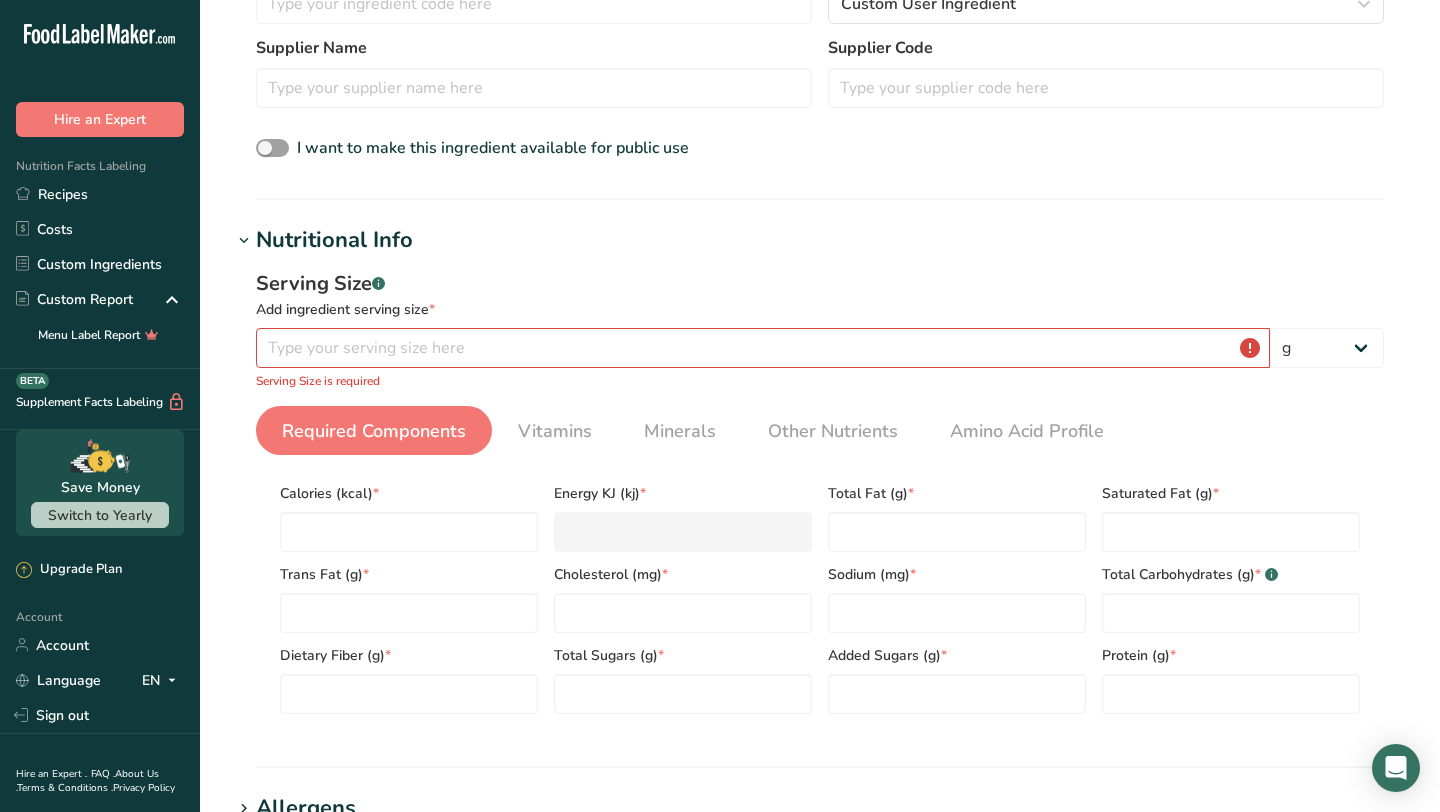 click on "Serving Size is required" at bounding box center (820, 381) 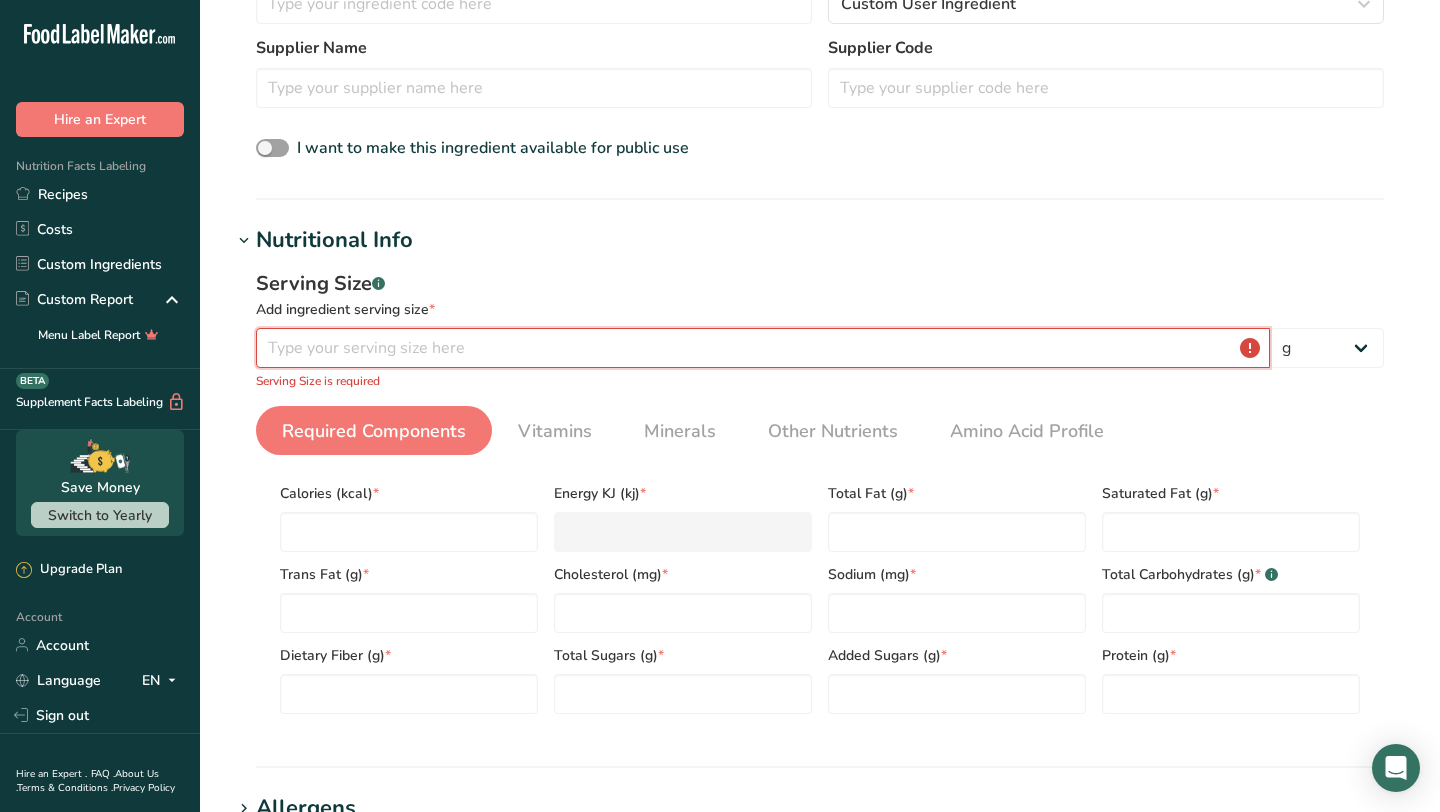 click at bounding box center [763, 348] 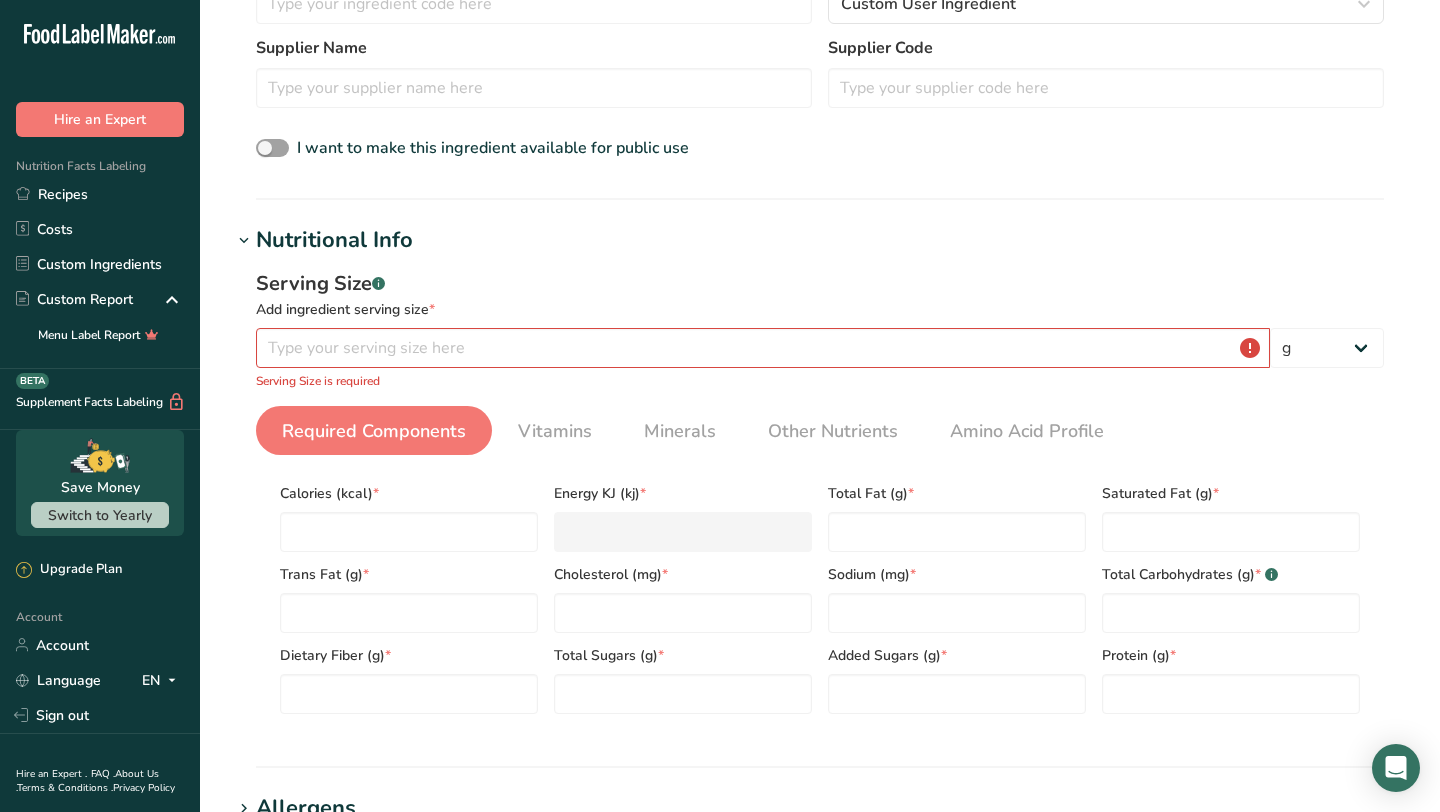 click on "Nutritional Info" at bounding box center (820, 240) 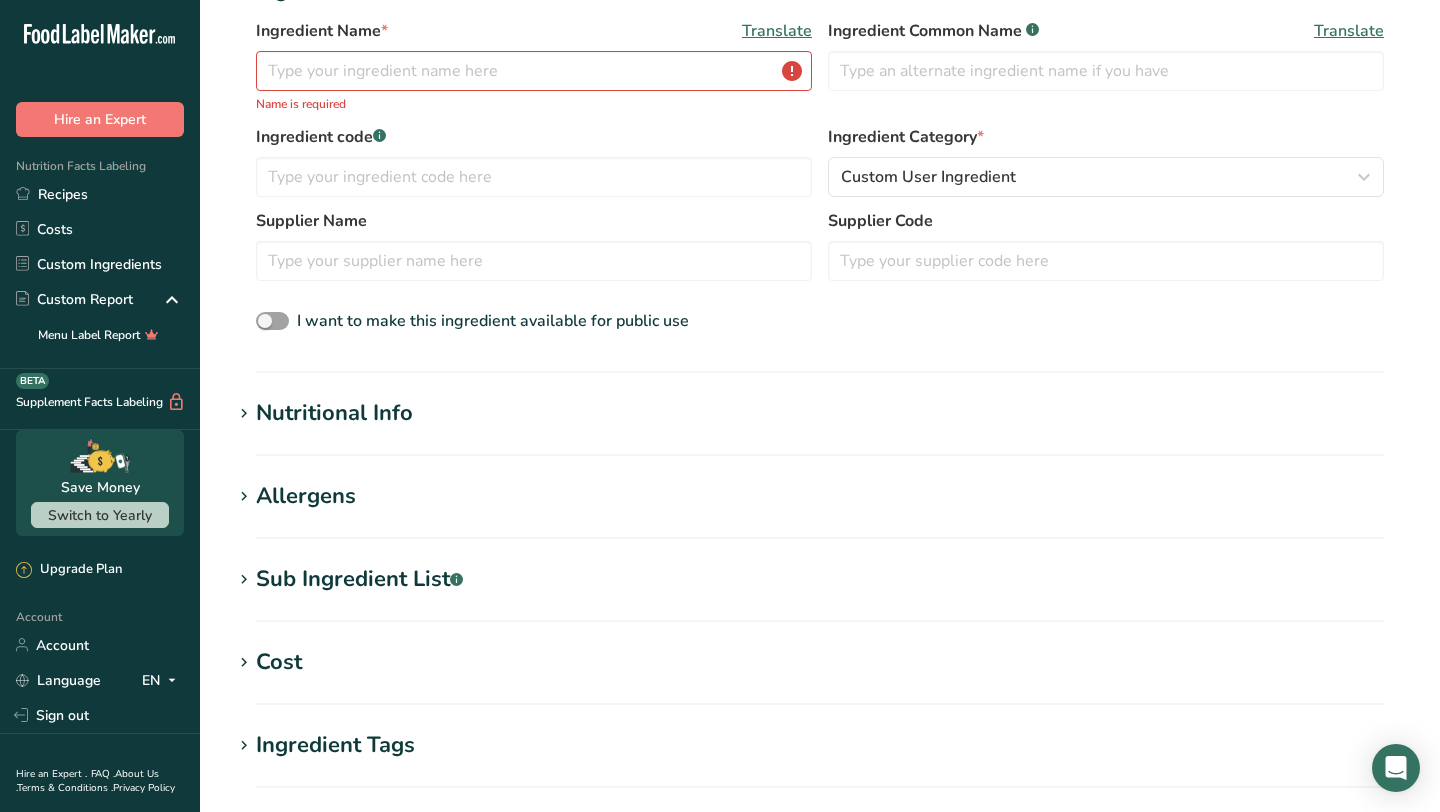 scroll, scrollTop: 0, scrollLeft: 0, axis: both 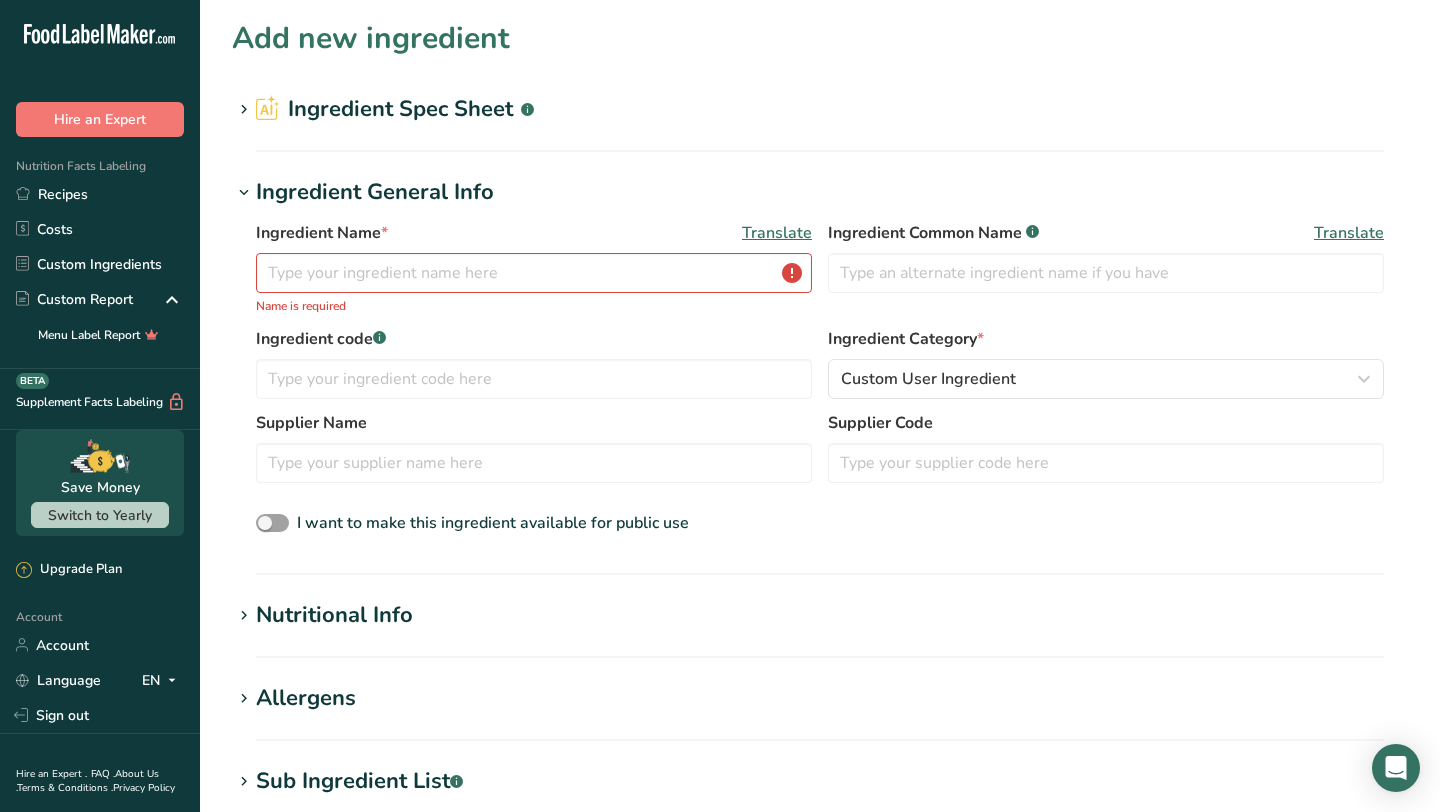 click on "Add new ingredient" at bounding box center (371, 38) 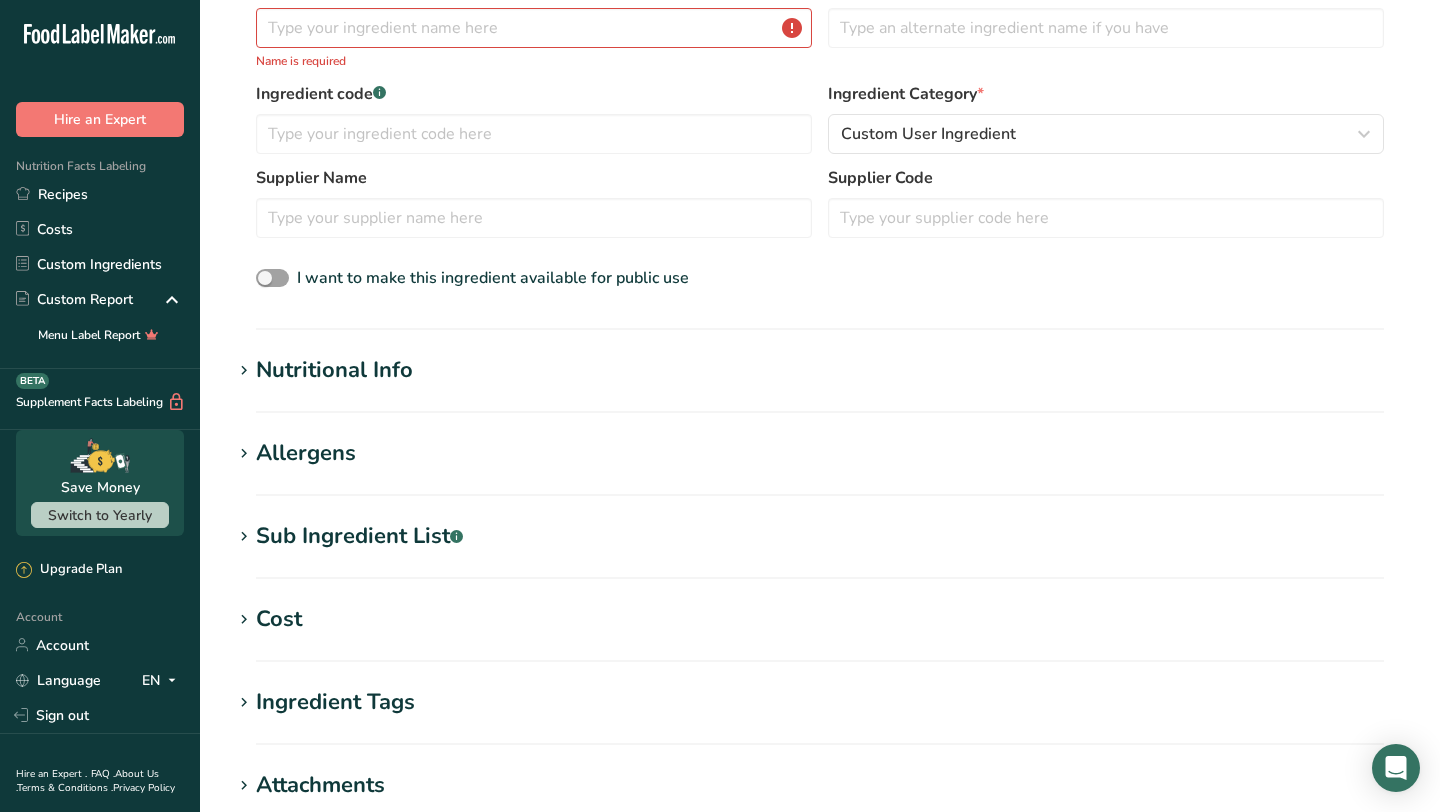 scroll, scrollTop: 586, scrollLeft: 0, axis: vertical 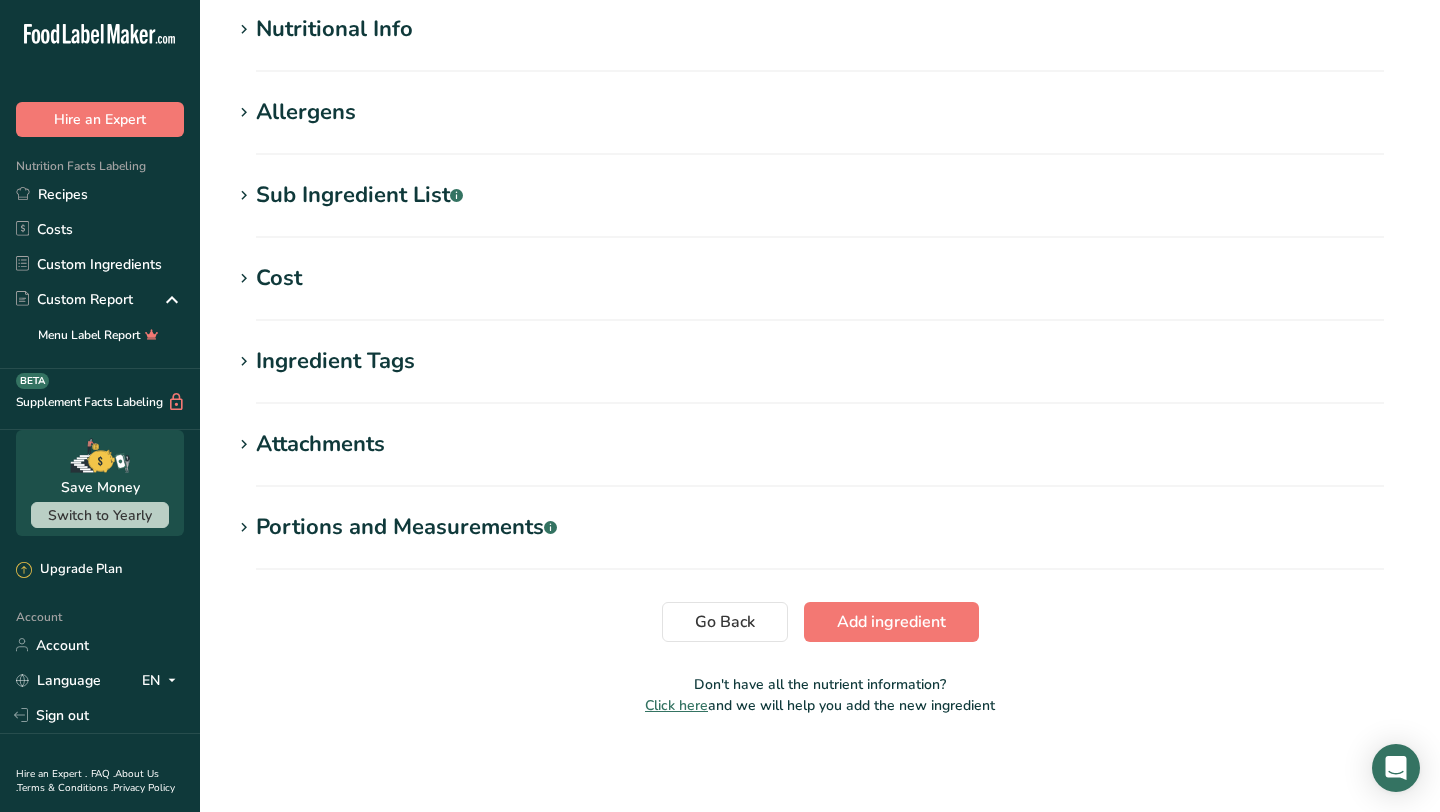 click on "Add new ingredient
Ingredient Spec Sheet
.a-a{fill:#347362;}.b-a{fill:#fff;}
Upload an ingredient spec sheet or an image of a nutrition label, and our AI assistant will automatically fill-in the nutrients.
Drop your files here or click to upload
Maximum file size is 5MB
Ingredient General Info
Ingredient Name *
Translate
Name is required
Ingredient Common Name
.a-a{fill:#347362;}.b-a{fill:#fff;}
Translate
Ingredient code
.a-a{fill:#347362;}.b-a{fill:#fff;}
Ingredient Category *
Custom User Ingredient
Standard Categories
Custom Categories" at bounding box center (820, 81) 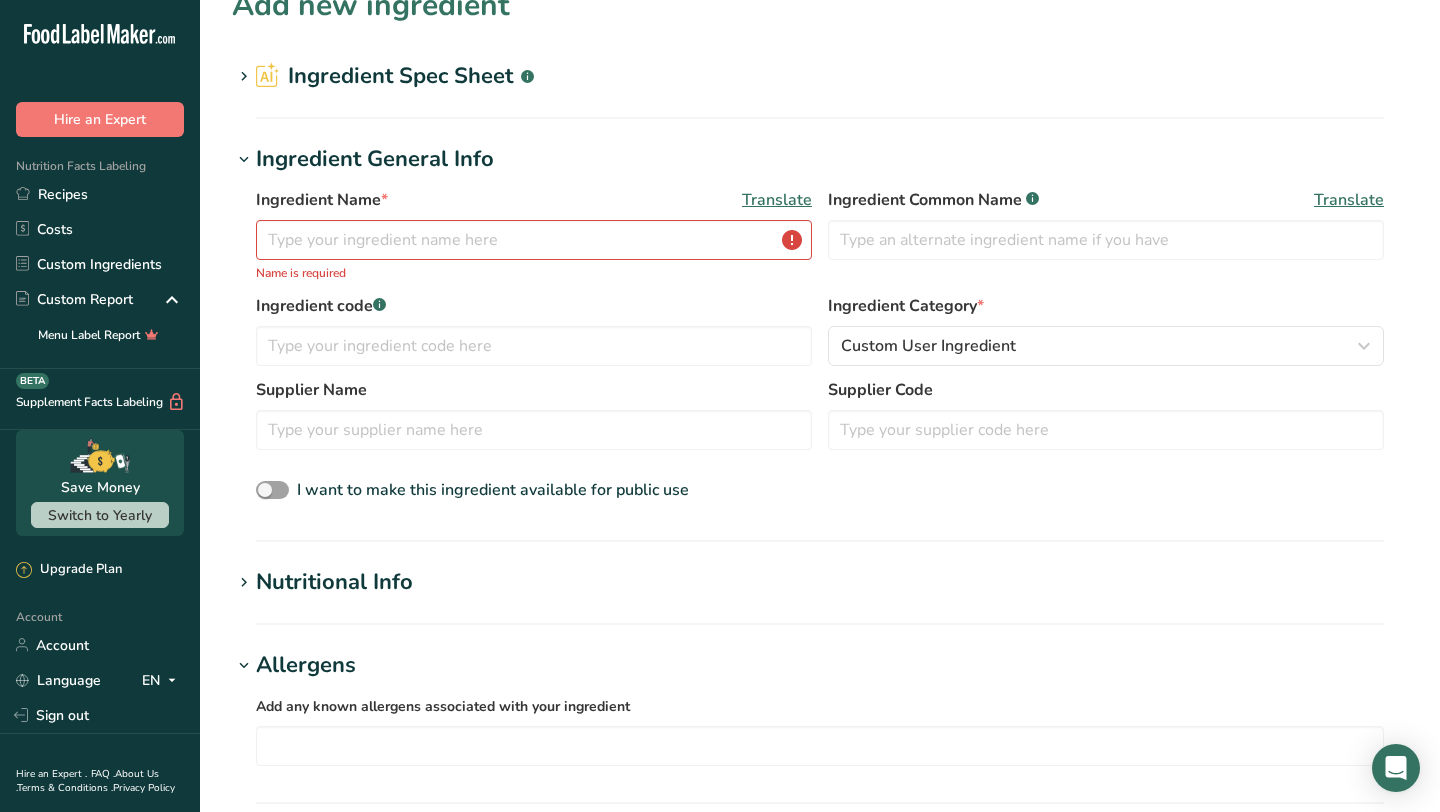 scroll, scrollTop: 0, scrollLeft: 0, axis: both 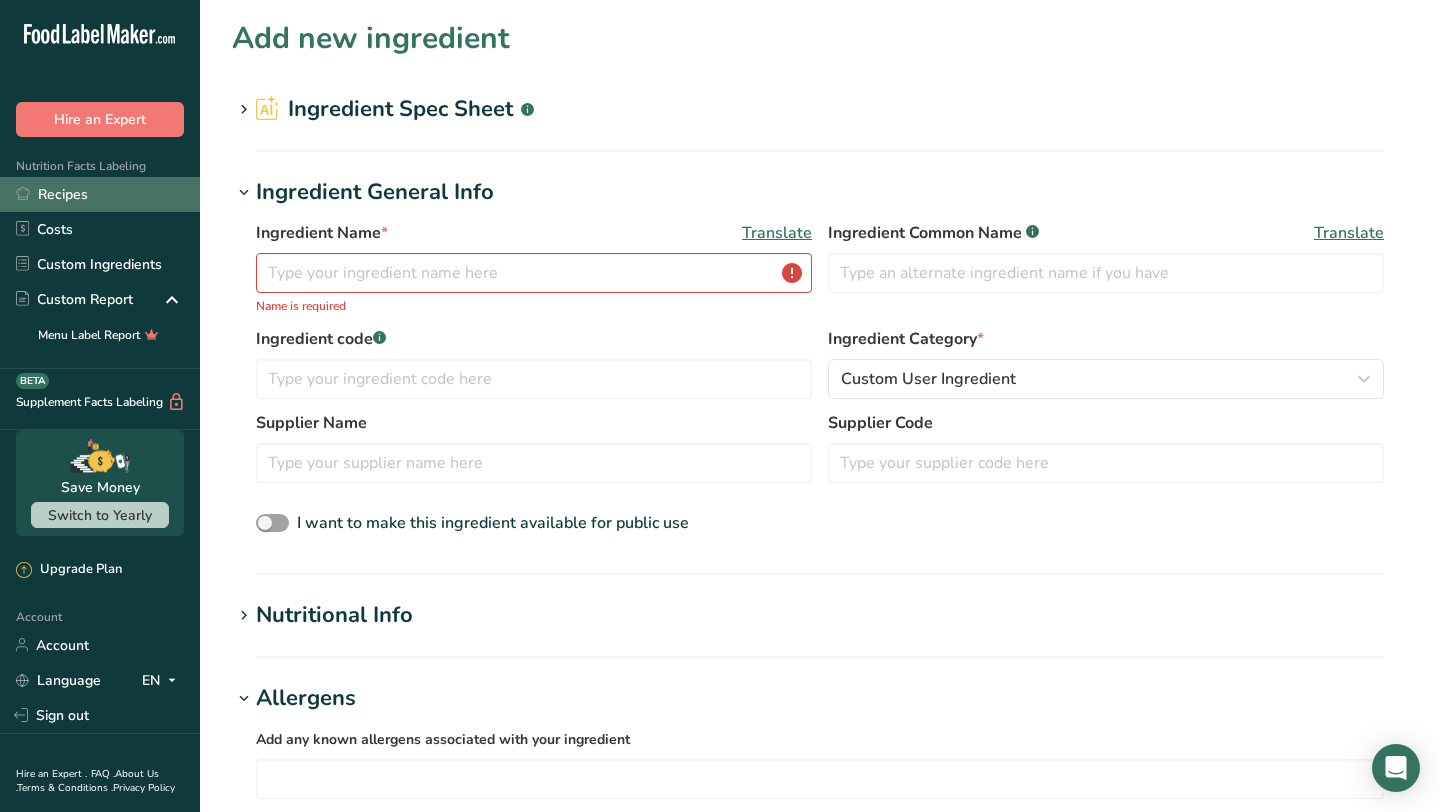 click on "Recipes" at bounding box center [100, 194] 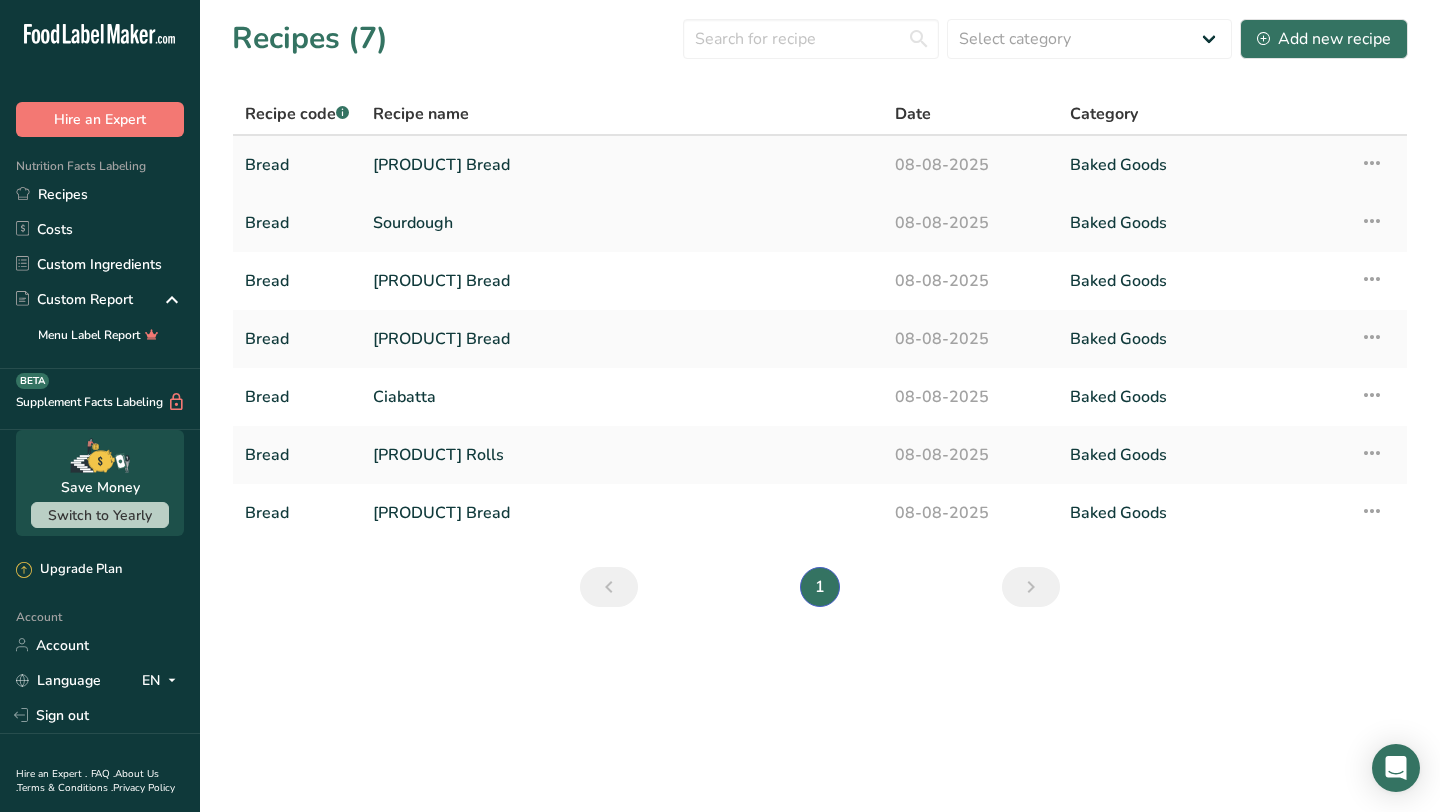 click on "[PRODUCT] Bread" at bounding box center (622, 165) 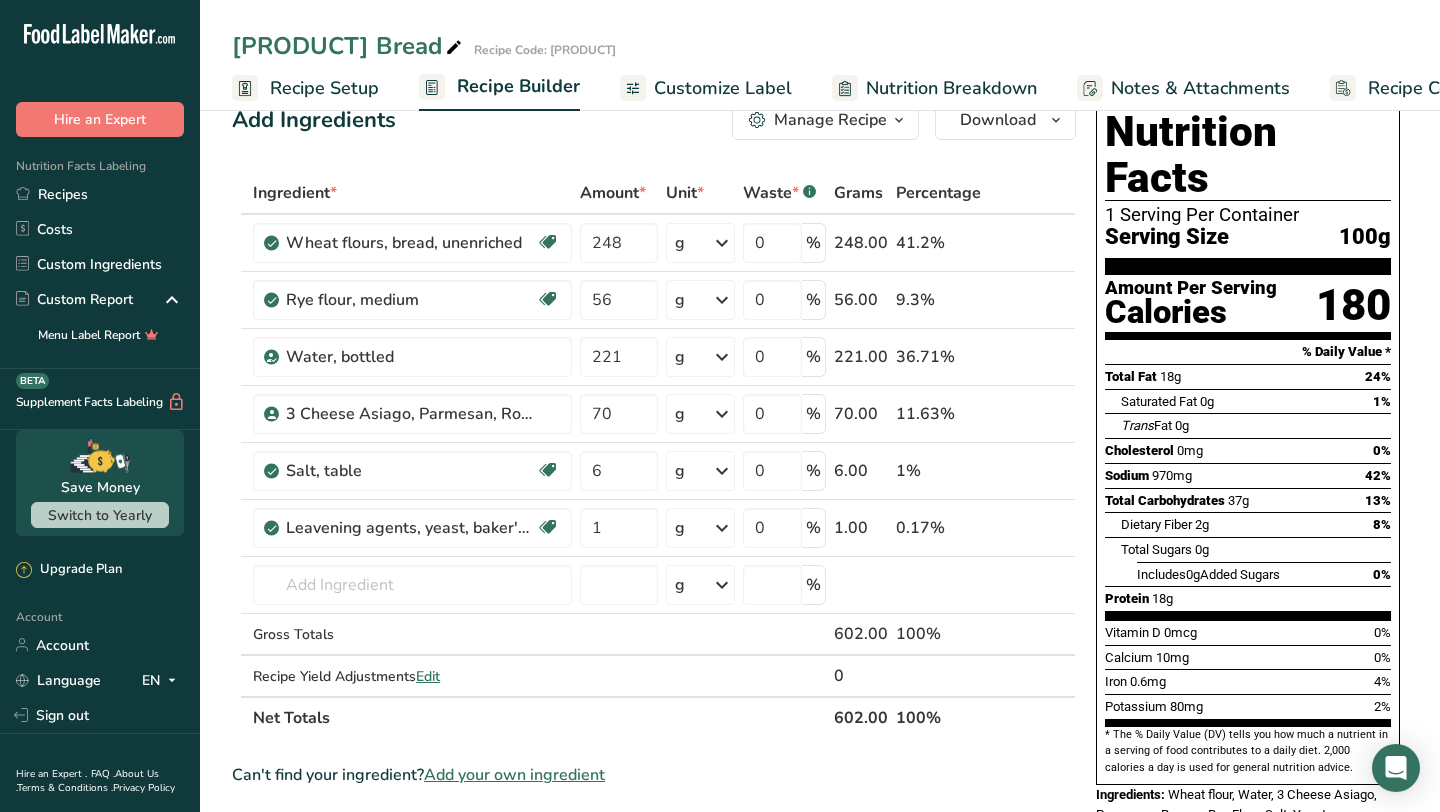 scroll, scrollTop: 0, scrollLeft: 0, axis: both 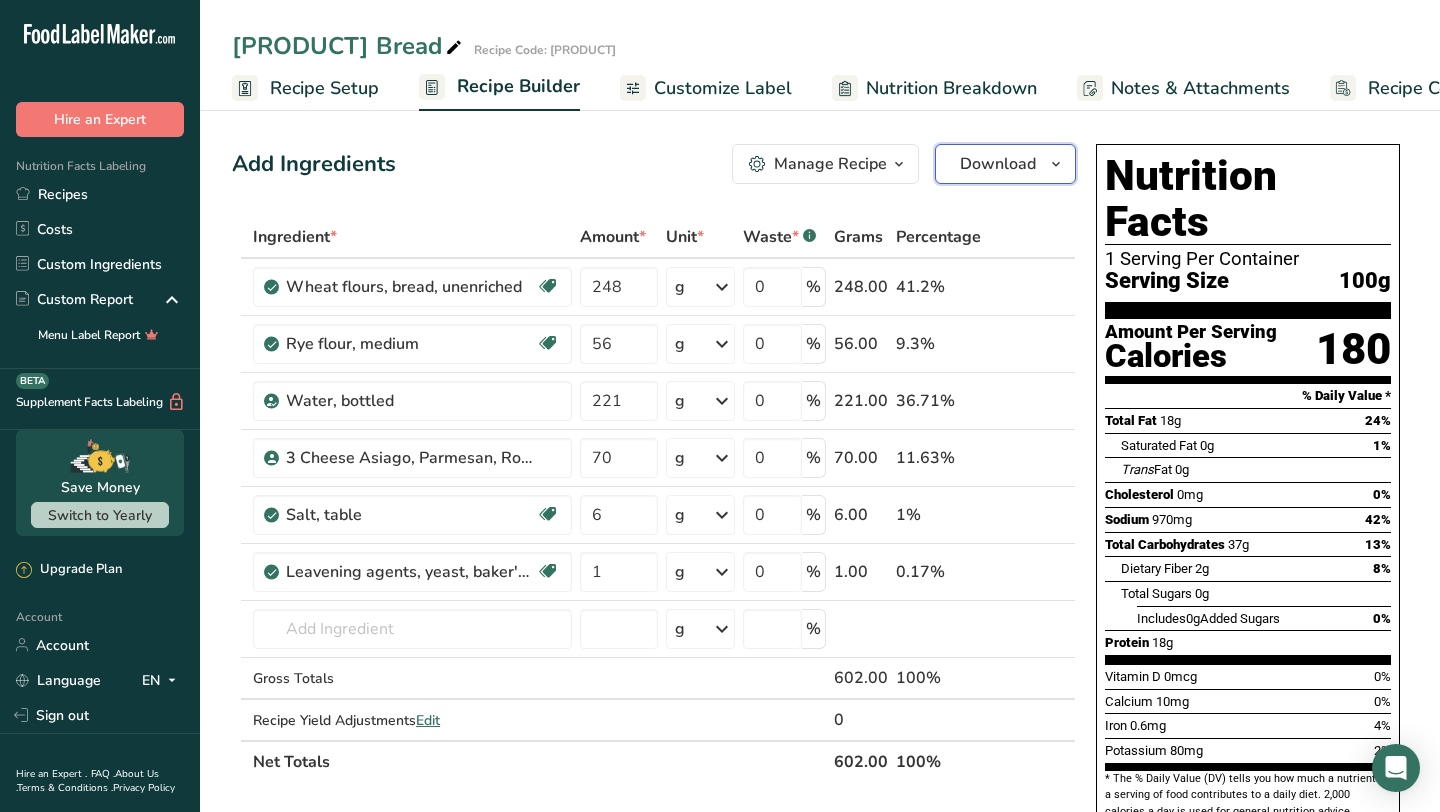 click on "Download" at bounding box center (998, 164) 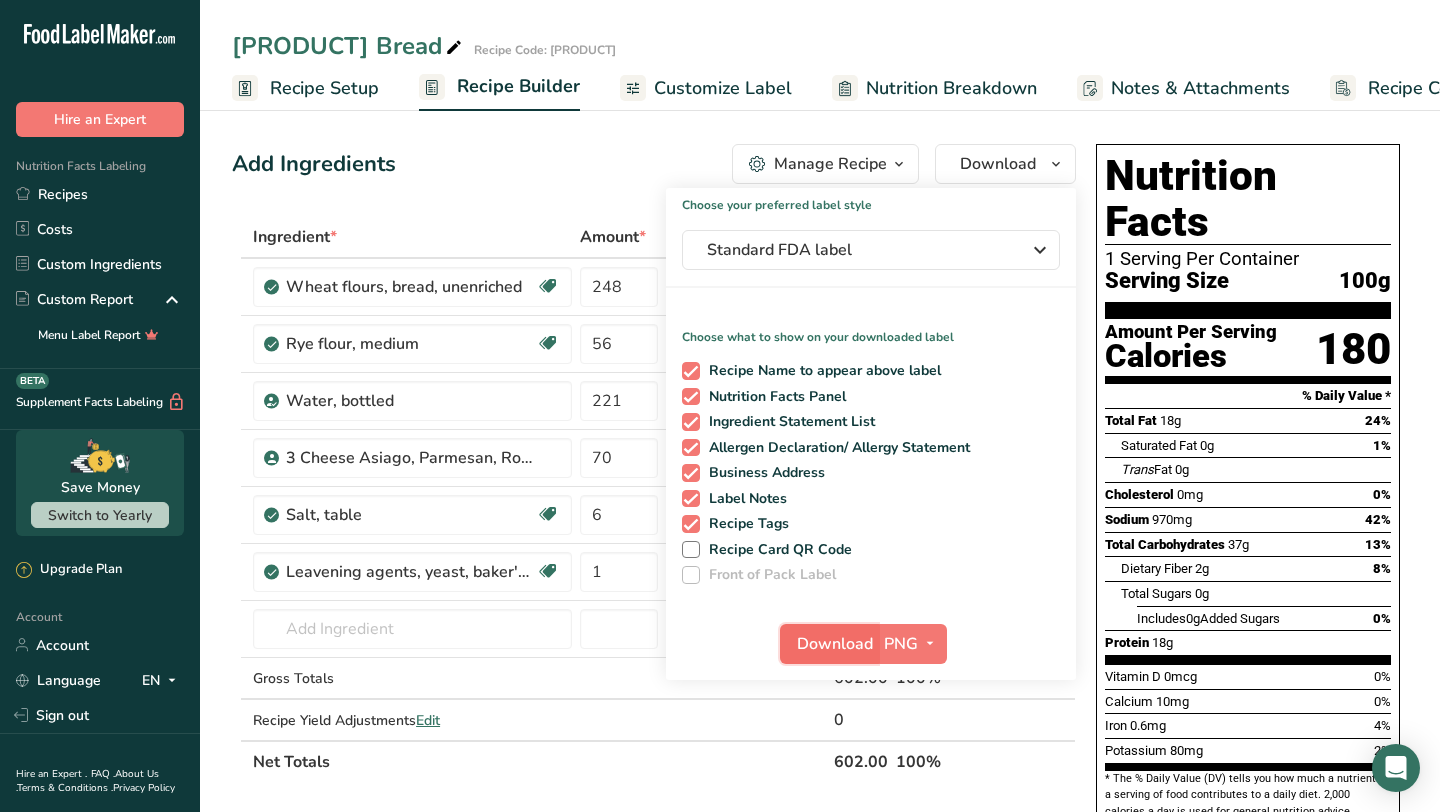 click on "Download" at bounding box center (835, 644) 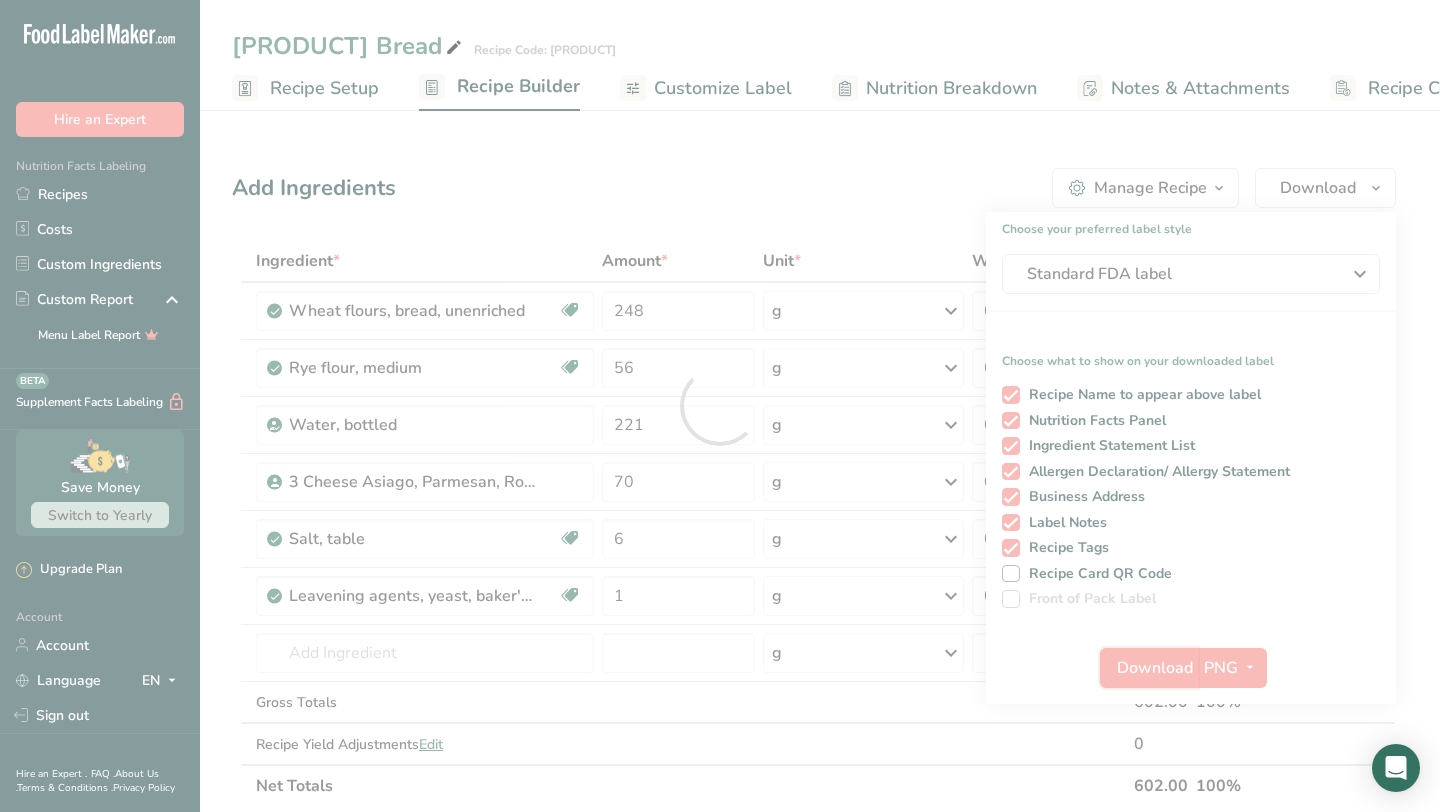 scroll, scrollTop: 0, scrollLeft: 0, axis: both 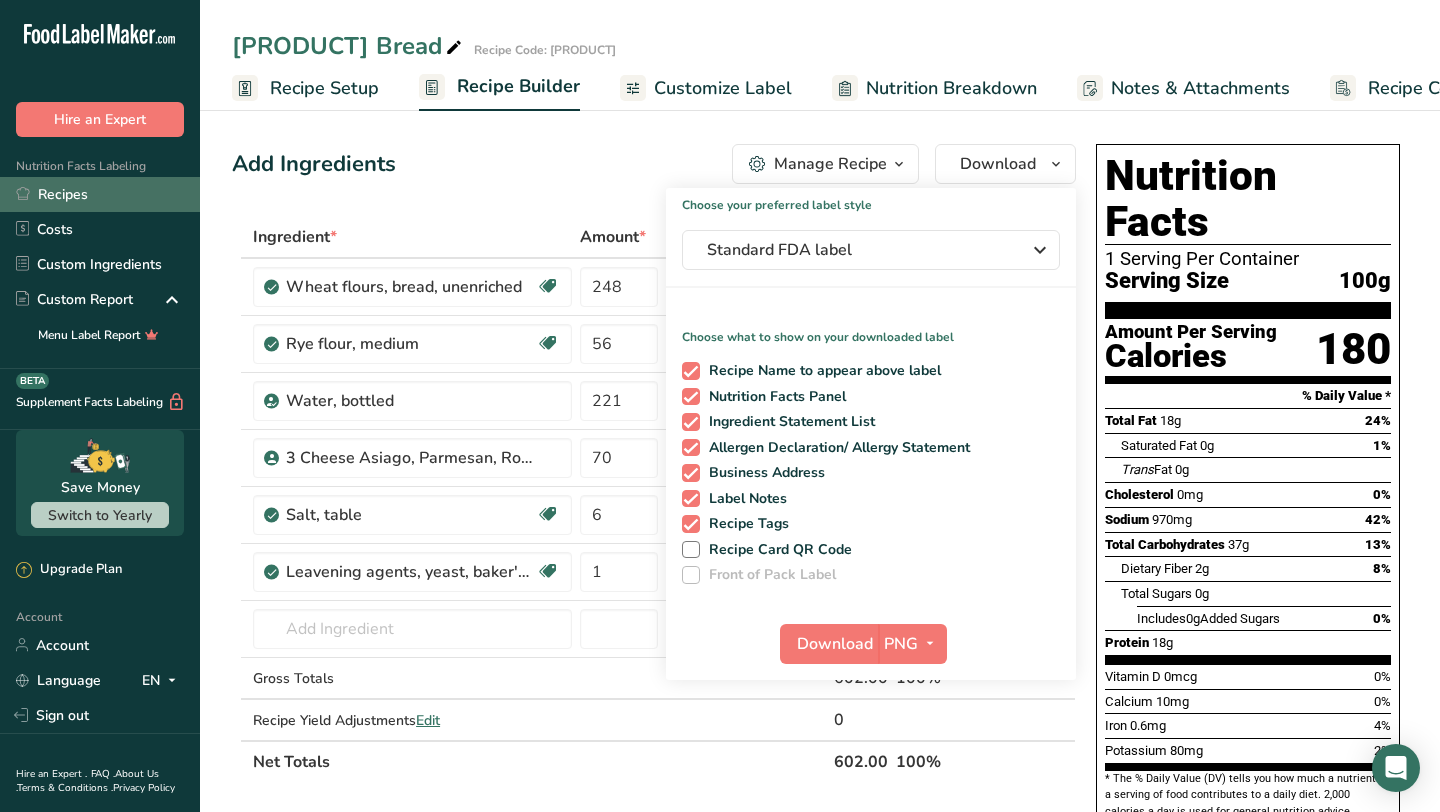 click on "Recipes" at bounding box center [100, 194] 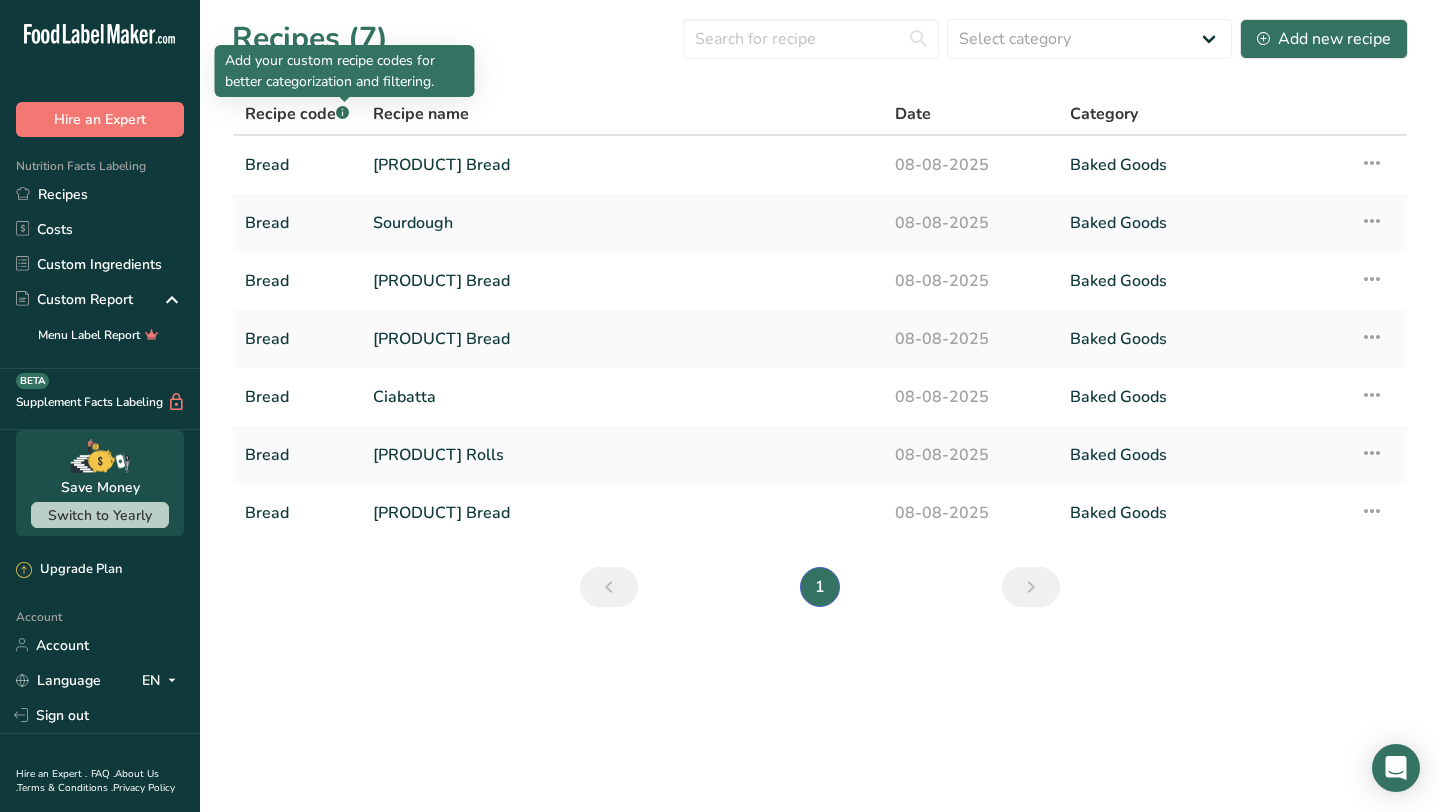 click 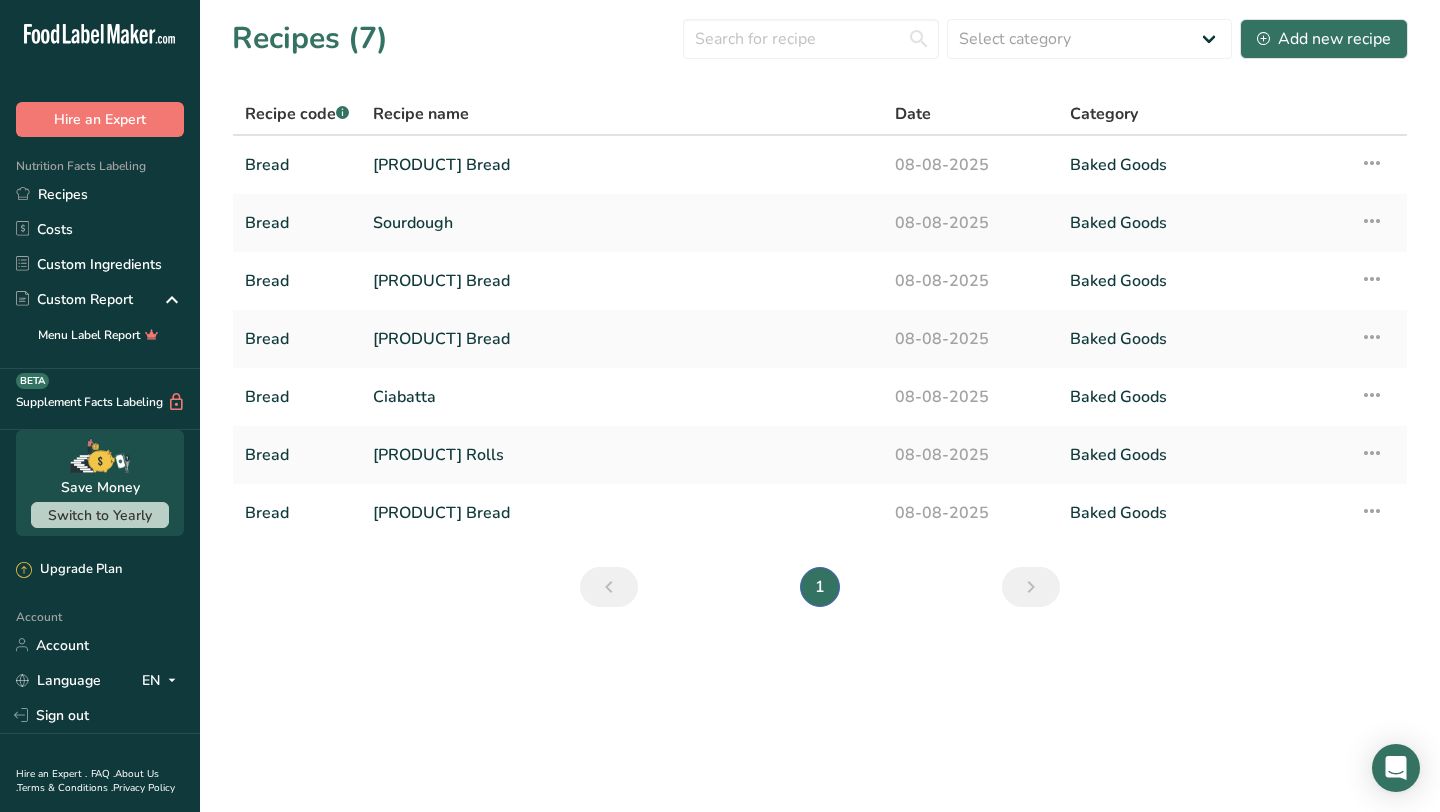 click on "Recipe code
.a-a{fill:#347362;}.b-a{fill:#fff;}" at bounding box center [297, 114] 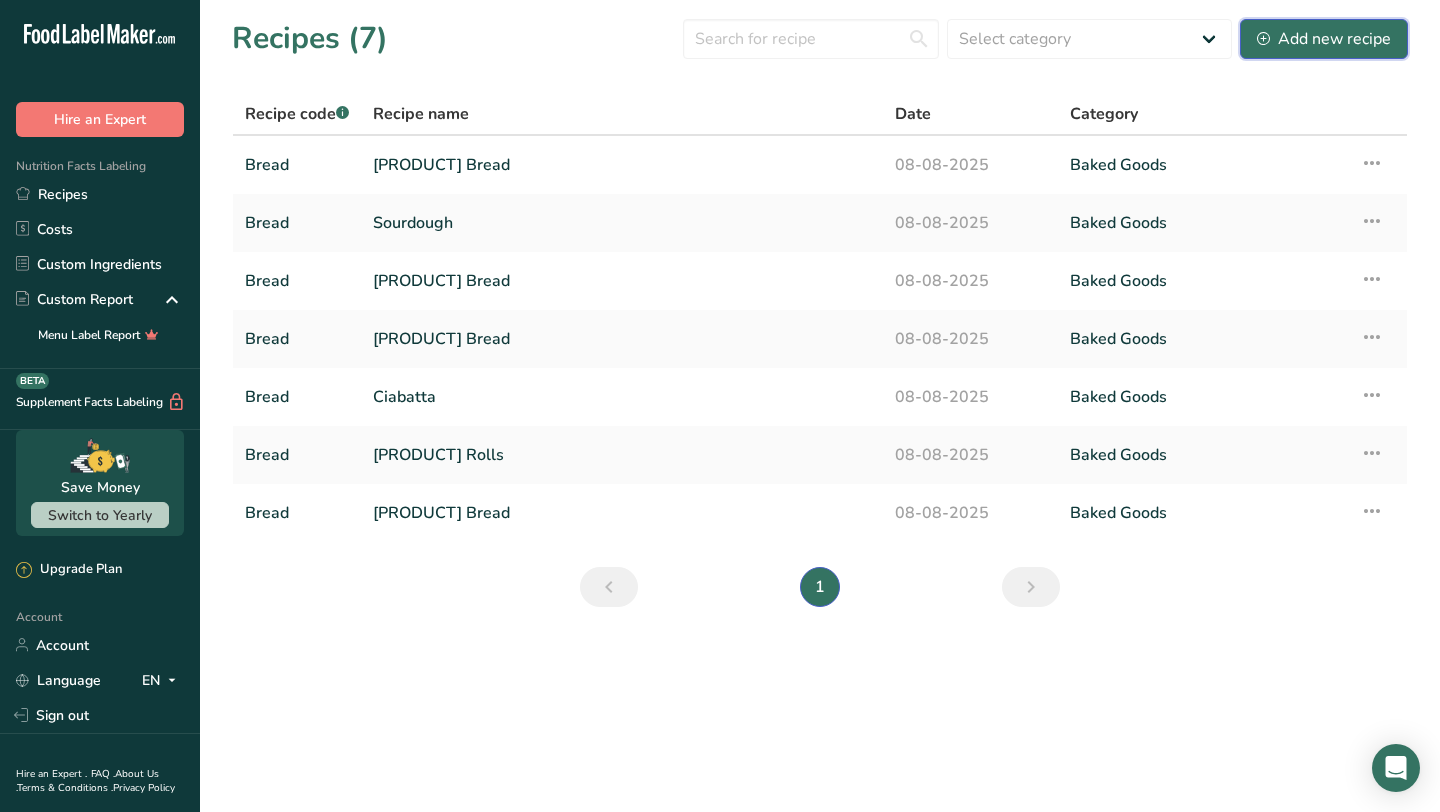 click on "Add new recipe" at bounding box center [1324, 39] 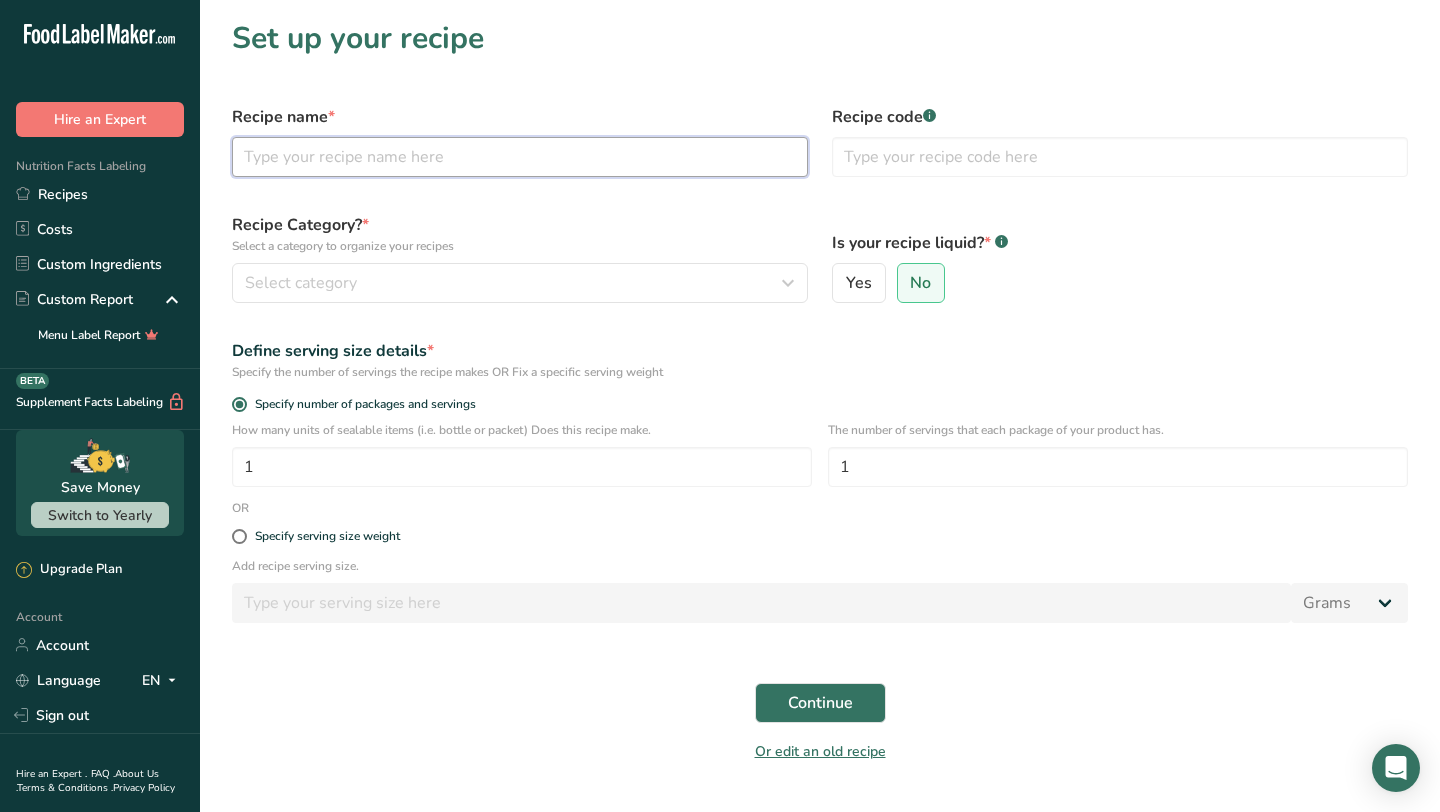 click at bounding box center [520, 157] 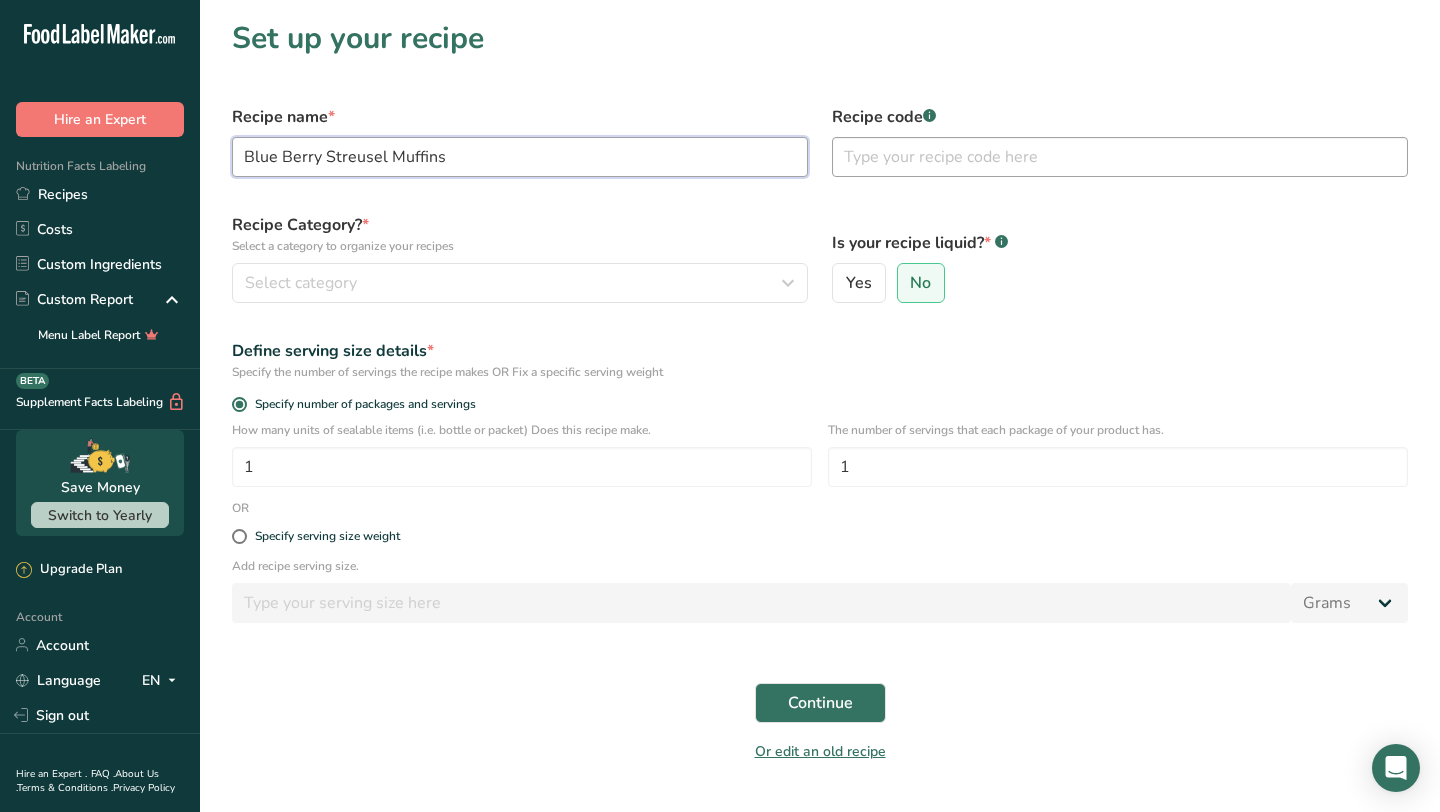 type on "Blue Berry Streusel Muffins" 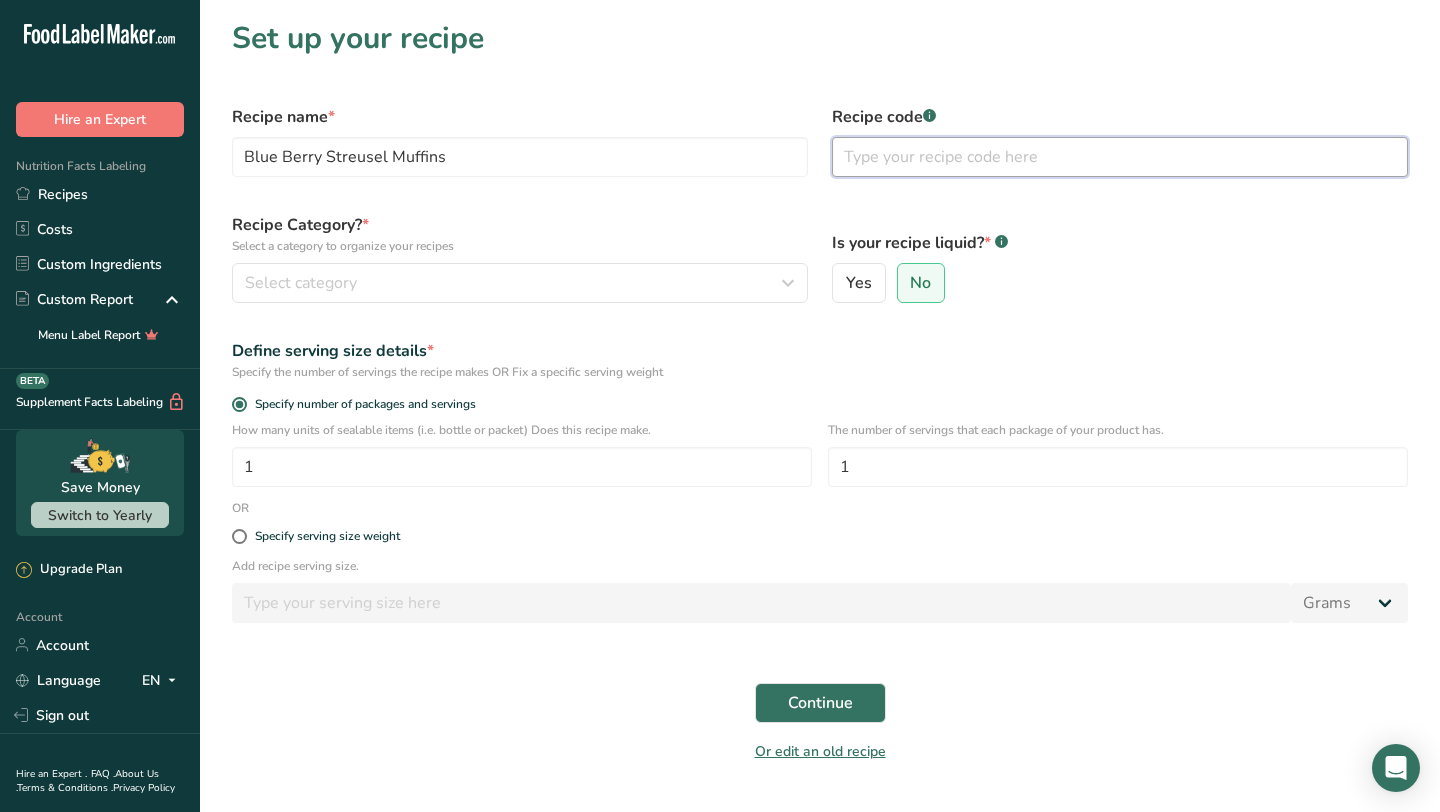click at bounding box center [1120, 157] 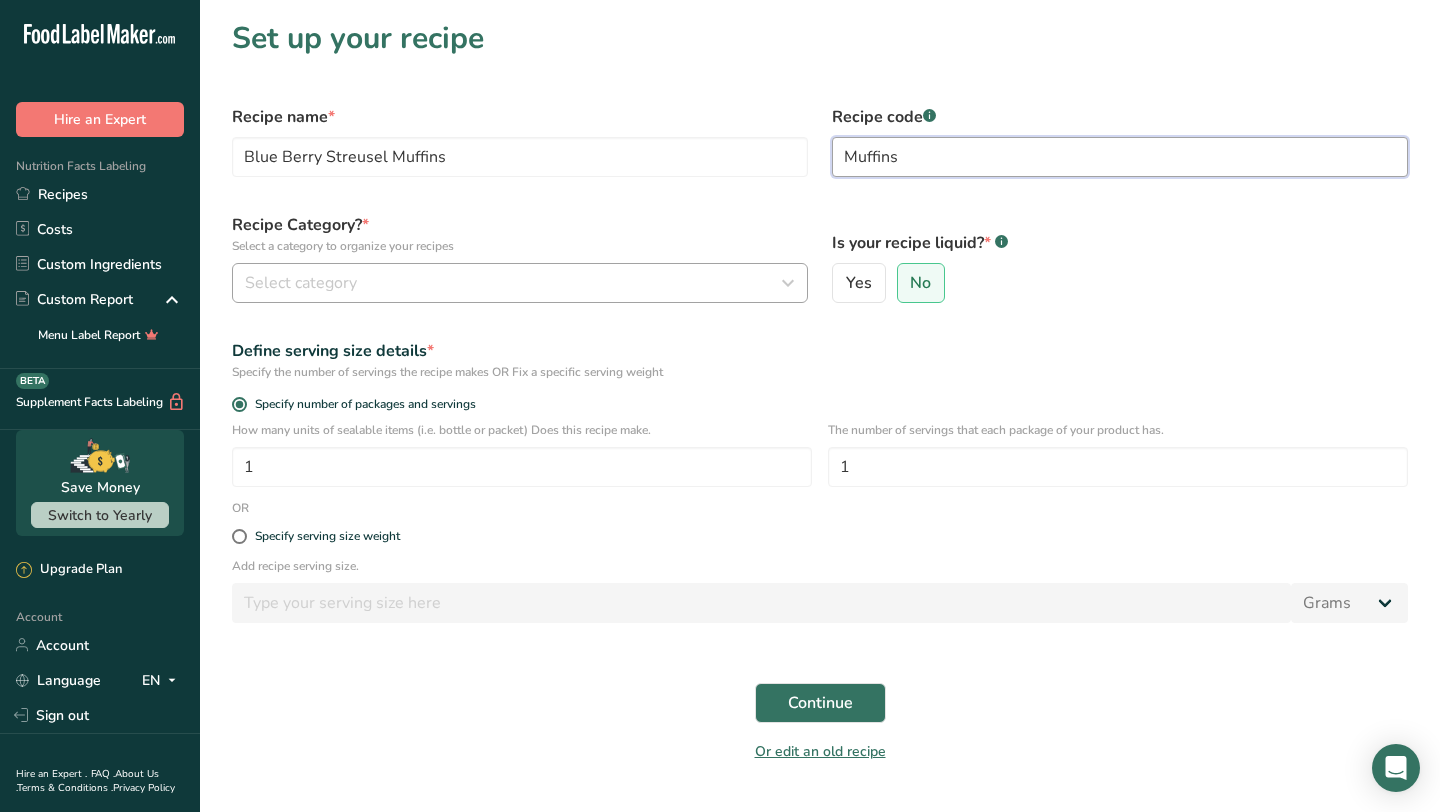 type on "Muffins" 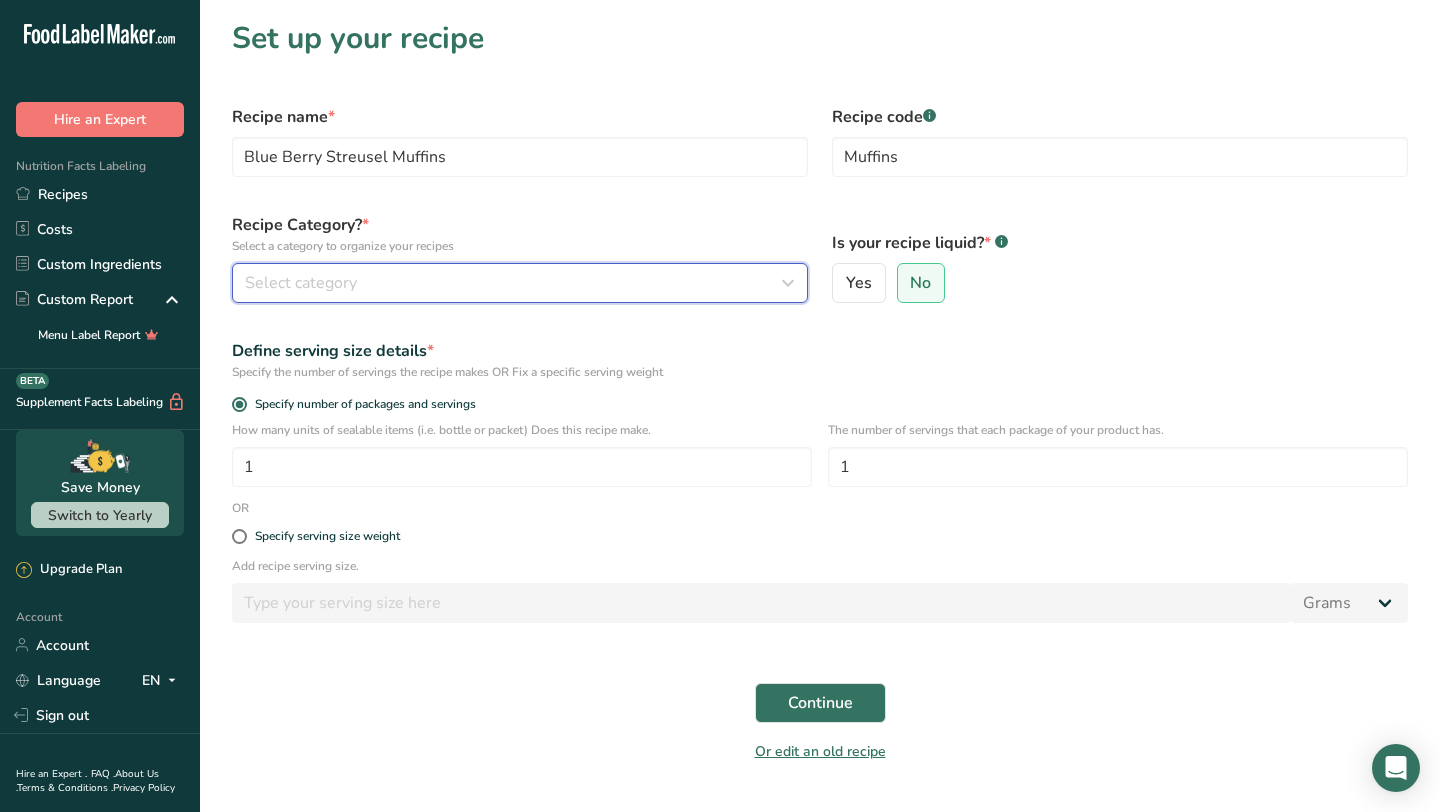 click on "Select category" at bounding box center (514, 283) 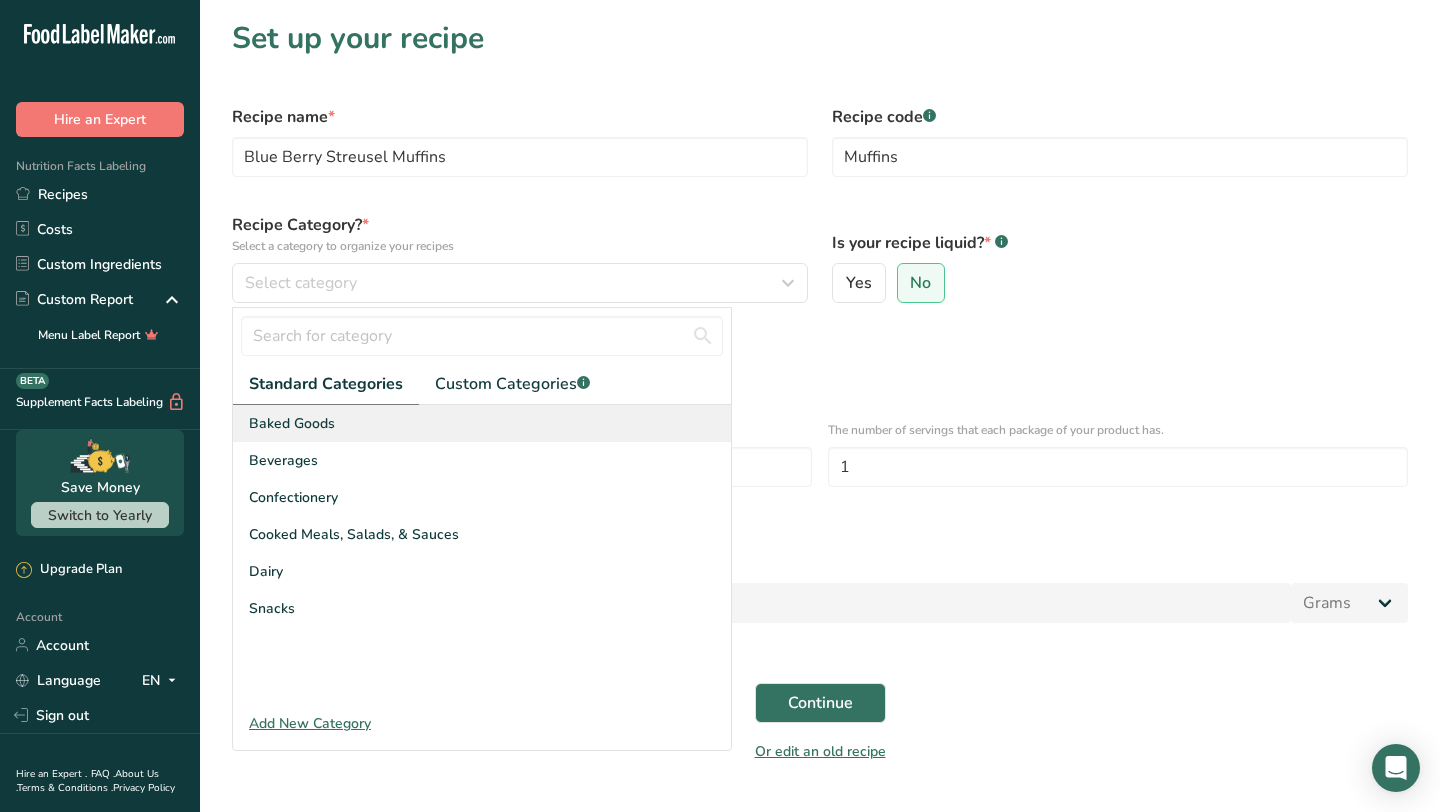 click on "Baked Goods" at bounding box center [482, 423] 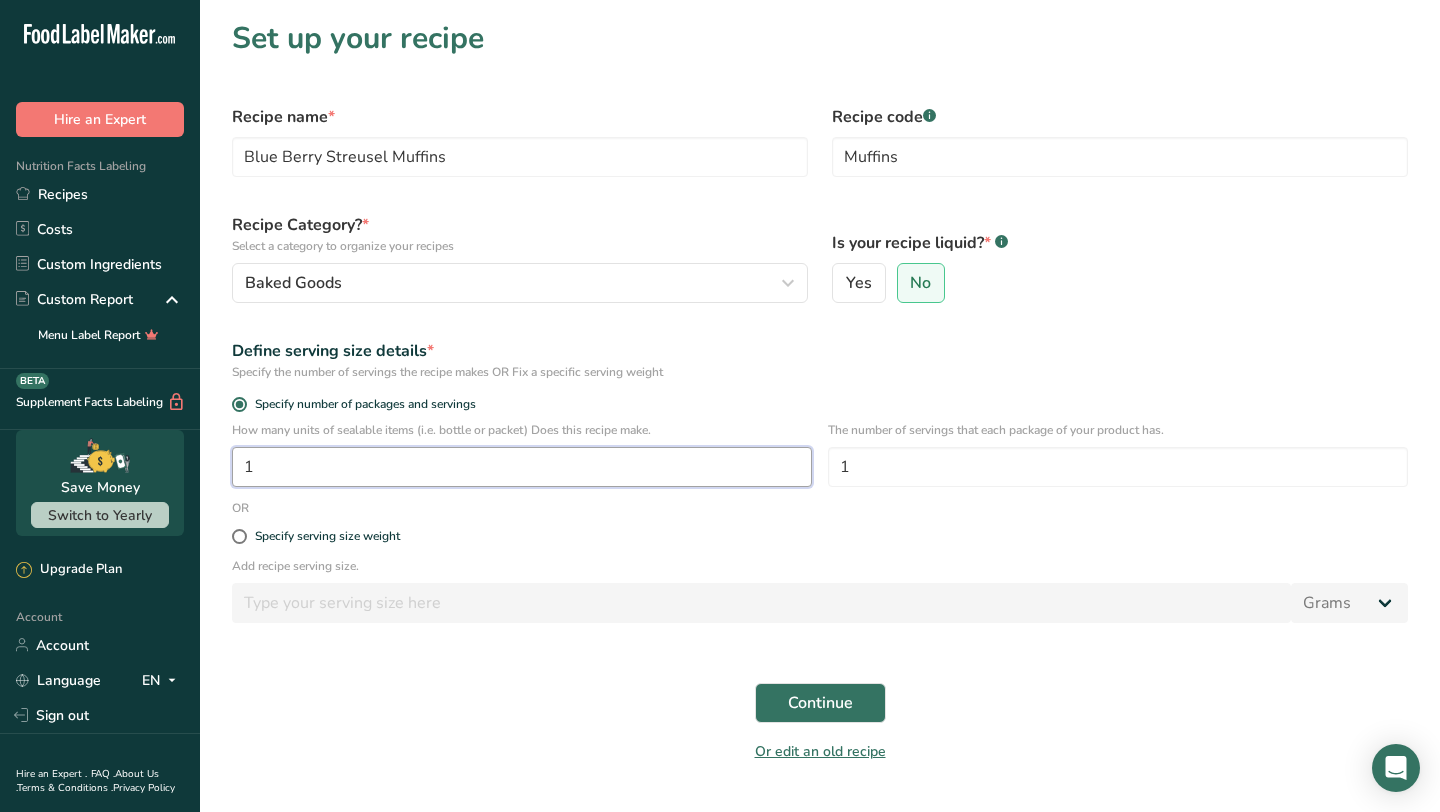click on "1" at bounding box center [522, 467] 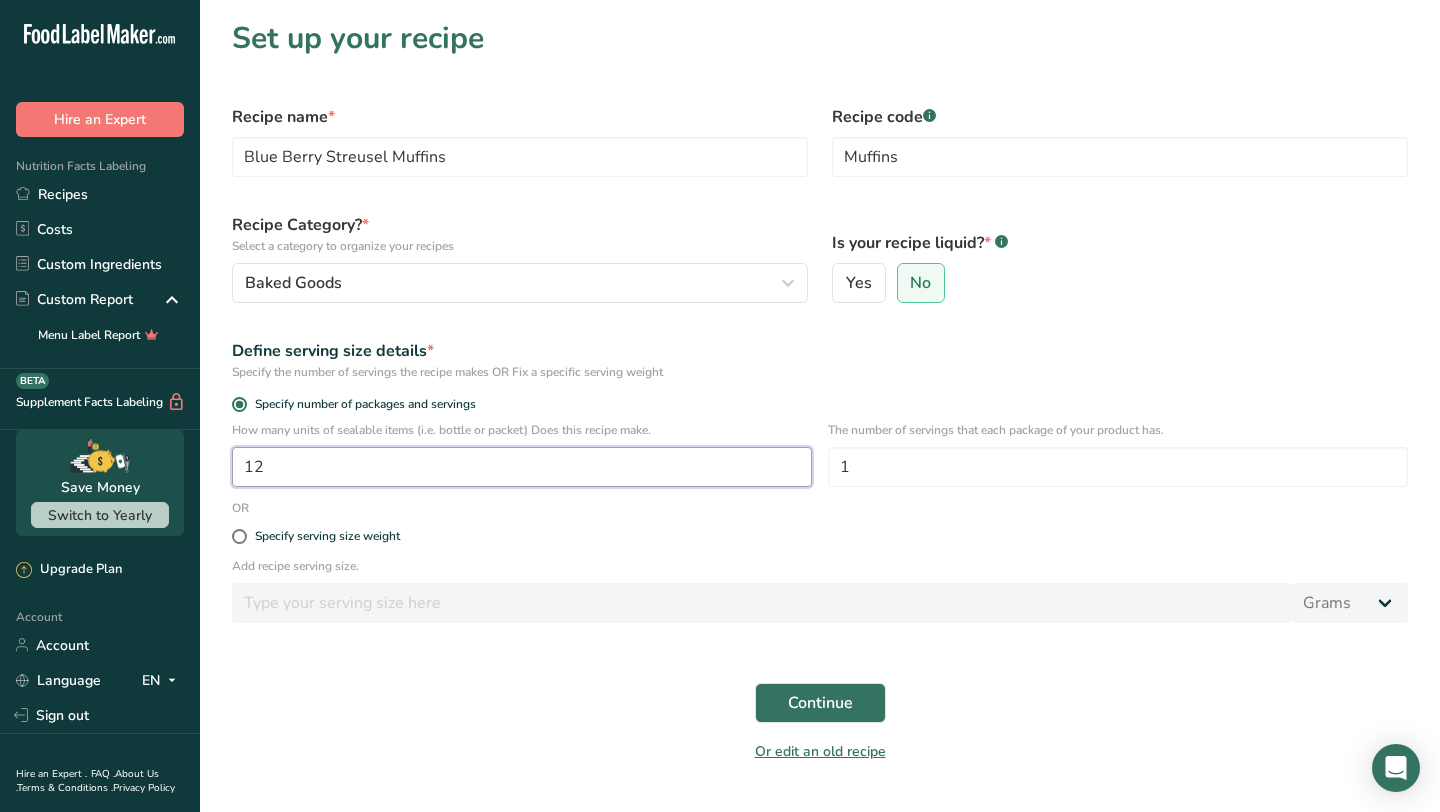 type on "1" 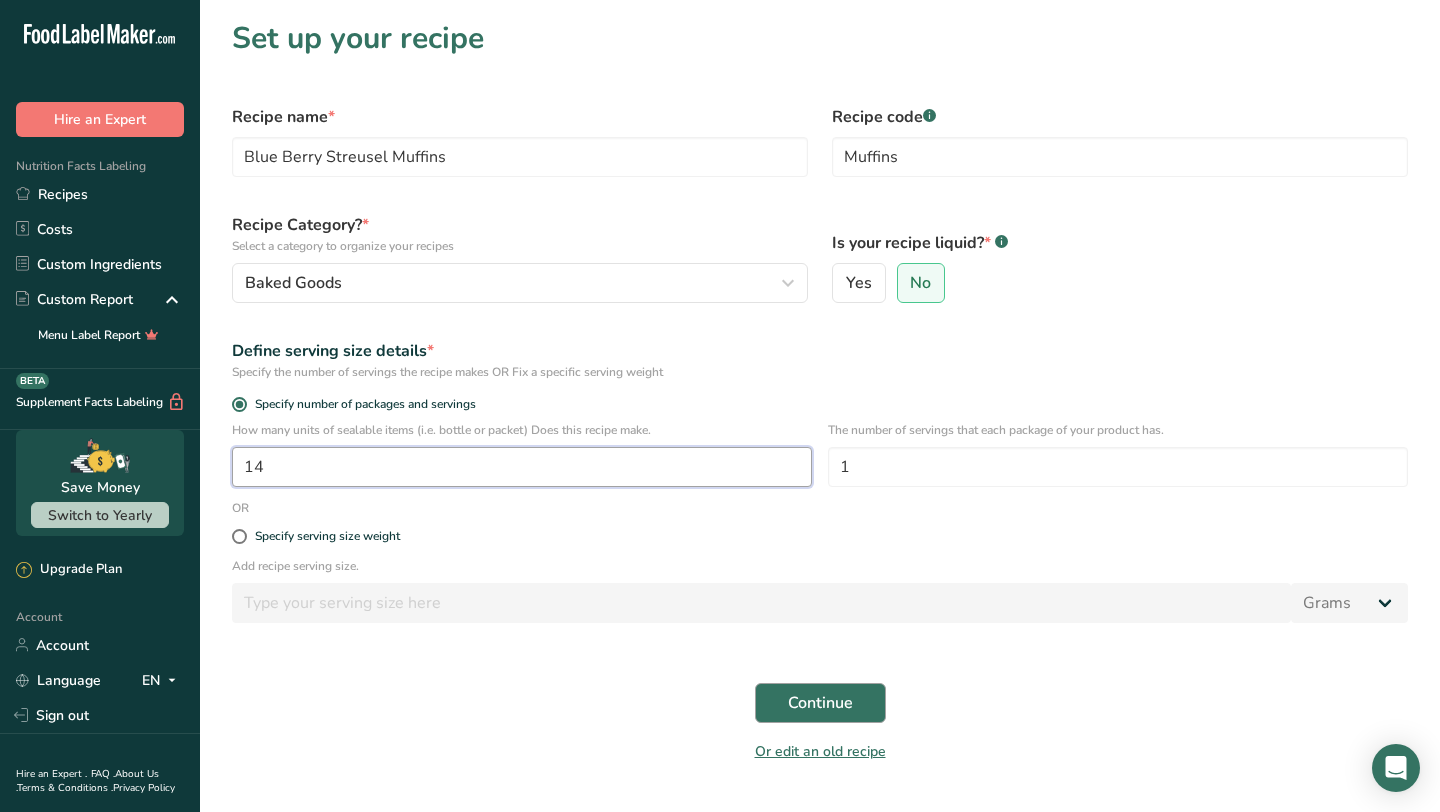 type on "14" 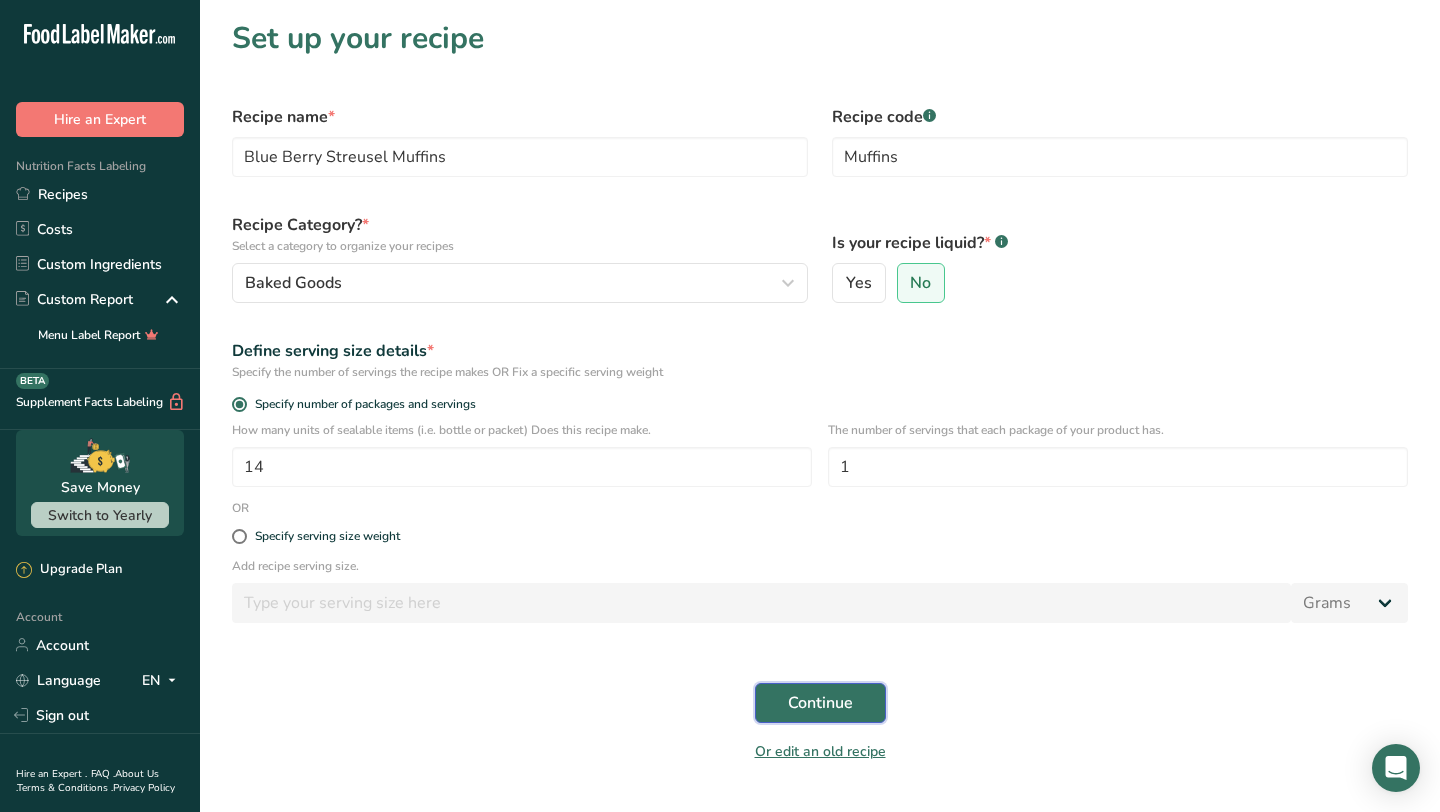 click on "Continue" at bounding box center (820, 703) 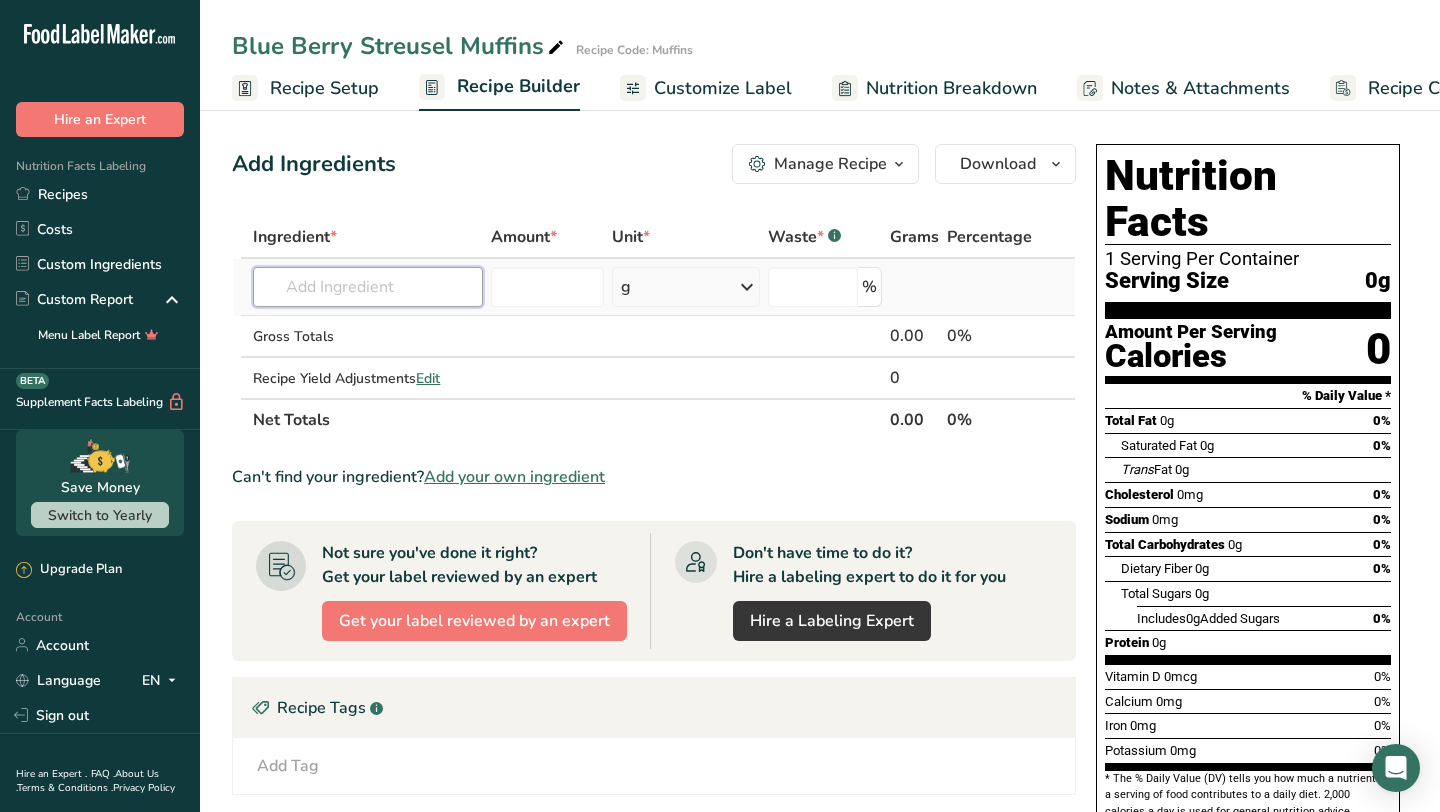 click at bounding box center (368, 287) 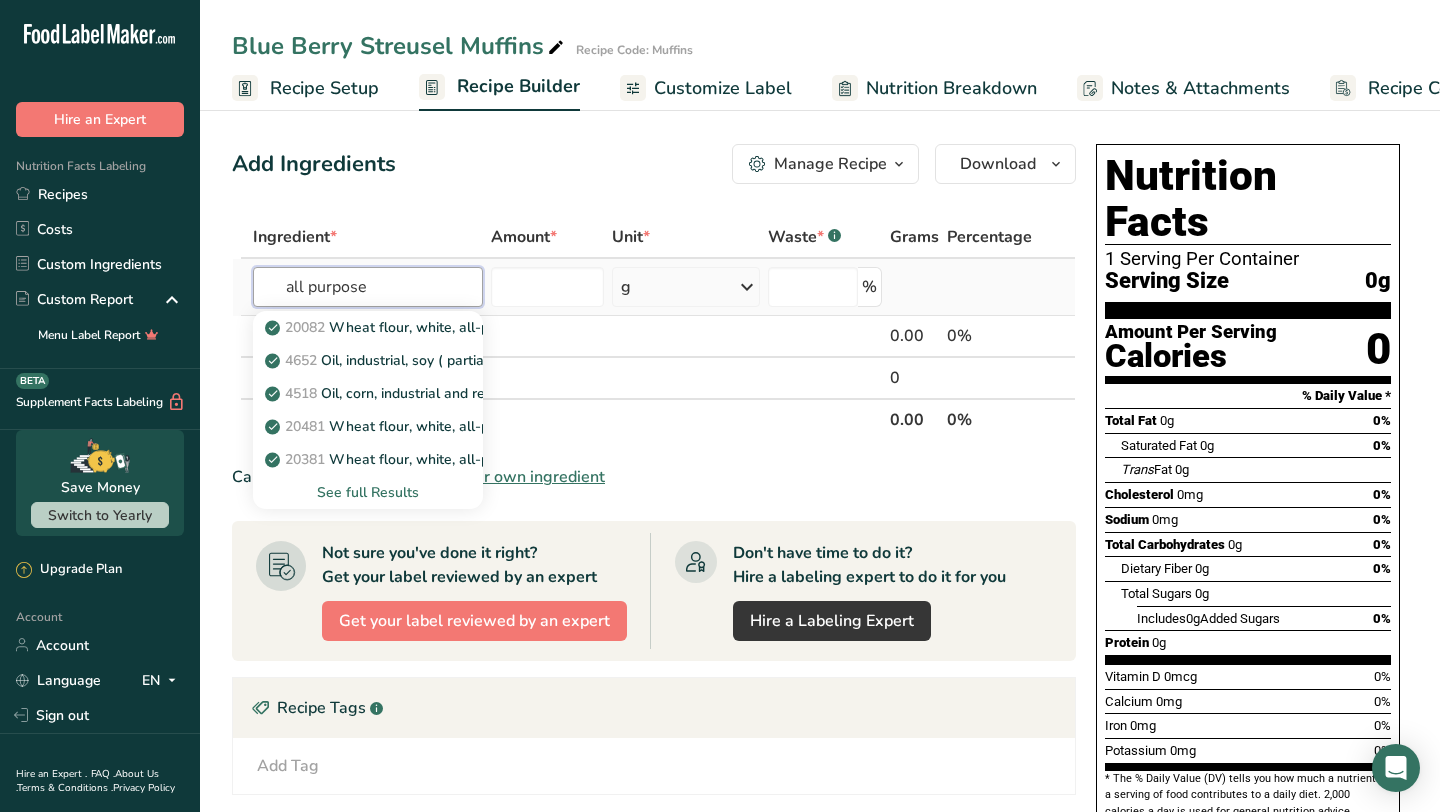 type on "all purpose" 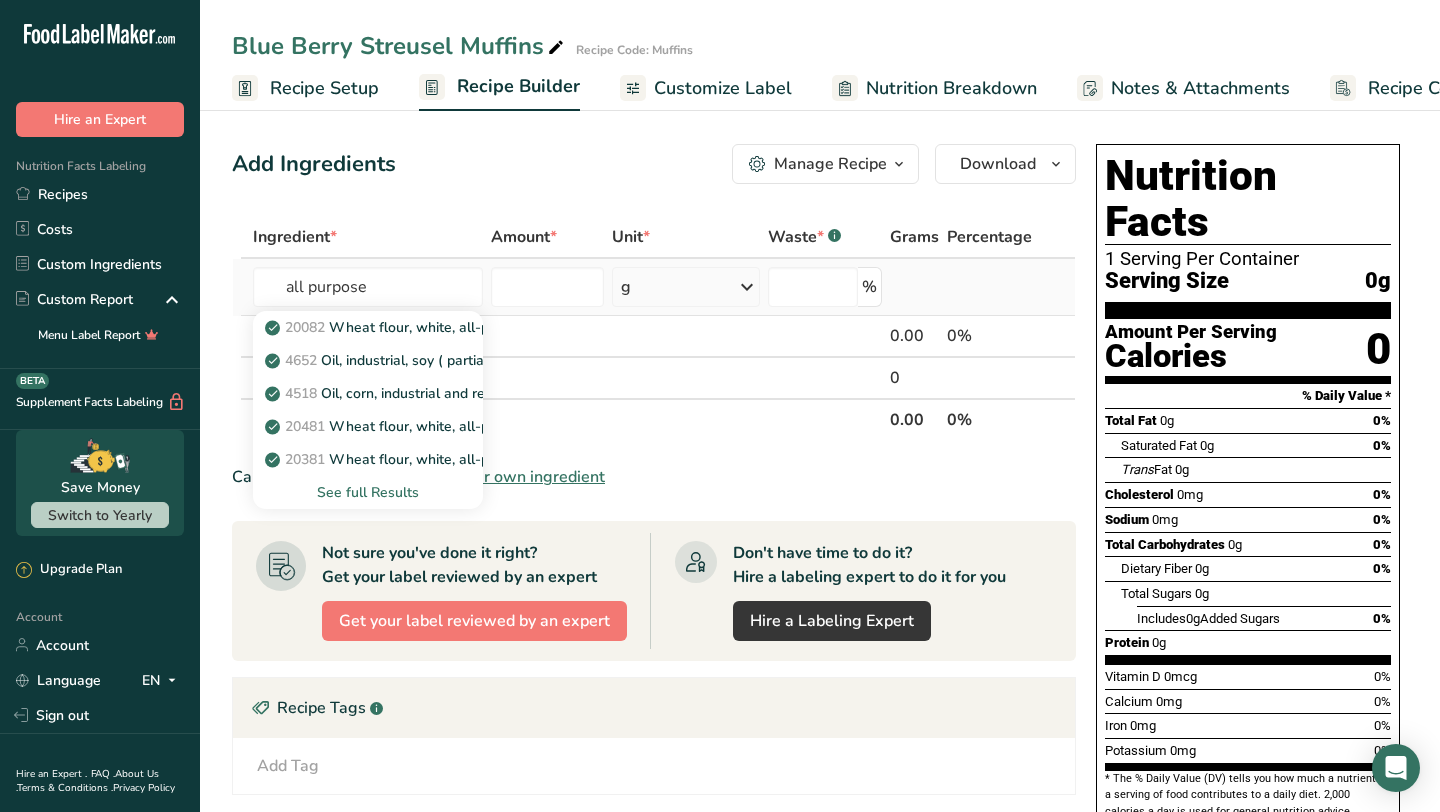 type 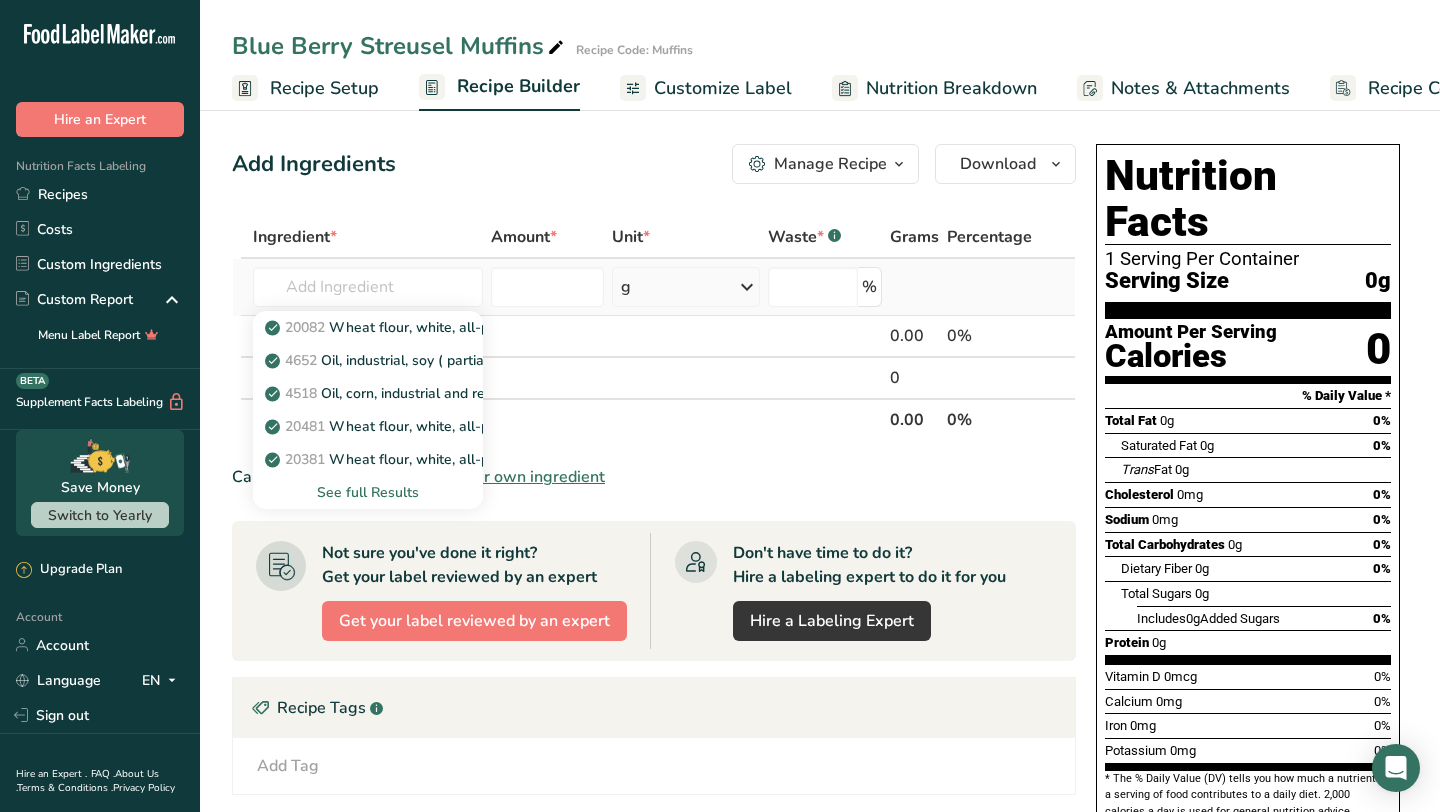 click on "See full Results" at bounding box center [368, 492] 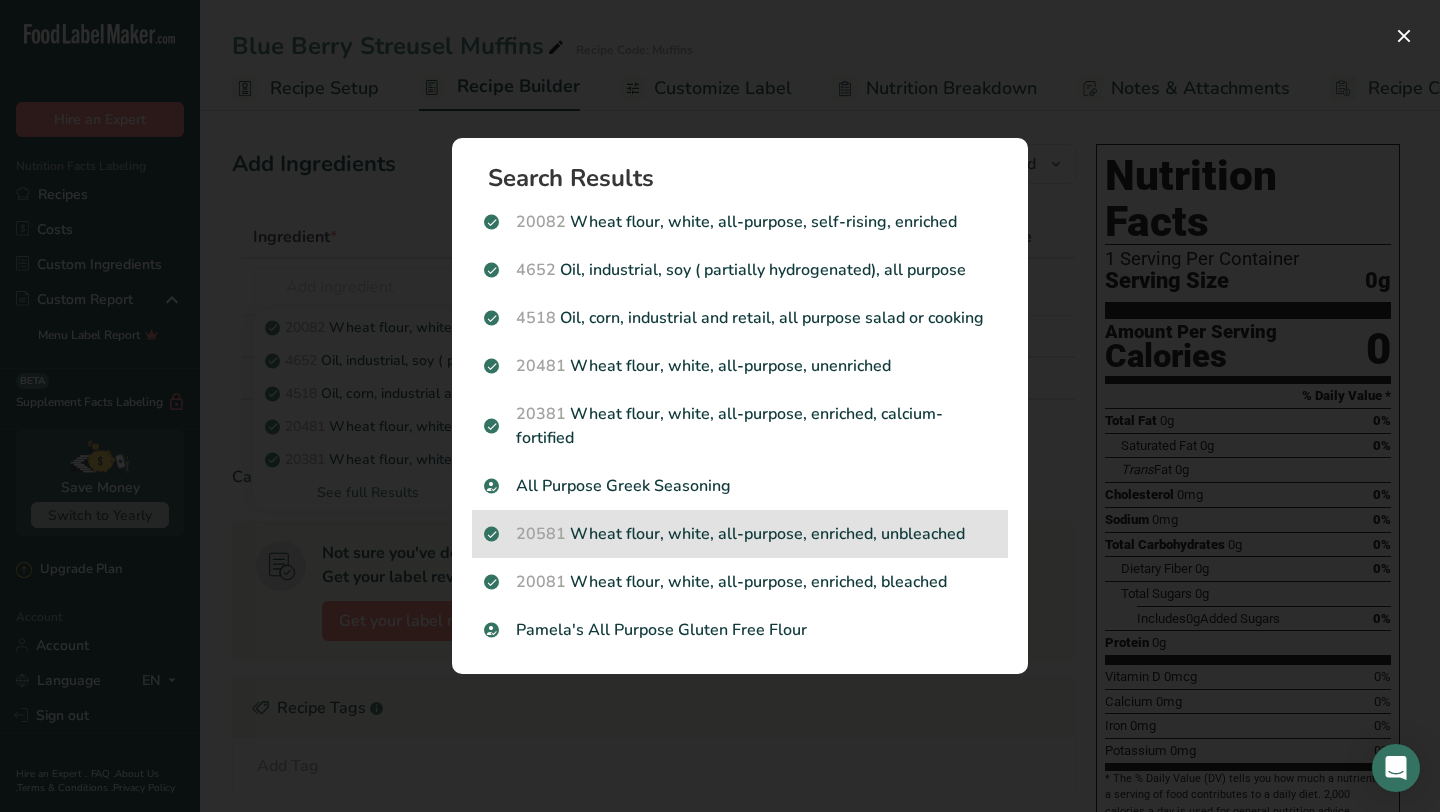 click on "20581
Wheat flour, white, all-purpose, enriched, unbleached" at bounding box center [740, 534] 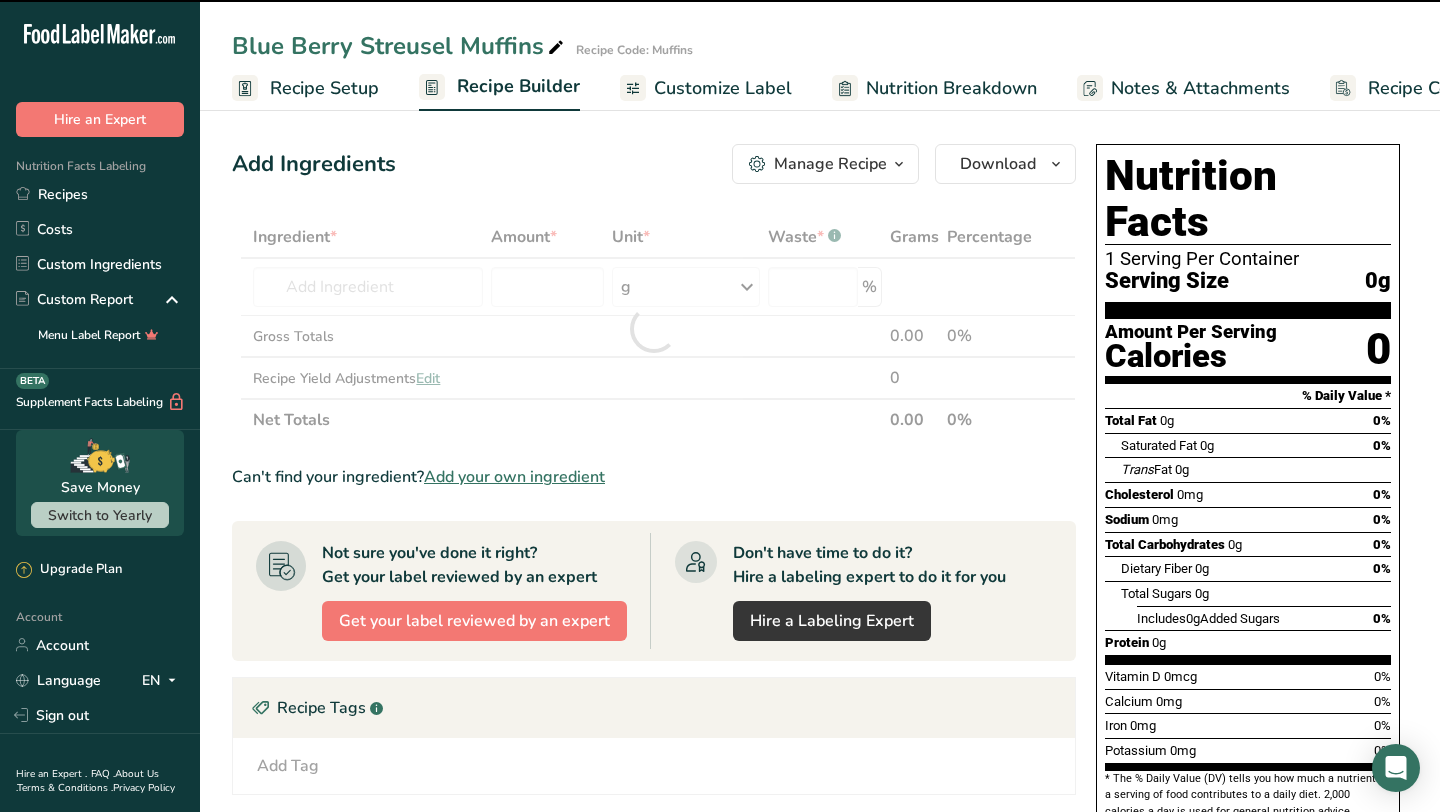 type on "0" 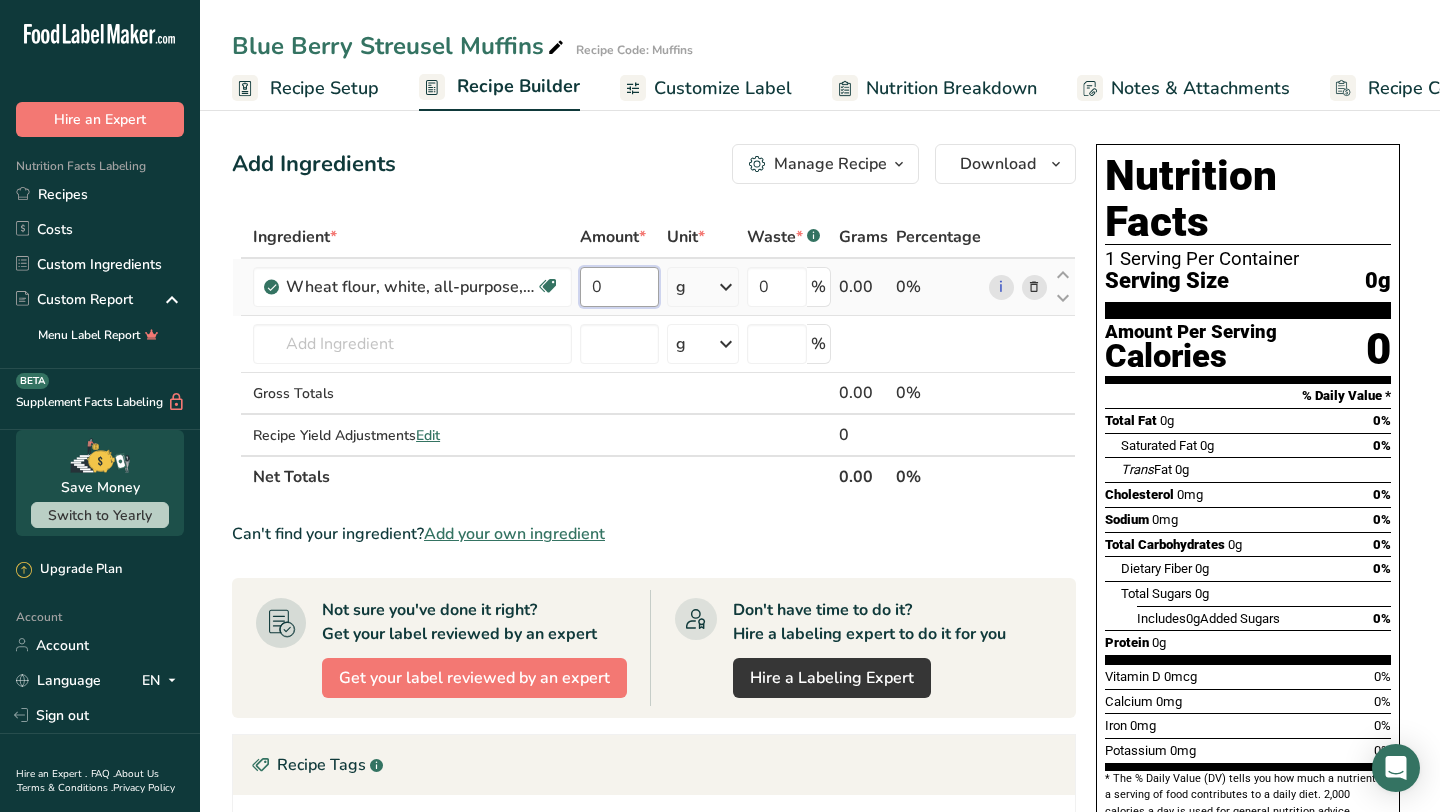 click on "0" at bounding box center (619, 287) 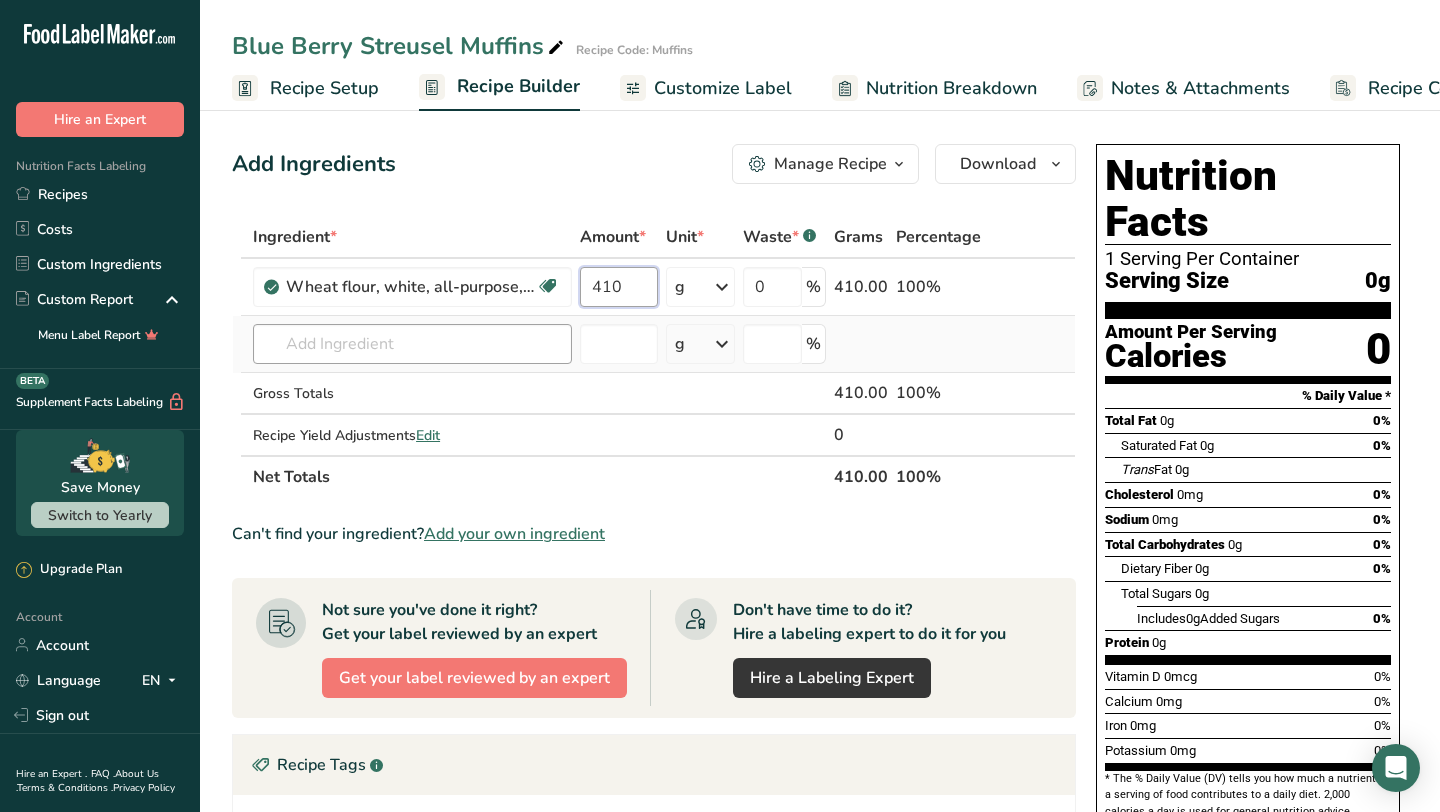 type on "410" 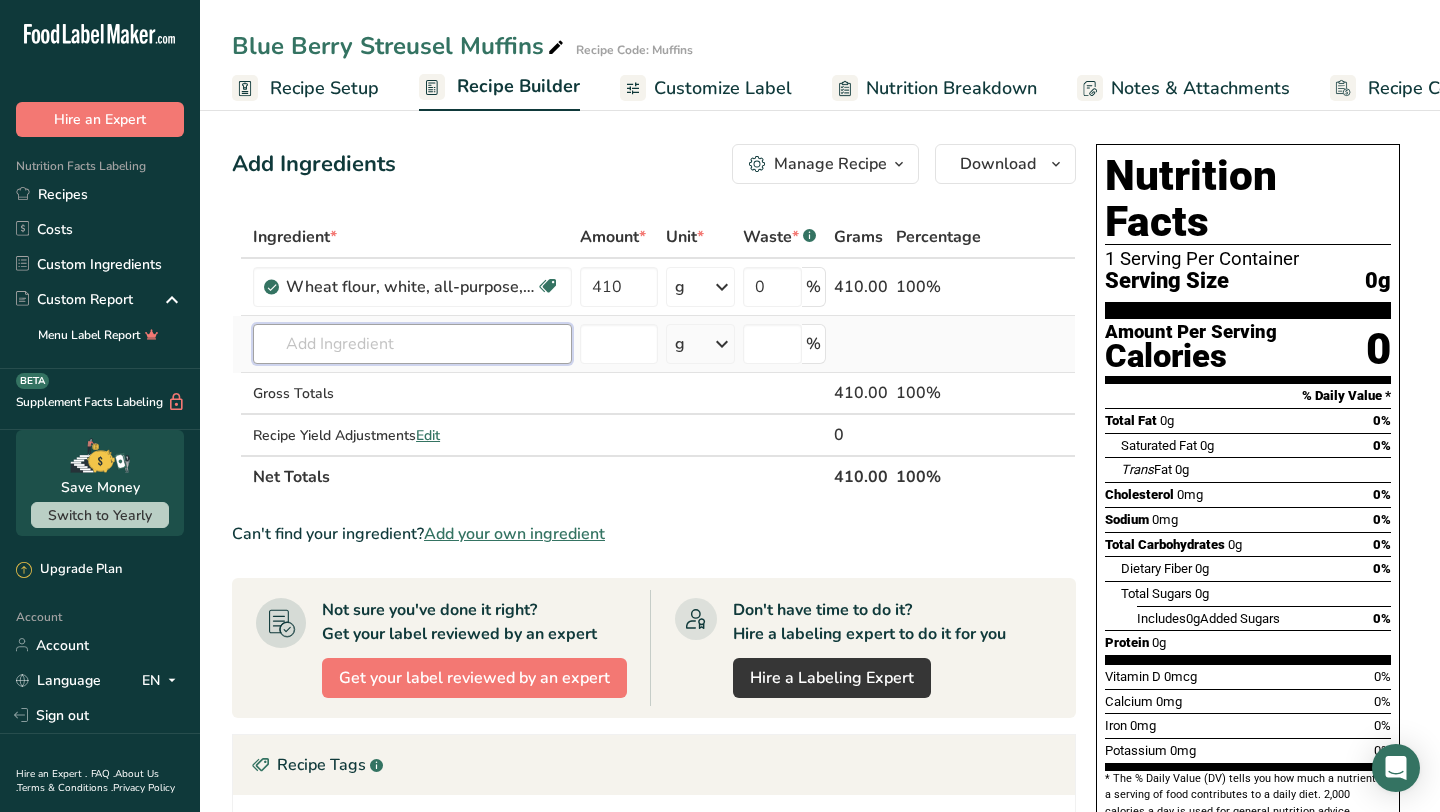 click on "Ingredient *
Amount *
Unit *
Waste *   .a-a{fill:#347362;}.b-a{fill:#fff;}          Grams
Percentage
Wheat flour, white, all-purpose, enriched, unbleached
Dairy free
Vegan
Vegetarian
Soy free
410
g
Portions
1 cup
Weight Units
g
kg
mg
See more
Volume Units
l
Volume units require a density conversion. If you know your ingredient's density enter it below. Otherwise, click on "RIA" our AI Regulatory bot - she will be able to help you
lb/ft3
g/cm3
Confirm
mL
lb/ft3
fl oz" at bounding box center (654, 357) 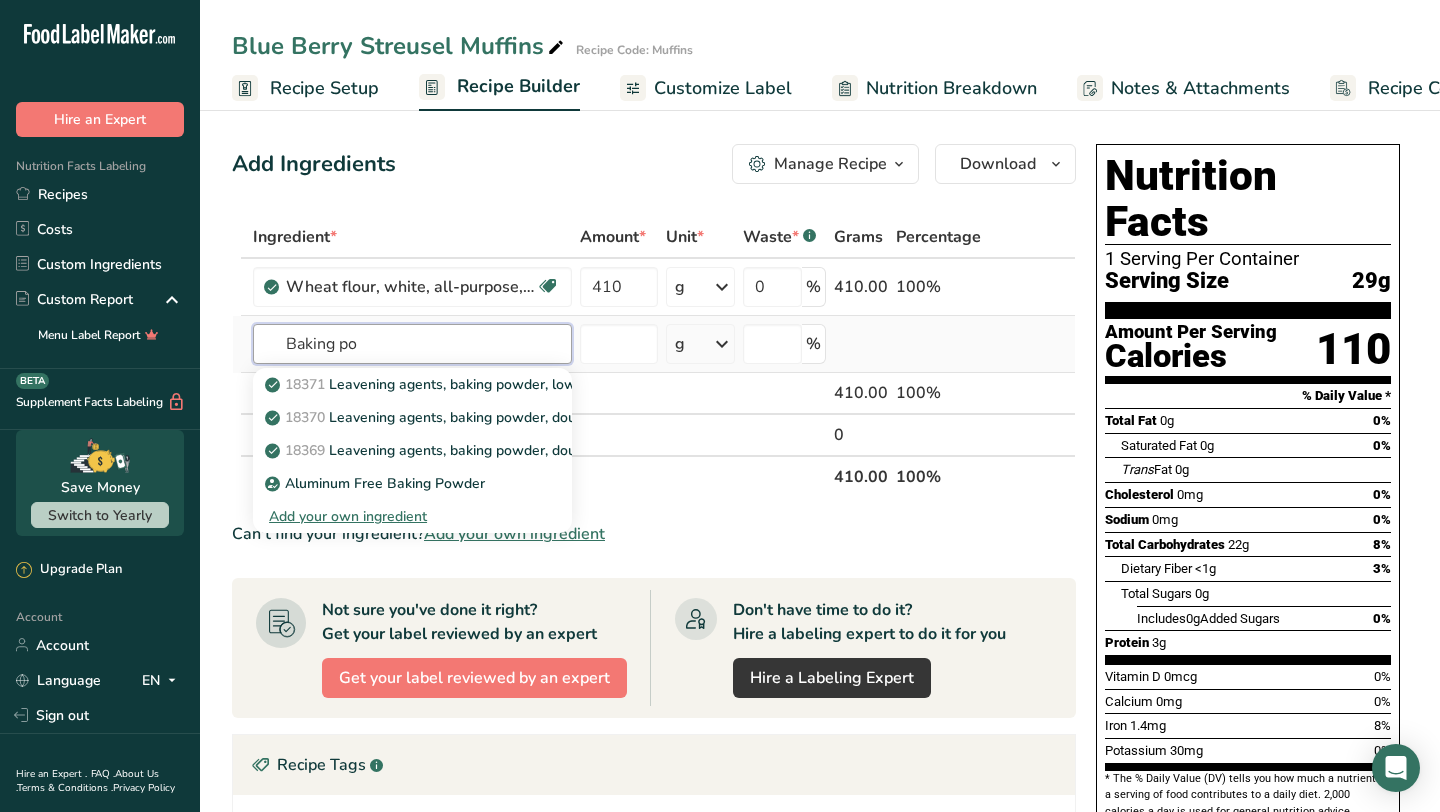 type on "Baking po" 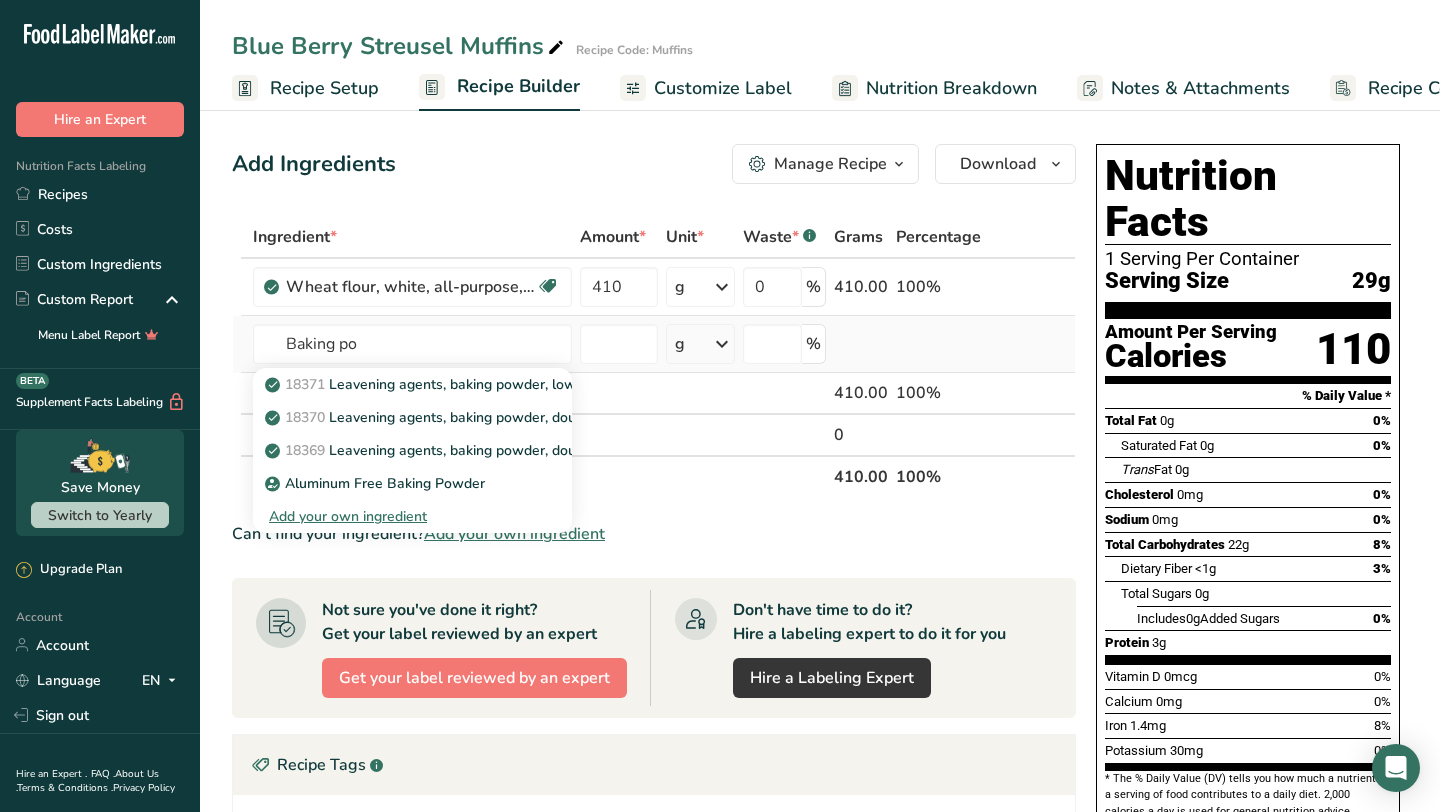 type 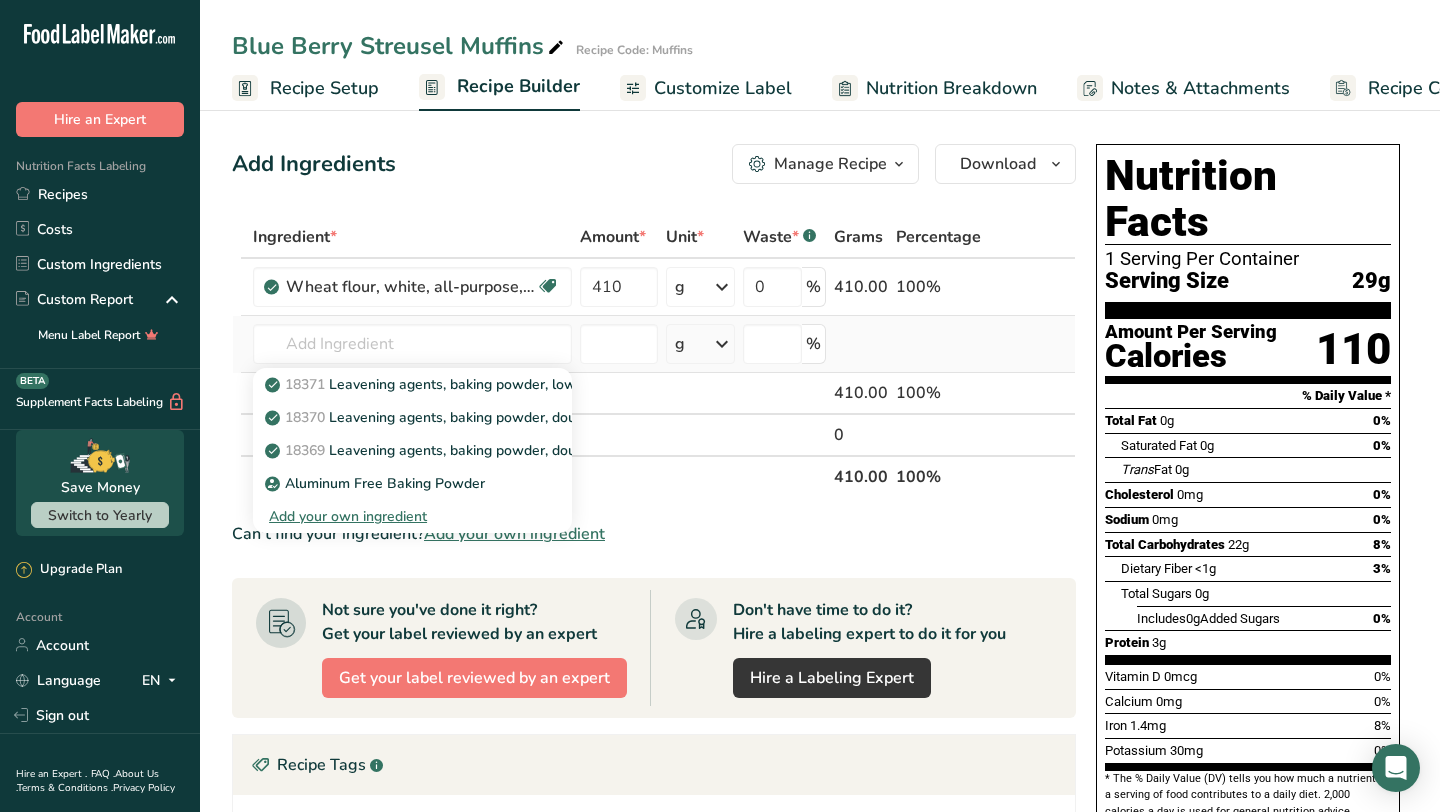click on "Add your own ingredient" at bounding box center (412, 516) 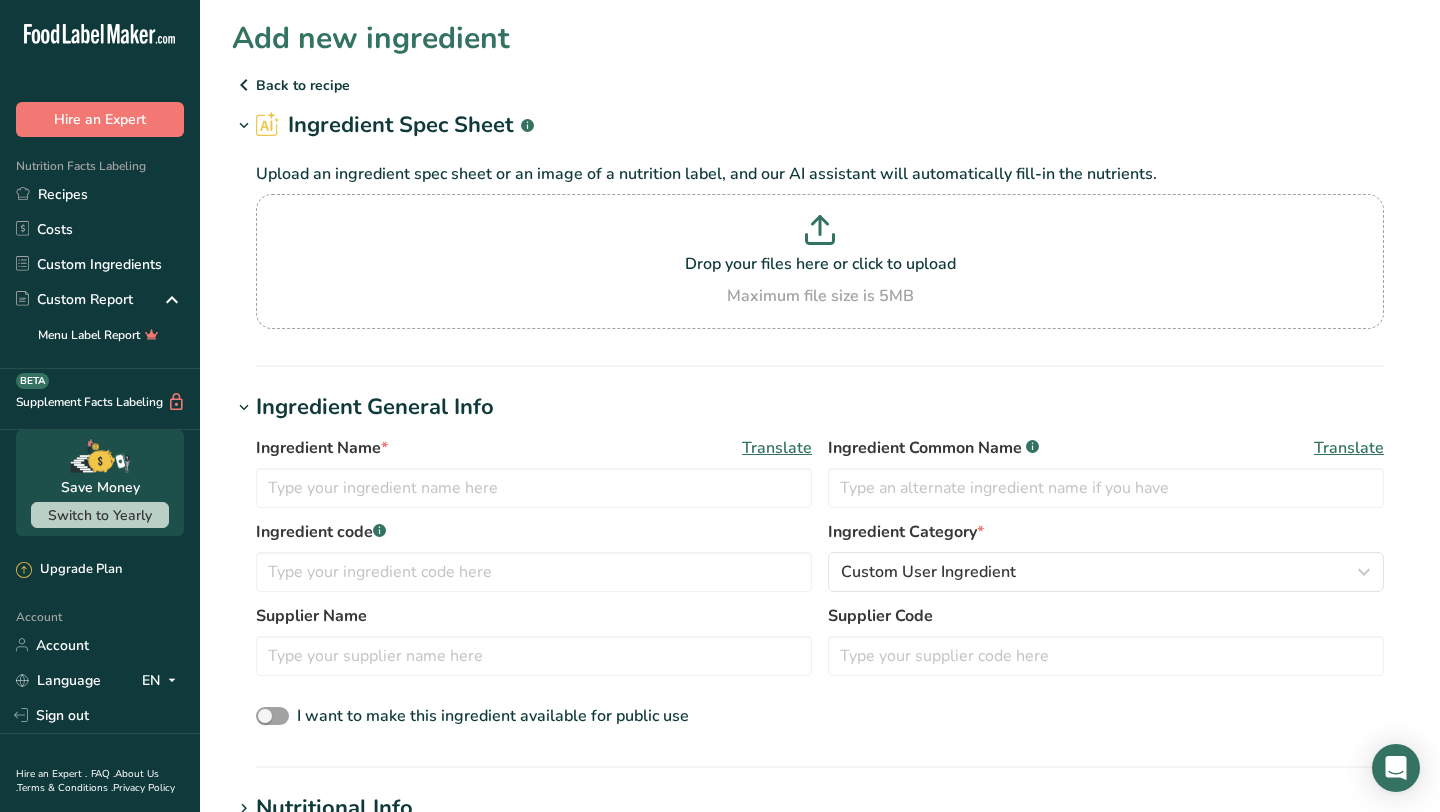 click on "Back to recipe" at bounding box center (820, 85) 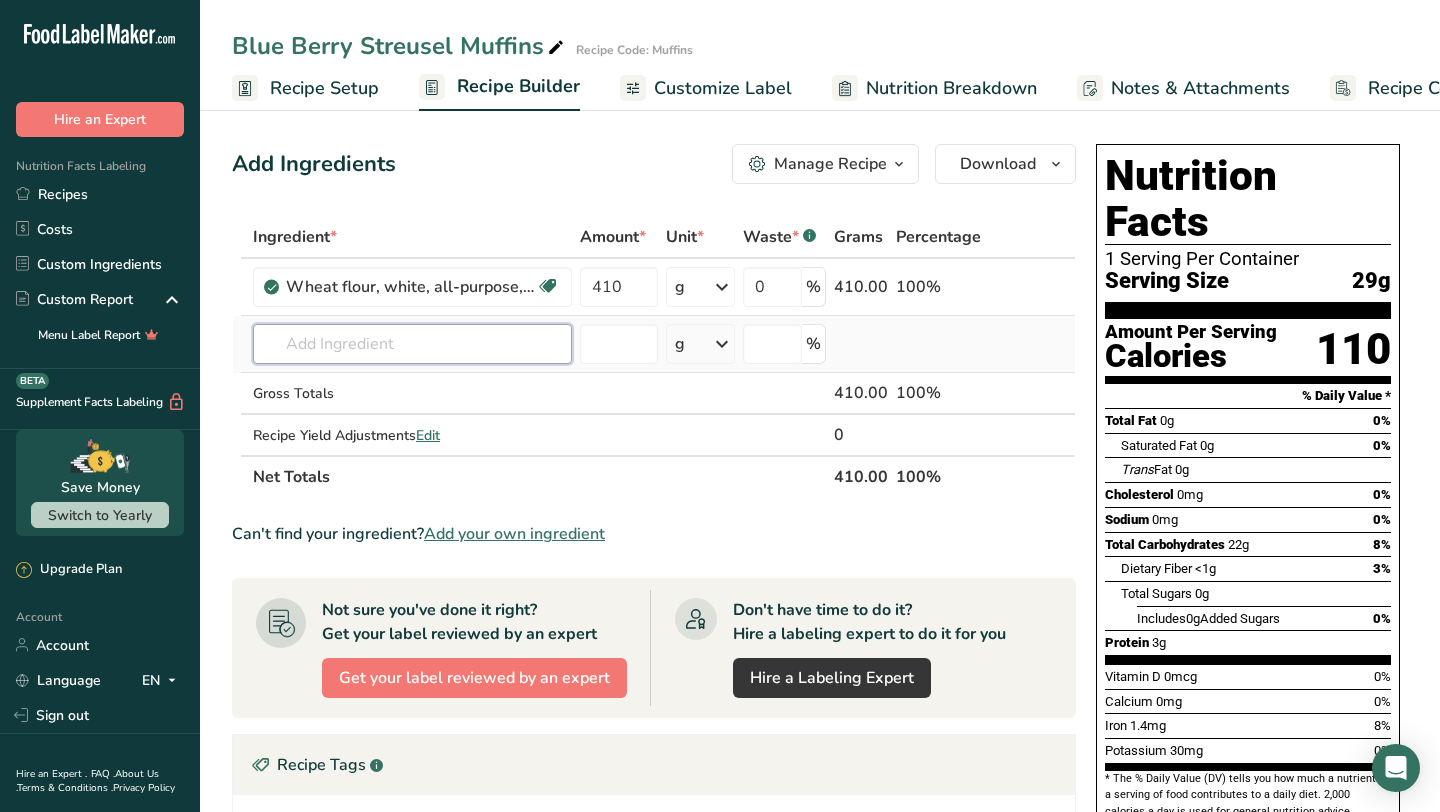 click at bounding box center [412, 344] 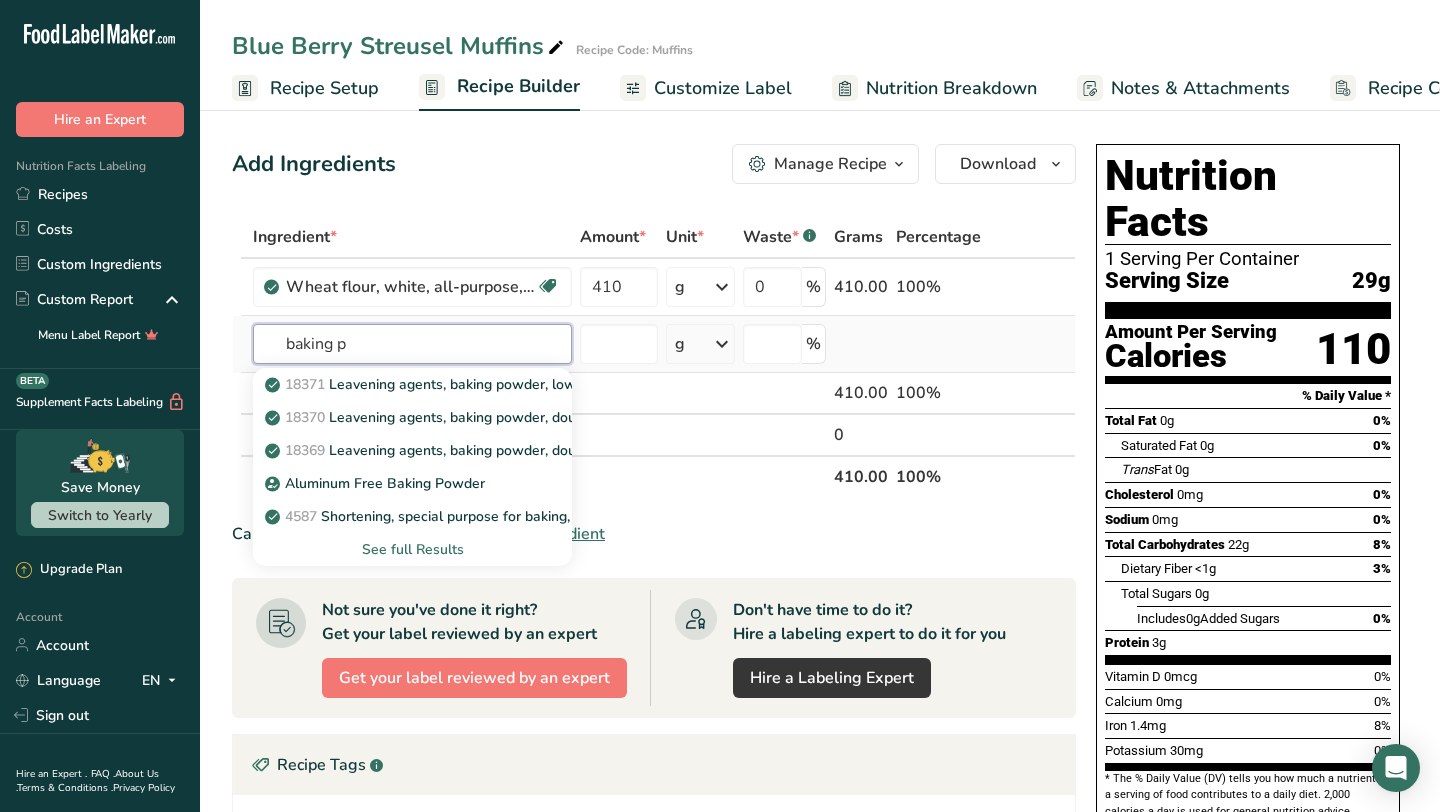 type on "baking p" 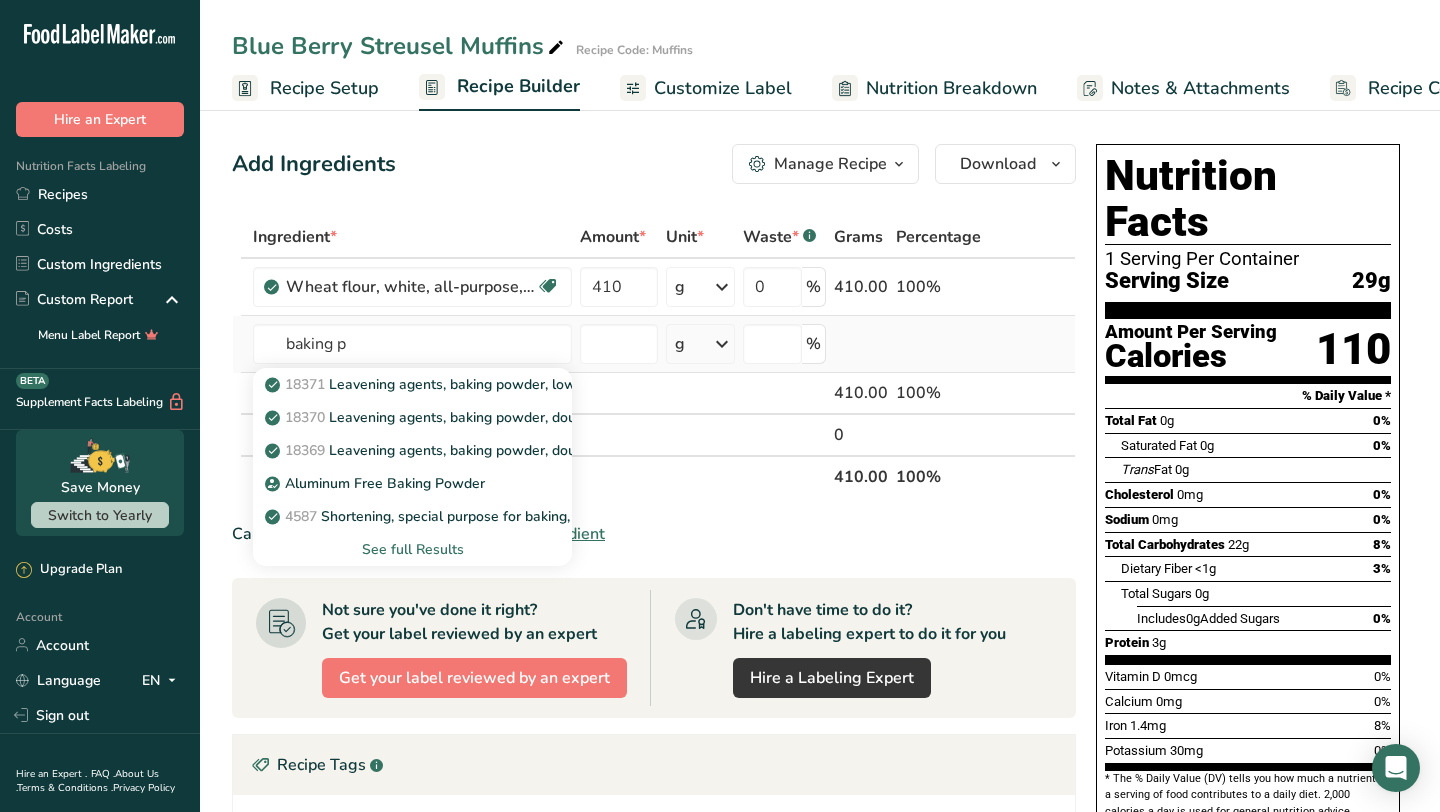 type 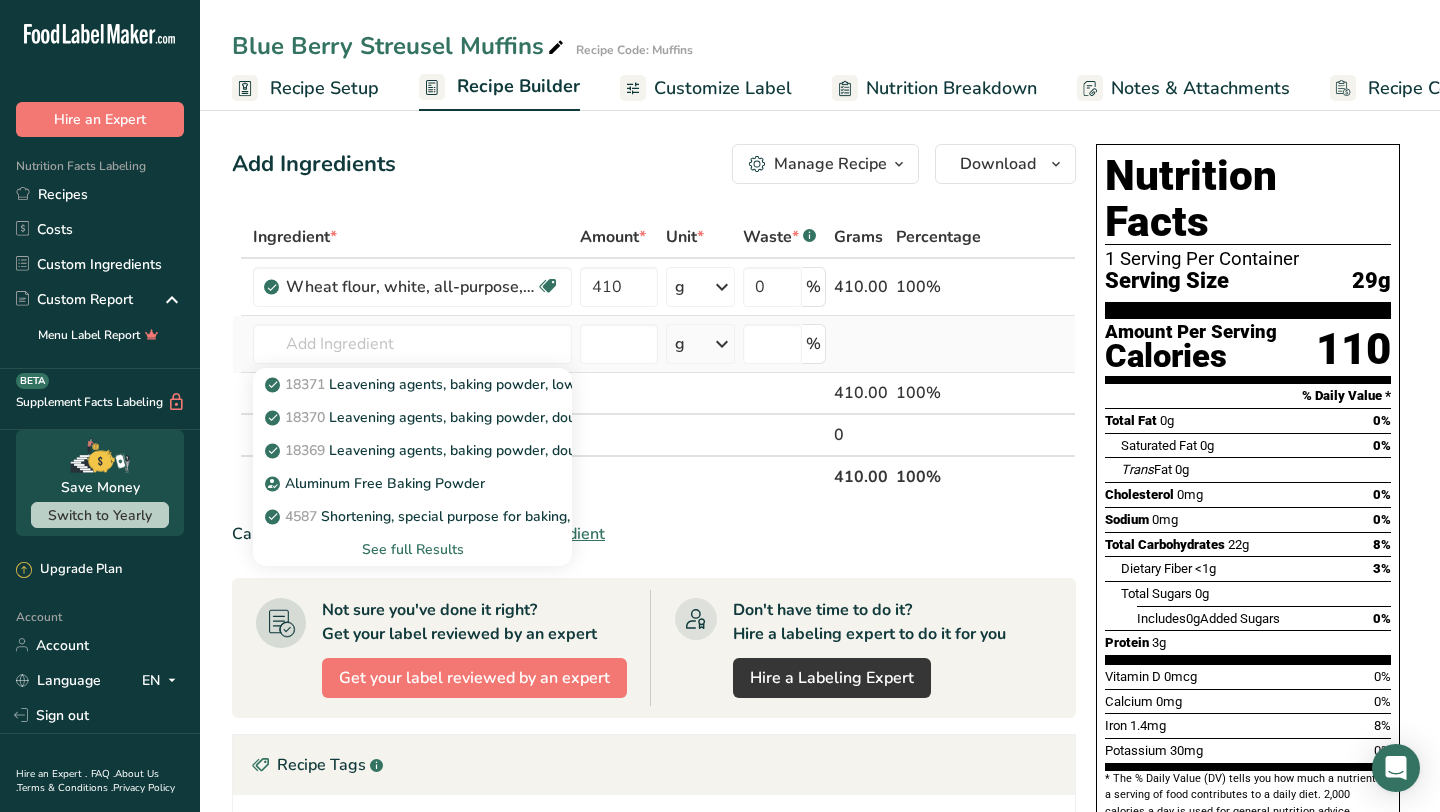 click on "See full Results" at bounding box center [412, 549] 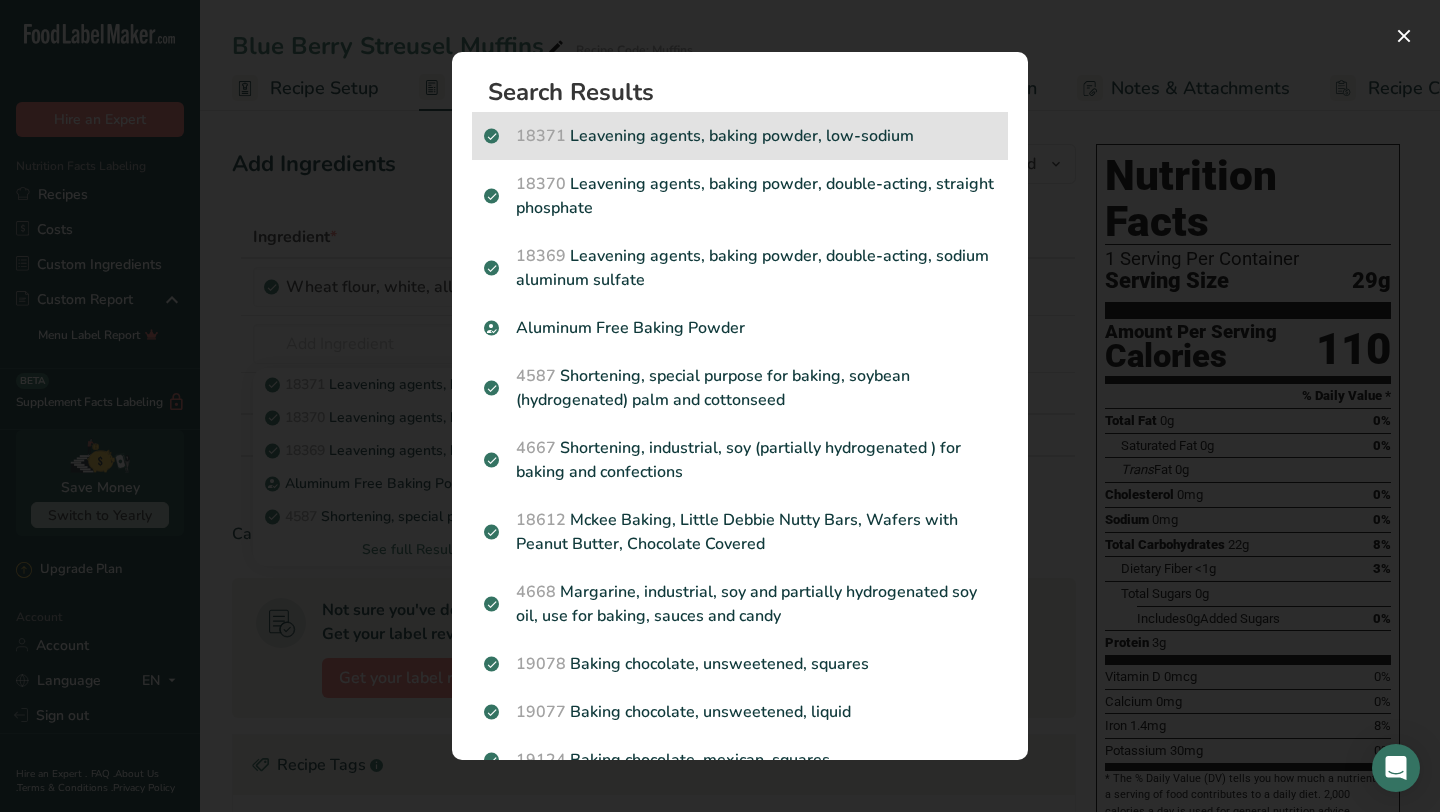 click on "[NUMBER]
Leavening agents, baking powder, low-sodium" at bounding box center (740, 136) 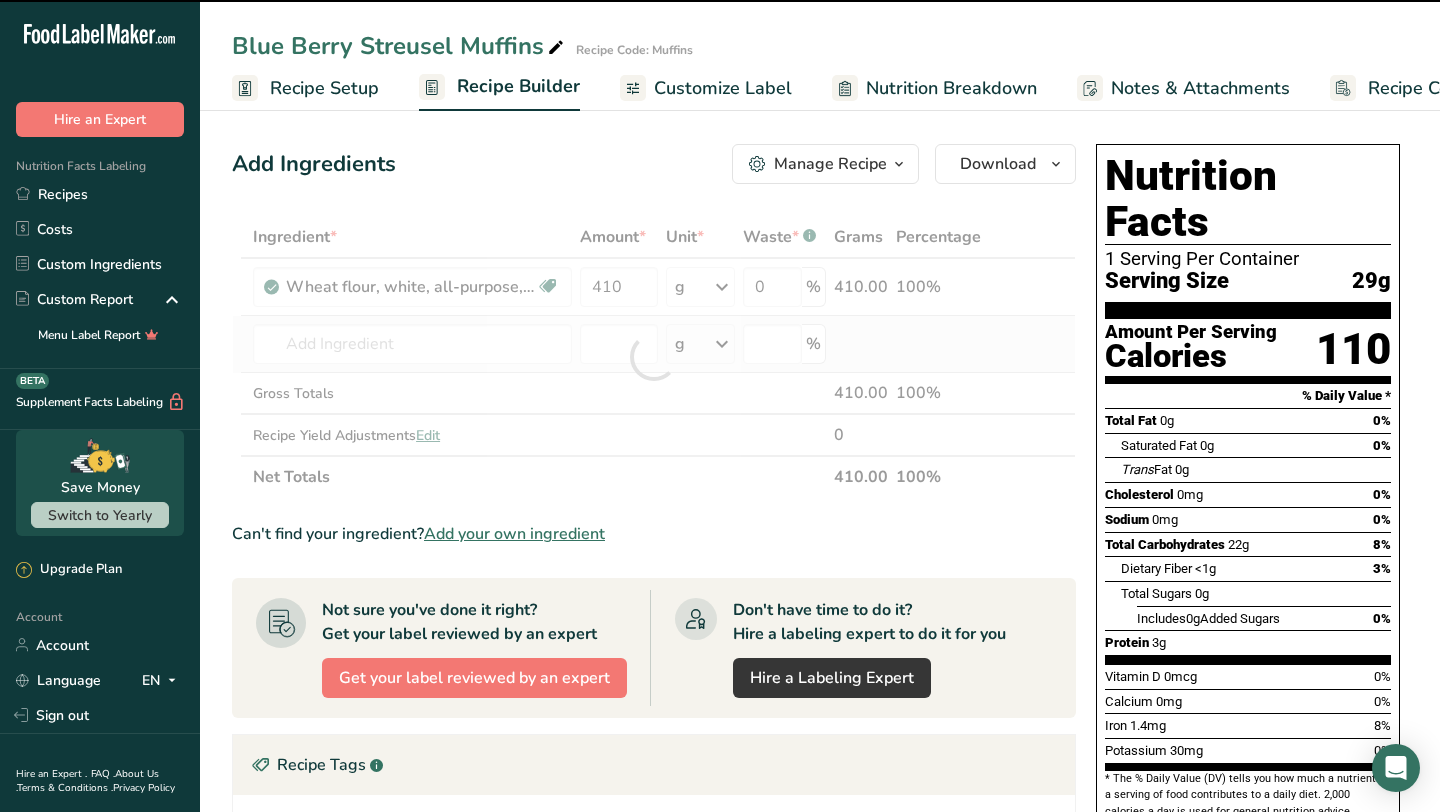 type on "0" 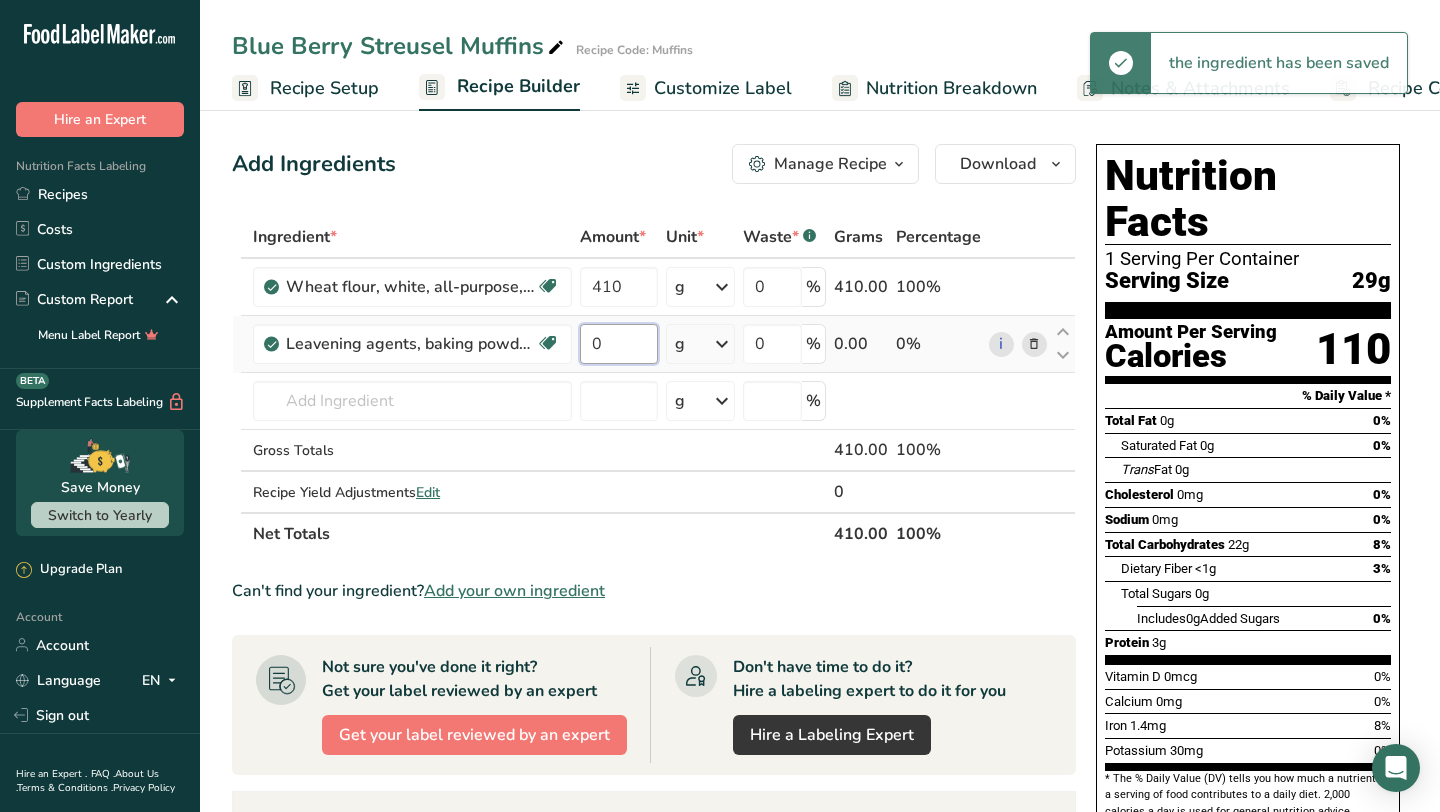 click on "0" at bounding box center [618, 344] 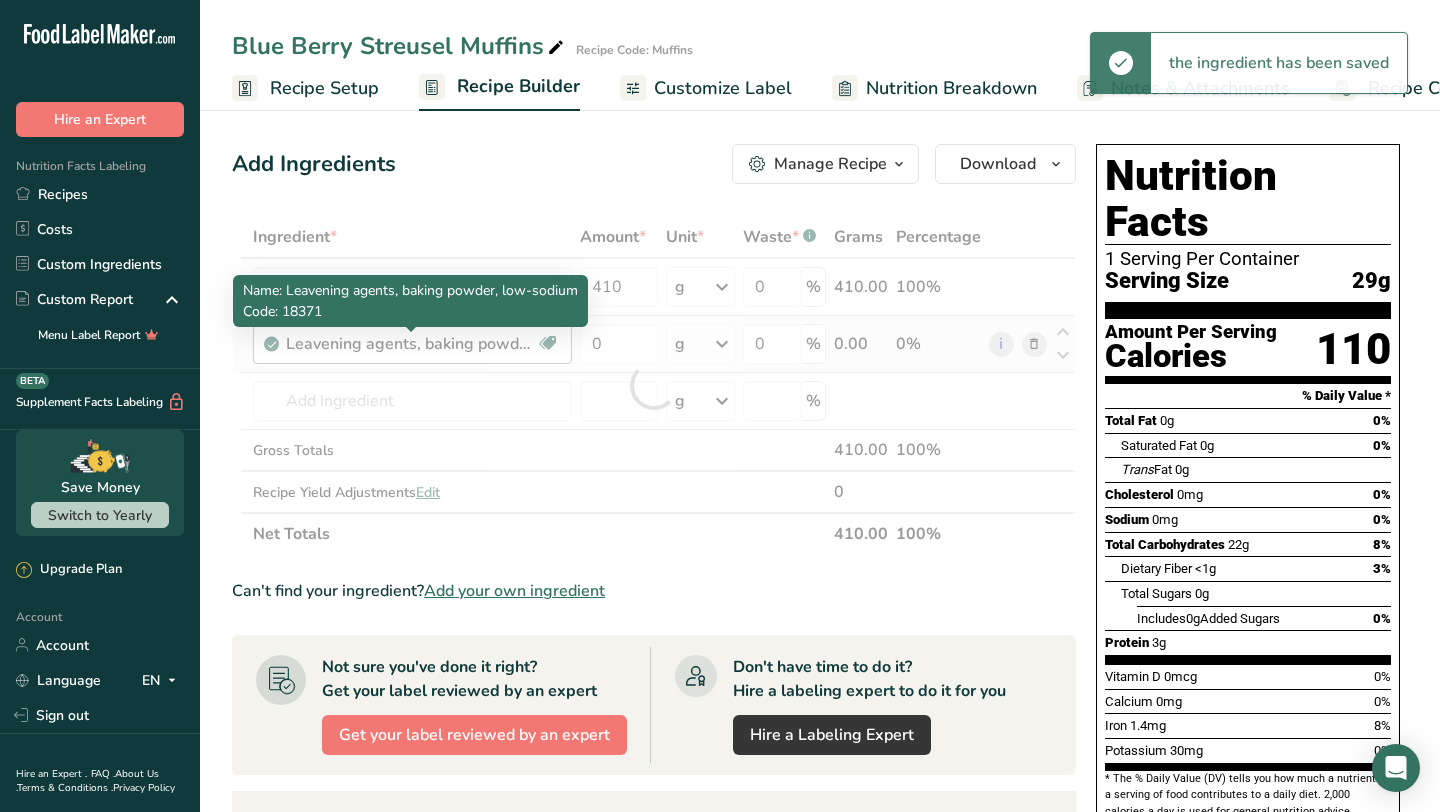 click on "Ingredient *
Amount *
Unit *
Waste *   .a-a{fill:#347362;}.b-a{fill:#fff;}          Grams
Percentage
Wheat flour, white, all-purpose, enriched, unbleached
Dairy free
Vegan
Vegetarian
Soy free
410
g
Portions
1 cup
Weight Units
g
kg
mg
See more
Volume Units
l
Volume units require a density conversion. If you know your ingredient's density enter it below. Otherwise, click on "RIA" our AI Regulatory bot - she will be able to help you
lb/ft3
g/cm3
Confirm
mL
lb/ft3
fl oz" at bounding box center (654, 385) 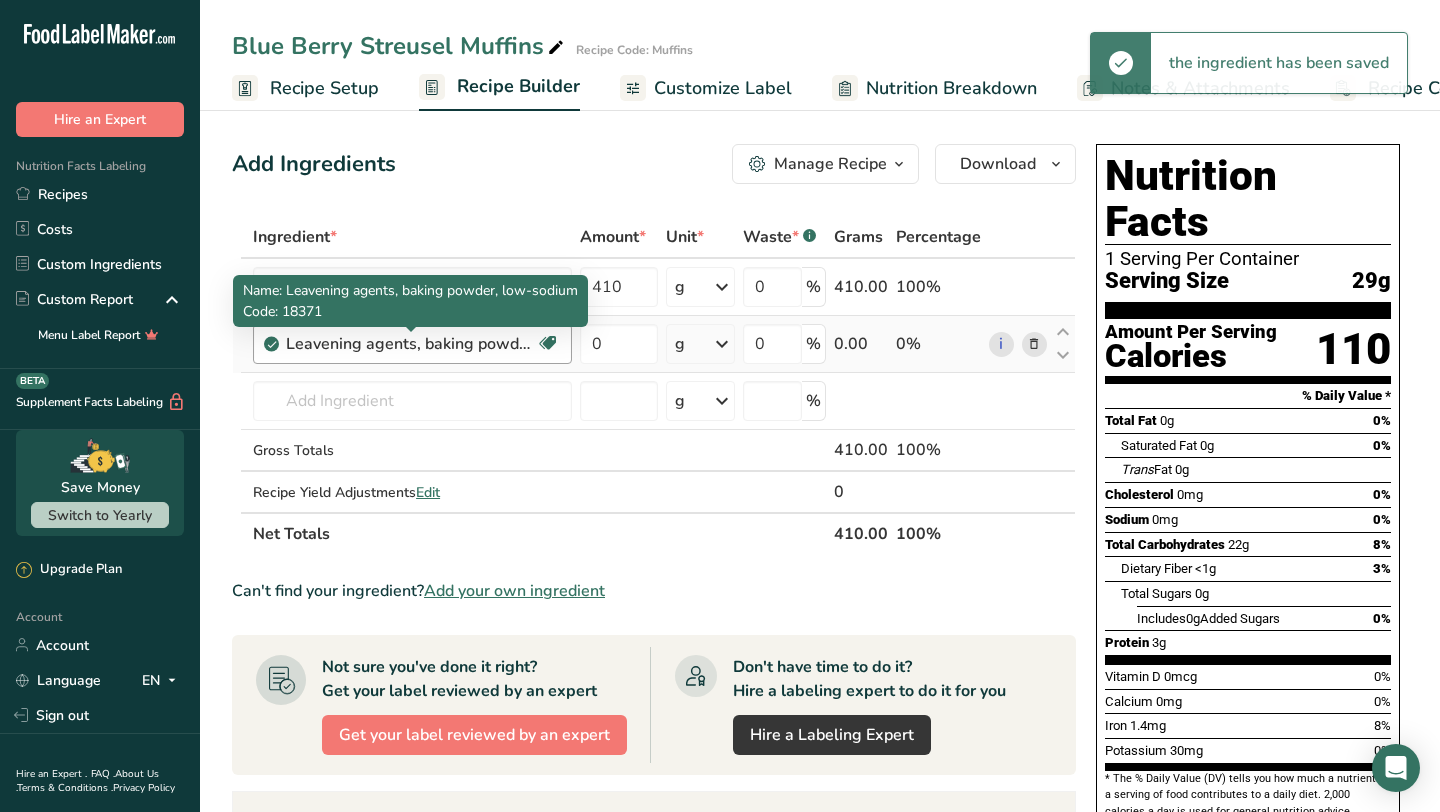 click on "Leavening agents, baking powder, low-sodium" at bounding box center (411, 344) 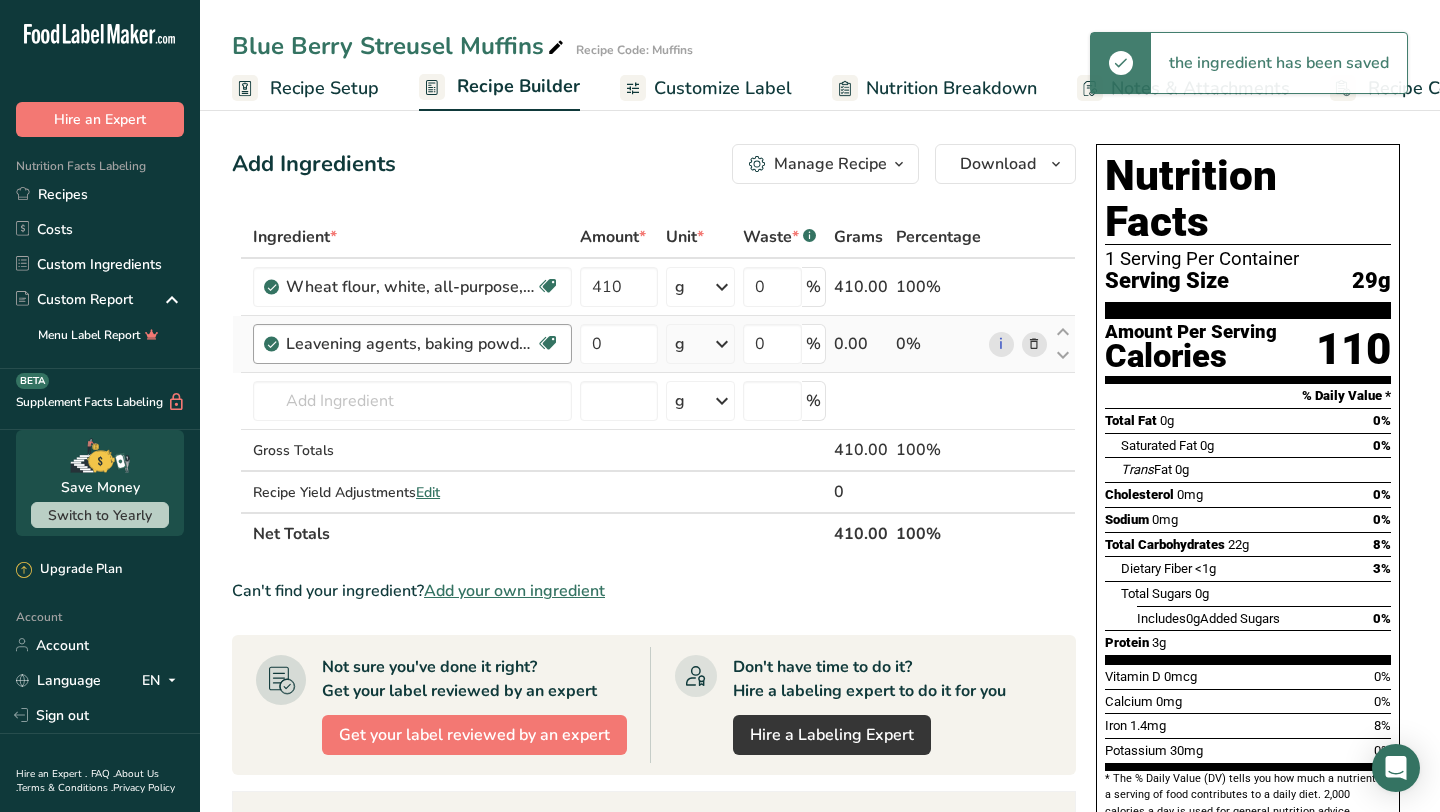 click on "Leavening agents, baking powder, low-sodium" at bounding box center [411, 344] 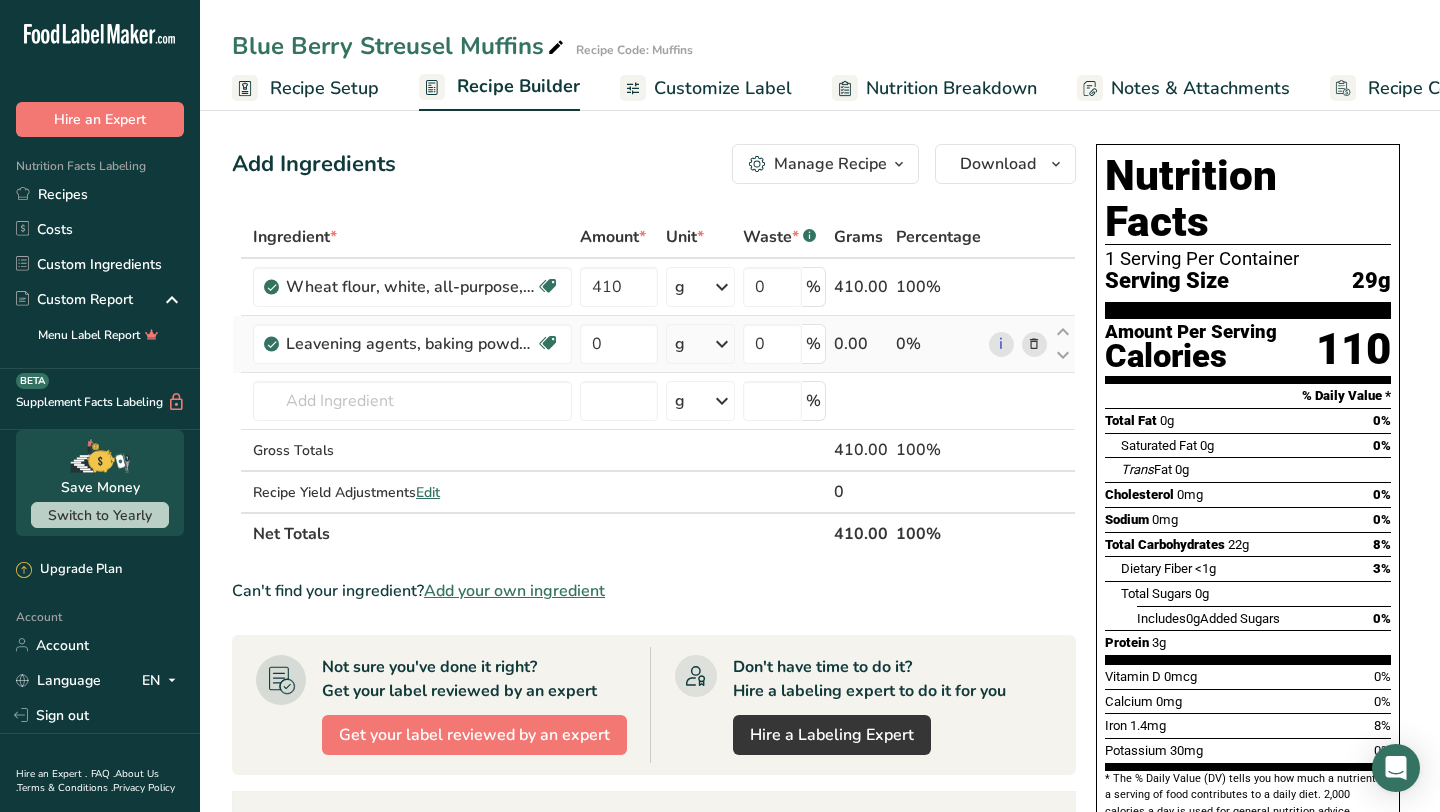 click at bounding box center (1034, 344) 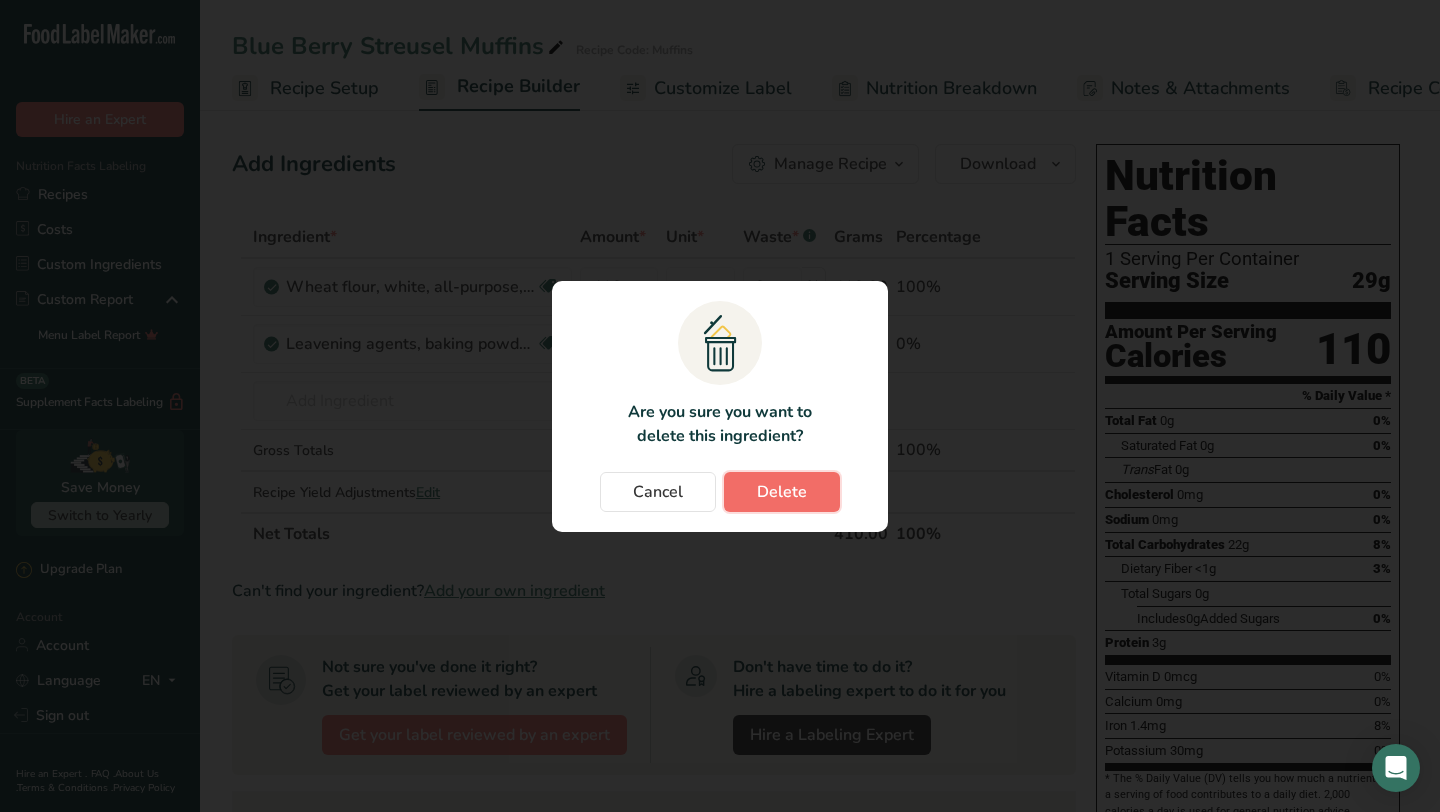 click on "Delete" at bounding box center [782, 492] 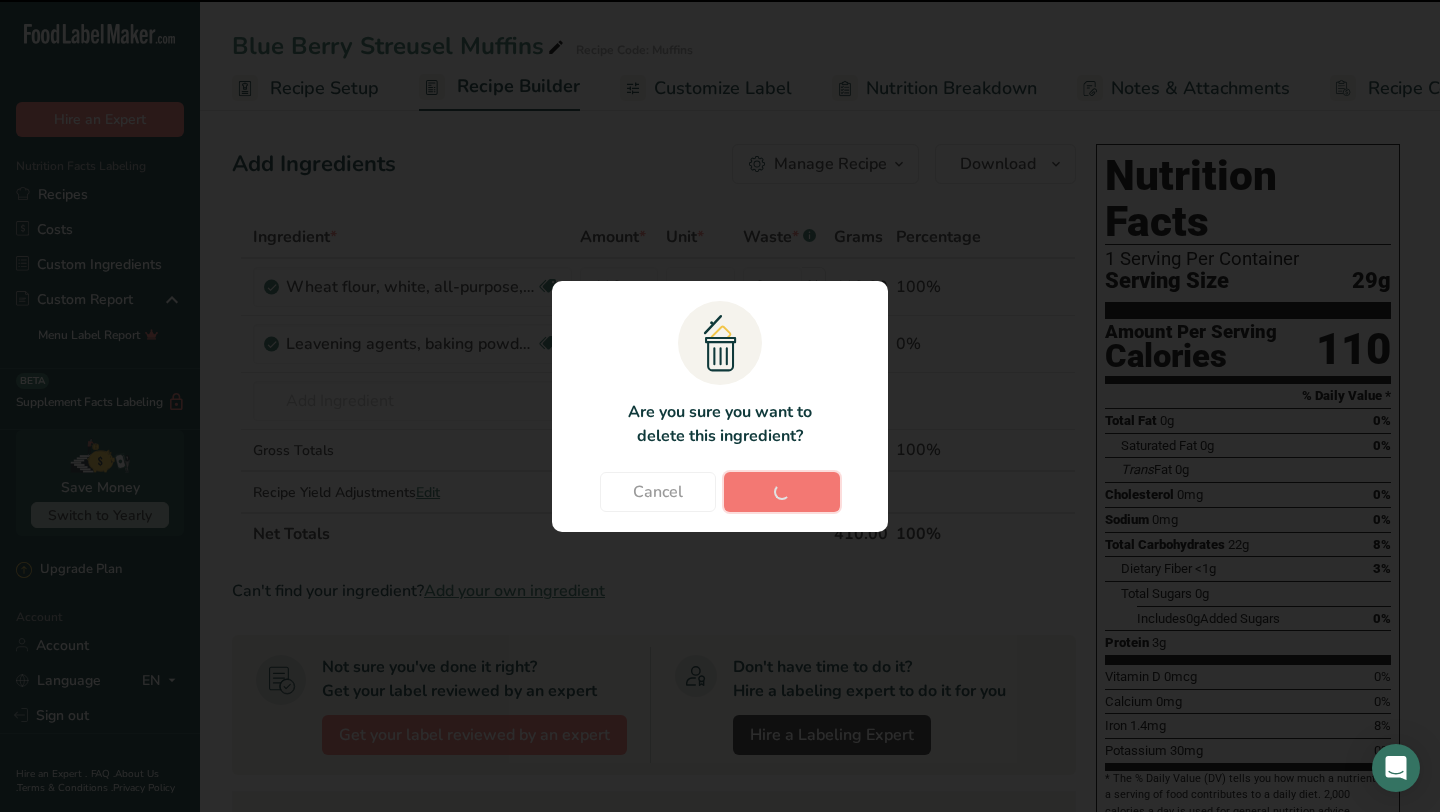 type 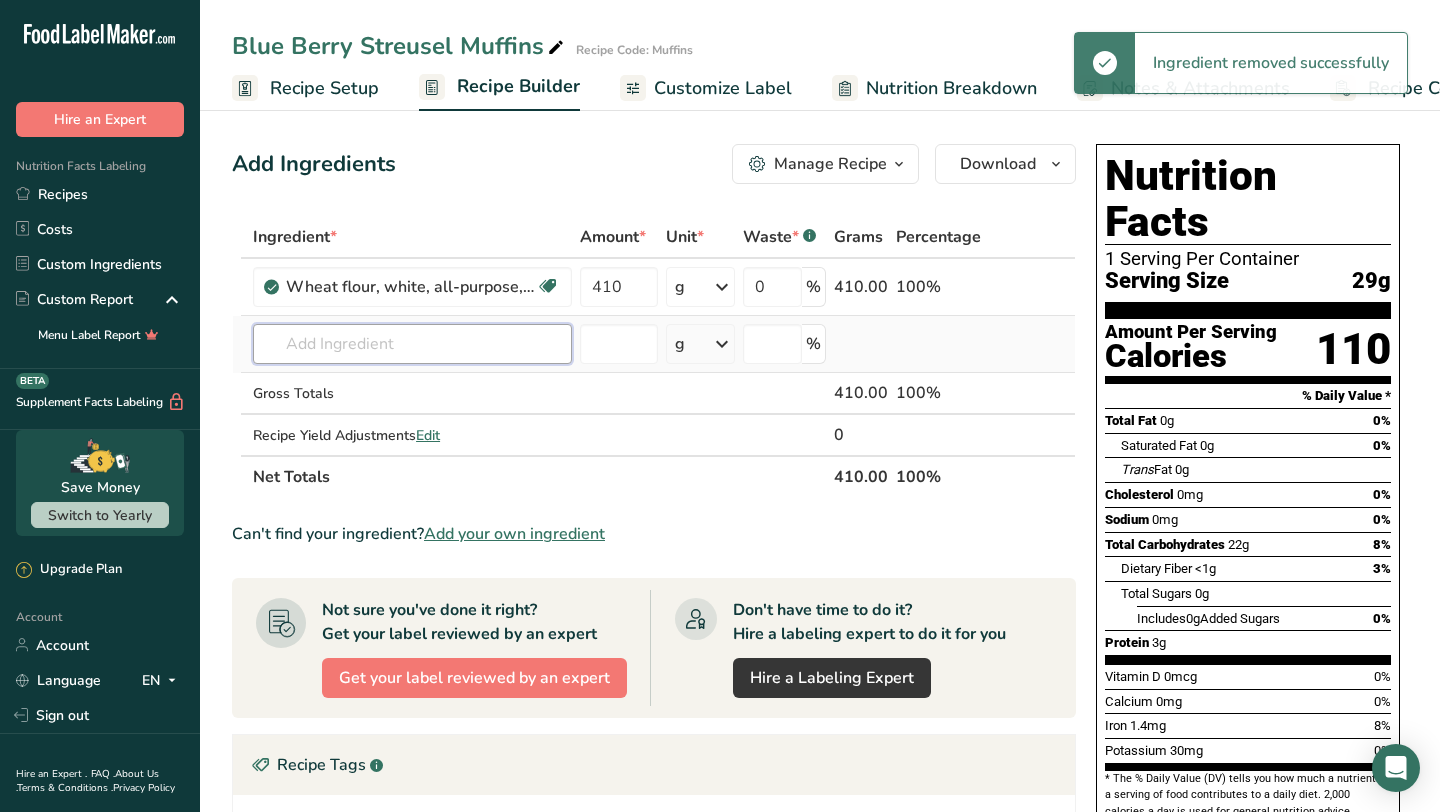 click at bounding box center (412, 344) 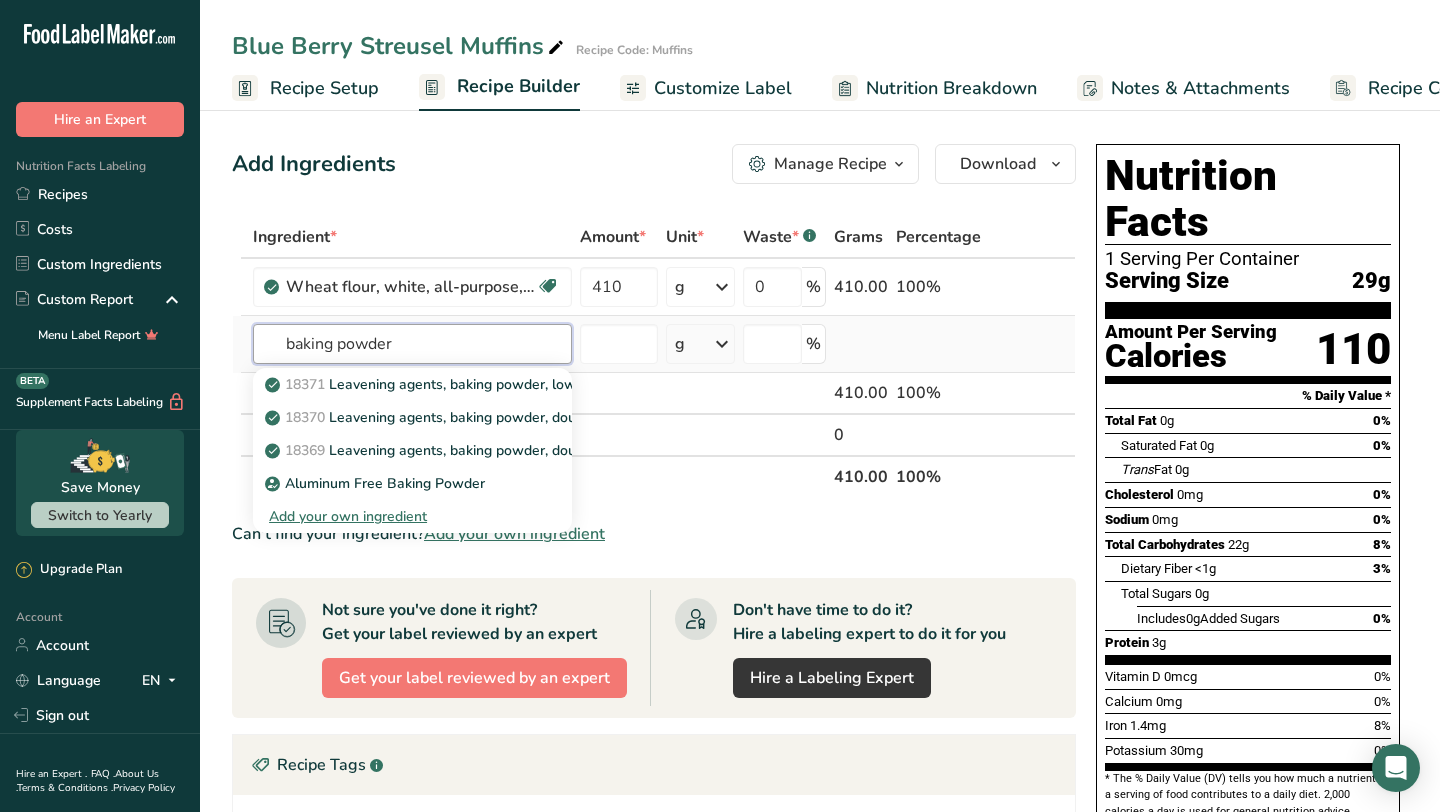 type on "baking powder" 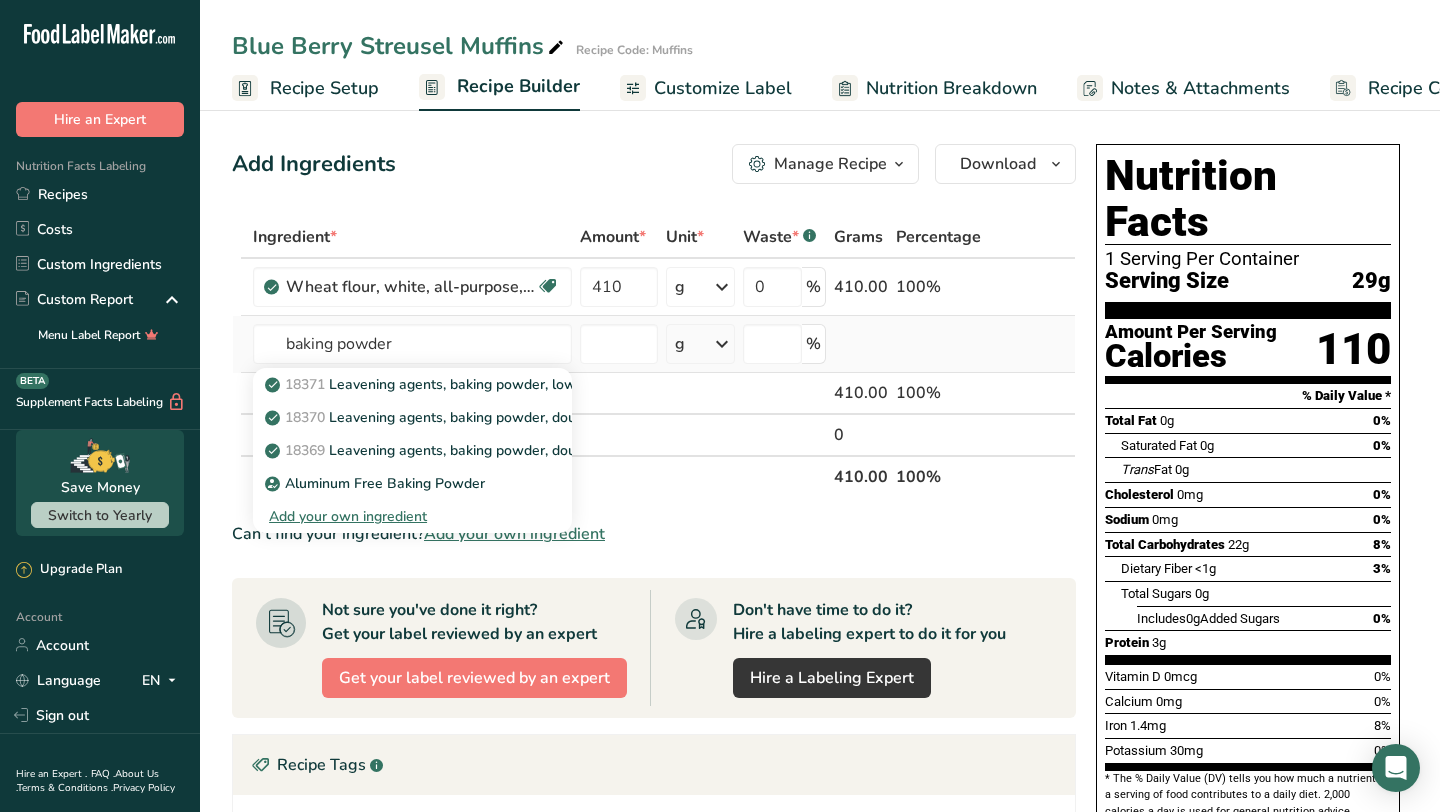 type 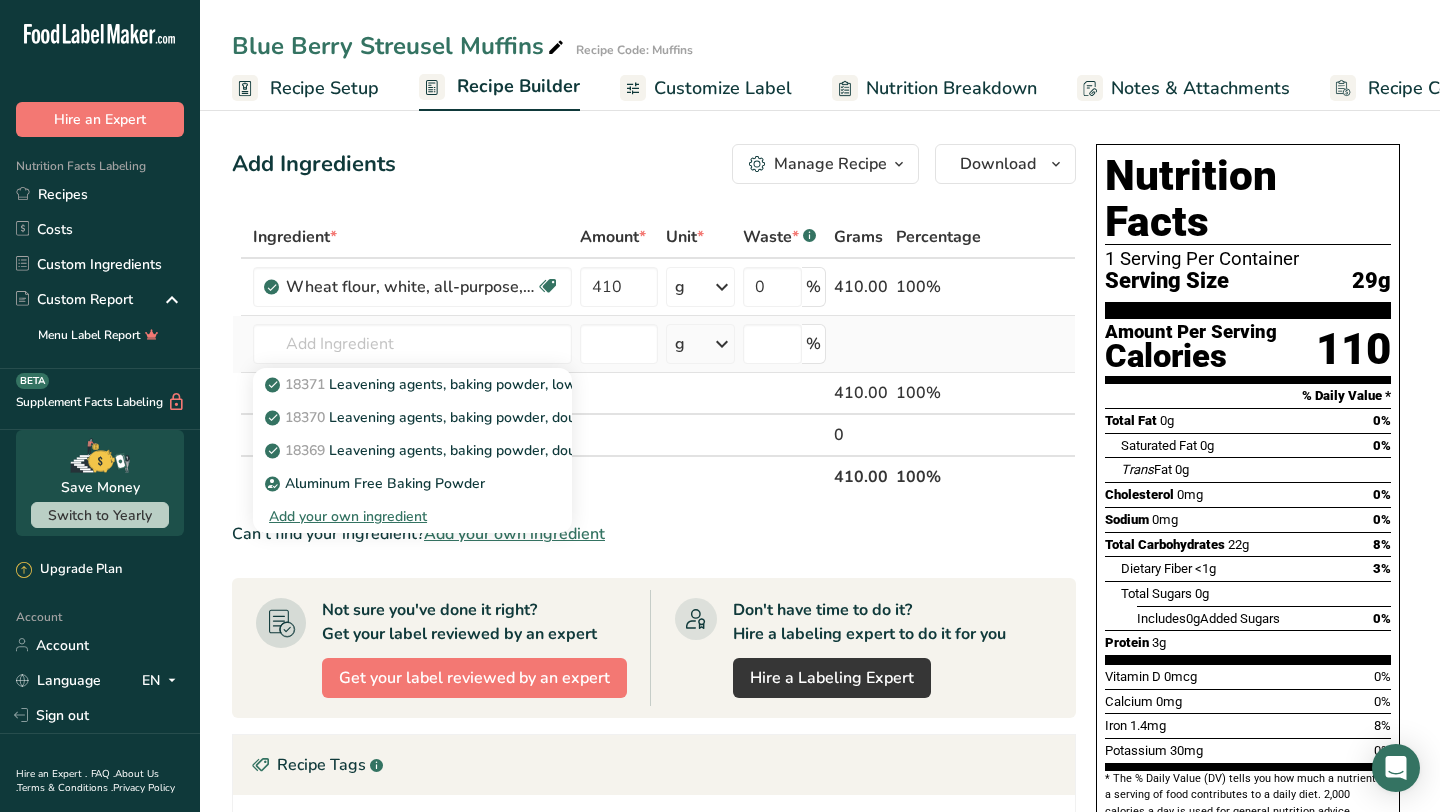 click on "Add your own ingredient" at bounding box center (412, 516) 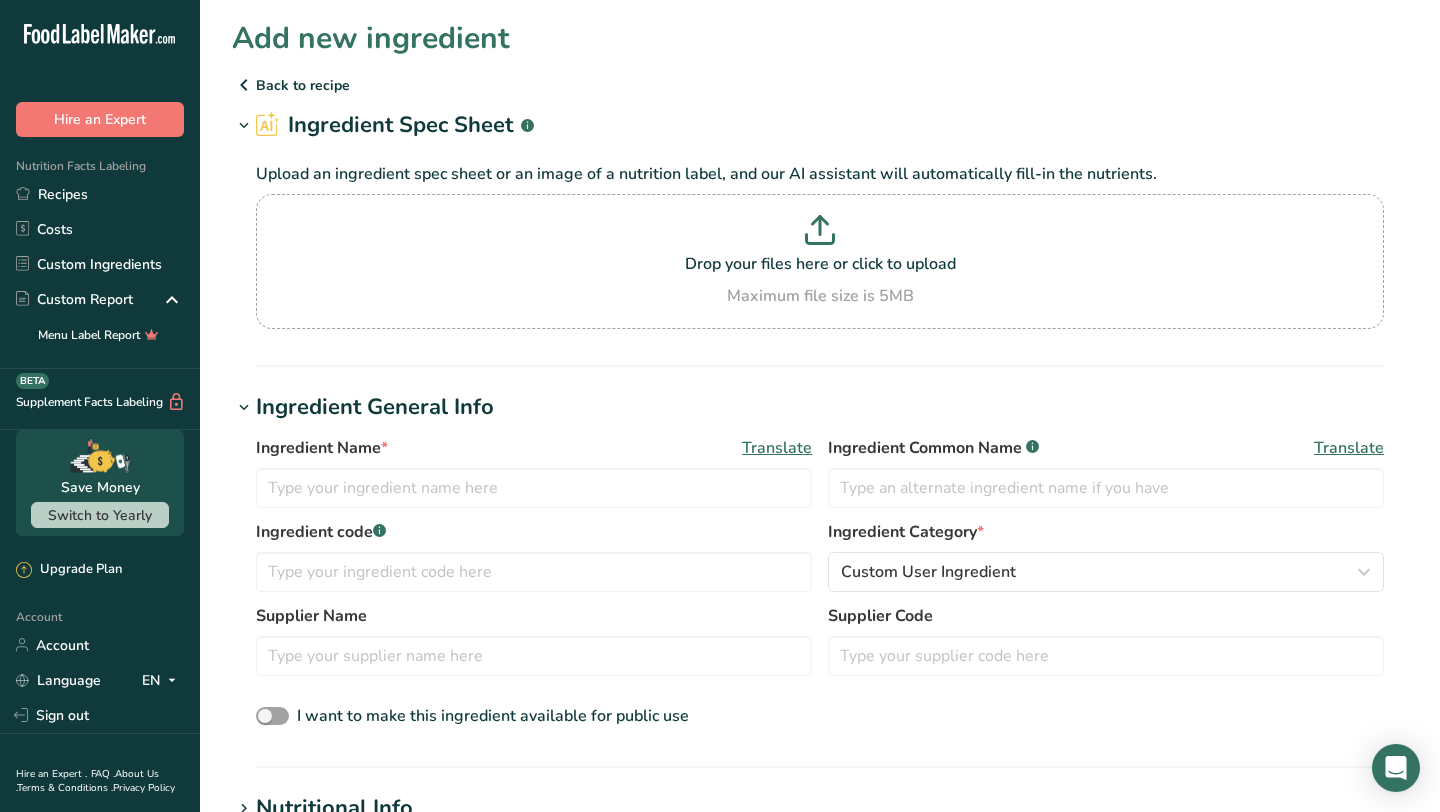 click on "Back to recipe" at bounding box center [820, 85] 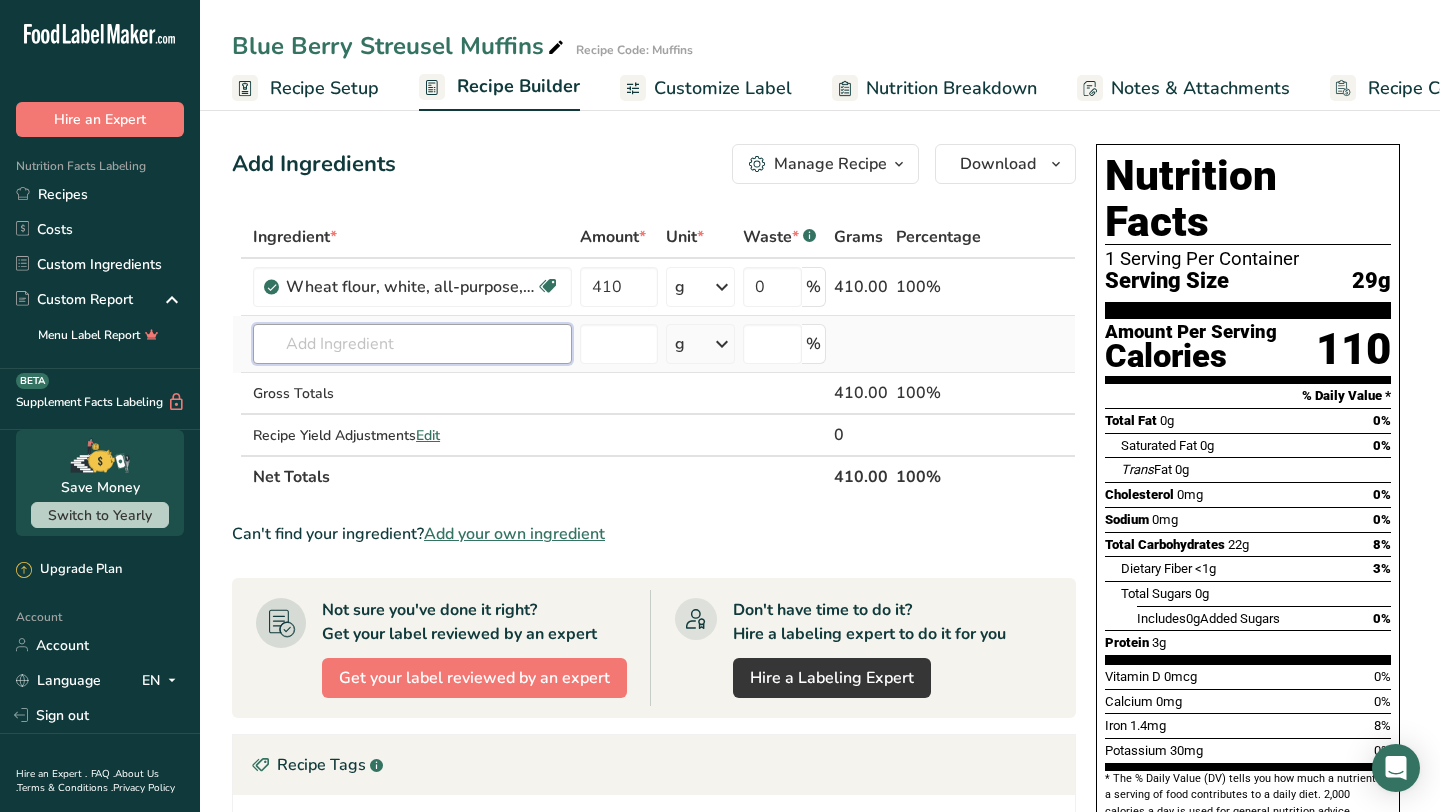 click at bounding box center (412, 344) 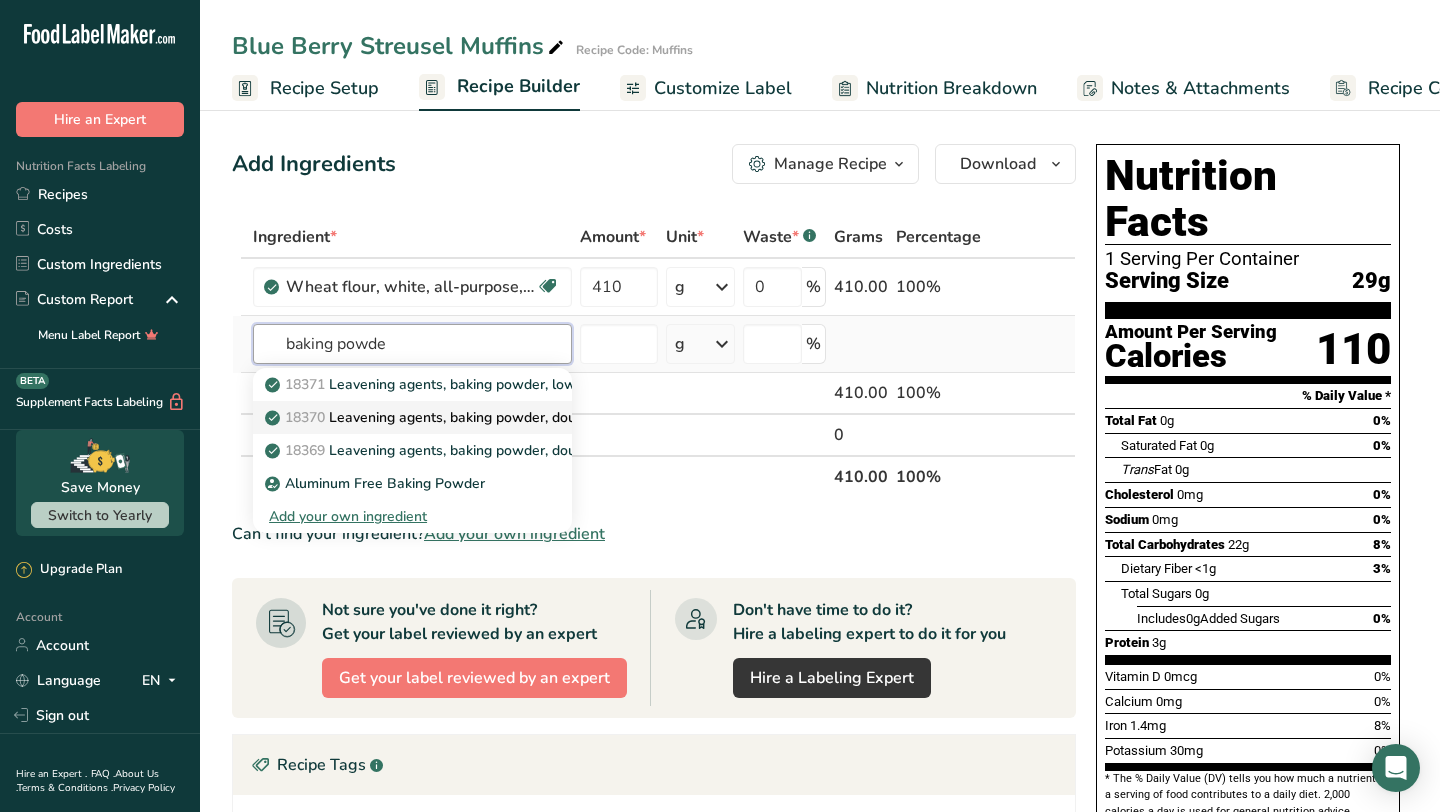 type on "baking powder" 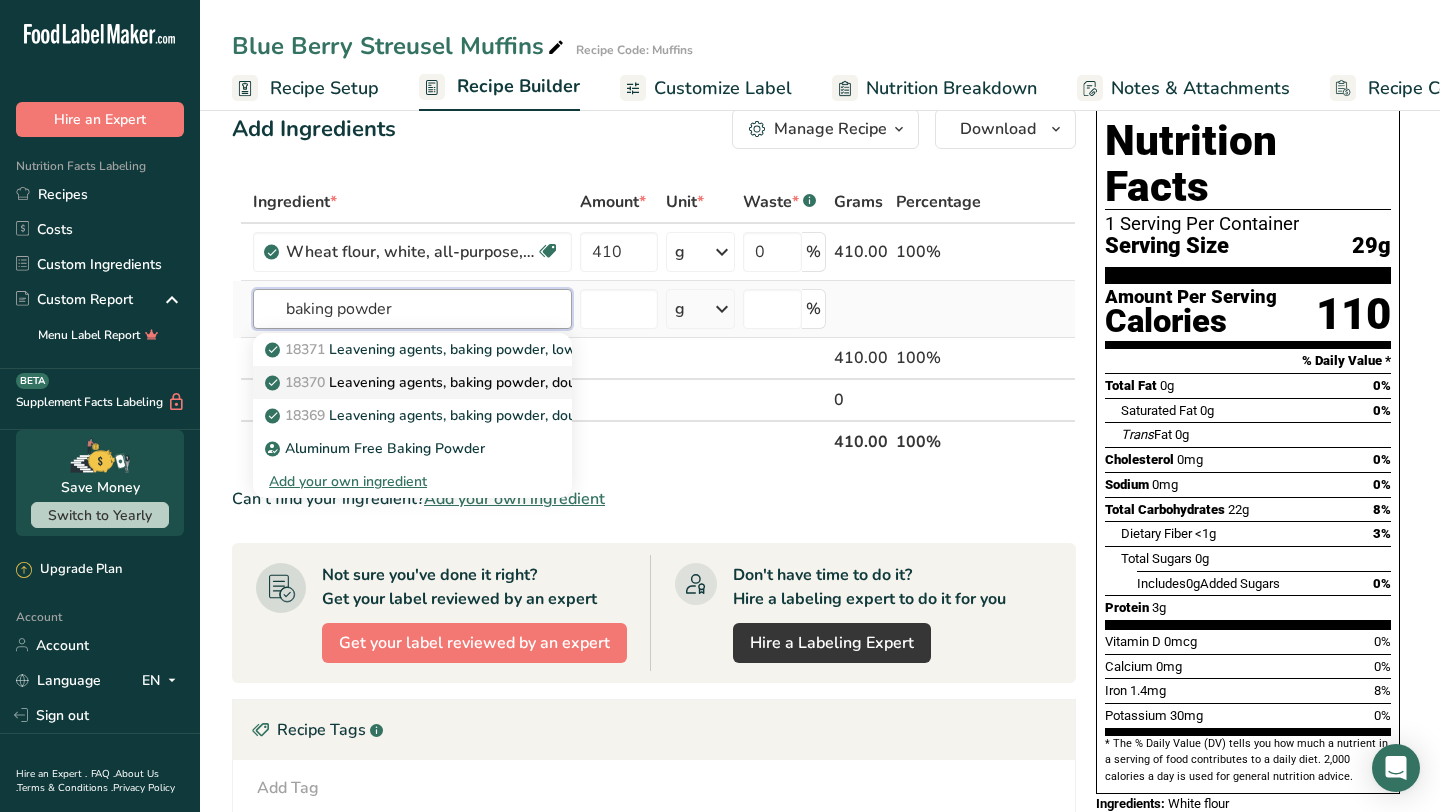 scroll, scrollTop: 36, scrollLeft: 0, axis: vertical 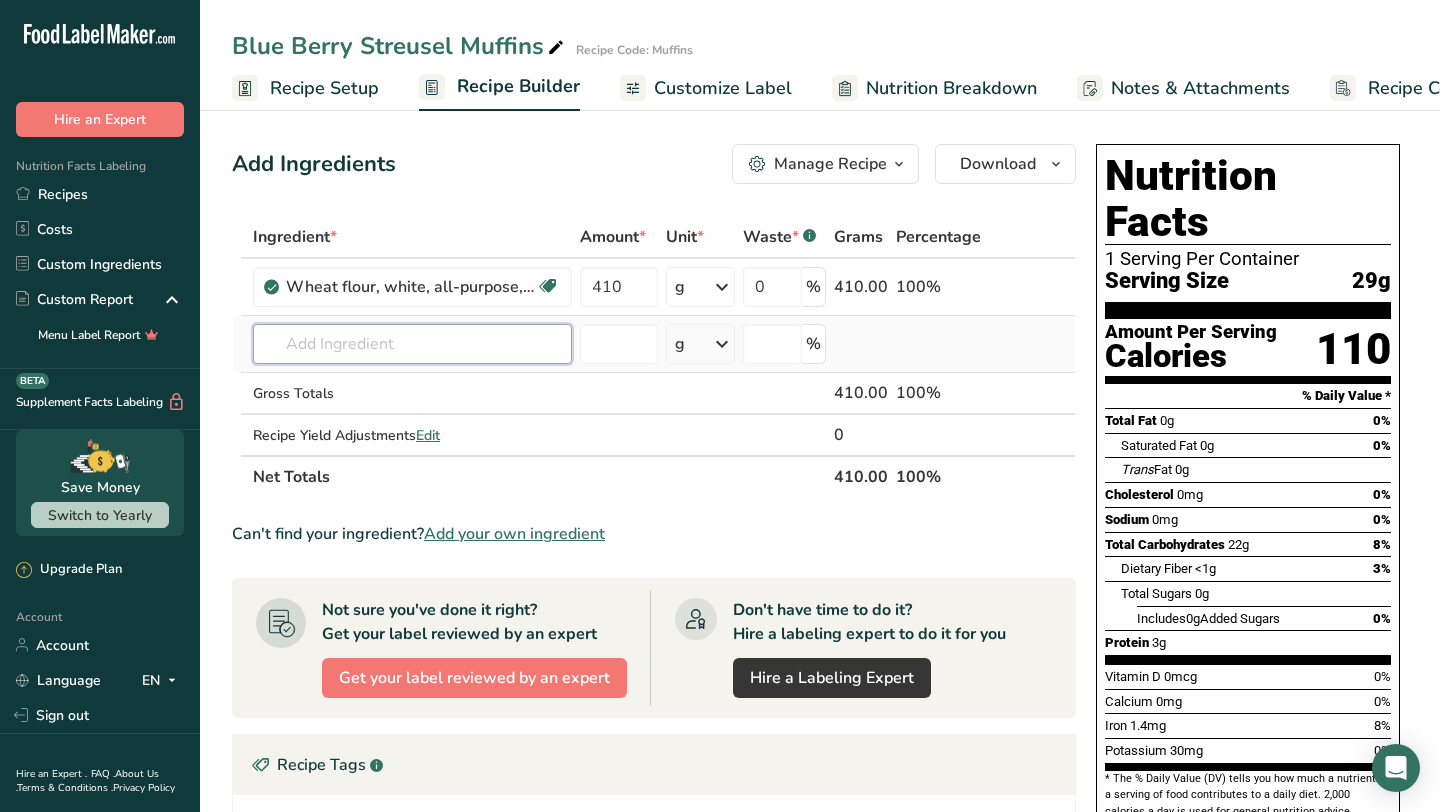 click at bounding box center (412, 344) 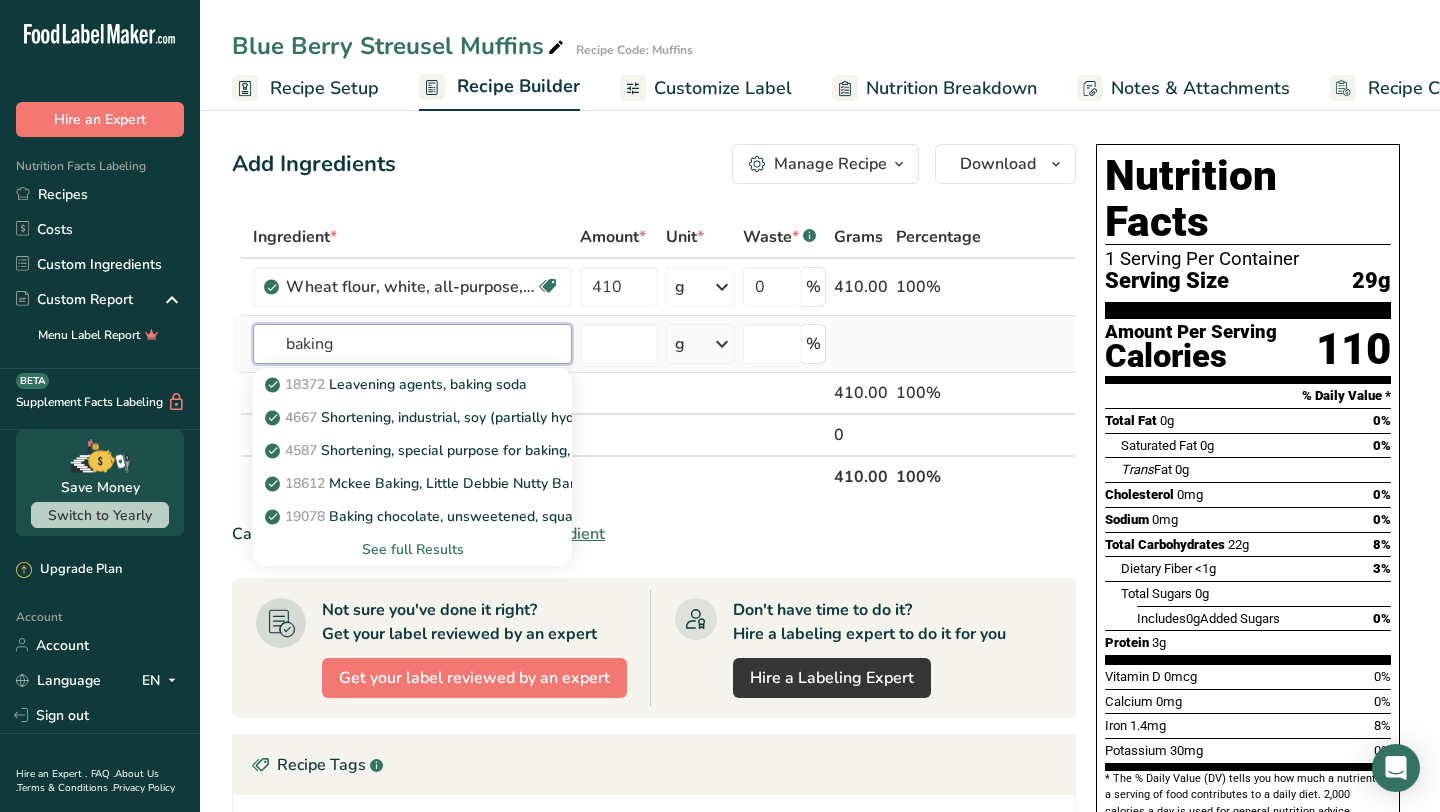 type on "baking" 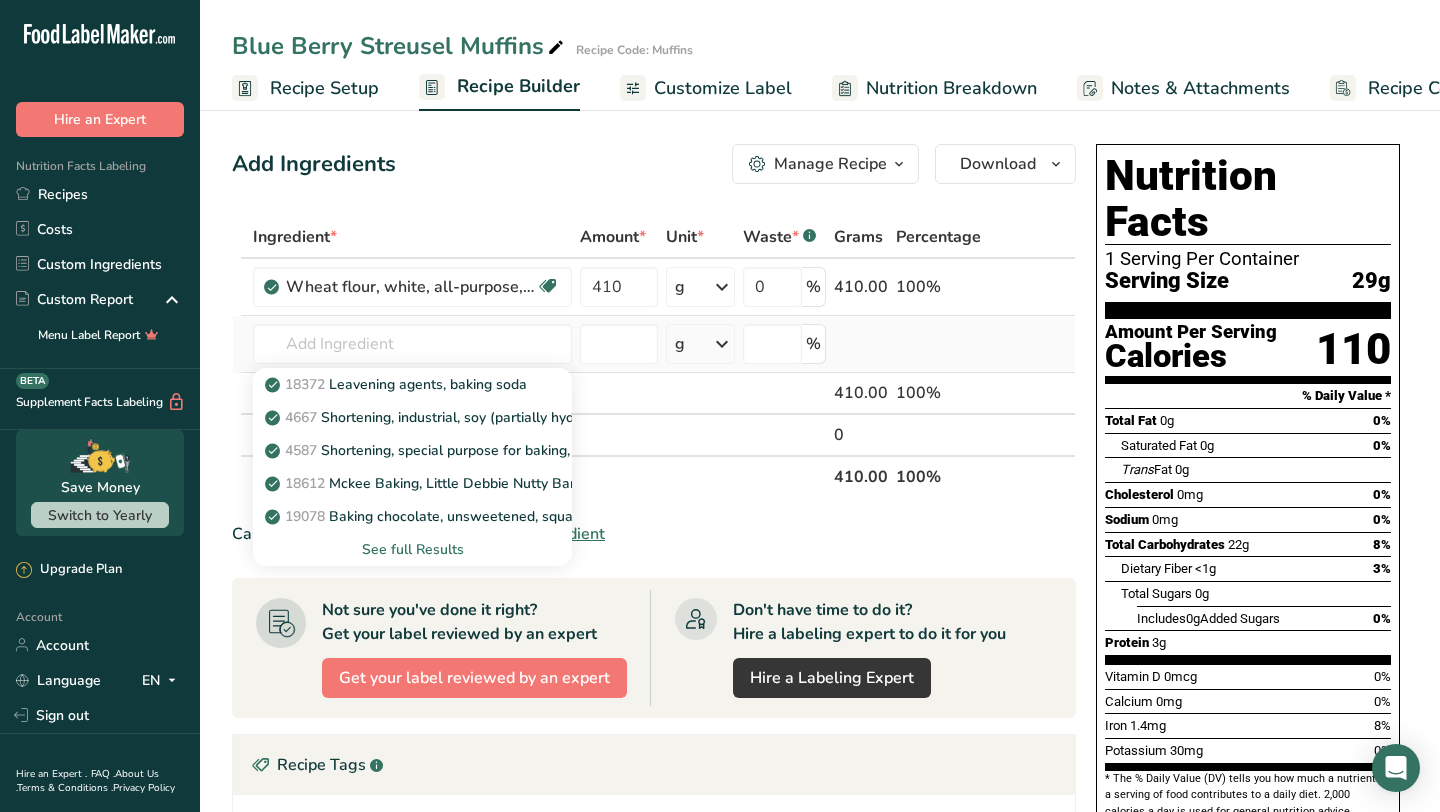 click on "See full Results" at bounding box center [412, 549] 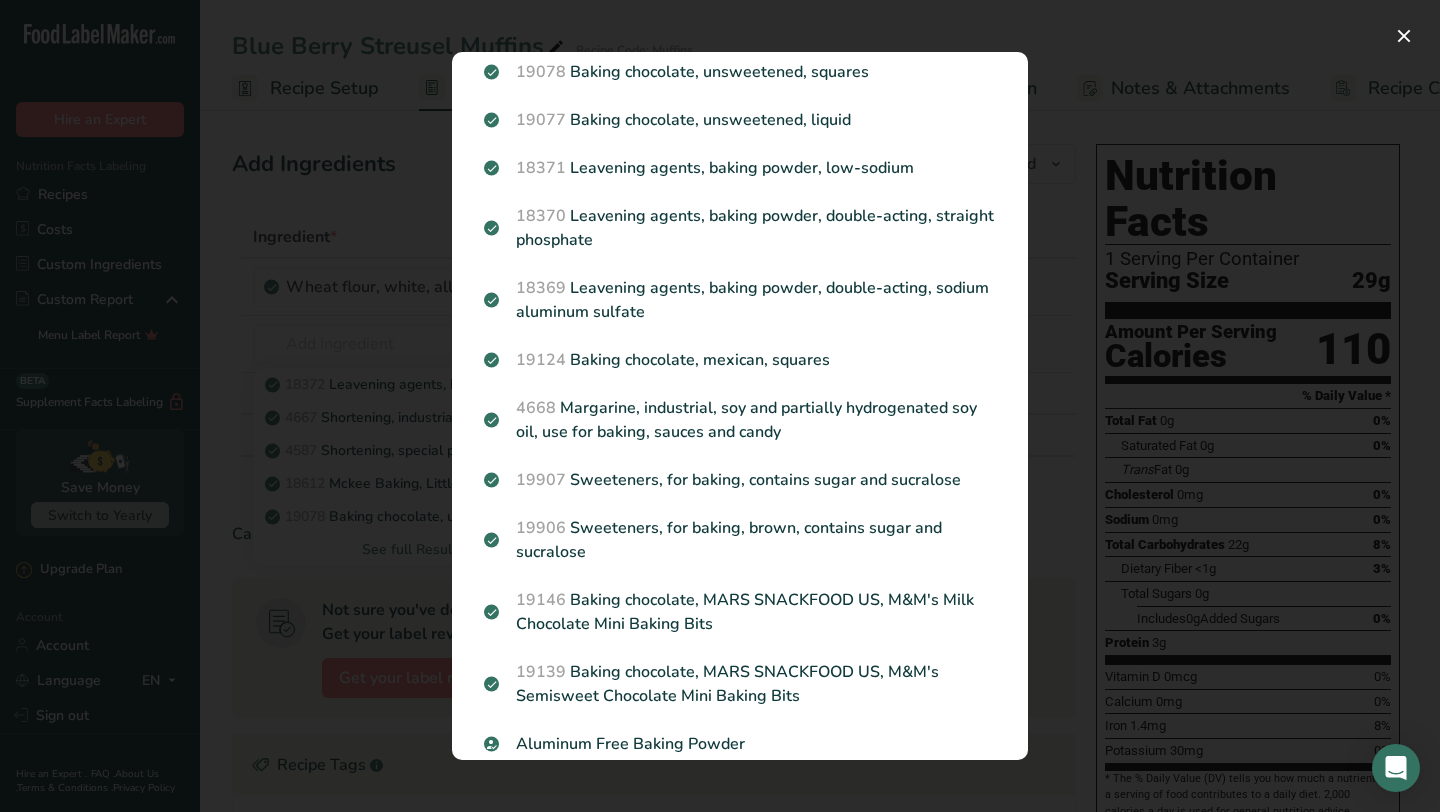 scroll, scrollTop: 452, scrollLeft: 0, axis: vertical 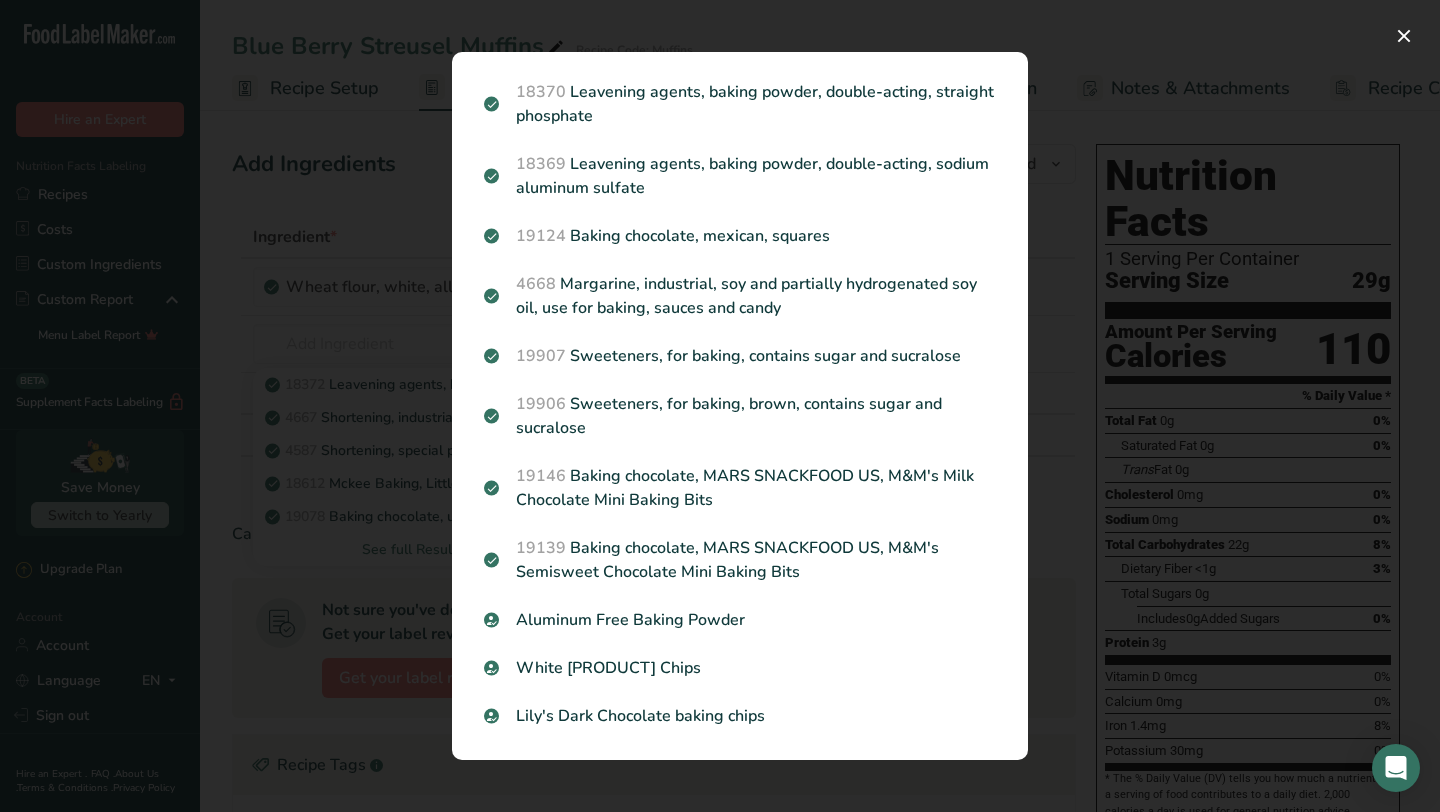click at bounding box center [720, 406] 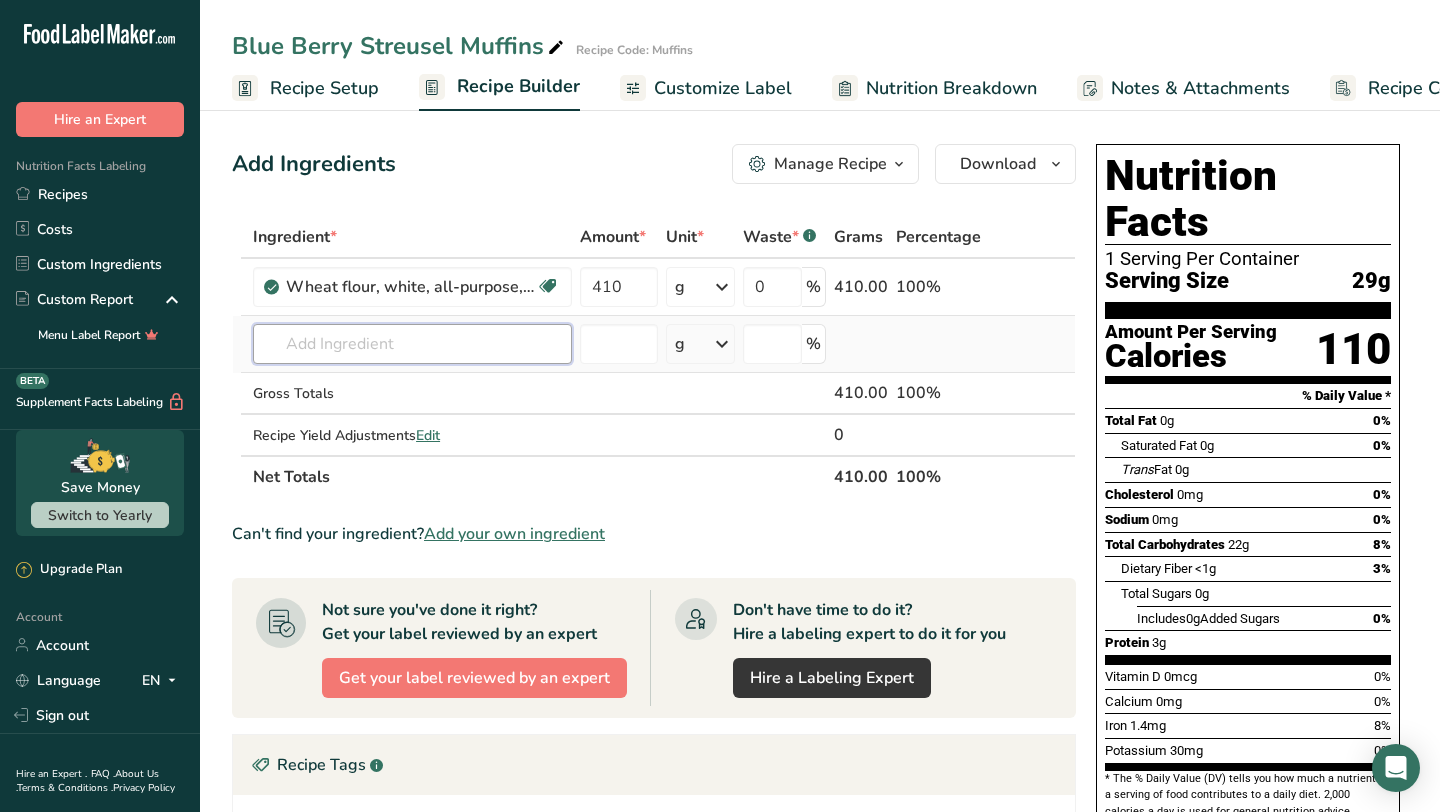 click at bounding box center [412, 344] 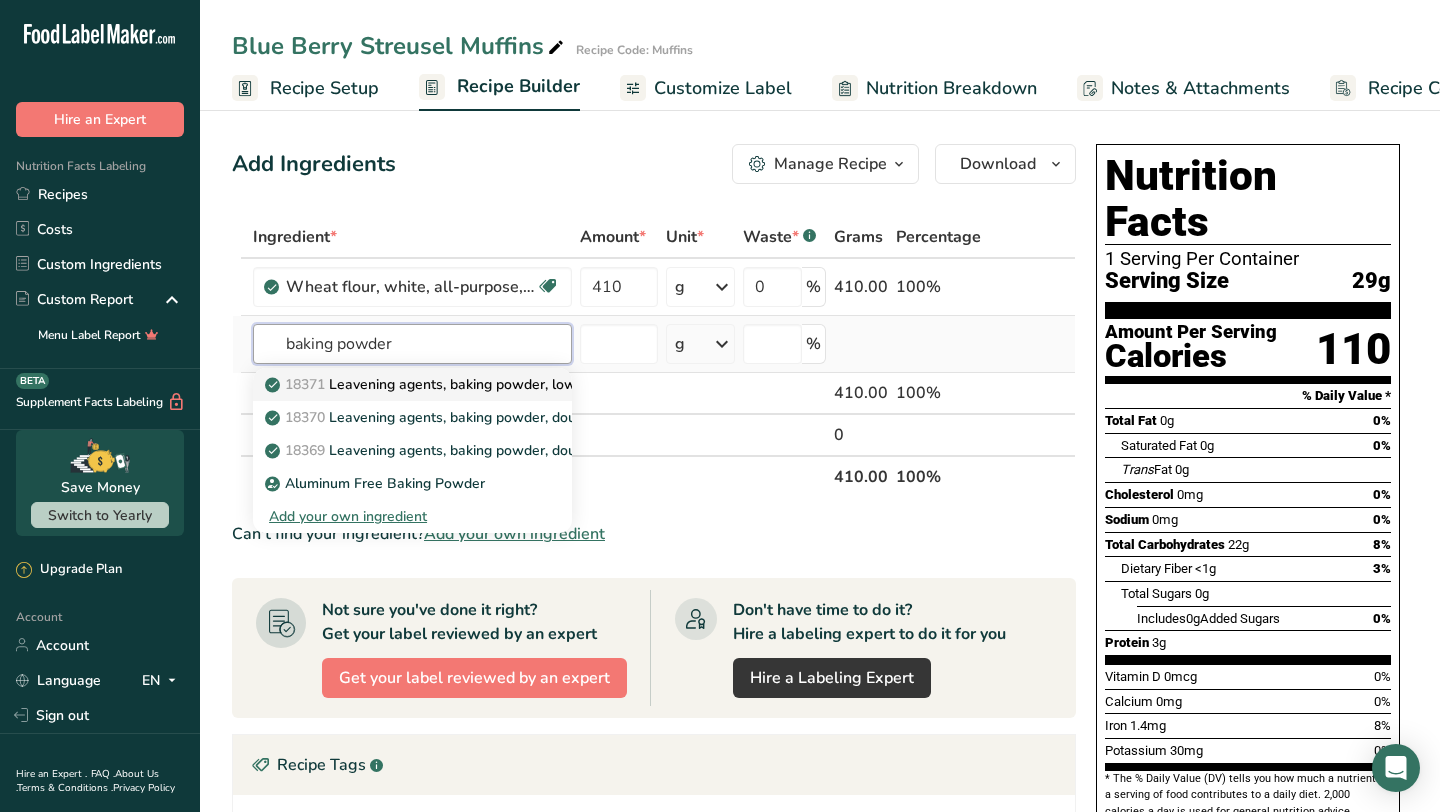 type on "baking powder" 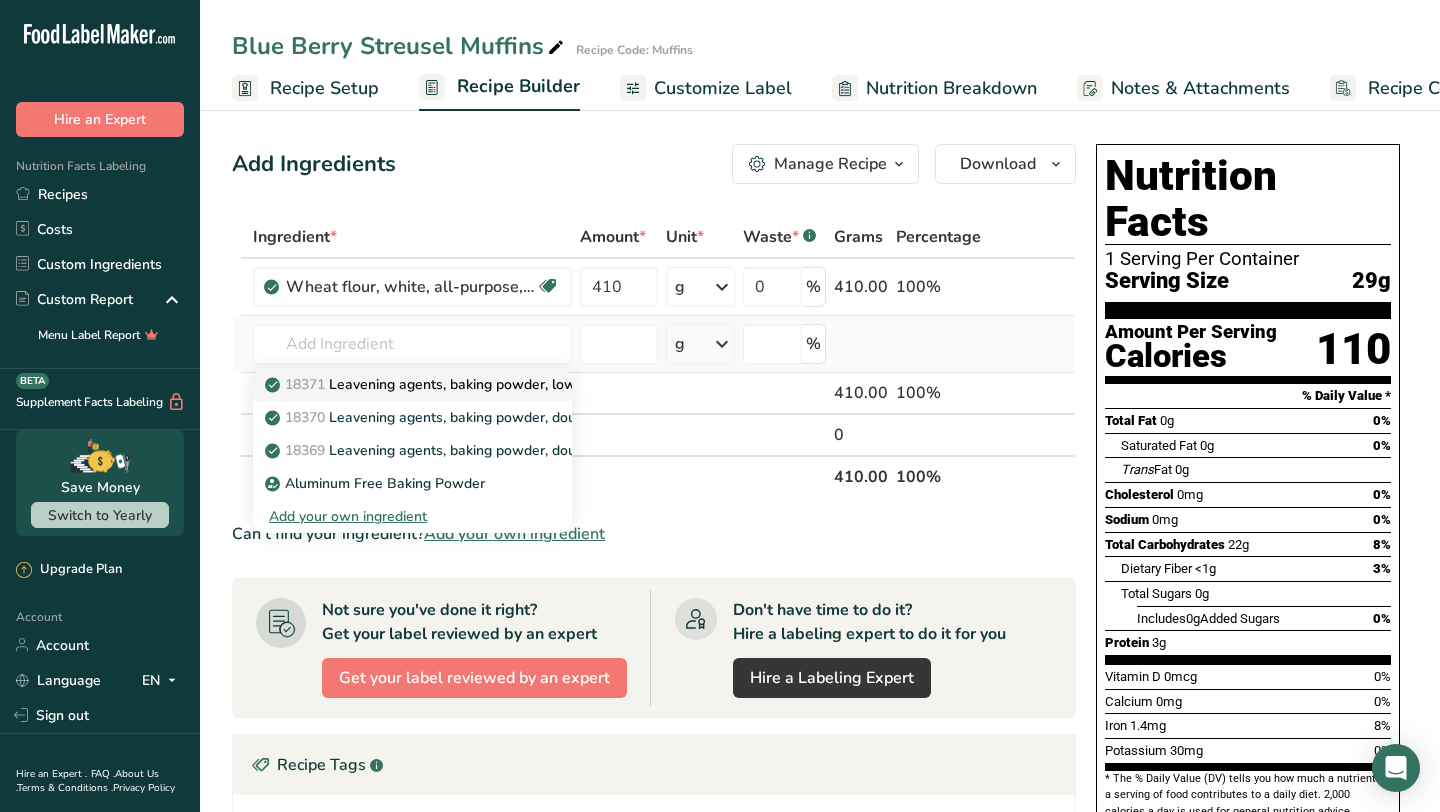 click on "18371
Leavening agents, baking powder, low-sodium" at bounding box center [412, 384] 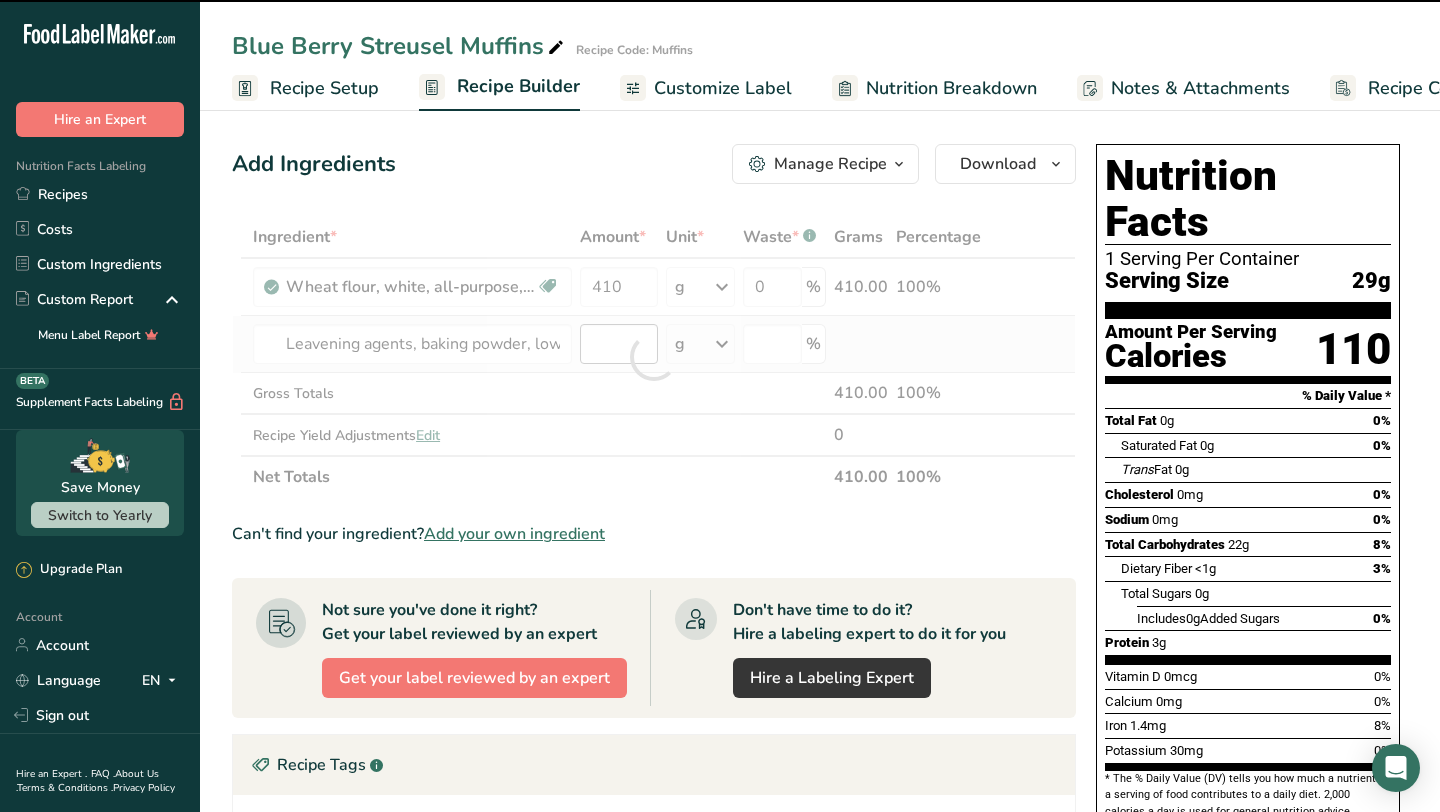 type on "0" 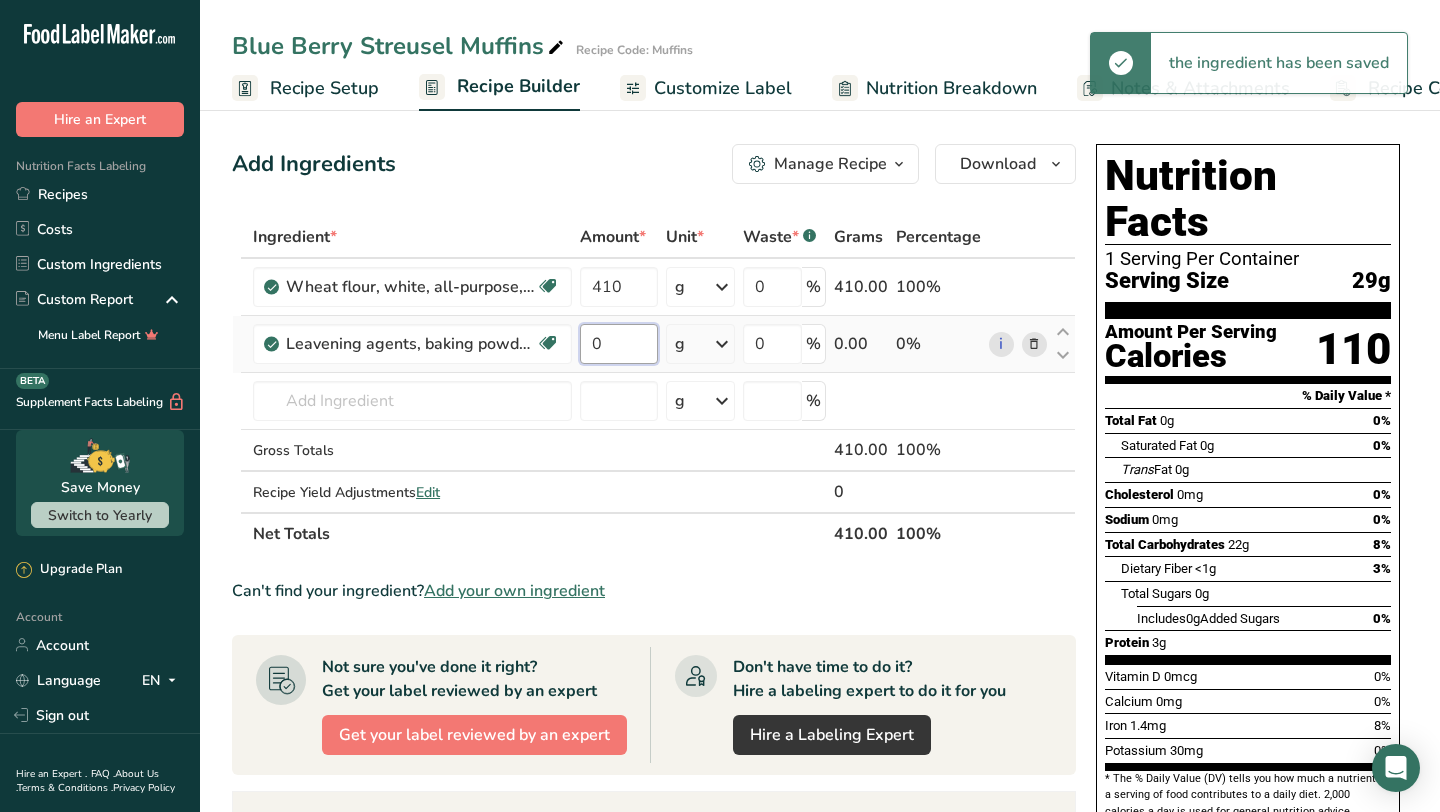 click on "0" at bounding box center (618, 344) 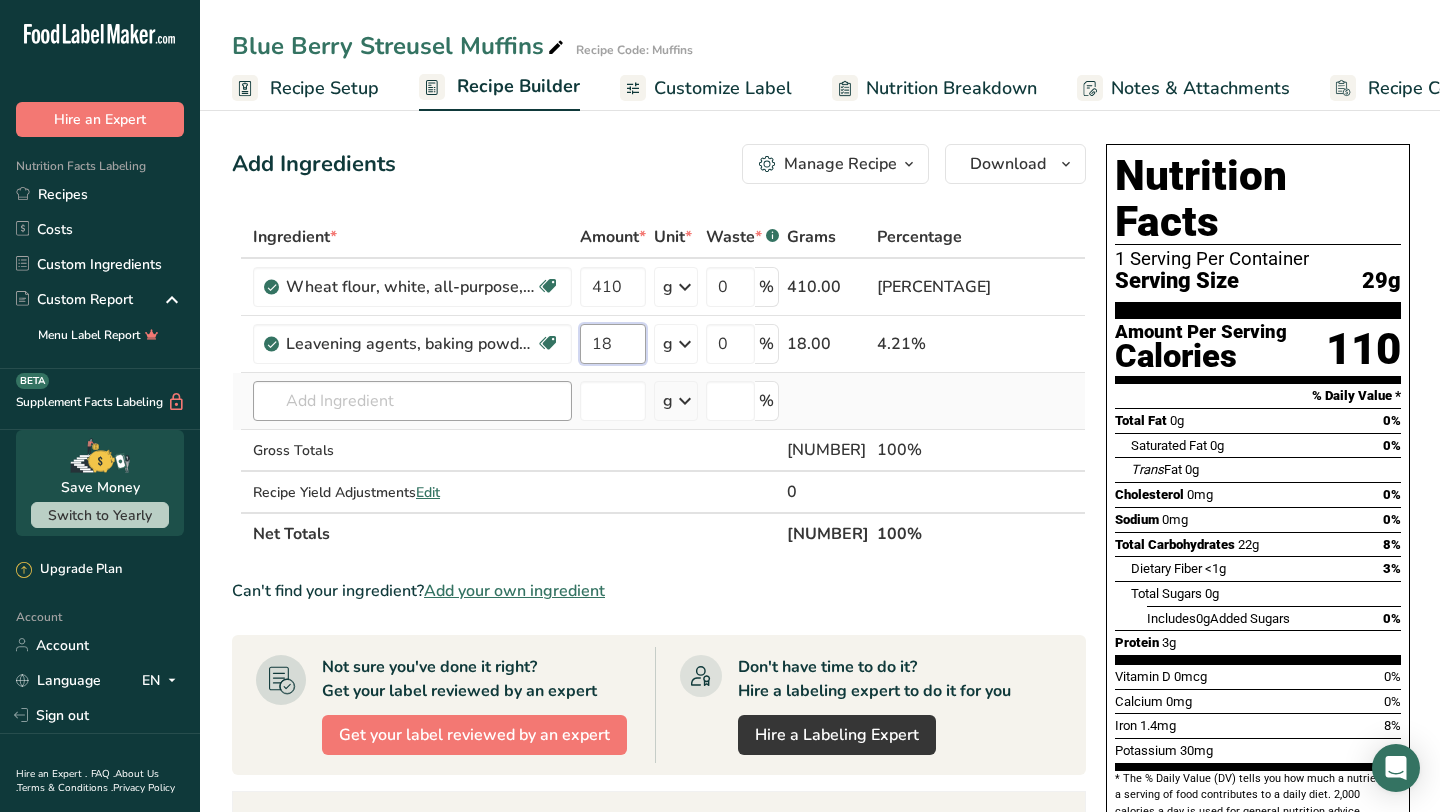 type on "18" 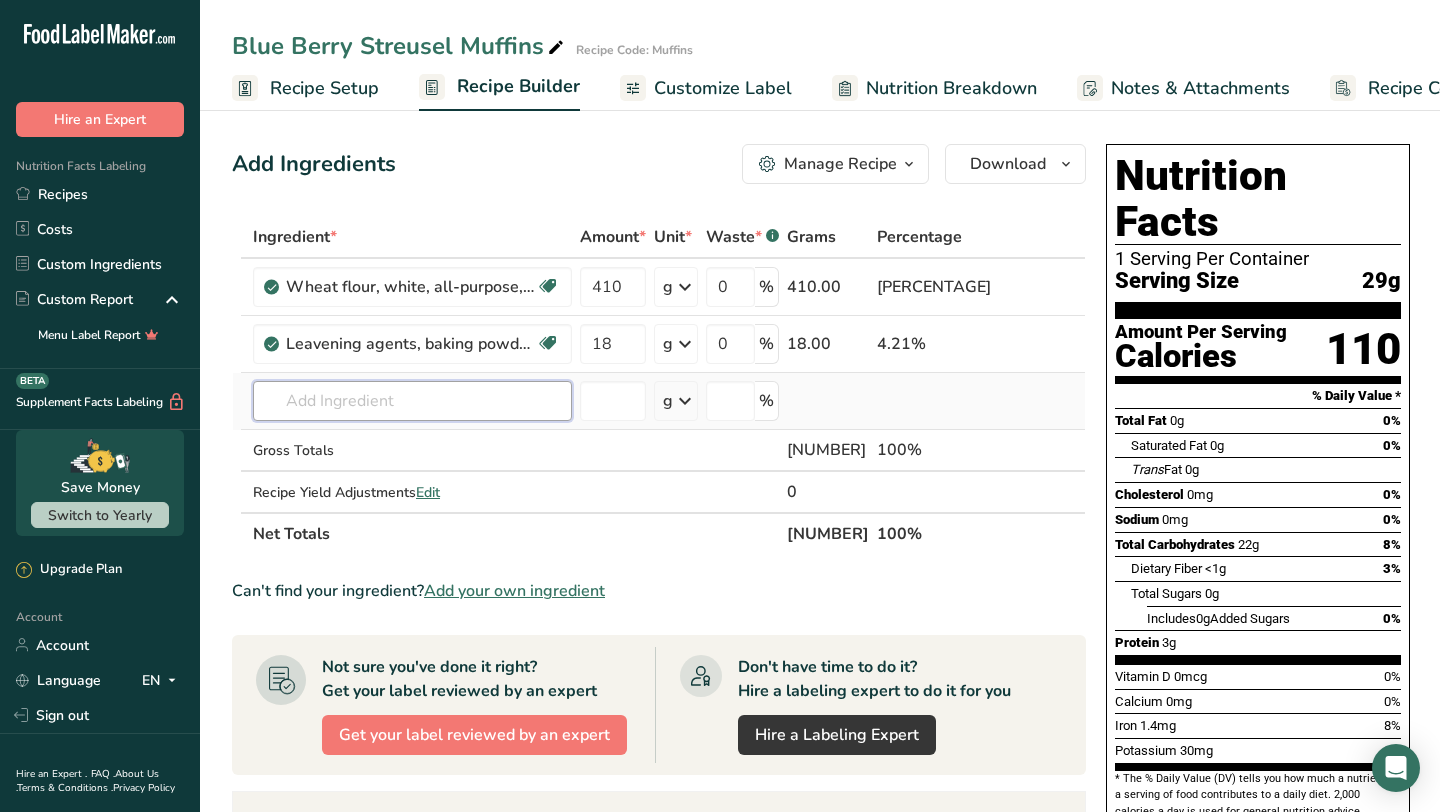 click on "Ingredient *
Amount *
Unit *
Waste *   .a-a{fill:#347362;}.b-a{fill:#fff;}          Grams
Percentage
Wheat flour, white, all-purpose, enriched, unbleached
Dairy free
Vegan
Vegetarian
Soy free
410
g
Portions
1 cup
Weight Units
g
kg
mg
See more
Volume Units
l
Volume units require a density conversion. If you know your ingredient's density enter it below. Otherwise, click on "RIA" our AI Regulatory bot - she will be able to help you
lb/ft3
g/cm3
Confirm
mL
lb/ft3
fl oz" at bounding box center (659, 385) 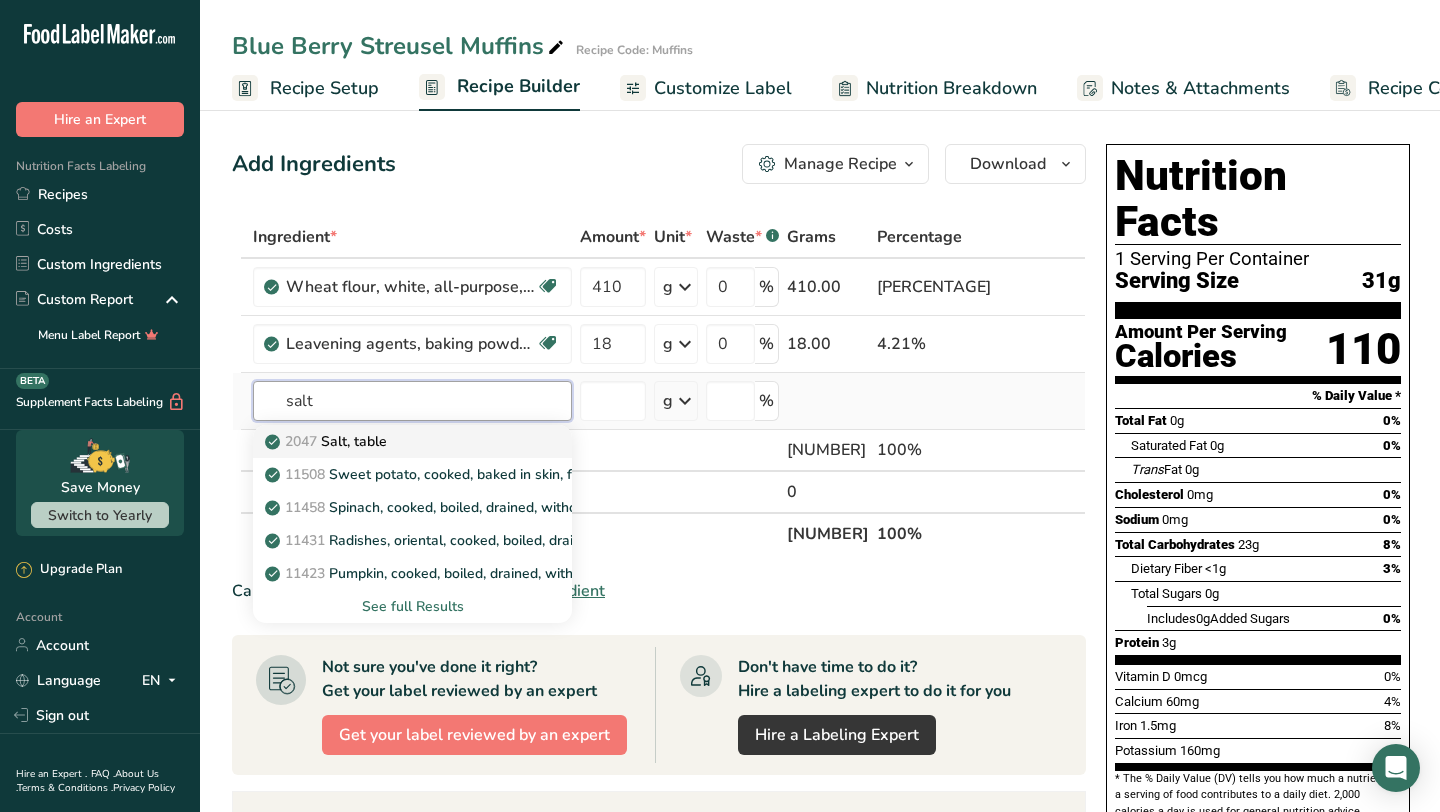 type on "salt" 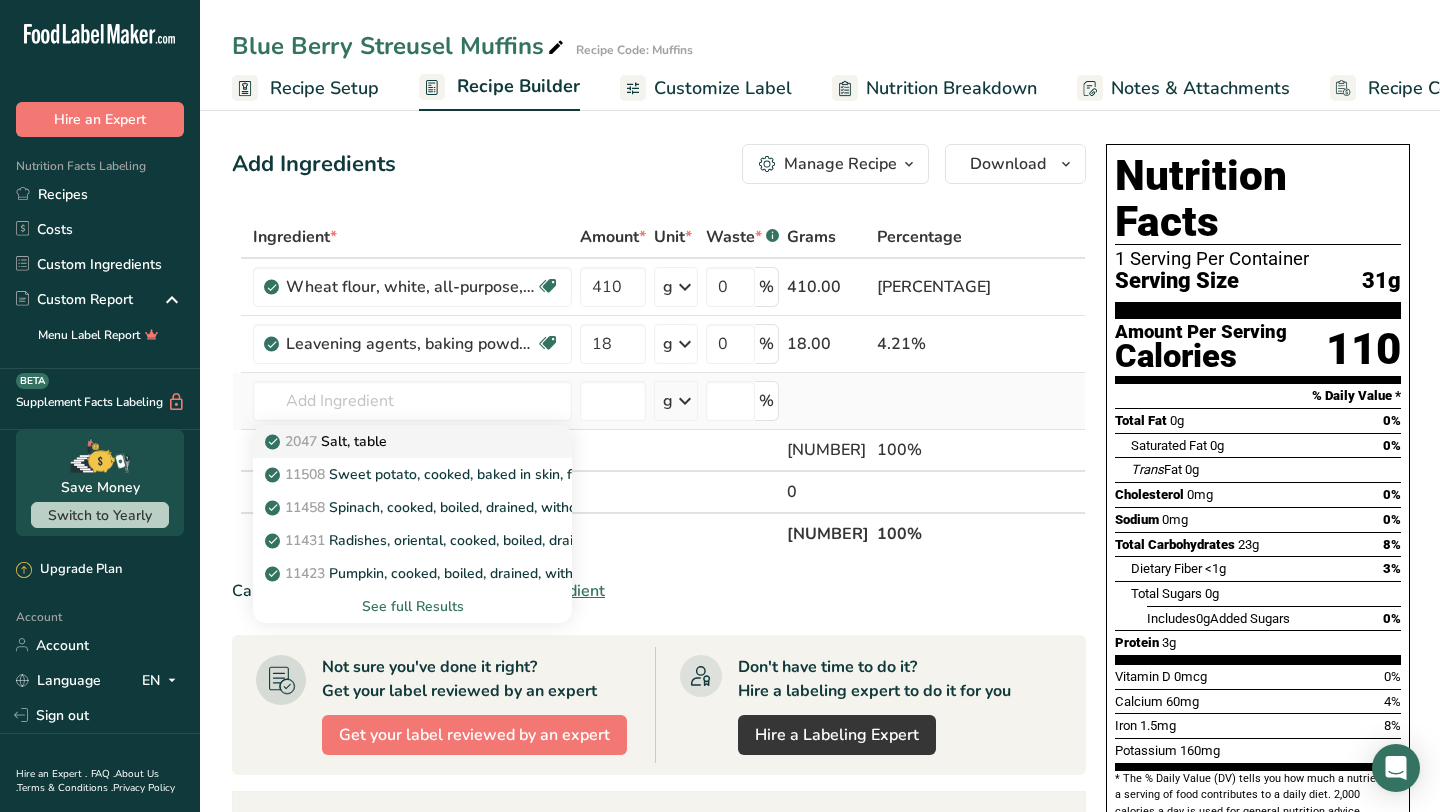 click on "2047
Salt, table" at bounding box center (396, 441) 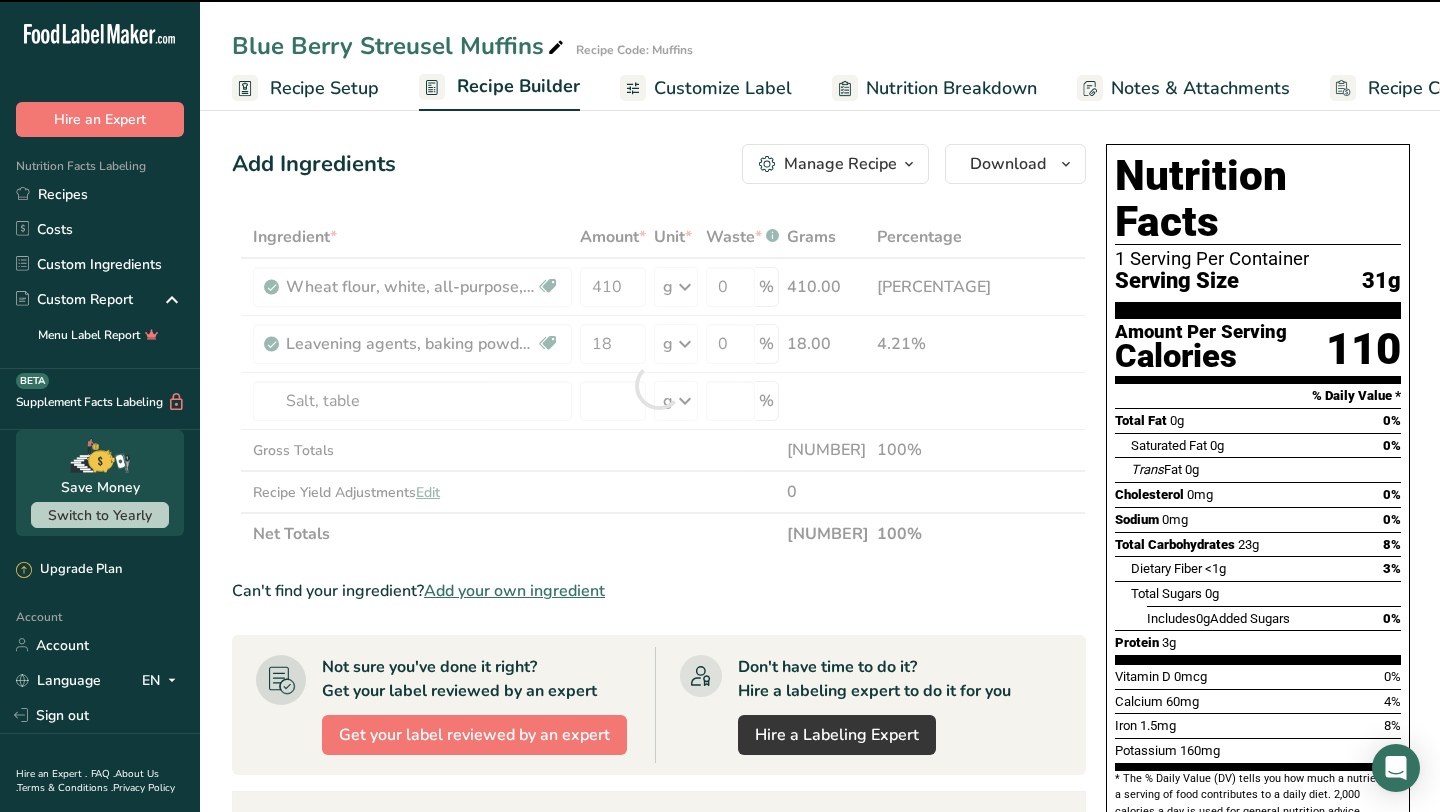 click at bounding box center [659, 386] 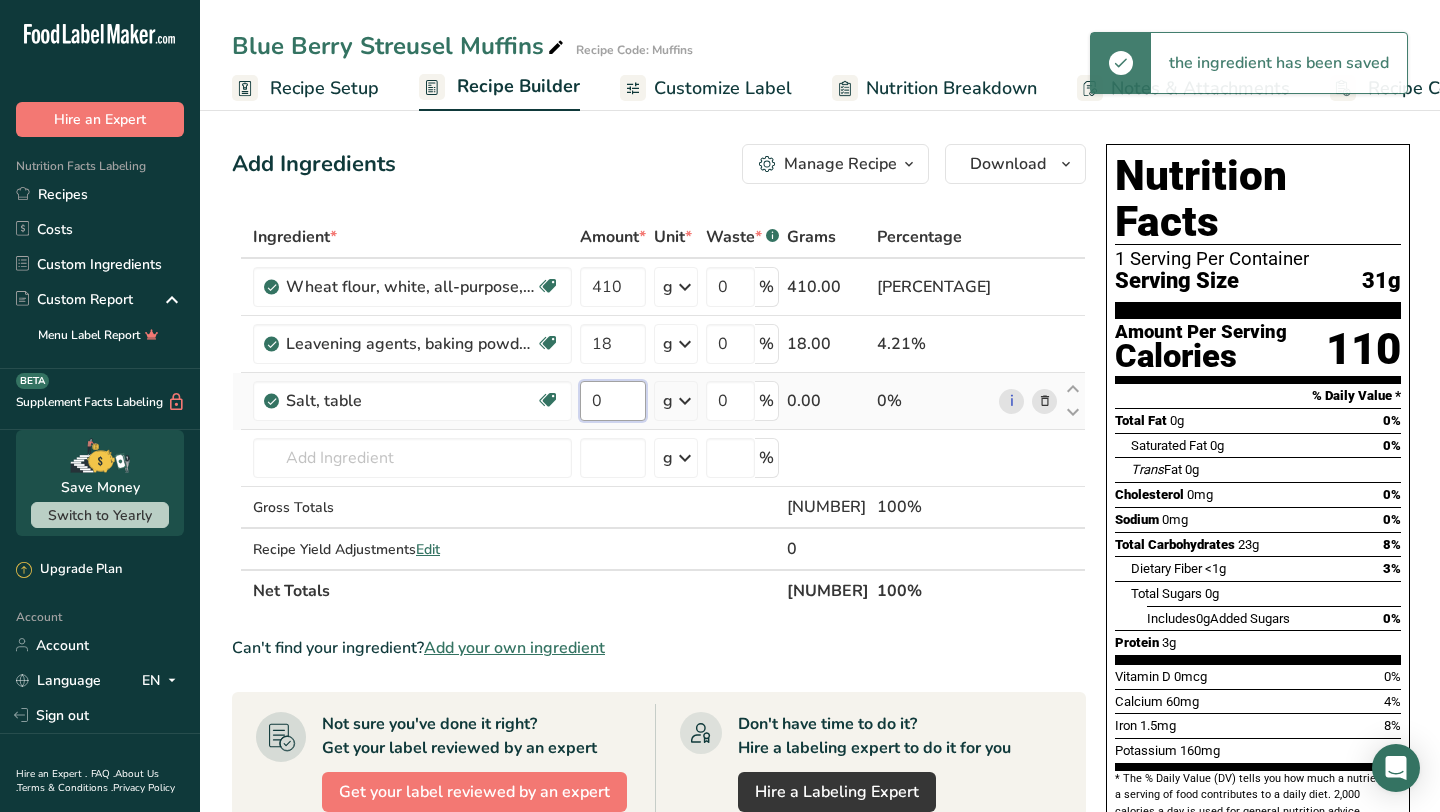 click on "0" at bounding box center [613, 401] 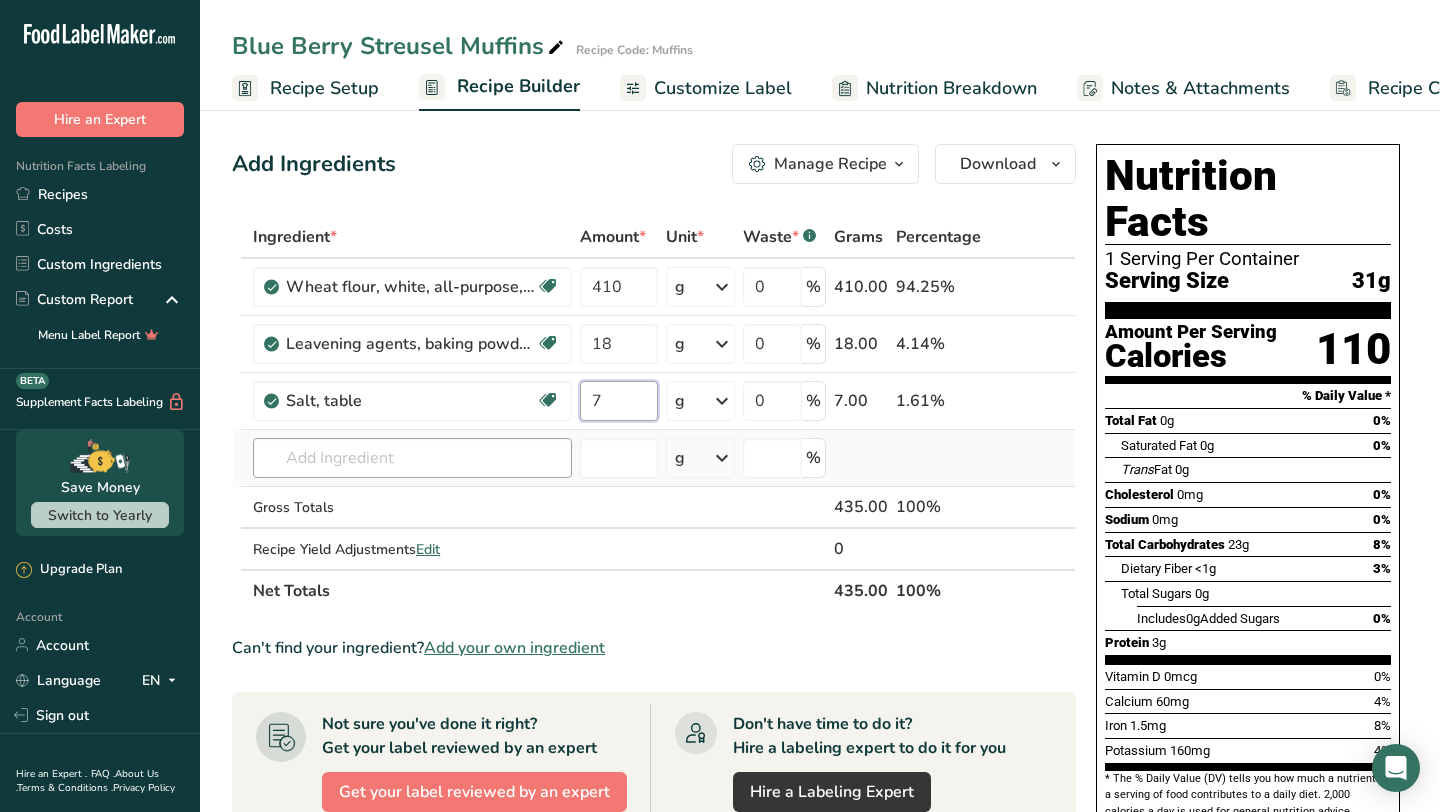 type on "7" 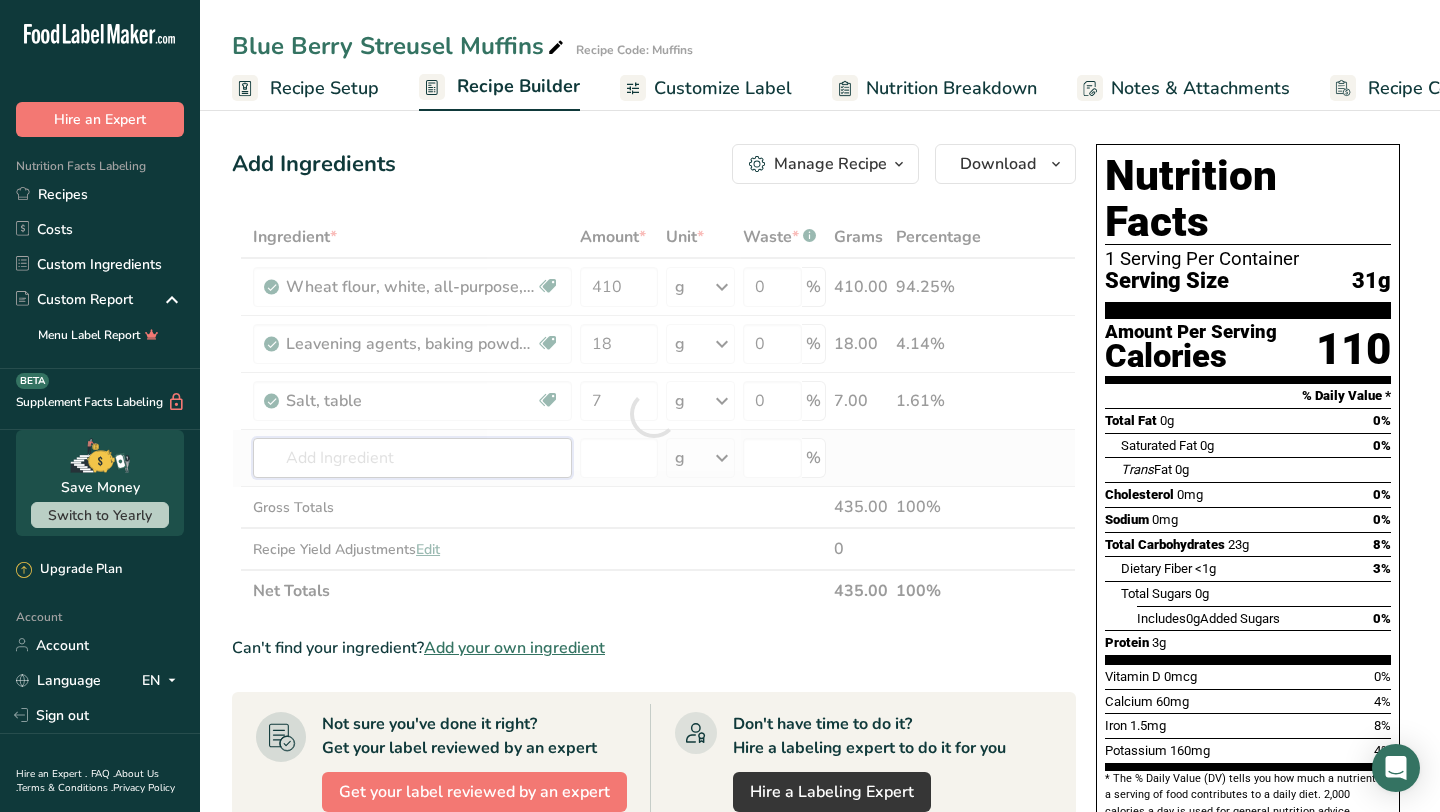click on "Ingredient *
Amount *
Unit *
Waste *   .a-a{fill:#347362;}.b-a{fill:#fff;}          Grams
Percentage
Wheat flour, white, all-purpose, enriched, unbleached
Dairy free
Vegan
Vegetarian
Soy free
410
g
Portions
1 cup
Weight Units
g
kg
mg
See more
Volume Units
l
Volume units require a density conversion. If you know your ingredient's density enter it below. Otherwise, click on "RIA" our AI Regulatory bot - she will be able to help you
lb/ft3
g/cm3
Confirm
mL
lb/ft3
fl oz" at bounding box center (654, 414) 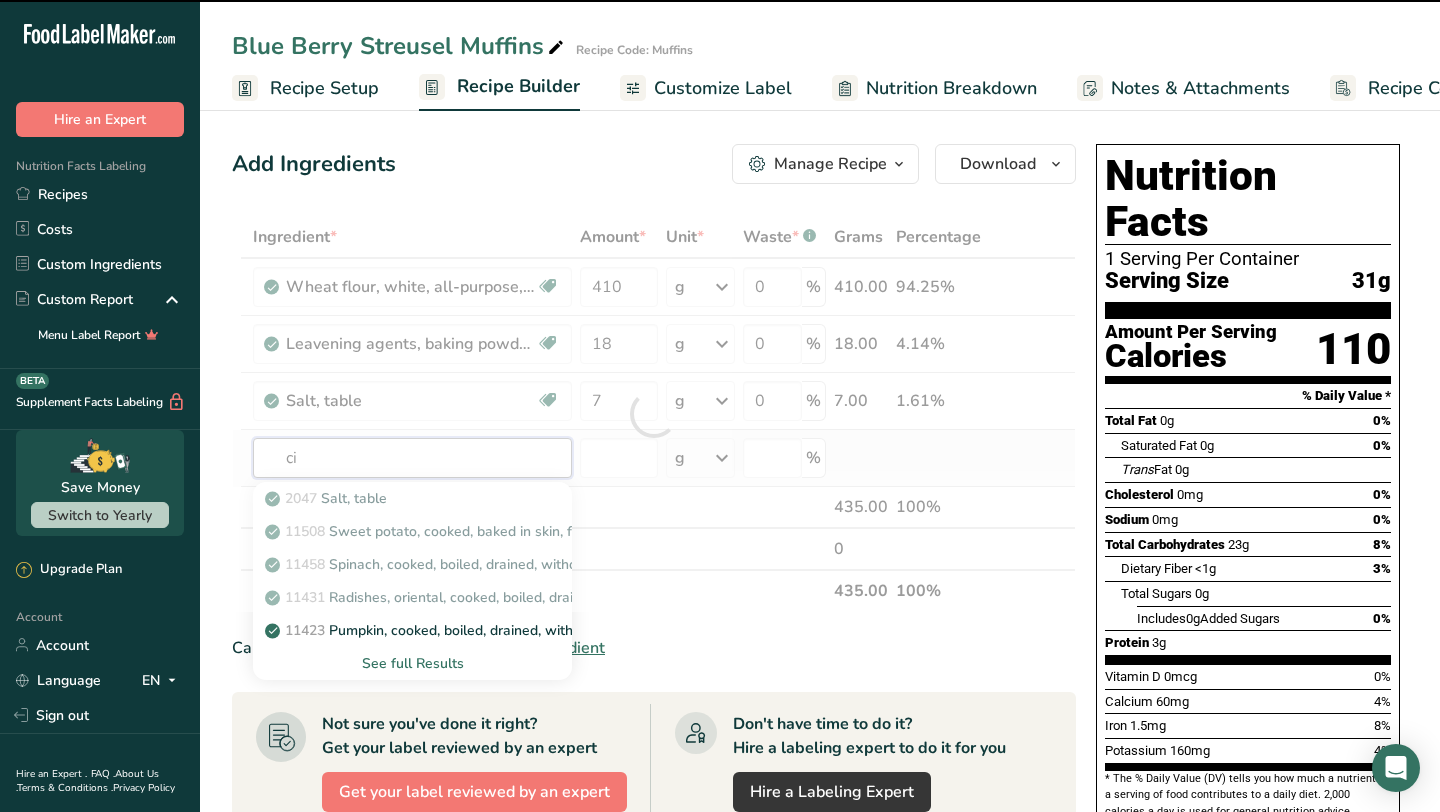 type on "cin" 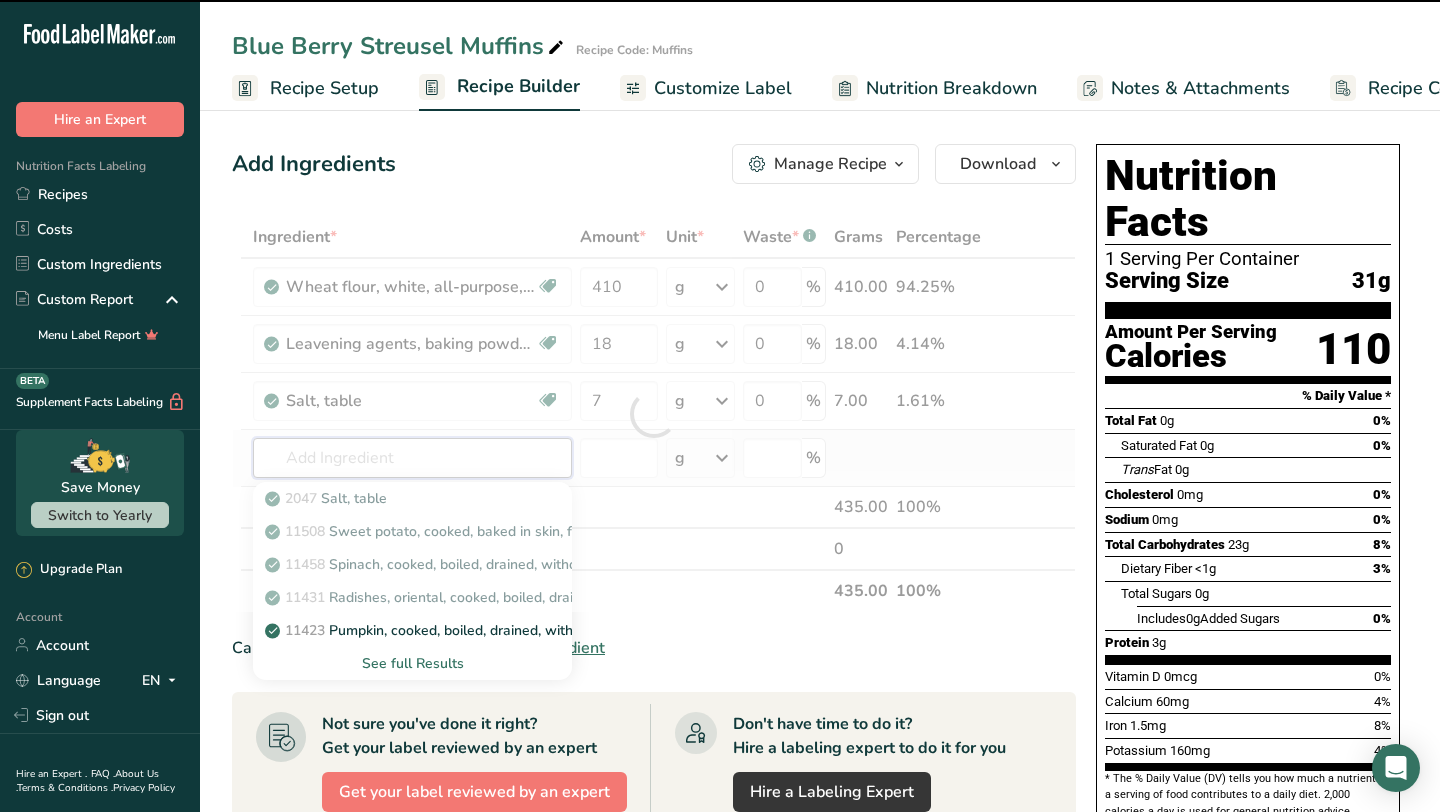 type on "n" 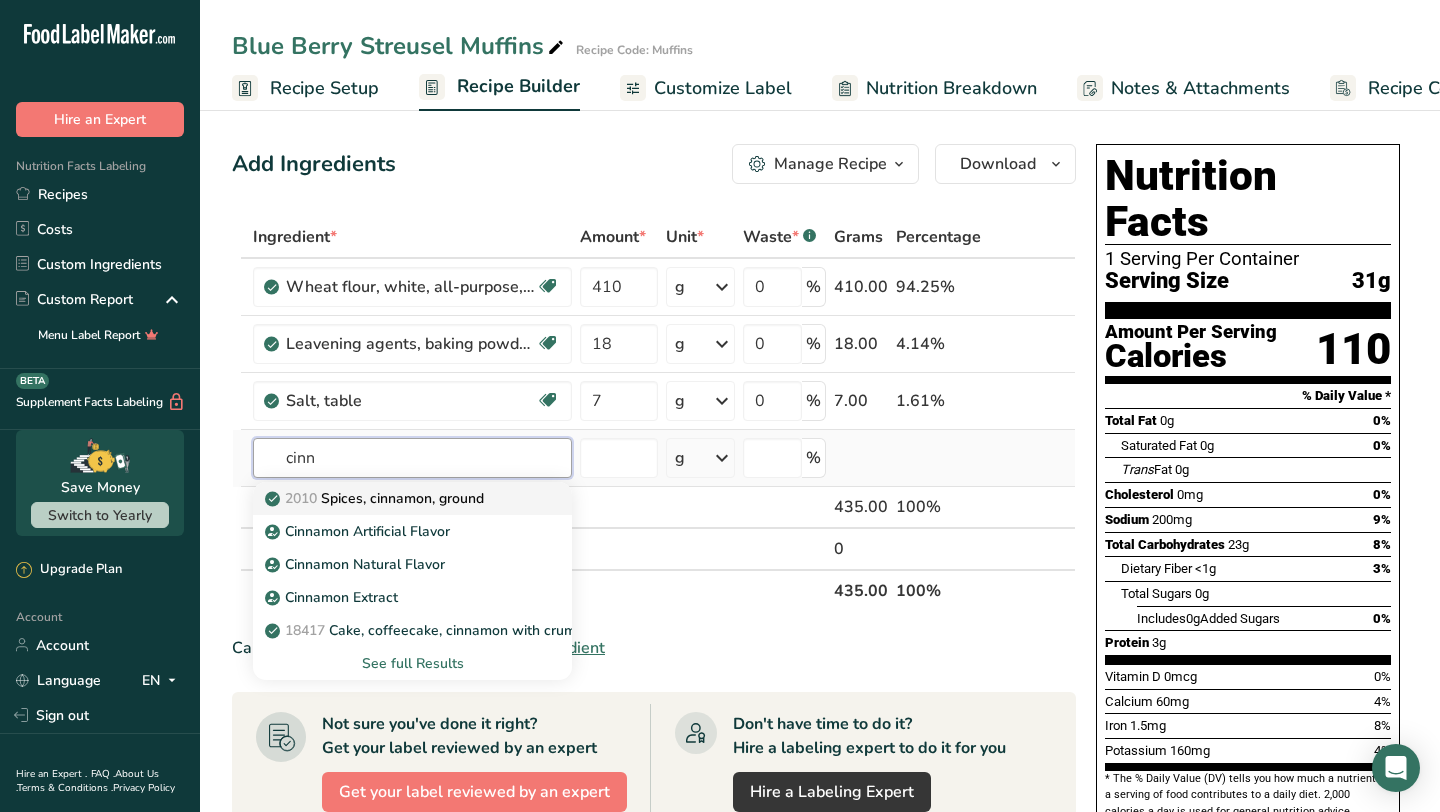 type on "cinn" 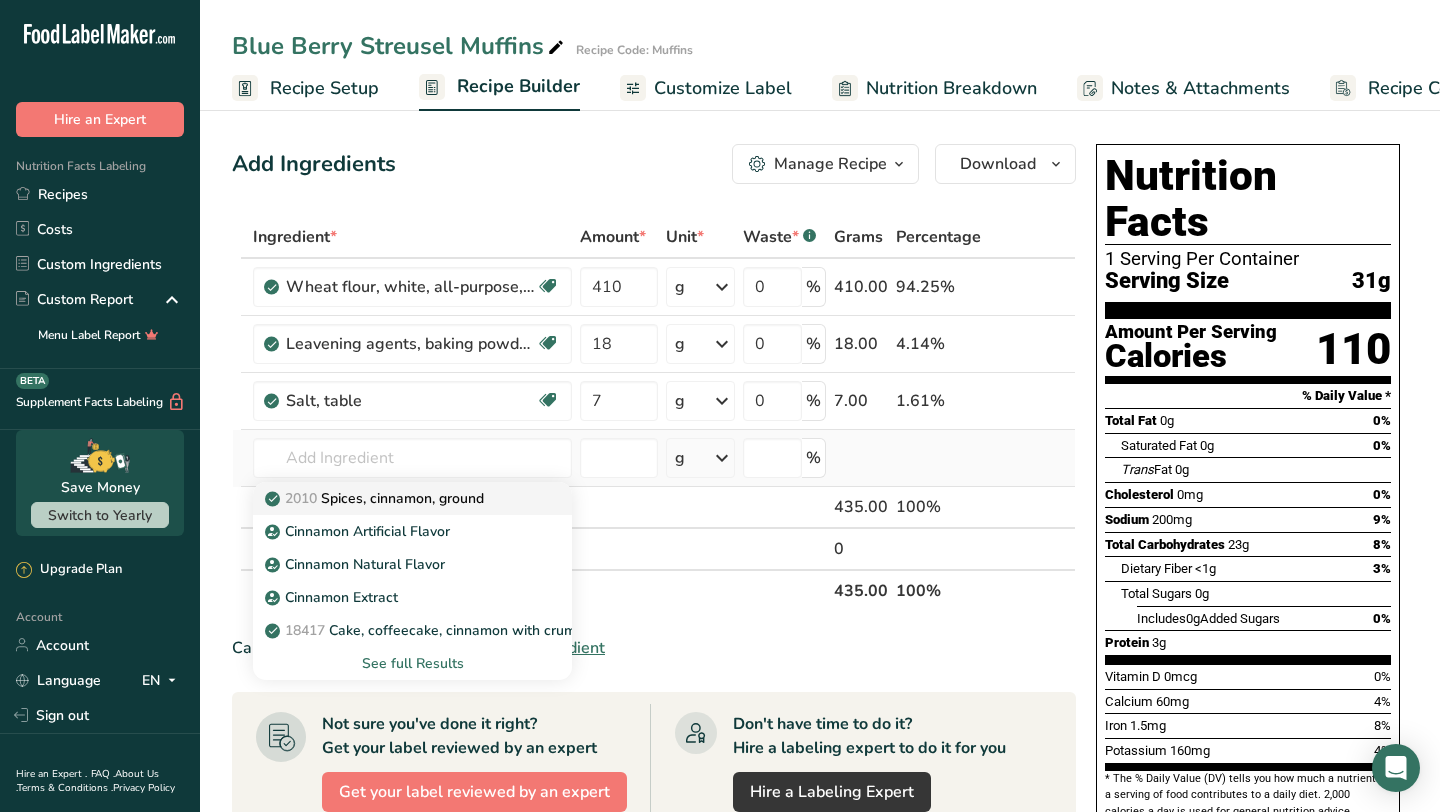 click on "2010
Spices, cinnamon, ground" at bounding box center (376, 498) 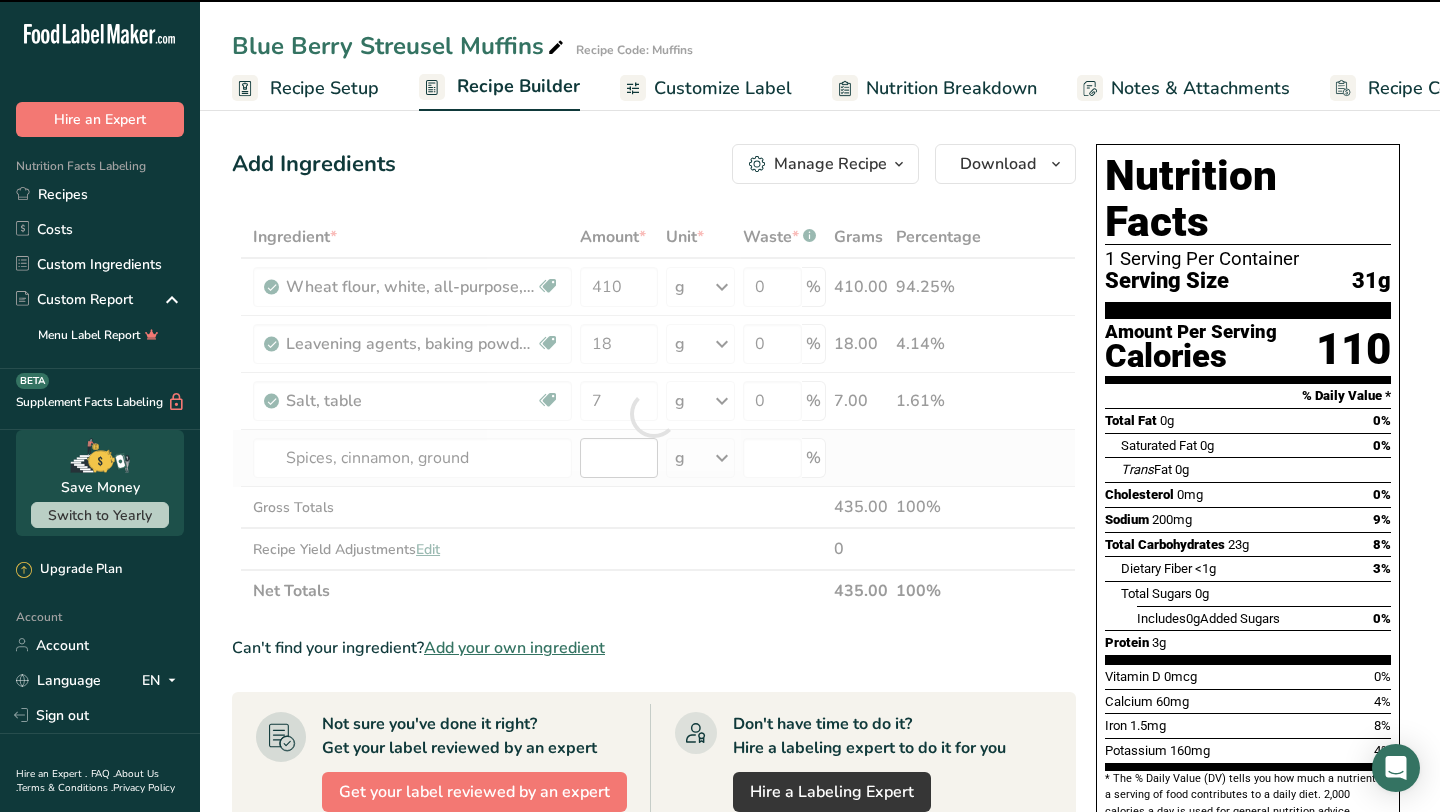 type on "0" 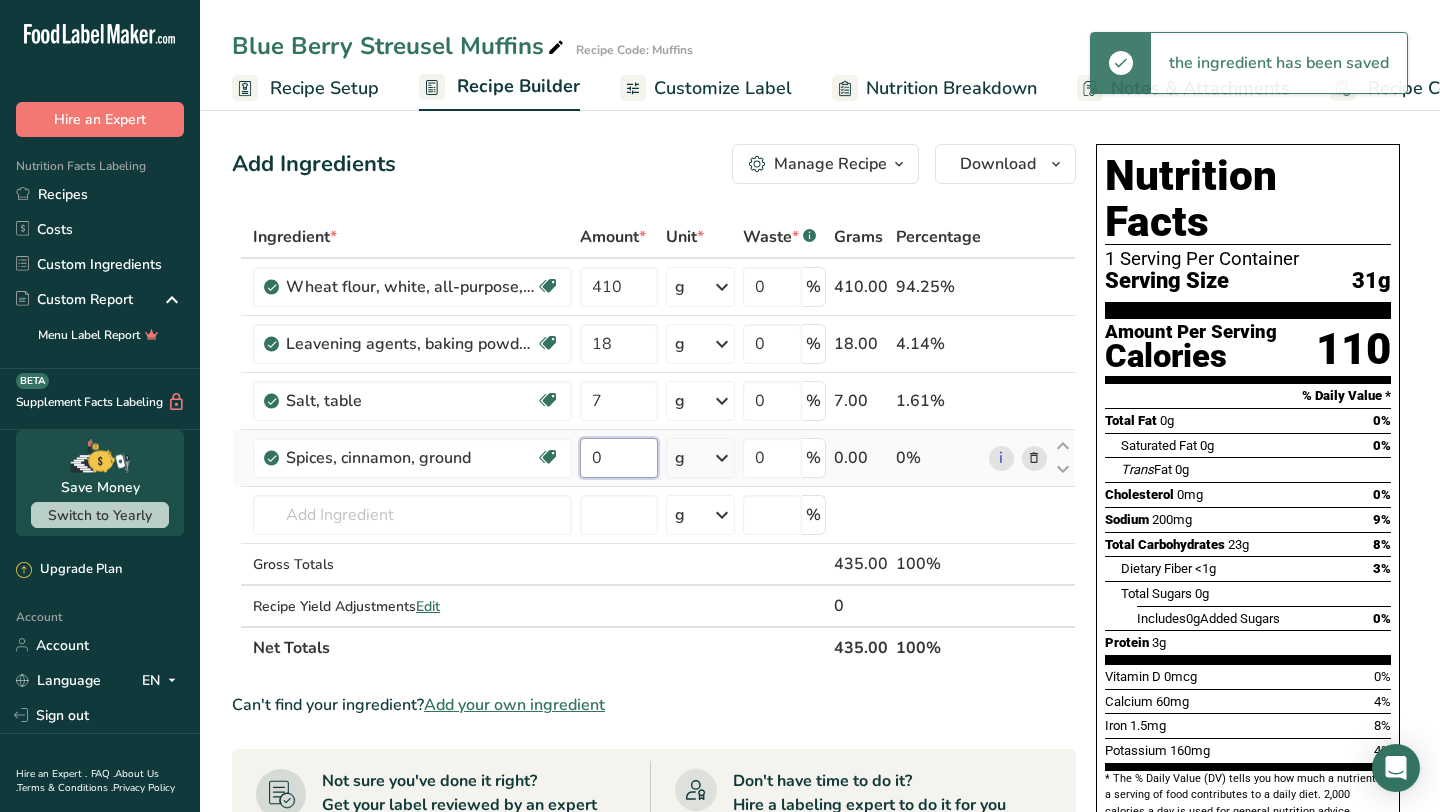 click on "0" at bounding box center [618, 458] 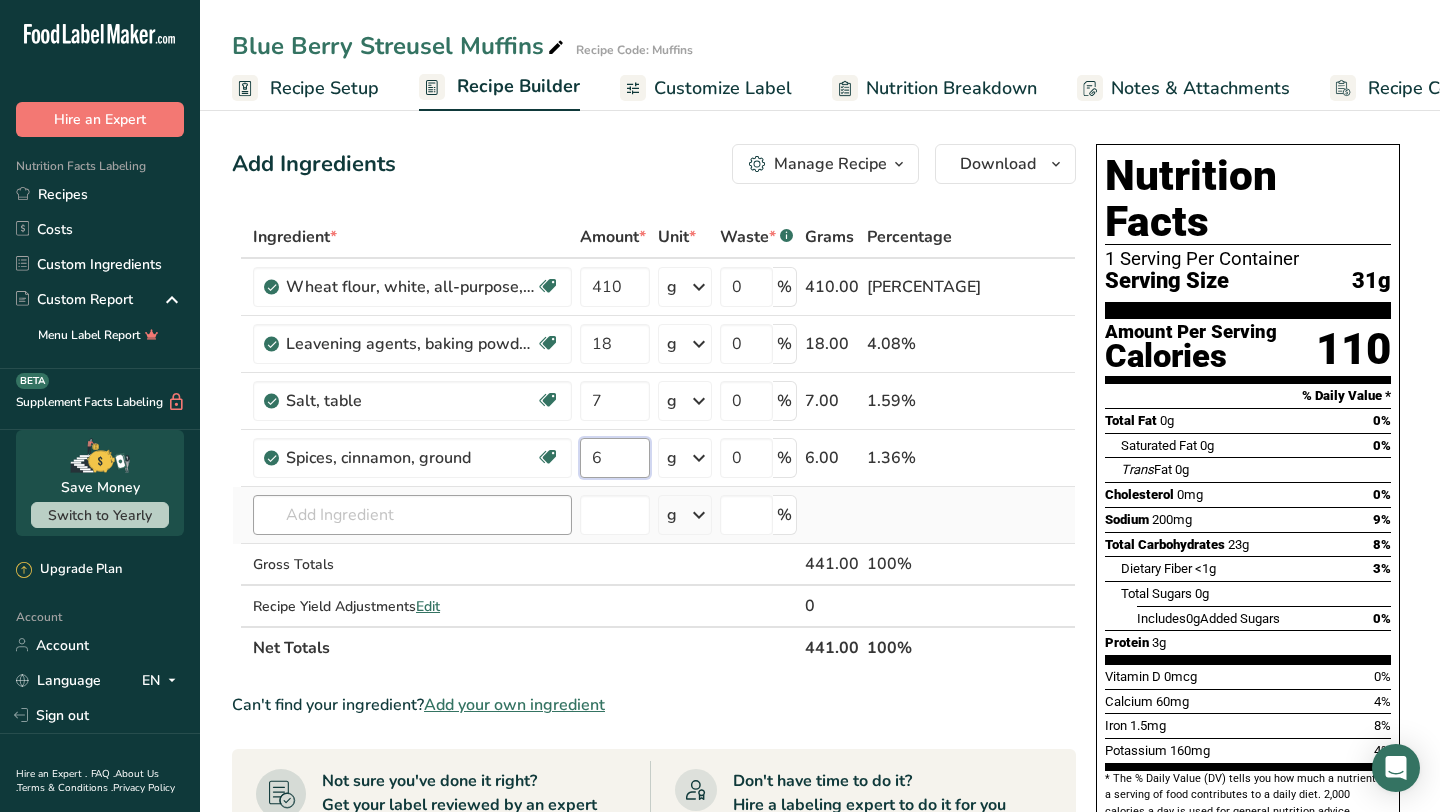 type on "6" 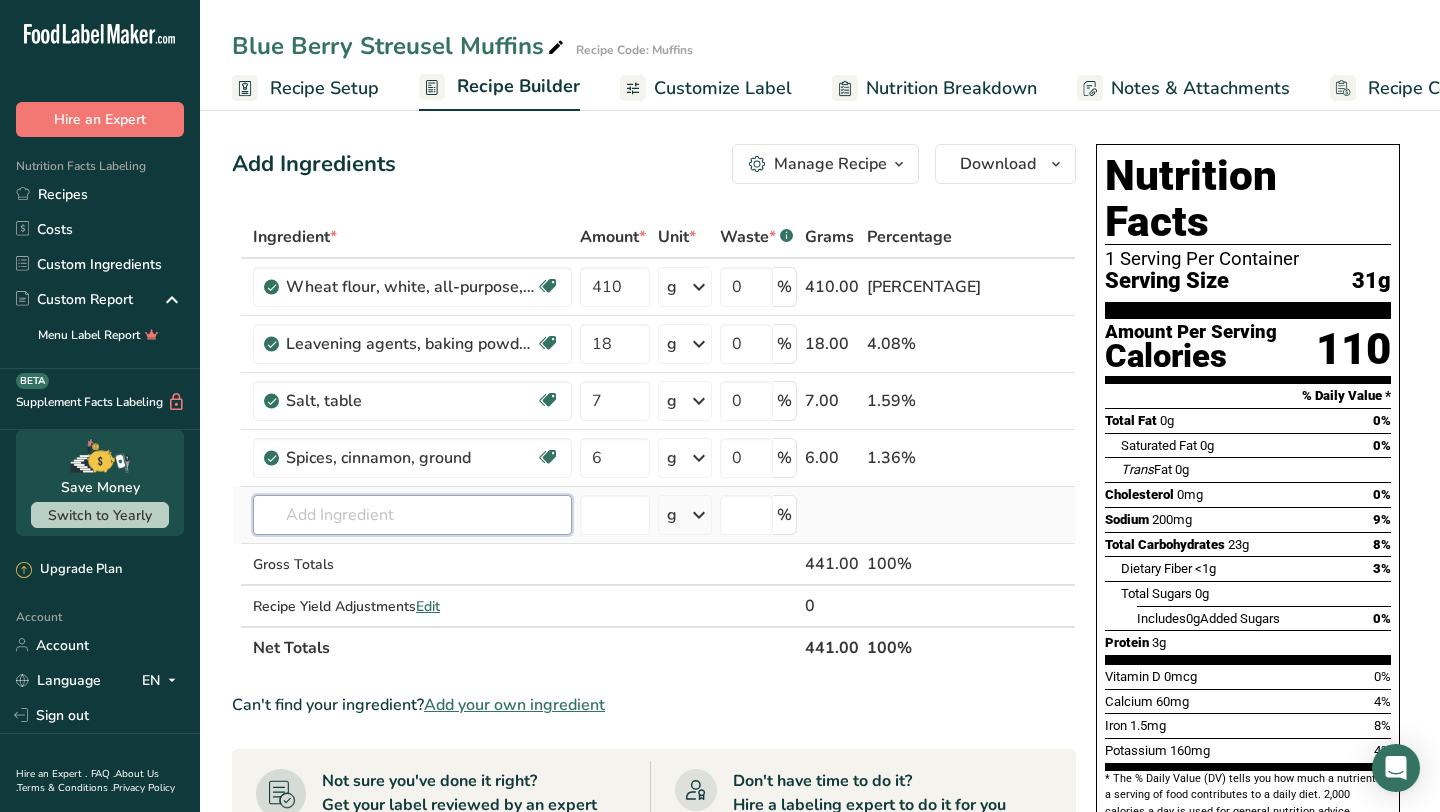 click on "Ingredient *
Amount *
Unit *
Waste *   .a-a{fill:#347362;}.b-a{fill:#fff;}          Grams
Percentage
Wheat flour, white, all-purpose, enriched, unbleached
Dairy free
Vegan
Vegetarian
Soy free
410
g
Portions
1 cup
Weight Units
g
kg
mg
See more
Volume Units
l
Volume units require a density conversion. If you know your ingredient's density enter it below. Otherwise, click on "RIA" our AI Regulatory bot - she will be able to help you
lb/ft3
g/cm3
Confirm
mL
lb/ft3
fl oz" at bounding box center (654, 442) 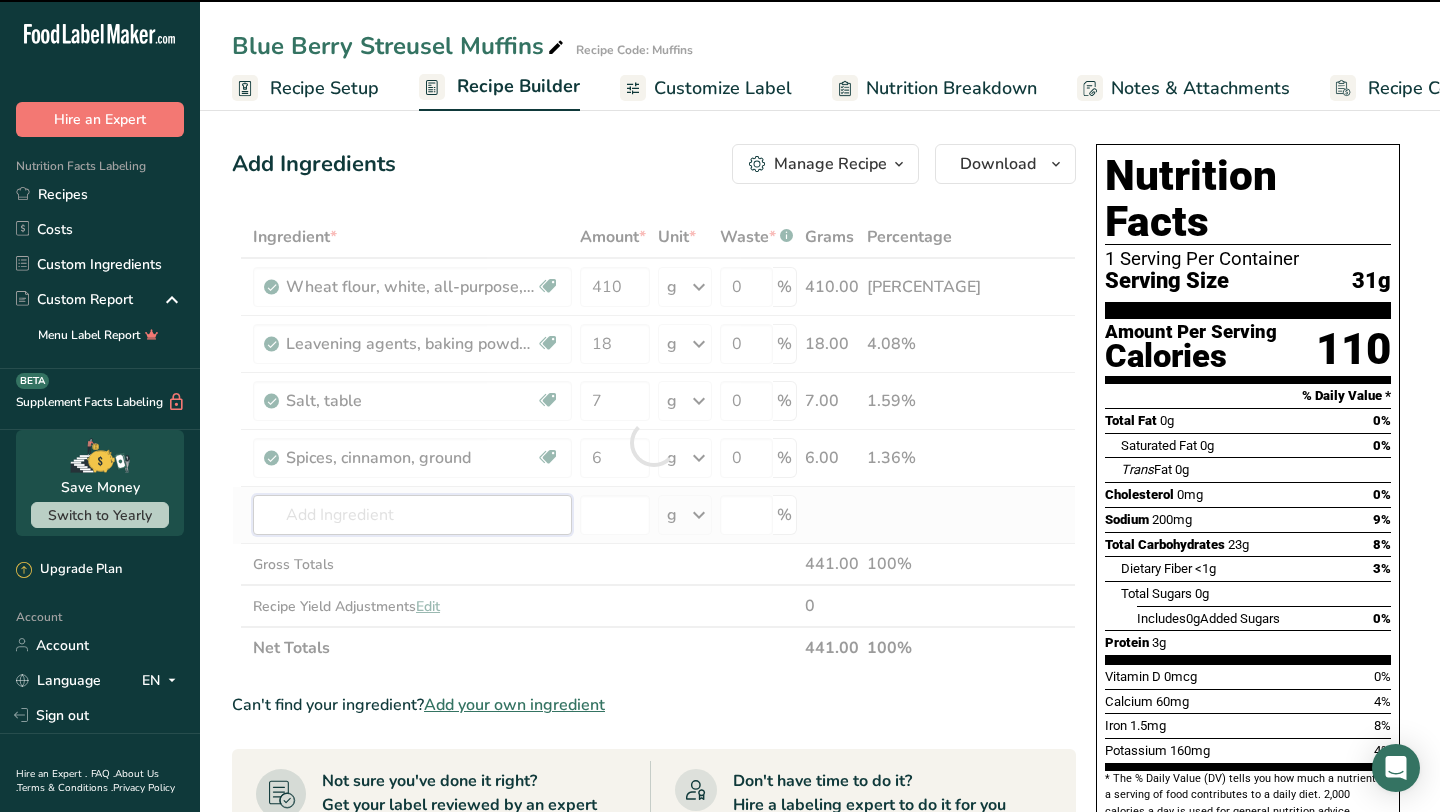 type on "e" 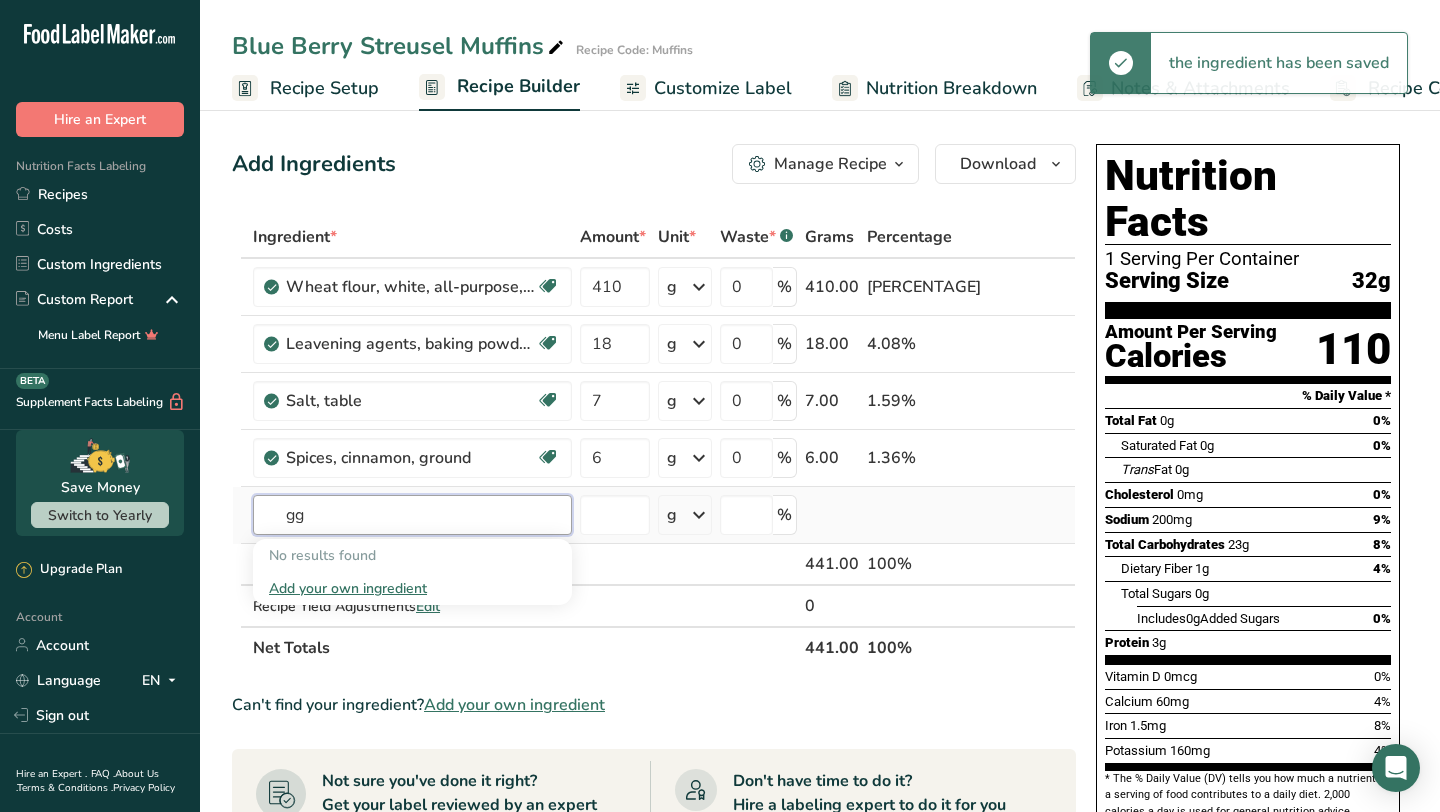 type on "g" 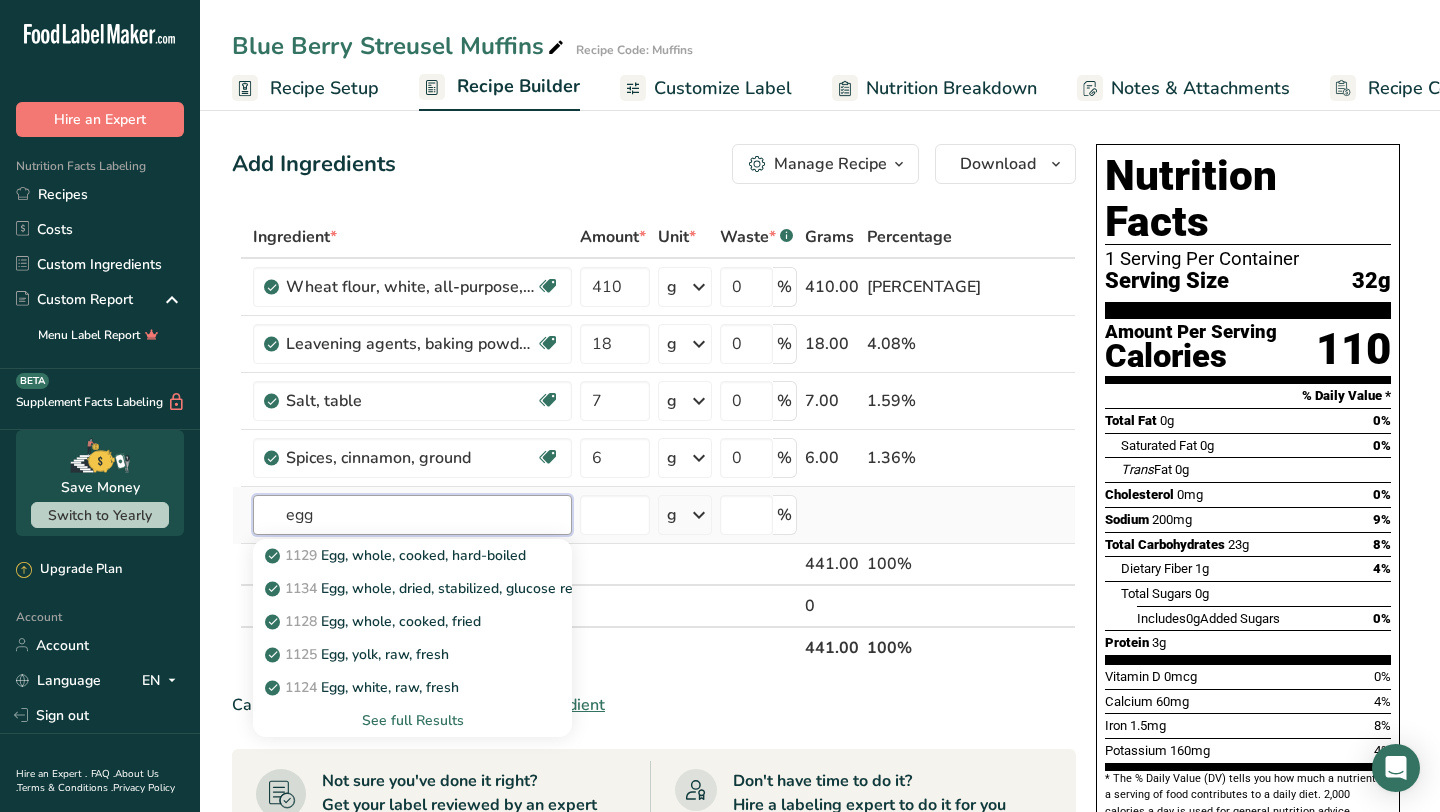 type on "egg" 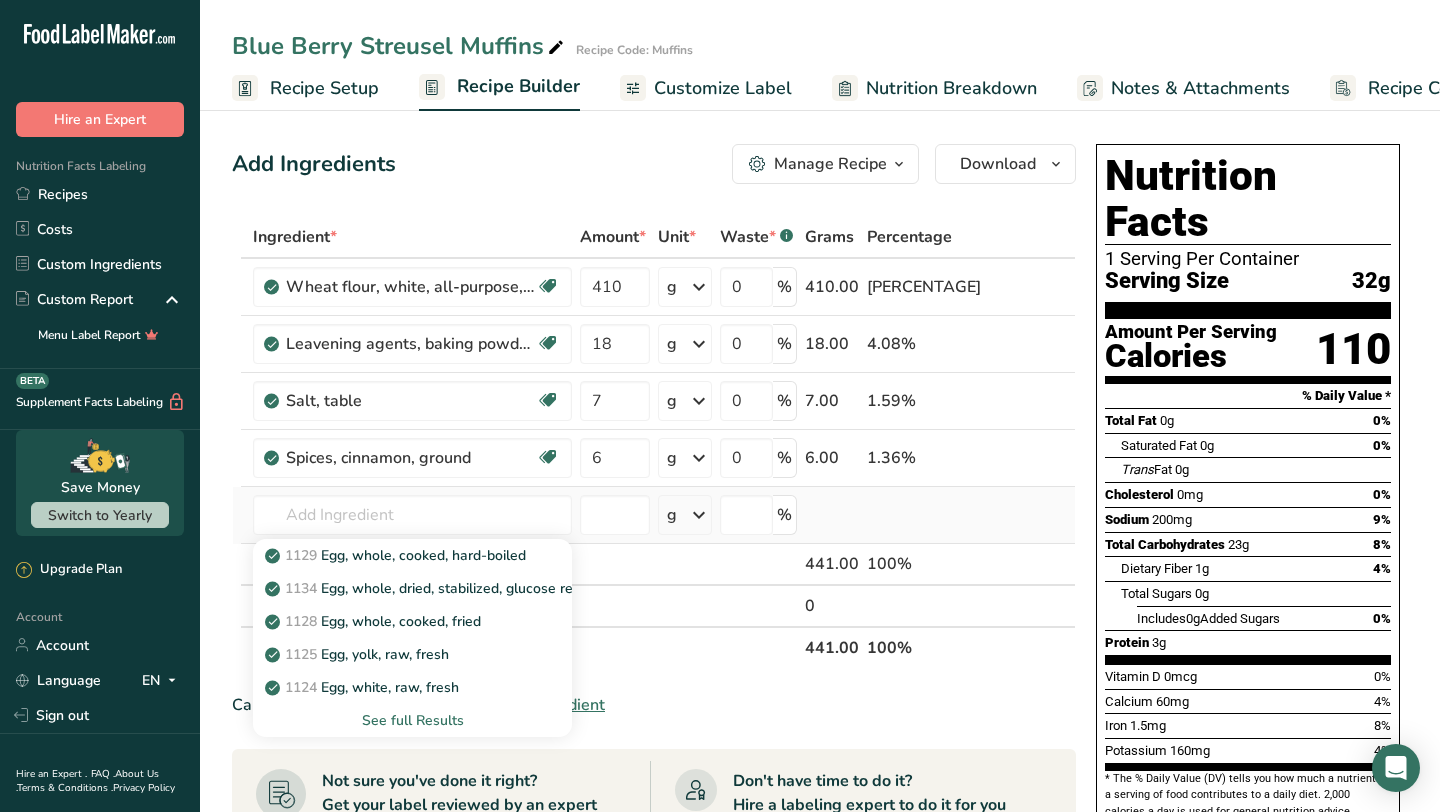 click on "See full Results" at bounding box center (412, 720) 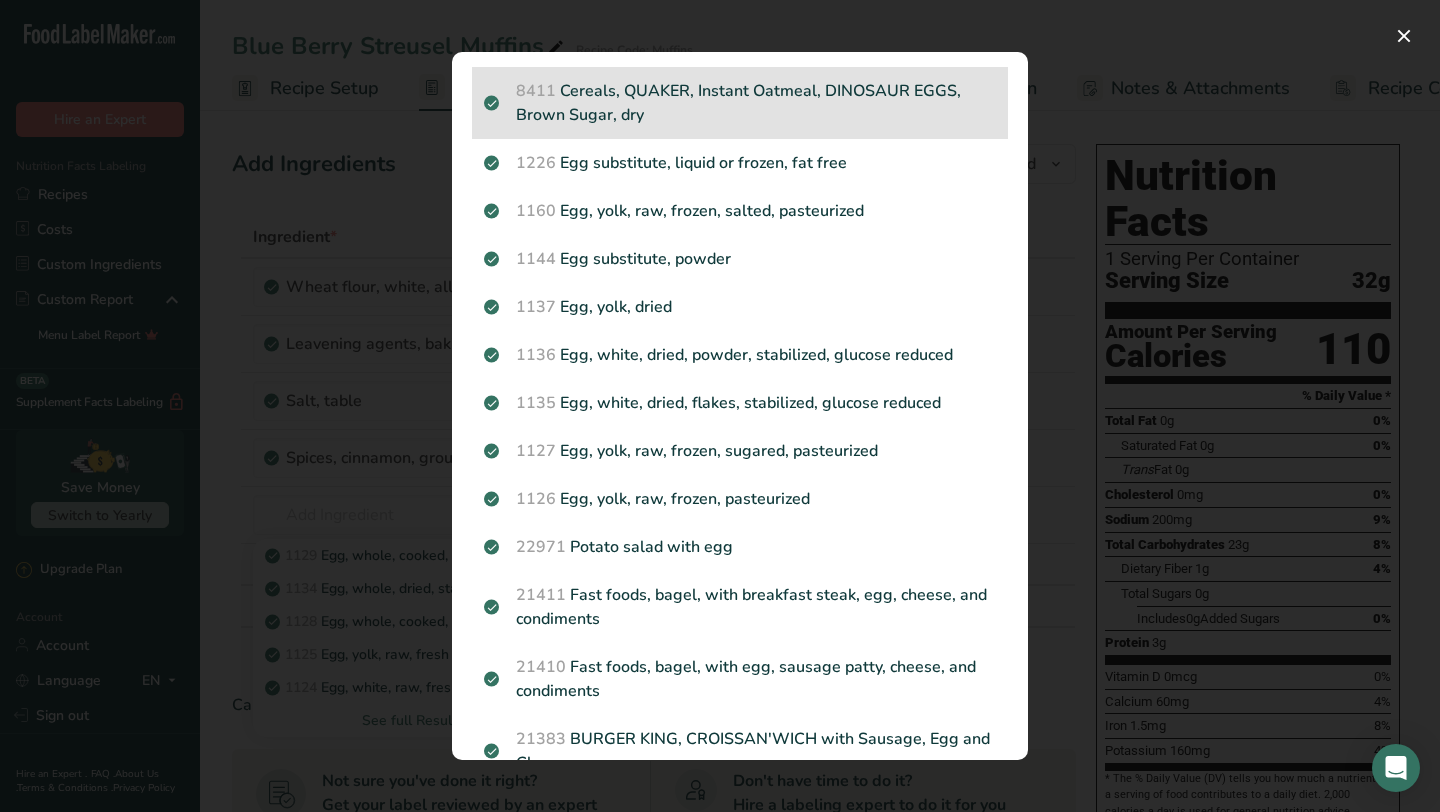scroll, scrollTop: 603, scrollLeft: 0, axis: vertical 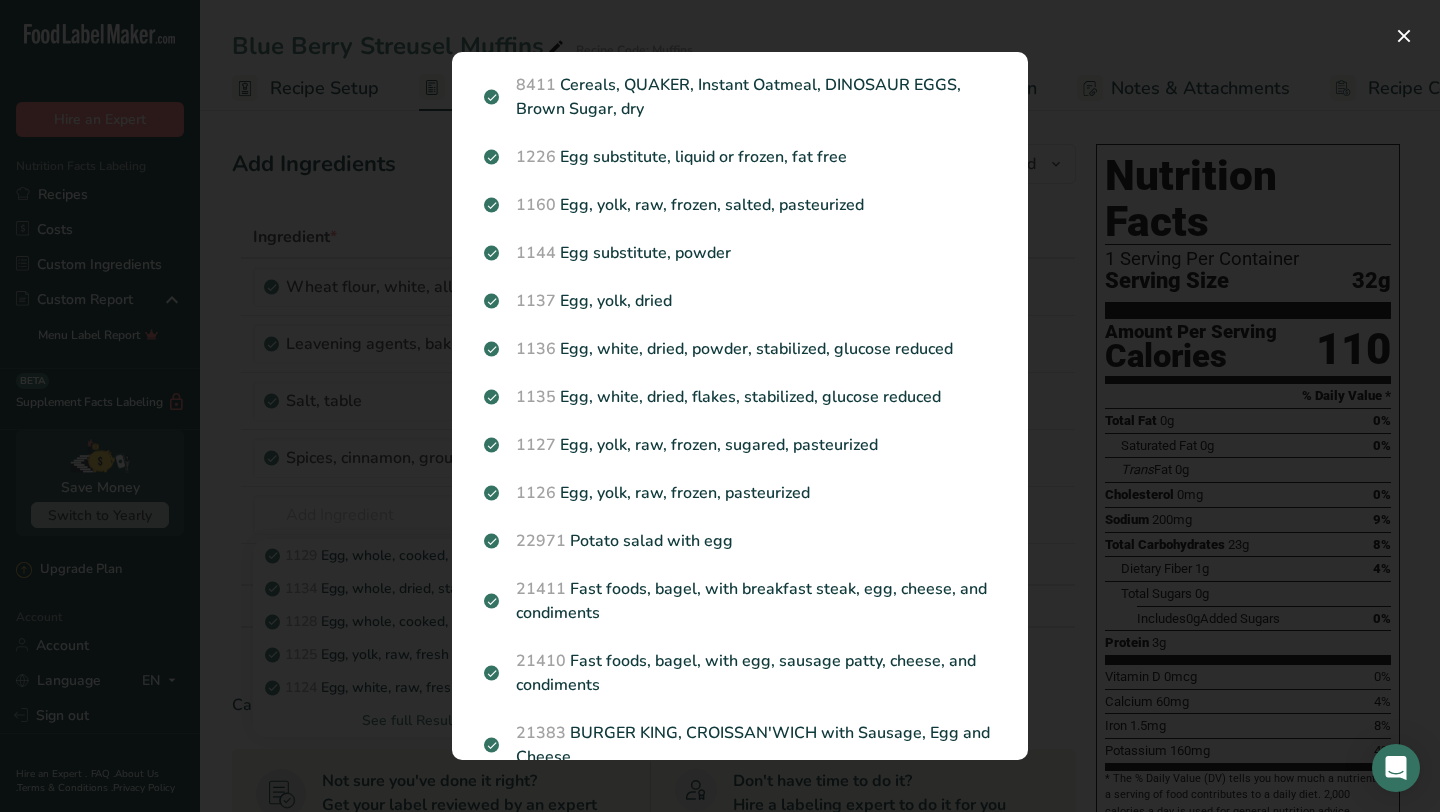 click at bounding box center [720, 406] 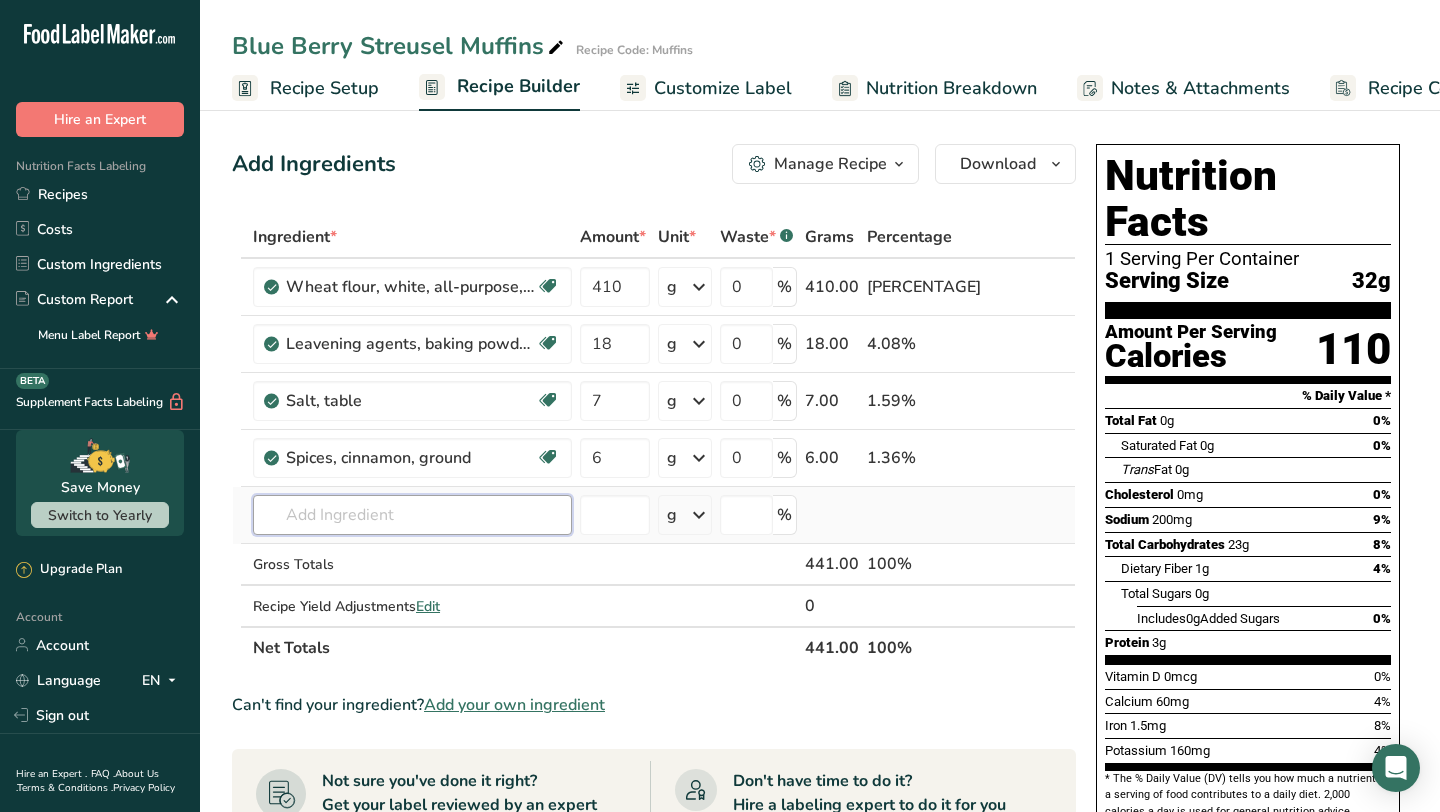 click at bounding box center (412, 515) 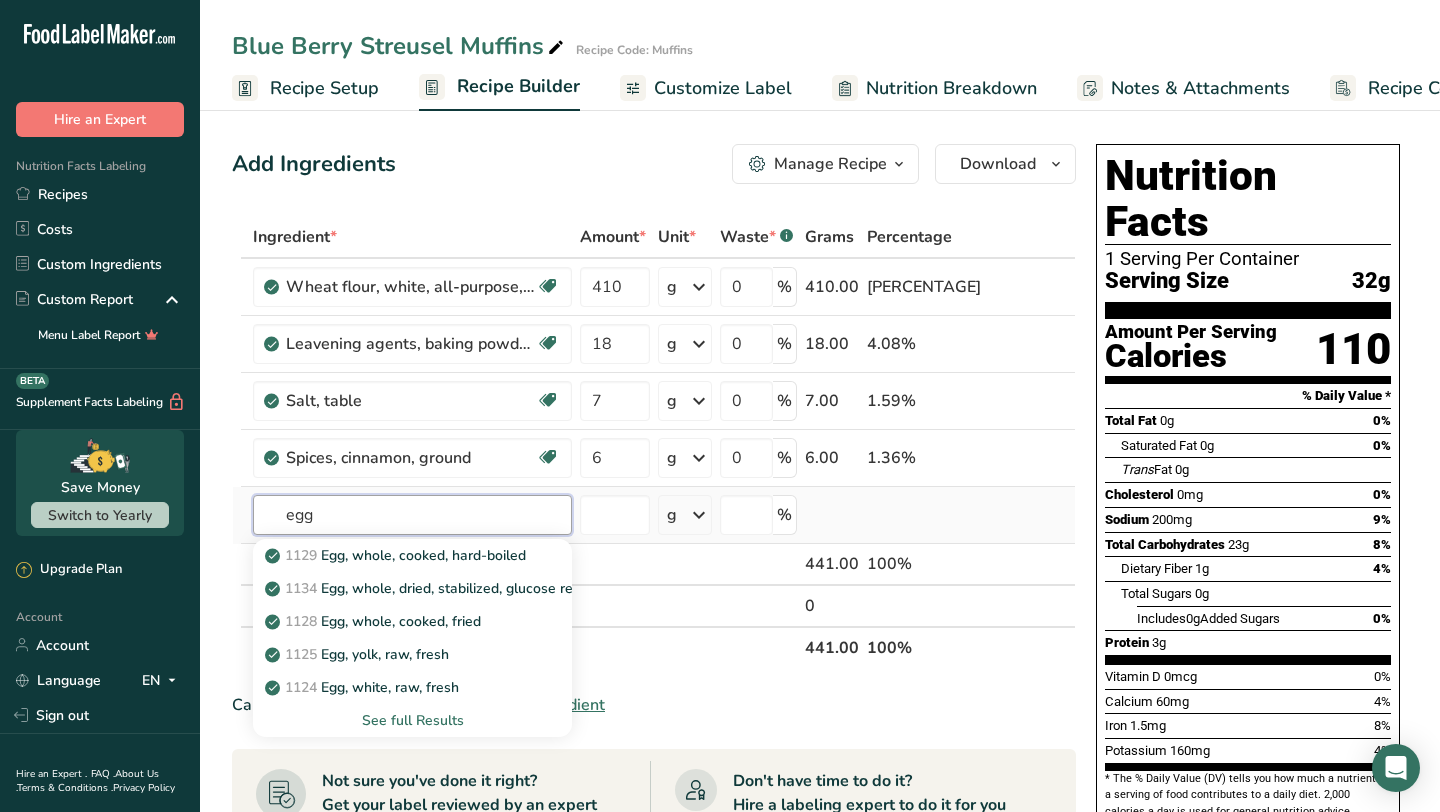type on "egg" 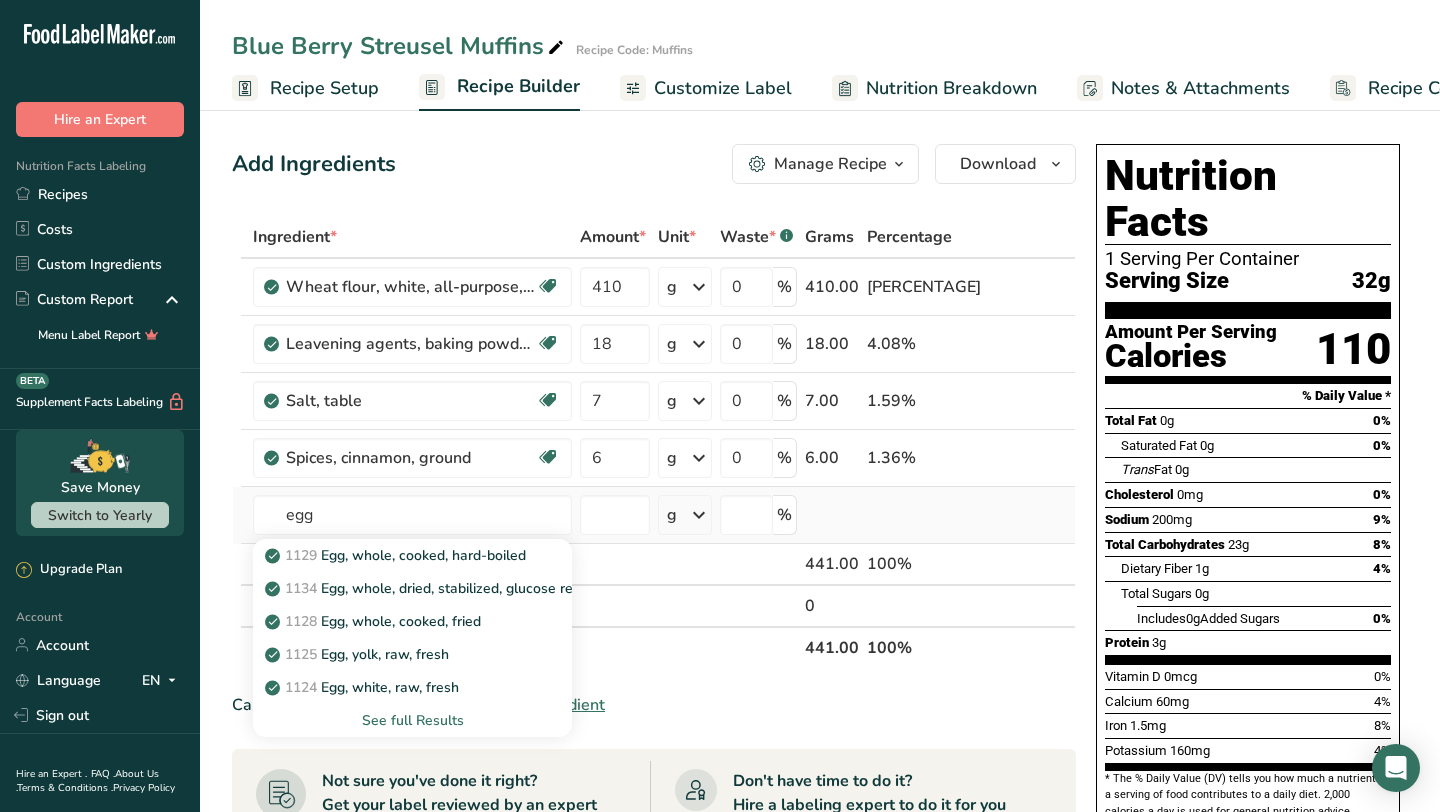 type 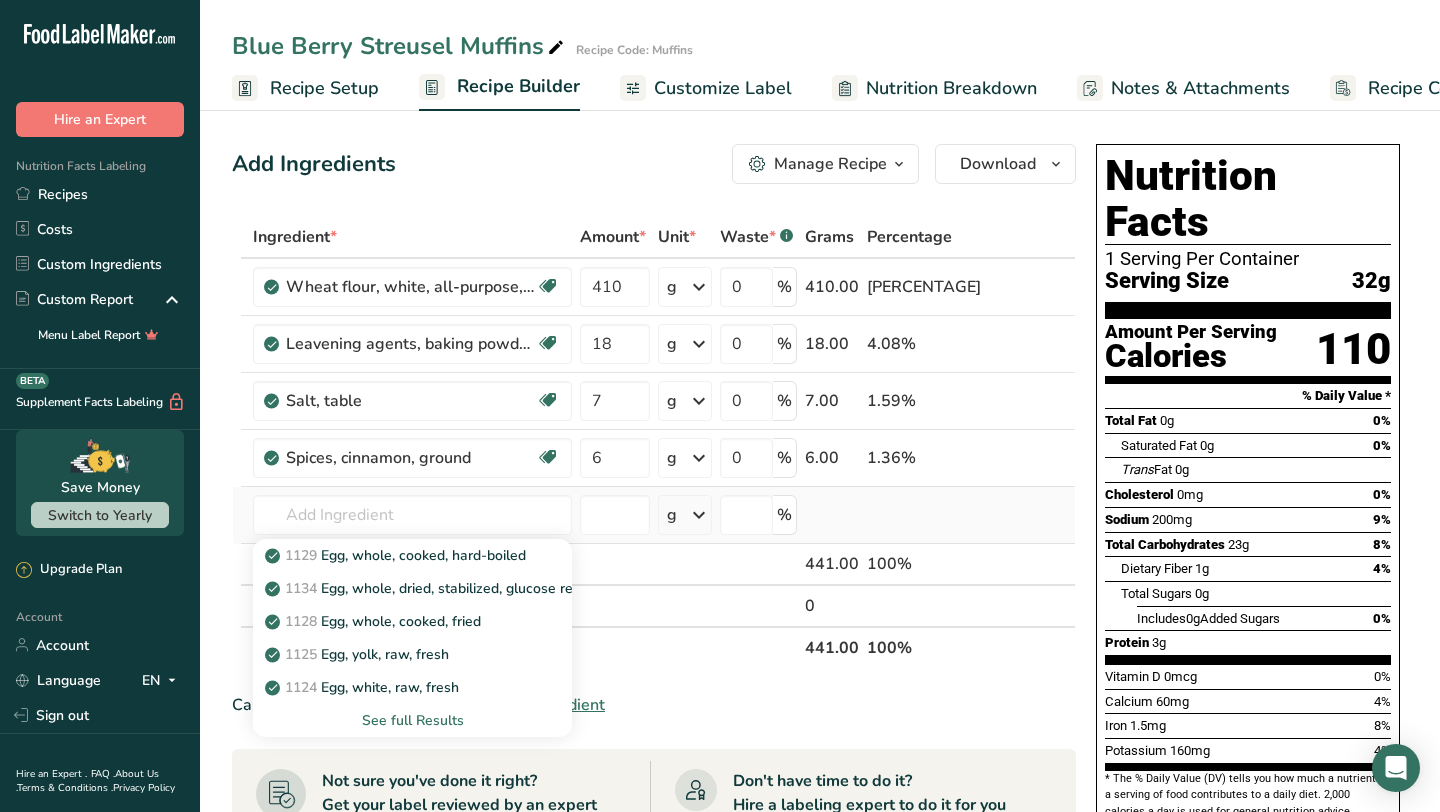 click on "See full Results" at bounding box center [412, 720] 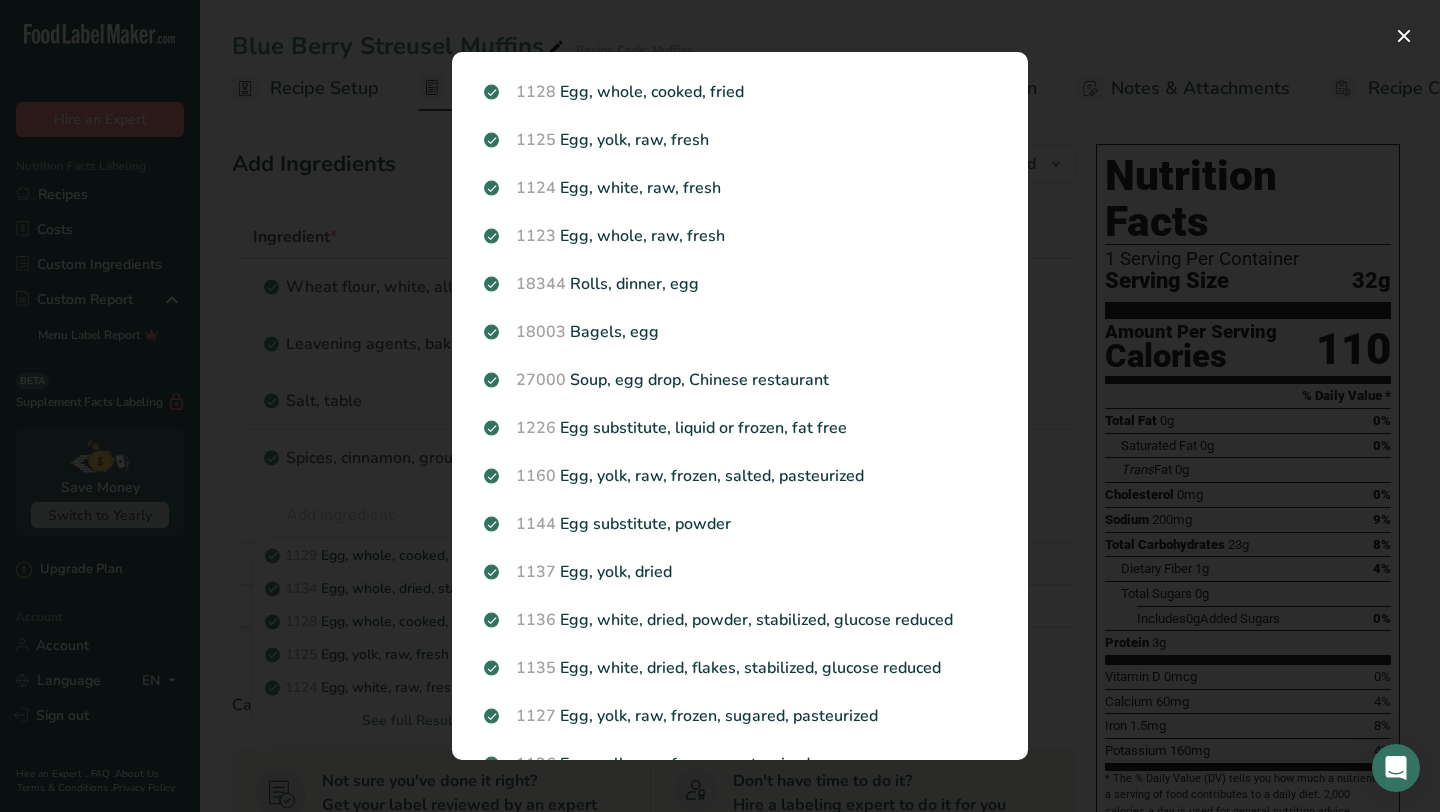 scroll, scrollTop: 96, scrollLeft: 0, axis: vertical 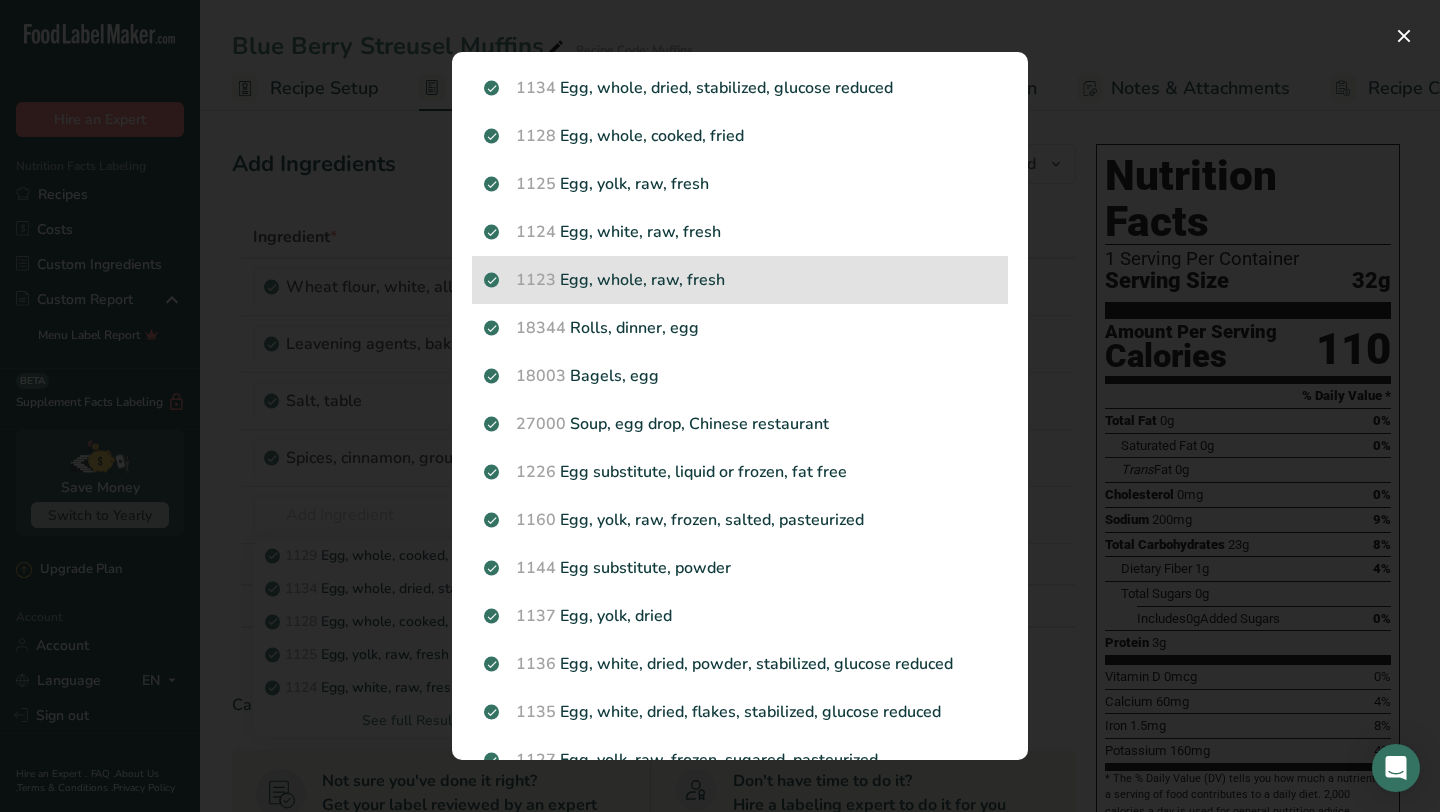 click on "1123
Egg, whole, raw, fresh" at bounding box center (740, 280) 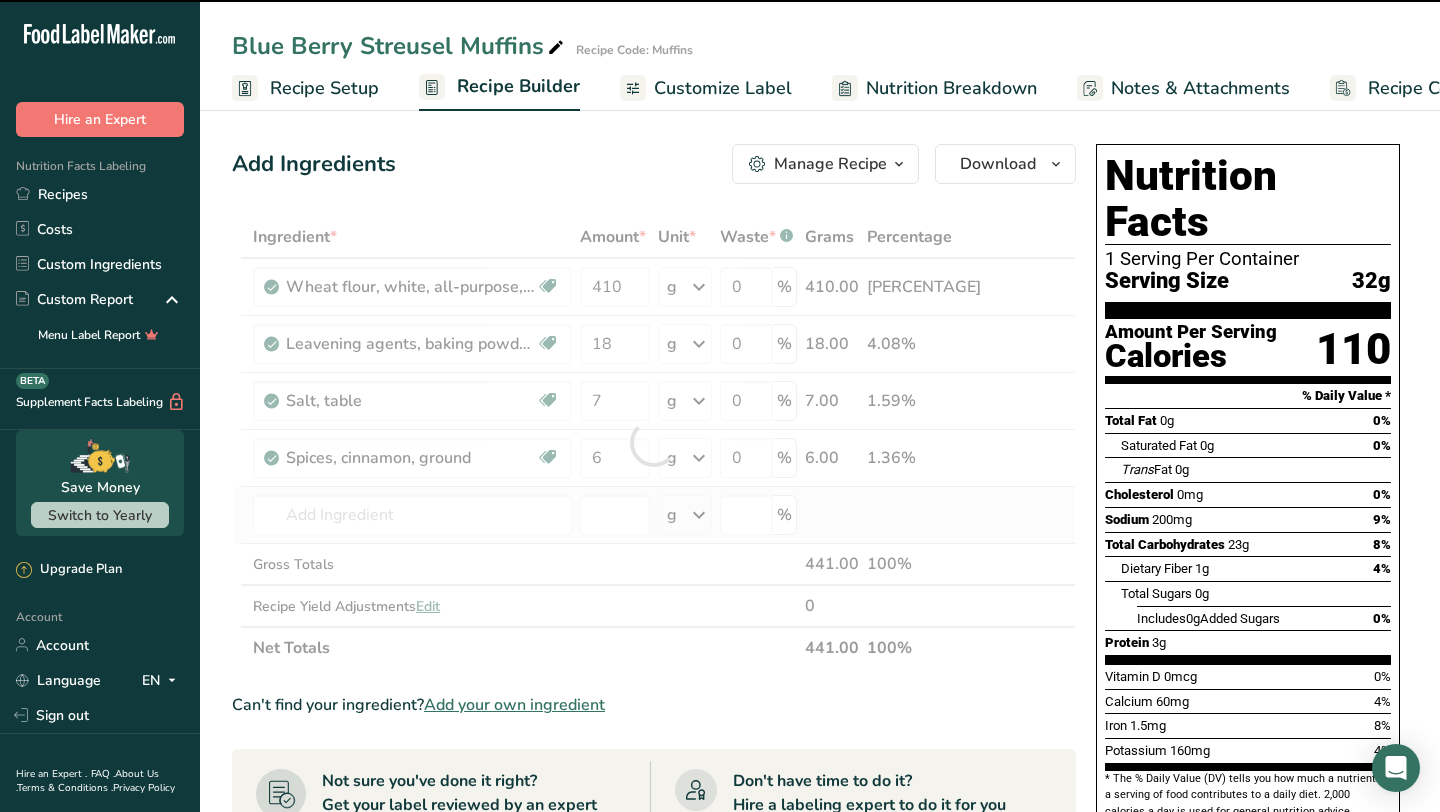 type on "0" 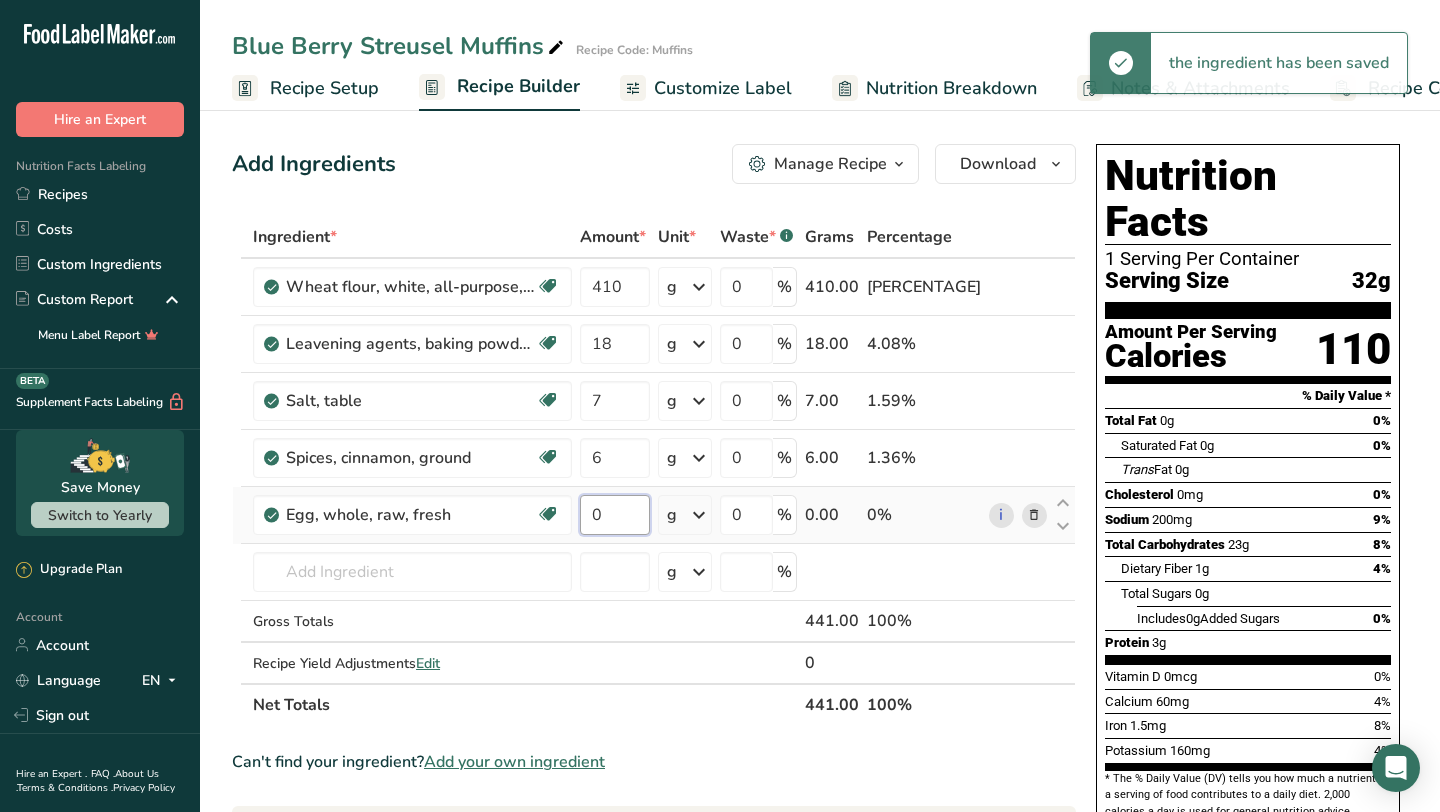 click on "0" at bounding box center [615, 515] 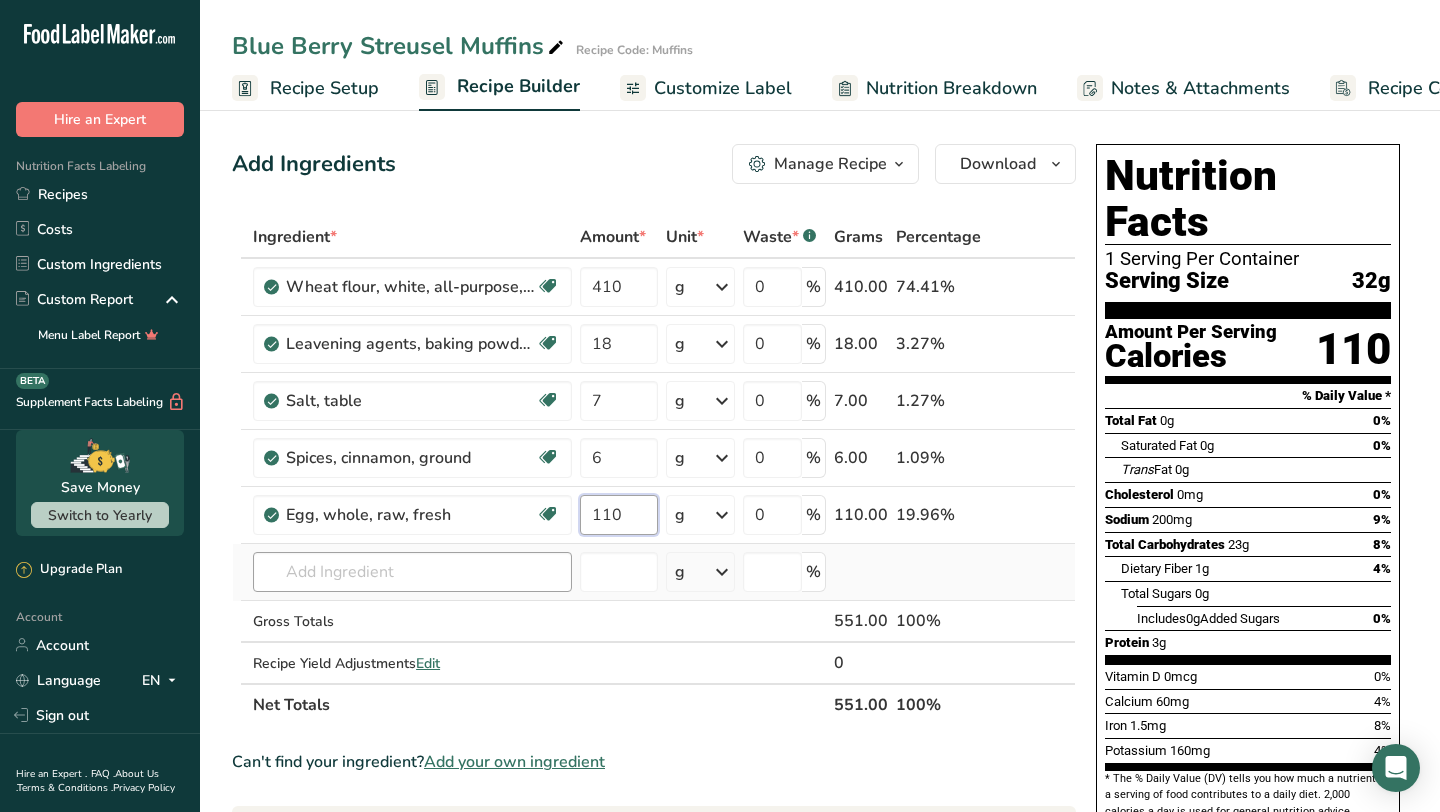 type on "110" 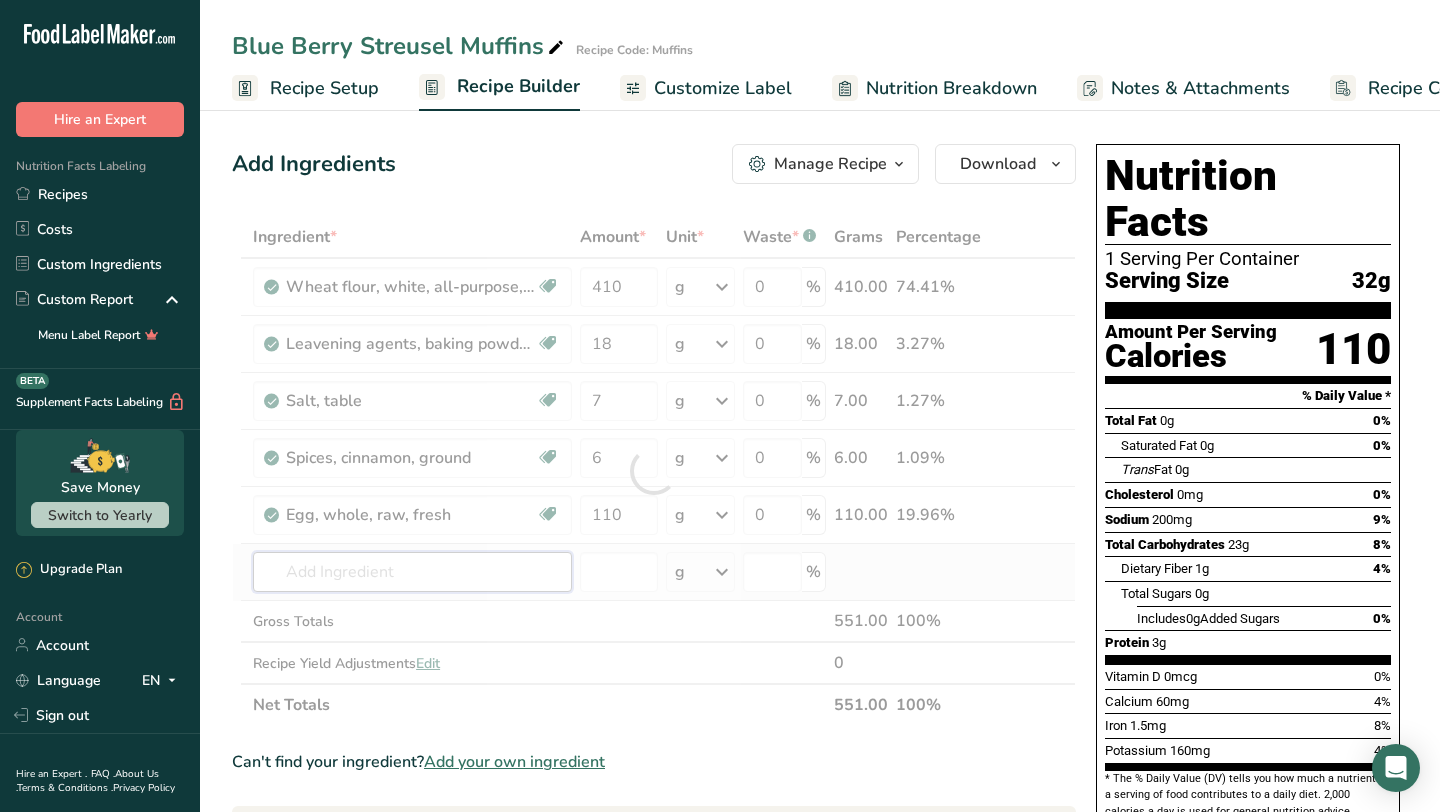 click on "Ingredient *
Amount *
Unit *
Waste *   .a-a{fill:#347362;}.b-a{fill:#fff;}          Grams
Percentage
Wheat flour, white, all-purpose, enriched, unbleached
Dairy free
Vegan
Vegetarian
Soy free
410
g
Portions
1 cup
Weight Units
g
kg
mg
See more
Volume Units
l
Volume units require a density conversion. If you know your ingredient's density enter it below. Otherwise, click on "RIA" our AI Regulatory bot - she will be able to help you
lb/ft3
g/cm3
Confirm
mL
lb/ft3
fl oz" at bounding box center (654, 471) 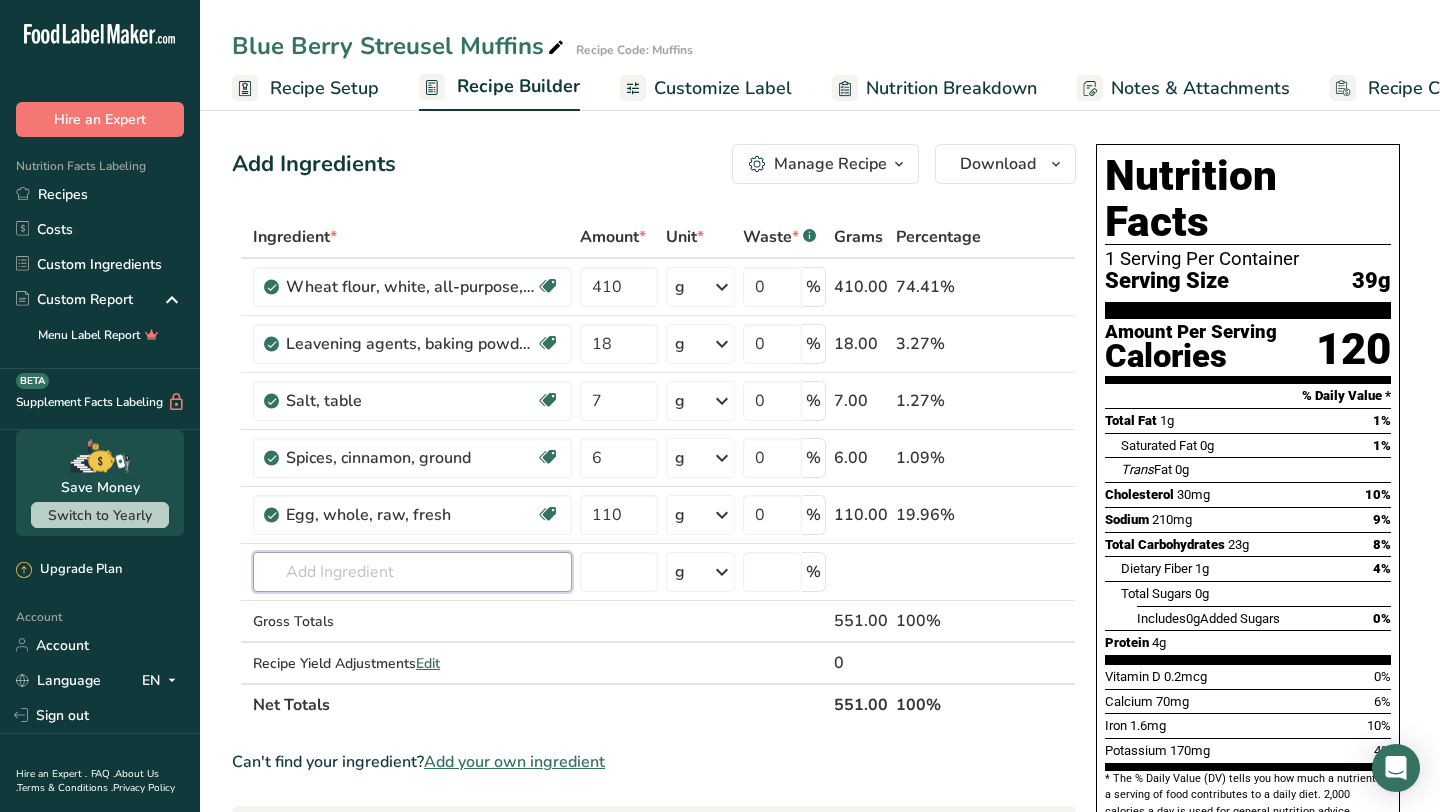 type on "G" 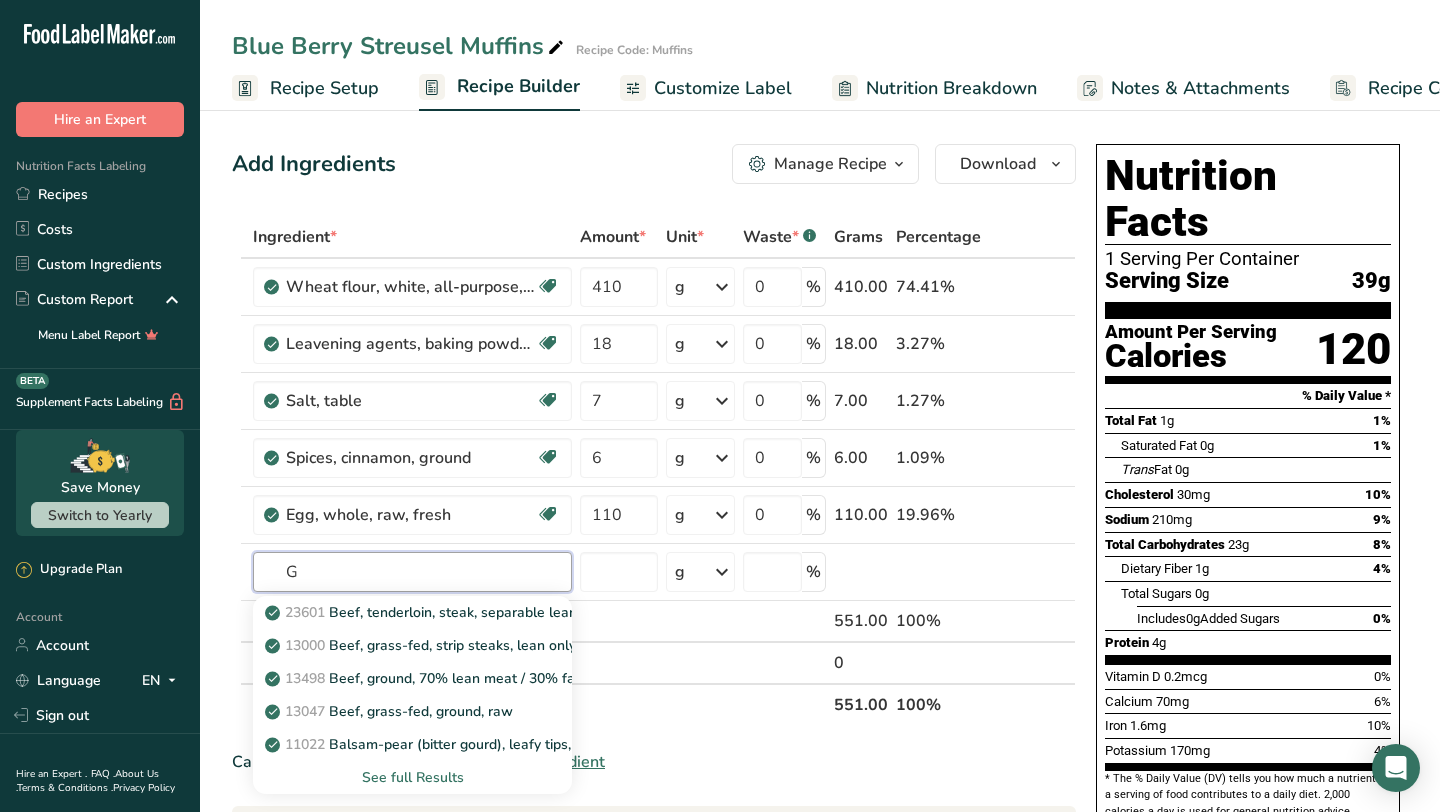 scroll, scrollTop: 0, scrollLeft: 0, axis: both 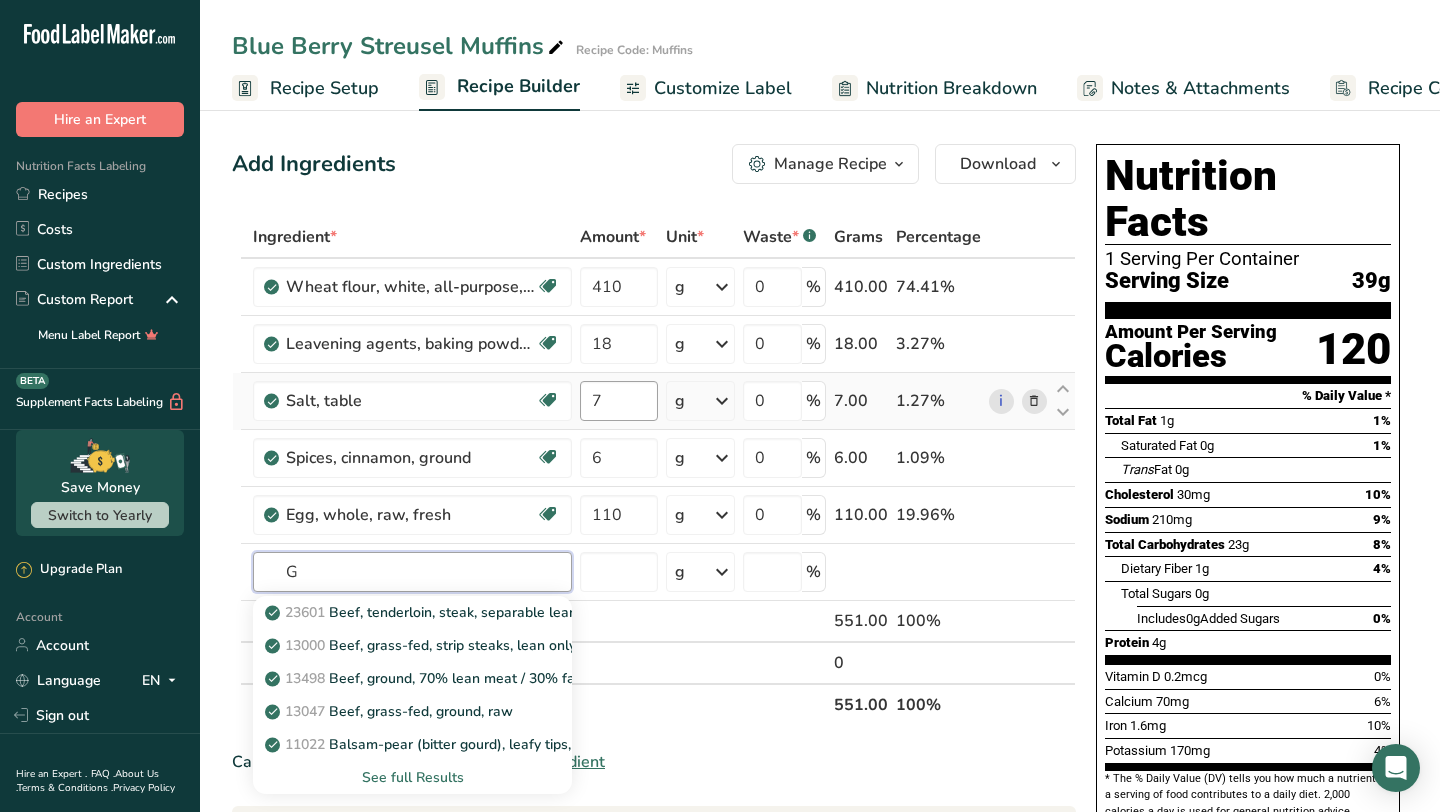 type 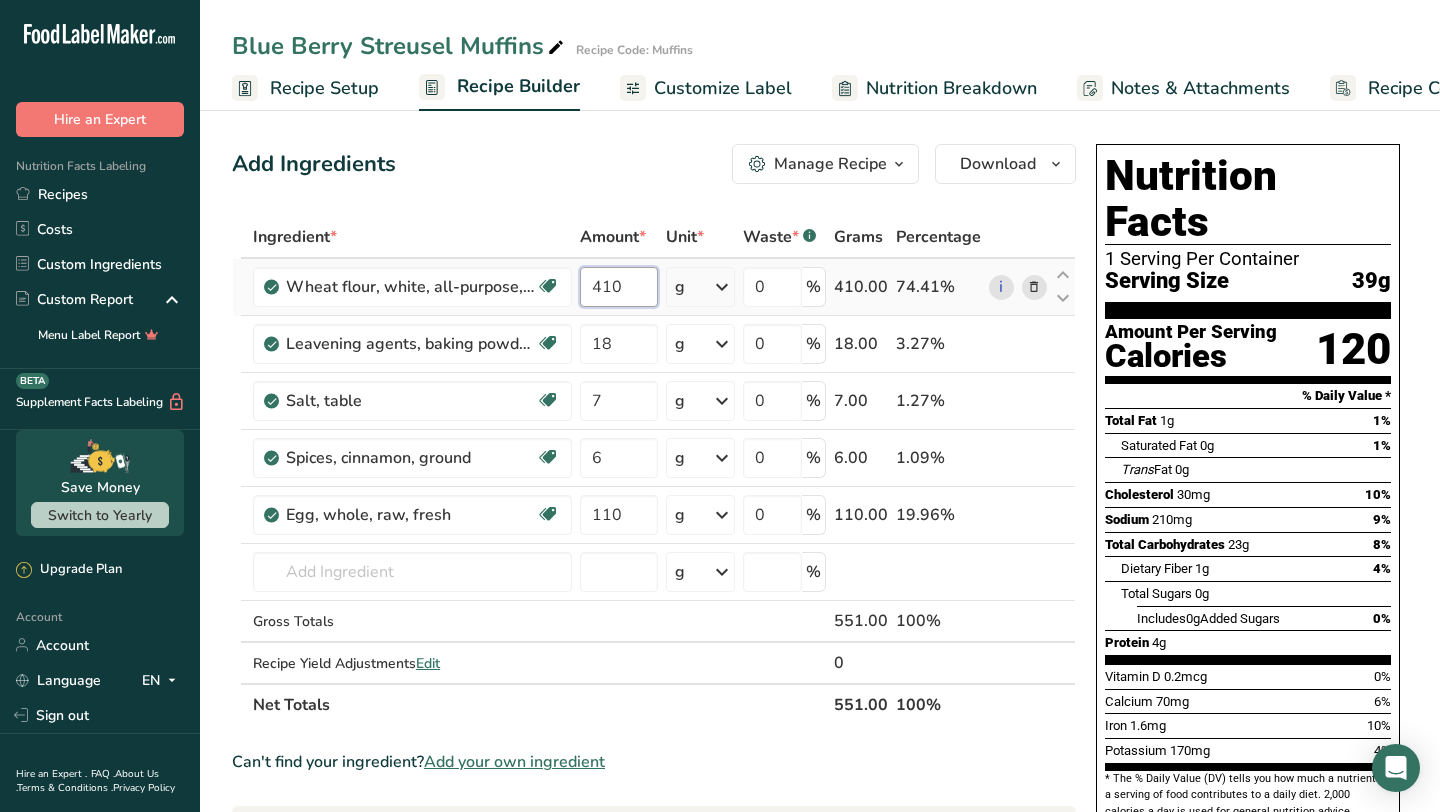 click on "410" at bounding box center [618, 287] 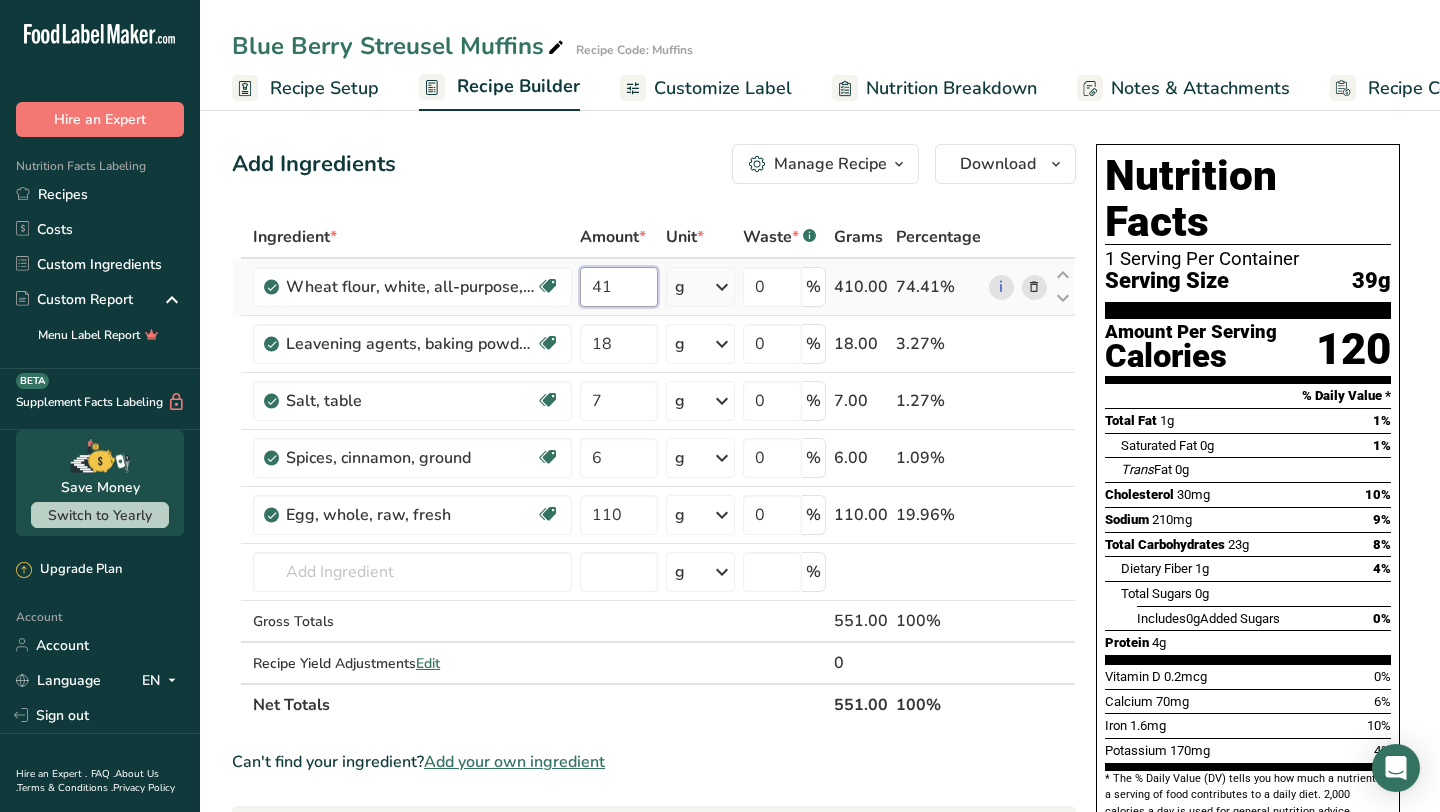 type on "4" 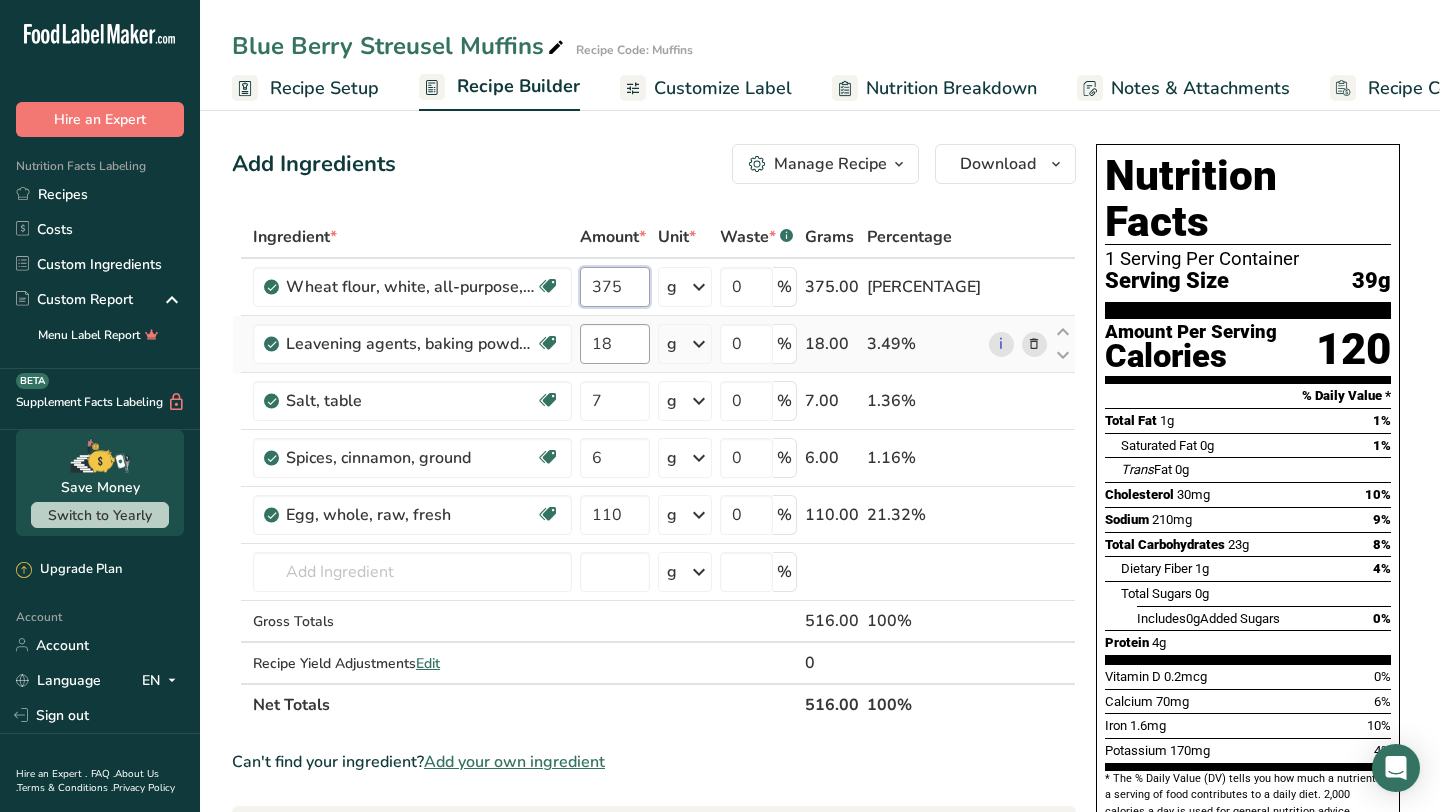 type on "375" 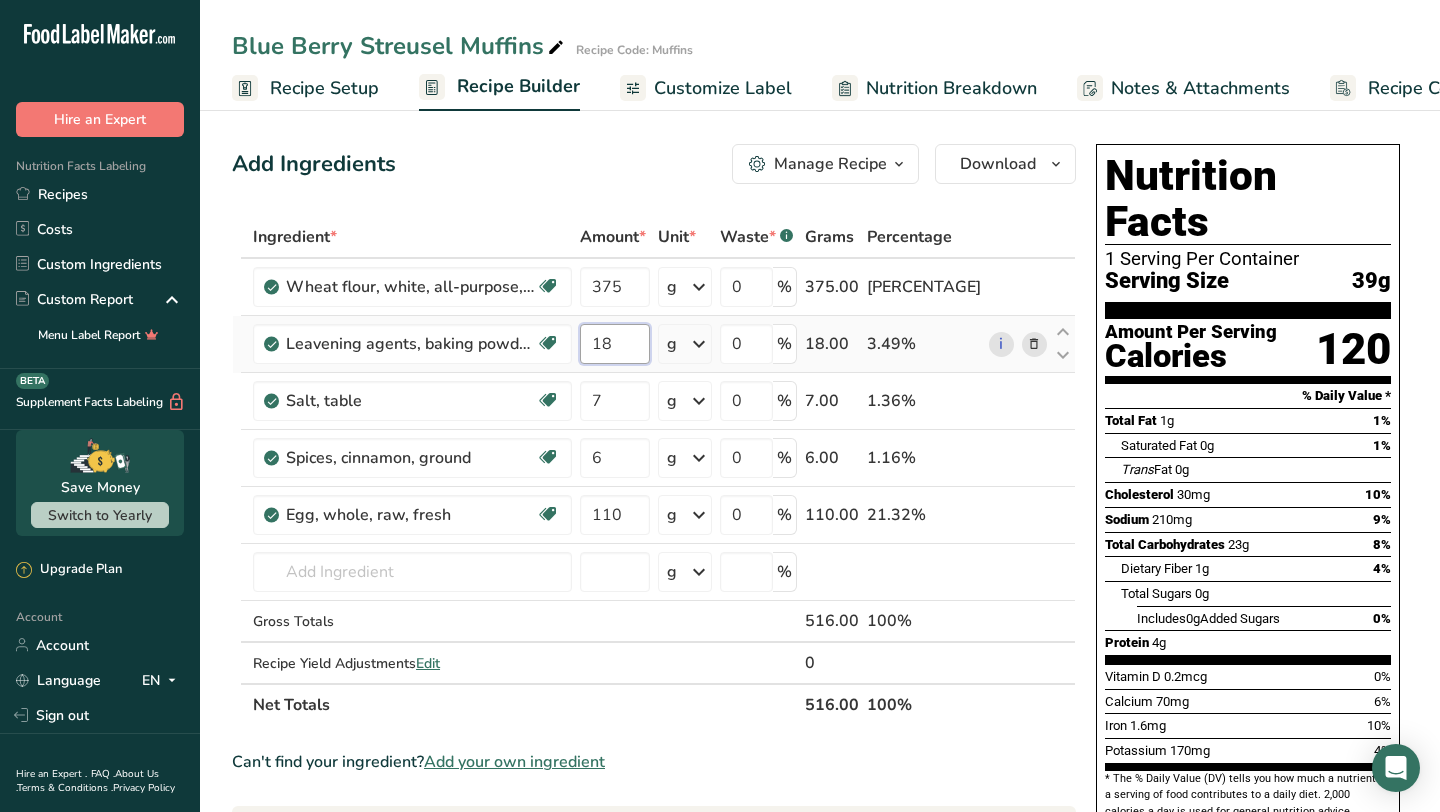 click on "Ingredient *
Amount *
Unit *
Waste *   .a-a{fill:#347362;}.b-a{fill:#fff;}          Grams
Percentage
Wheat flour, white, all-purpose, enriched, unbleached
Dairy free
Vegan
Vegetarian
Soy free
375
g
Portions
1 cup
Weight Units
g
kg
mg
See more
Volume Units
l
Volume units require a density conversion. If you know your ingredient's density enter it below. Otherwise, click on "RIA" our AI Regulatory bot - she will be able to help you
lb/ft3
g/cm3
Confirm
mL
lb/ft3
fl oz" at bounding box center (654, 471) 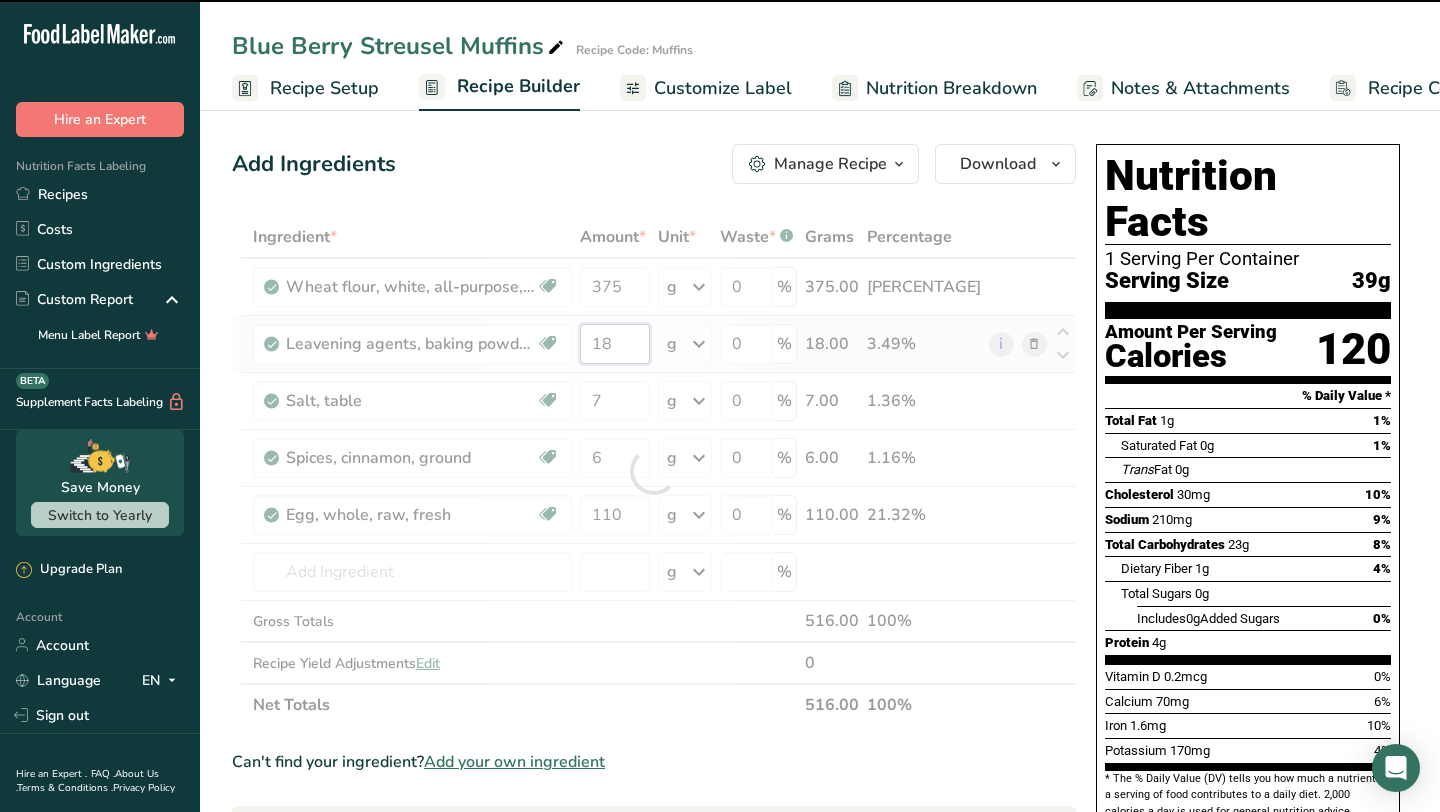 type on "1" 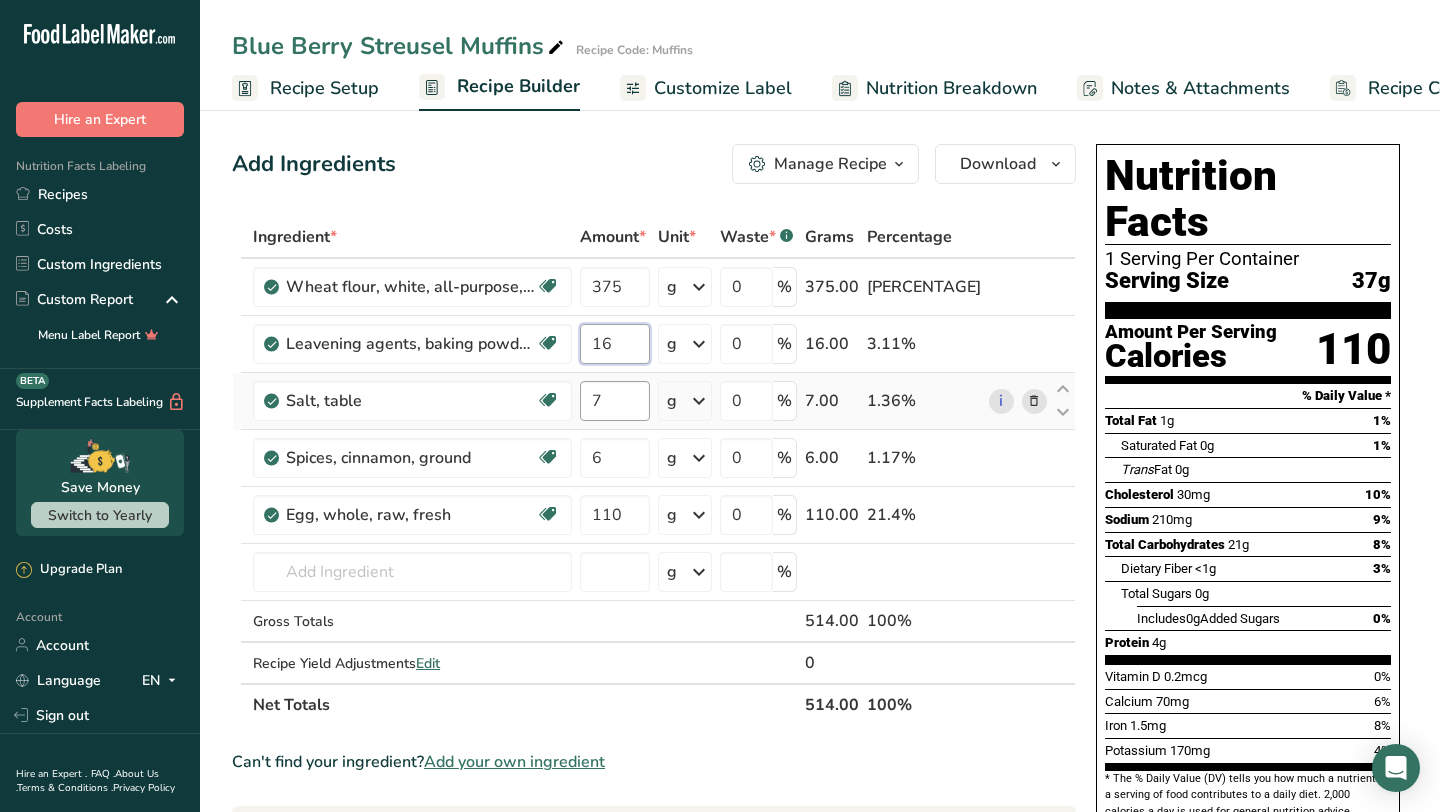 type on "16" 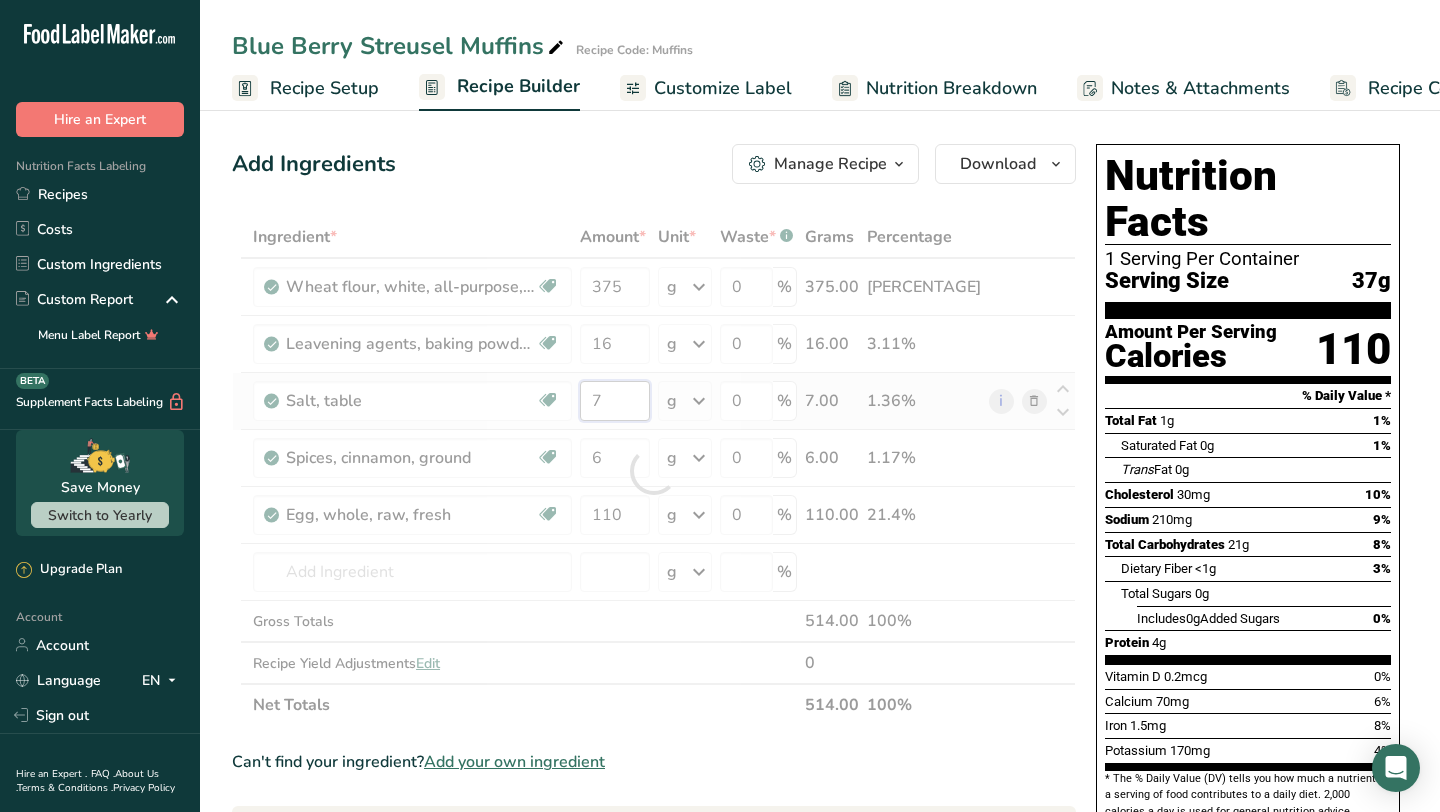 click on "Ingredient *
Amount *
Unit *
Waste *   .a-a{fill:#347362;}.b-a{fill:#fff;}          Grams
Percentage
Wheat flour, white, all-purpose, enriched, unbleached
Dairy free
Vegan
Vegetarian
Soy free
375
g
Portions
1 cup
Weight Units
g
kg
mg
See more
Volume Units
l
Volume units require a density conversion. If you know your ingredient's density enter it below. Otherwise, click on "RIA" our AI Regulatory bot - she will be able to help you
lb/ft3
g/cm3
Confirm
mL
lb/ft3
fl oz" at bounding box center (654, 471) 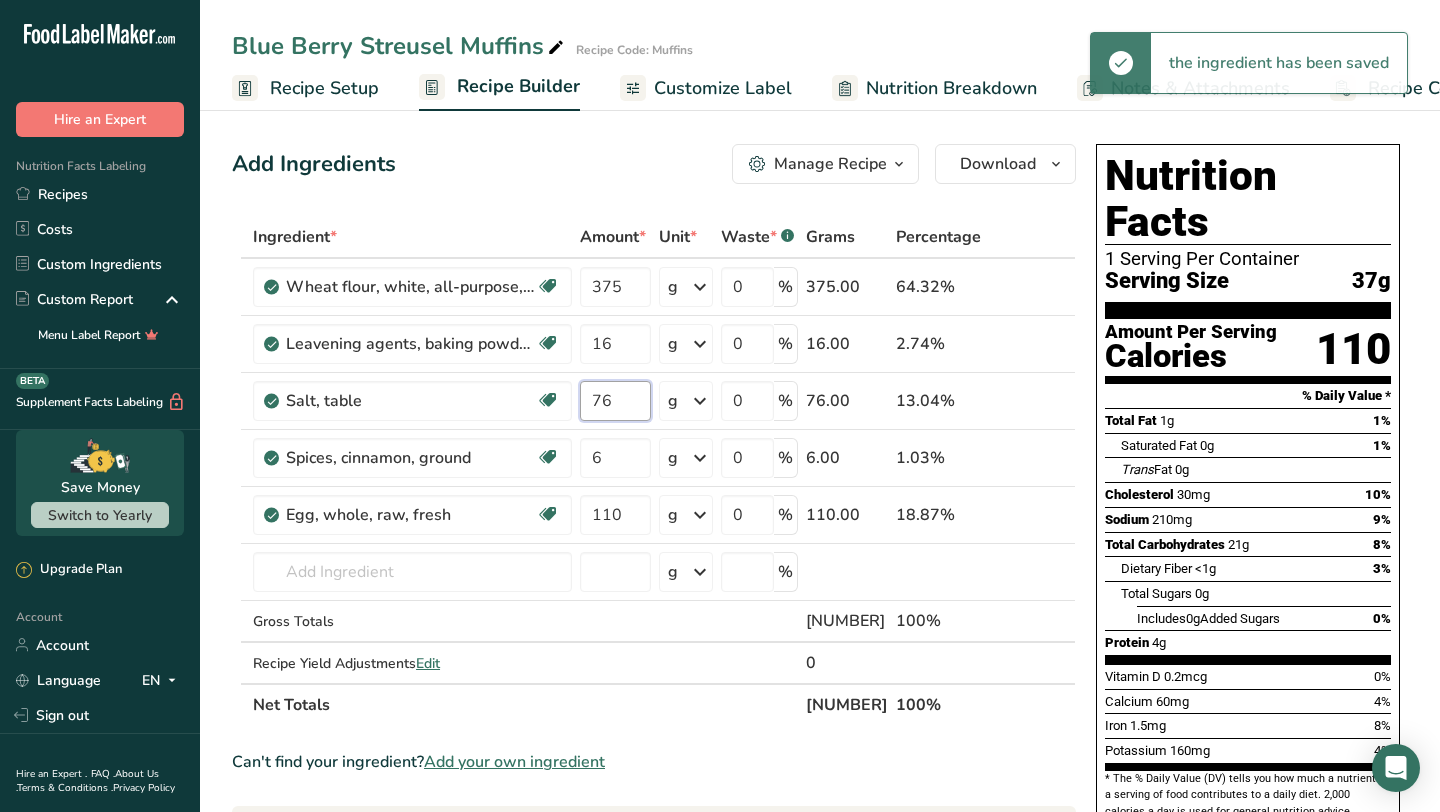 type on "7" 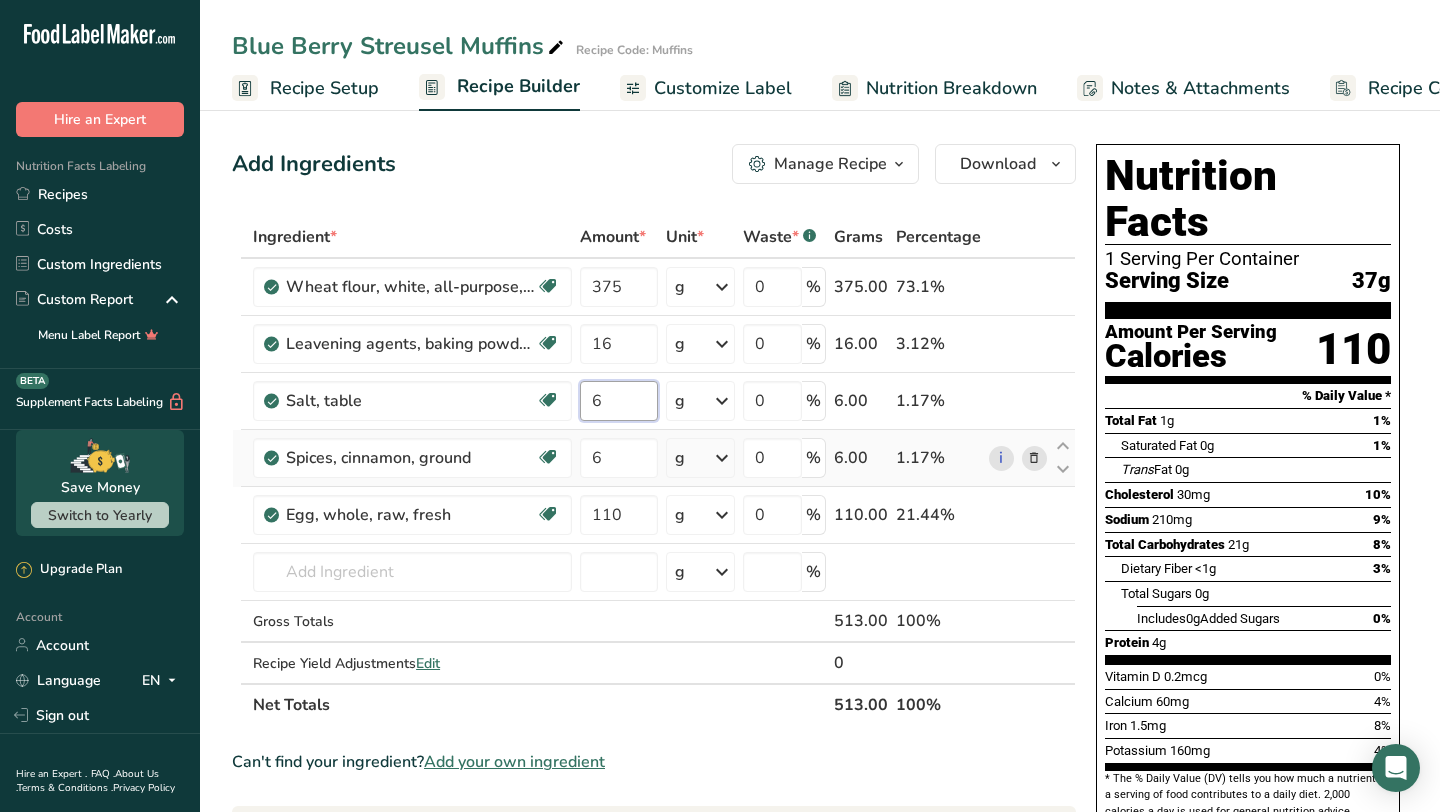 type on "6" 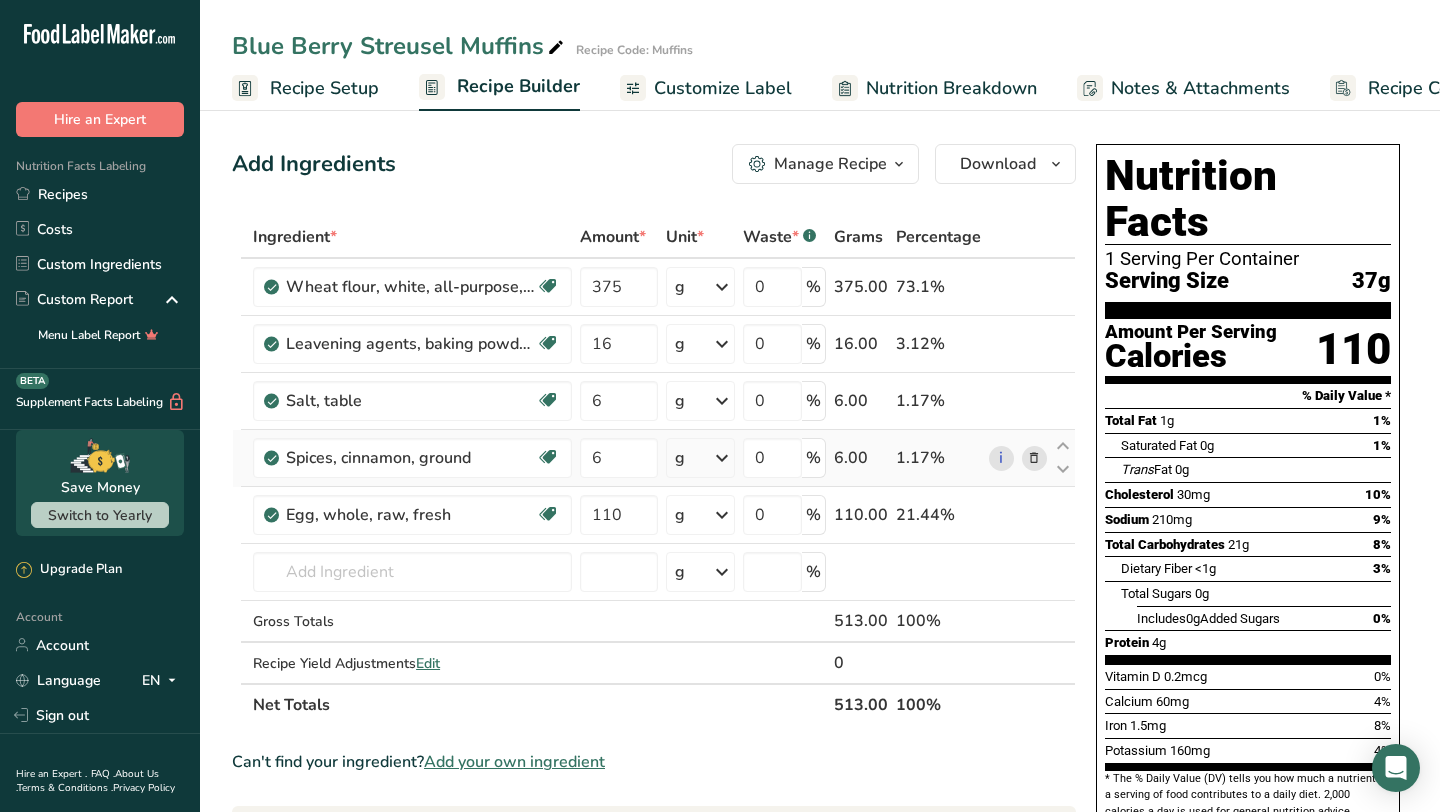 click on "Ingredient *
Amount *
Unit *
Waste *   .a-a{fill:#347362;}.b-a{fill:#fff;}          Grams
Percentage
Wheat flour, white, all-purpose, enriched, unbleached
Dairy free
Vegan
Vegetarian
Soy free
375
g
Portions
1 cup
Weight Units
g
kg
mg
See more
Volume Units
l
Volume units require a density conversion. If you know your ingredient's density enter it below. Otherwise, click on "RIA" our AI Regulatory bot - she will be able to help you
lb/ft3
g/cm3
Confirm
mL
lb/ft3
fl oz" at bounding box center (654, 471) 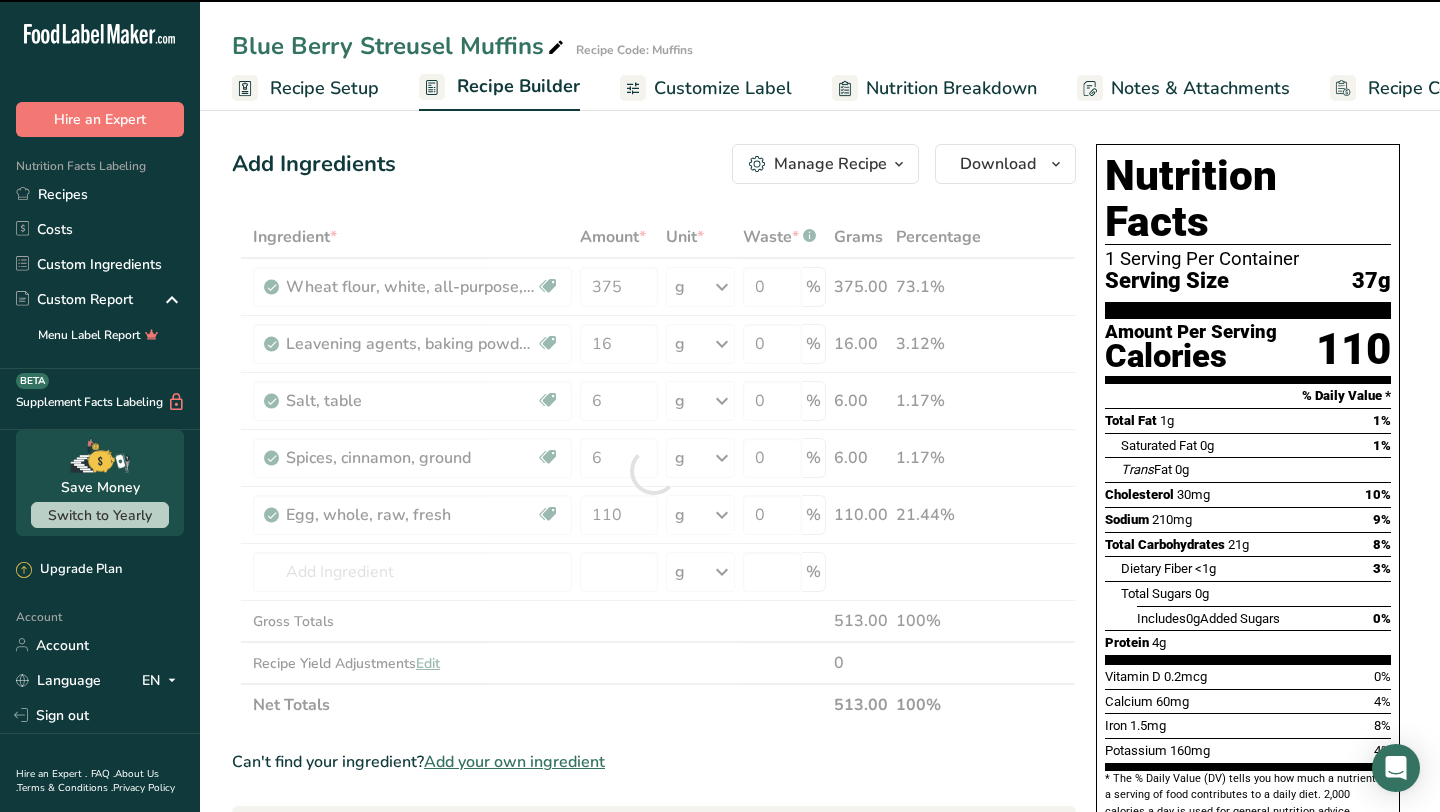 click at bounding box center (654, 471) 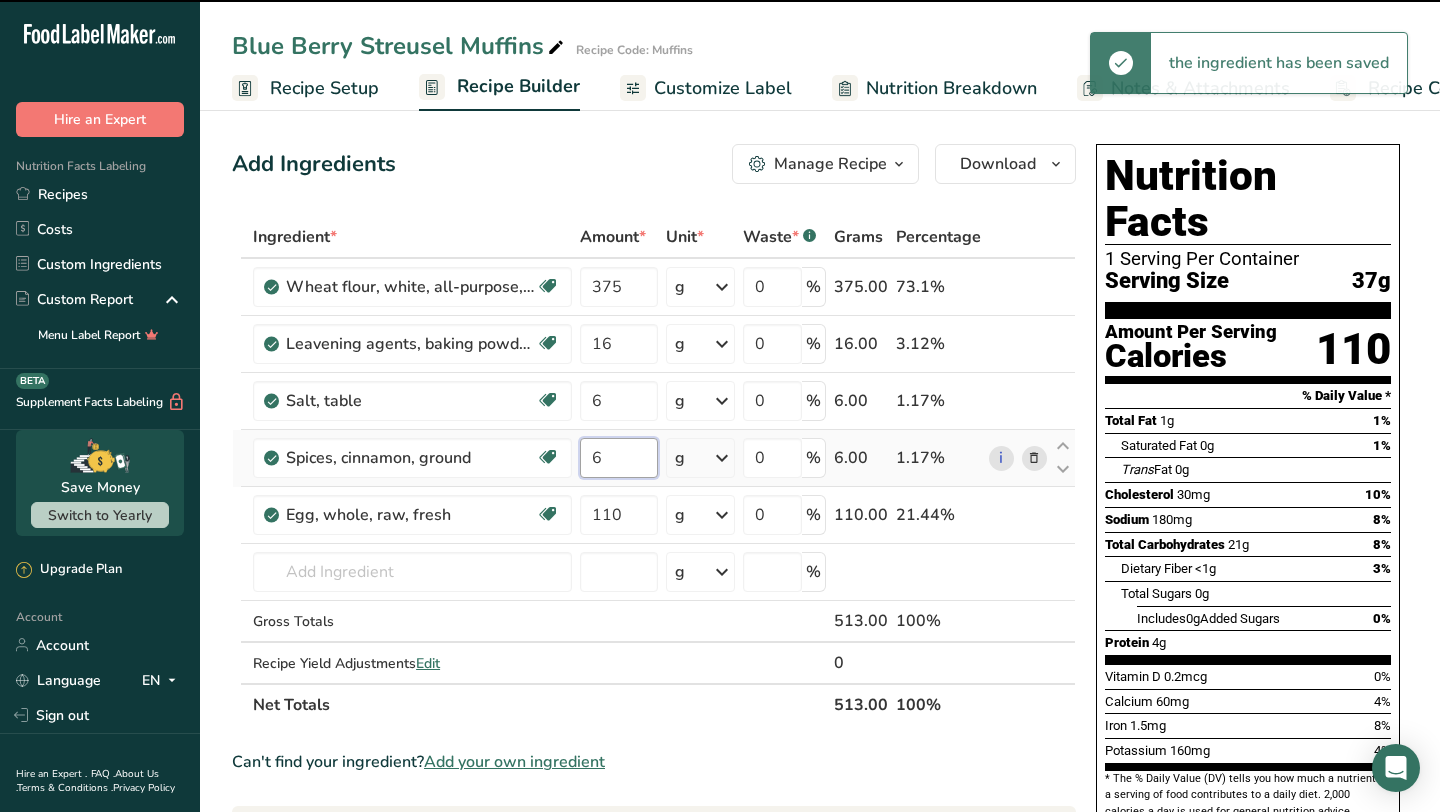 click on "6" at bounding box center (618, 458) 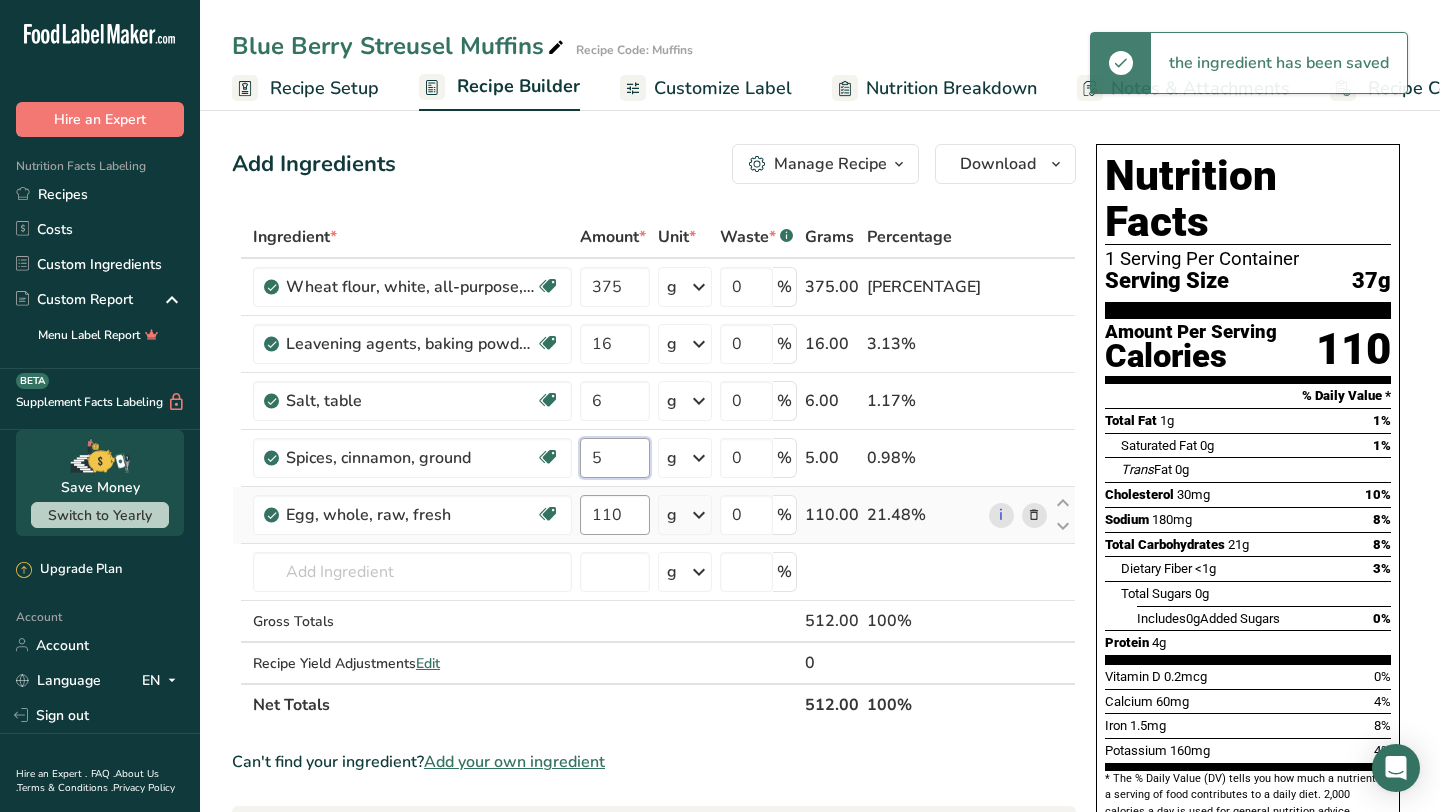 type on "5" 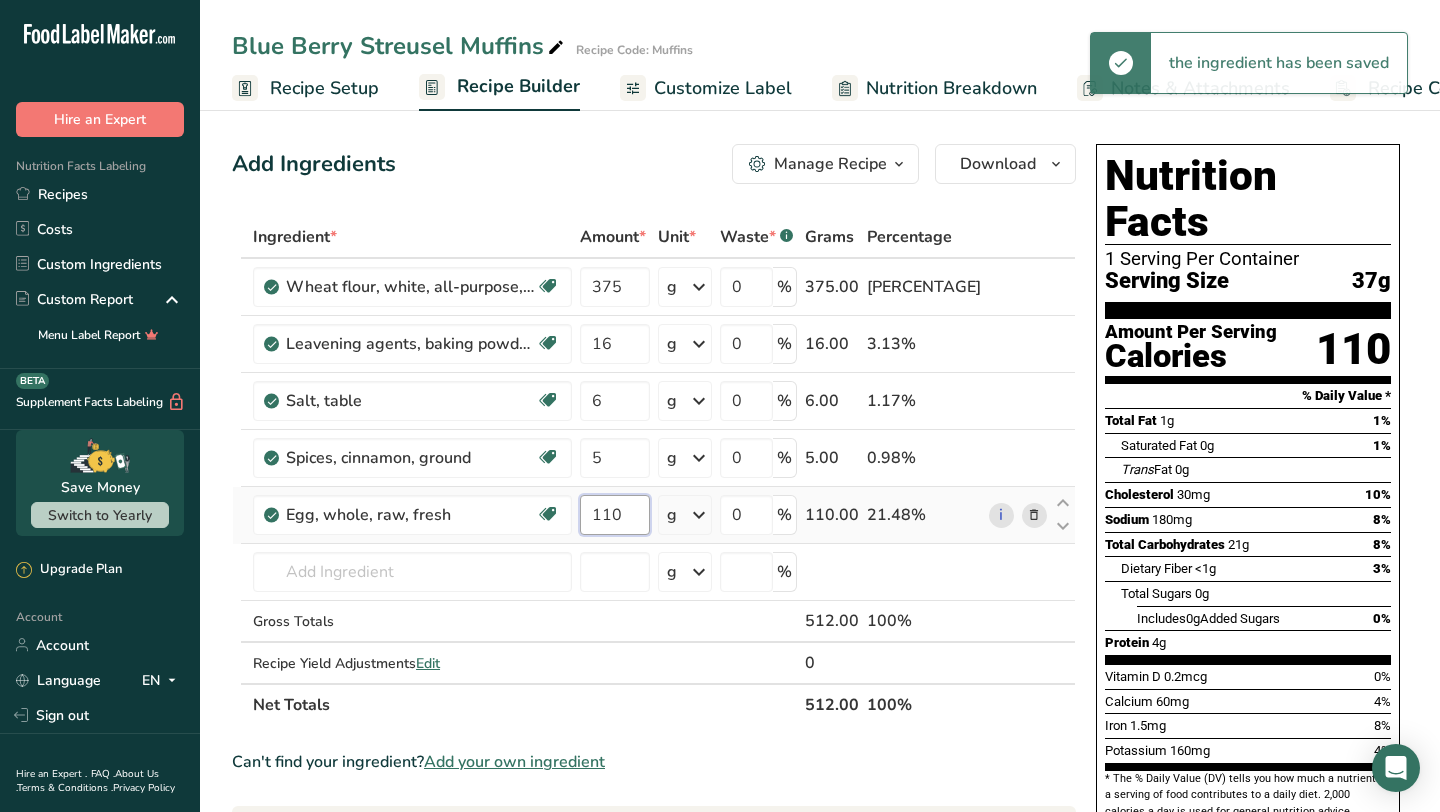 click on "Ingredient *
Amount *
Unit *
Waste *   .a-a{fill:#347362;}.b-a{fill:#fff;}          Grams
Percentage
Wheat flour, white, all-purpose, enriched, unbleached
Dairy free
Vegan
Vegetarian
Soy free
375
g
Portions
1 cup
Weight Units
g
kg
mg
See more
Volume Units
l
Volume units require a density conversion. If you know your ingredient's density enter it below. Otherwise, click on "RIA" our AI Regulatory bot - she will be able to help you
lb/ft3
g/cm3
Confirm
mL
lb/ft3
fl oz" at bounding box center (654, 471) 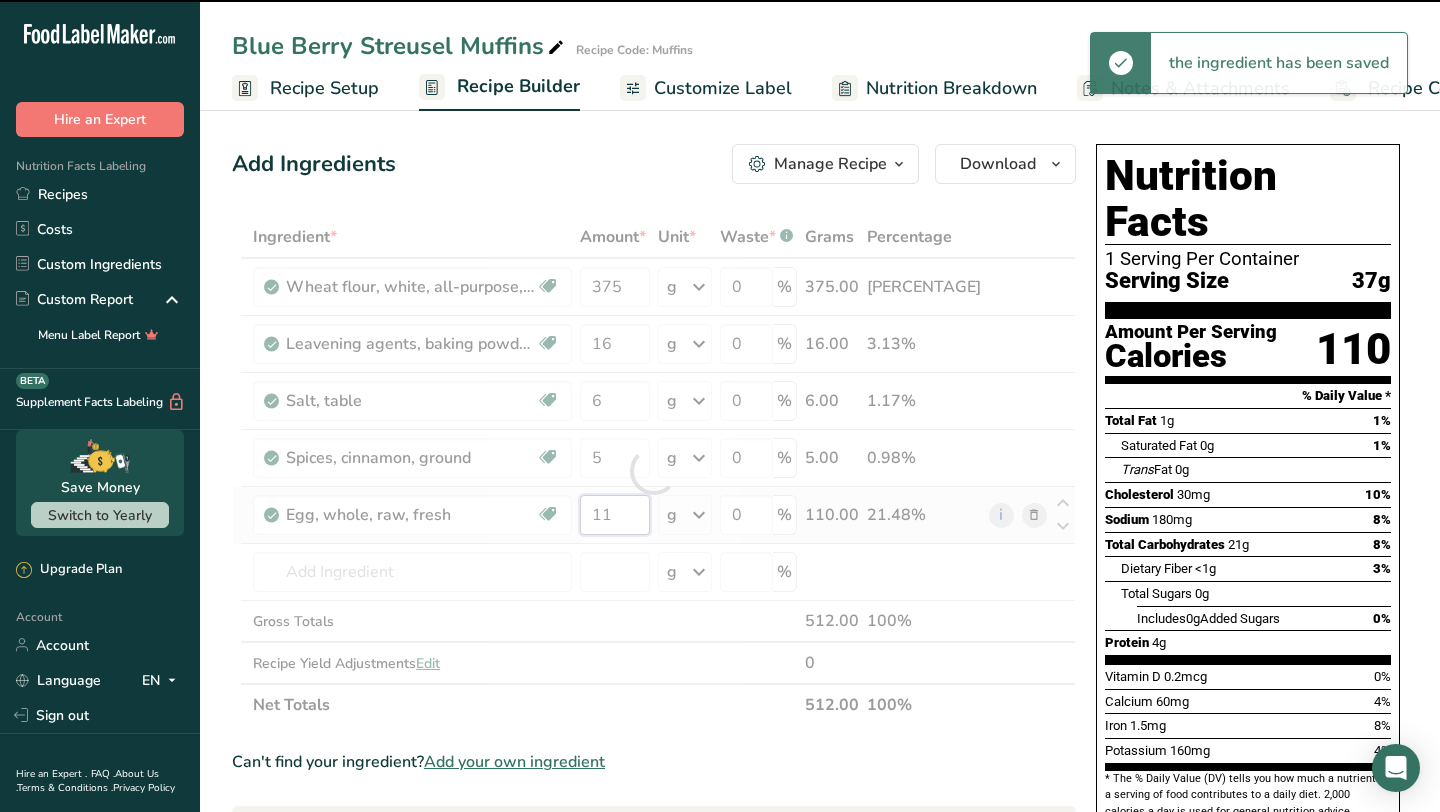 type on "1" 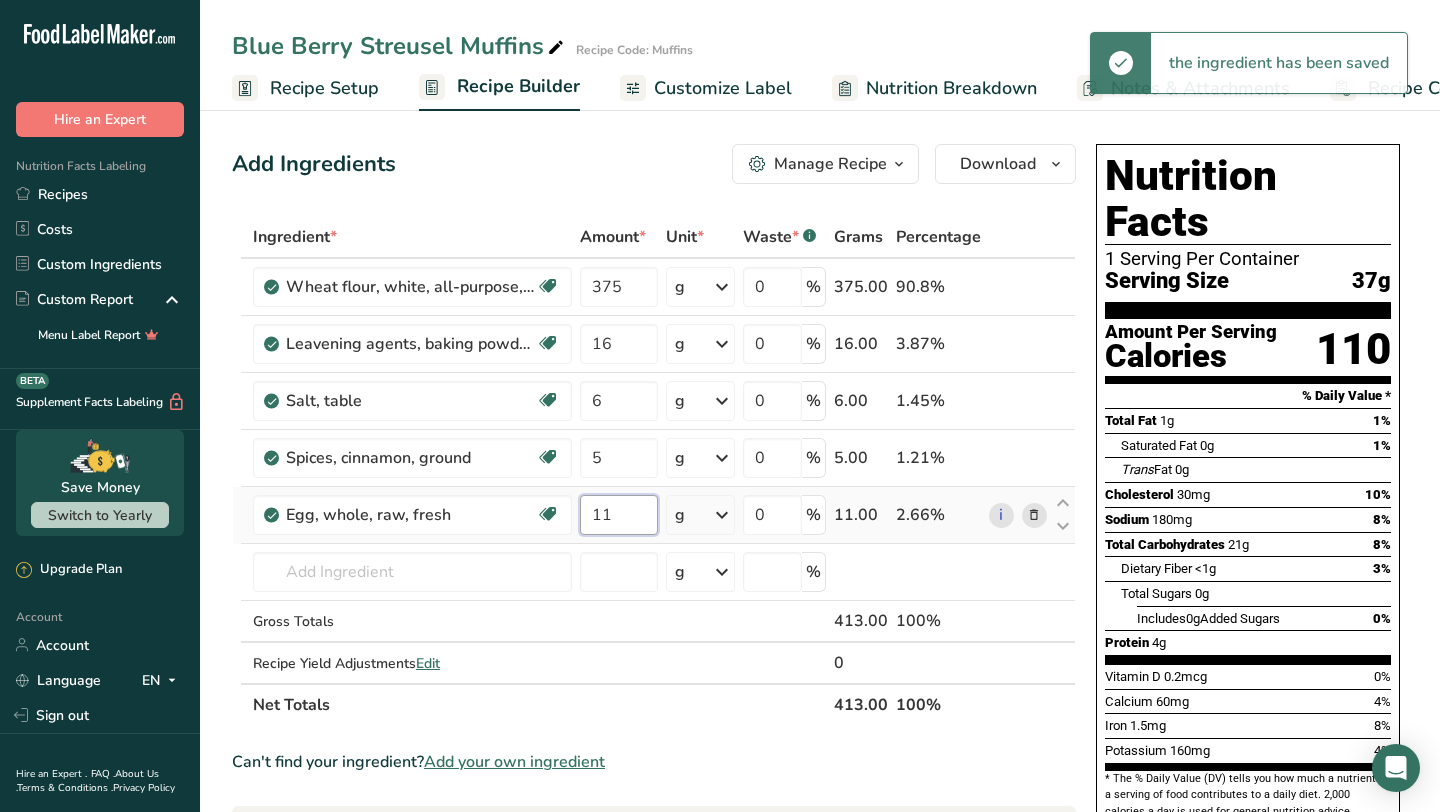 type on "1" 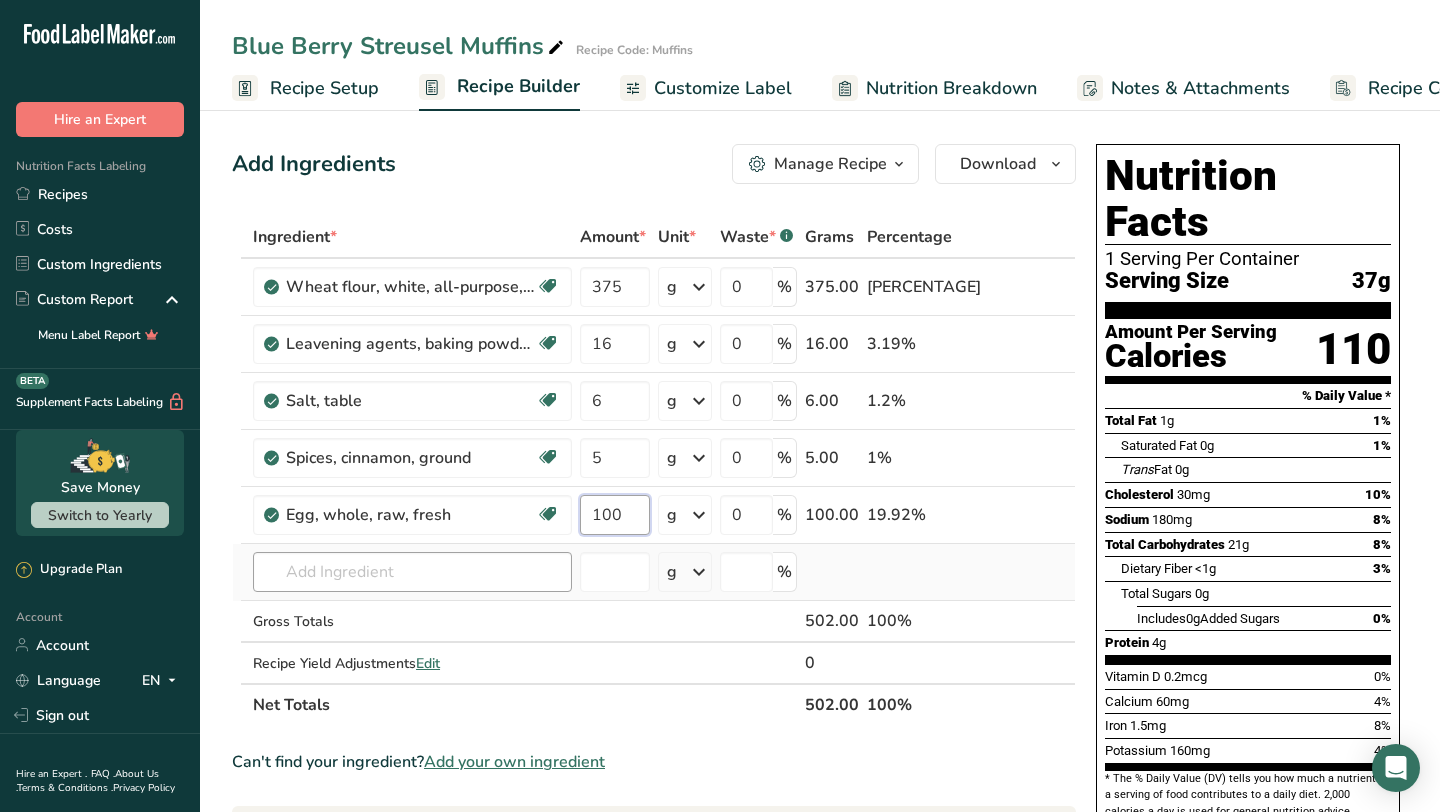 type on "100" 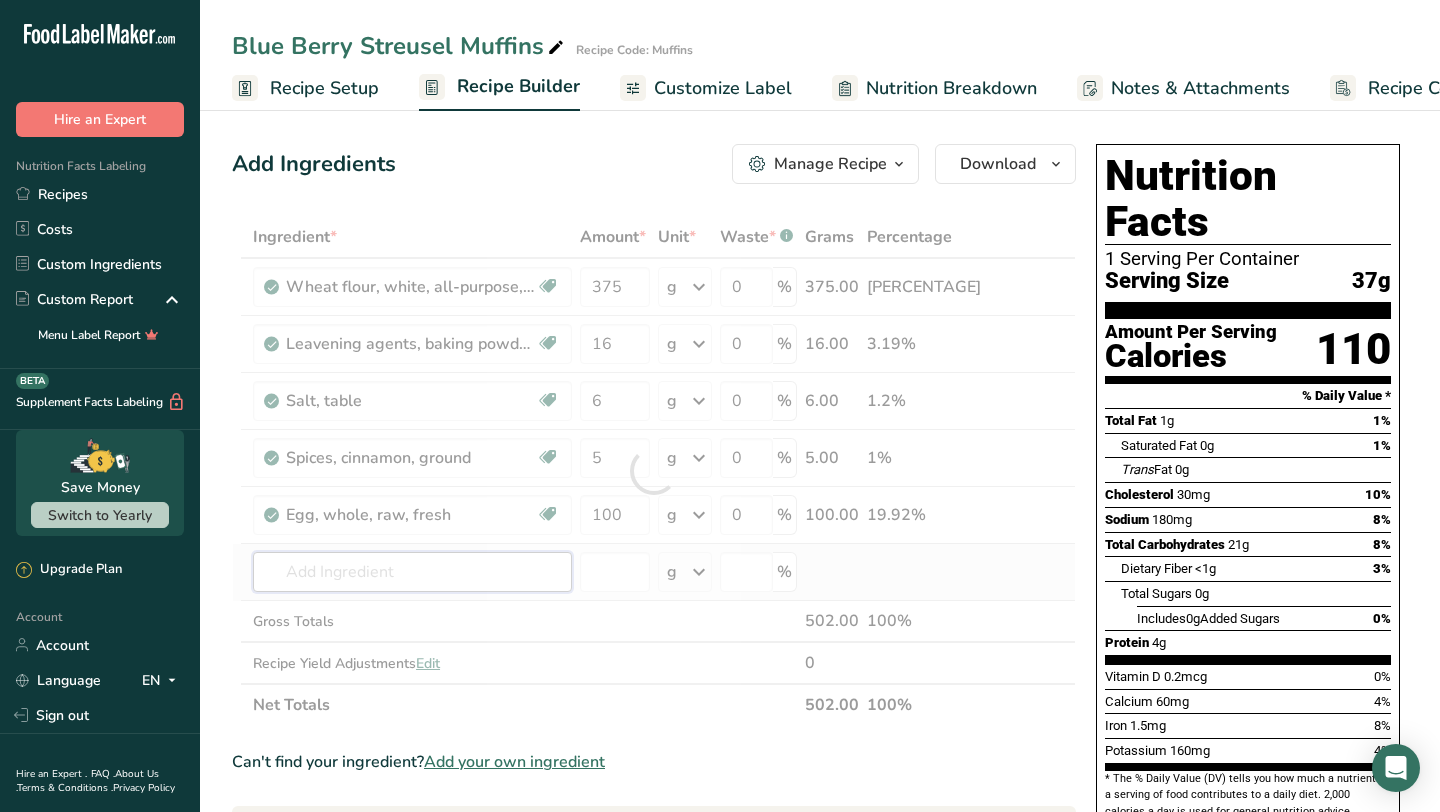 click on "Ingredient *
Amount *
Unit *
Waste *   .a-a{fill:#347362;}.b-a{fill:#fff;}          Grams
Percentage
Wheat flour, white, all-purpose, enriched, unbleached
Dairy free
Vegan
Vegetarian
Soy free
375
g
Portions
1 cup
Weight Units
g
kg
mg
See more
Volume Units
l
Volume units require a density conversion. If you know your ingredient's density enter it below. Otherwise, click on "RIA" our AI Regulatory bot - she will be able to help you
lb/ft3
g/cm3
Confirm
mL
lb/ft3
fl oz" at bounding box center (654, 471) 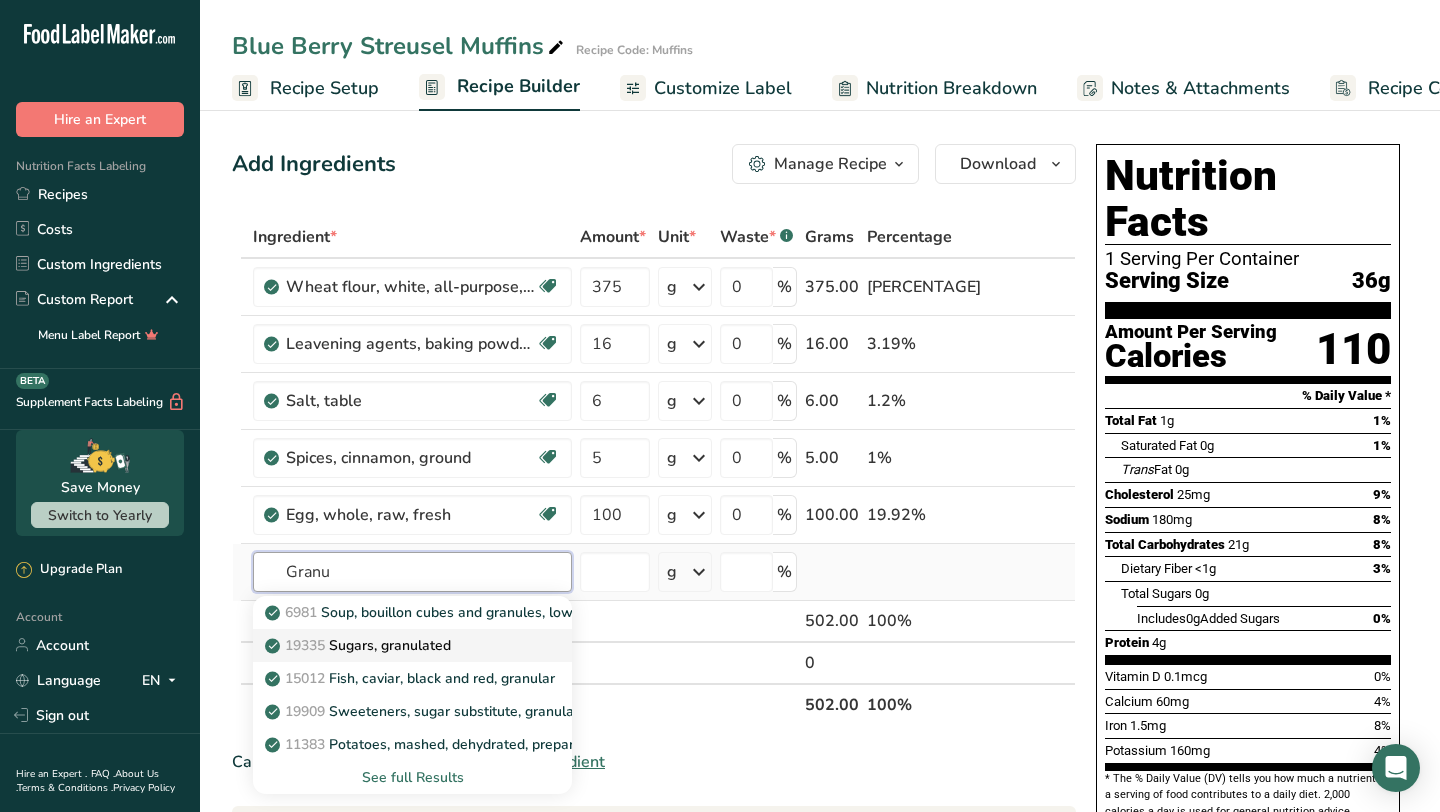 type on "Granu" 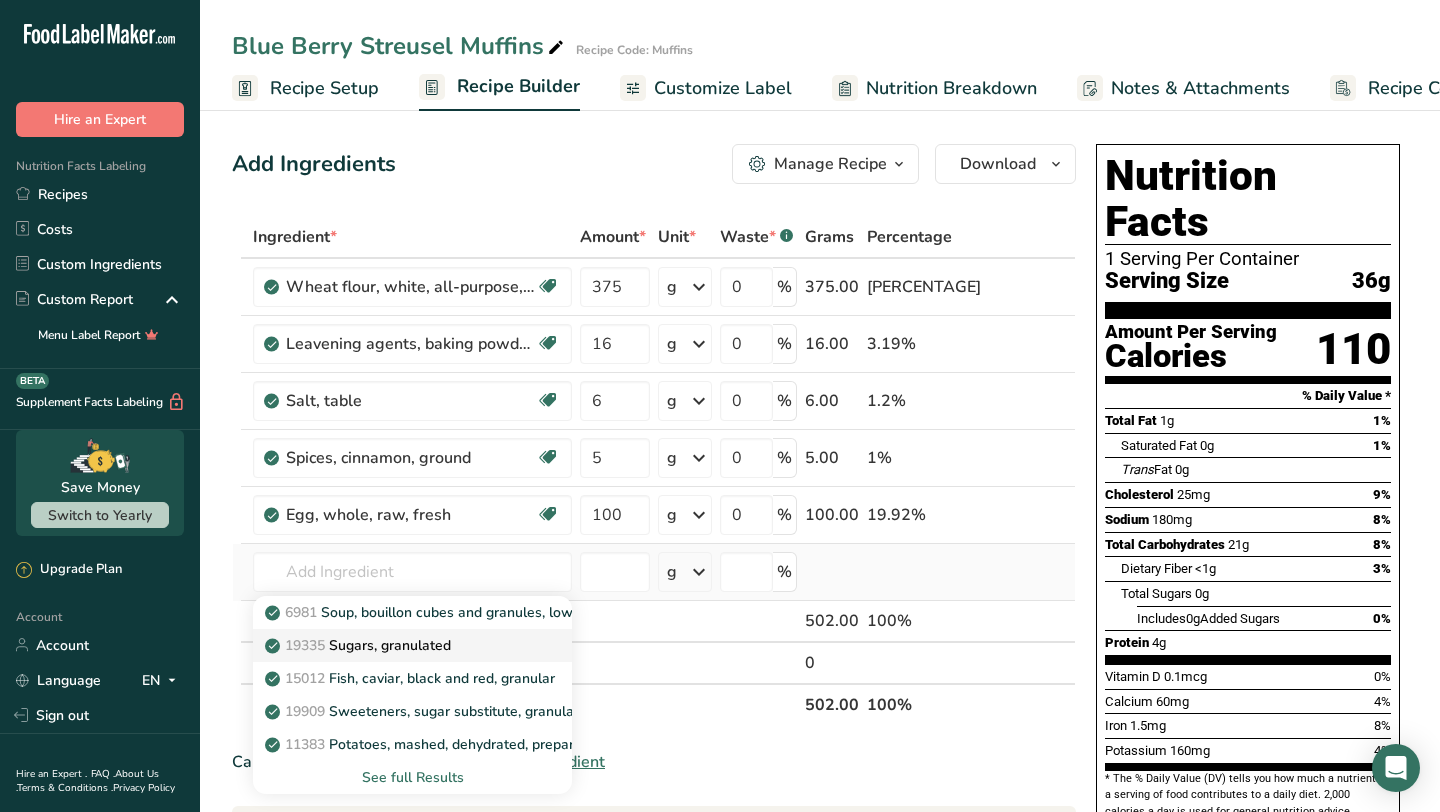 click on "19335
Sugars, granulated" at bounding box center (396, 645) 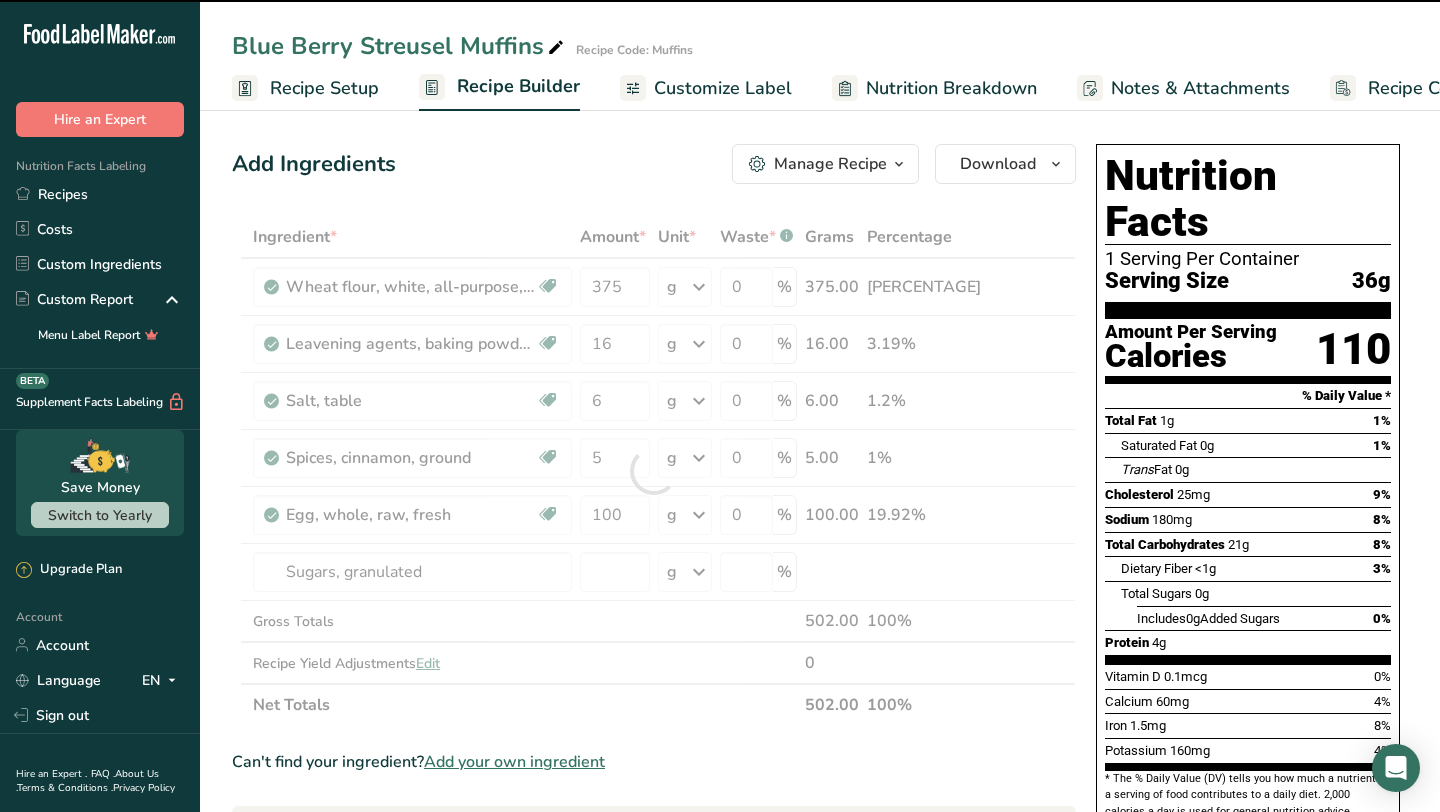 click at bounding box center (654, 471) 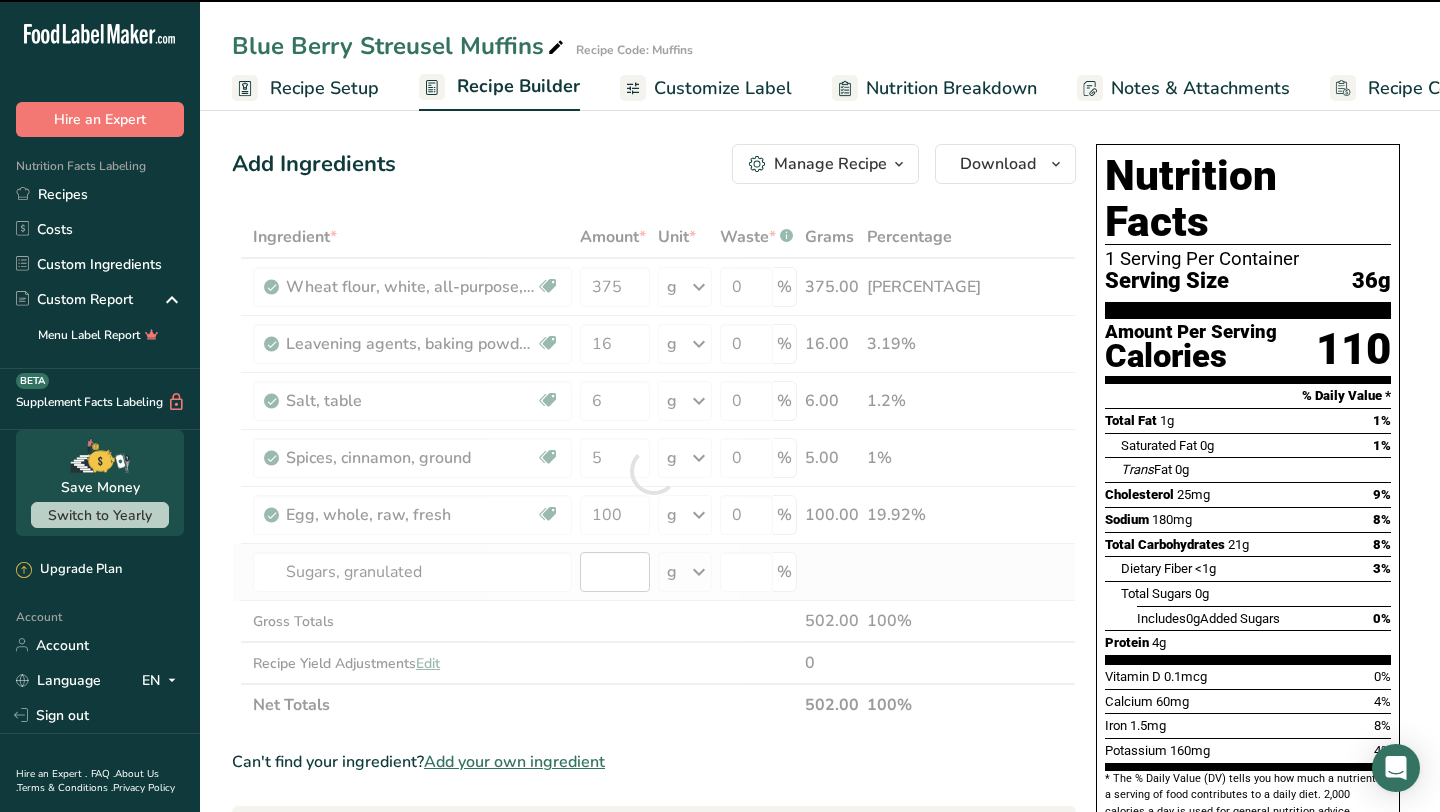 type on "0" 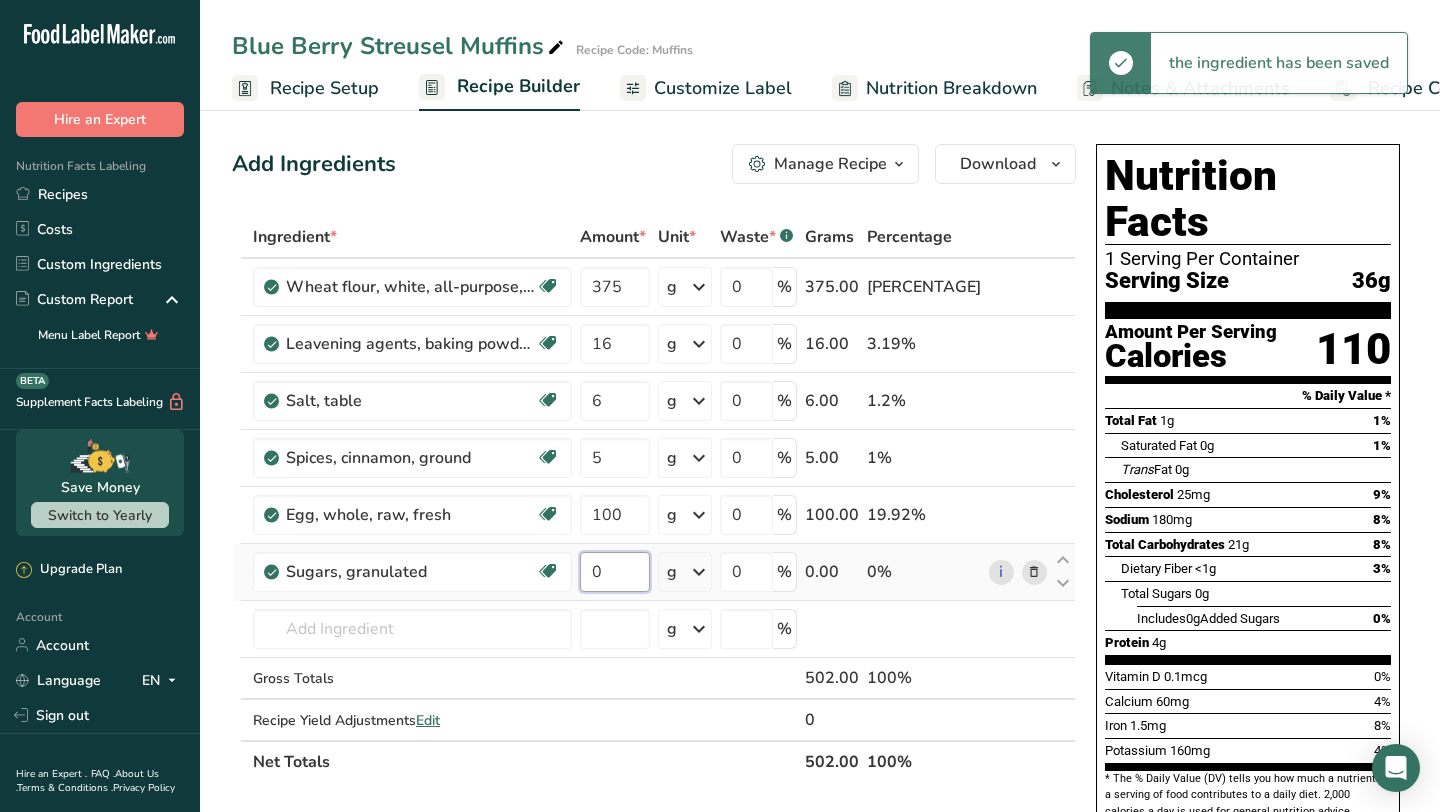click on "0" at bounding box center (615, 572) 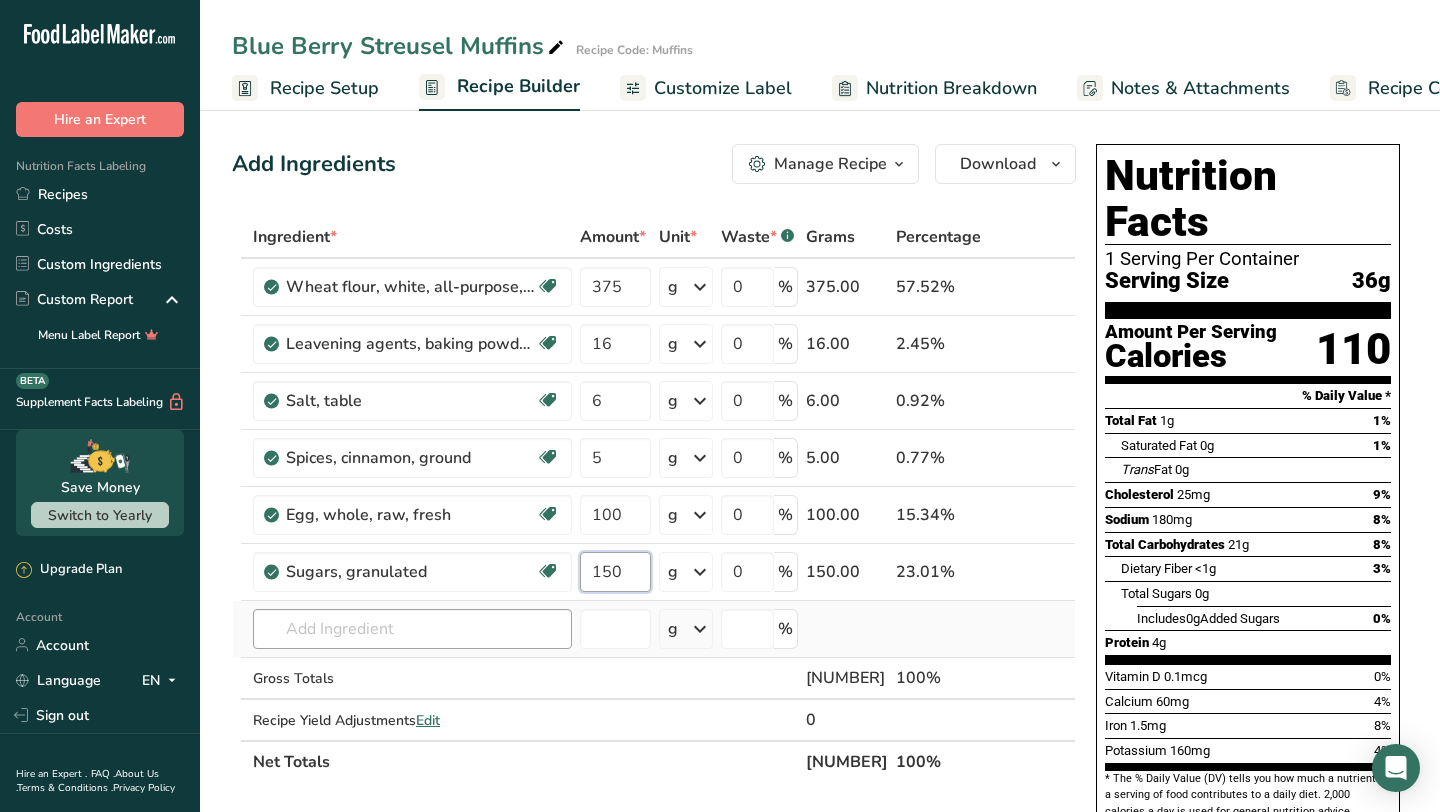 type on "150" 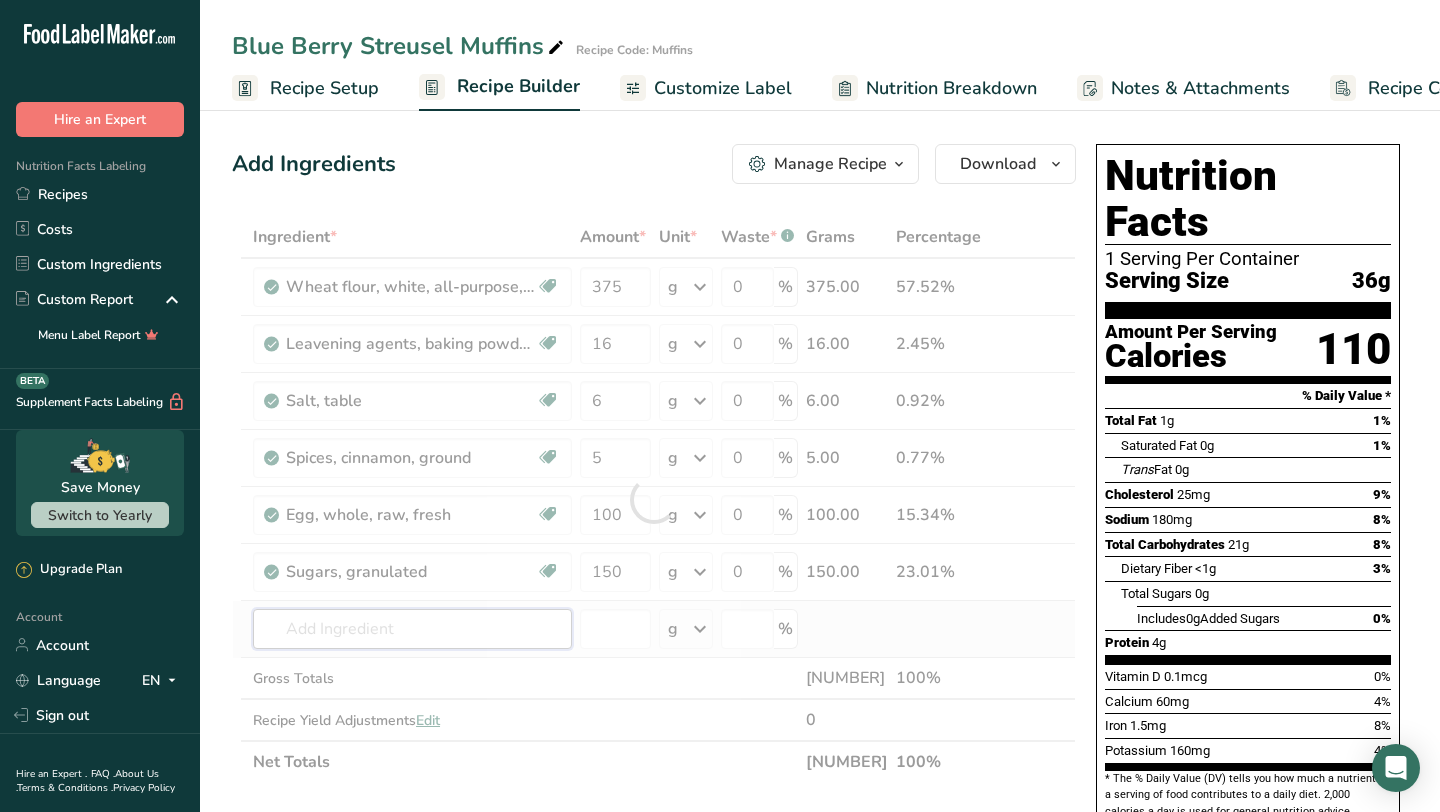 click on "Ingredient *
Amount *
Unit *
Waste *   .a-a{fill:#347362;}.b-a{fill:#fff;}          Grams
Percentage
Wheat flour, white, all-purpose, enriched, unbleached
Dairy free
Vegan
Vegetarian
Soy free
375
g
Portions
1 cup
Weight Units
g
kg
mg
See more
Volume Units
l
Volume units require a density conversion. If you know your ingredient's density enter it below. Otherwise, click on "RIA" our AI Regulatory bot - she will be able to help you
lb/ft3
g/cm3
Confirm
mL
lb/ft3
fl oz" at bounding box center (654, 499) 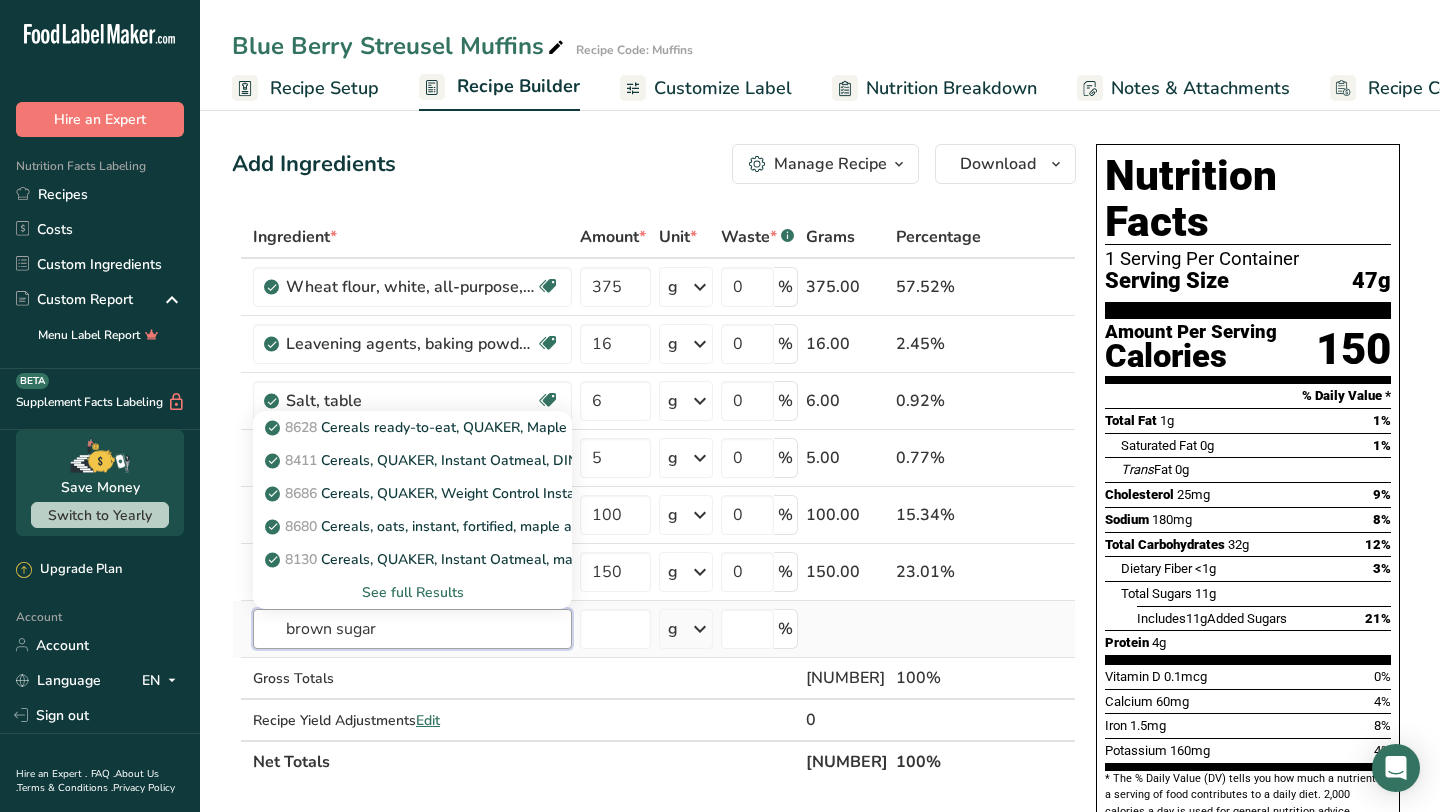 type on "brown sugar" 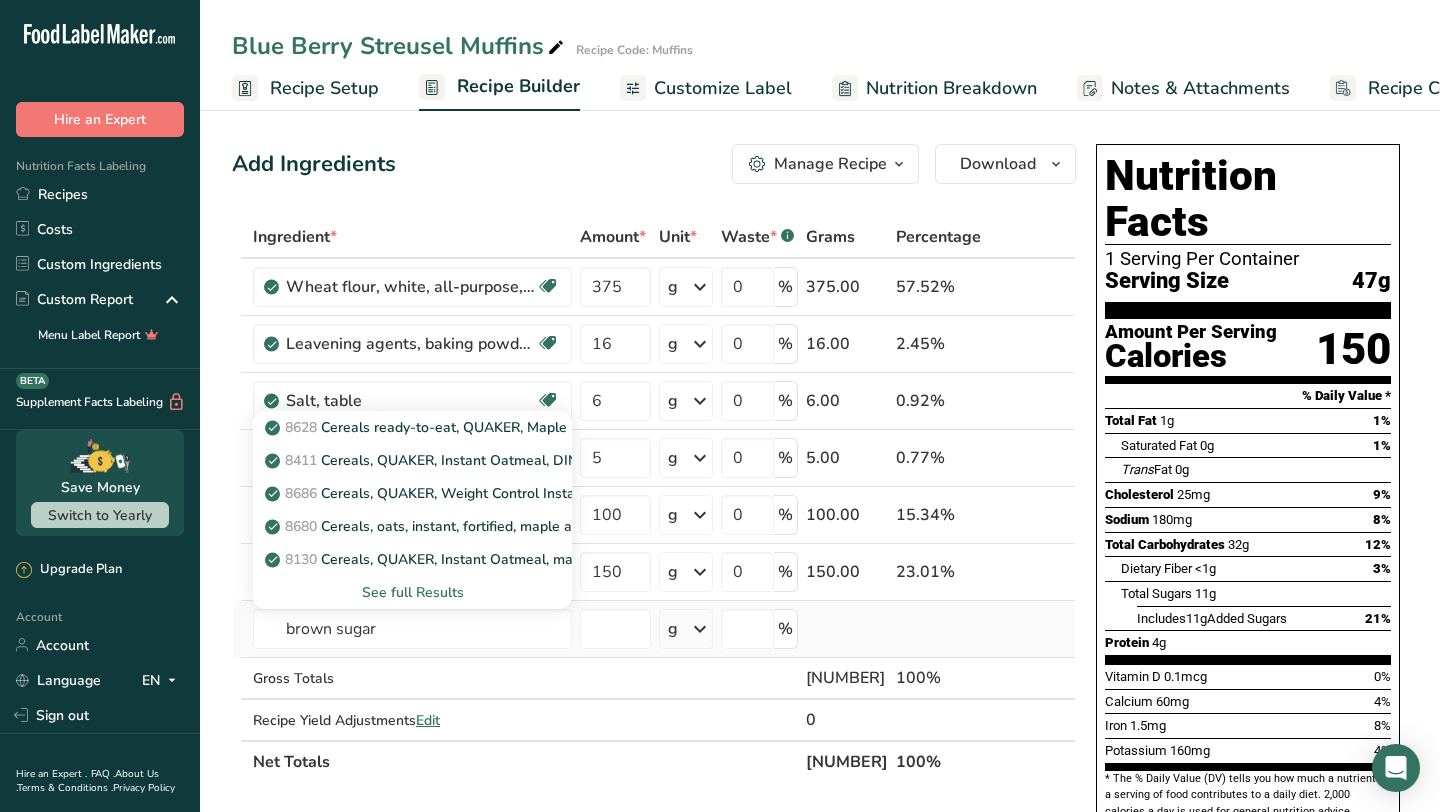 type 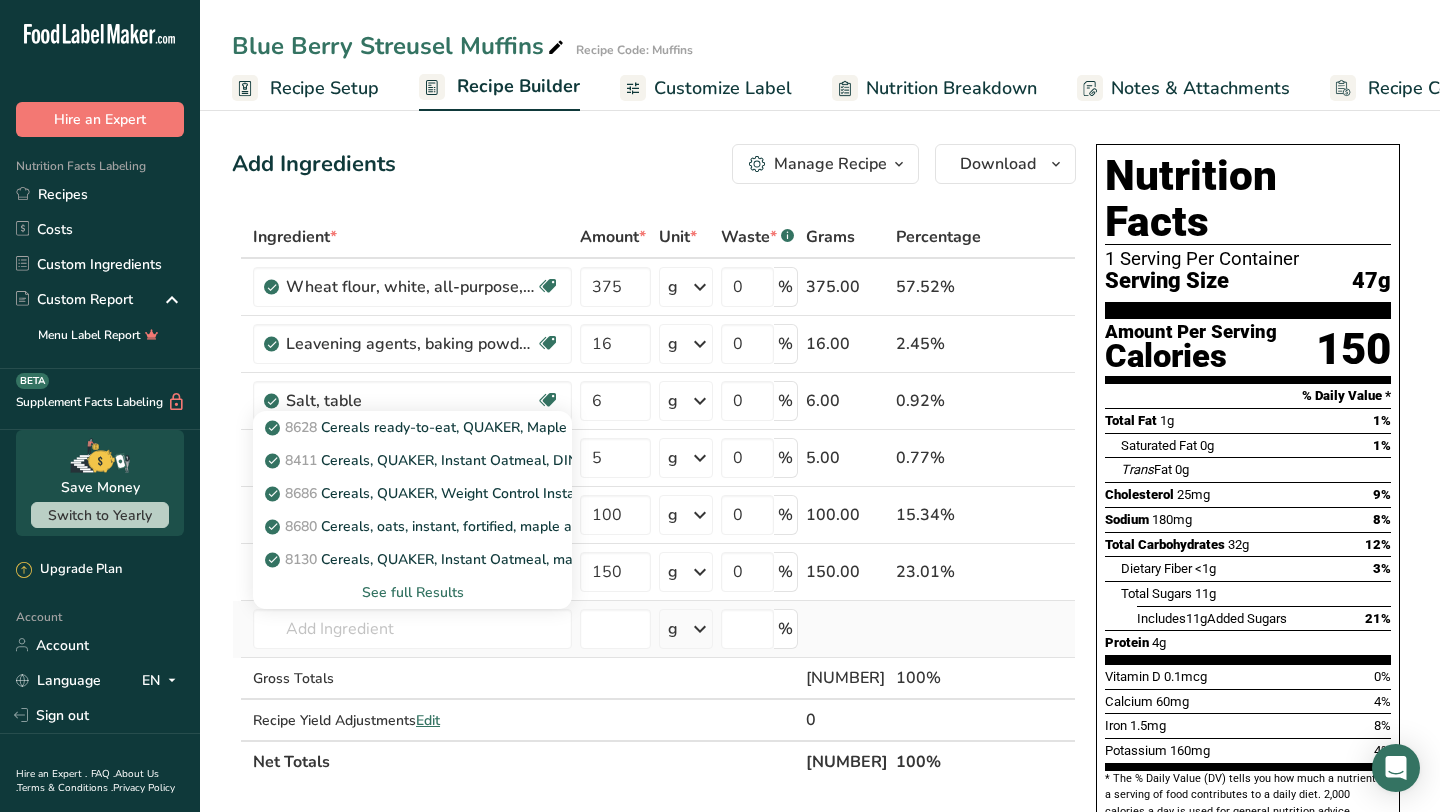 click on "See full Results" at bounding box center [412, 592] 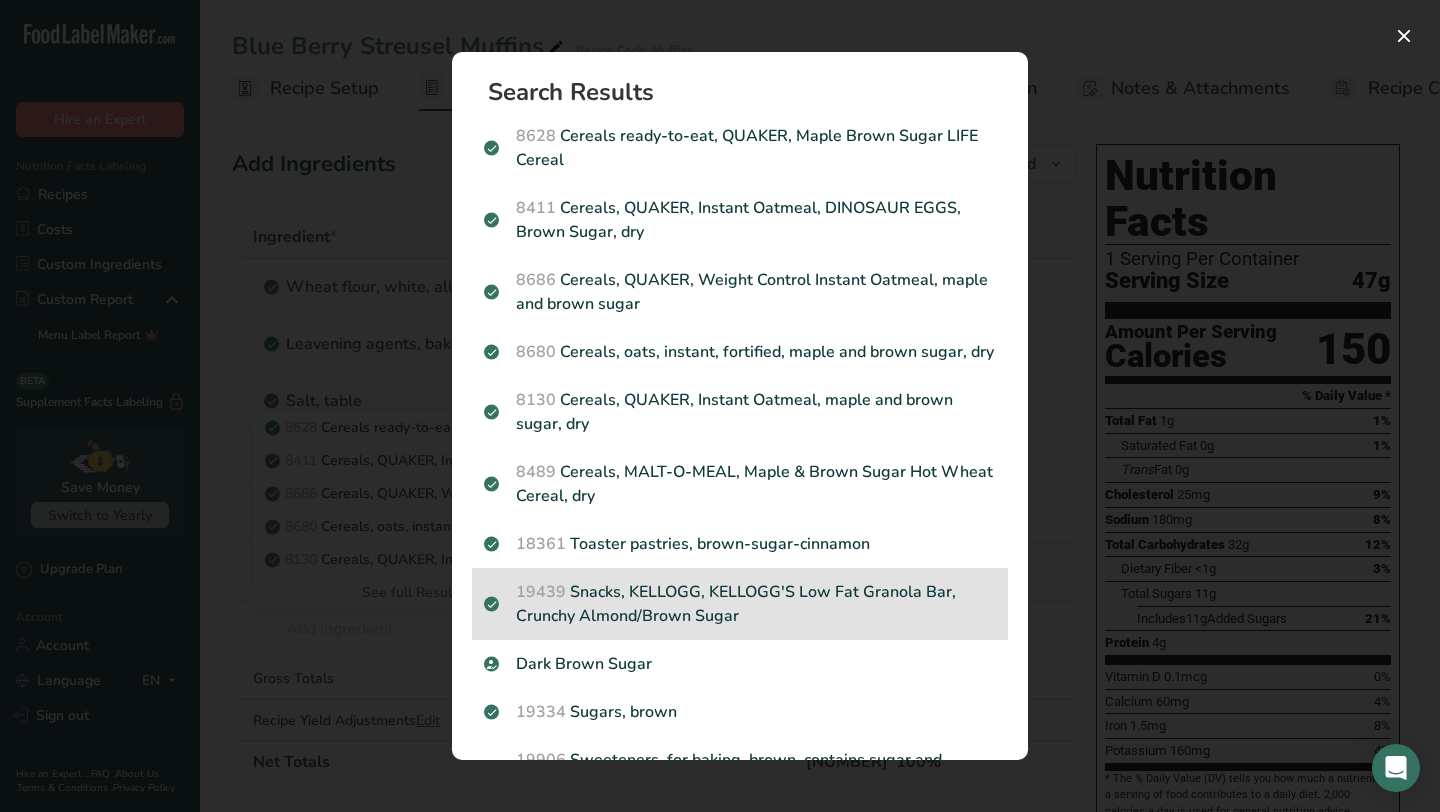 scroll, scrollTop: 103, scrollLeft: 0, axis: vertical 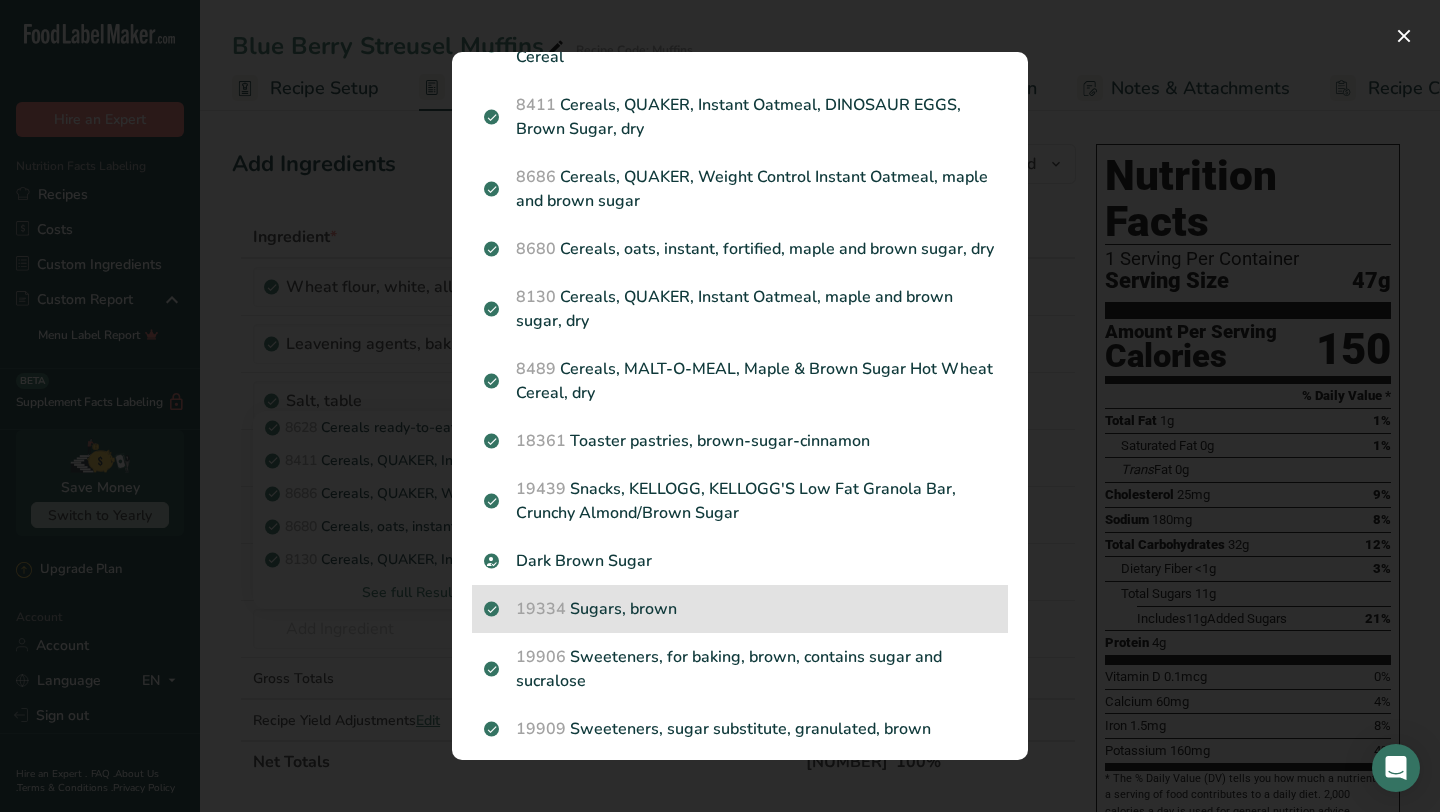 click on "19334
Sugars, brown" at bounding box center (740, 609) 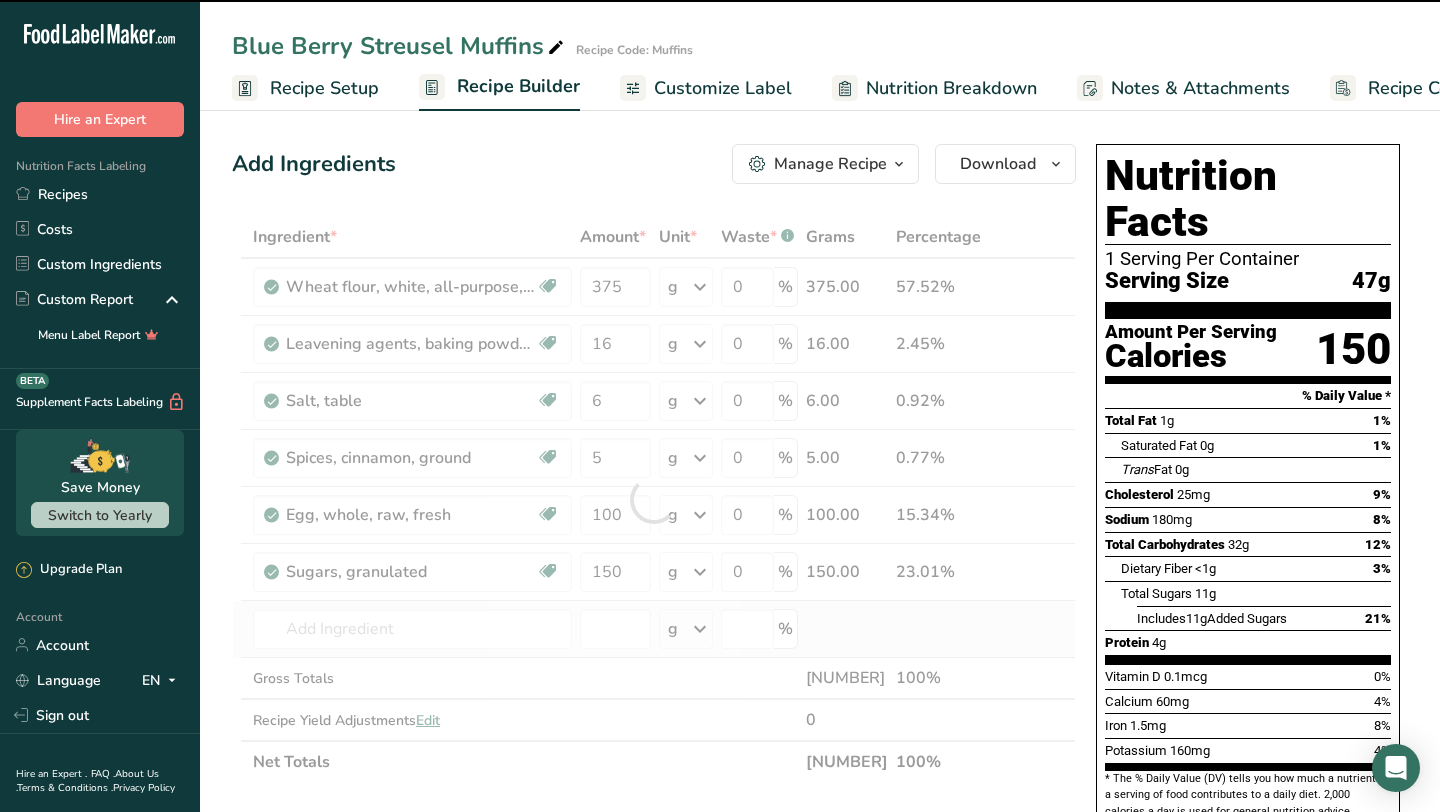 type on "0" 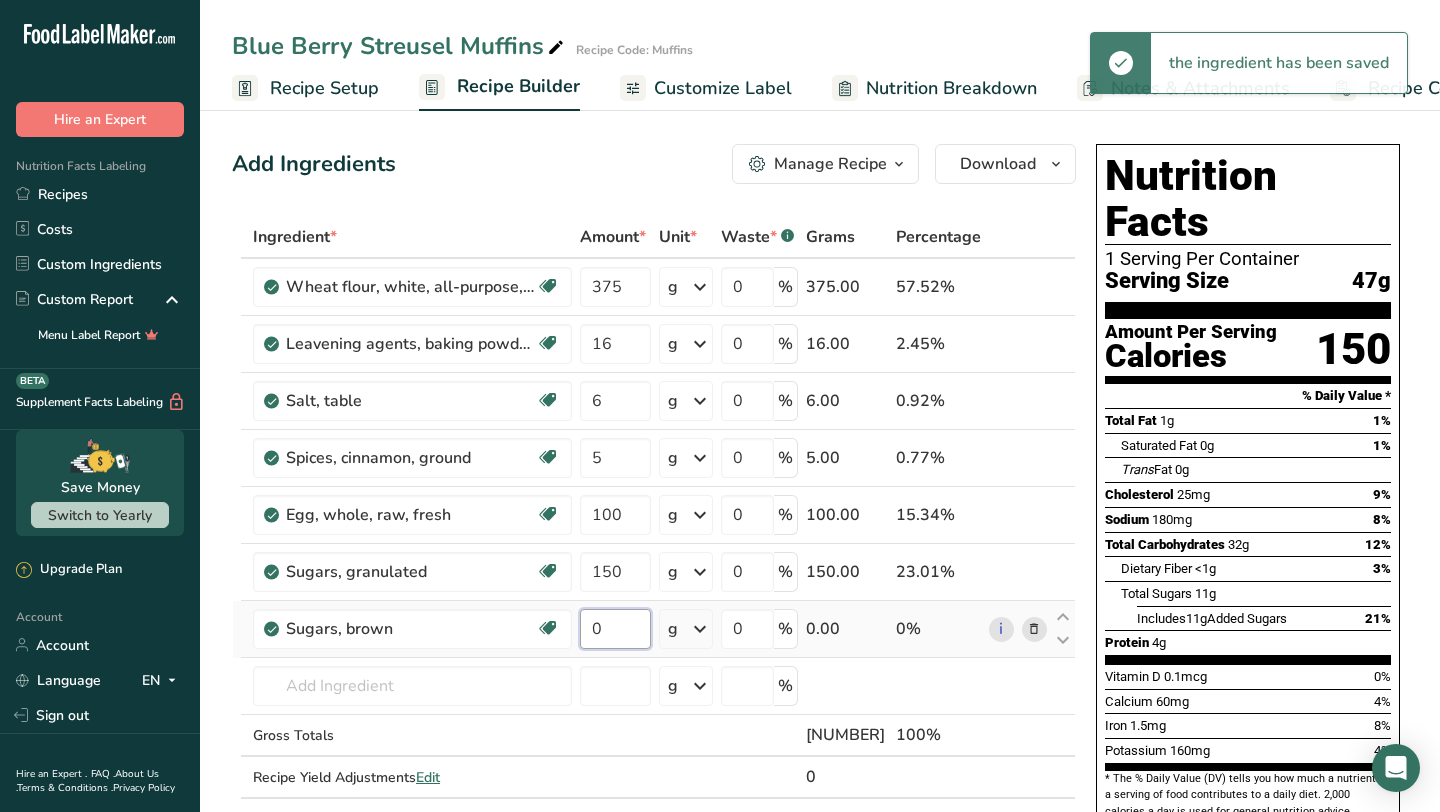 click on "0" at bounding box center (615, 629) 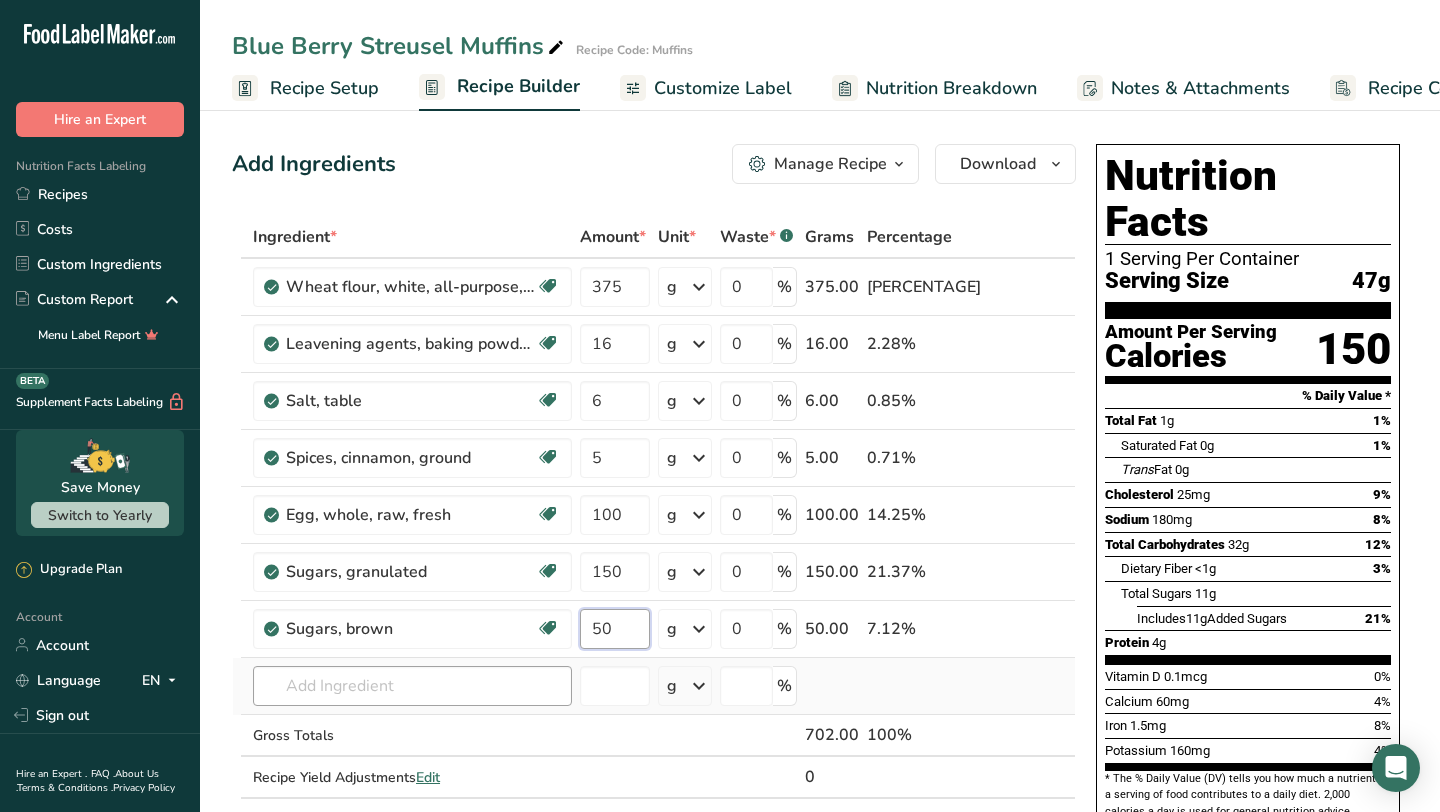 type on "50" 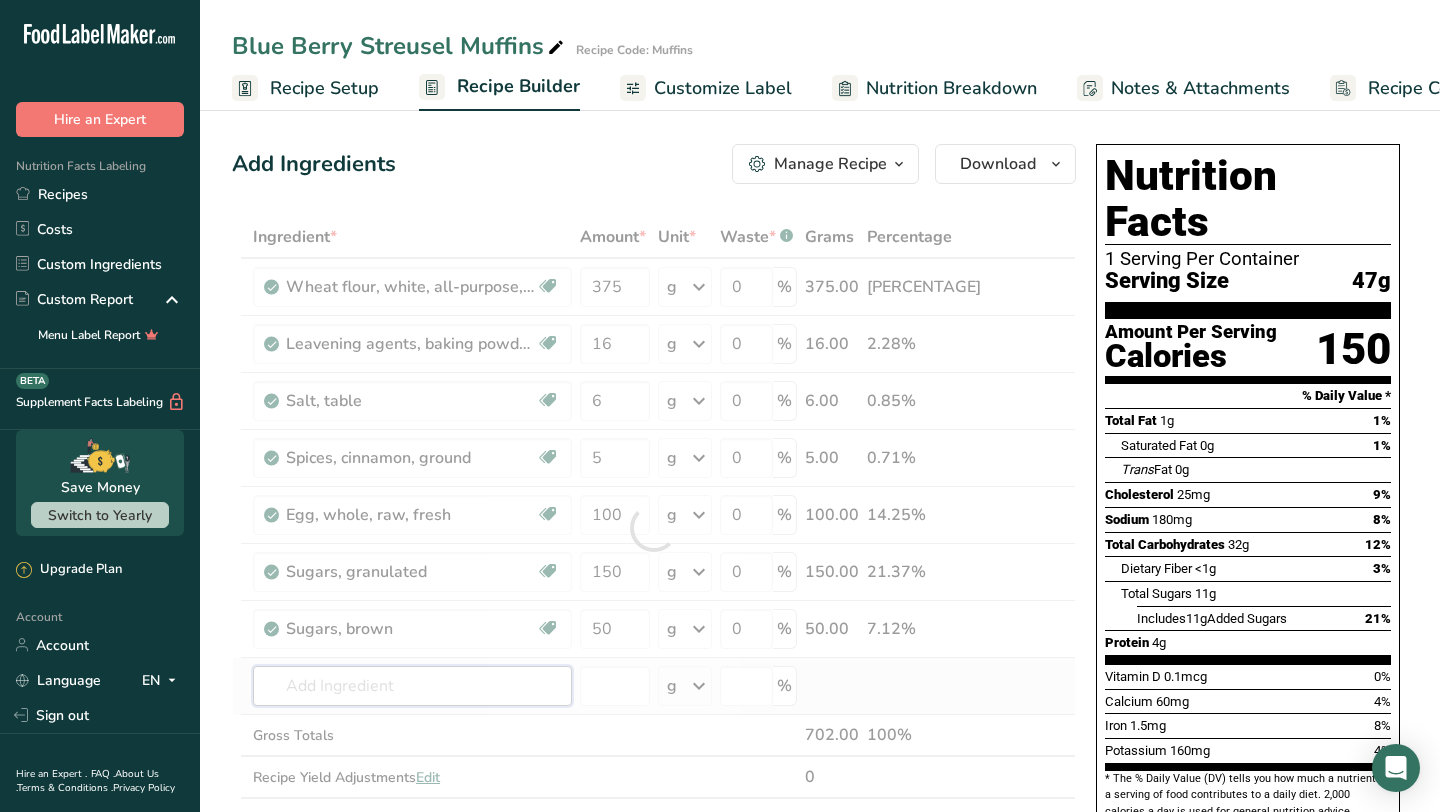 click on "Ingredient *
Amount *
Unit *
Waste *   .a-a{fill:#347362;}.b-a{fill:#fff;}          Grams
Percentage
Wheat flour, white, all-purpose, enriched, unbleached
Dairy free
Vegan
Vegetarian
Soy free
375
g
Portions
1 cup
Weight Units
g
kg
mg
See more
Volume Units
l
Volume units require a density conversion. If you know your ingredient's density enter it below. Otherwise, click on "RIA" our AI Regulatory bot - she will be able to help you
lb/ft3
g/cm3
Confirm
mL
lb/ft3
fl oz" at bounding box center [654, 528] 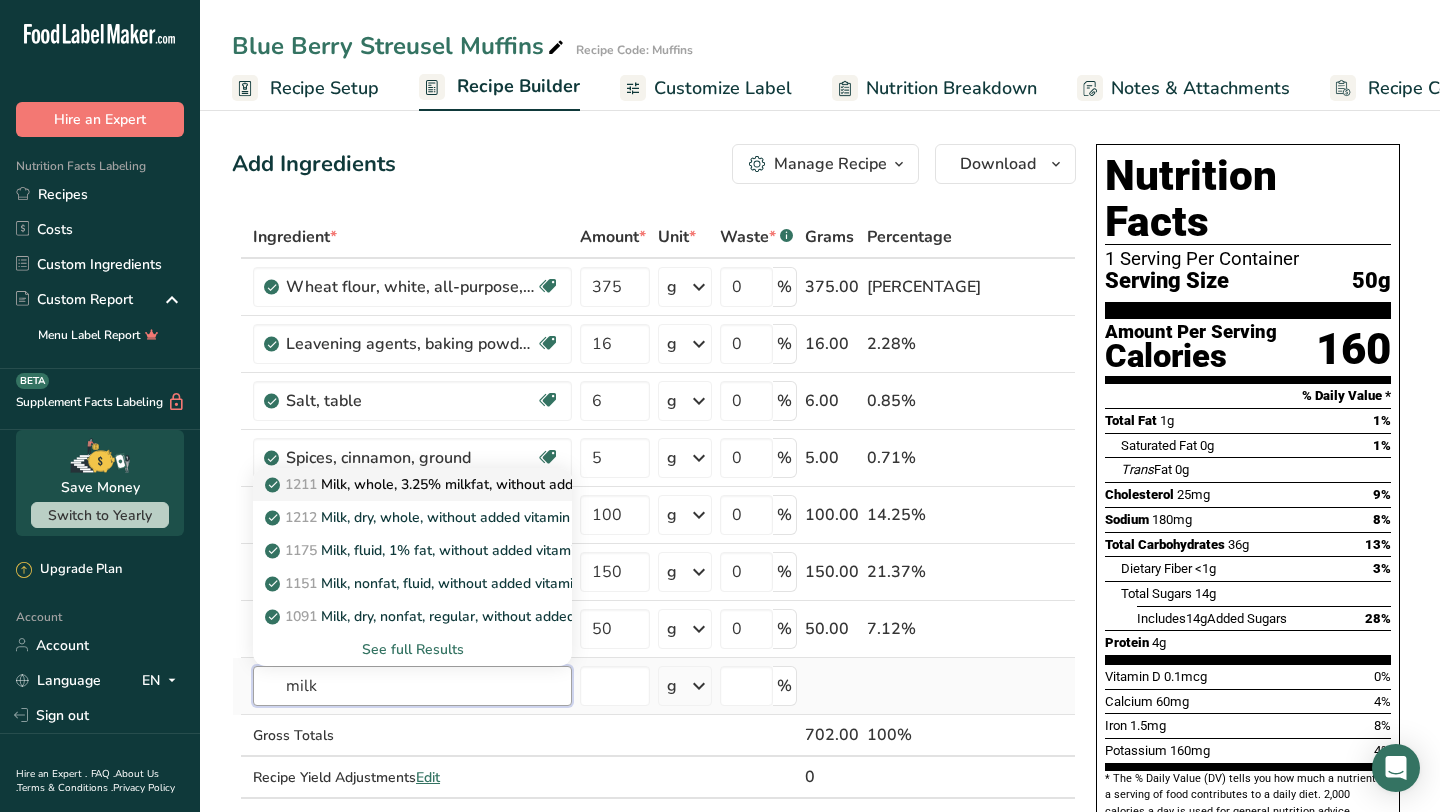 type on "milk" 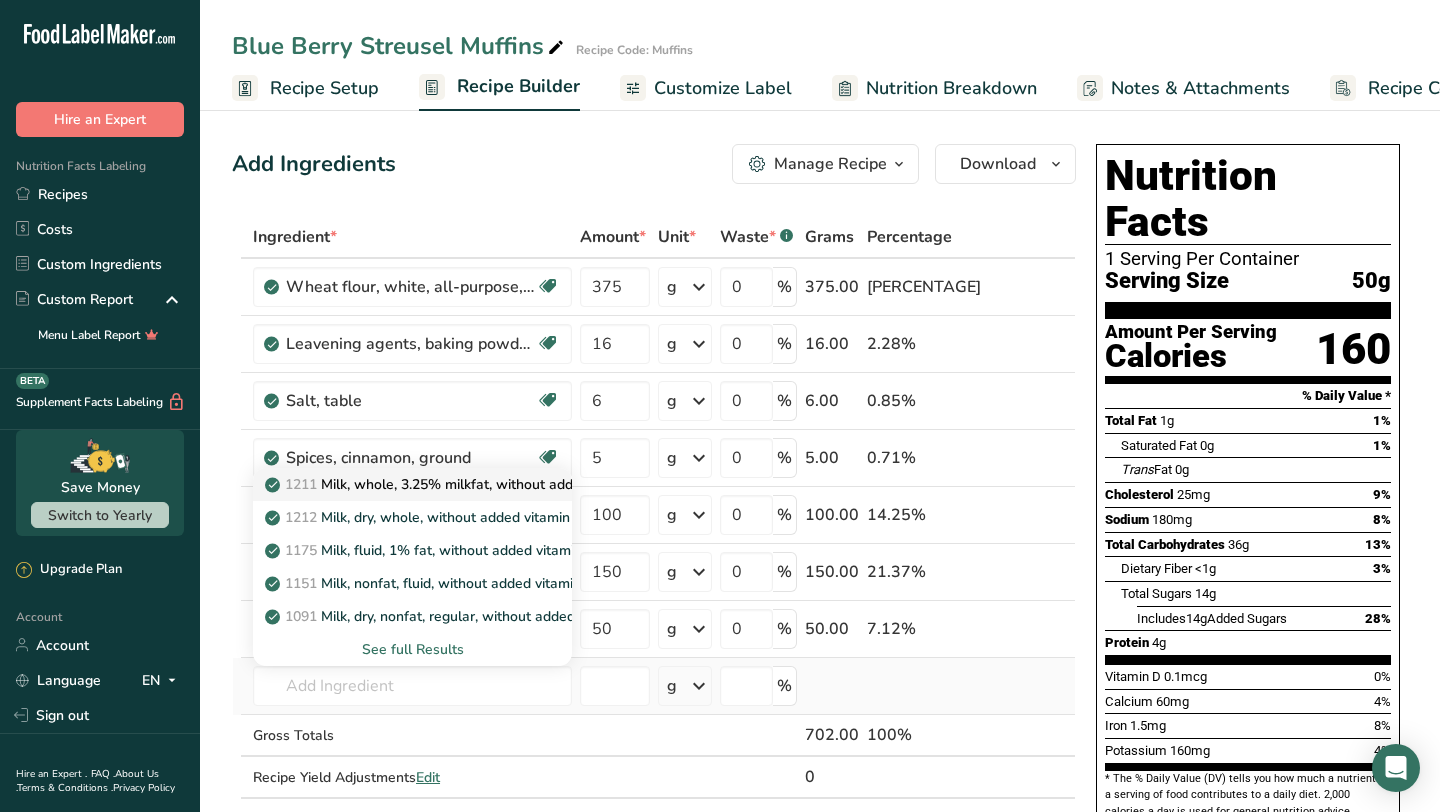 click on "1211
Milk, whole, 3.25% milkfat, without added vitamin A and vitamin D" at bounding box center [412, 484] 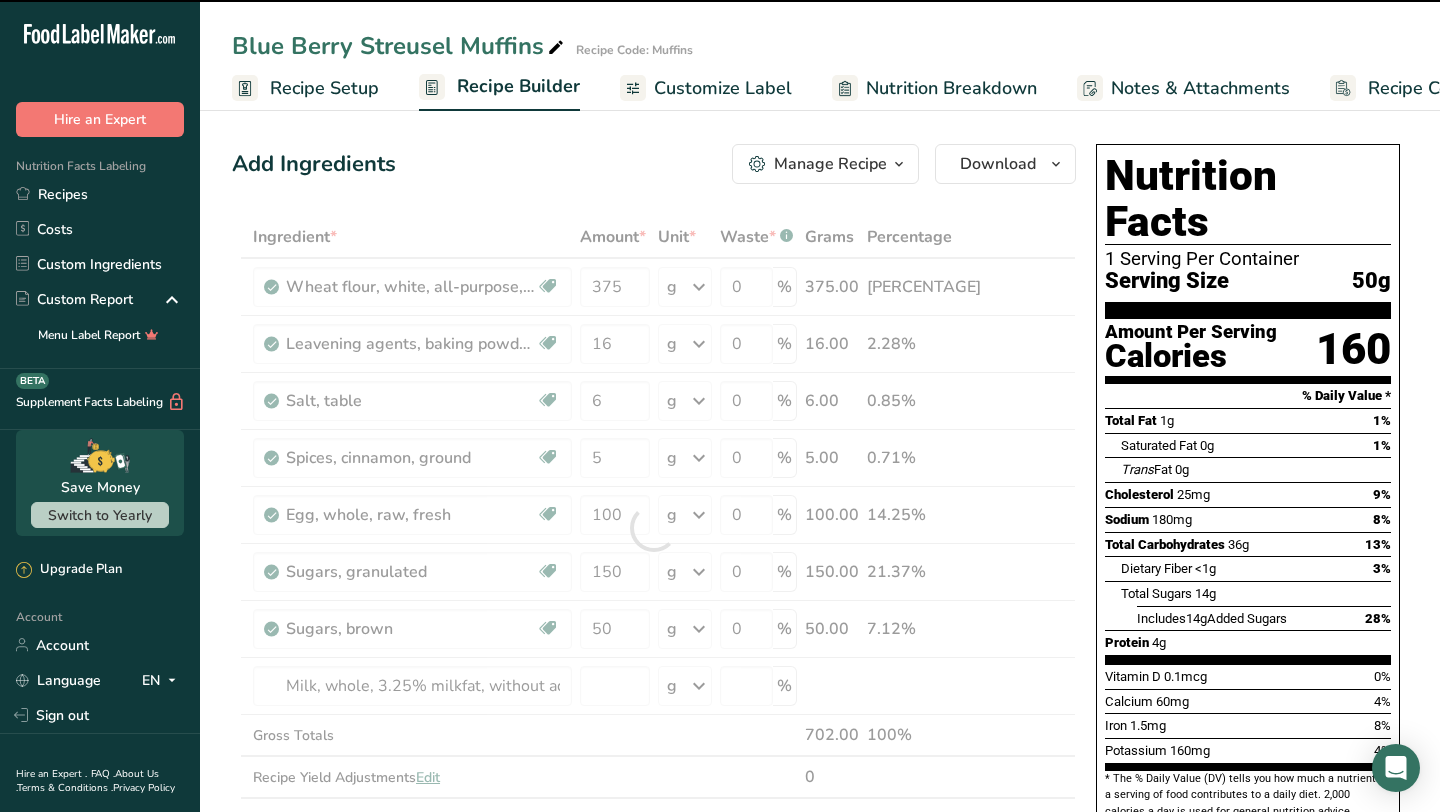 click at bounding box center (654, 528) 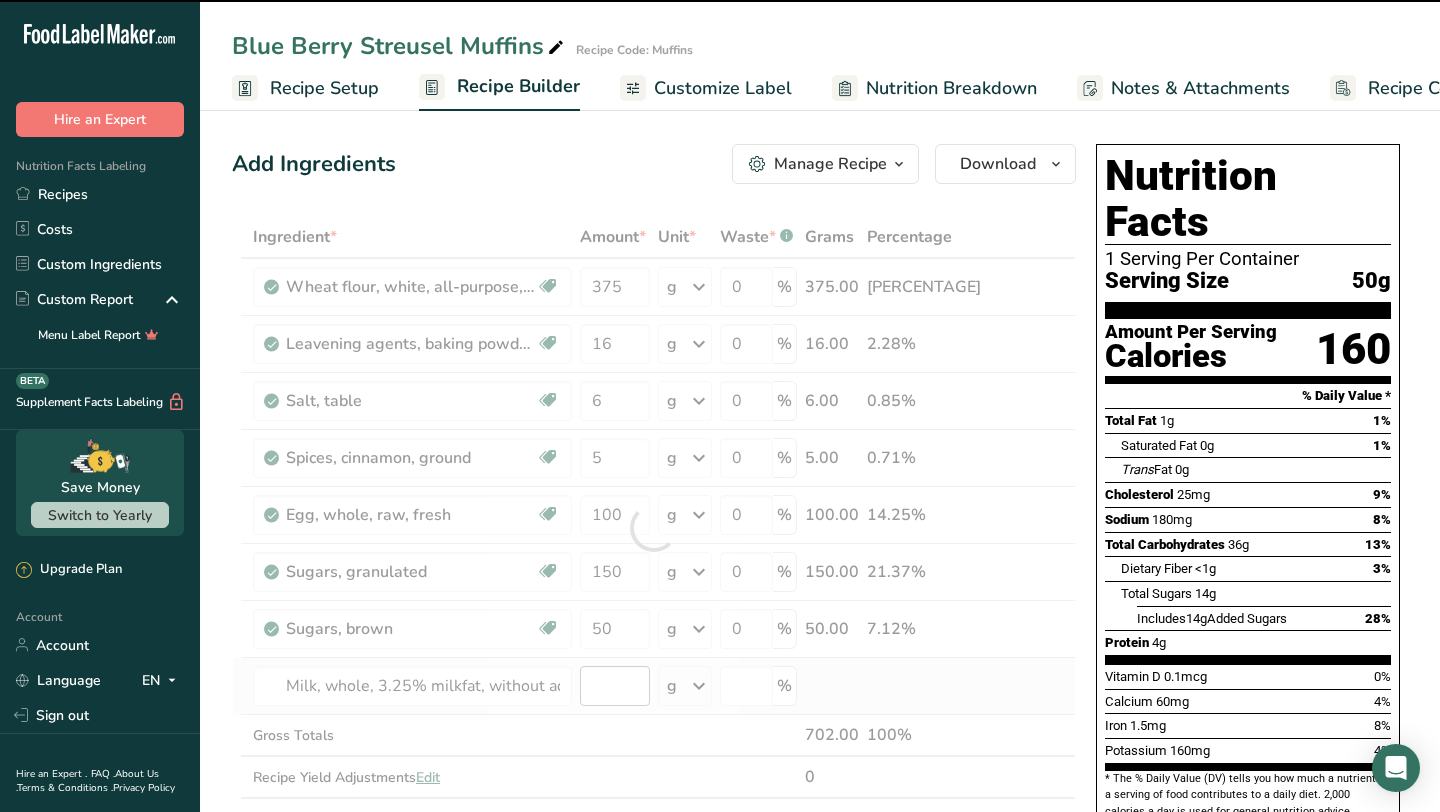 type on "0" 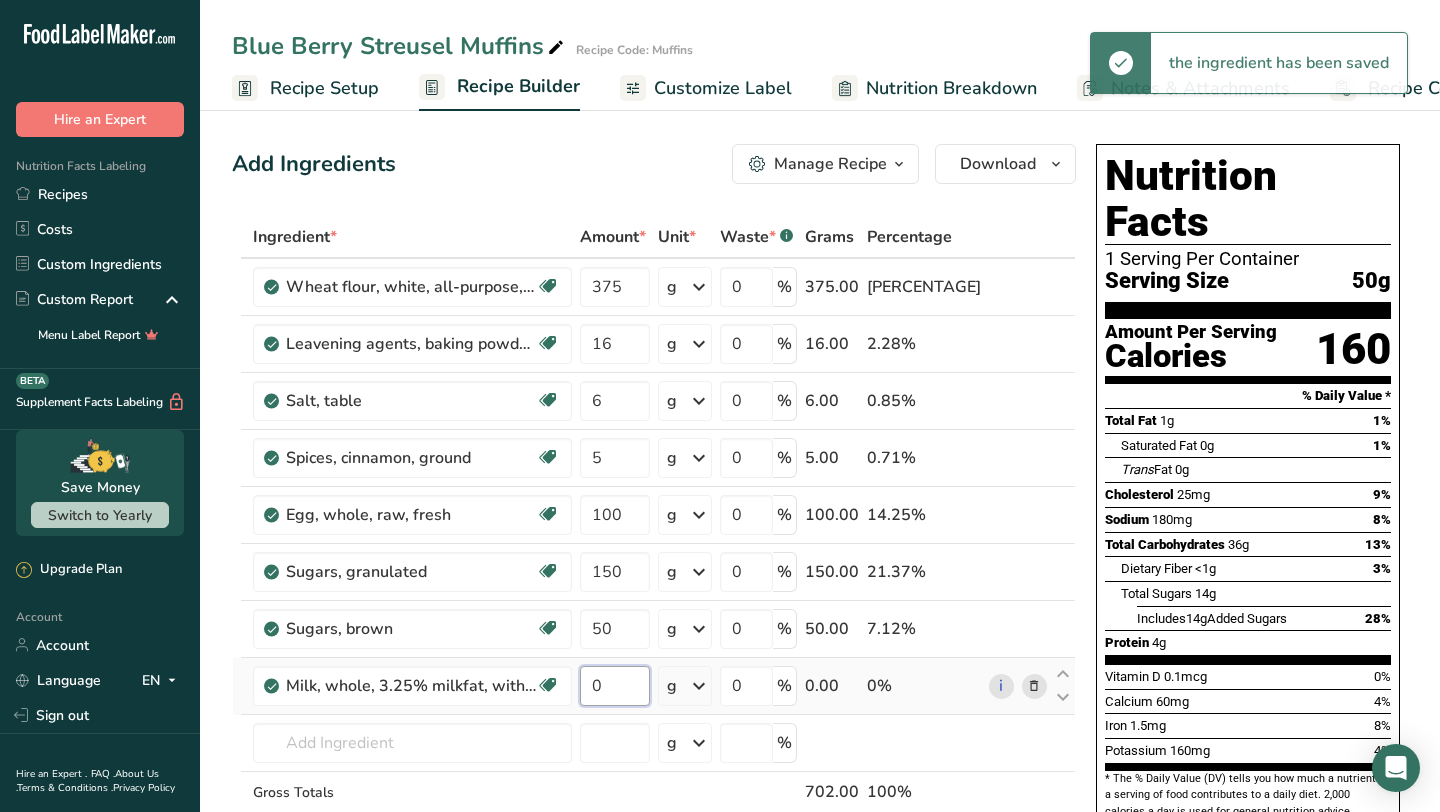 click on "0" at bounding box center (615, 686) 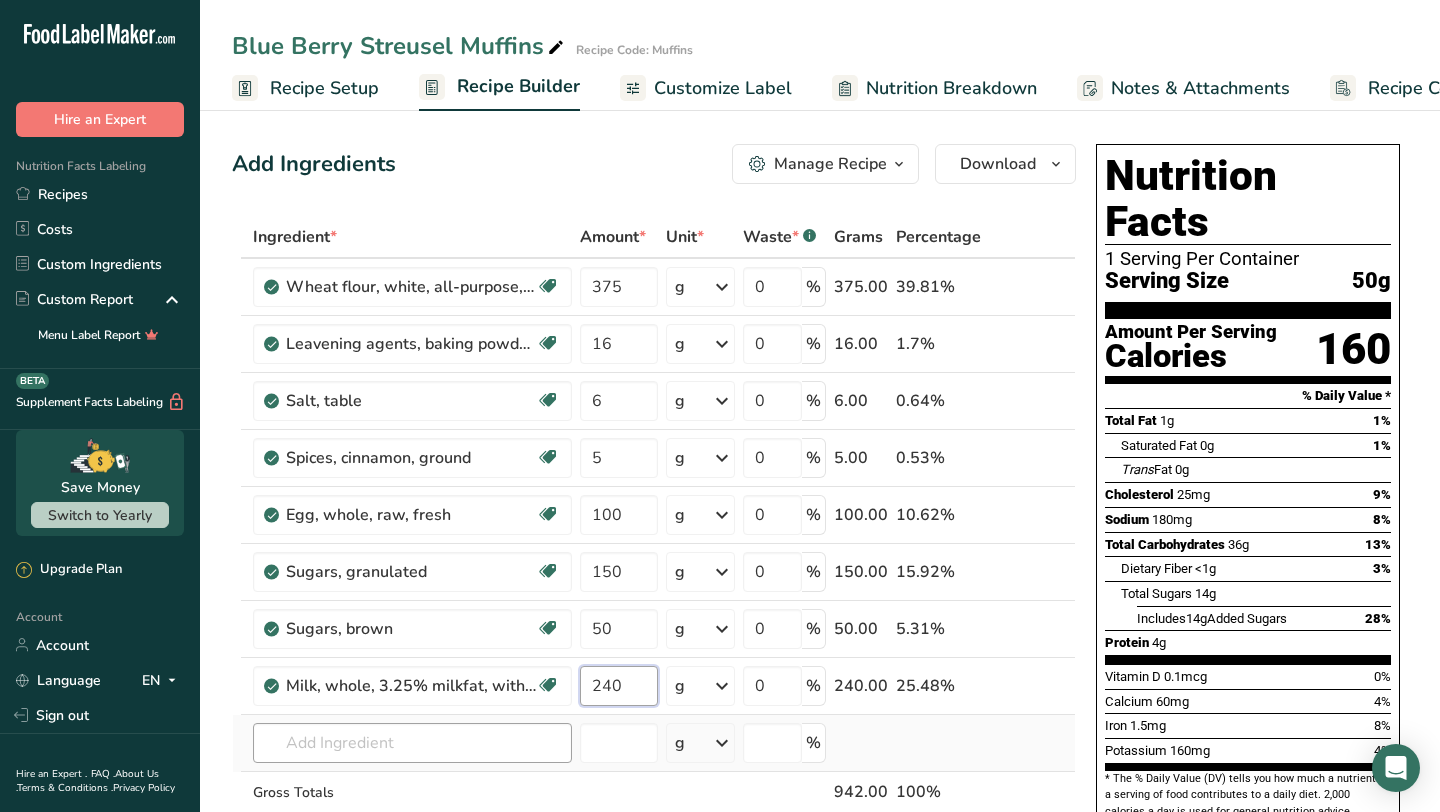 type on "240" 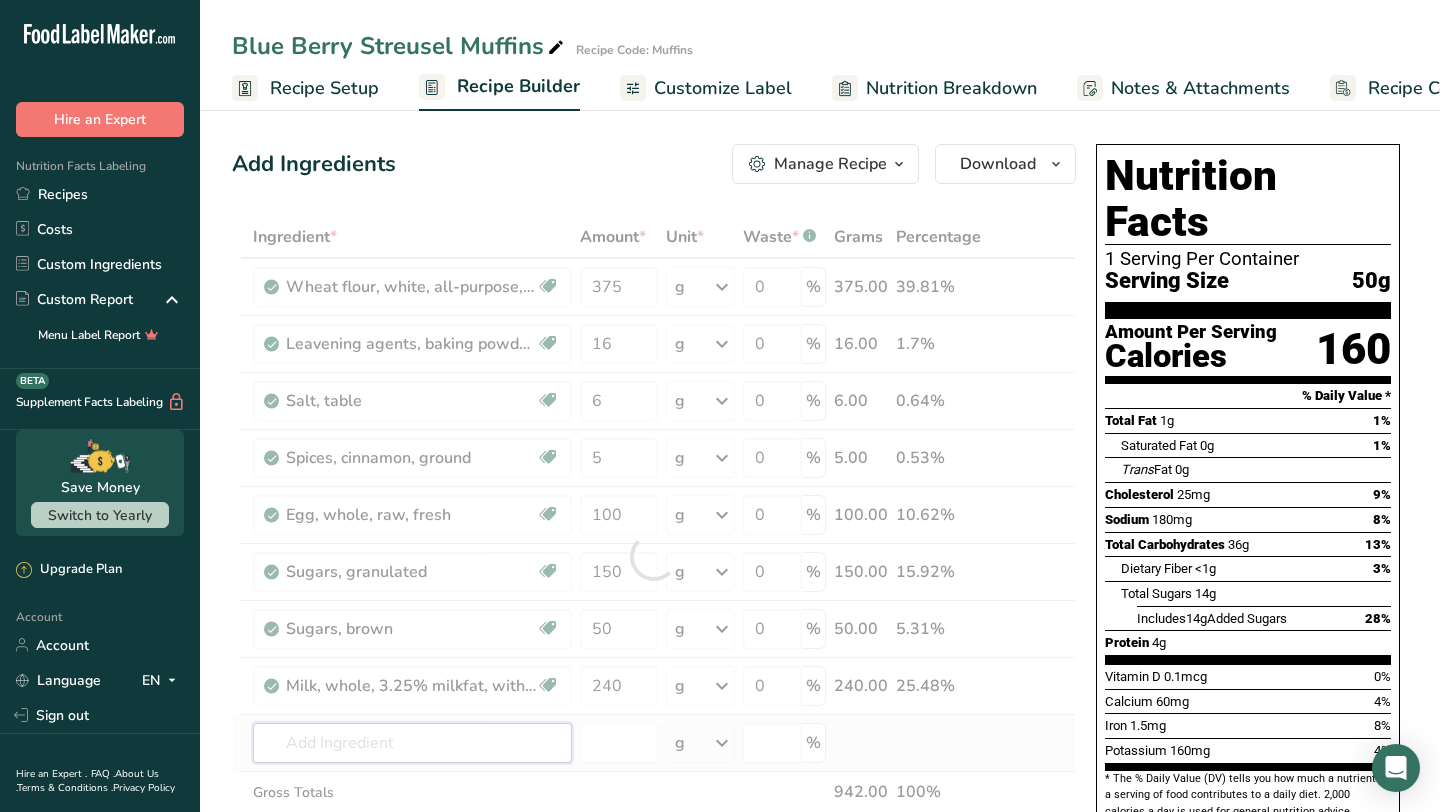 click on "Ingredient *
Amount *
Unit *
Waste *   .a-a{fill:#347362;}.b-a{fill:#fff;}          Grams
Percentage
Wheat flour, white, all-purpose, enriched, unbleached
Dairy free
Vegan
Vegetarian
Soy free
375
g
Portions
1 cup
Weight Units
g
kg
mg
See more
Volume Units
l
Volume units require a density conversion. If you know your ingredient's density enter it below. Otherwise, click on "RIA" our AI Regulatory bot - she will be able to help you
lb/ft3
g/cm3
Confirm
mL
lb/ft3
fl oz" at bounding box center (654, 556) 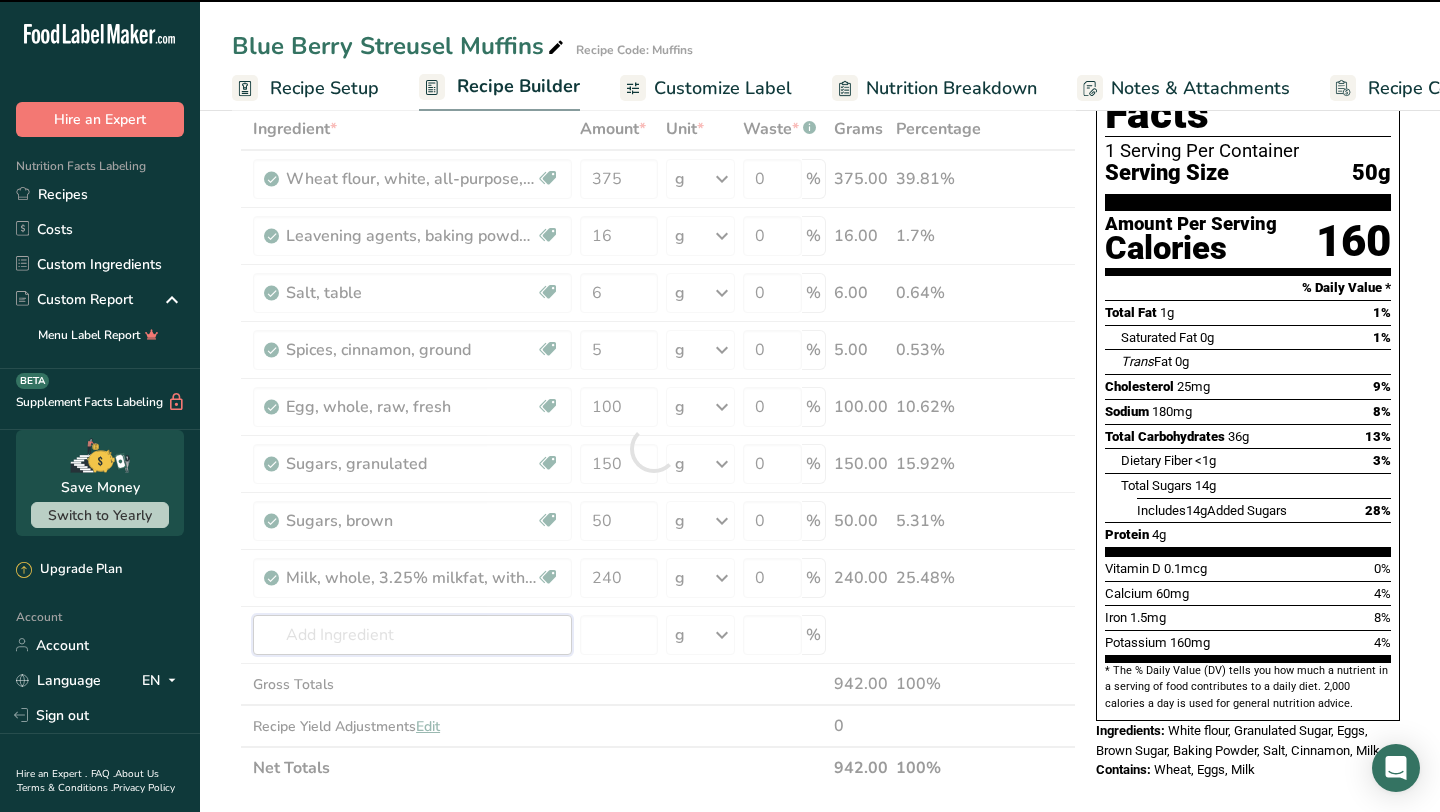 scroll, scrollTop: 109, scrollLeft: 0, axis: vertical 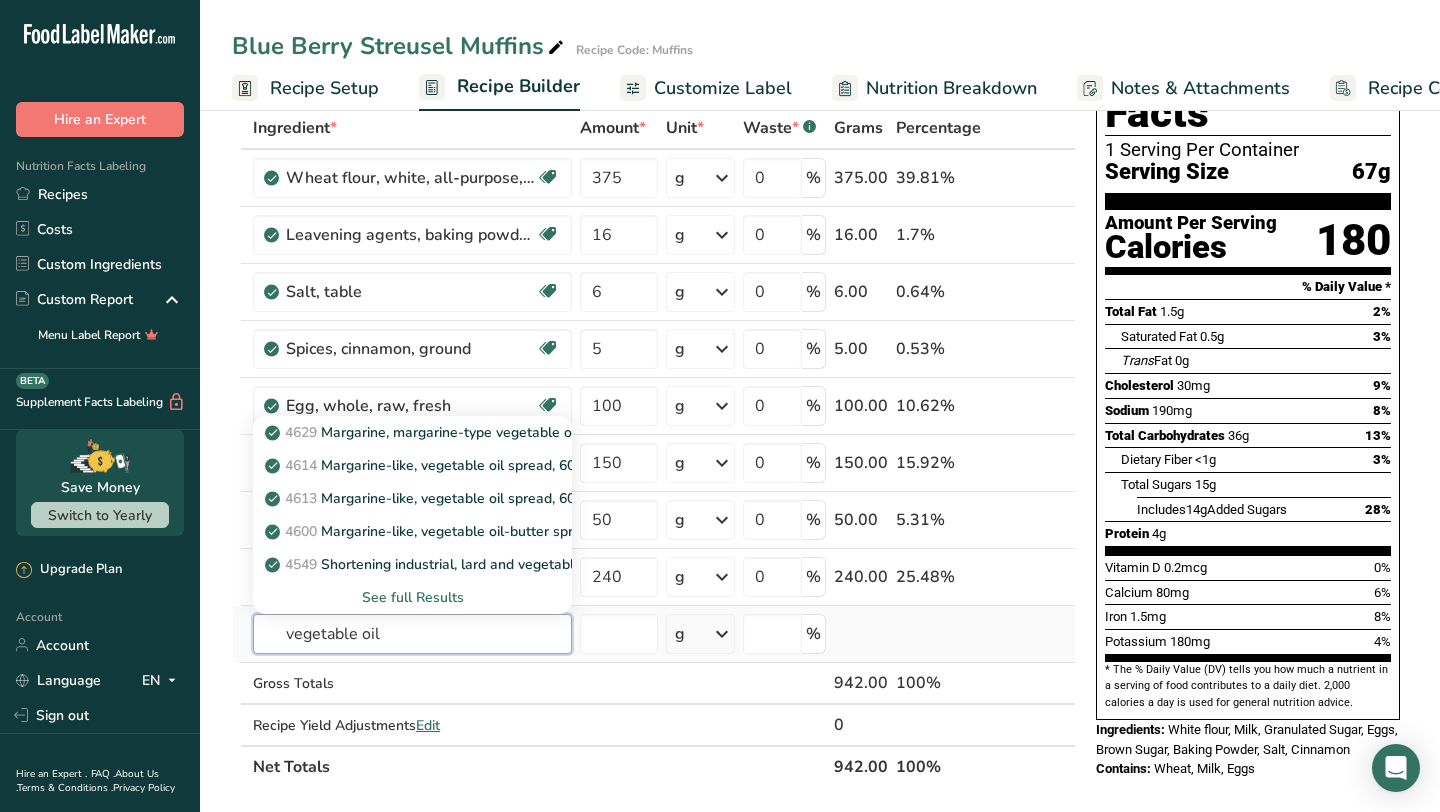 type on "vegetable oil" 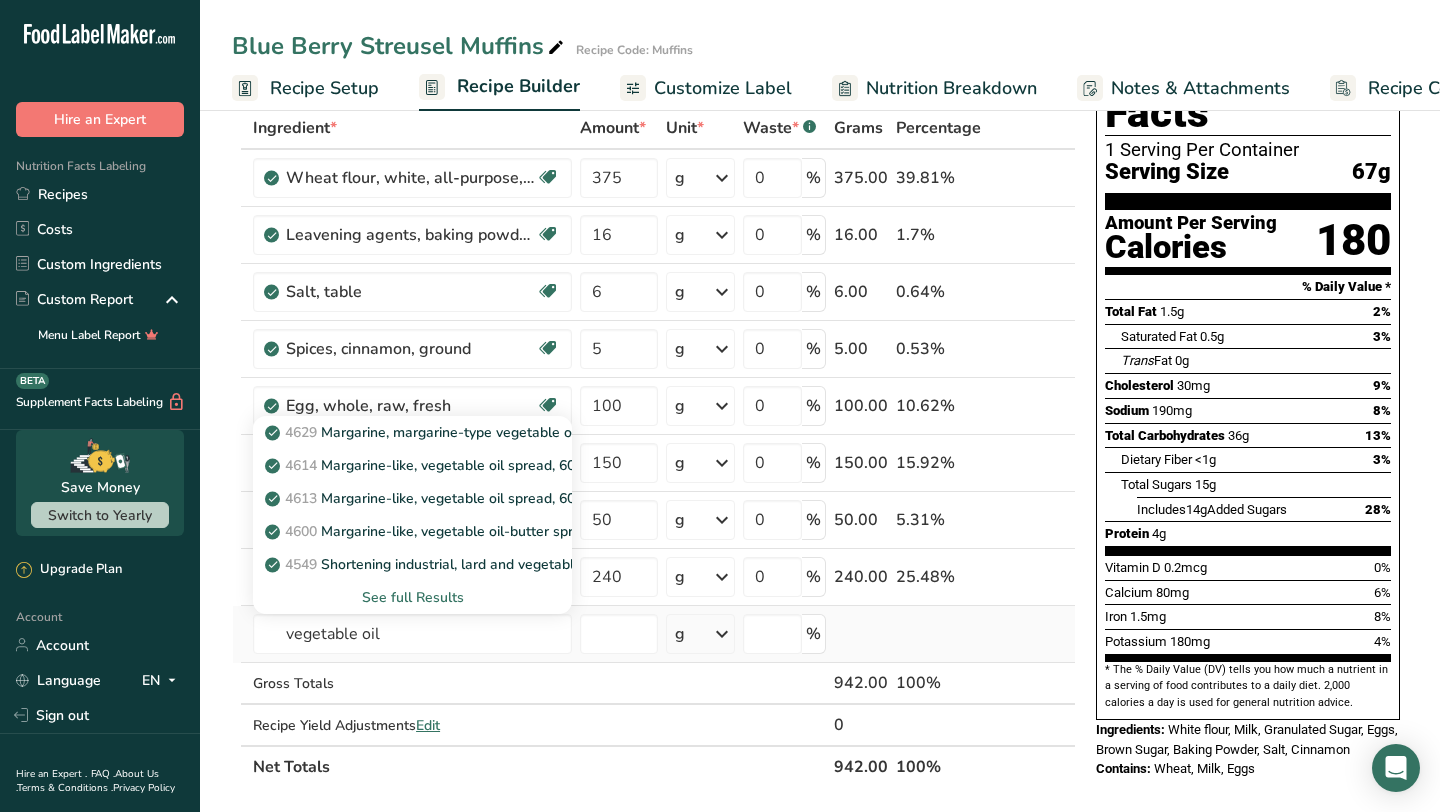 type 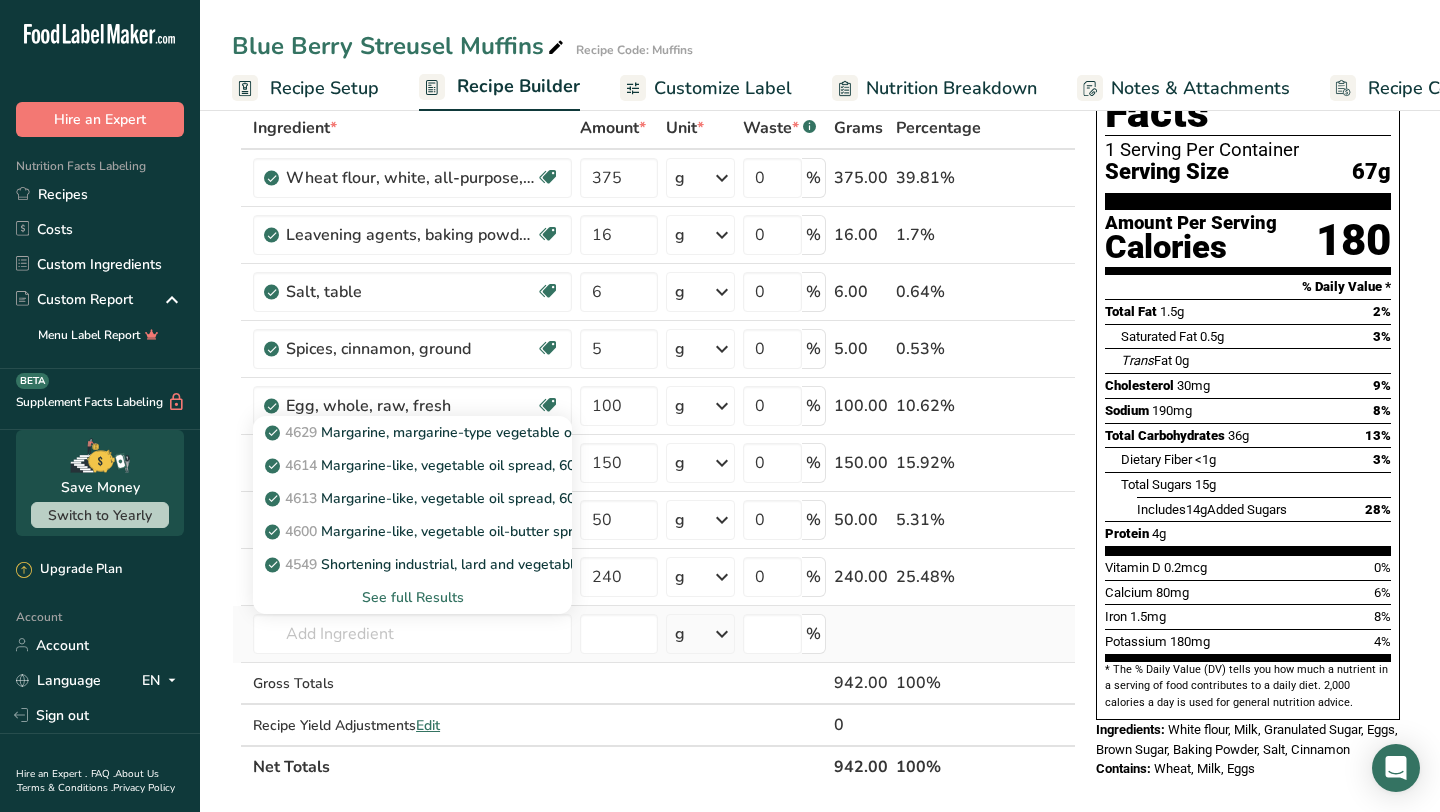 click on "See full Results" at bounding box center (412, 597) 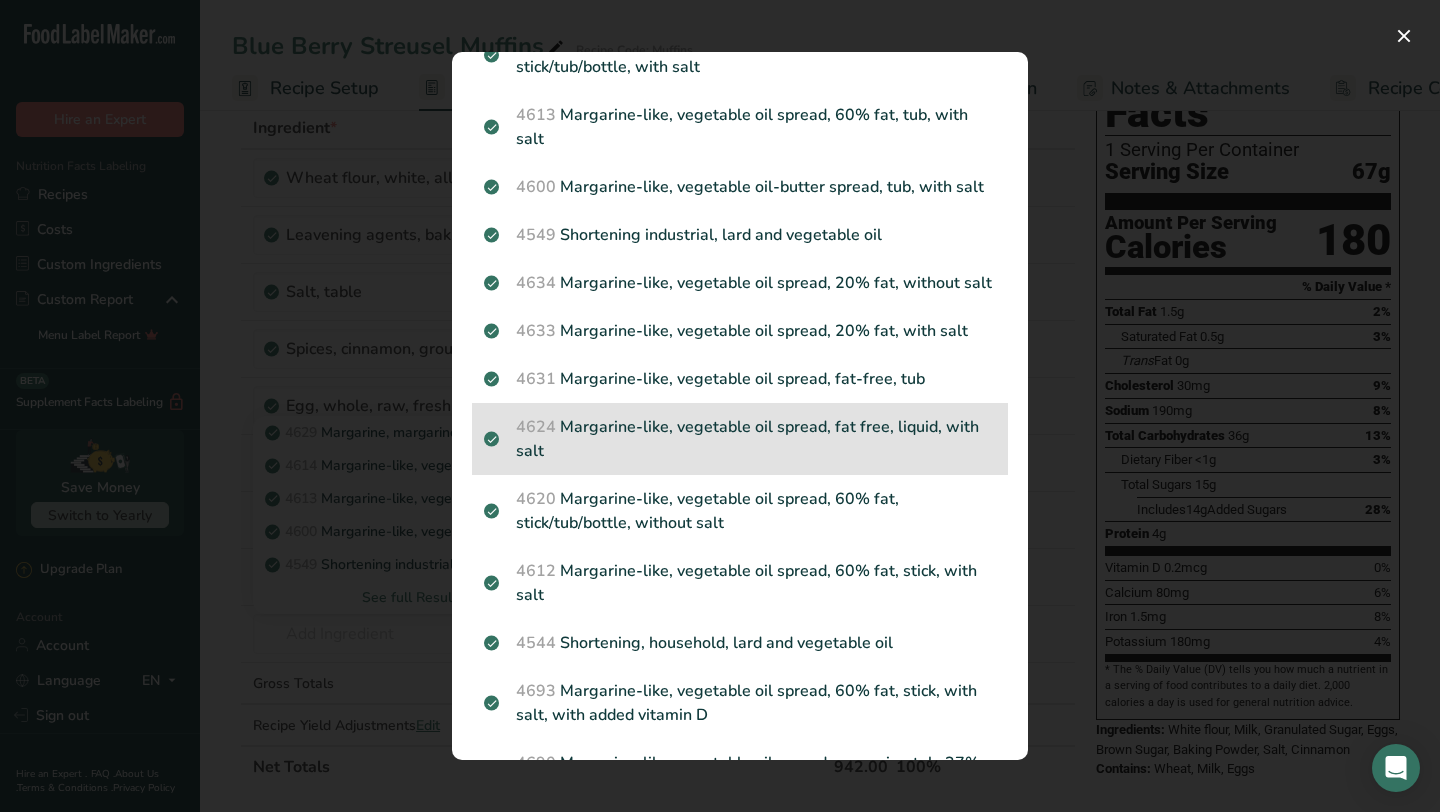 scroll, scrollTop: 166, scrollLeft: 0, axis: vertical 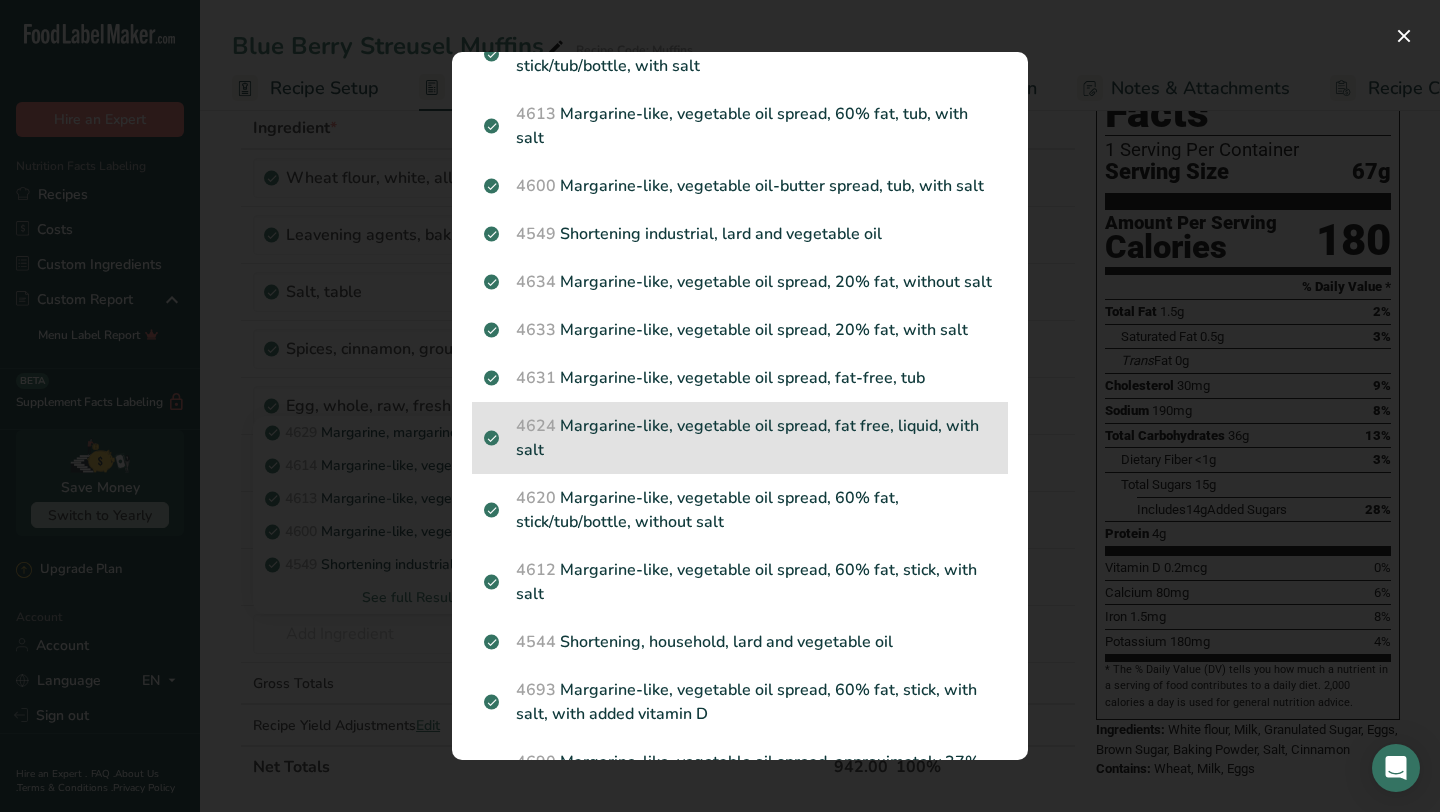 click on "[NUMBER]
Margarine-like, vegetable oil spread, fat free, liquid, with salt" at bounding box center (740, 438) 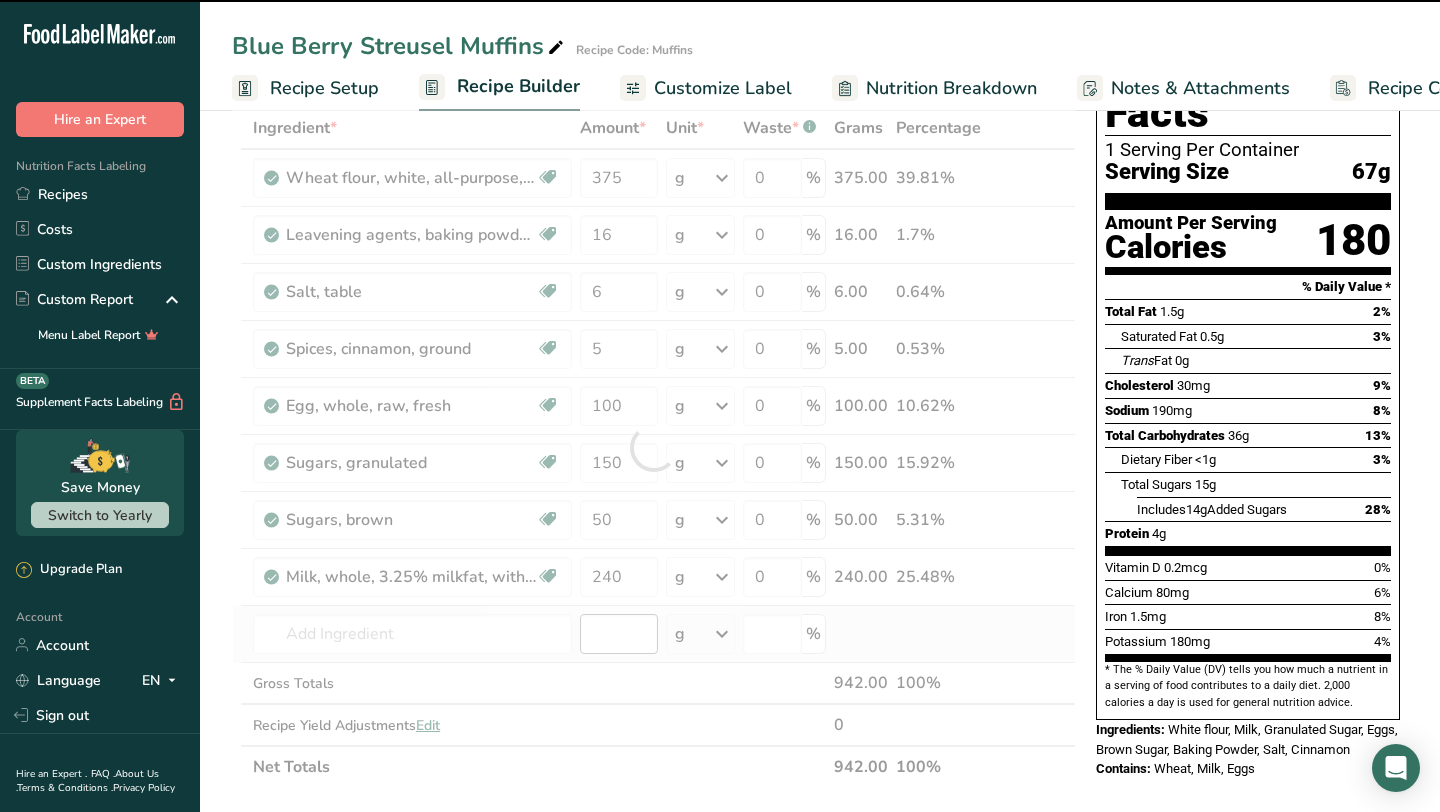 type on "0" 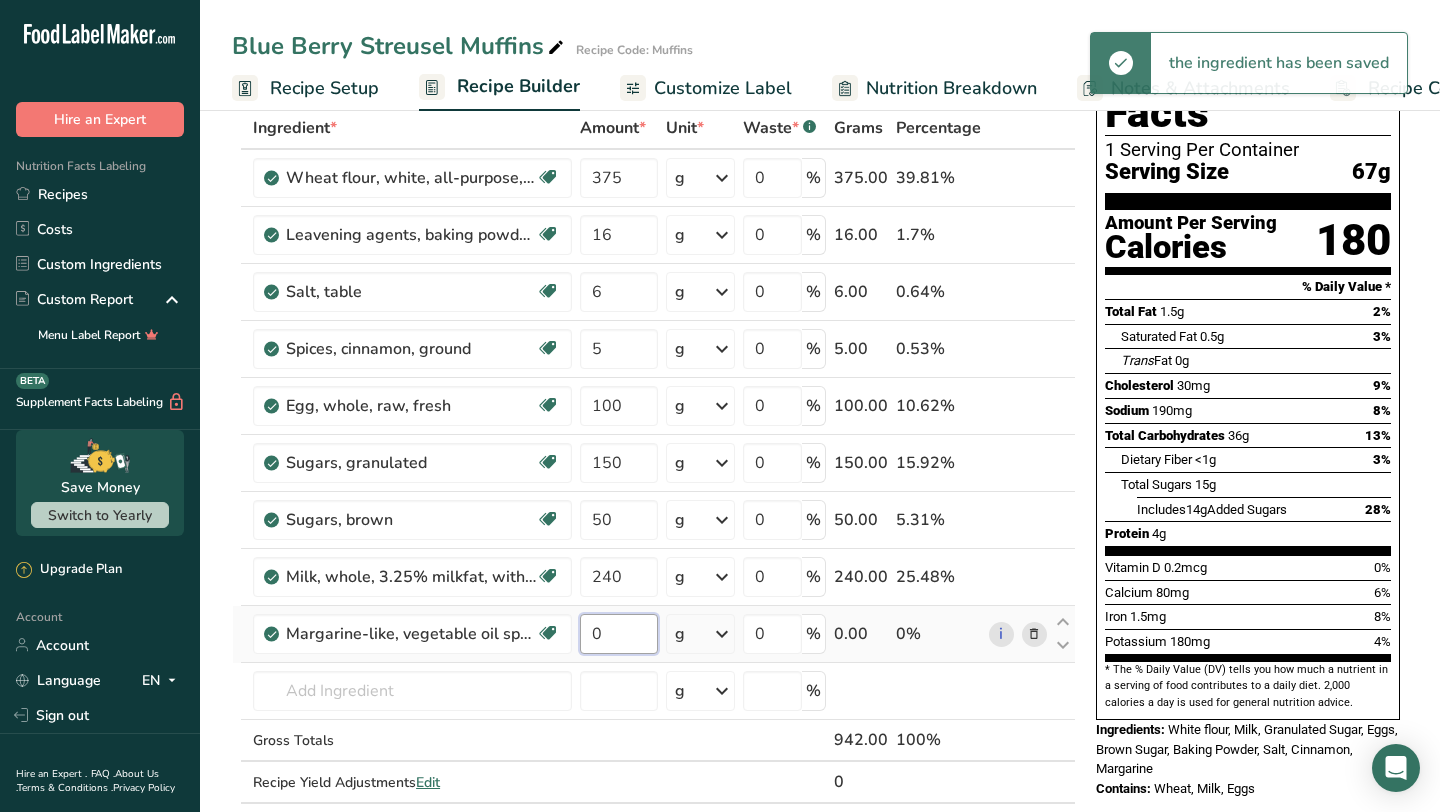 click on "0" at bounding box center (618, 634) 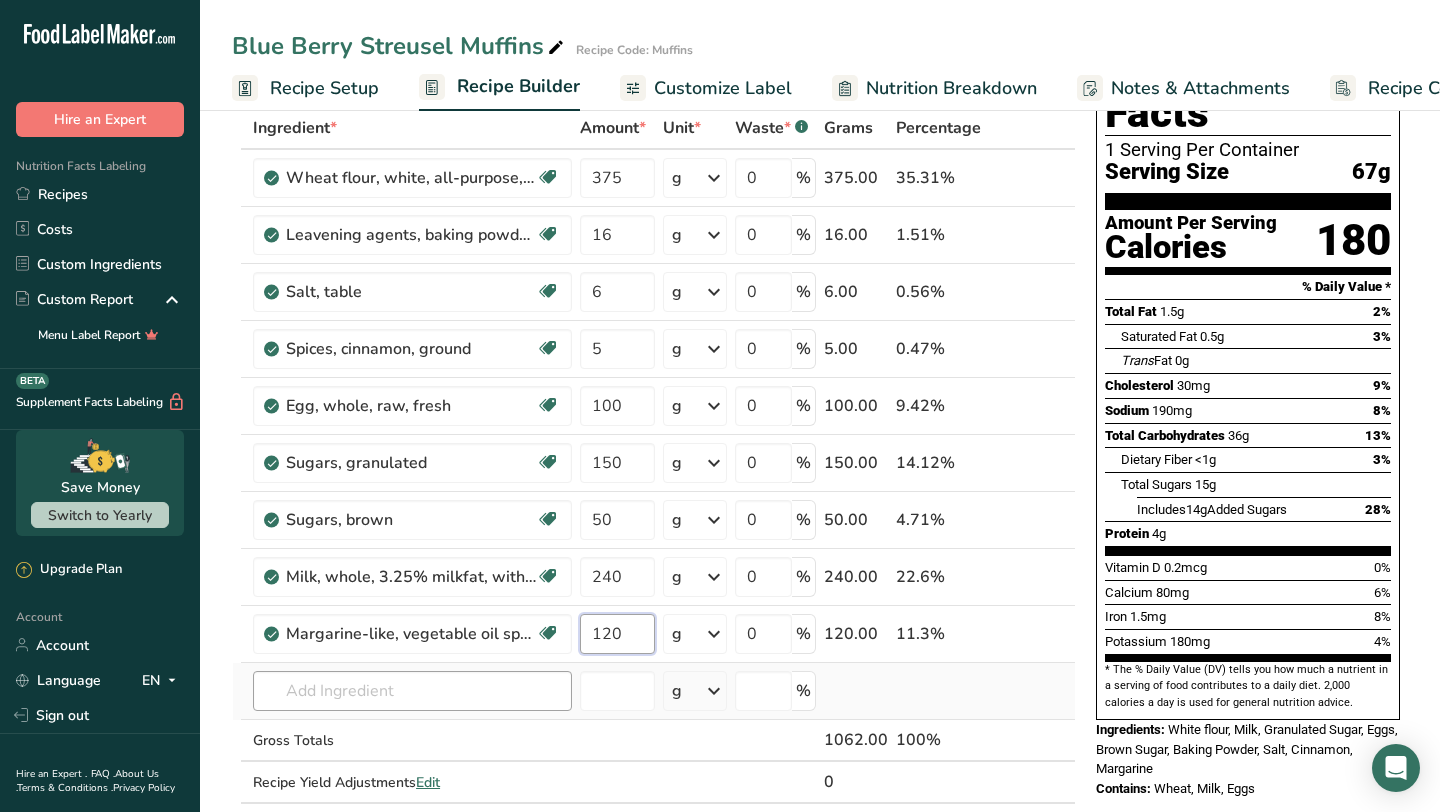 type on "120" 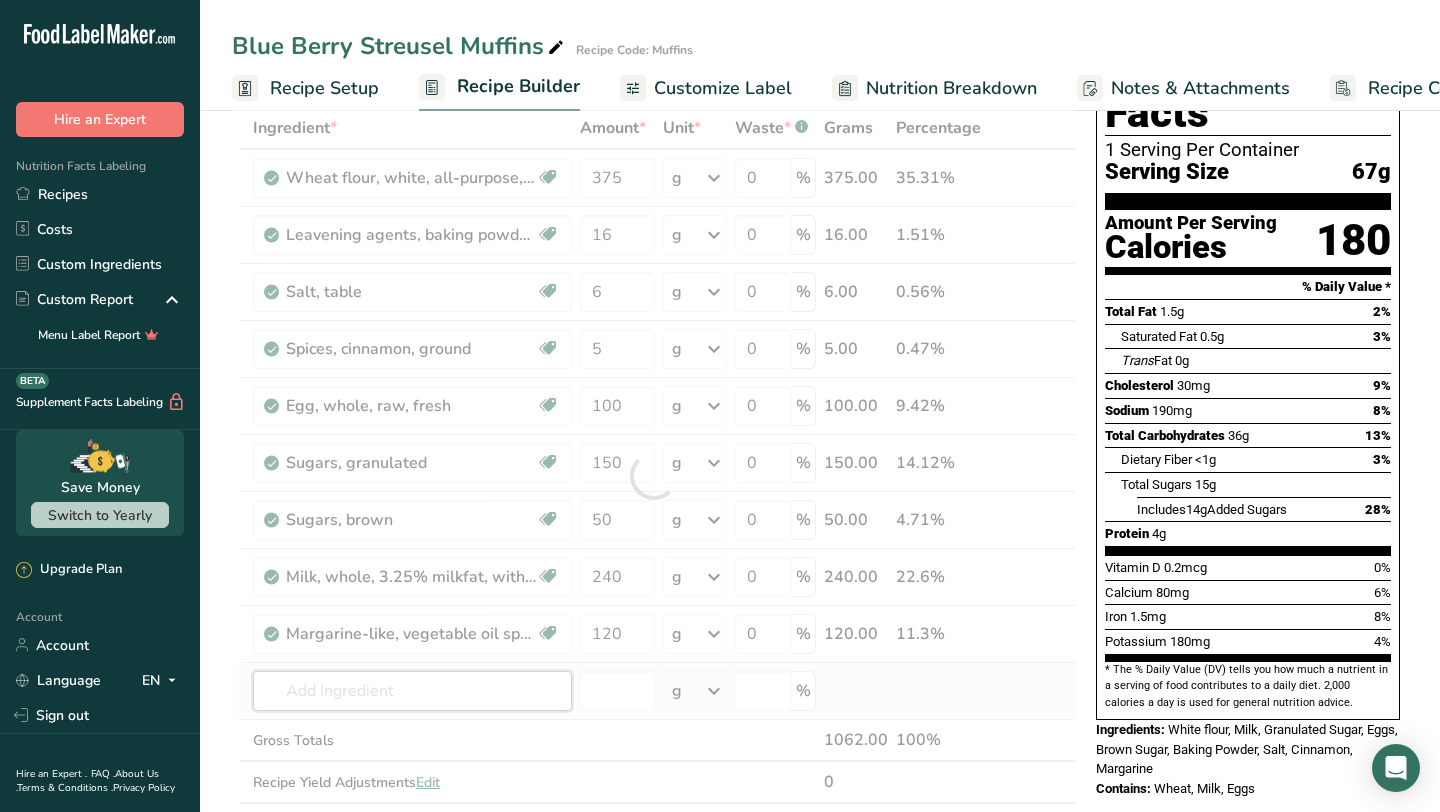 click on "Ingredient *
Amount *
Unit *
Waste *   .a-a{fill:#347362;}.b-a{fill:#fff;}          Grams
Percentage
Wheat flour, white, all-purpose, enriched, unbleached
Dairy free
Vegan
Vegetarian
Soy free
375
g
Portions
1 cup
Weight Units
g
kg
mg
See more
Volume Units
l
Volume units require a density conversion. If you know your ingredient's density enter it below. Otherwise, click on "RIA" our AI Regulatory bot - she will be able to help you
lb/ft3
g/cm3
Confirm
mL
lb/ft3
fl oz" at bounding box center [654, 476] 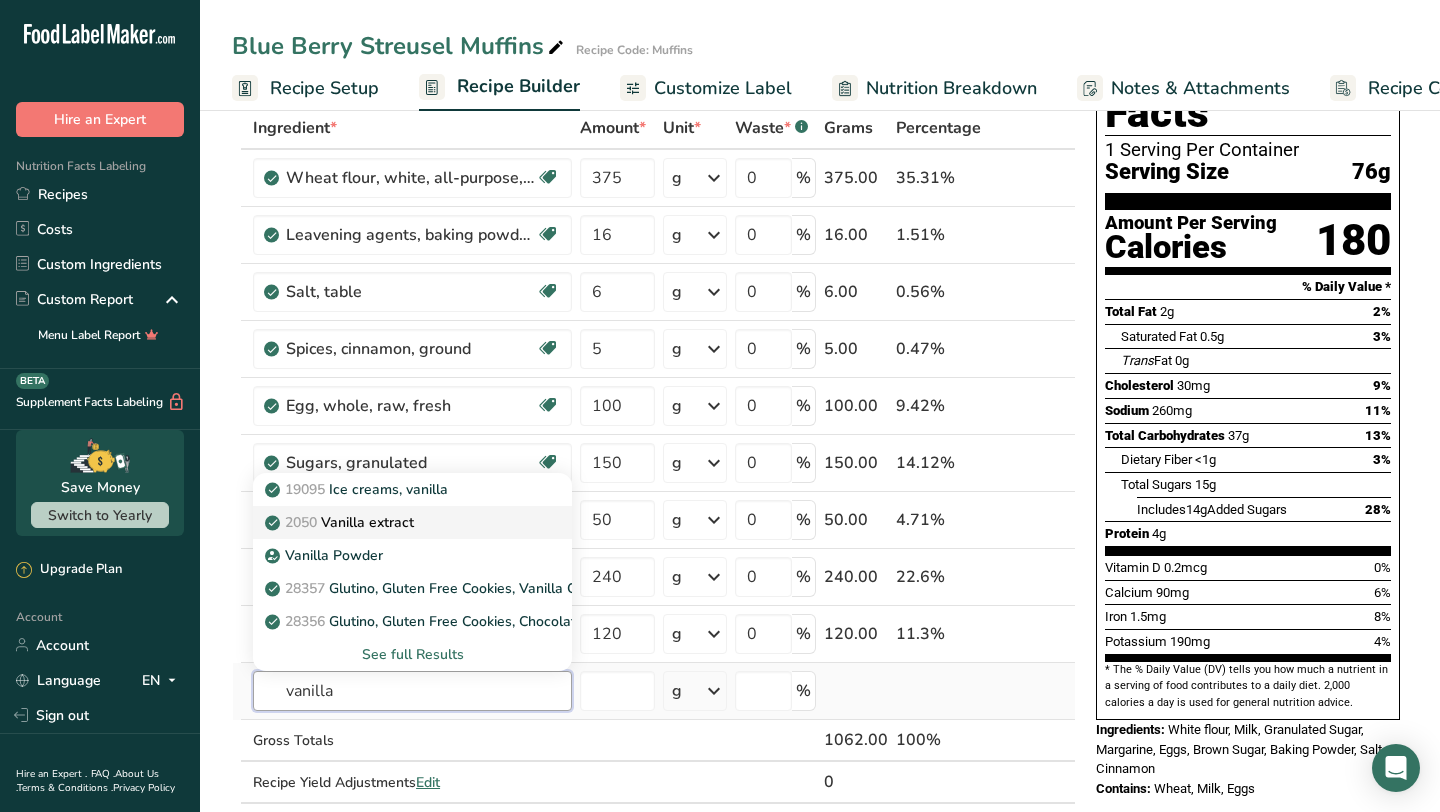type on "vanilla" 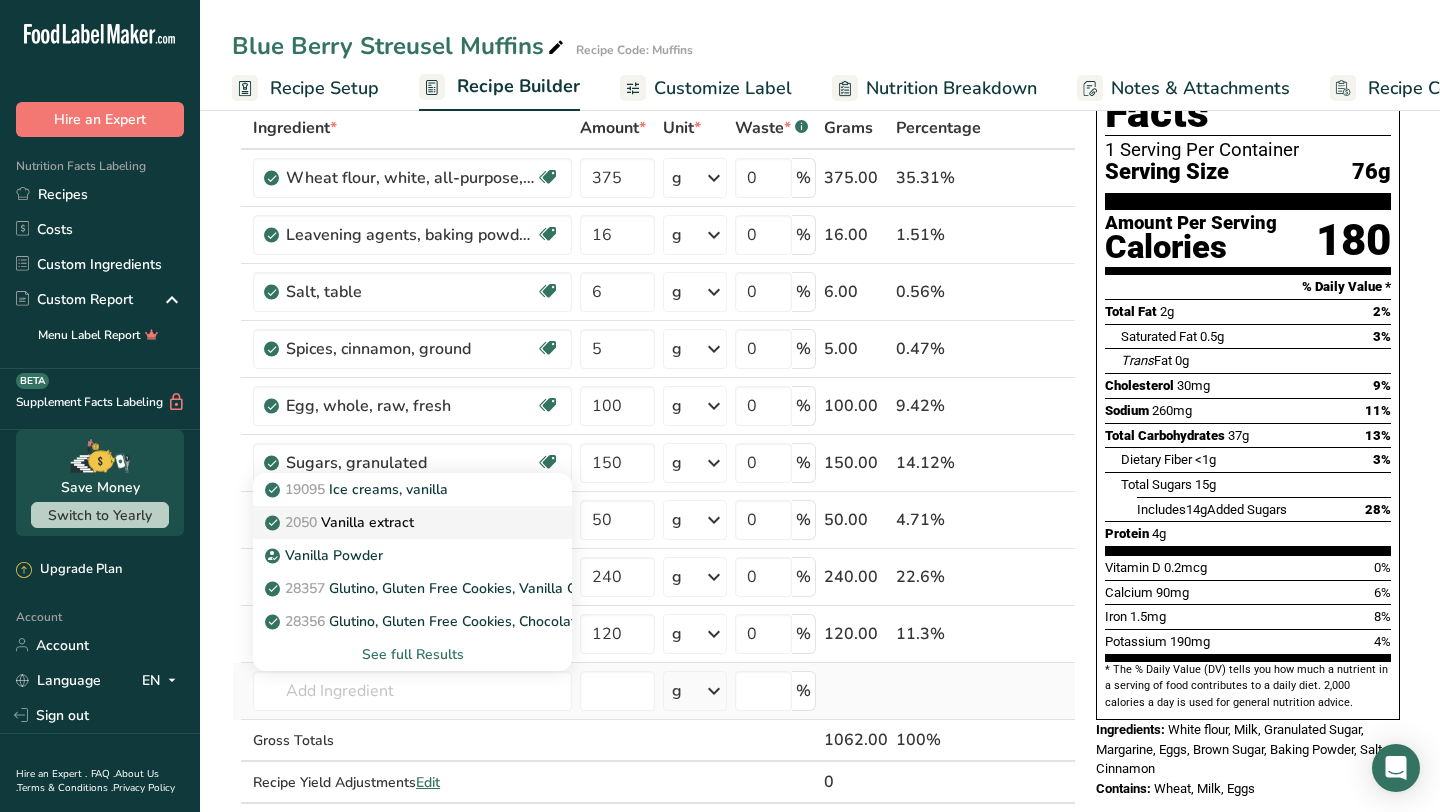click on "2050
Vanilla extract" at bounding box center [396, 522] 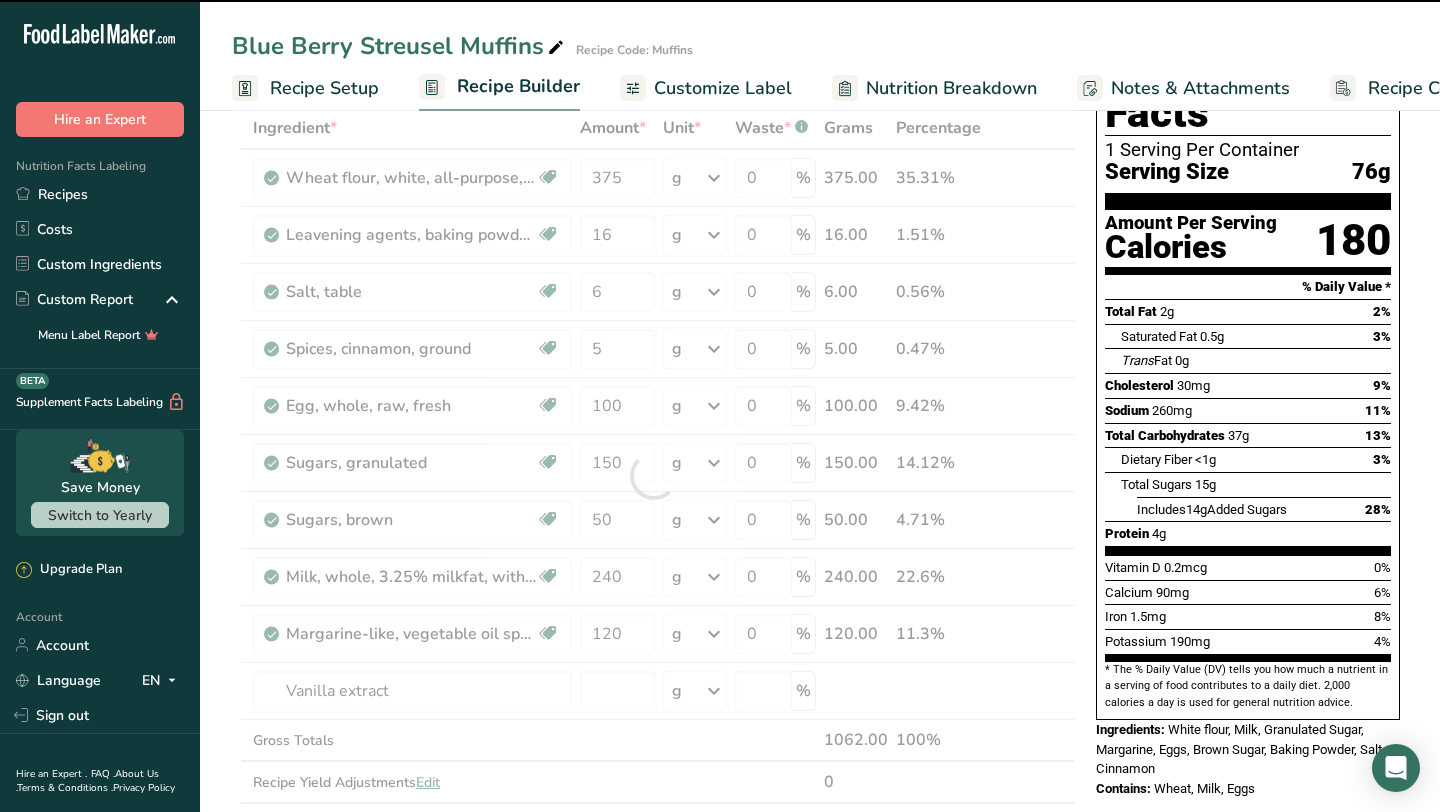 type on "0" 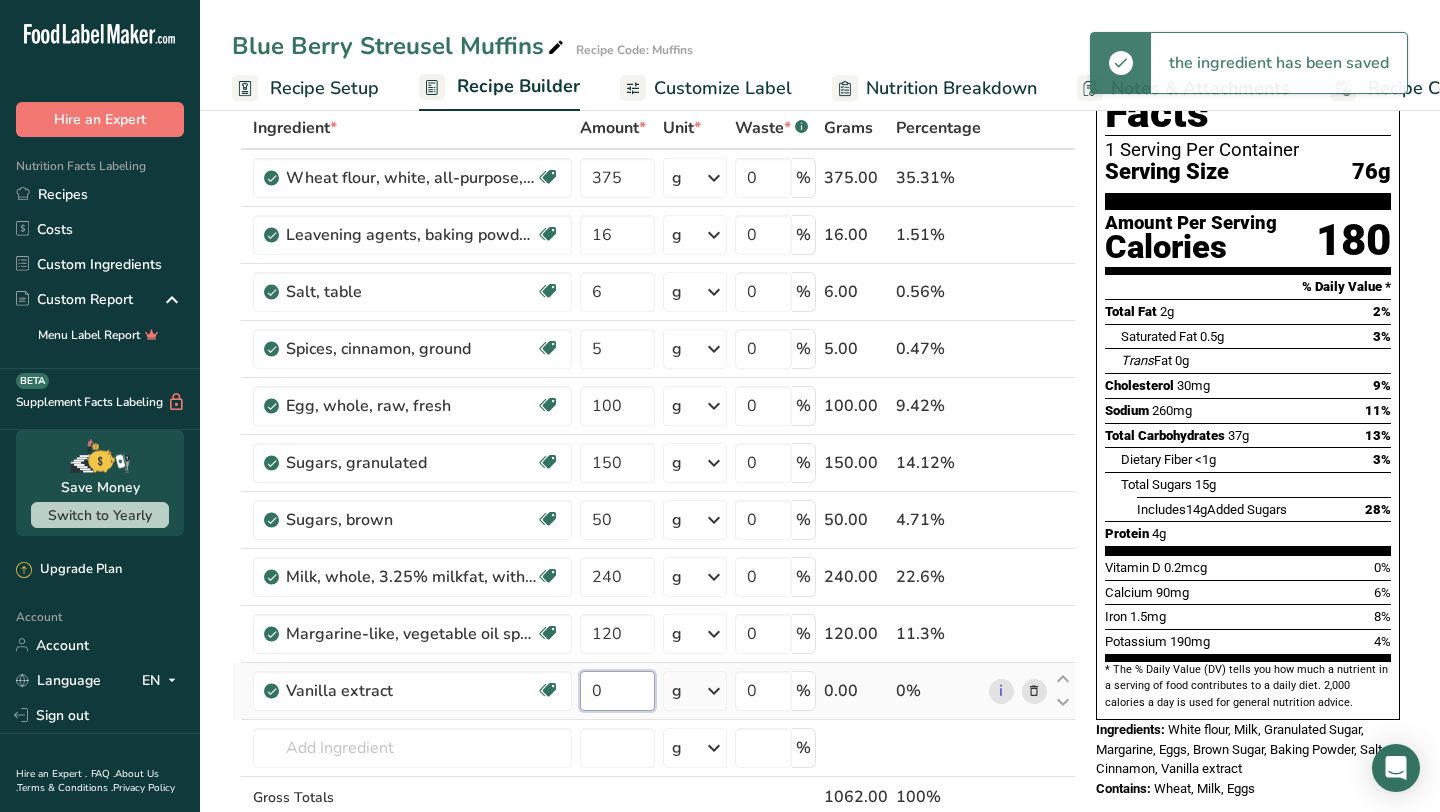 click on "0" at bounding box center (617, 691) 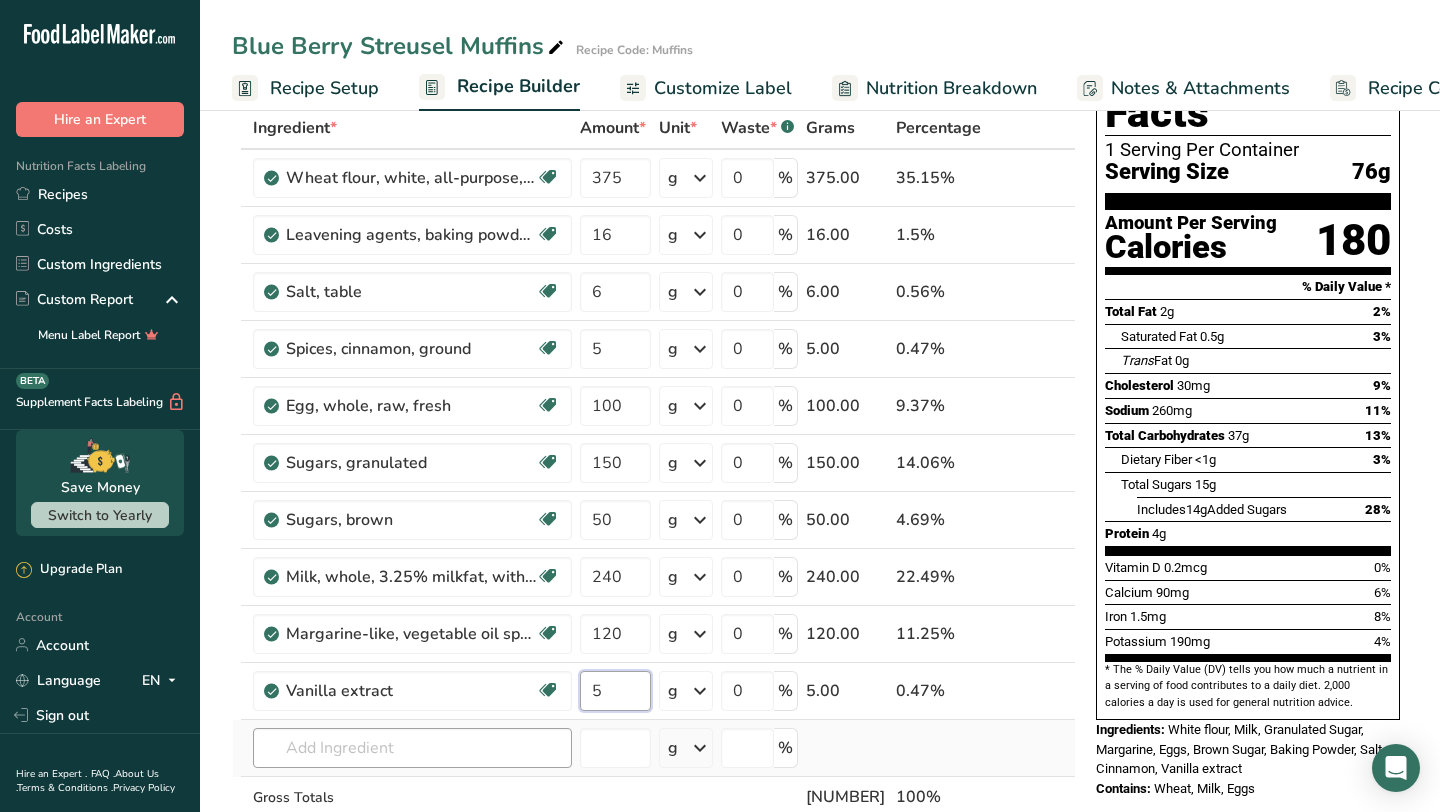 type on "5" 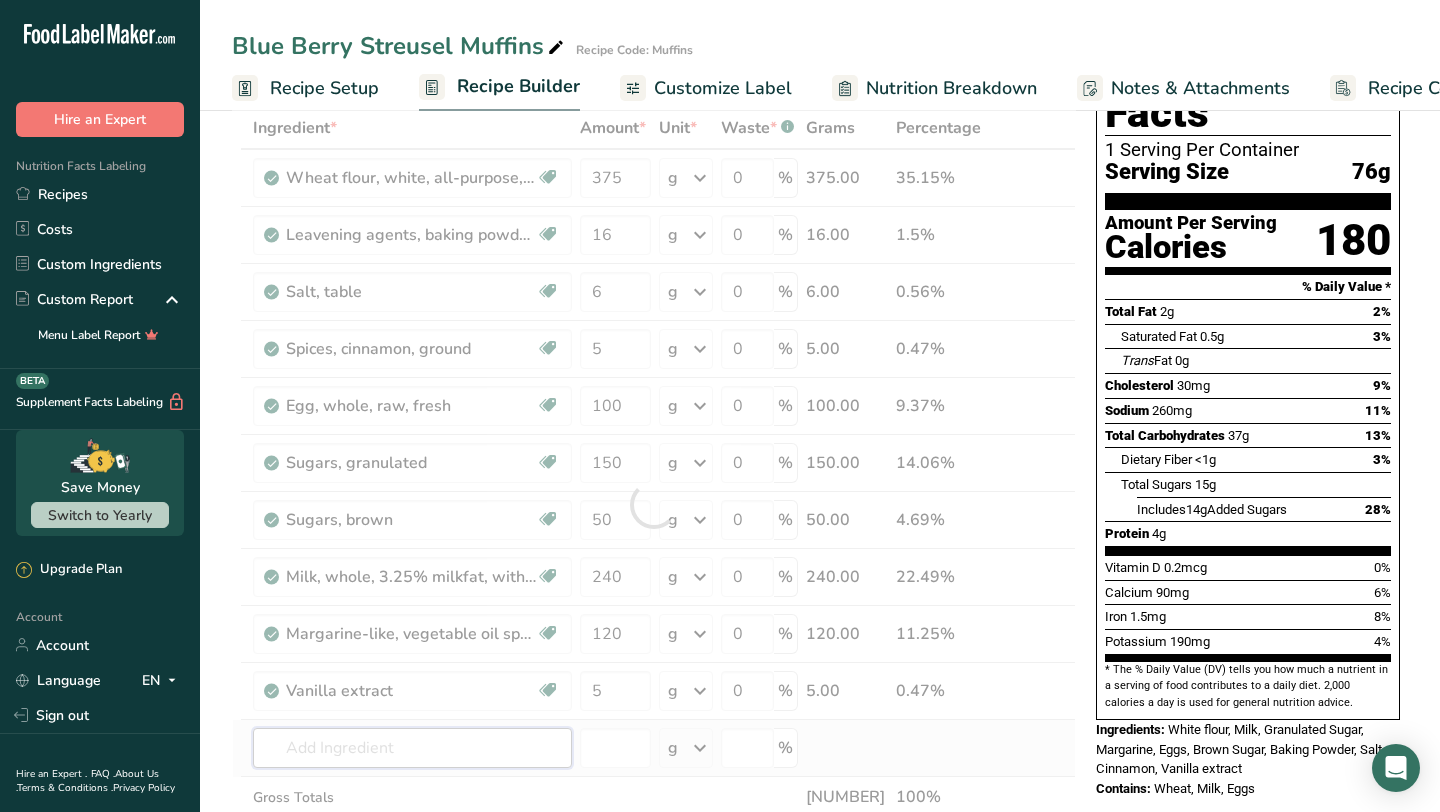 click on "Ingredient *
Amount *
Unit *
Waste *   .a-a{fill:#347362;}.b-a{fill:#fff;}          Grams
Percentage
Wheat flour, white, all-purpose, enriched, unbleached
Dairy free
Vegan
Vegetarian
Soy free
375
g
Portions
1 cup
Weight Units
g
kg
mg
See more
Volume Units
l
Volume units require a density conversion. If you know your ingredient's density enter it below. Otherwise, click on "RIA" our AI Regulatory bot - she will be able to help you
lb/ft3
g/cm3
Confirm
mL
lb/ft3
fl oz" at bounding box center (654, 504) 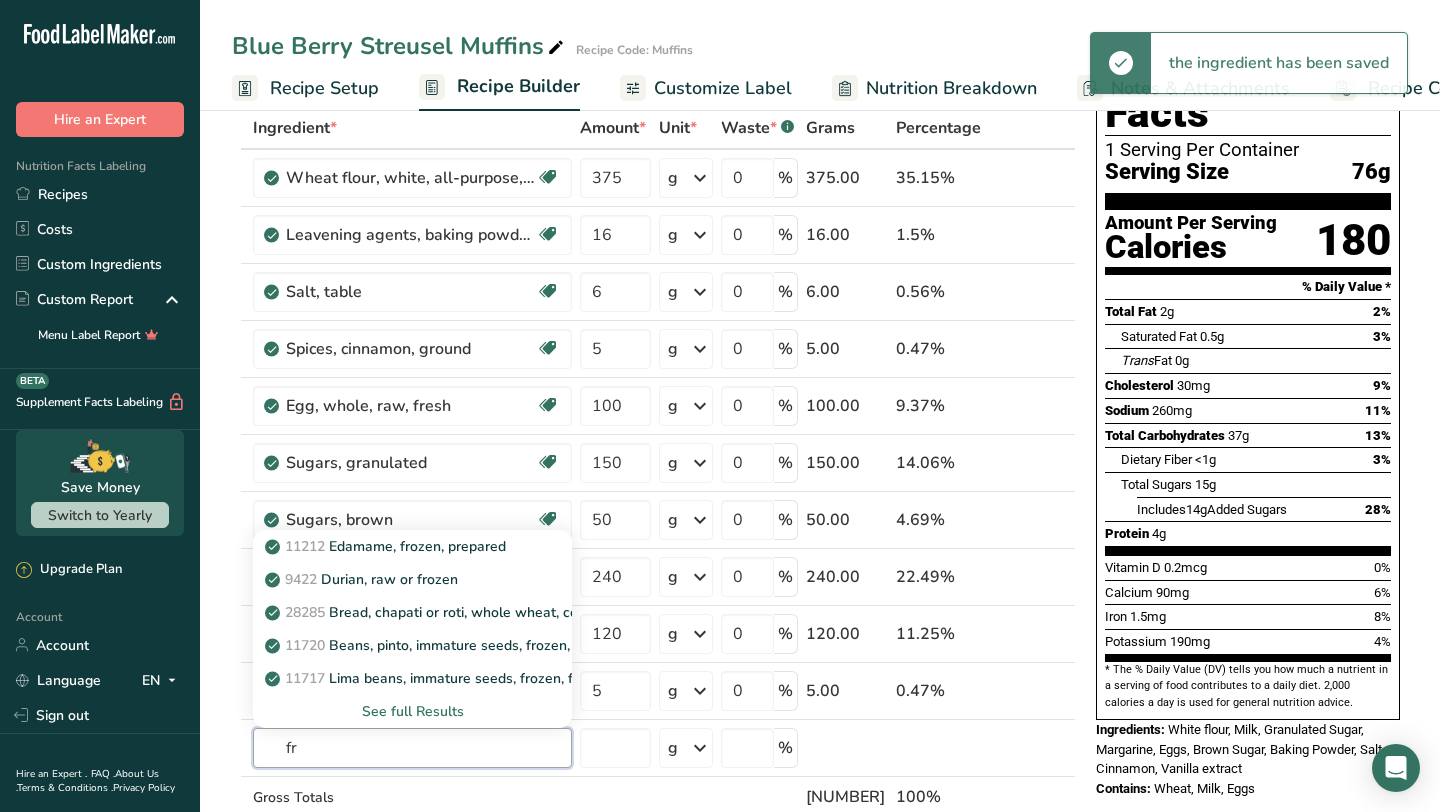 type on "f" 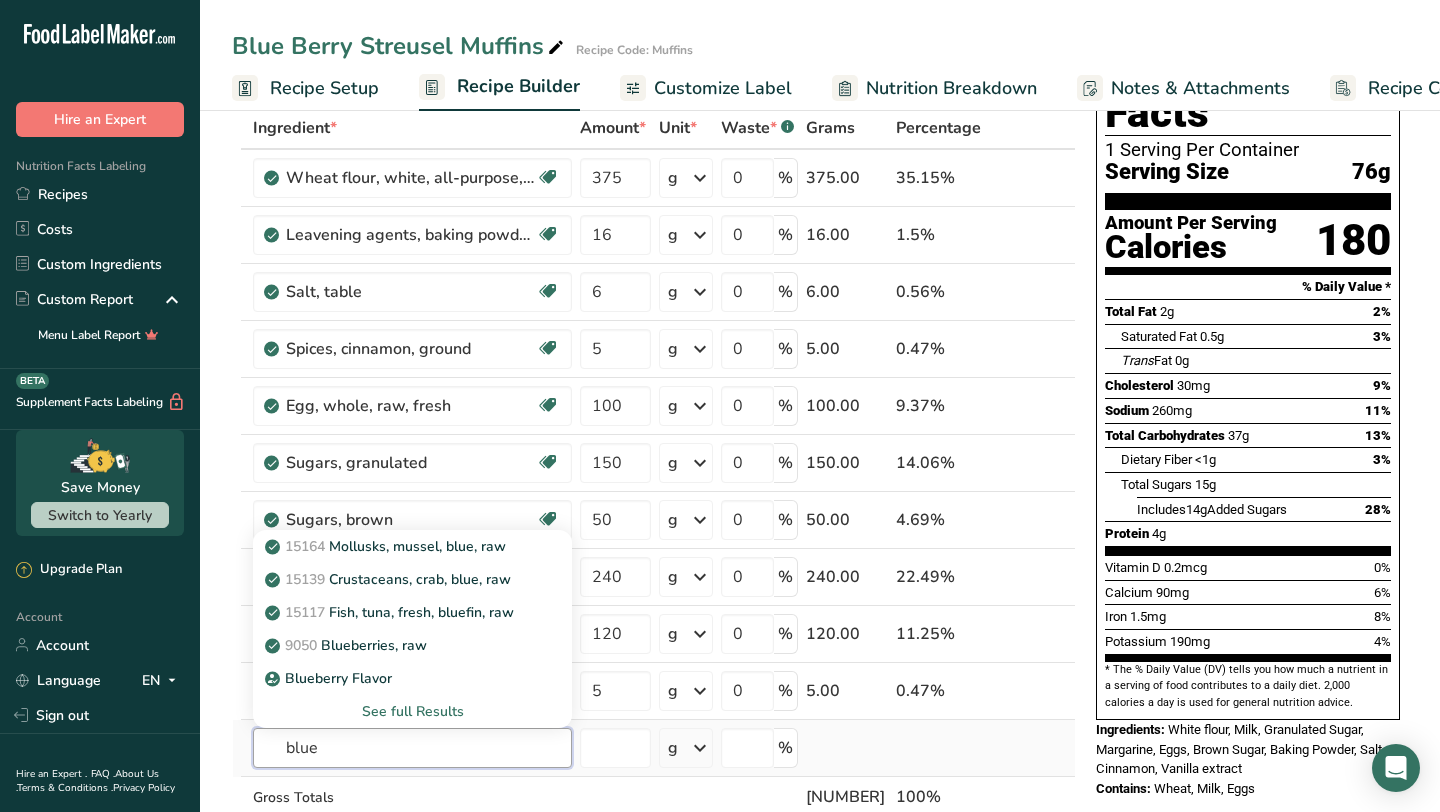 type on "blue" 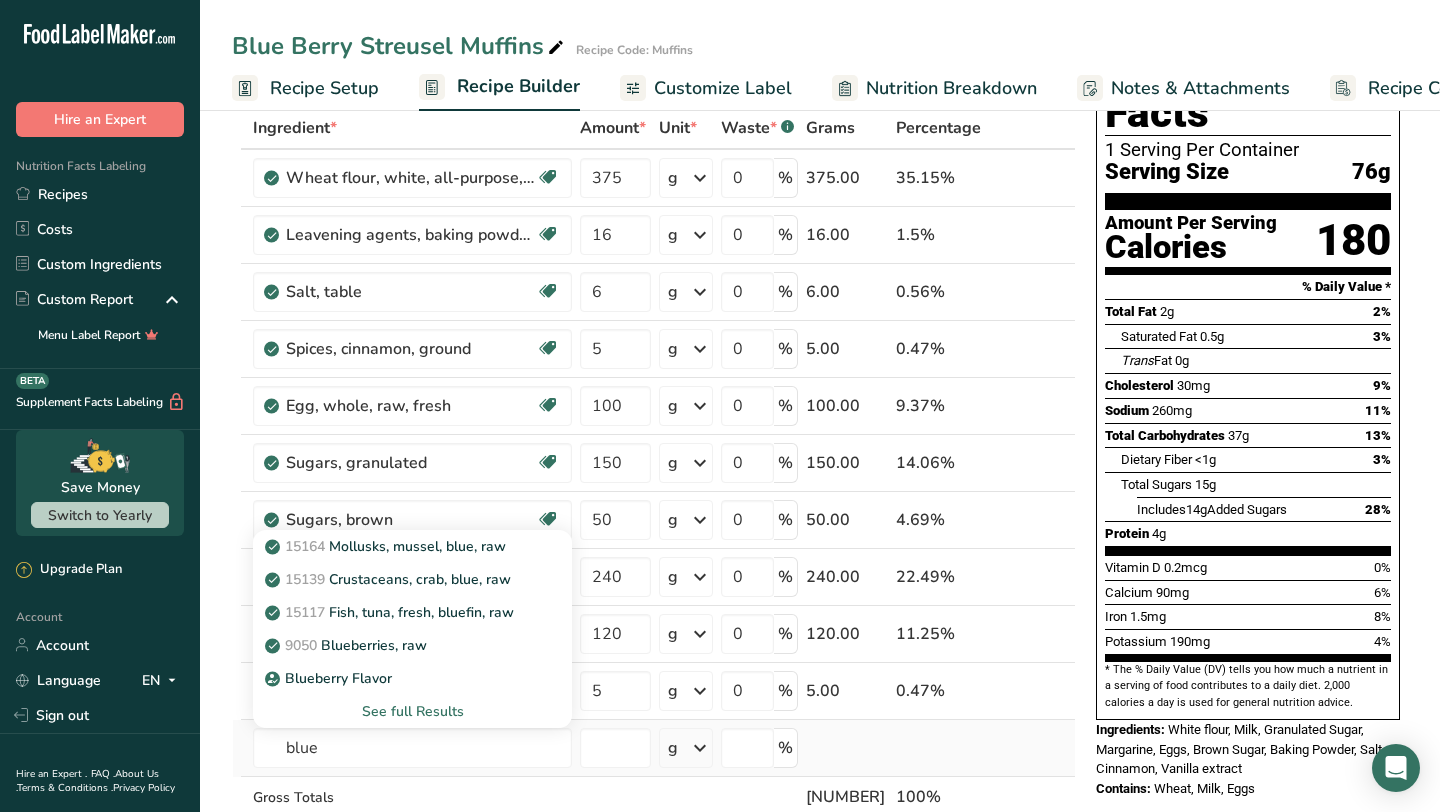 type 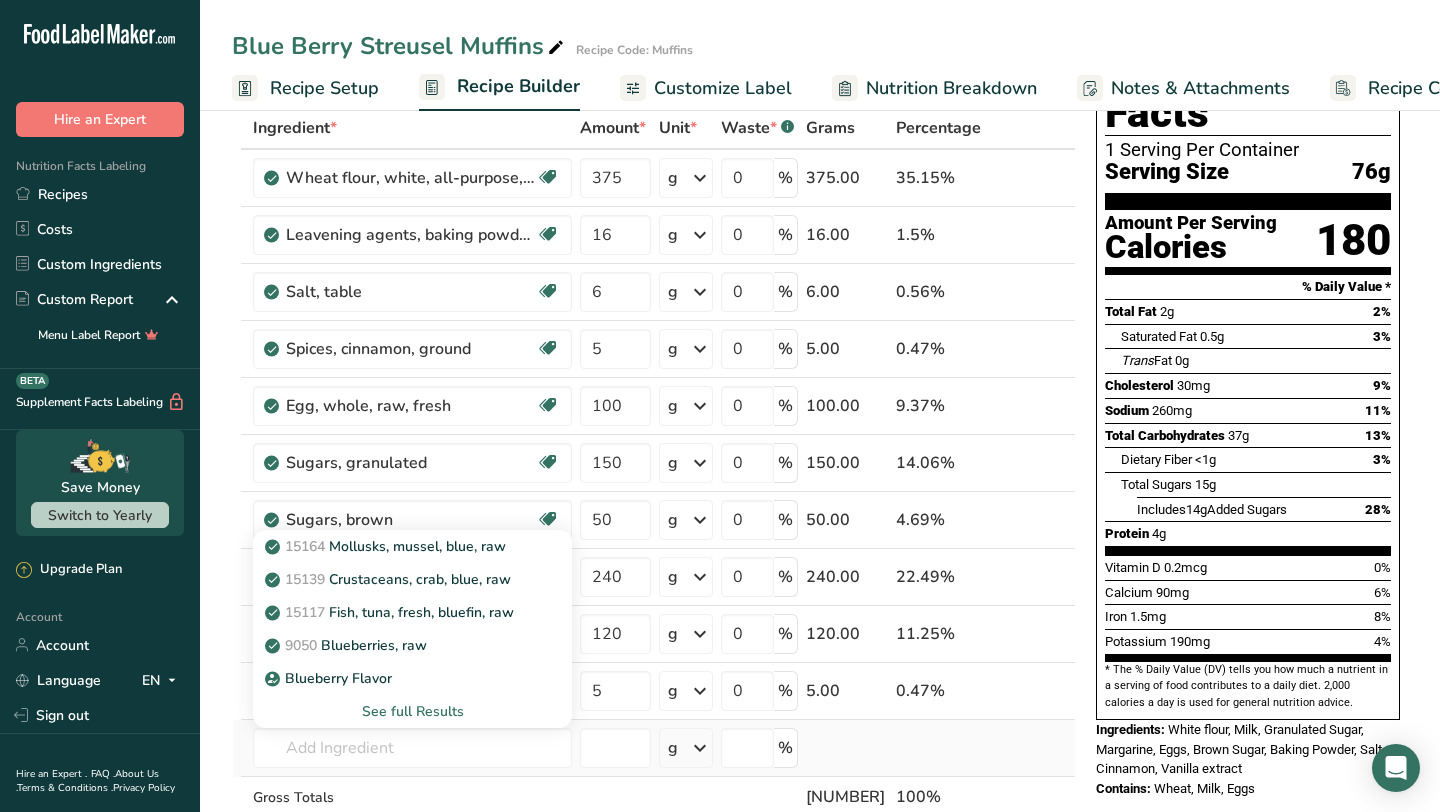 click on "See full Results" at bounding box center (412, 711) 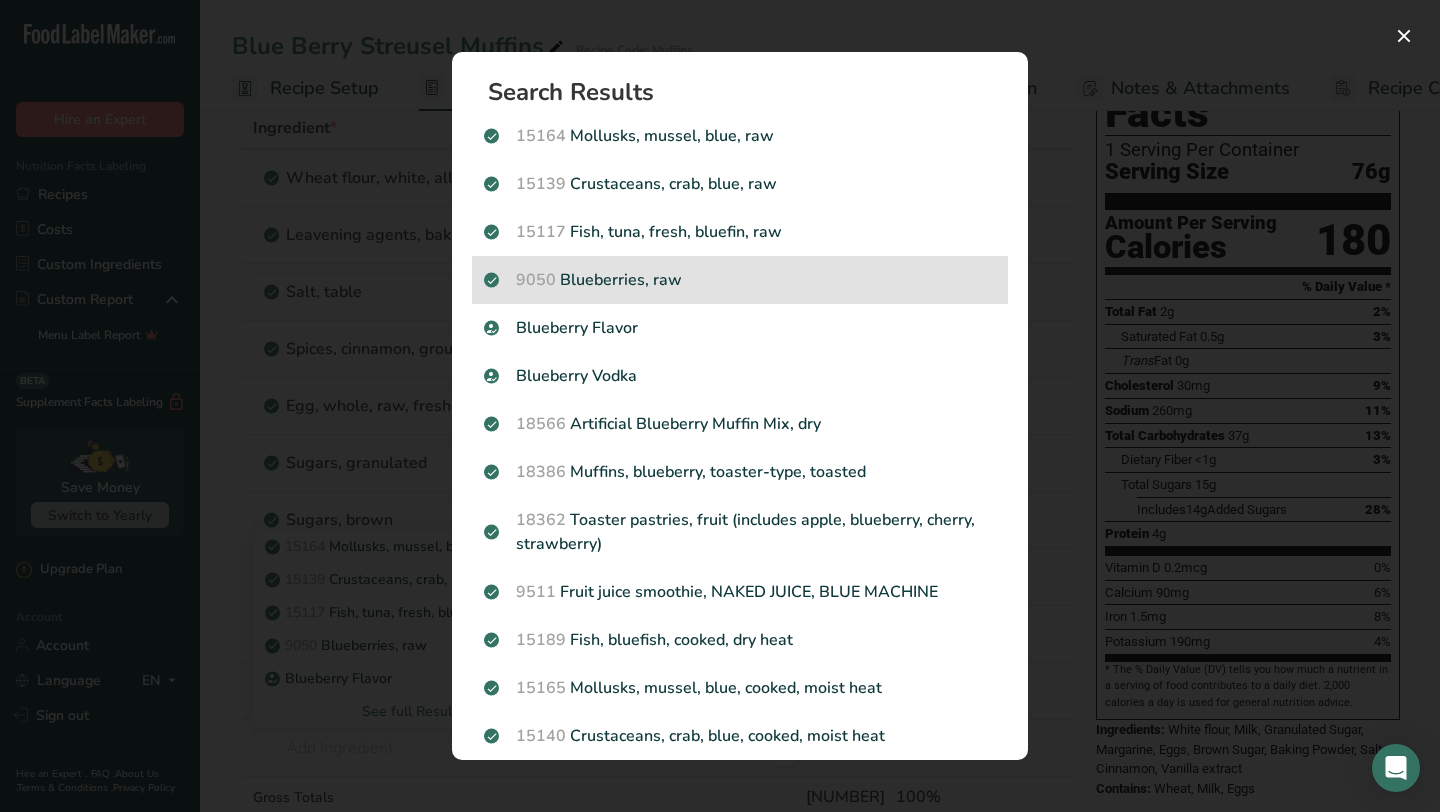 click on "[NUMBER]
Blueberries, raw" at bounding box center [740, 280] 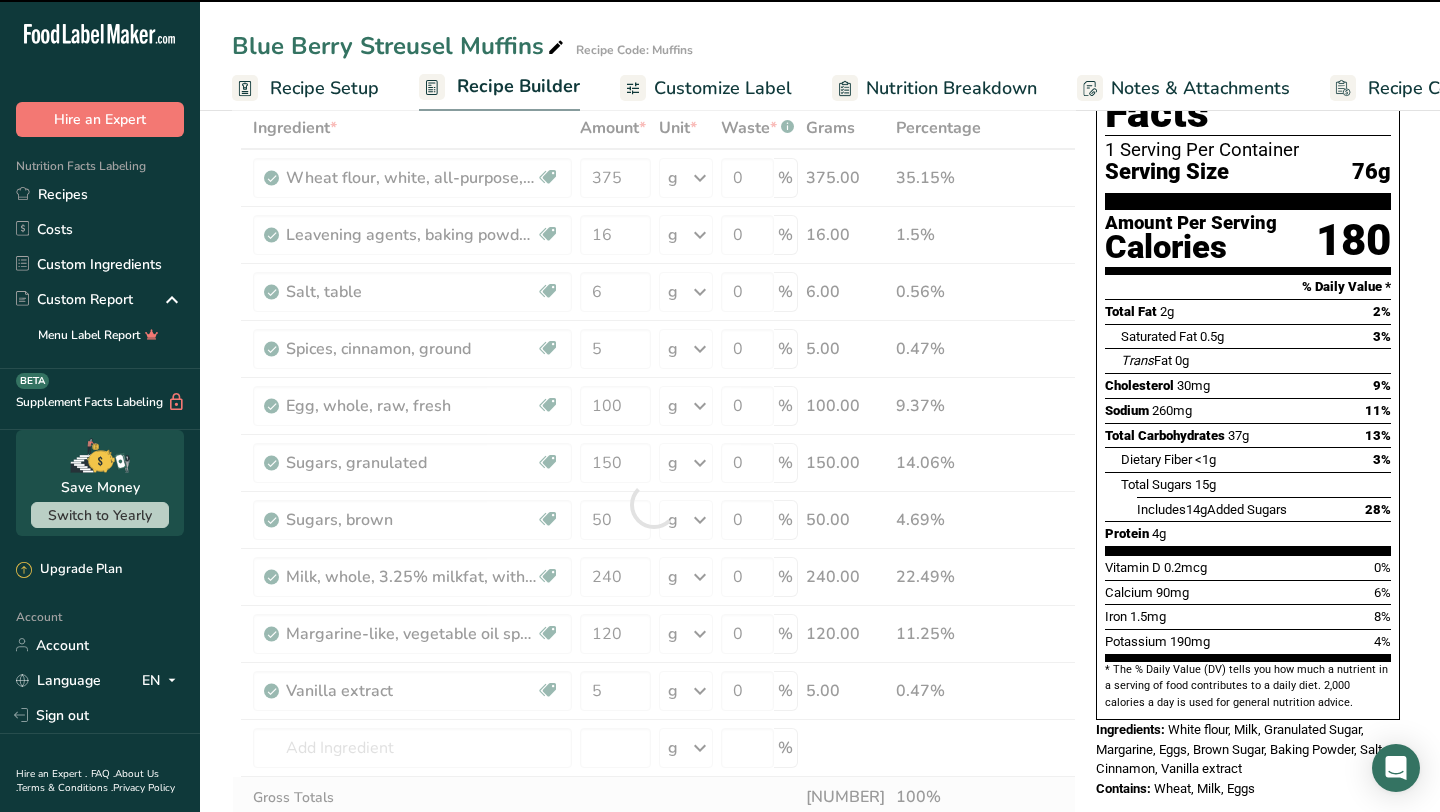 type on "0" 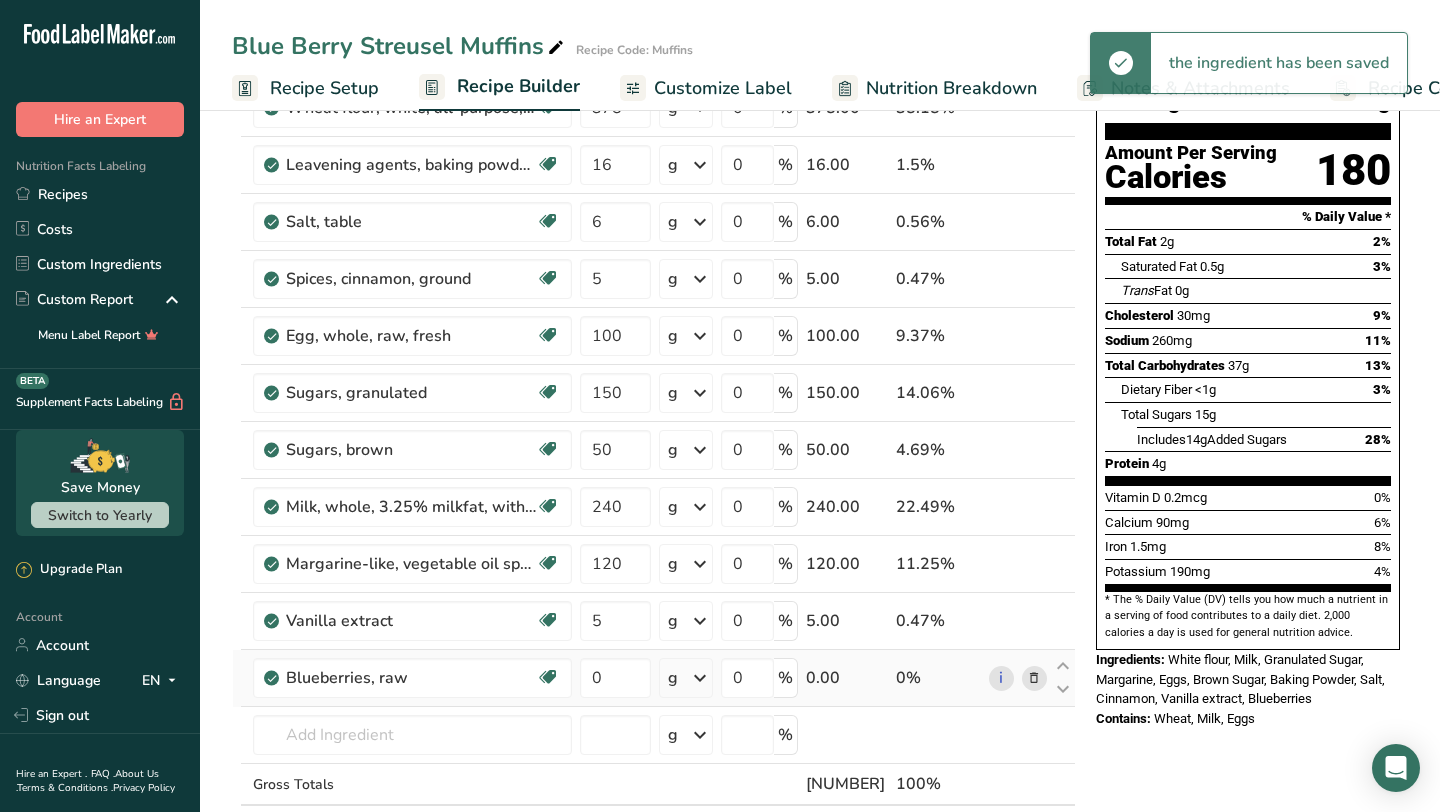 scroll, scrollTop: 195, scrollLeft: 0, axis: vertical 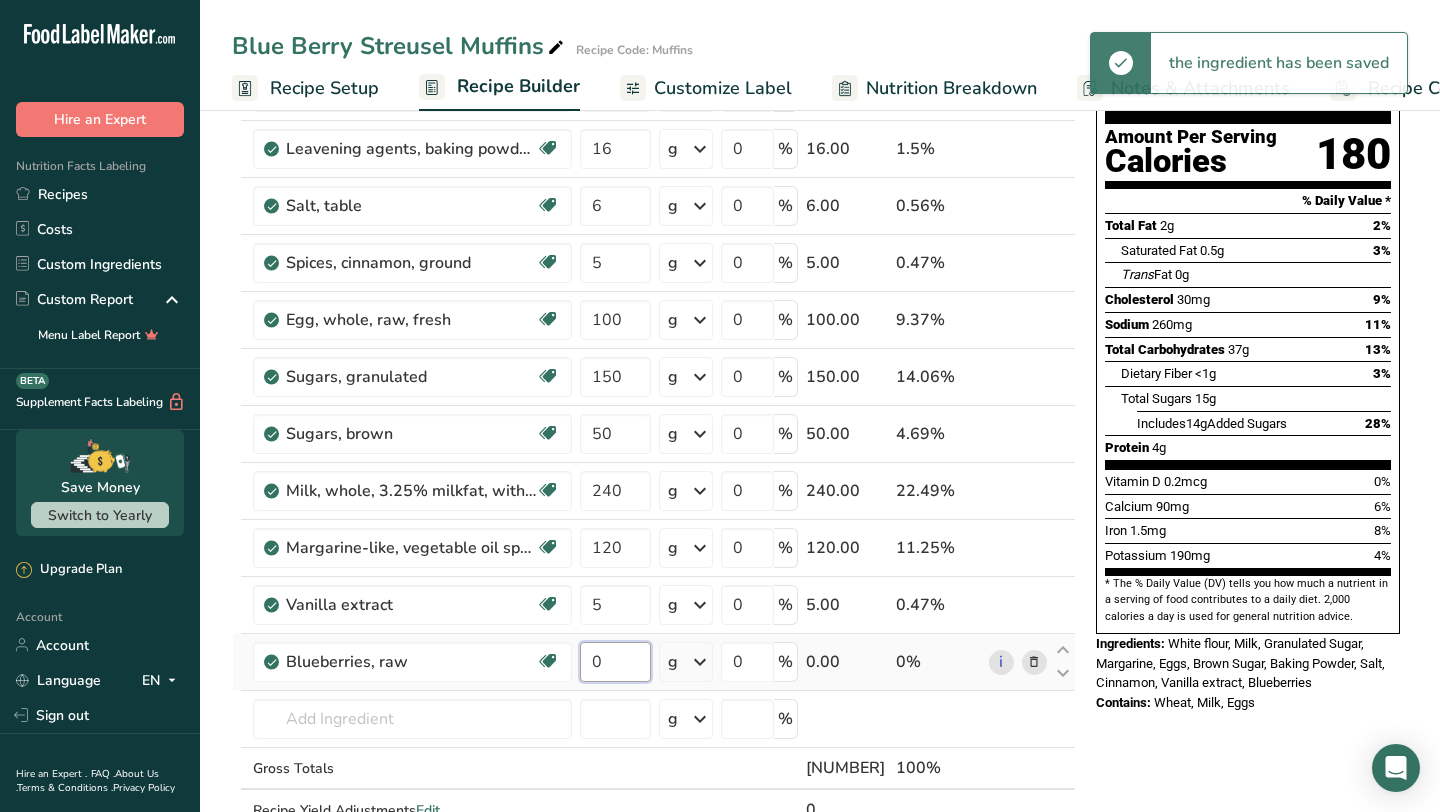 click on "0" at bounding box center (615, 662) 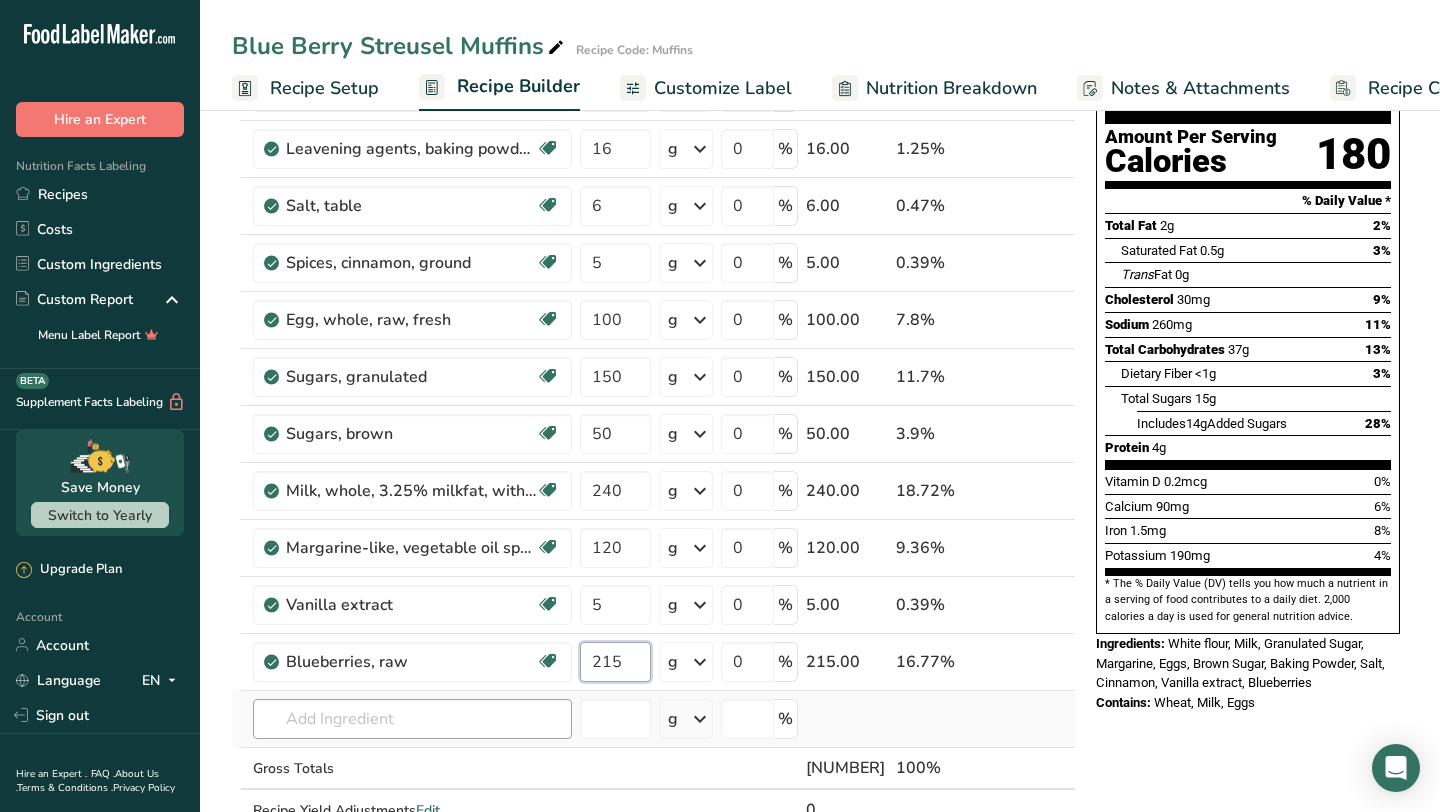 type on "215" 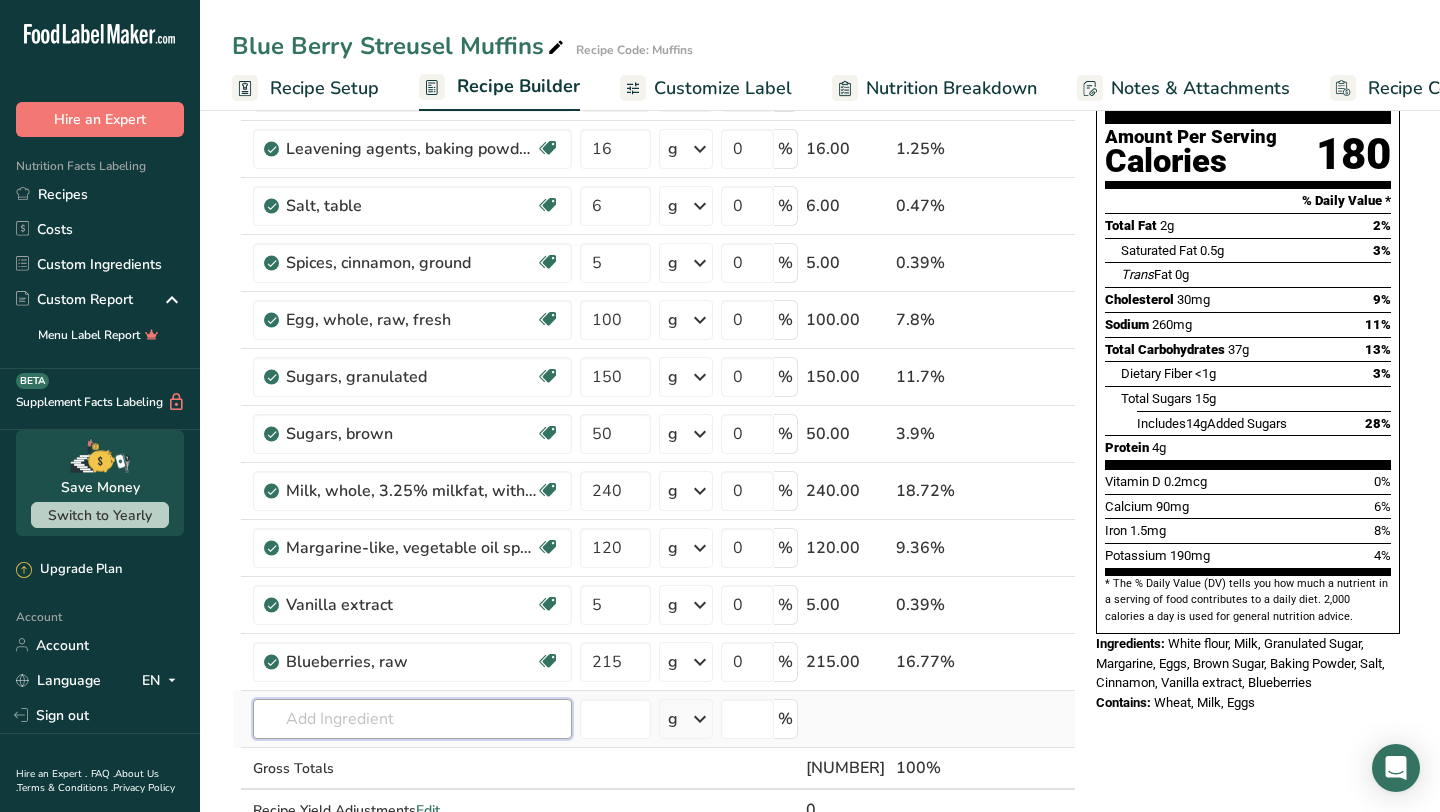 click on "Ingredient *
Amount *
Unit *
Waste *   .a-a{fill:#347362;}.b-a{fill:#fff;}          Grams
Percentage
Wheat flour, white, all-purpose, enriched, unbleached
Dairy free
Vegan
Vegetarian
Soy free
375
g
Portions
1 cup
Weight Units
g
kg
mg
See more
Volume Units
l
Volume units require a density conversion. If you know your ingredient's density enter it below. Otherwise, click on "RIA" our AI Regulatory bot - she will be able to help you
lb/ft3
g/cm3
Confirm
mL
lb/ft3
fl oz" at bounding box center [654, 447] 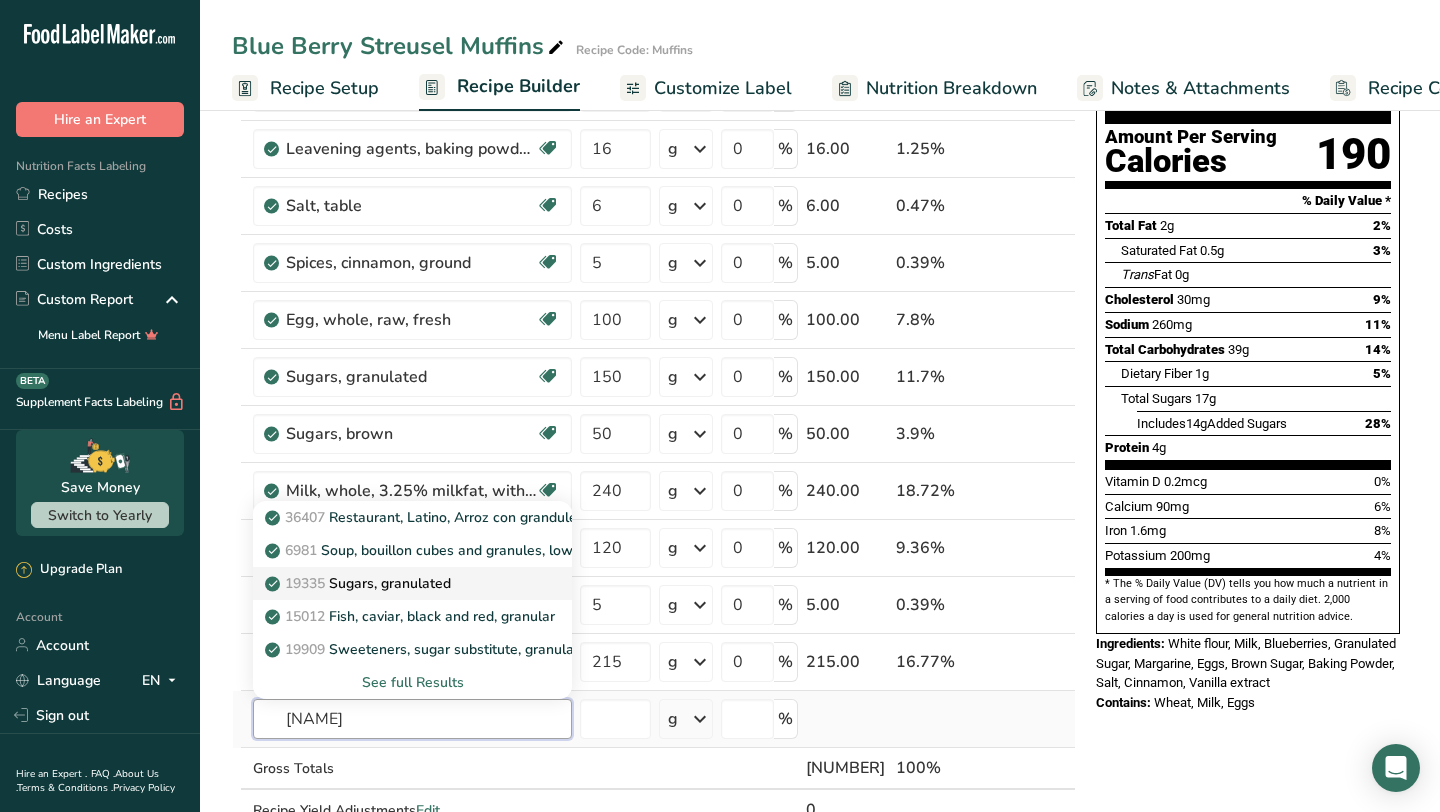 type on "[NAME]" 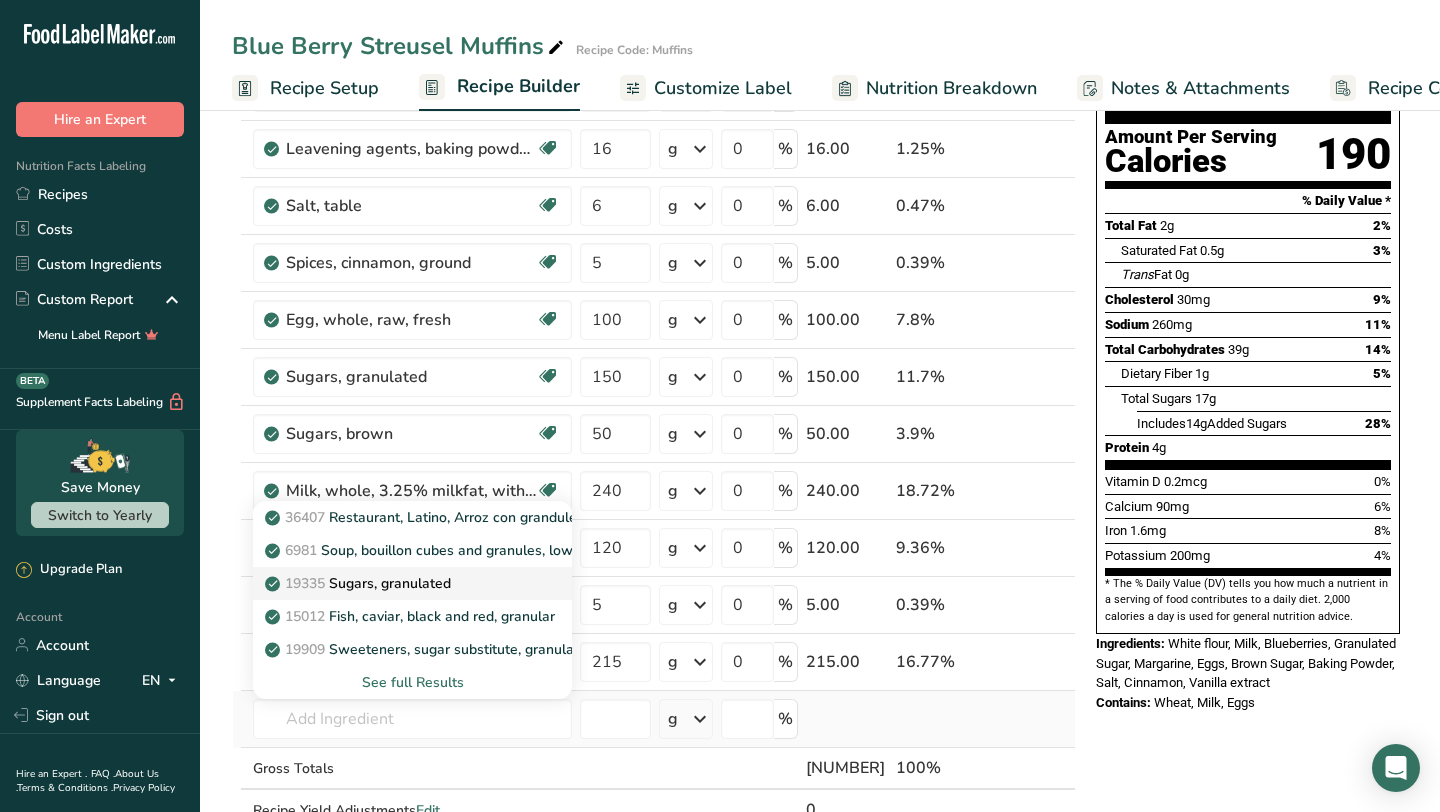 click on "19335
Sugars, granulated" at bounding box center (412, 583) 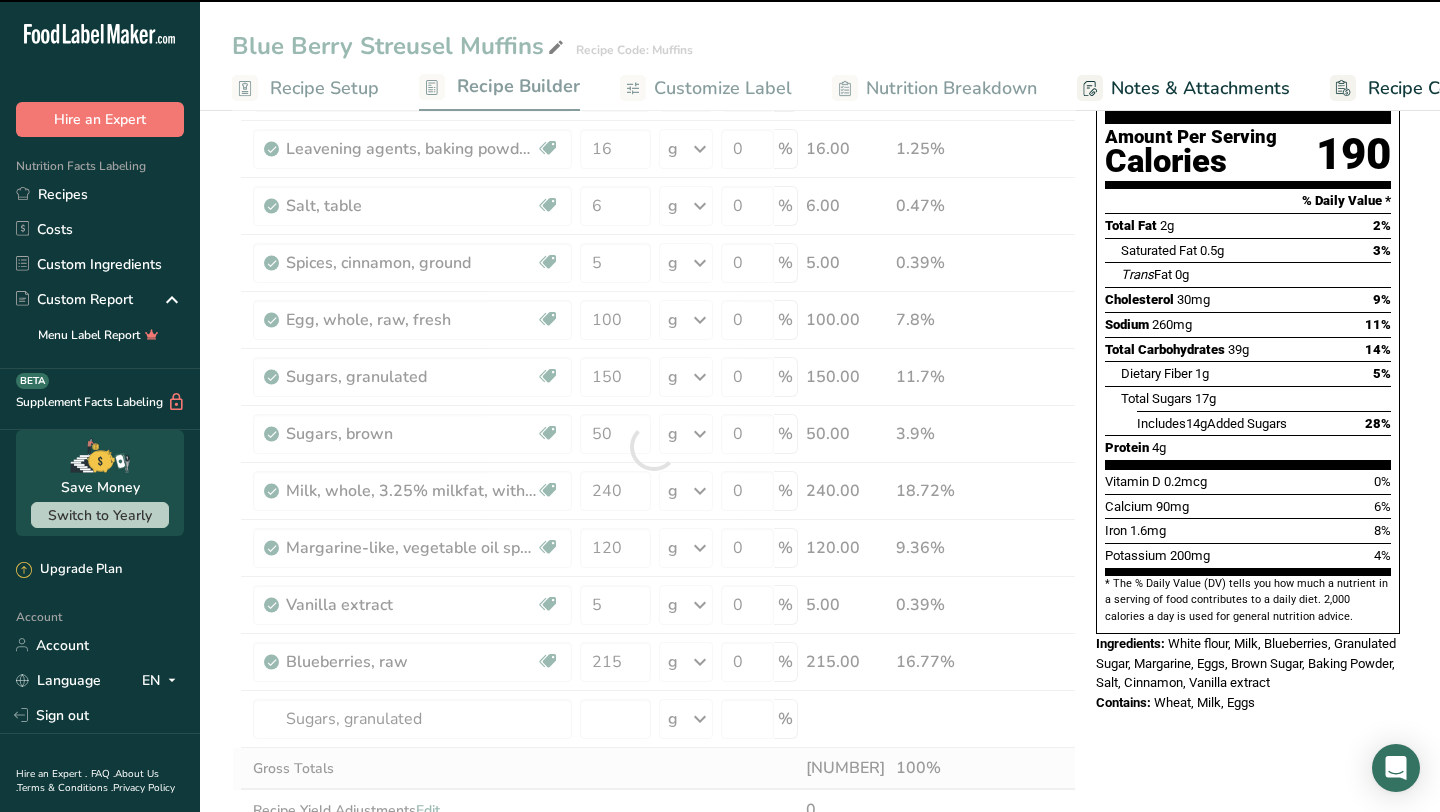 type on "0" 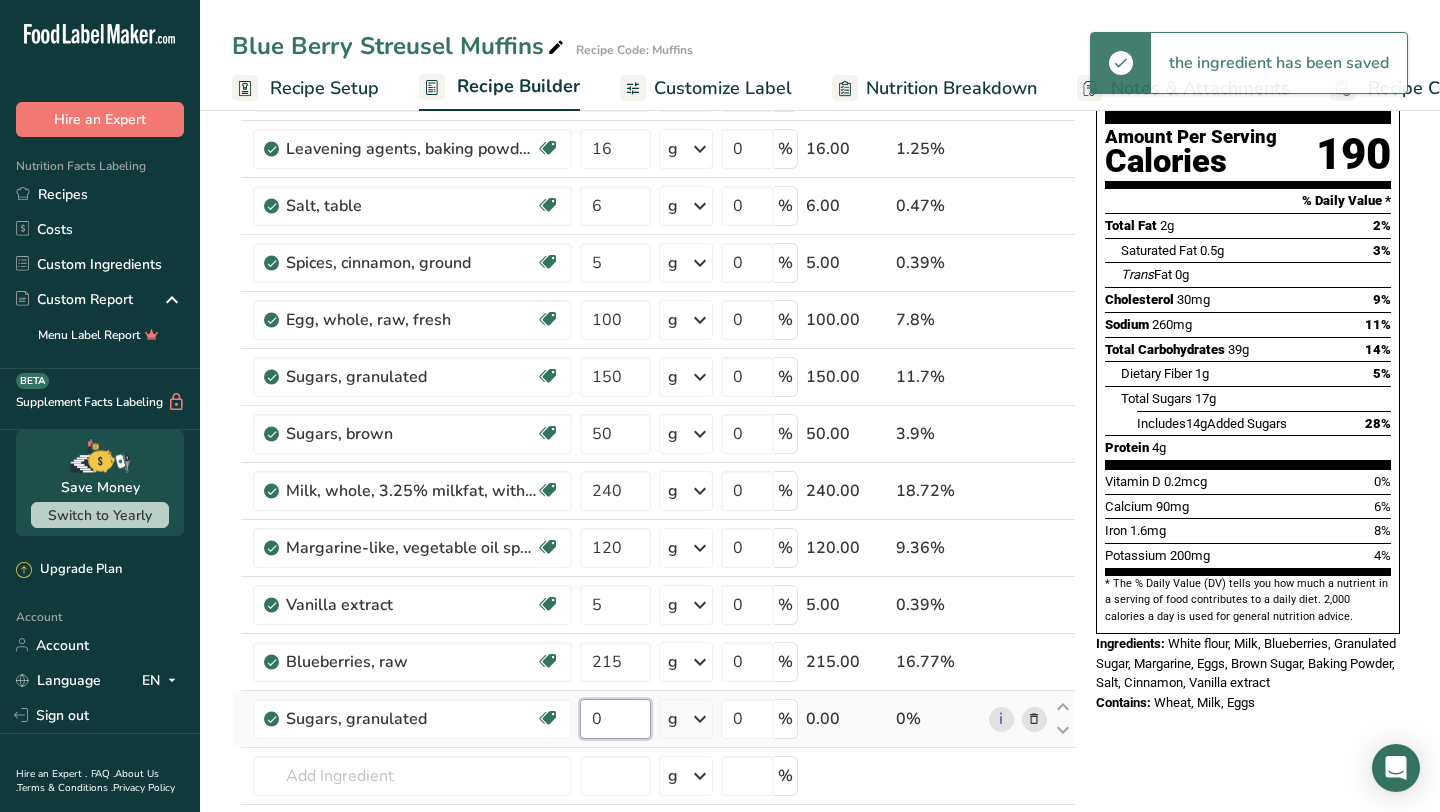 click on "0" at bounding box center (615, 719) 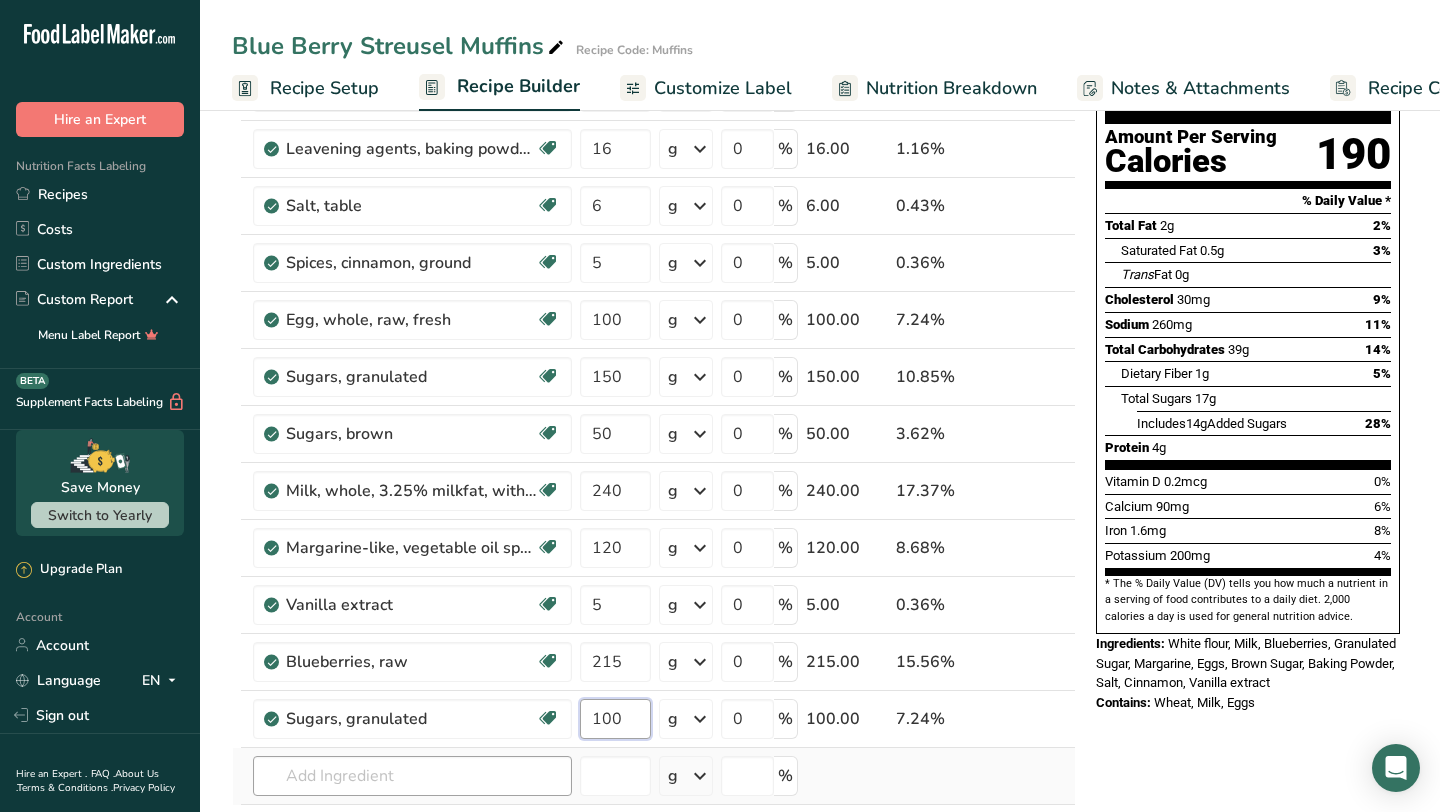 type on "100" 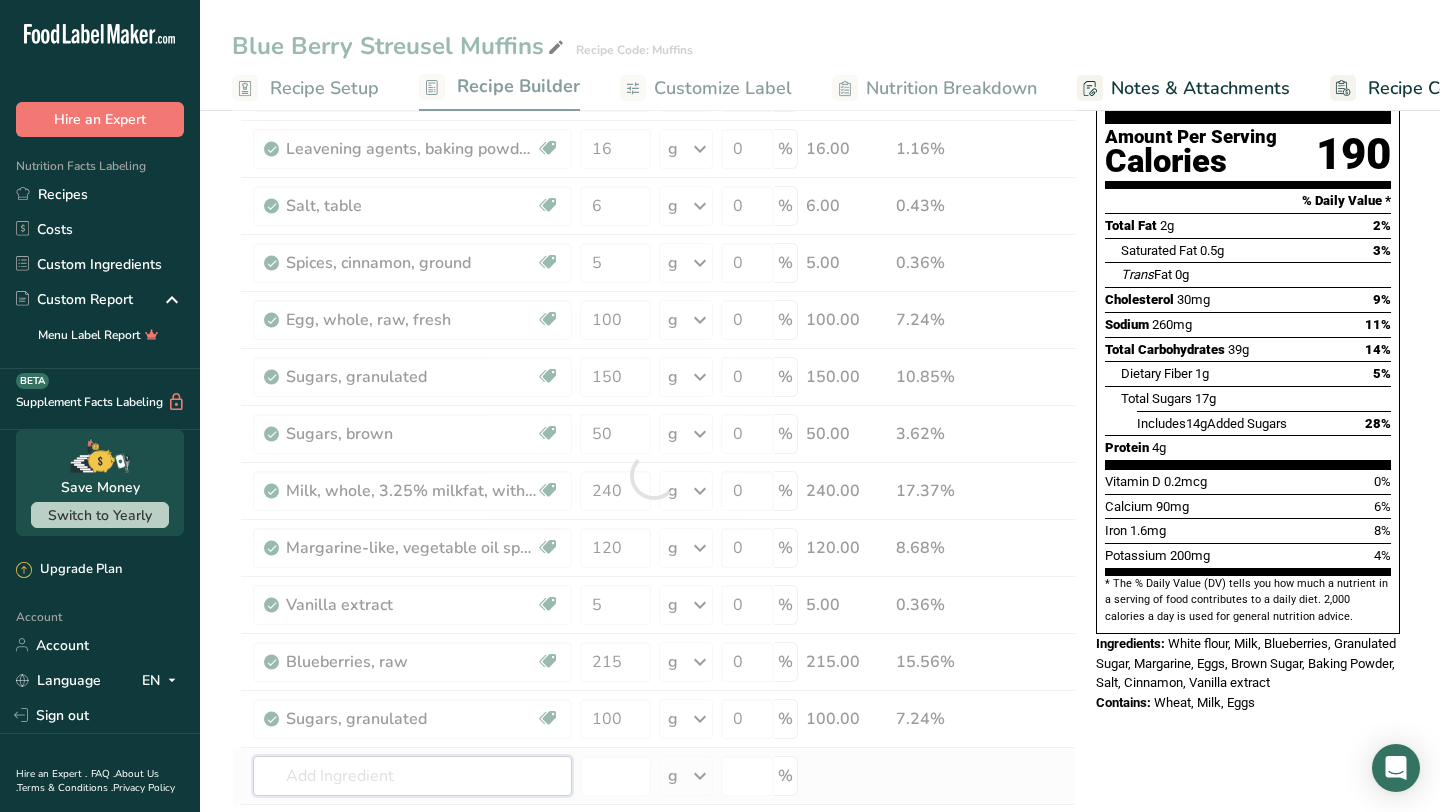 click on "Ingredient *
Amount *
Unit *
Waste *   .a-a{fill:#347362;}.b-a{fill:#fff;}          Grams
Percentage
Wheat flour, white, all-purpose, enriched, unbleached
Dairy free
Vegan
Vegetarian
Soy free
375
g
Portions
1 cup
Weight Units
g
kg
mg
See more
Volume Units
l
Volume units require a density conversion. If you know your ingredient's density enter it below. Otherwise, click on "RIA" our AI Regulatory bot - she will be able to help you
lb/ft3
g/cm3
Confirm
mL
lb/ft3
fl oz" at bounding box center [654, 475] 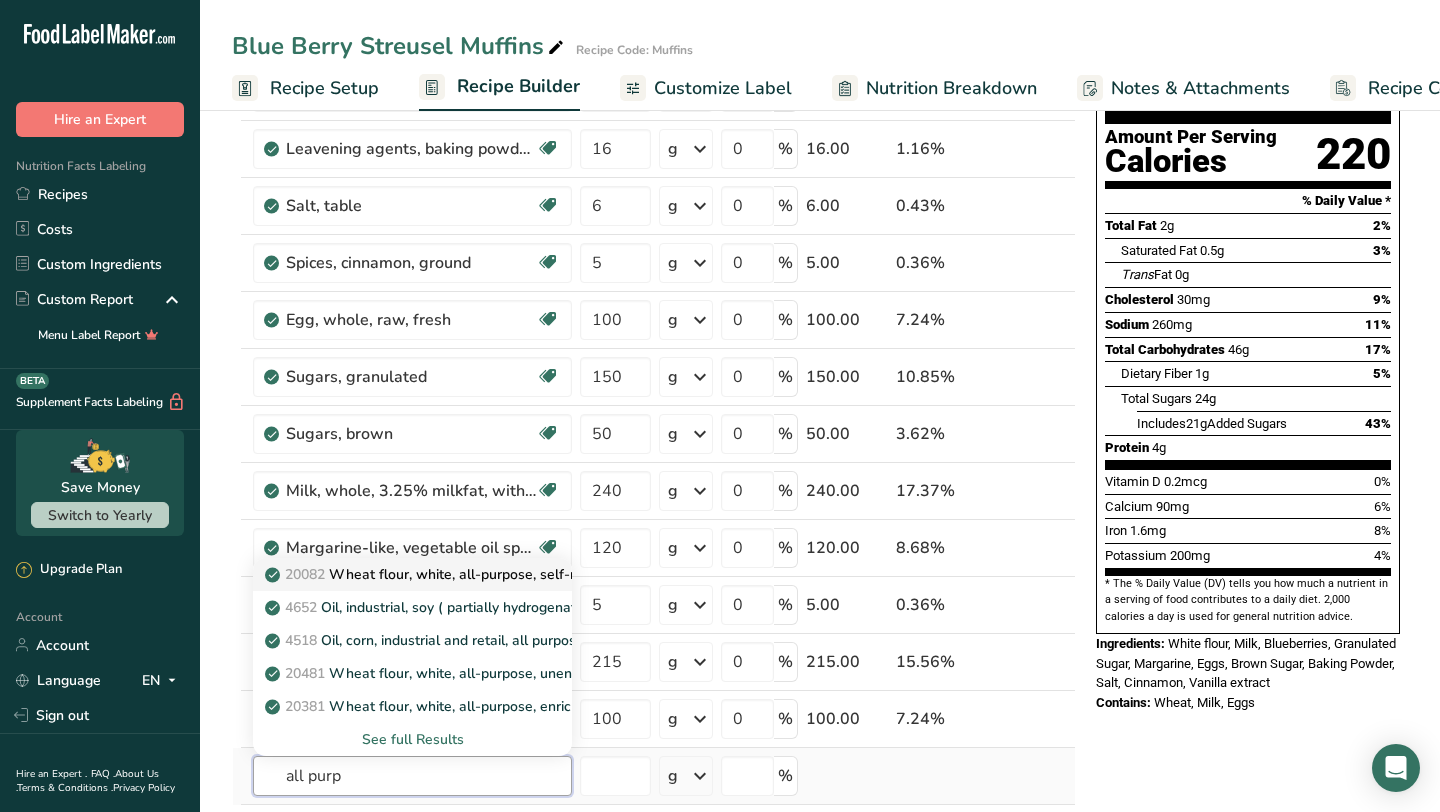 type on "all purp" 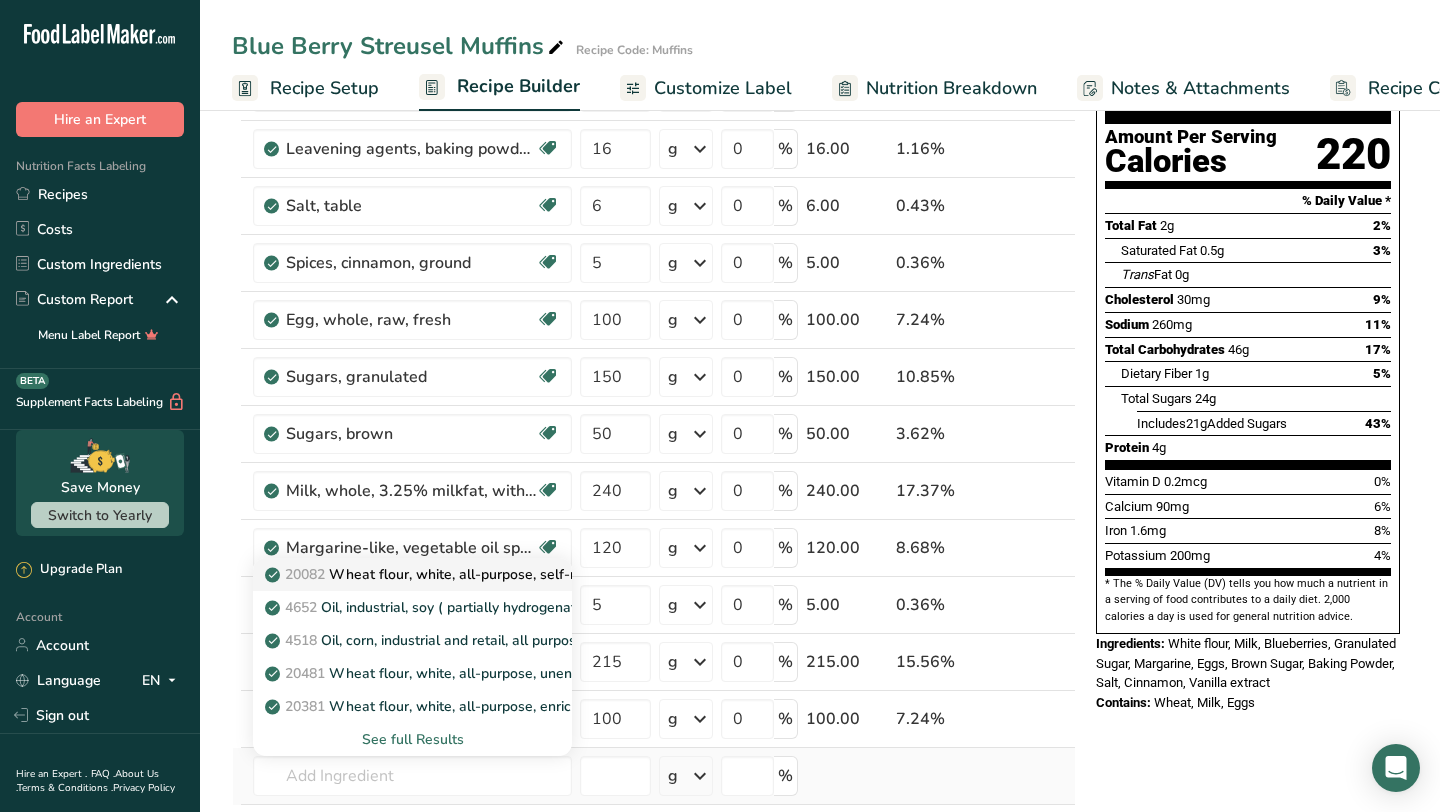 click on "20082
Wheat flour, white, all-purpose, self-rising, enriched" at bounding box center (467, 574) 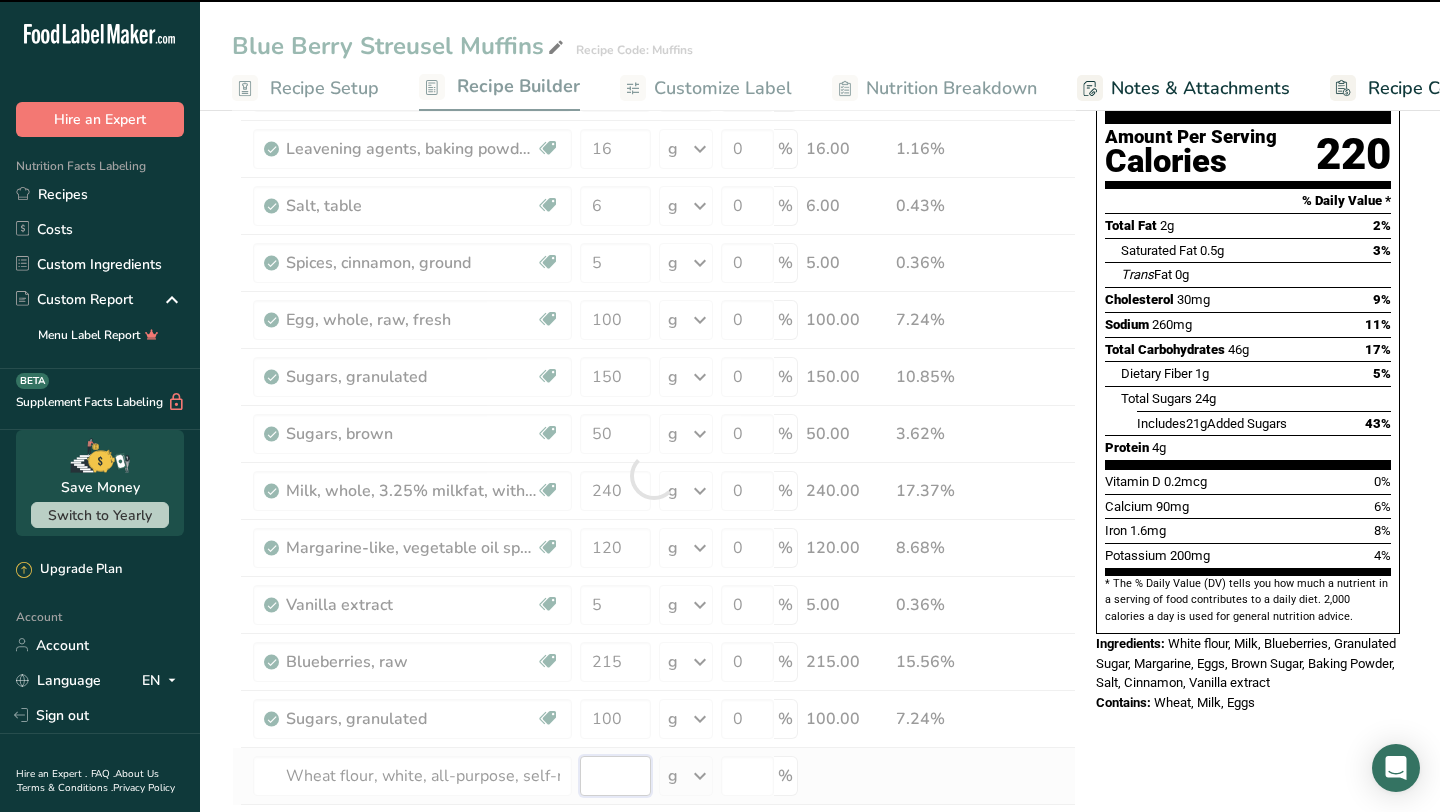 click at bounding box center [615, 776] 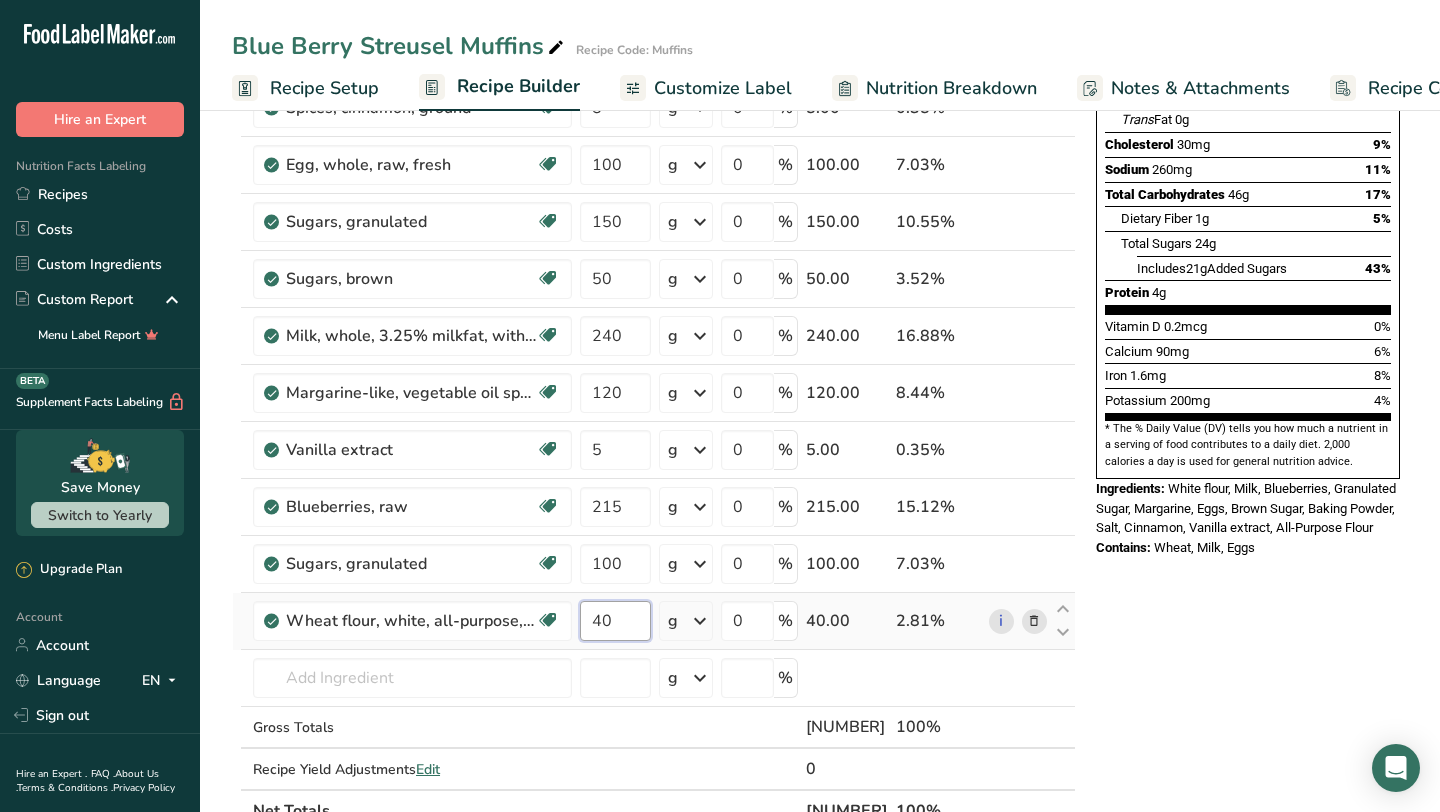 scroll, scrollTop: 447, scrollLeft: 0, axis: vertical 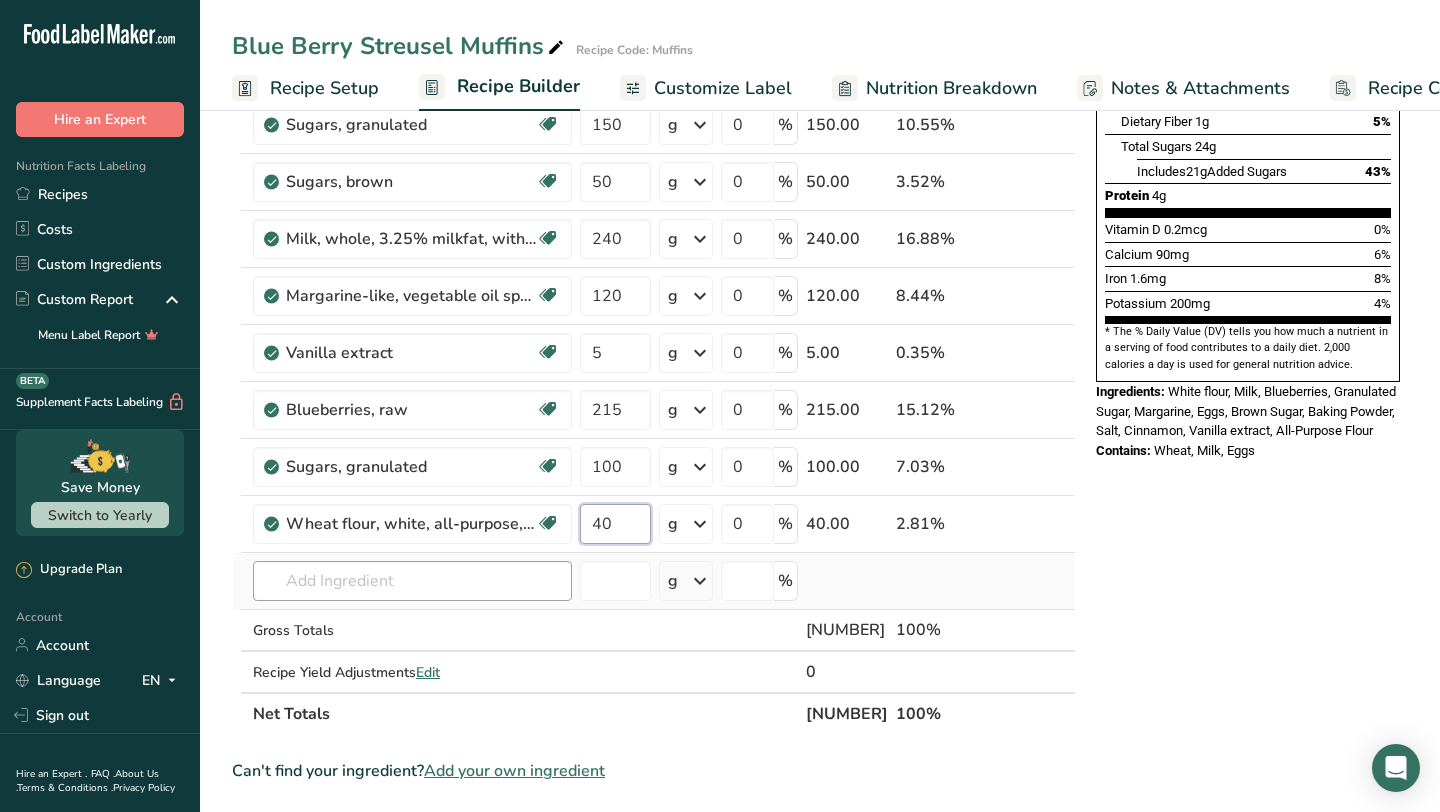 type on "40" 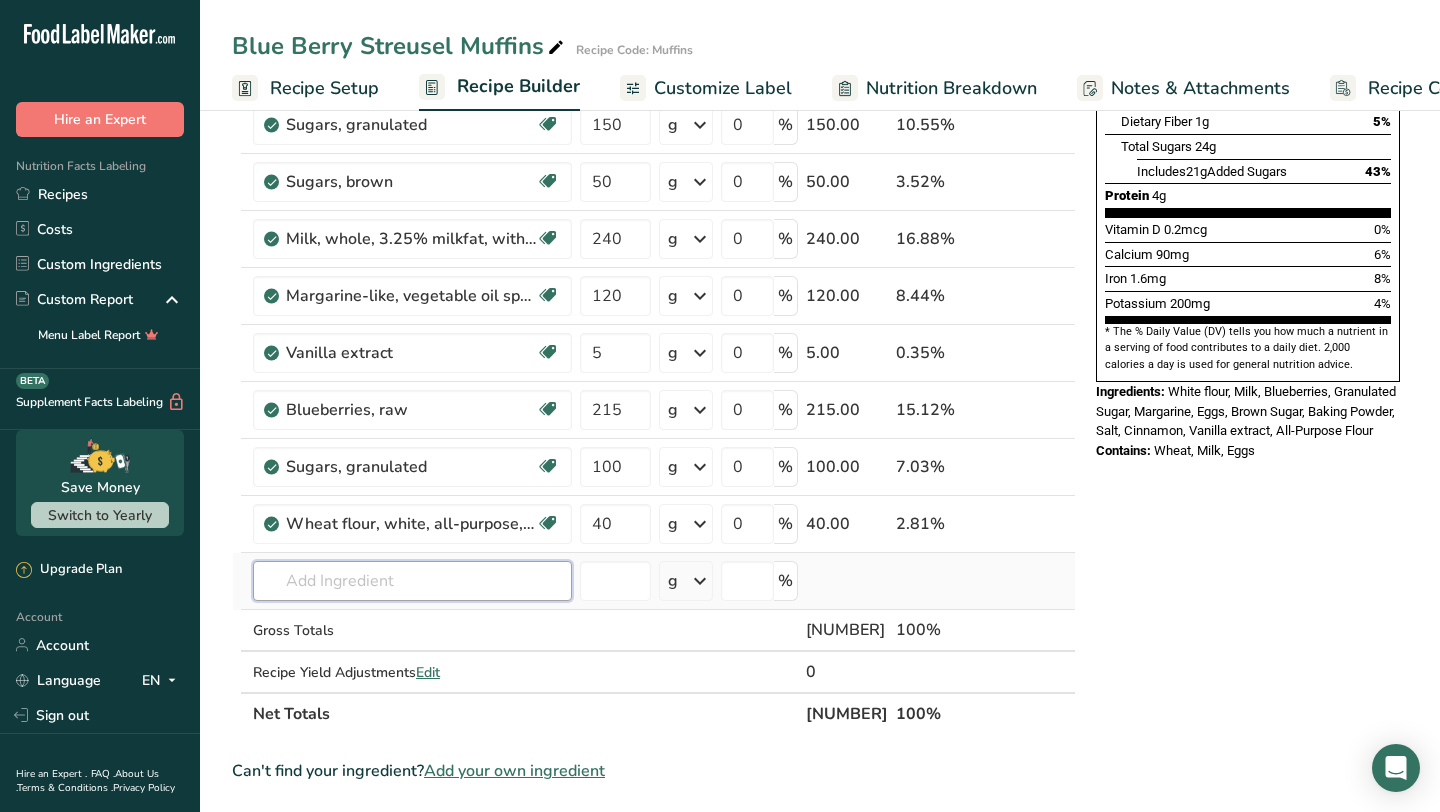 click on "Ingredient *
Amount *
Unit *
Waste *   .a-a{fill:#347362;}.b-a{fill:#fff;}          Grams
Percentage
Wheat flour, white, all-purpose, enriched, unbleached
Dairy free
Vegan
Vegetarian
Soy free
375
g
Portions
1 cup
Weight Units
g
kg
mg
See more
Volume Units
l
Volume units require a density conversion. If you know your ingredient's density enter it below. Otherwise, click on "RIA" our AI Regulatory bot - she will be able to help you
lb/ft3
g/cm3
Confirm
mL
lb/ft3
fl oz" at bounding box center (654, 252) 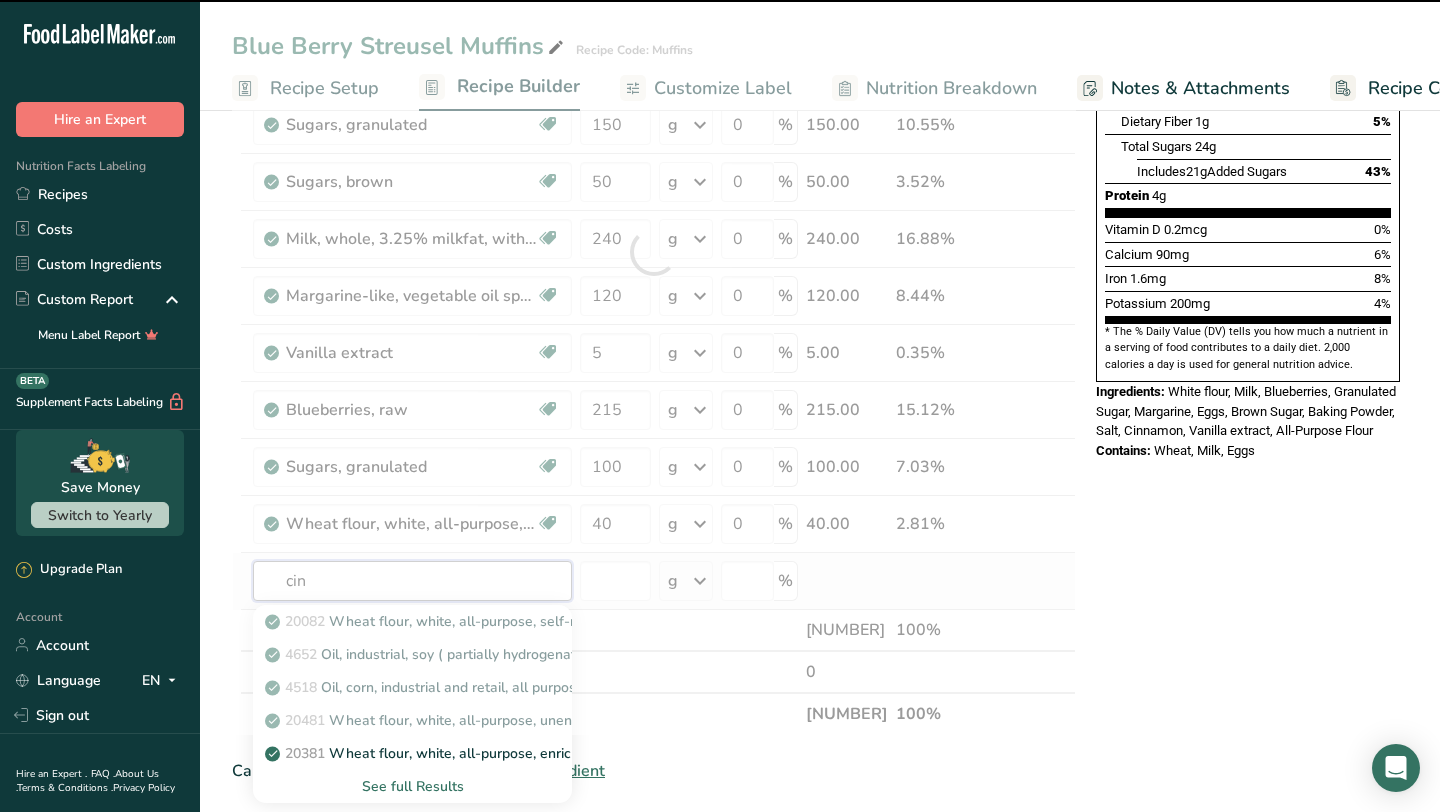 type on "cinn" 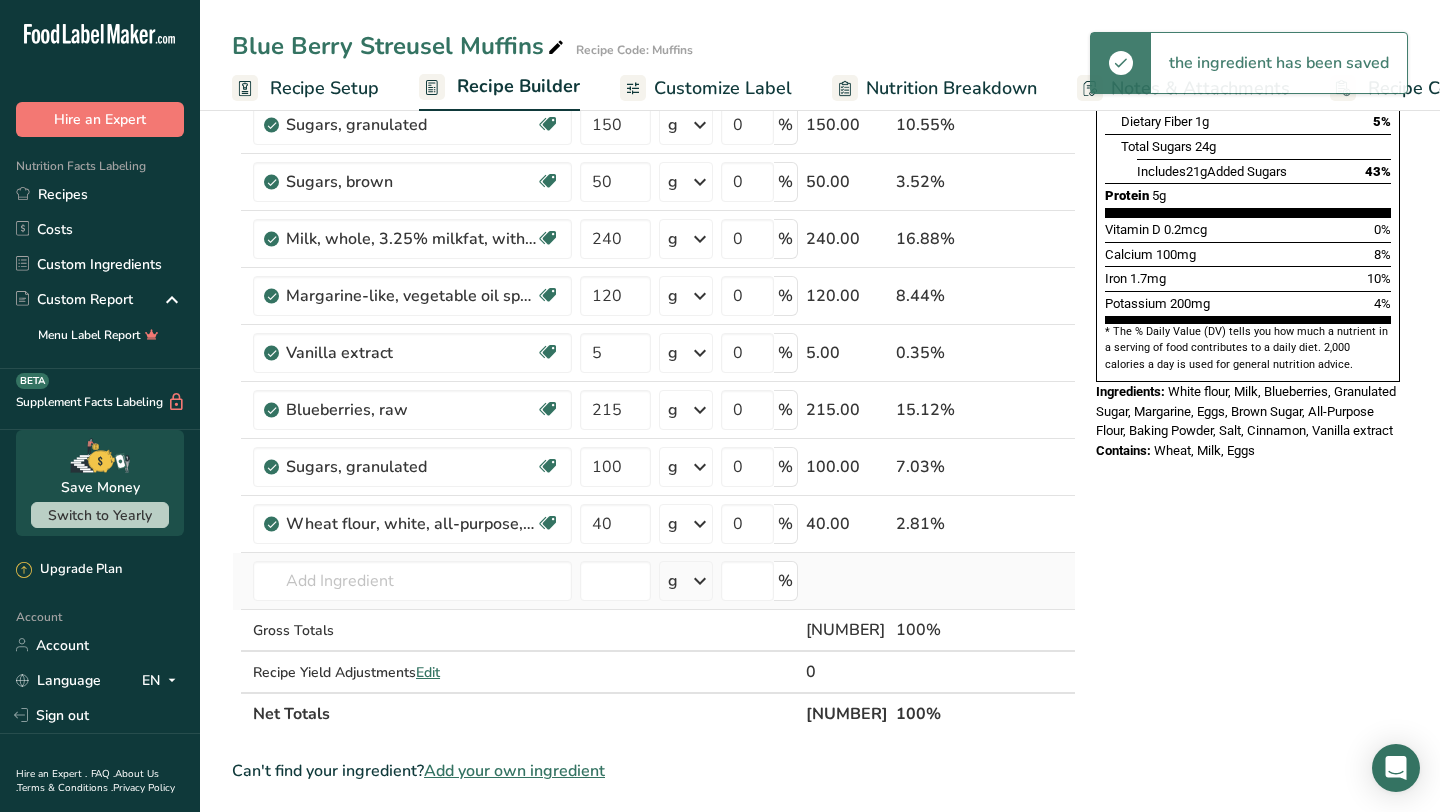 click on "2010
Spices, cinnamon, ground
Cinnamon Artificial Flavor
Cinnamon Natural Flavor
Cinnamon Extract
18417
Cake, coffeecake, cinnamon with crumb topping, commercially prepared, unenriched
See full Results" at bounding box center (412, 581) 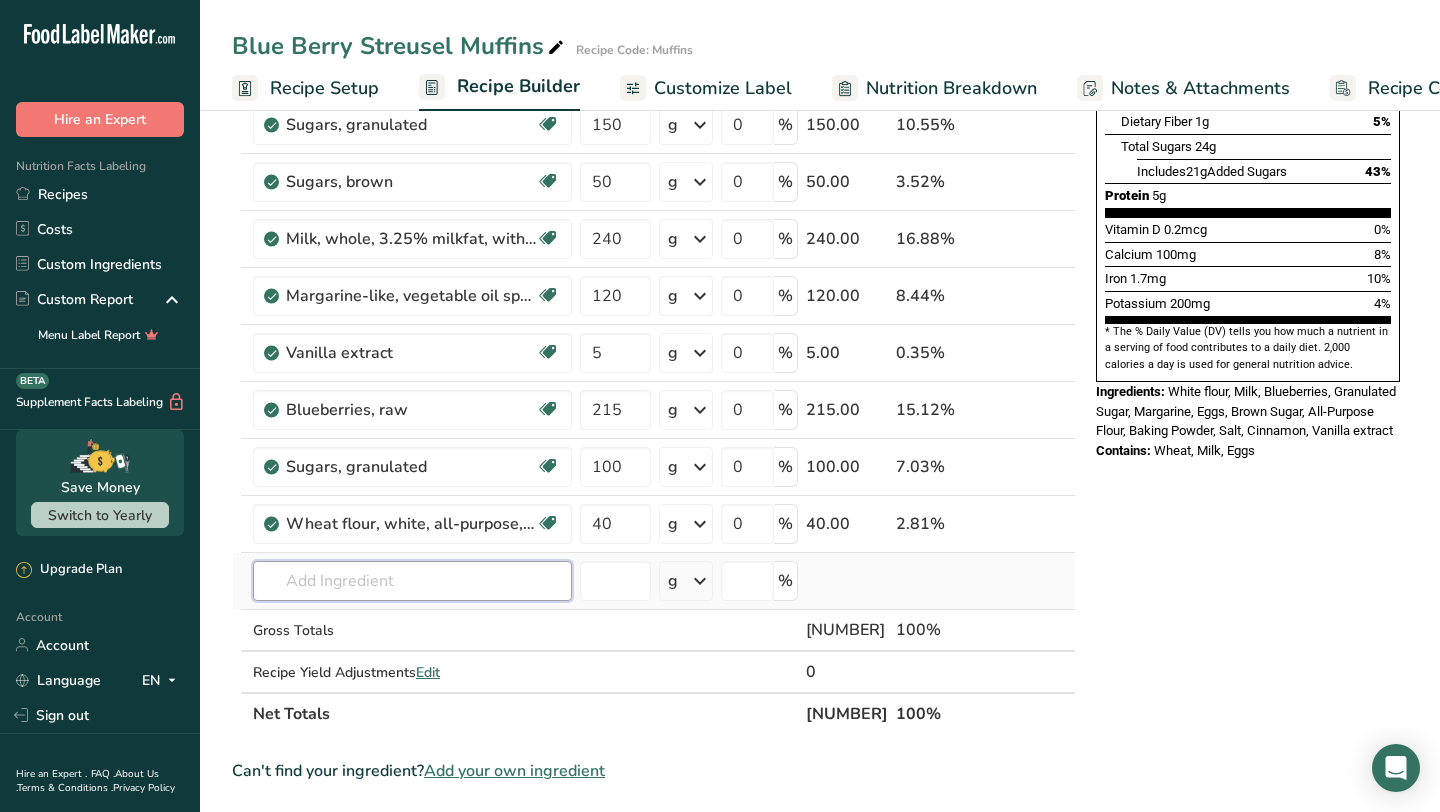 click at bounding box center [412, 581] 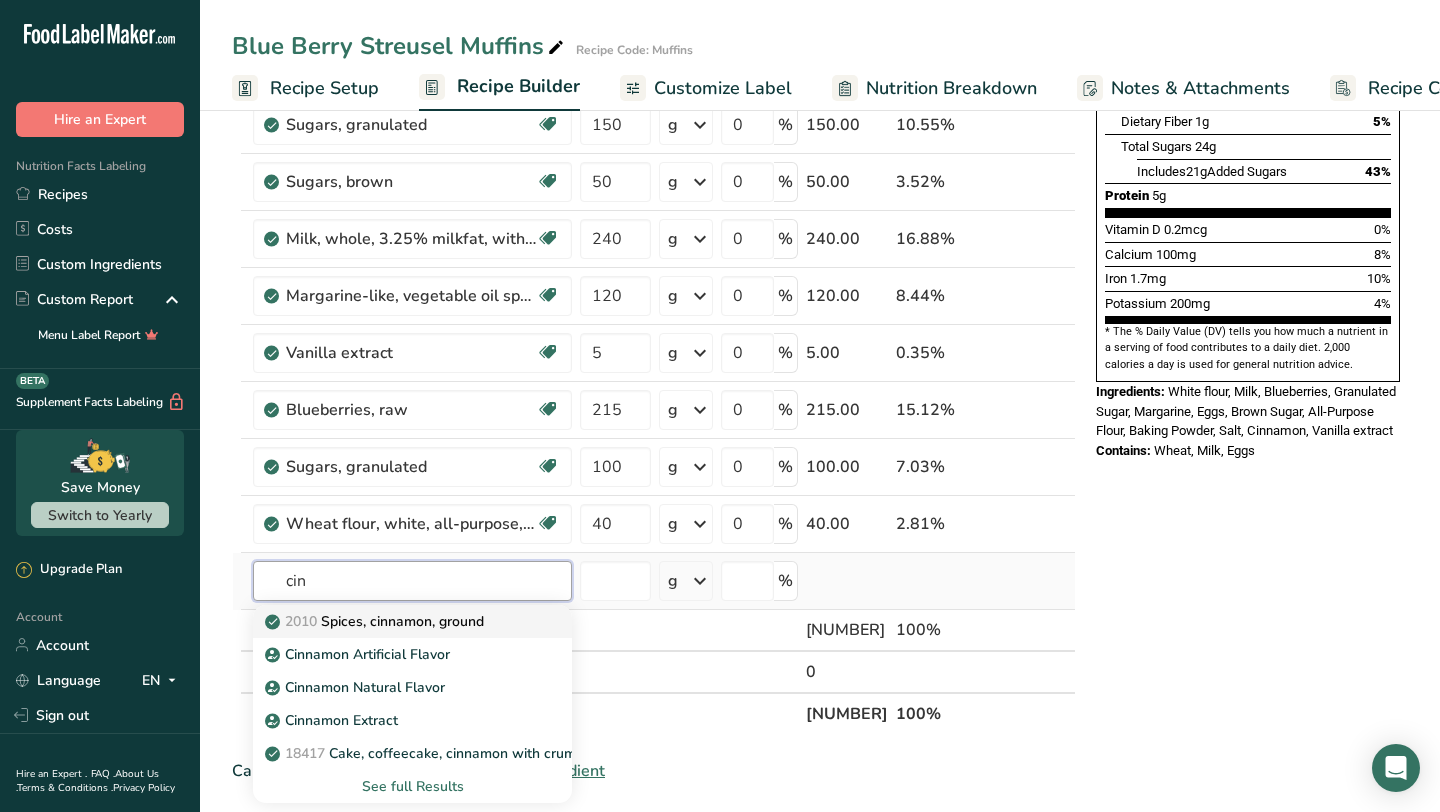 type on "cin" 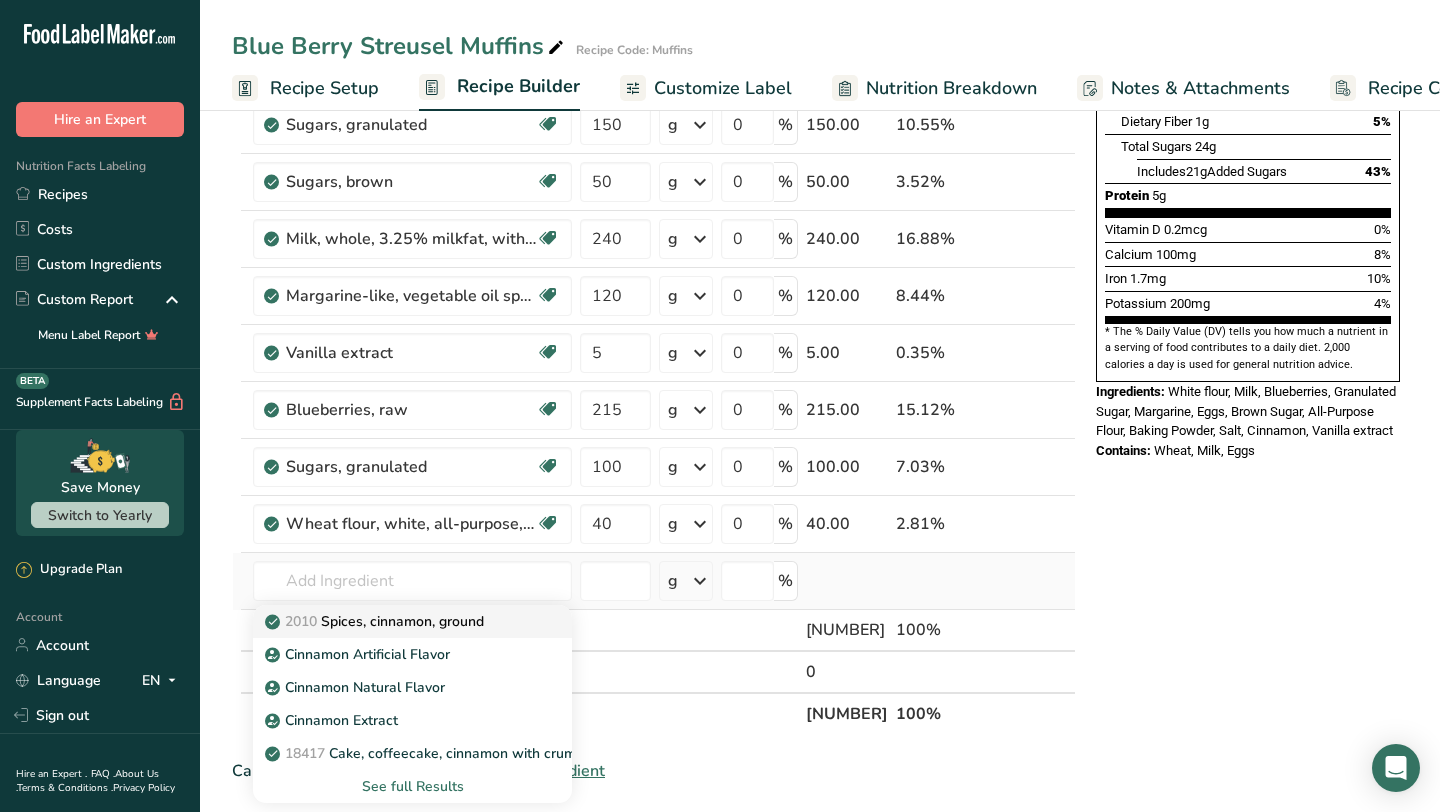 click on "2010
Spices, cinnamon, ground" at bounding box center [376, 621] 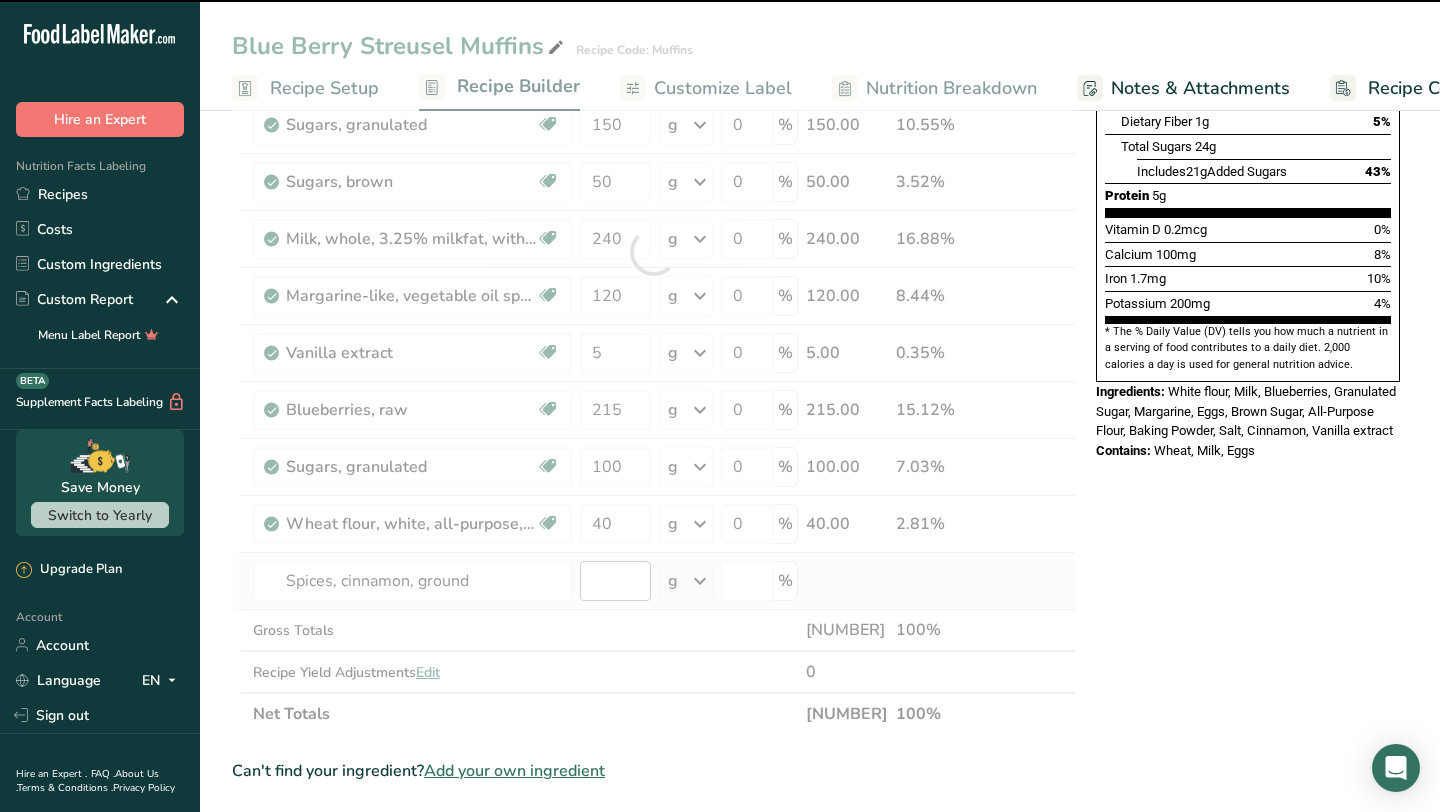 type on "0" 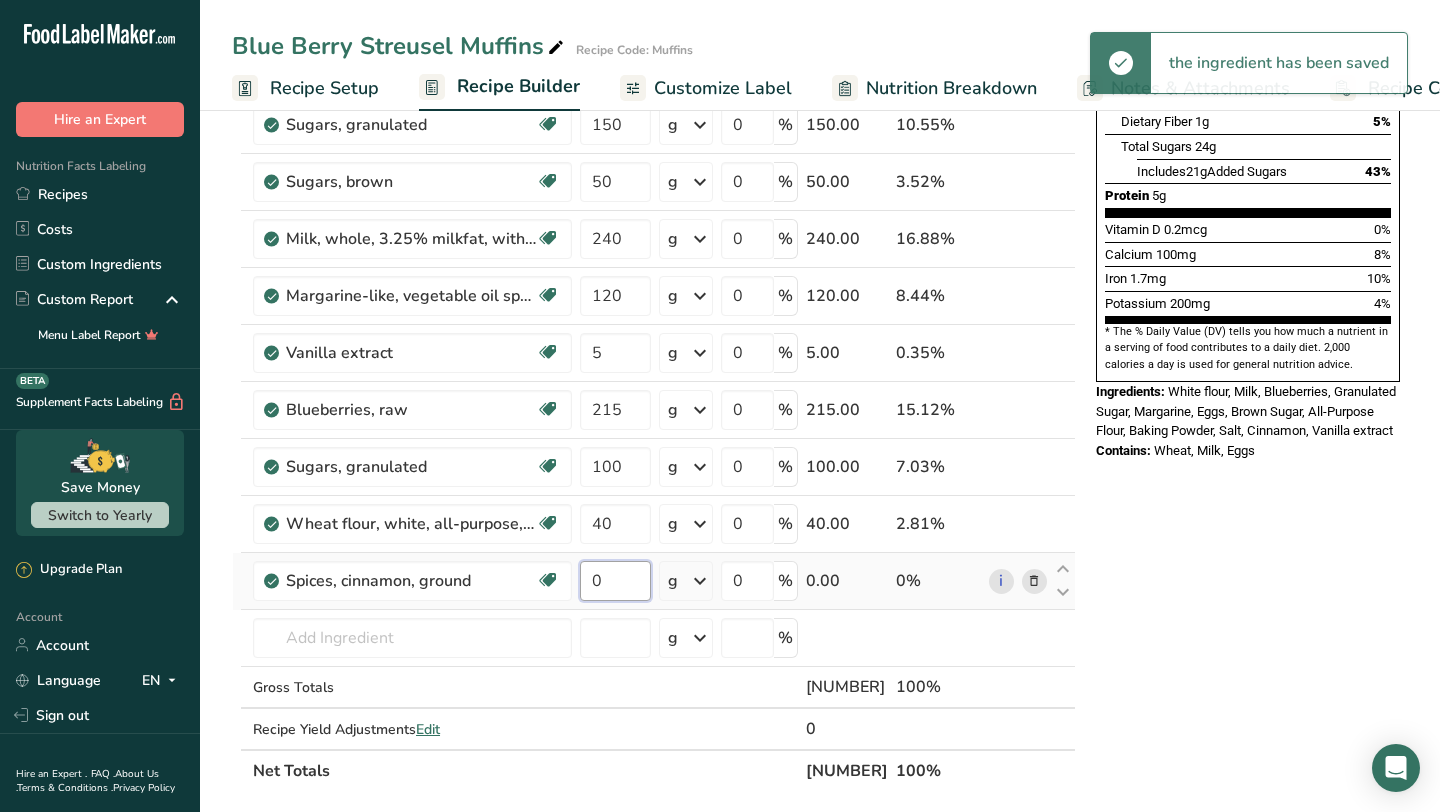 click on "0" at bounding box center (615, 581) 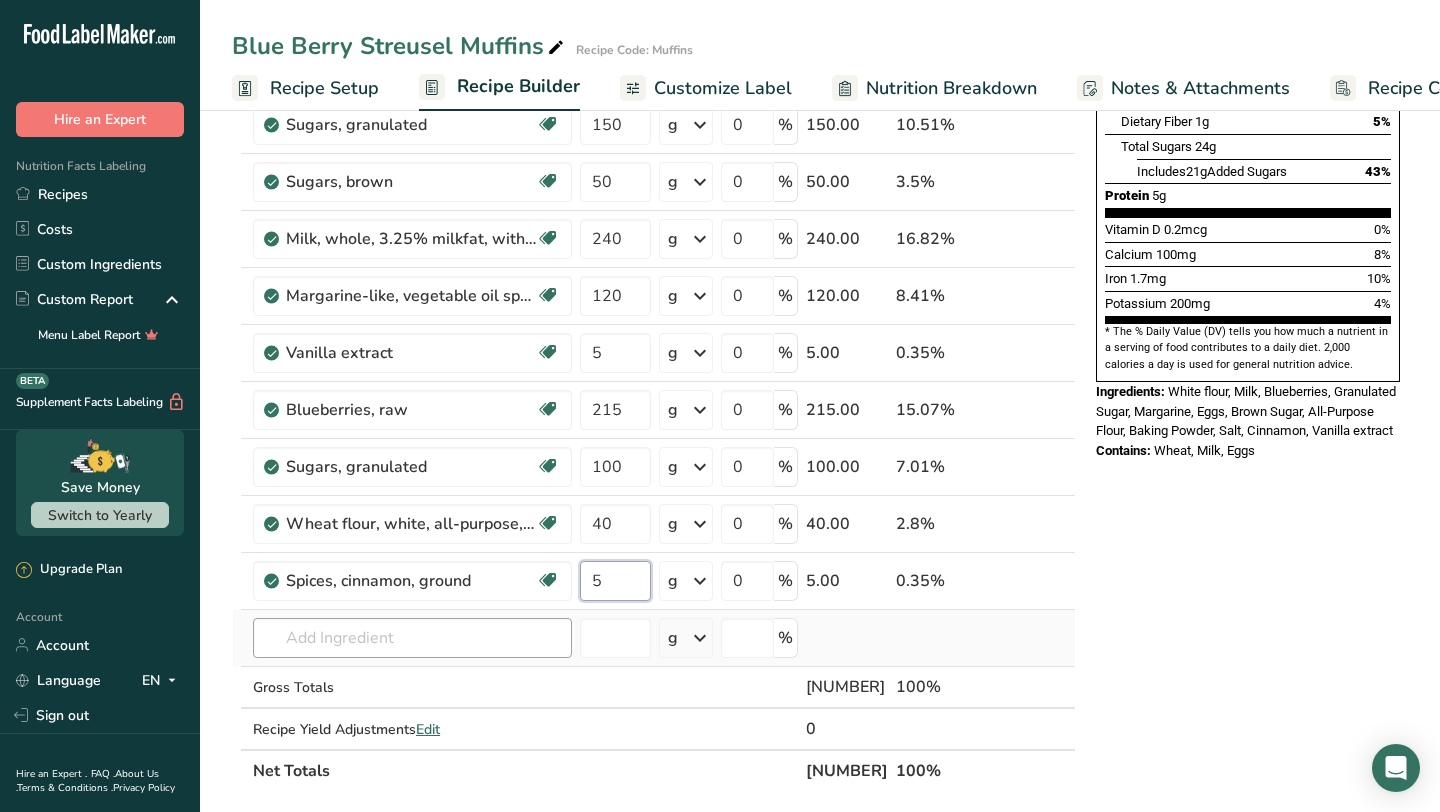 type on "5" 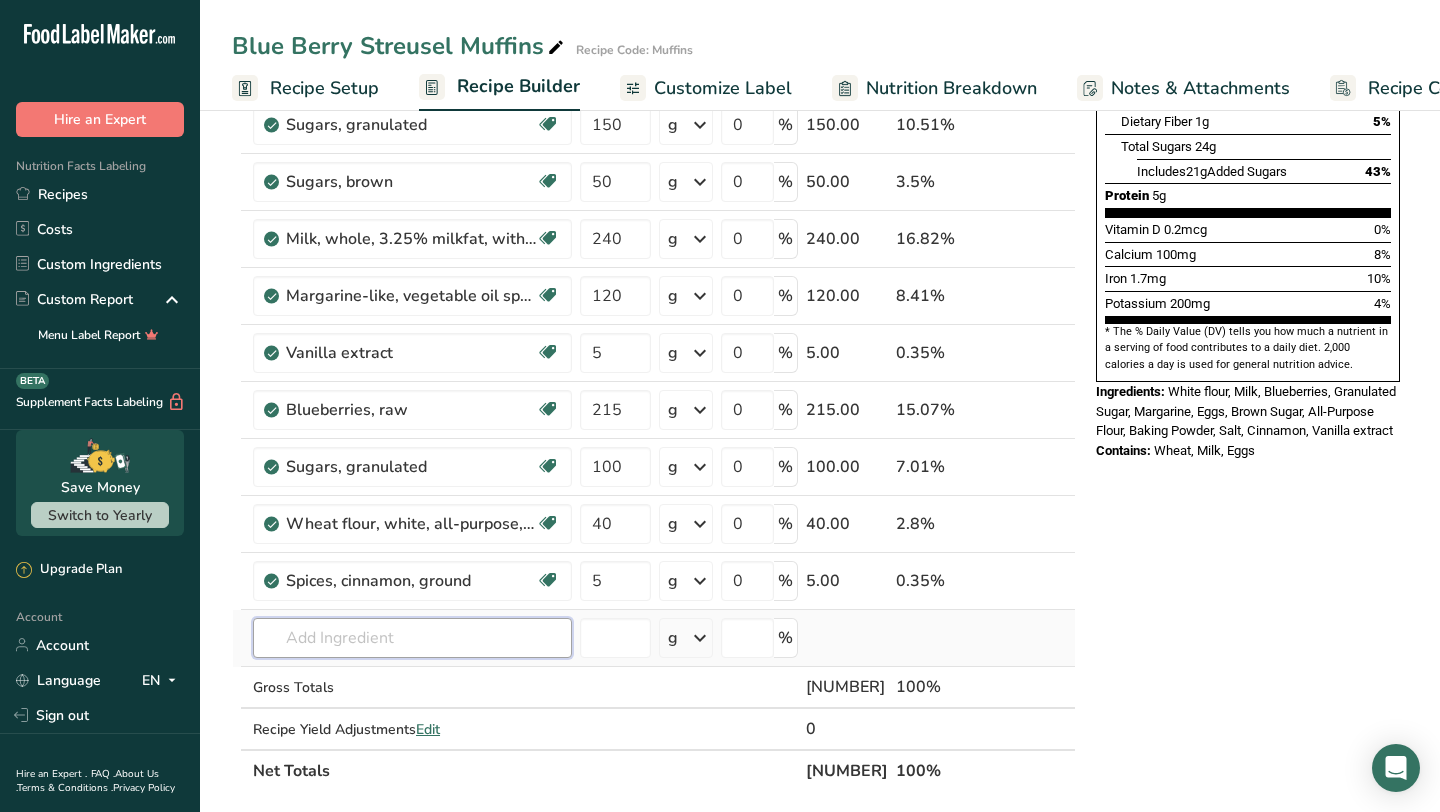 click on "Ingredient *
Amount *
Unit *
Waste *   .a-a{fill:#347362;}.b-a{fill:#fff;}          Grams
Percentage
Wheat flour, white, all-purpose, enriched, unbleached
Dairy free
Vegan
Vegetarian
Soy free
375
g
Portions
1 cup
Weight Units
g
kg
mg
See more
Volume Units
l
Volume units require a density conversion. If you know your ingredient's density enter it below. Otherwise, click on "RIA" our AI Regulatory bot - she will be able to help you
lb/ft3
g/cm3
Confirm
mL
lb/ft3
fl oz" at bounding box center [654, 280] 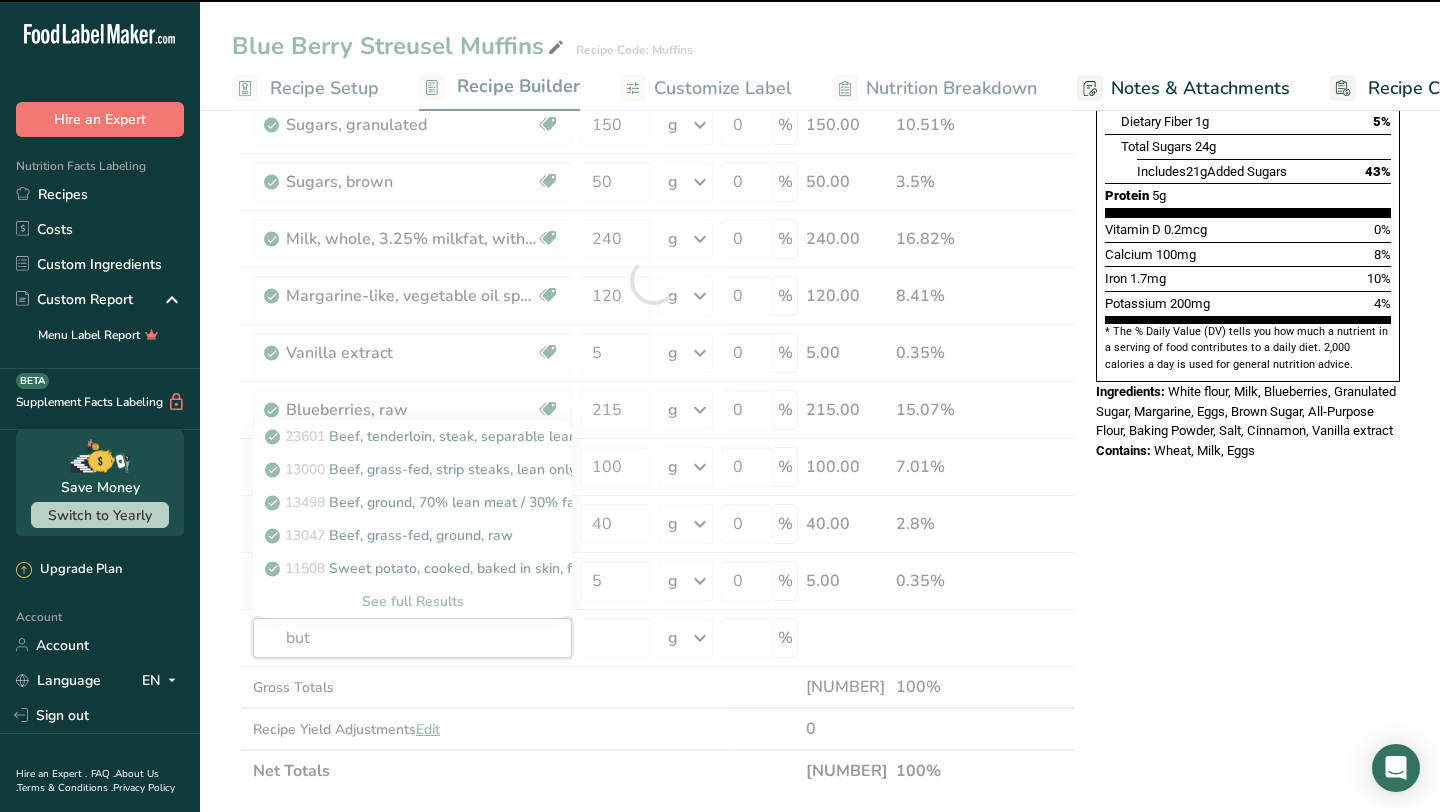 type on "butt" 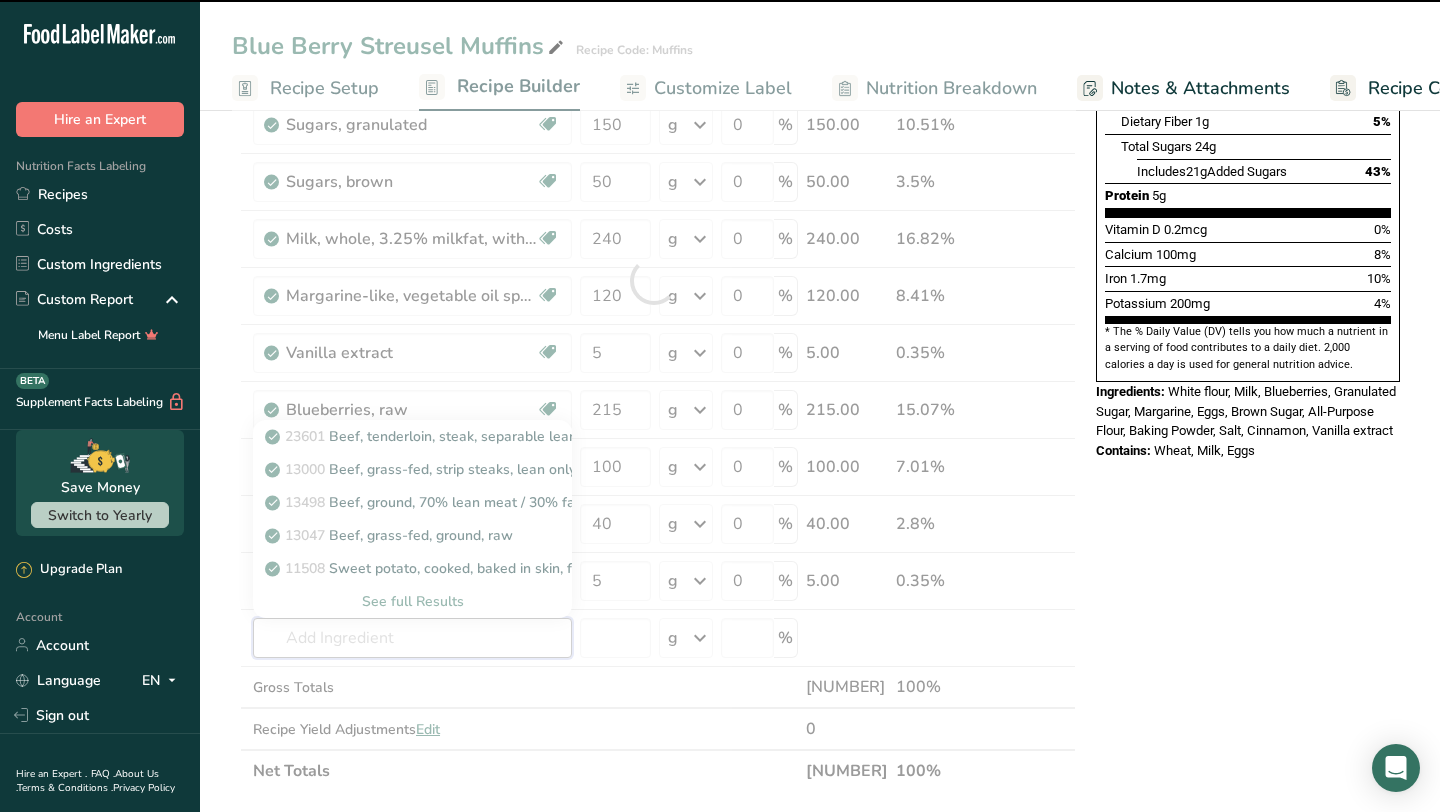 type on "e" 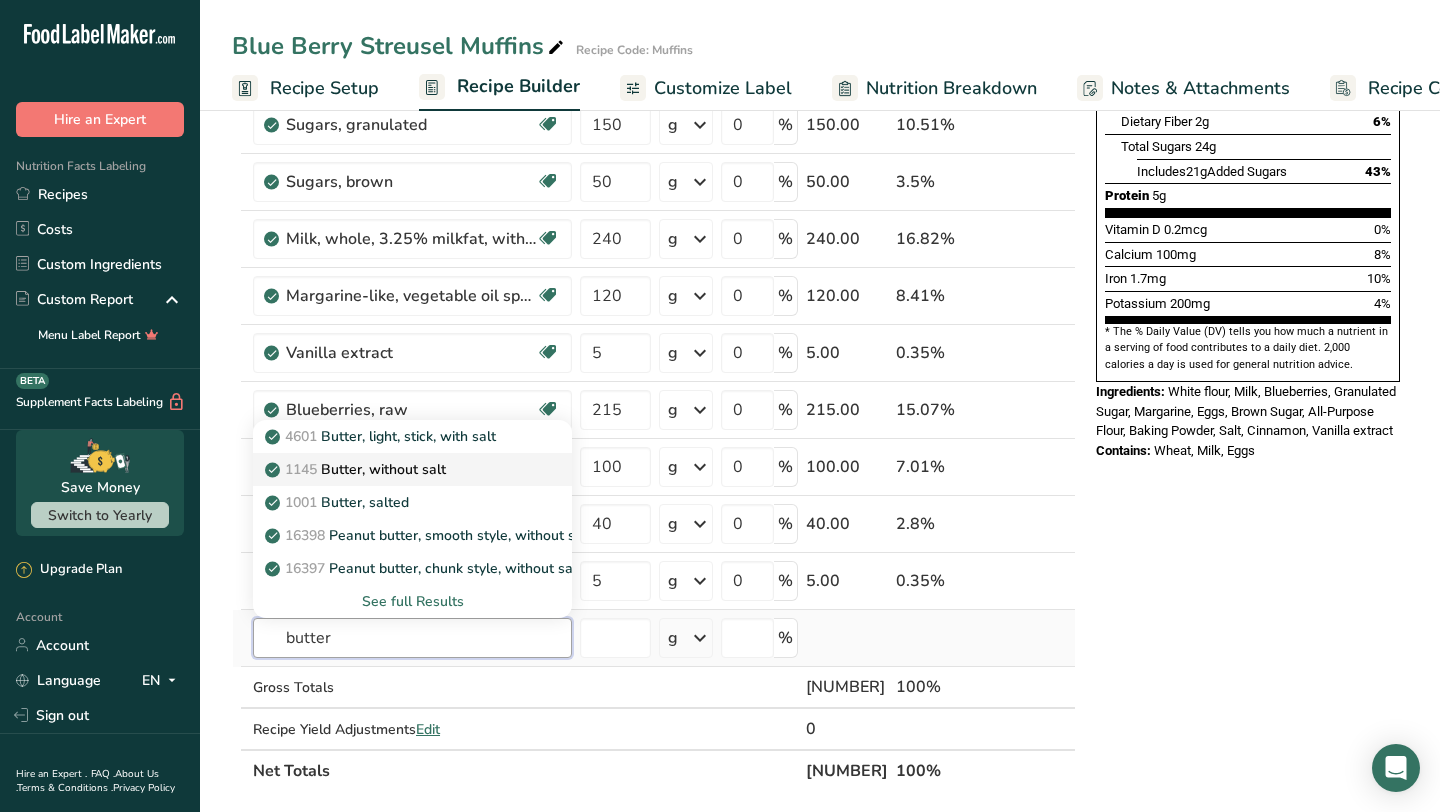 type on "butter" 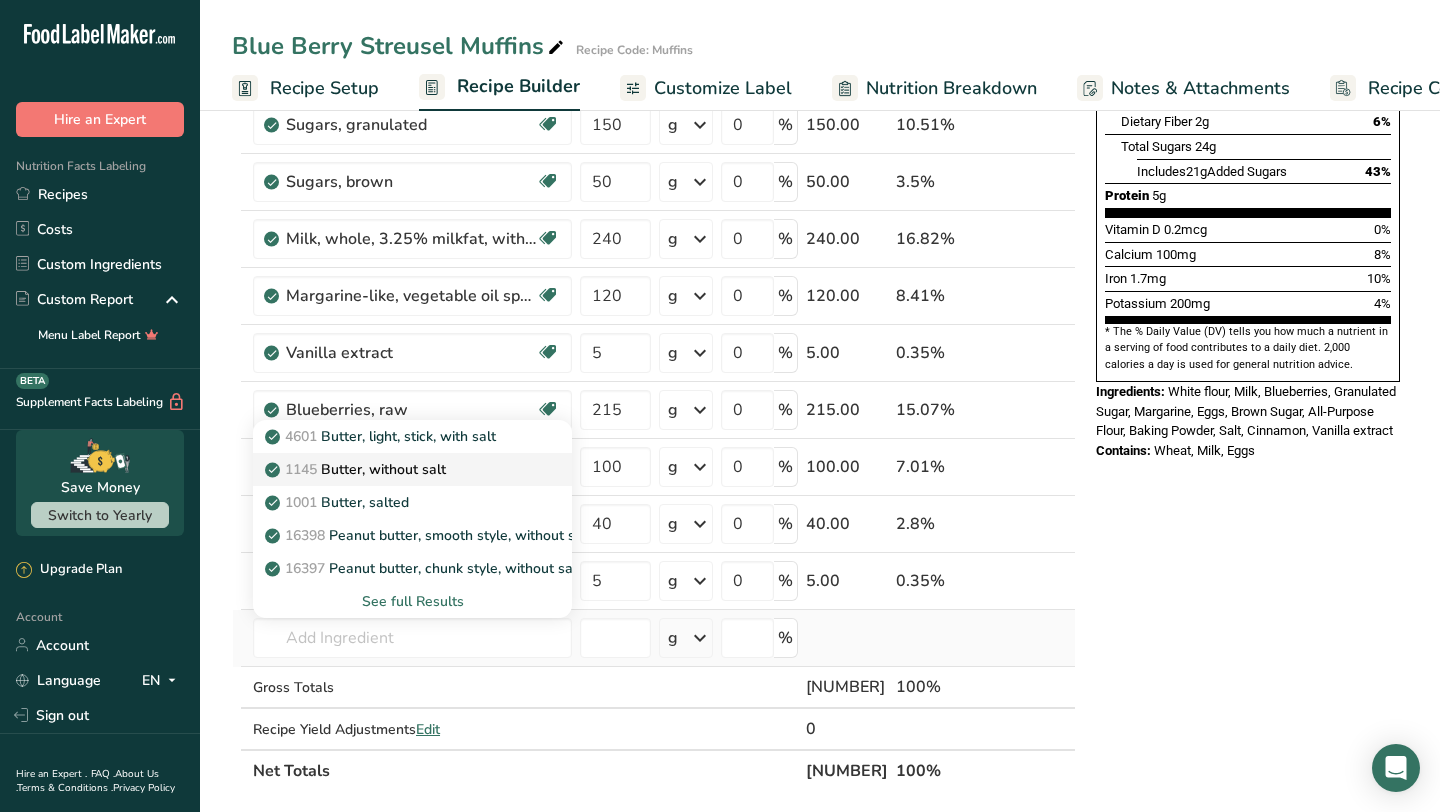 click on "1145
Butter, without salt" at bounding box center (396, 469) 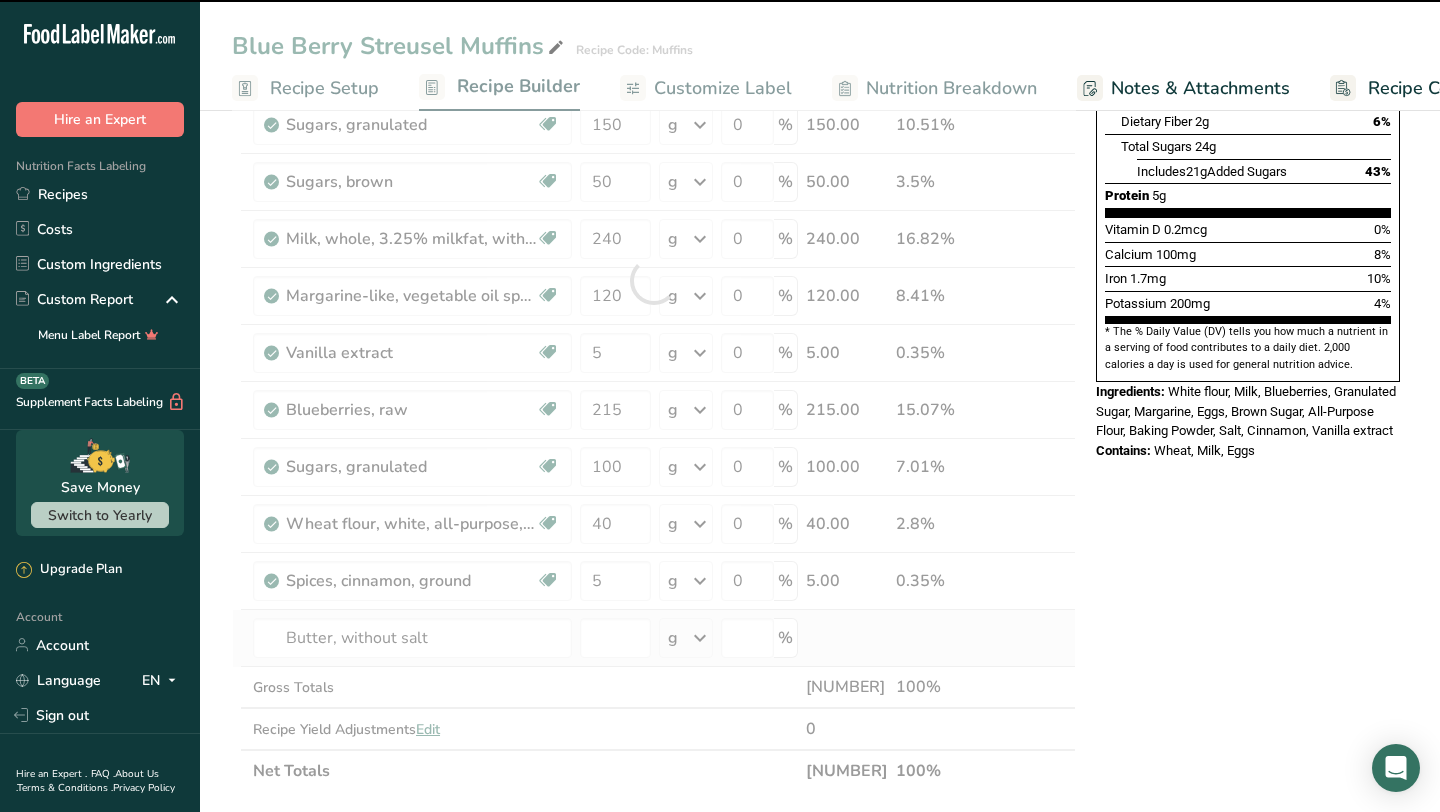 type on "0" 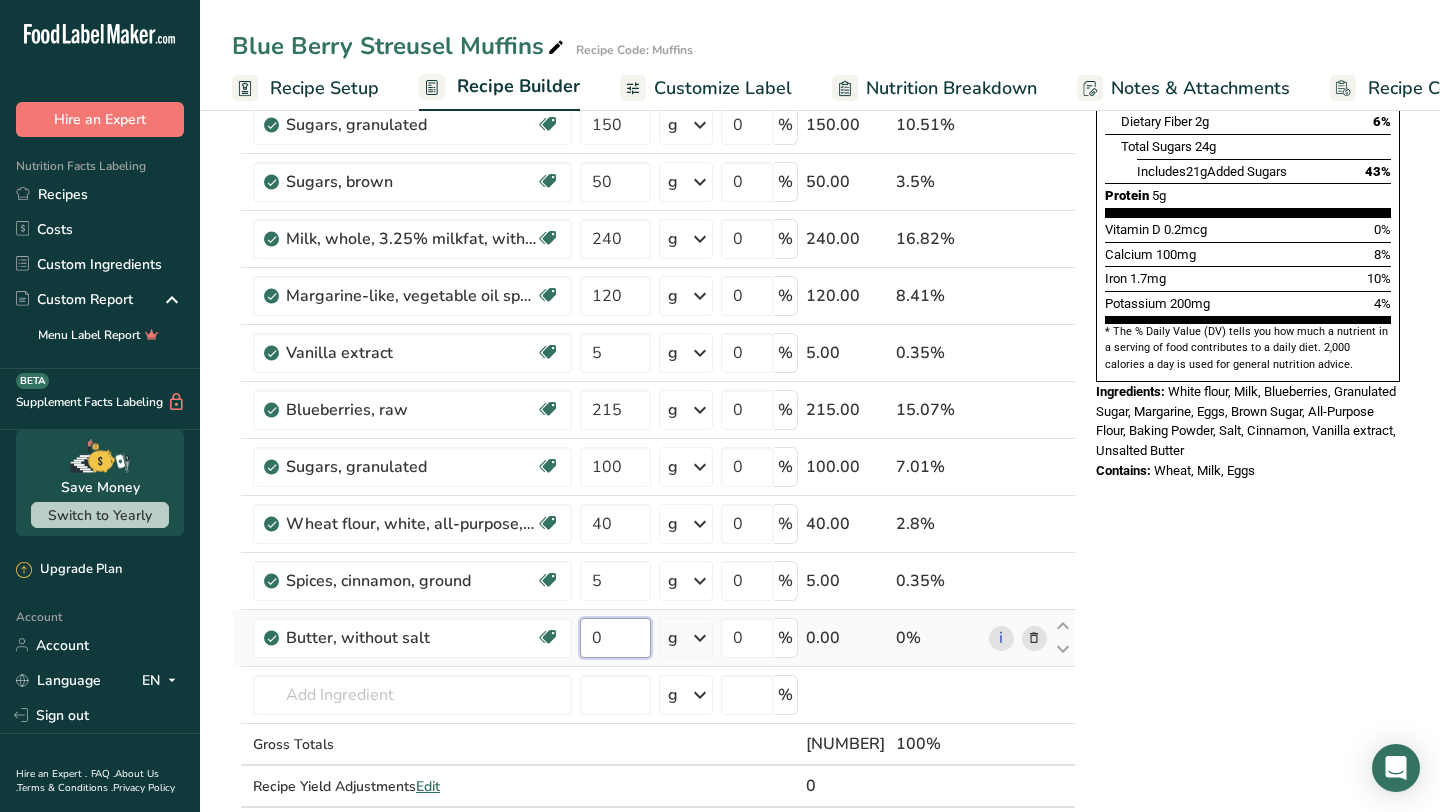 click on "0" at bounding box center (615, 638) 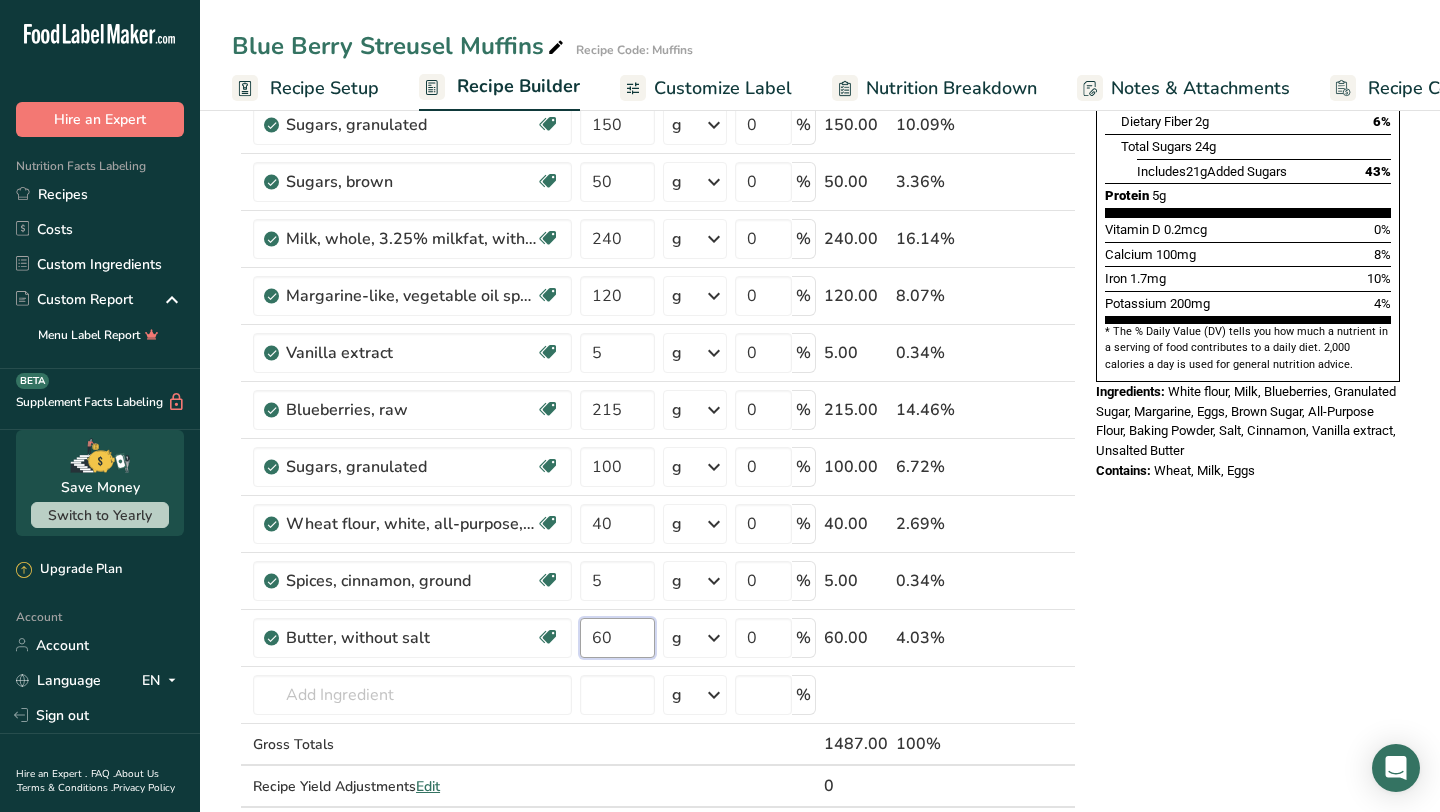 type on "60" 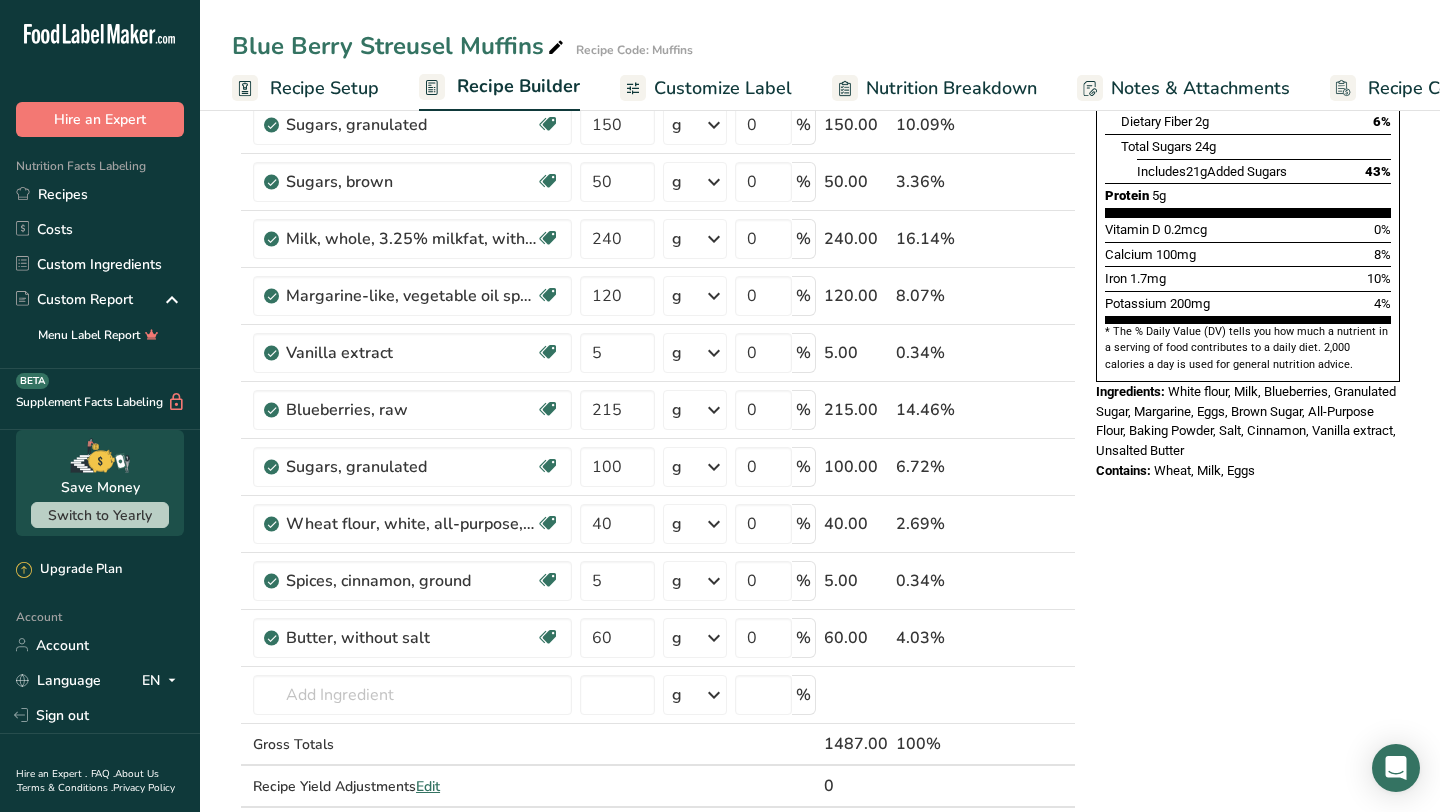 click on "Nutrition Facts
1 Serving Per Container
Serving Size
102g
Amount Per Serving
Calories
230
% Daily Value *
Total Fat
2g
2%
Saturated Fat
0.5g
3%
Trans  Fat
0g
Cholesterol
30mg
9%
Sodium
290mg
13%
Total Carbohydrates
48g
18%
Dietary Fiber
2g
6%" at bounding box center (1248, 587) 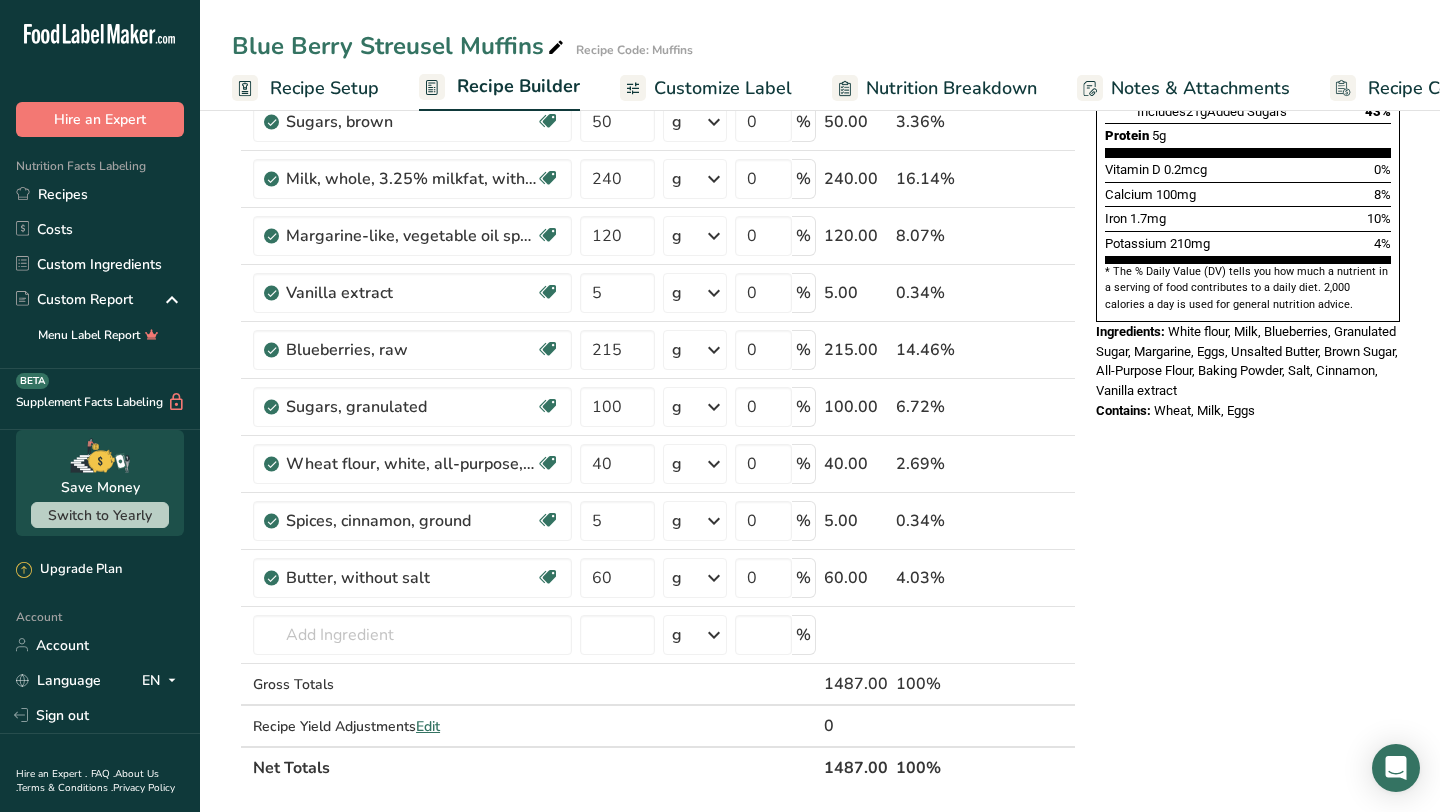scroll, scrollTop: 567, scrollLeft: 0, axis: vertical 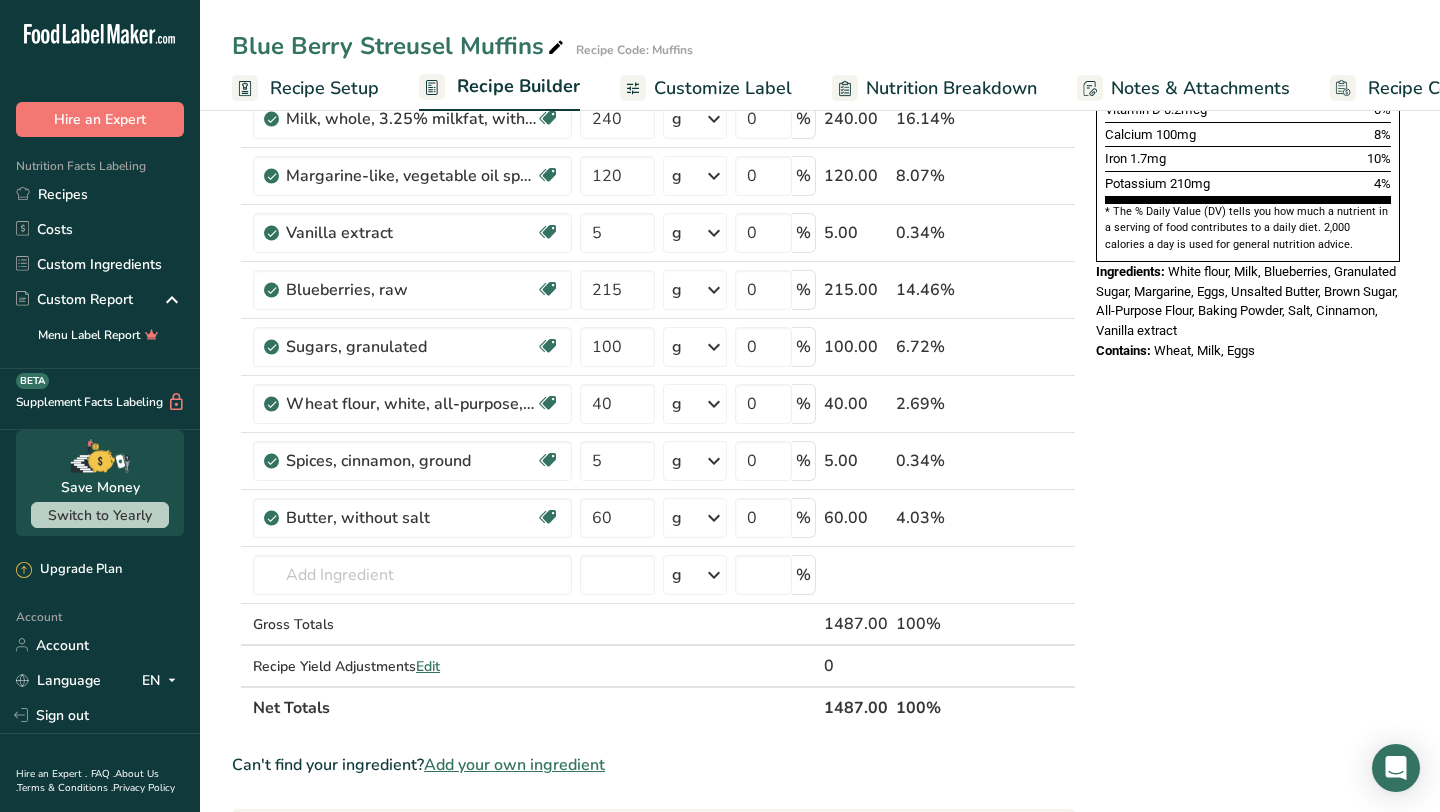 click on "Nutrition Breakdown" at bounding box center [951, 88] 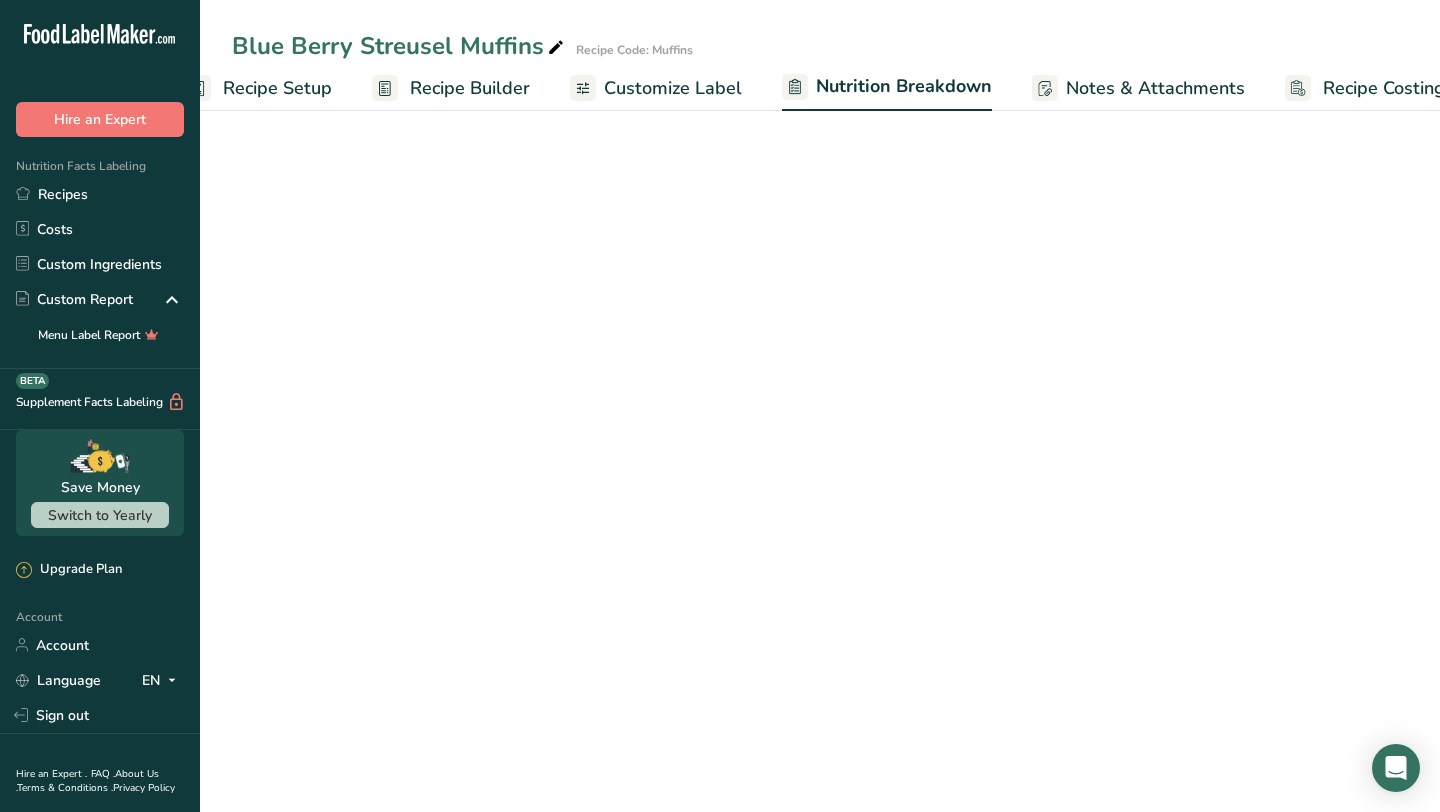 select on "Calories" 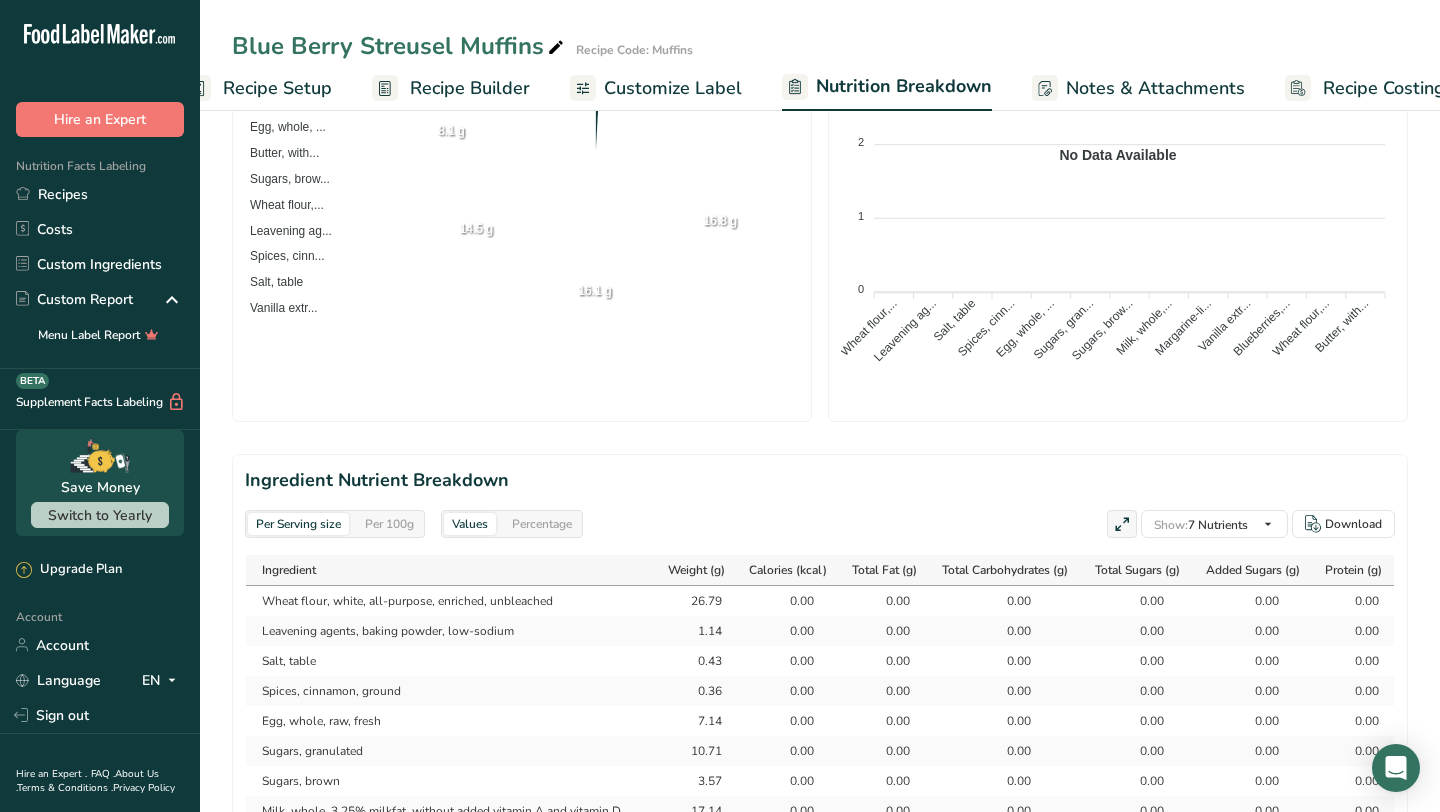 scroll, scrollTop: 0, scrollLeft: 83, axis: horizontal 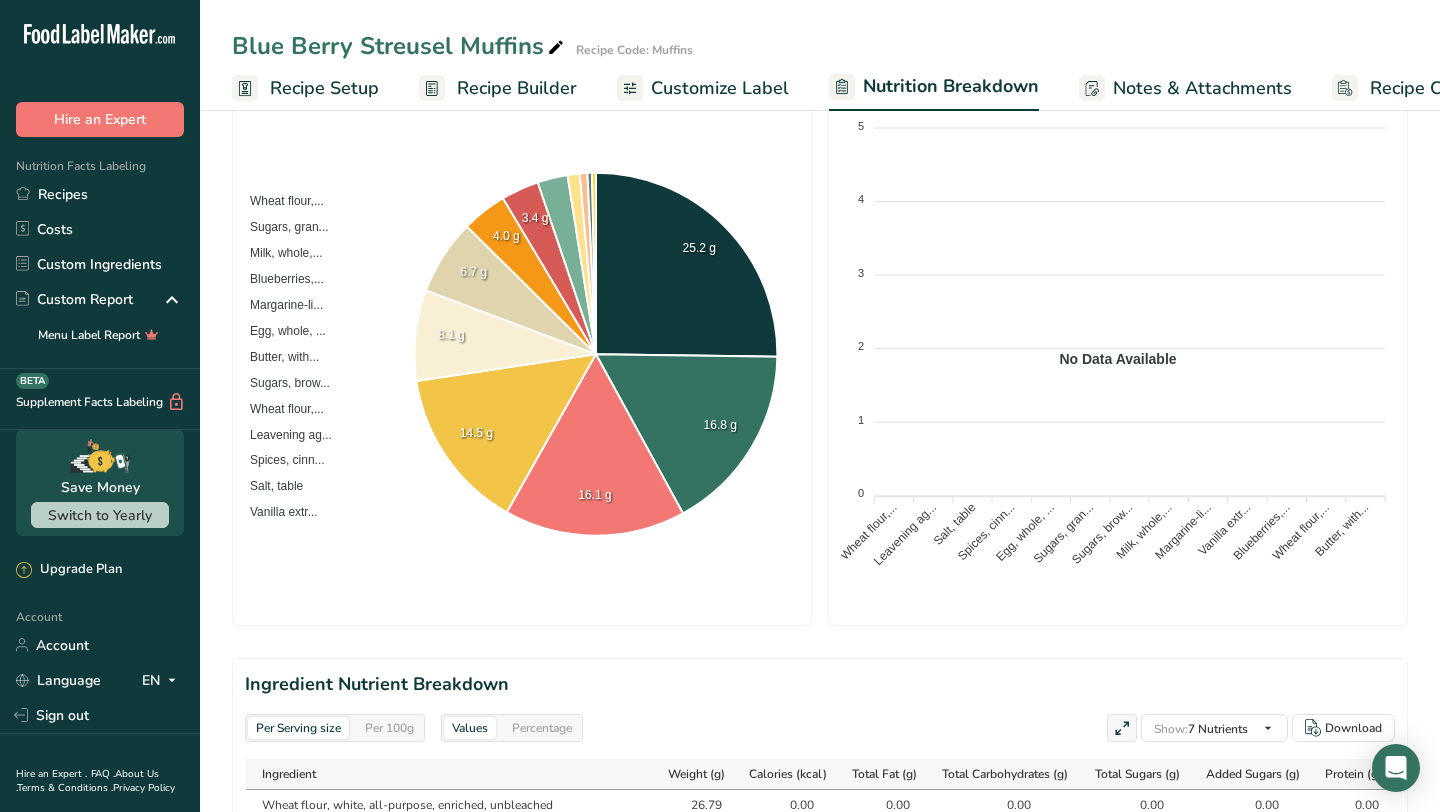click on "Recipe Setup" at bounding box center [324, 88] 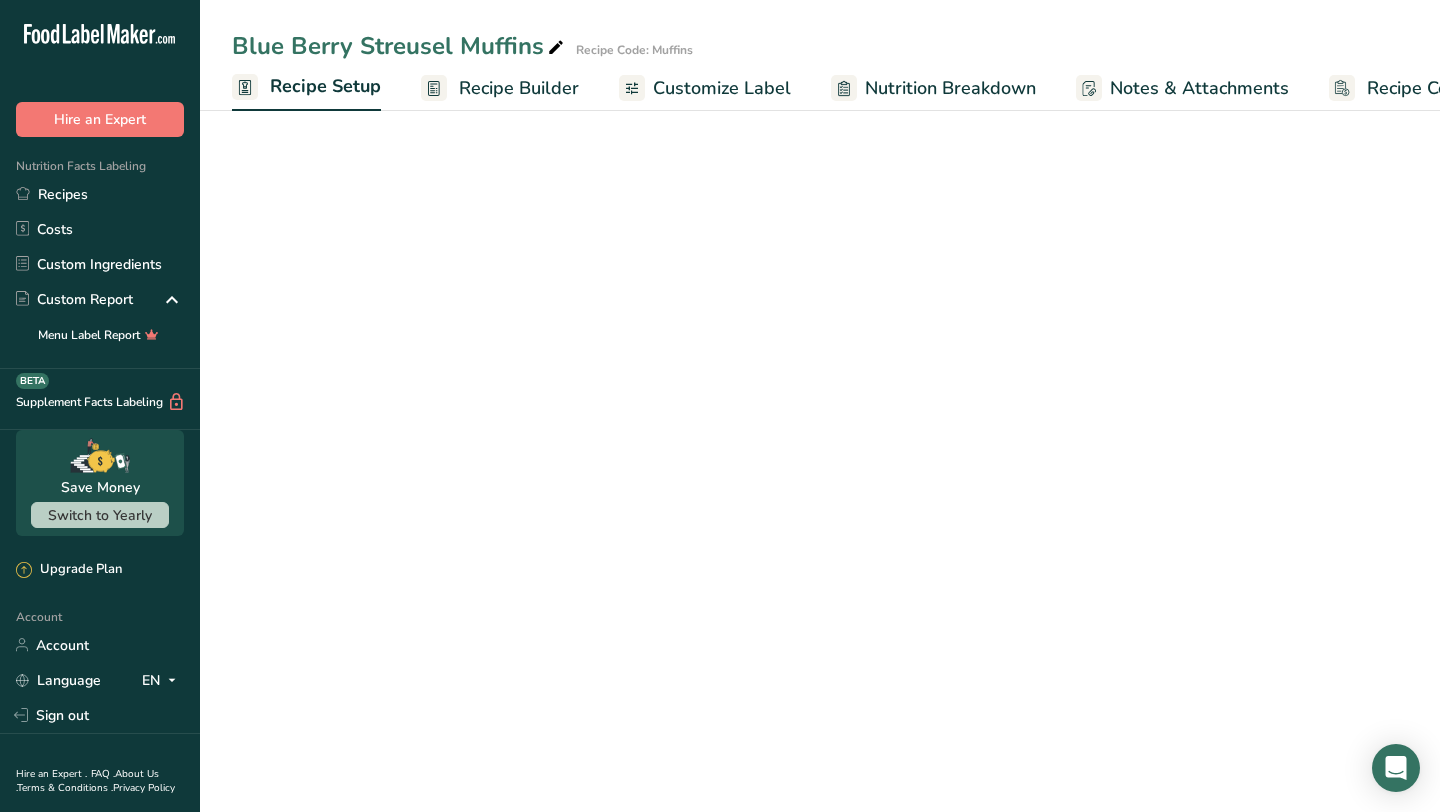 scroll, scrollTop: 0, scrollLeft: 7, axis: horizontal 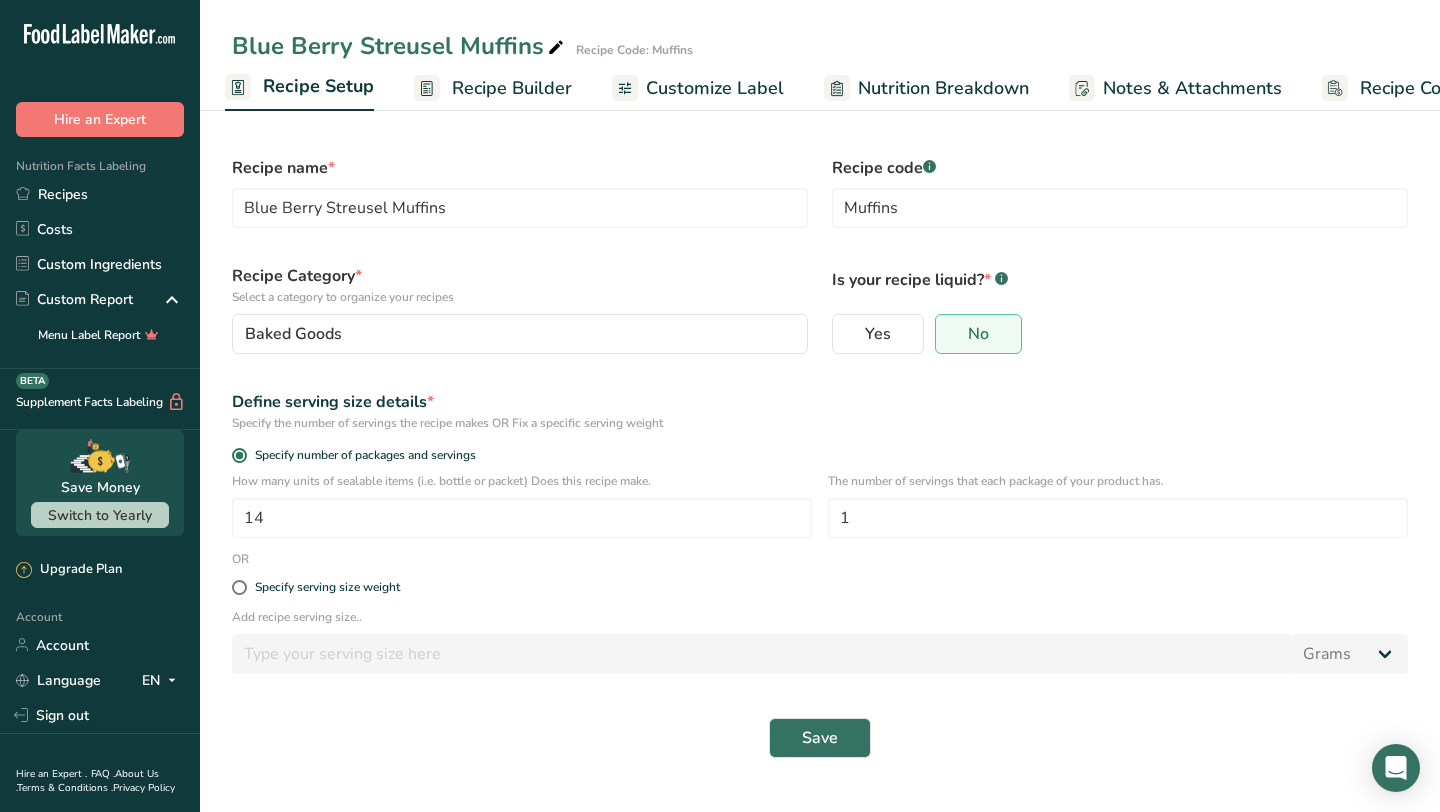 click on "Recipe Builder" at bounding box center [512, 88] 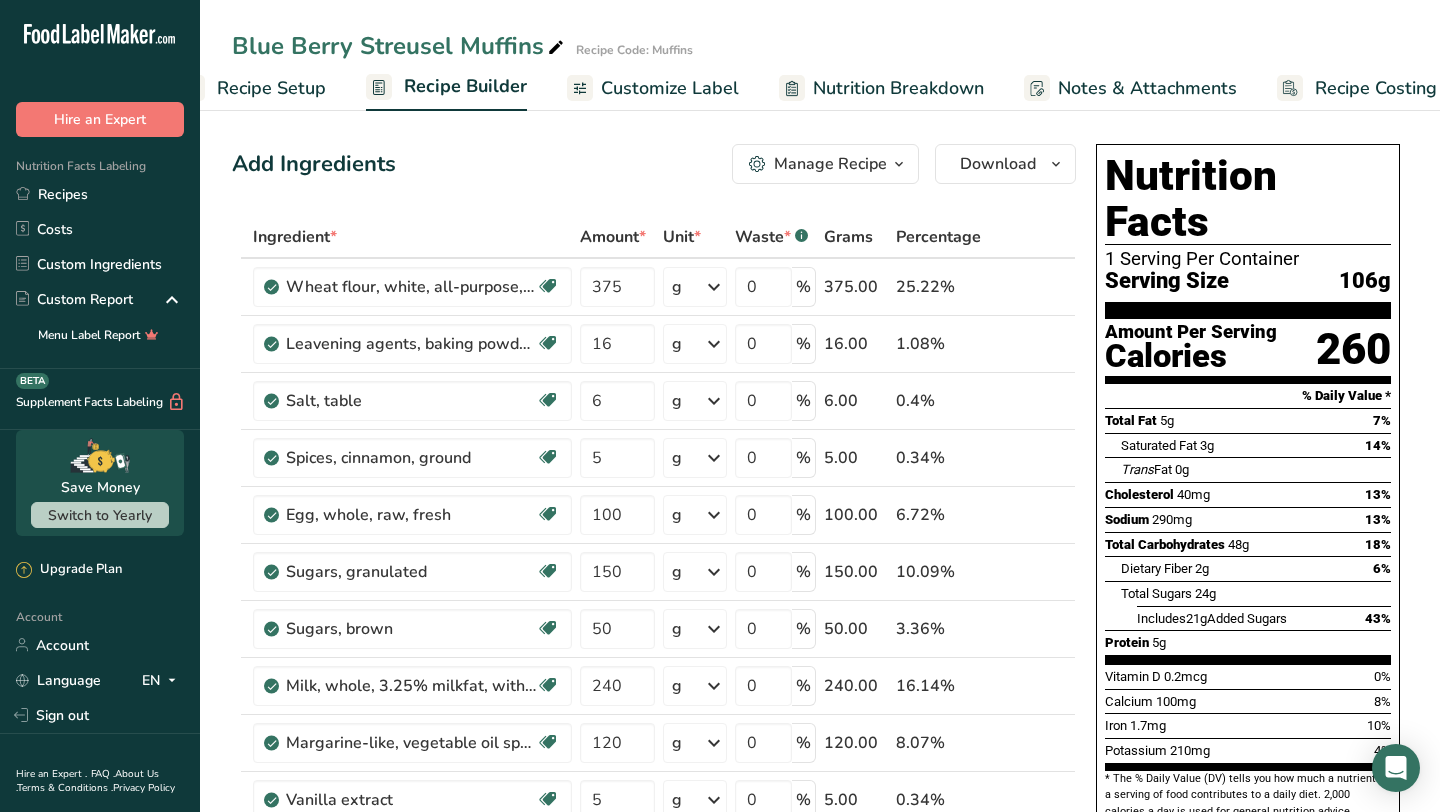 scroll, scrollTop: 0, scrollLeft: 81, axis: horizontal 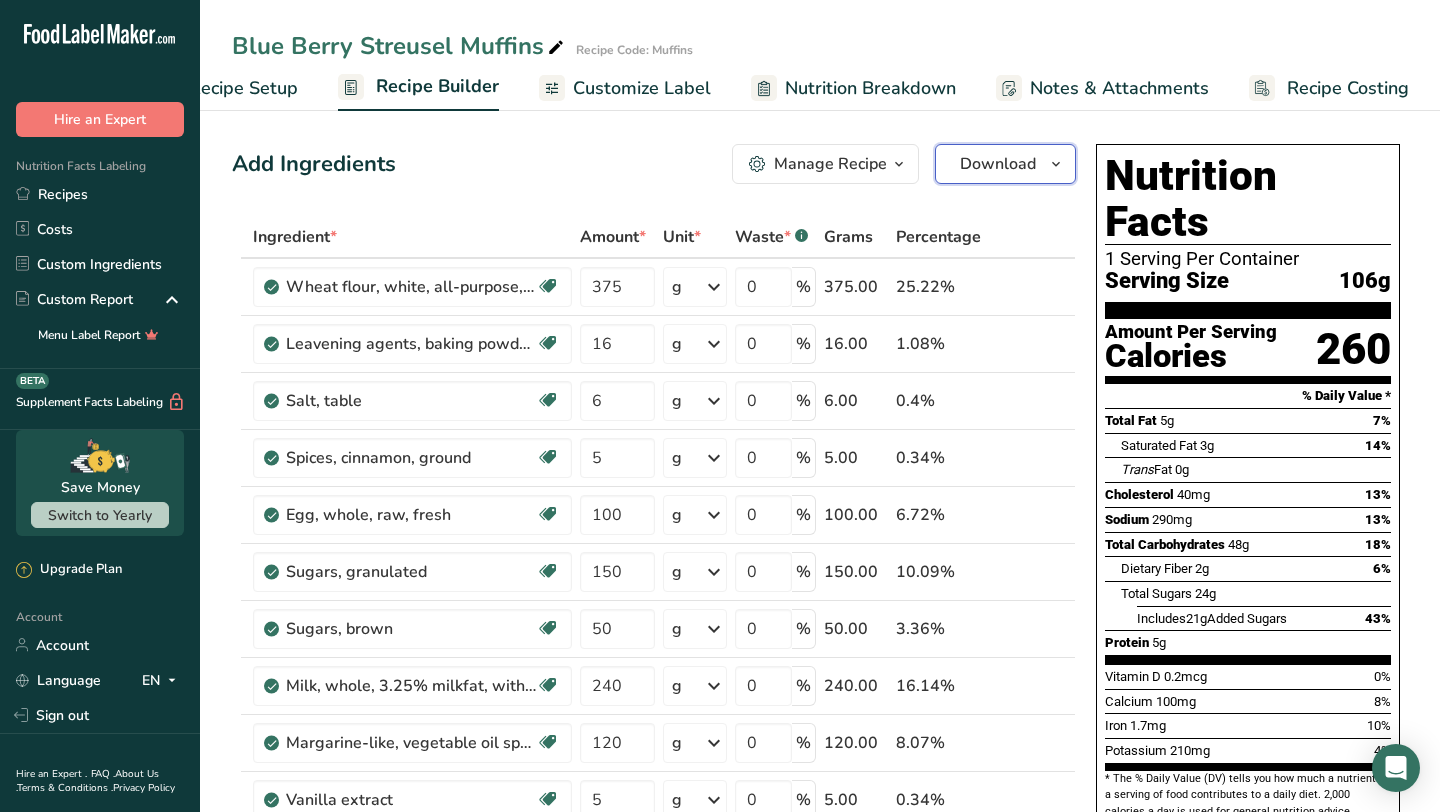 click at bounding box center (1056, 164) 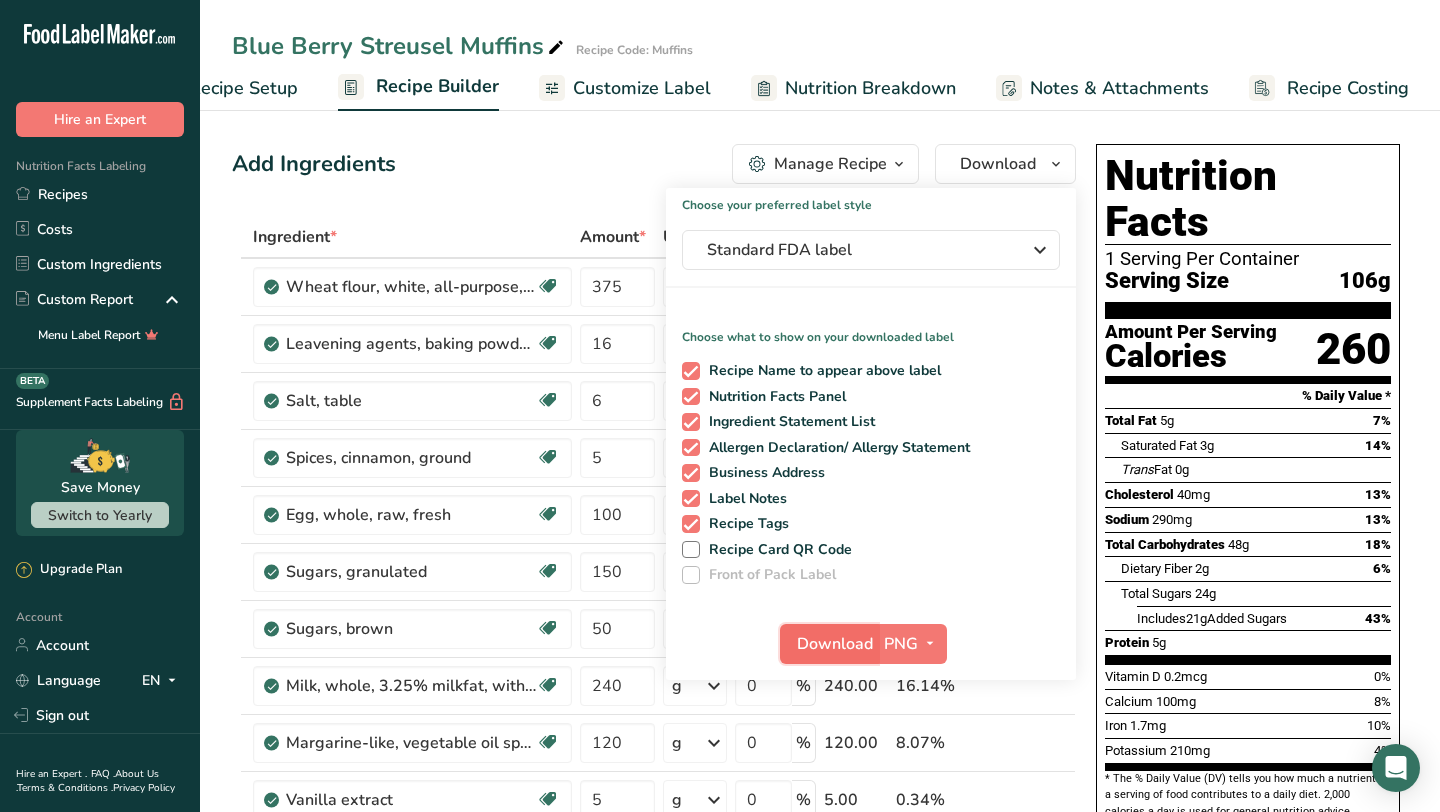 click on "Download" at bounding box center (835, 644) 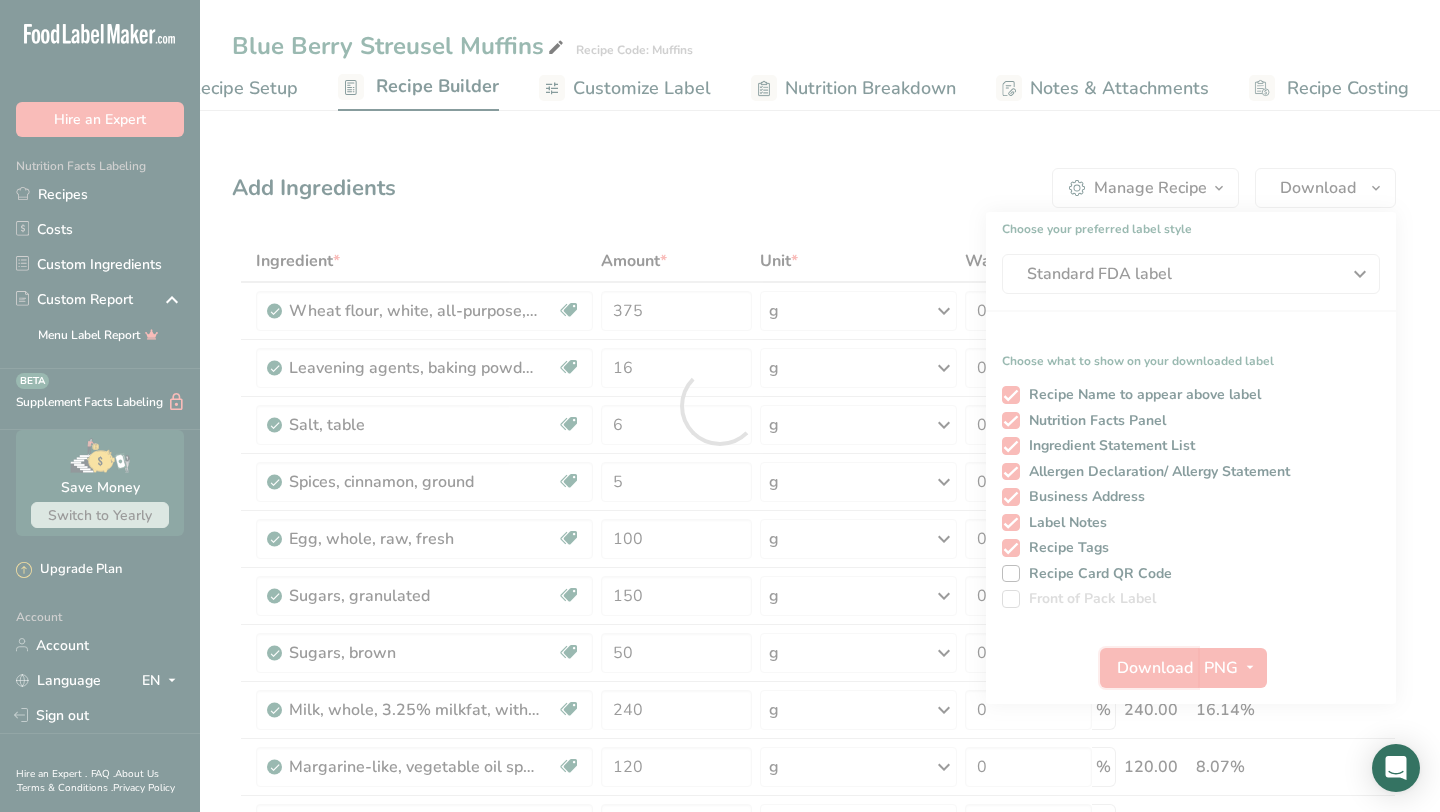 scroll, scrollTop: 0, scrollLeft: 0, axis: both 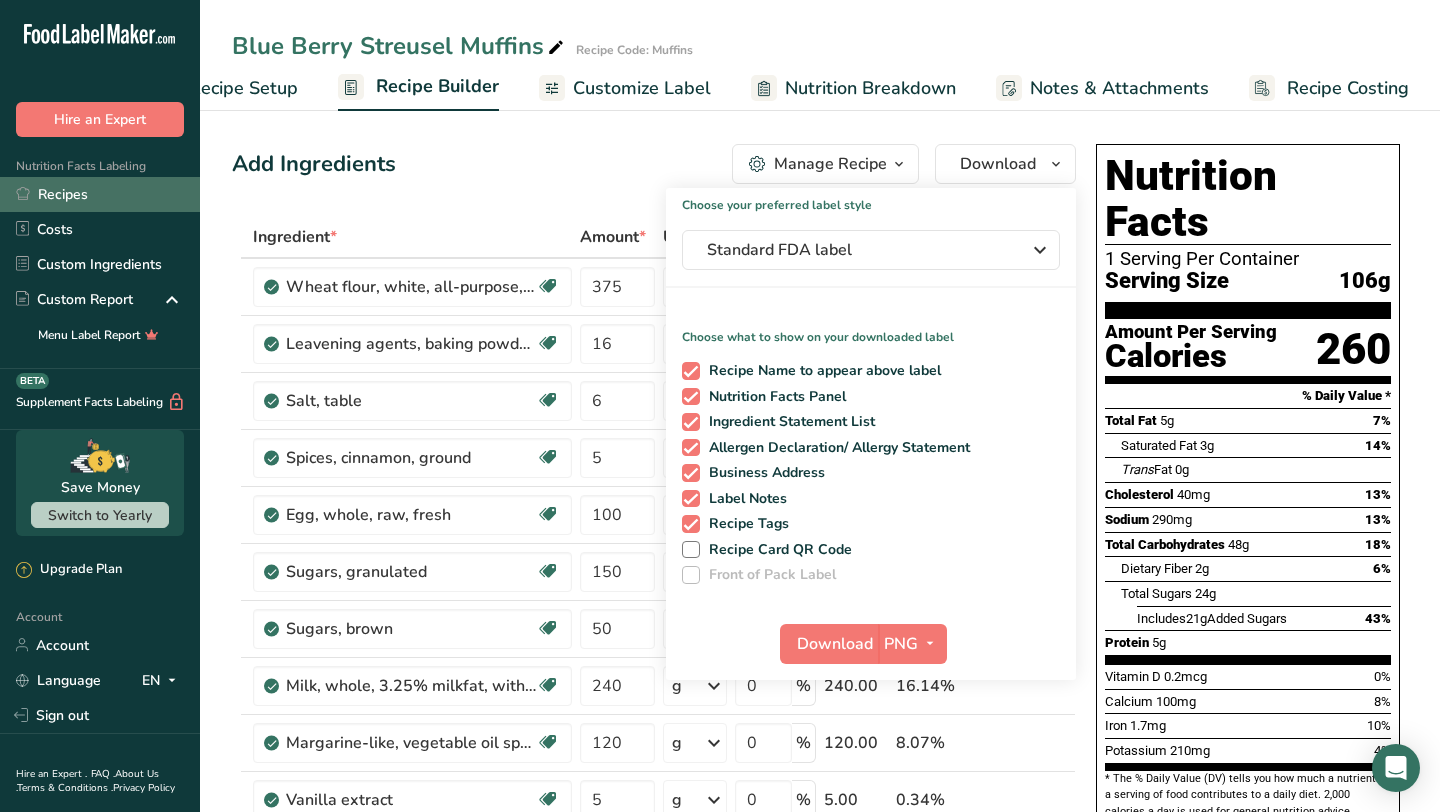 click on "Recipes" at bounding box center (100, 194) 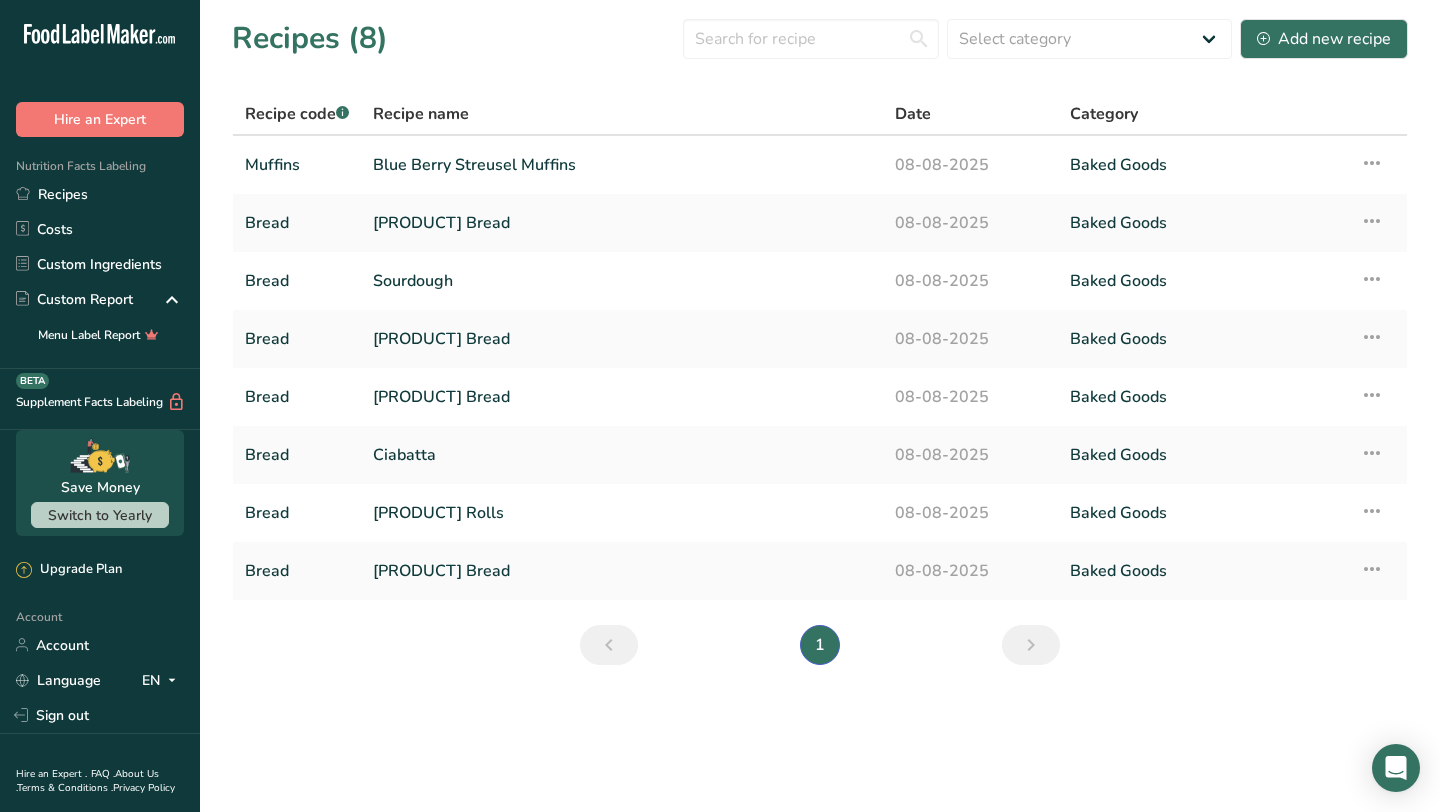 click on "Recipe code
.a-a{fill:#347362;}.b-a{fill:#fff;}" at bounding box center [297, 114] 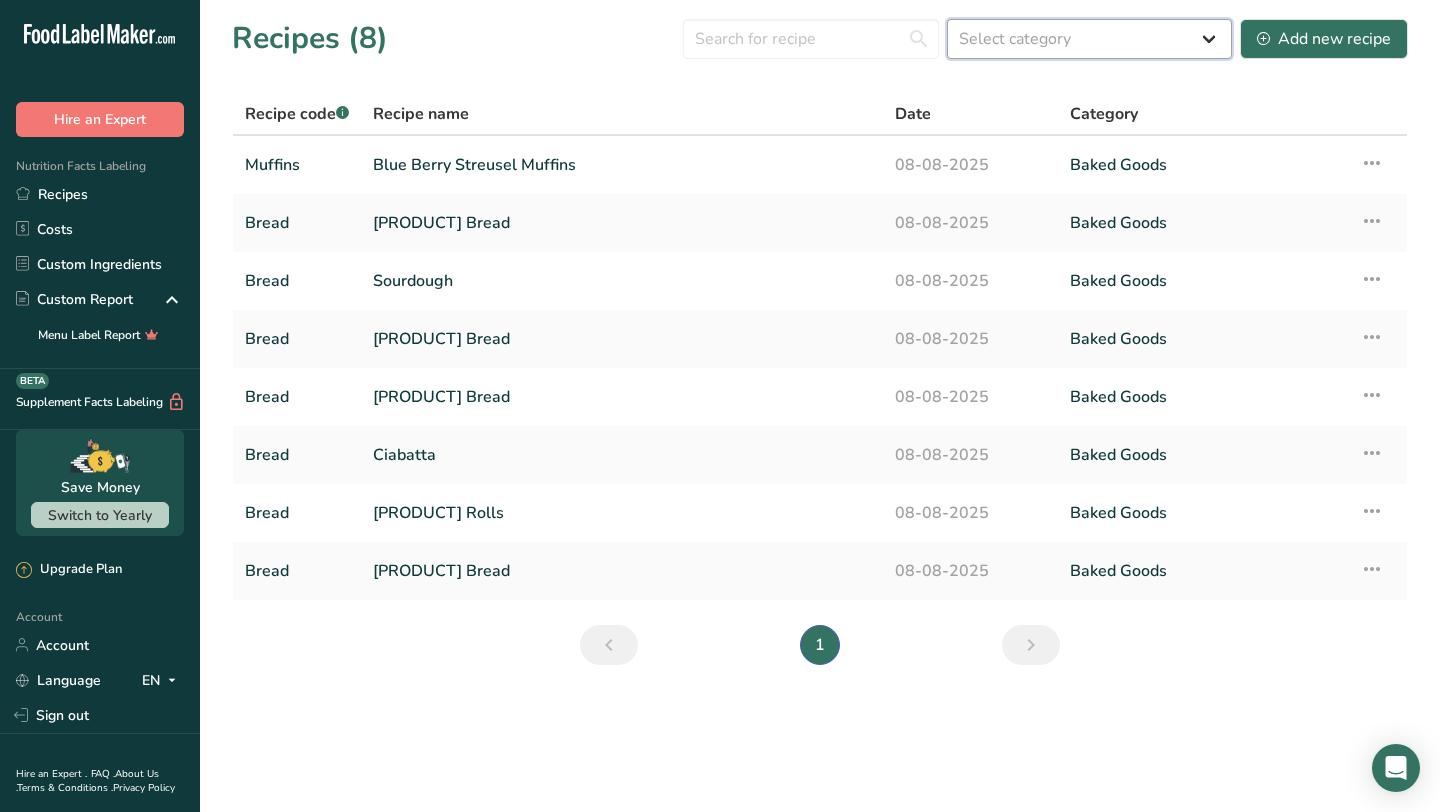 click on "Select category
All
Baked Goods
Beverages
Confectionery
Cooked Meals, Salads, & Sauces
Dairy
Snacks" at bounding box center [1089, 39] 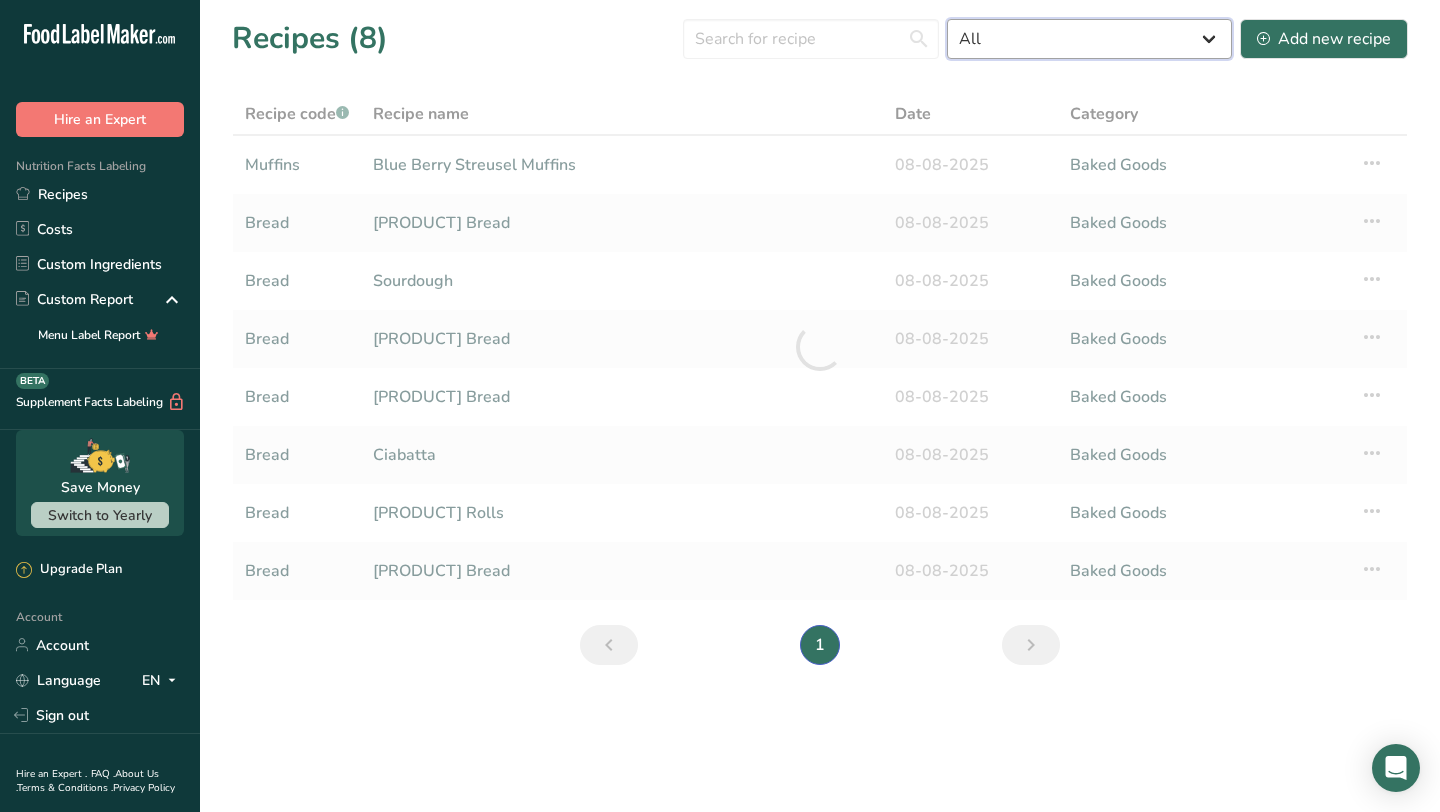click on "All
Baked Goods
Beverages
Confectionery
Cooked Meals, Salads, & Sauces
Dairy
Snacks" at bounding box center (1089, 39) 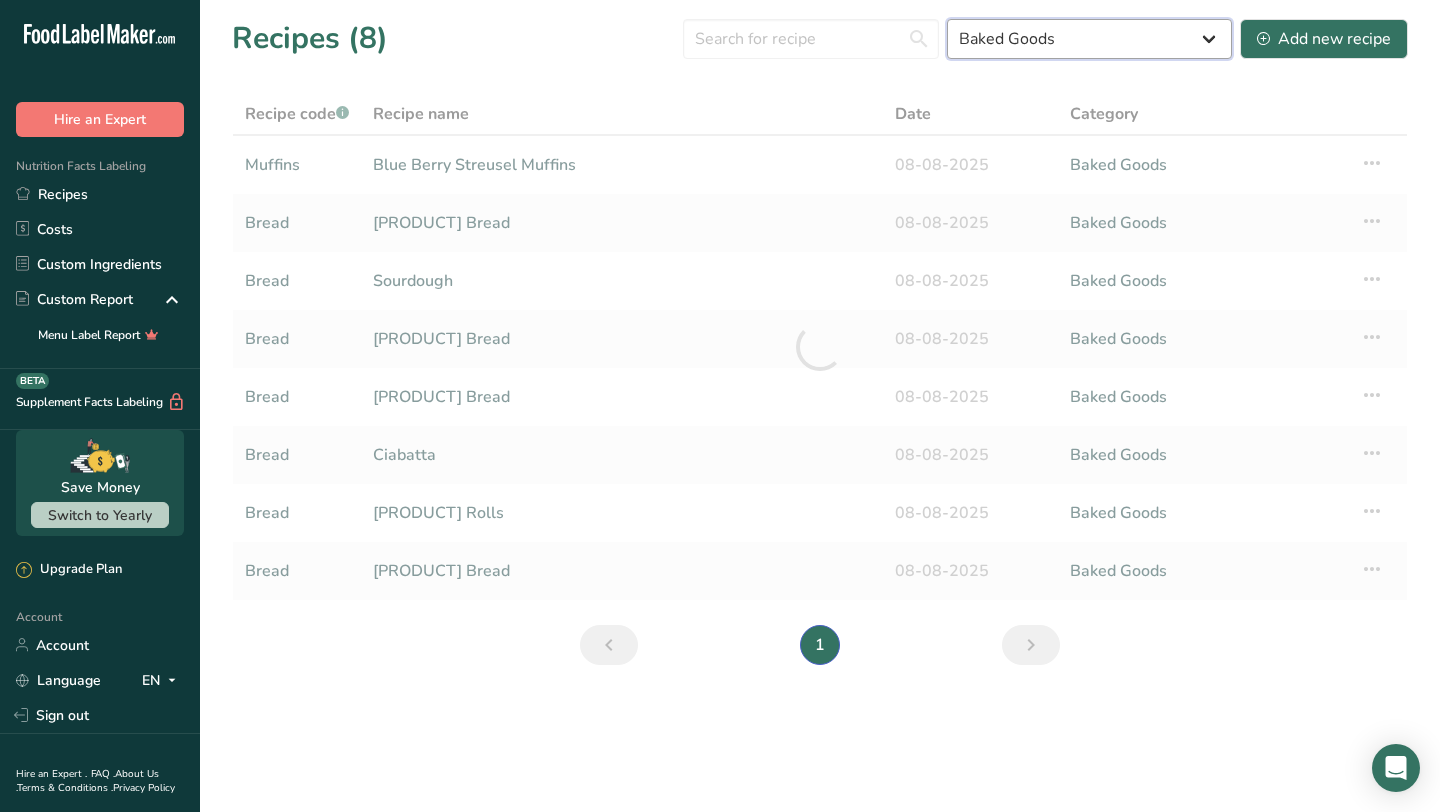 click on "All
Baked Goods
Beverages
Confectionery
Cooked Meals, Salads, & Sauces
Dairy
Snacks" at bounding box center (1089, 39) 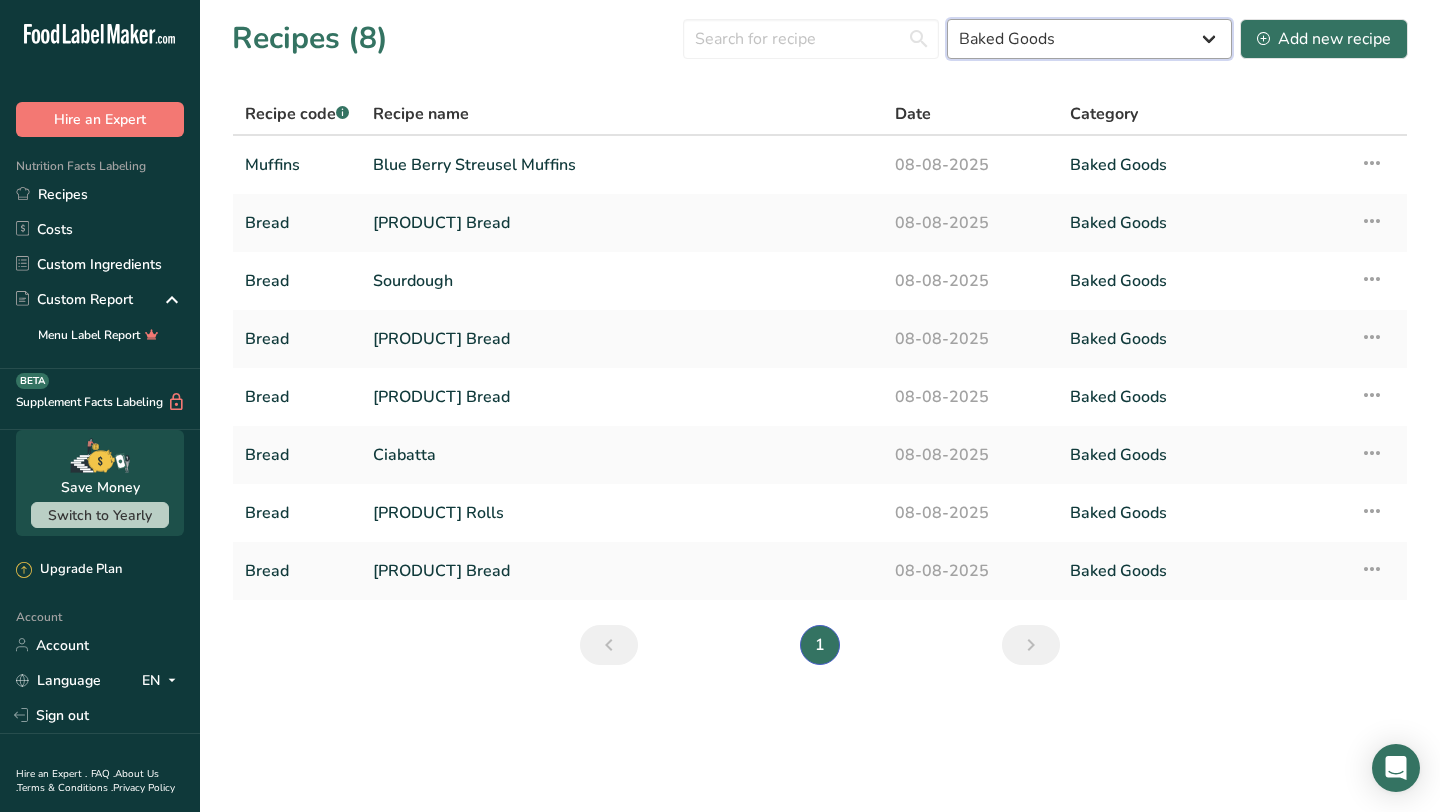 click on "All
Baked Goods
Beverages
Confectionery
Cooked Meals, Salads, & Sauces
Dairy
Snacks" at bounding box center (1089, 39) 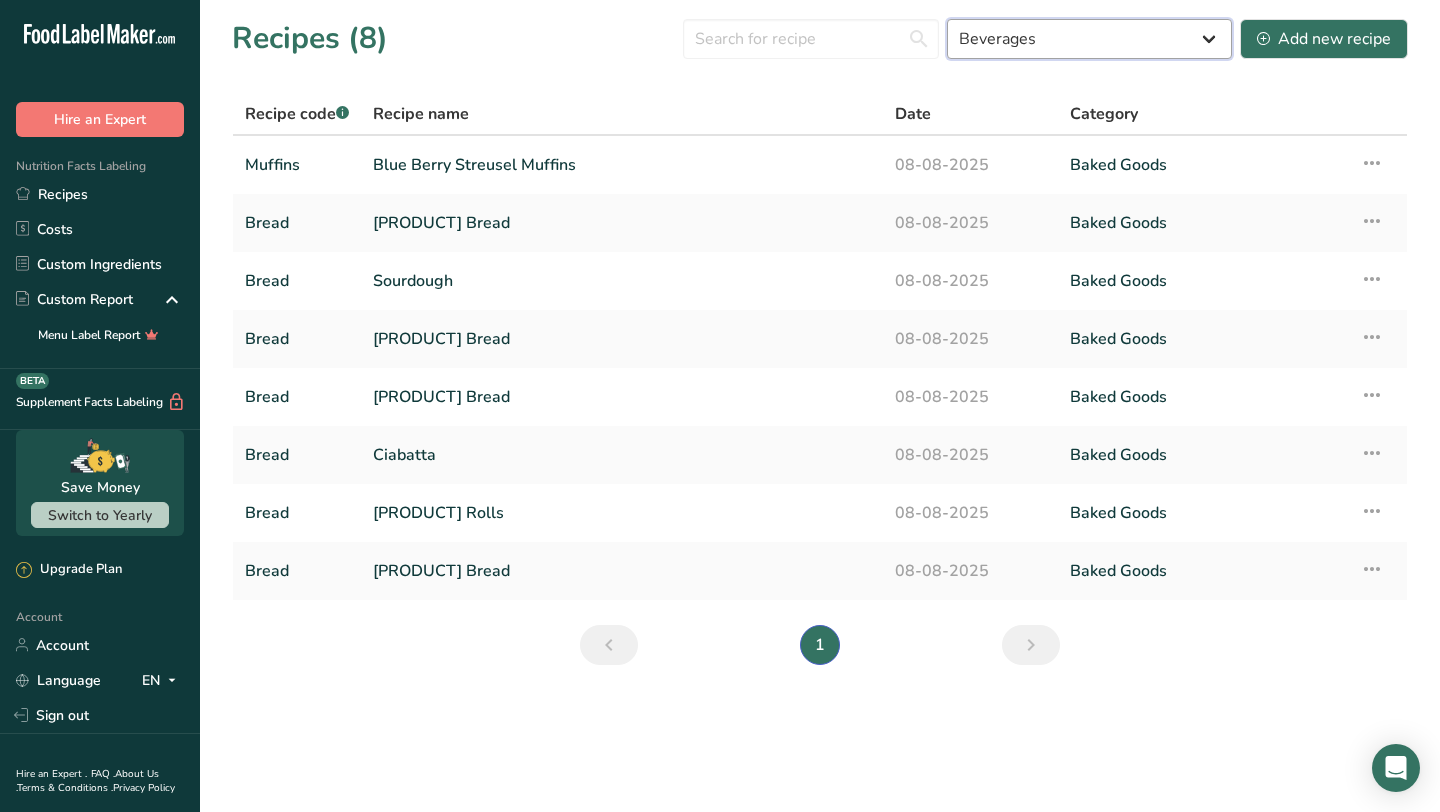 click on "All
Baked Goods
Beverages
Confectionery
Cooked Meals, Salads, & Sauces
Dairy
Snacks" at bounding box center [1089, 39] 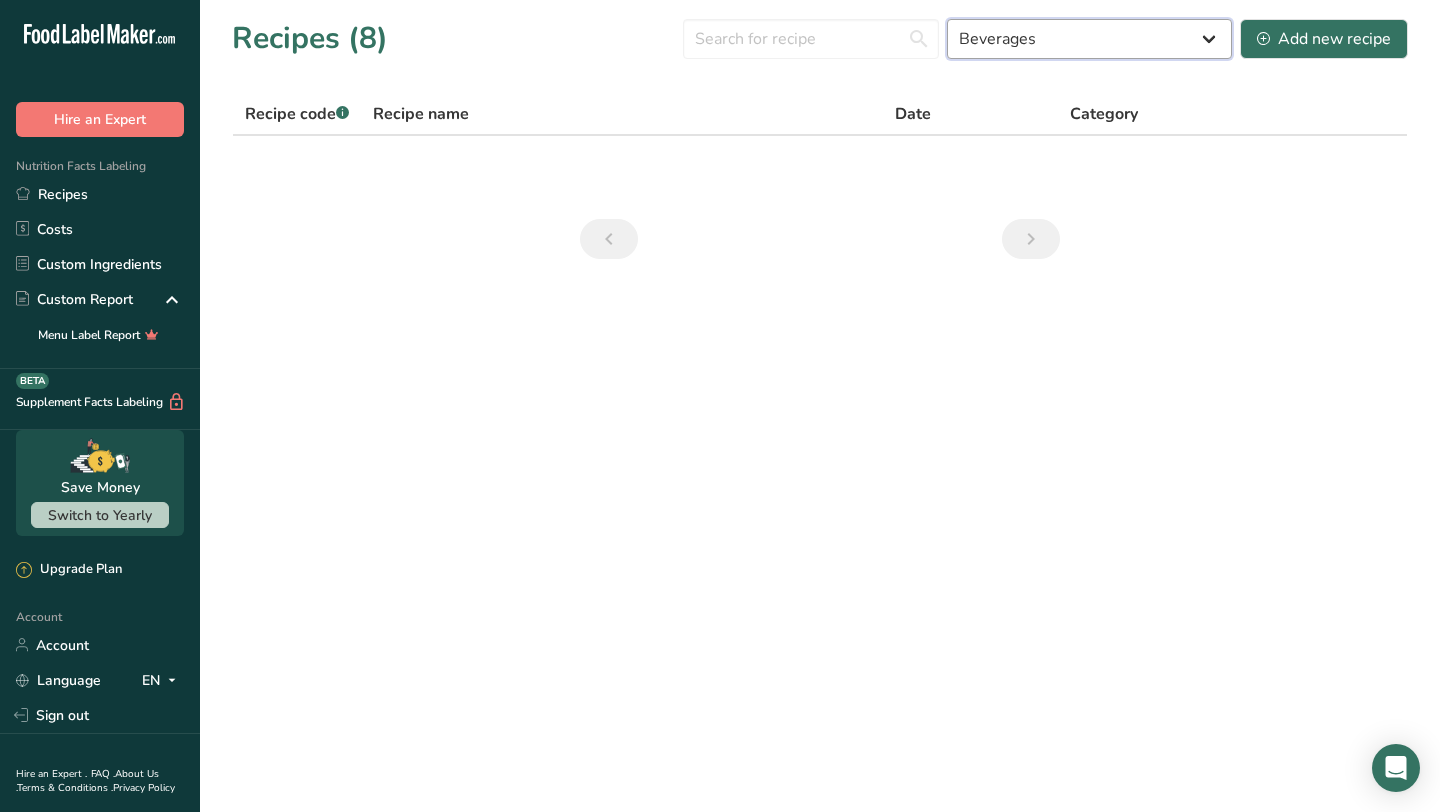 click on "All
Baked Goods
Beverages
Confectionery
Cooked Meals, Salads, & Sauces
Dairy
Snacks" at bounding box center (1089, 39) 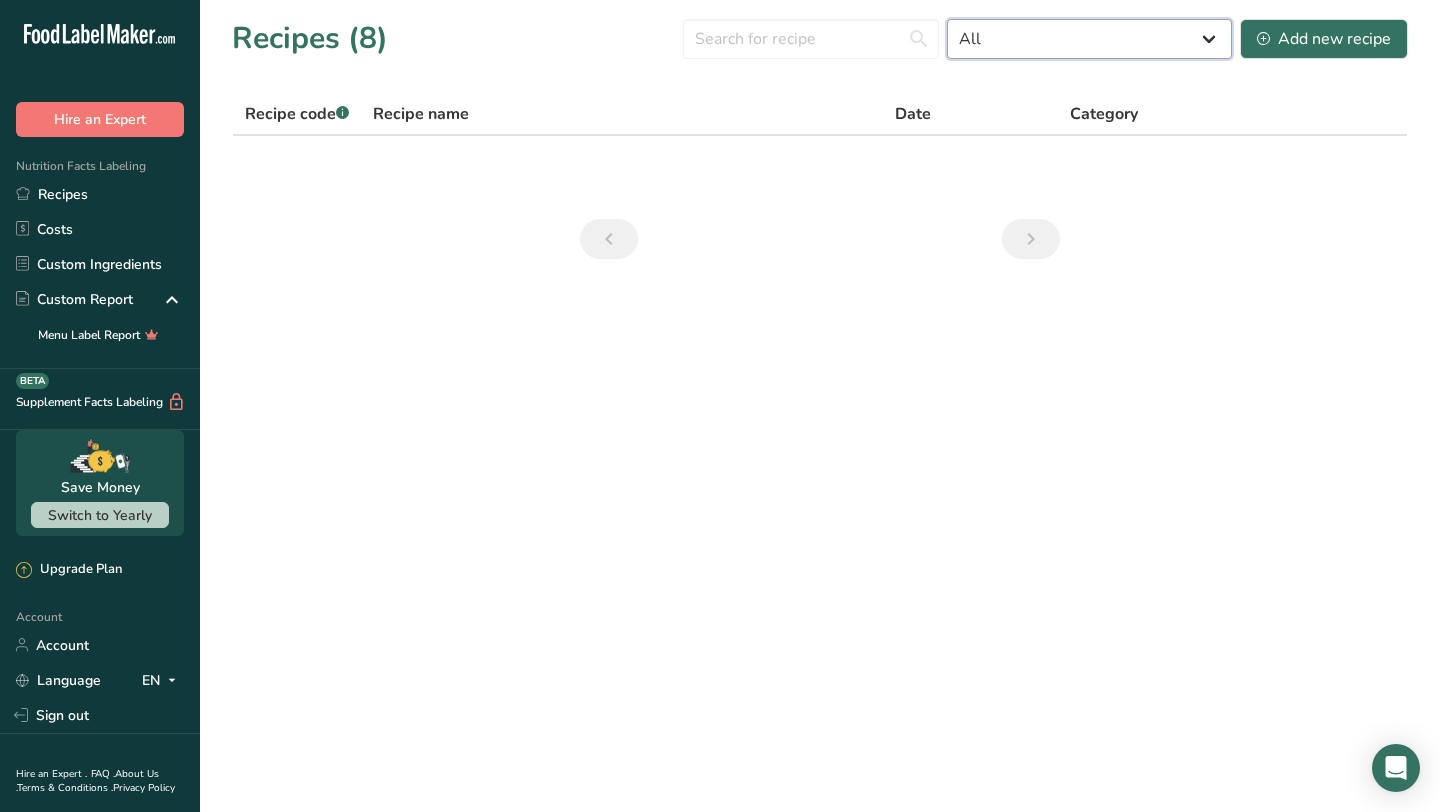 click on "All
Baked Goods
Beverages
Confectionery
Cooked Meals, Salads, & Sauces
Dairy
Snacks" at bounding box center [1089, 39] 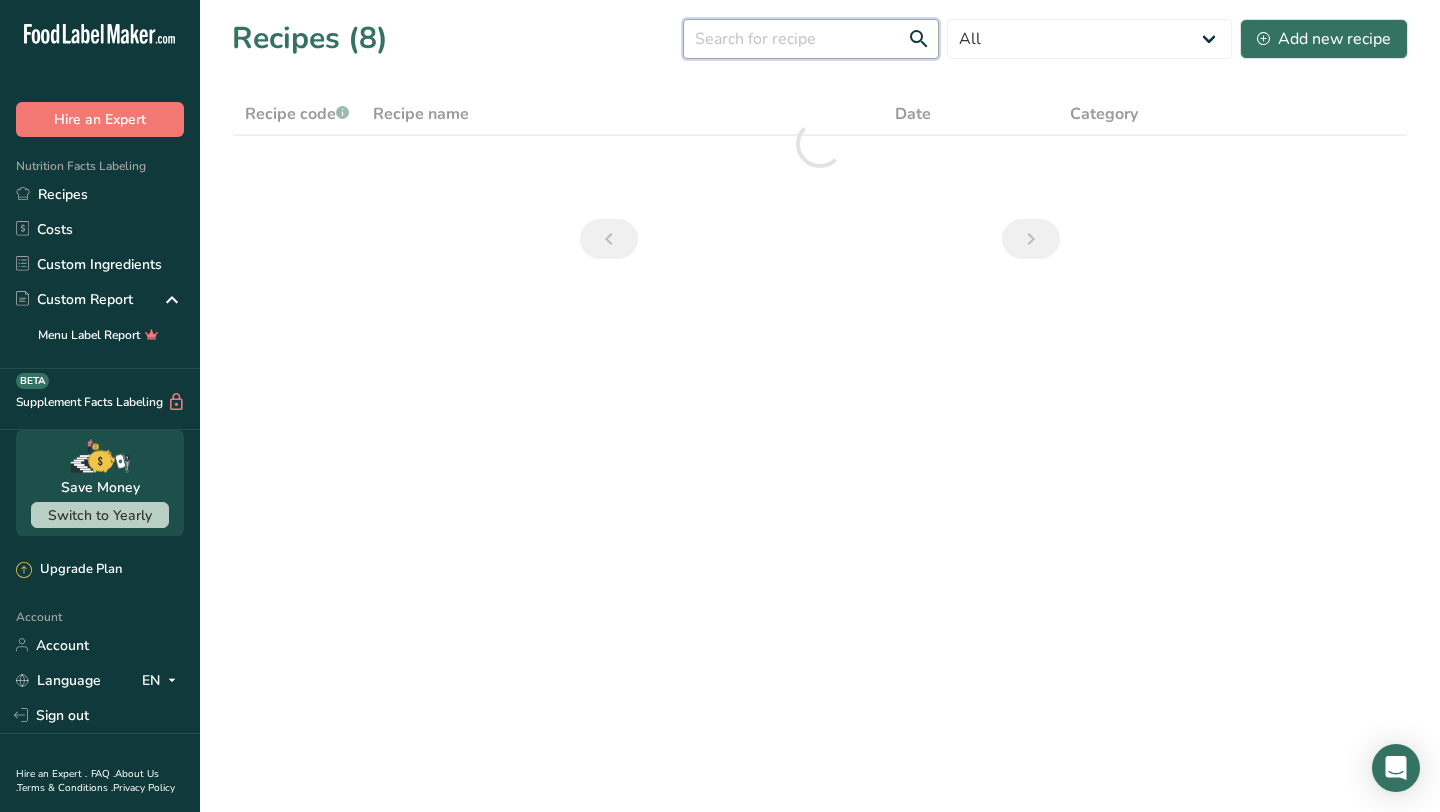 click at bounding box center (811, 39) 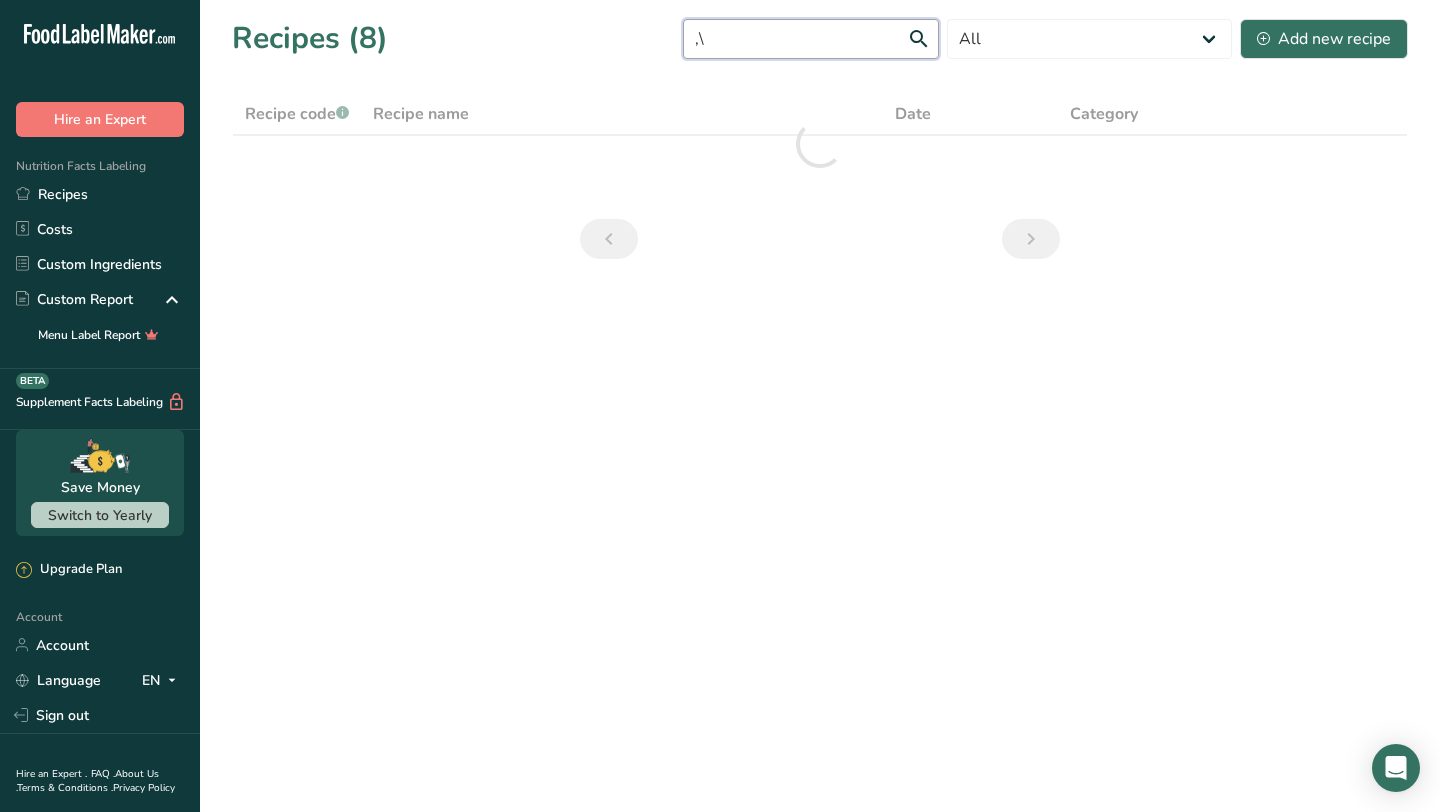 type on "," 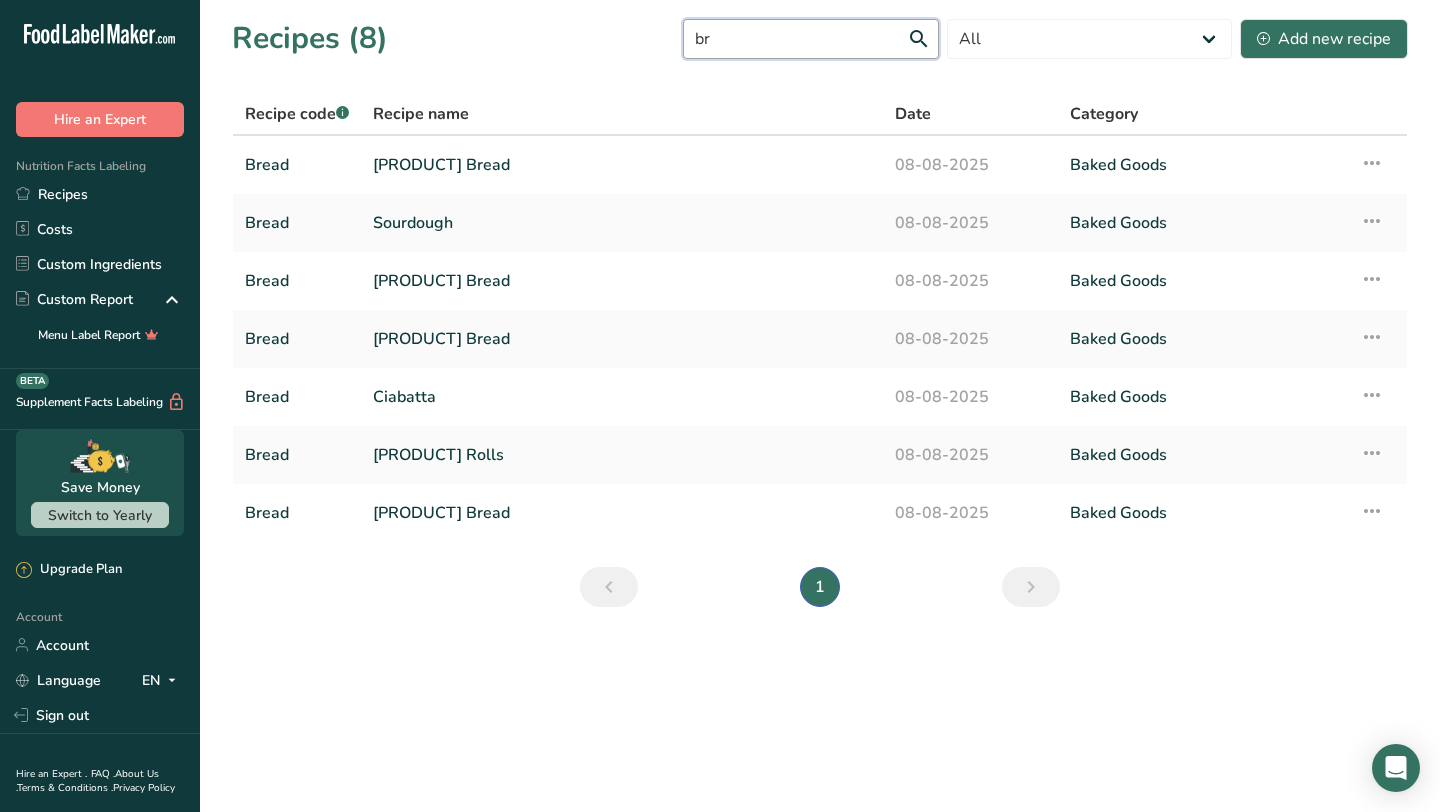 type on "b" 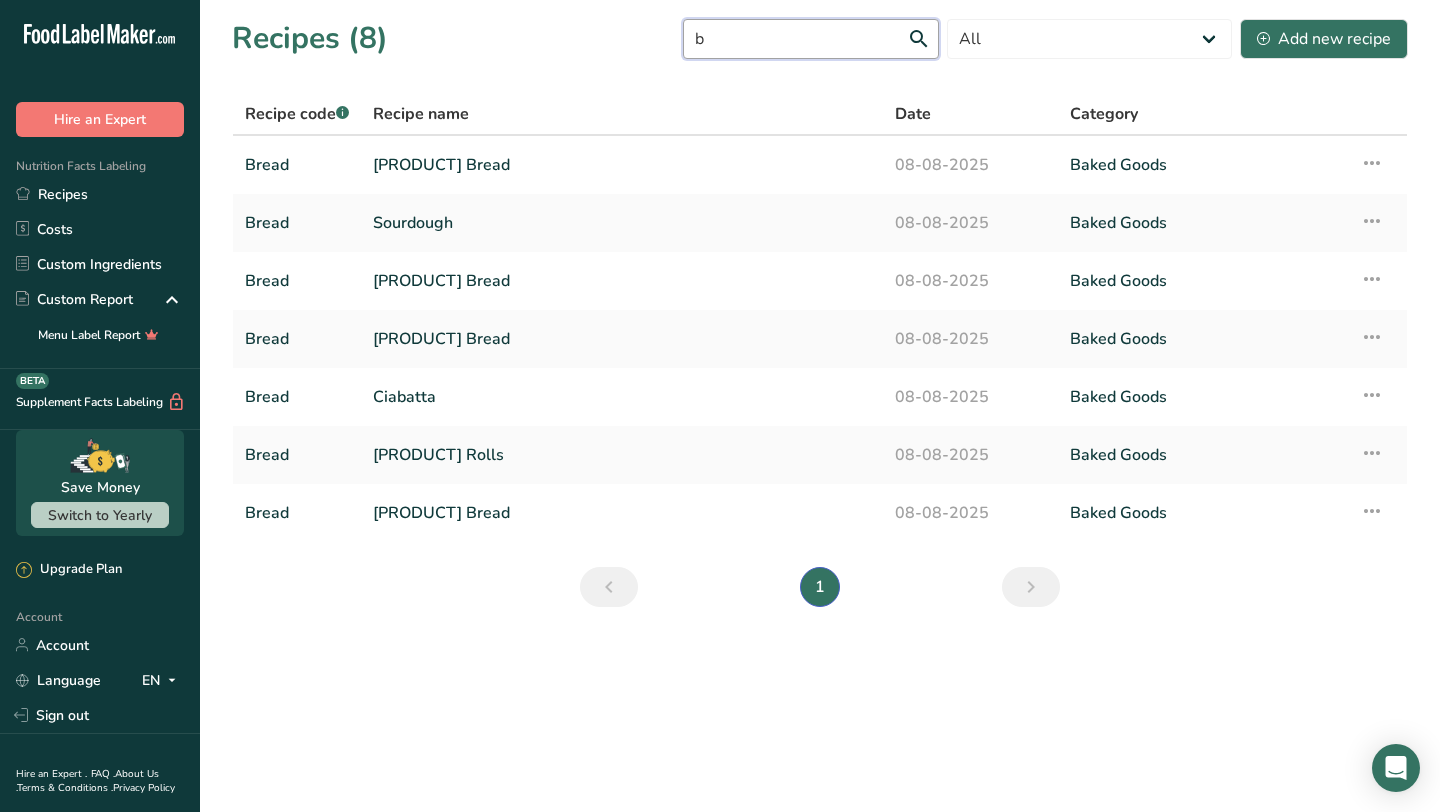 type 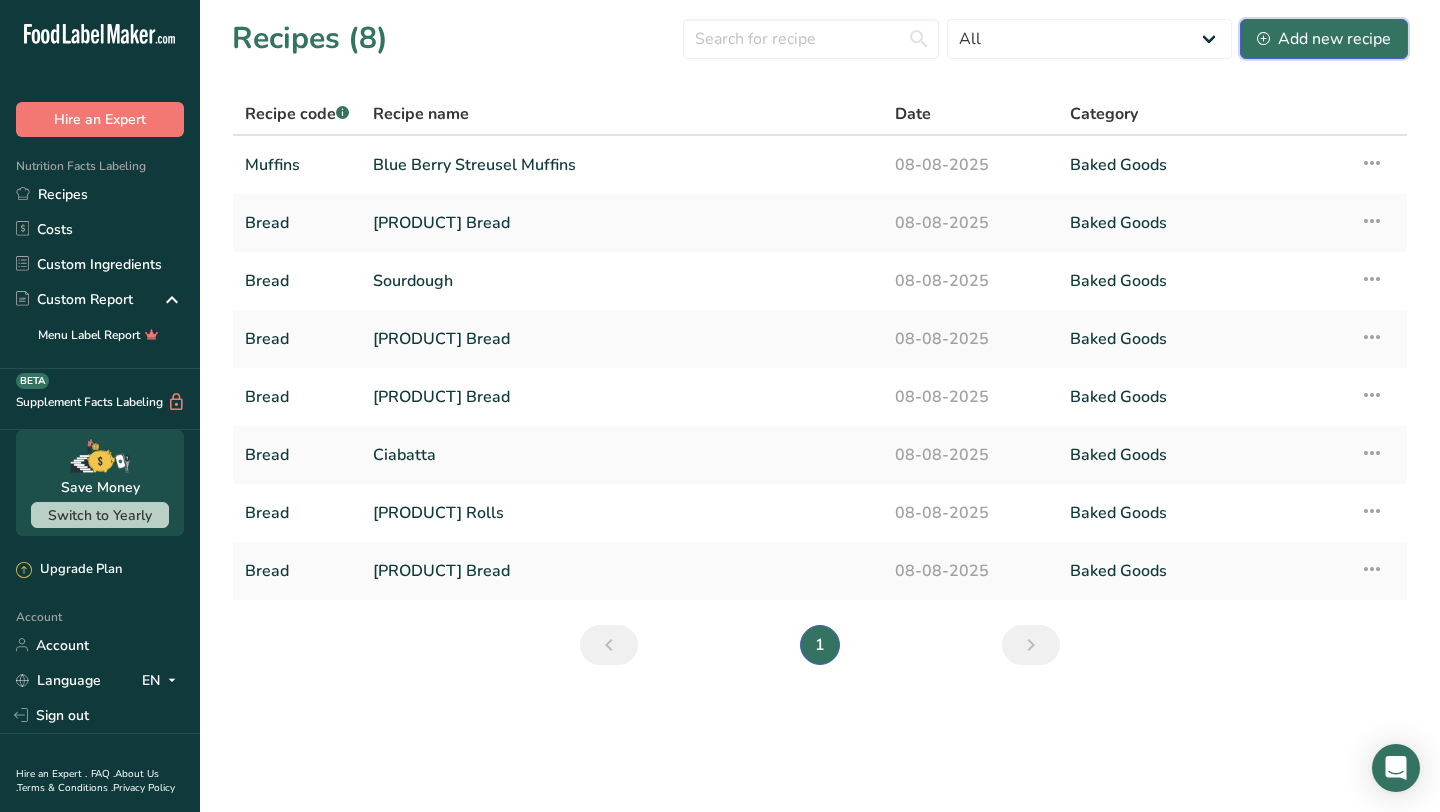 click on "Add new recipe" at bounding box center [1324, 39] 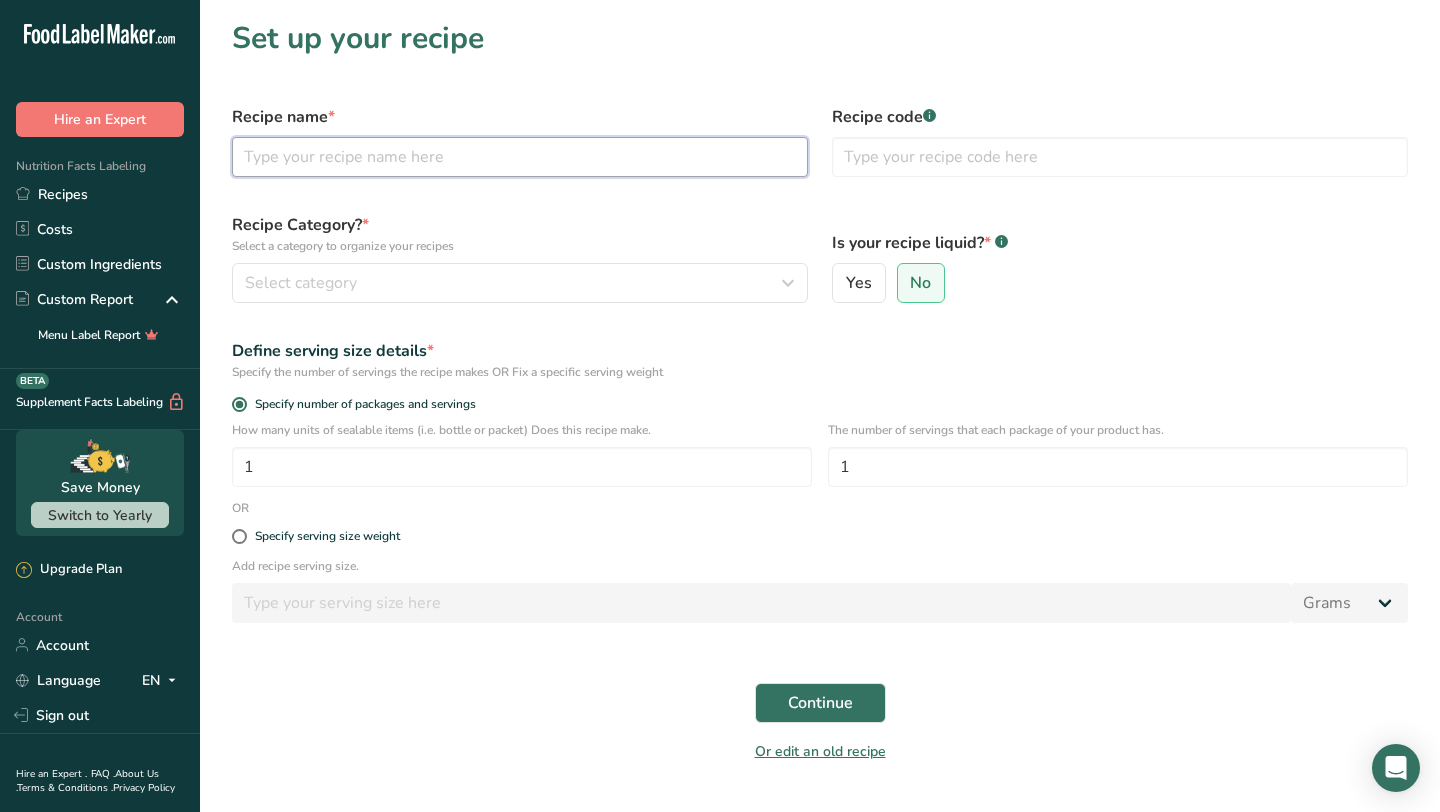click at bounding box center (520, 157) 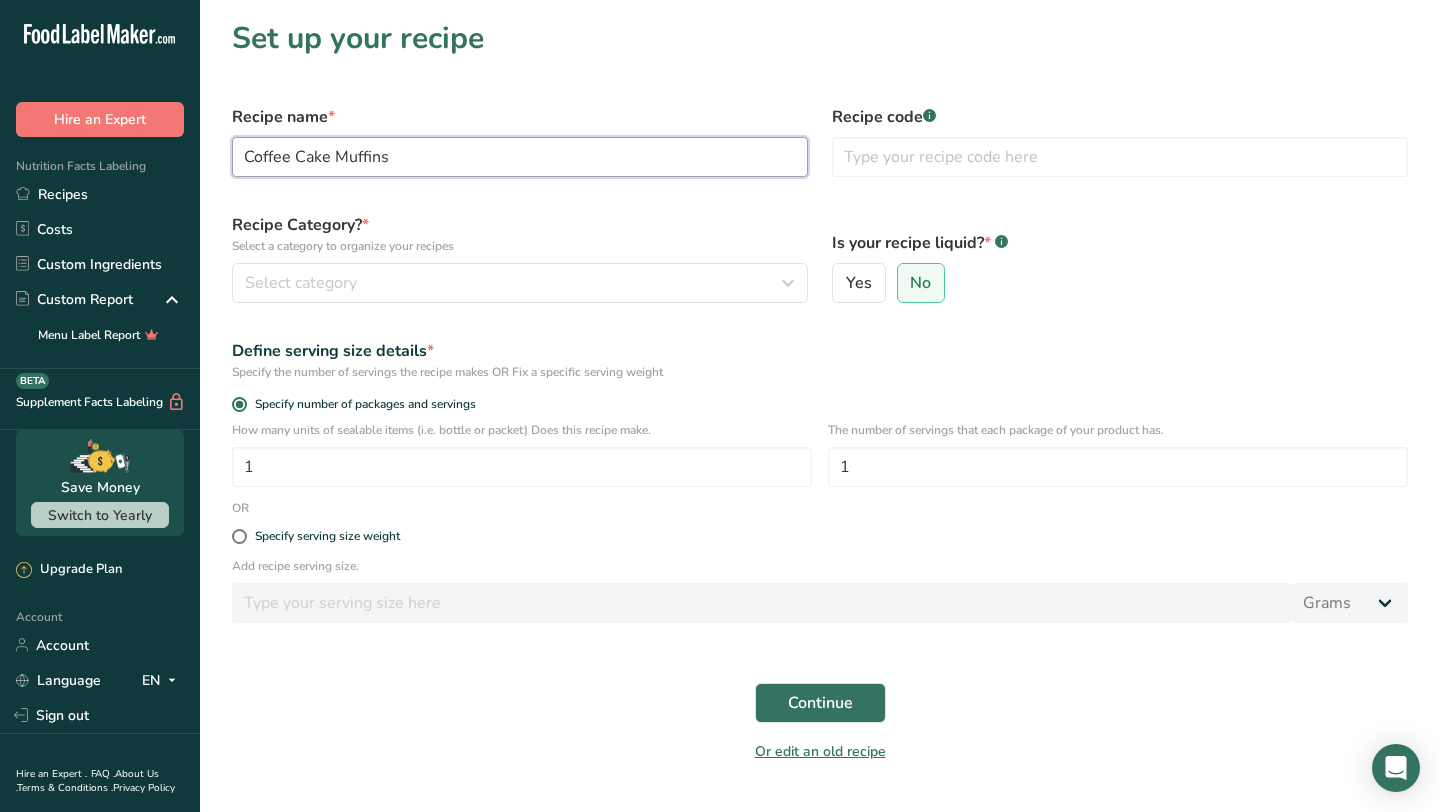 type on "Coffee Cake Muffins" 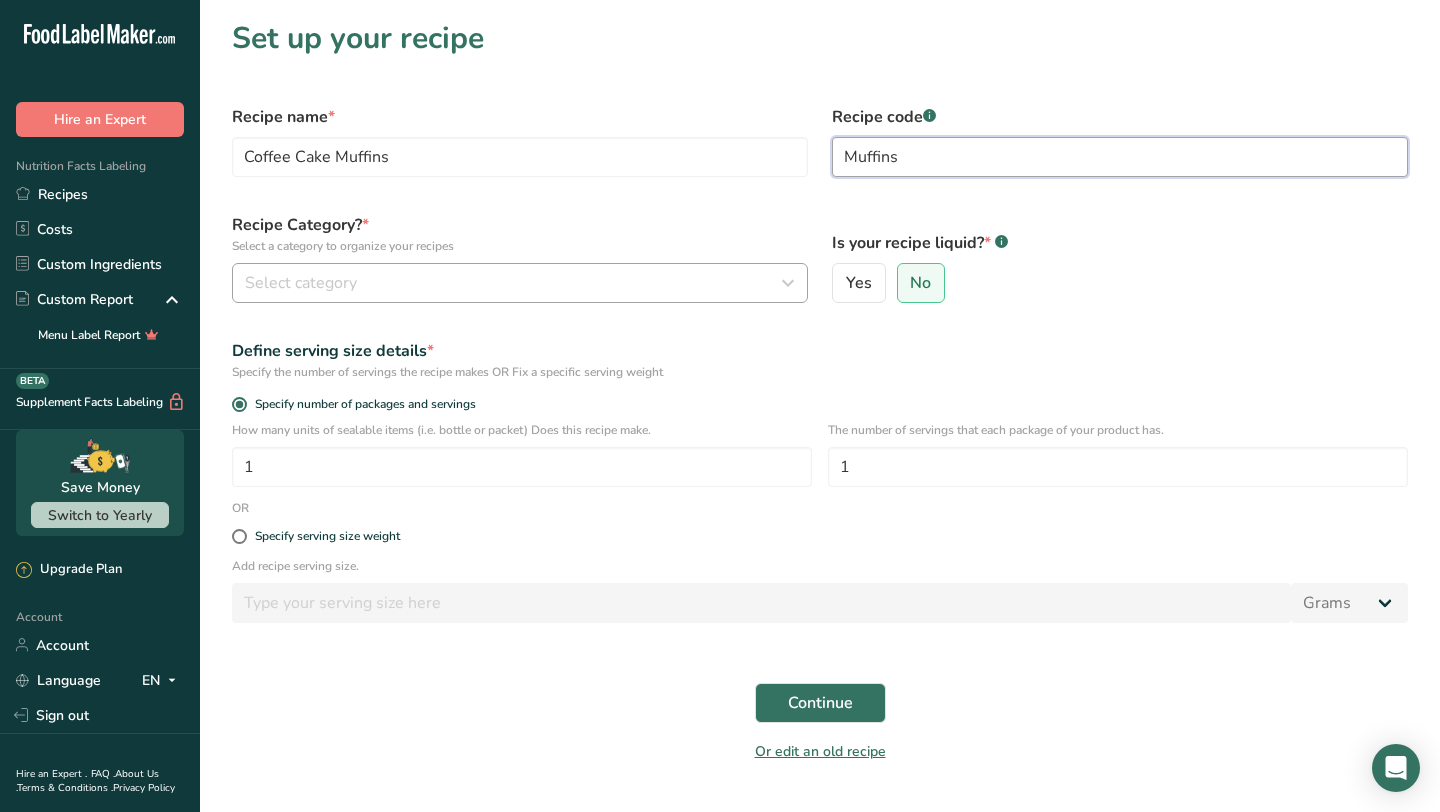 type on "Muffins" 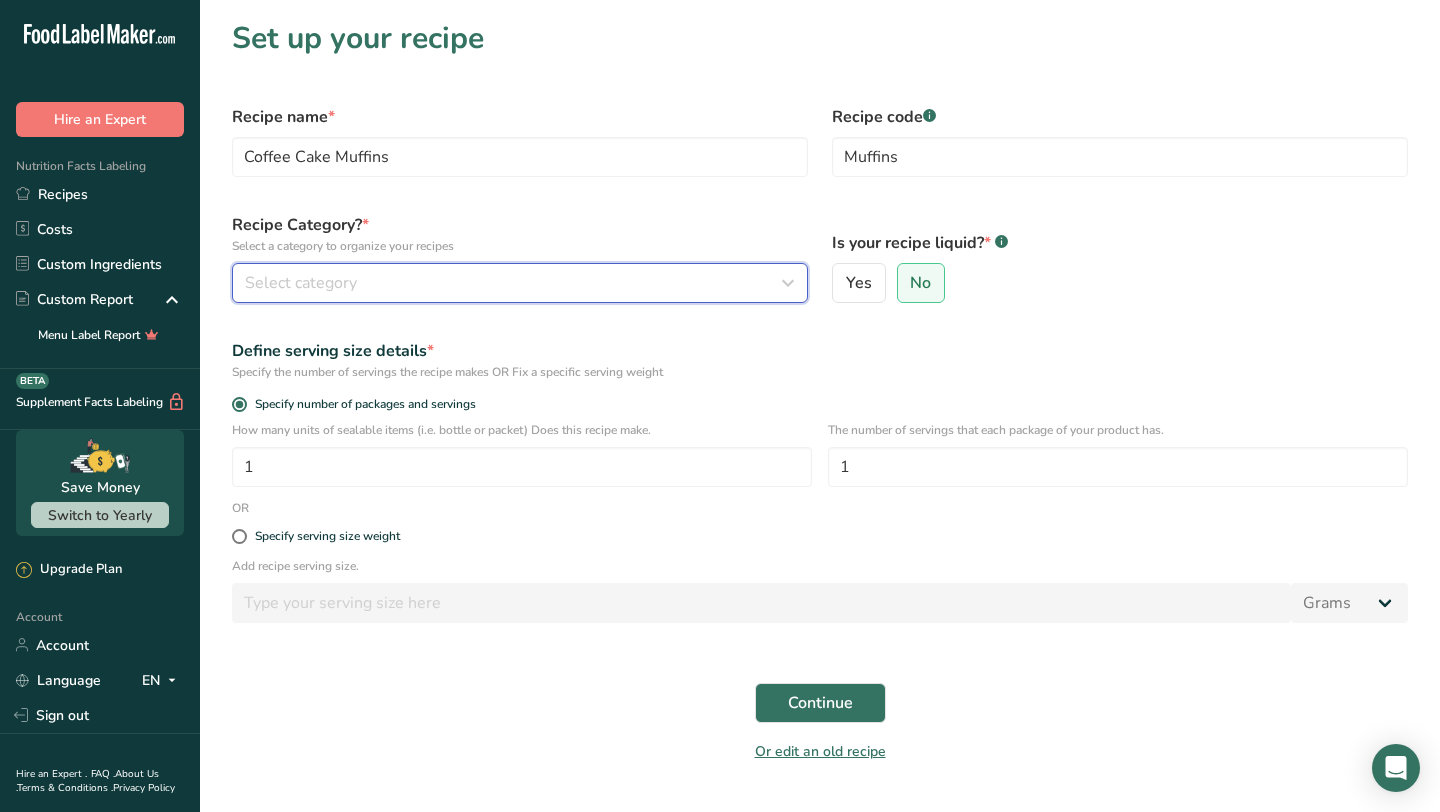 click on "Select category" at bounding box center (514, 283) 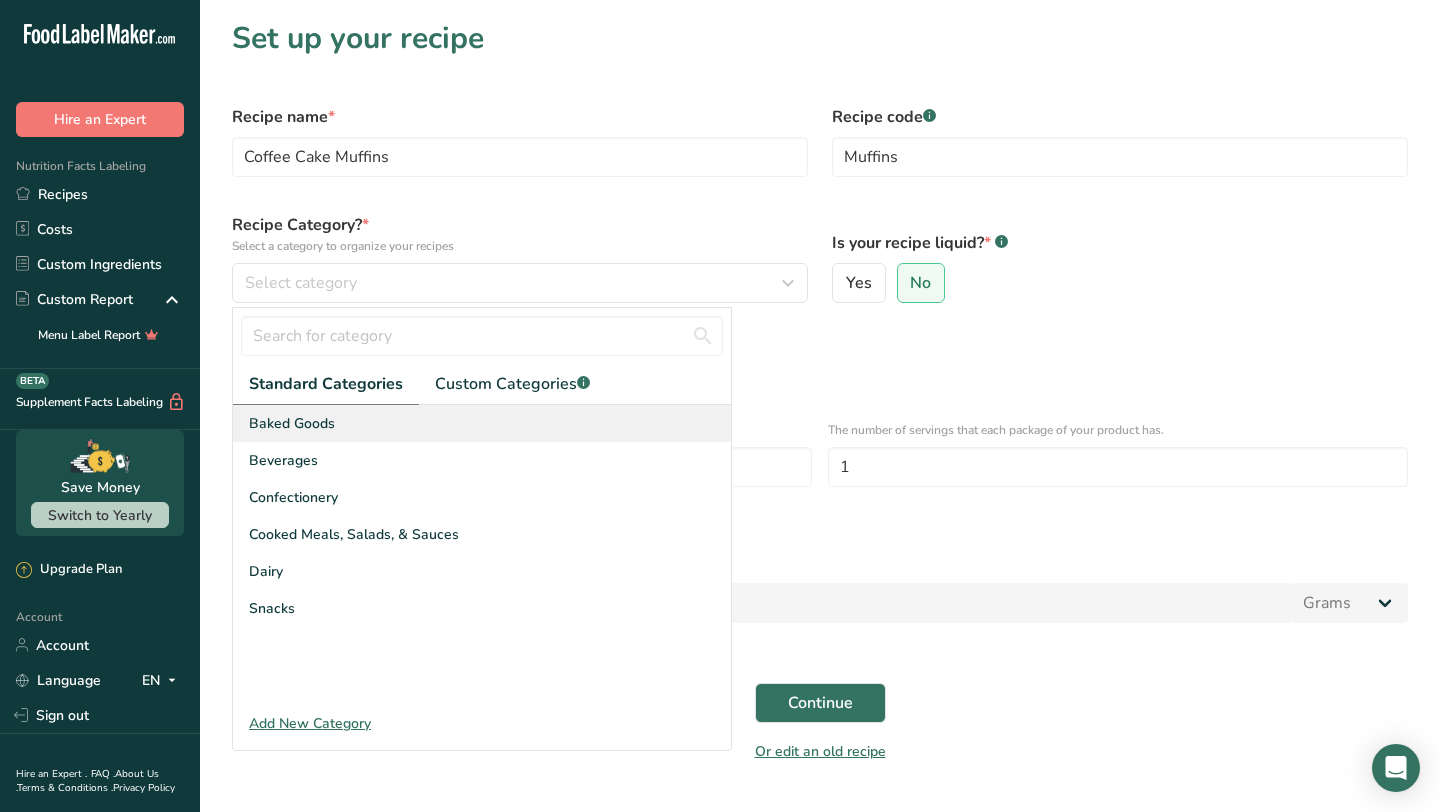 click on "Baked Goods" at bounding box center [482, 423] 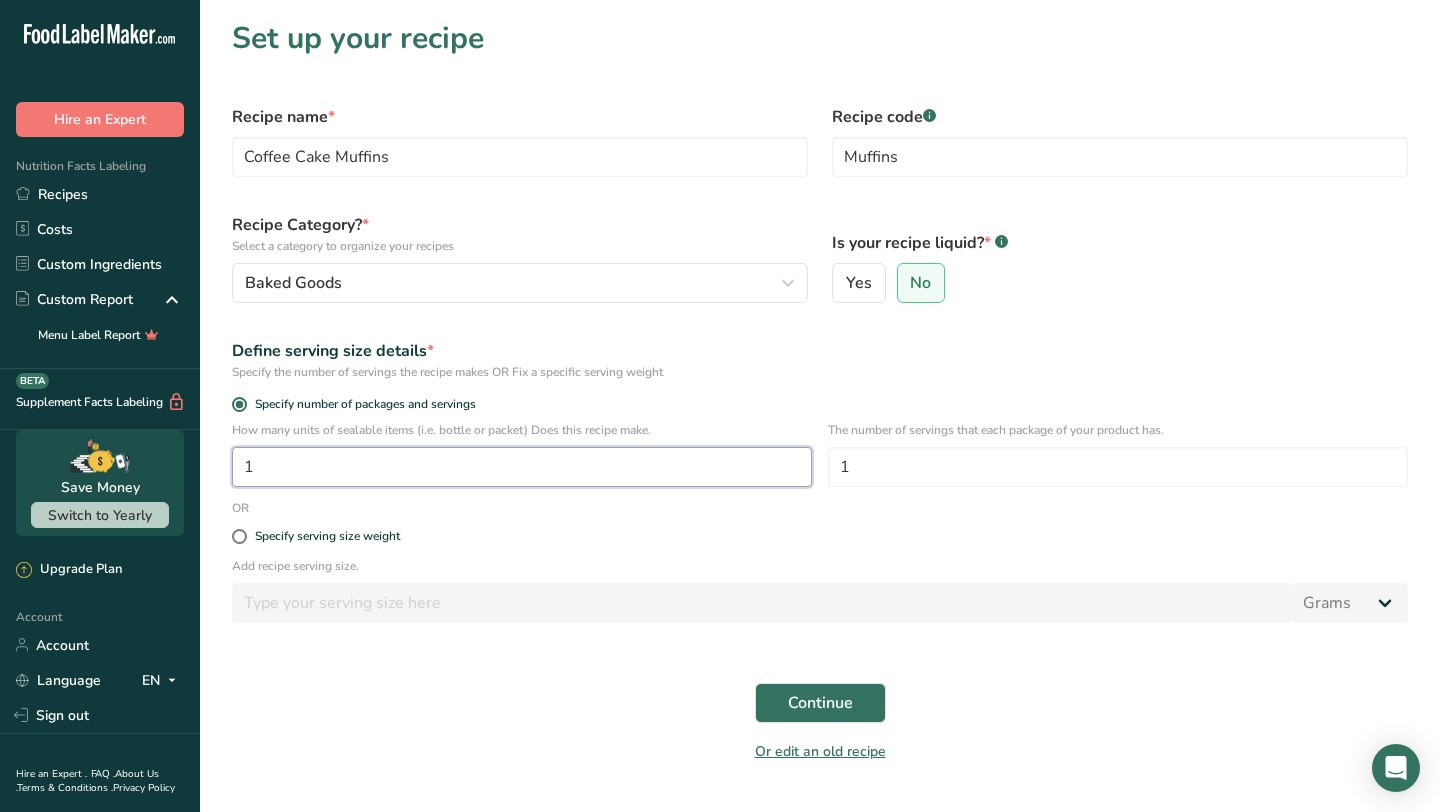 click on "1" at bounding box center (522, 467) 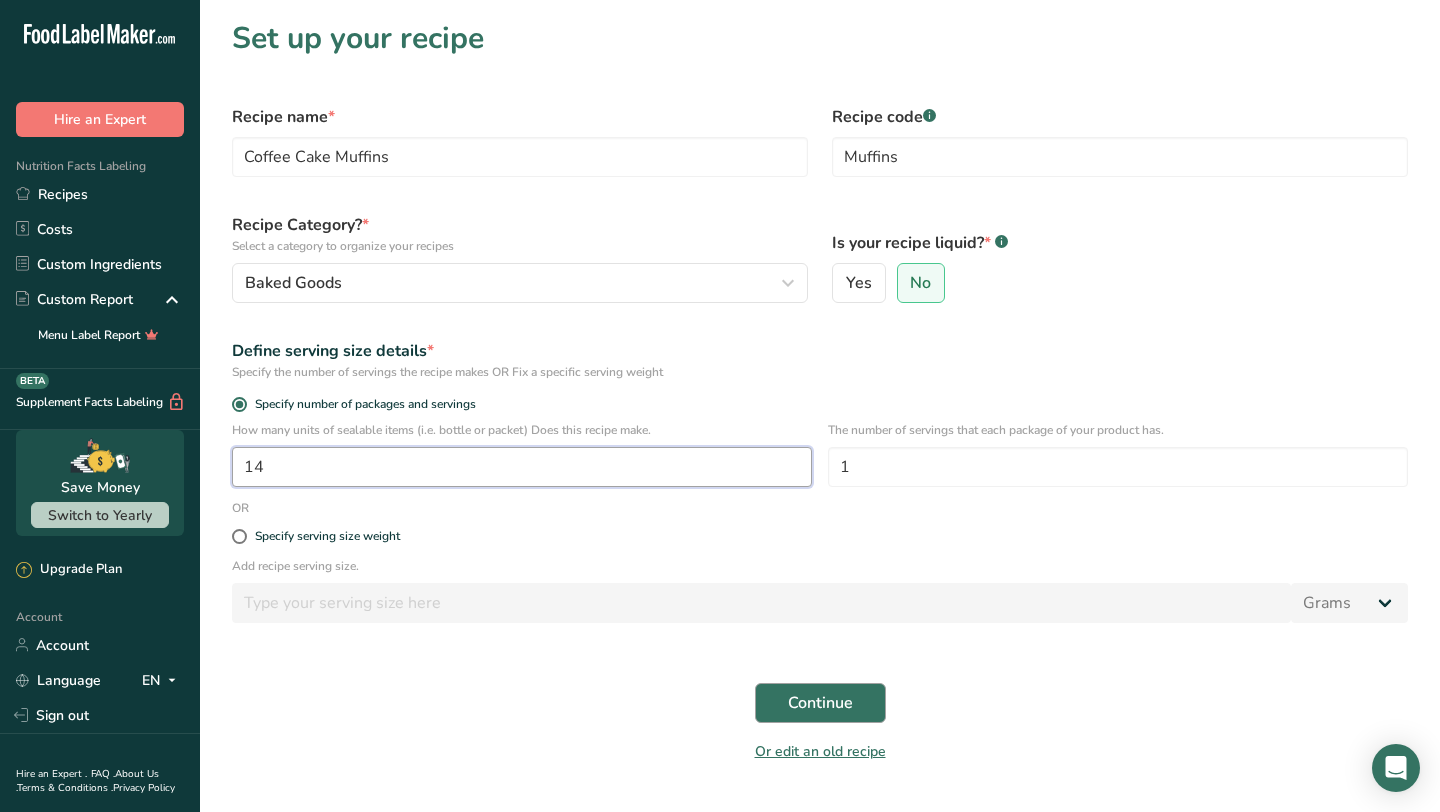 type on "14" 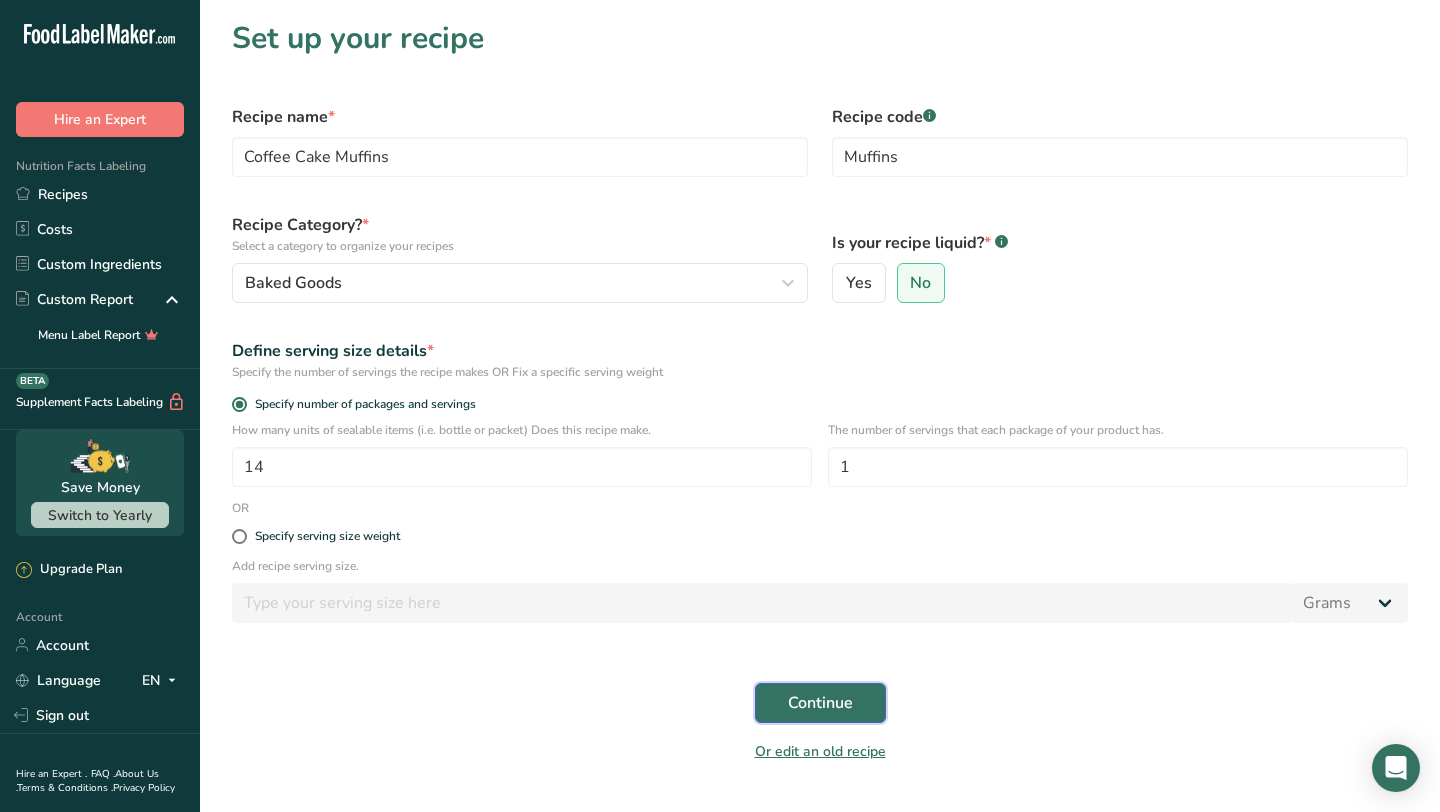 click on "Continue" at bounding box center [820, 703] 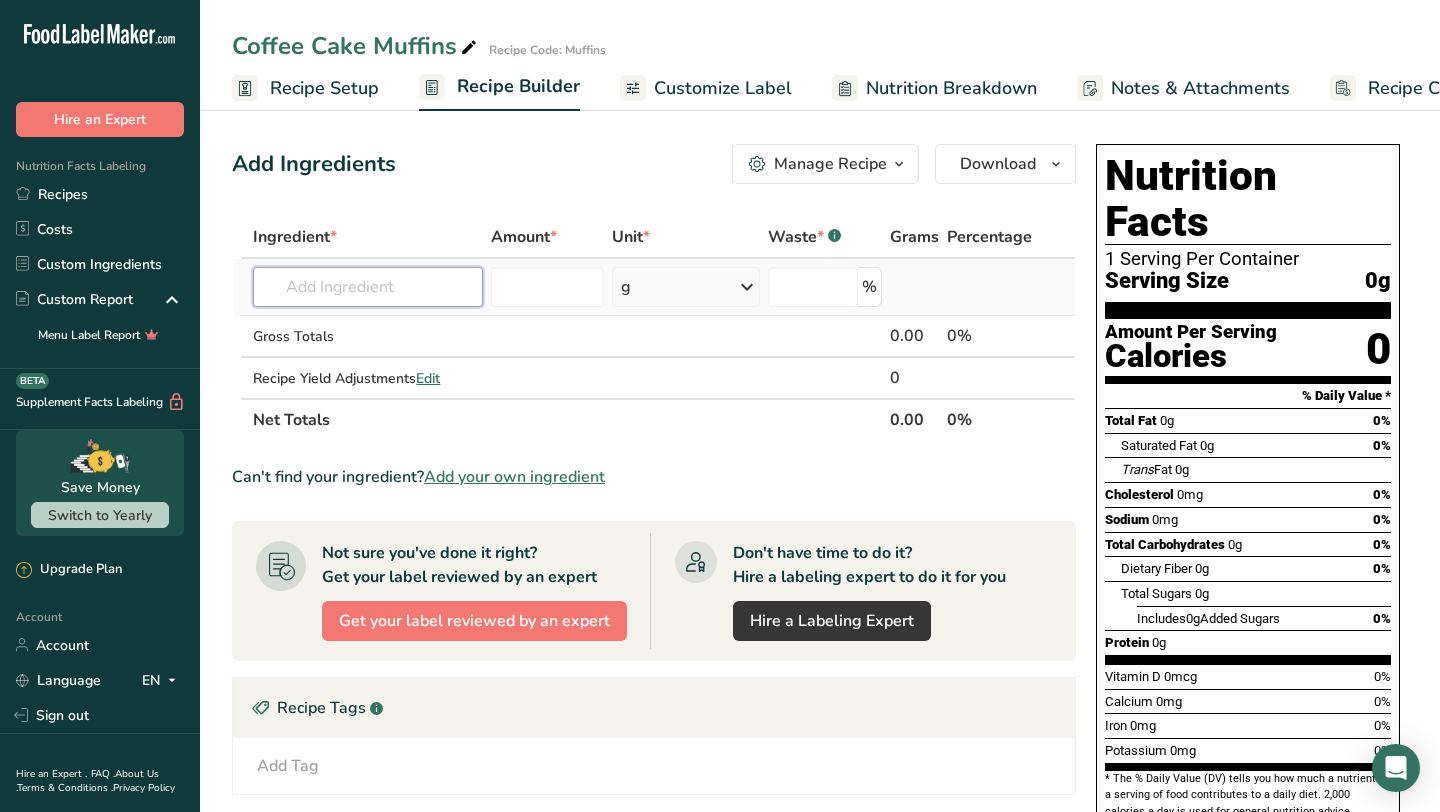 click at bounding box center [368, 287] 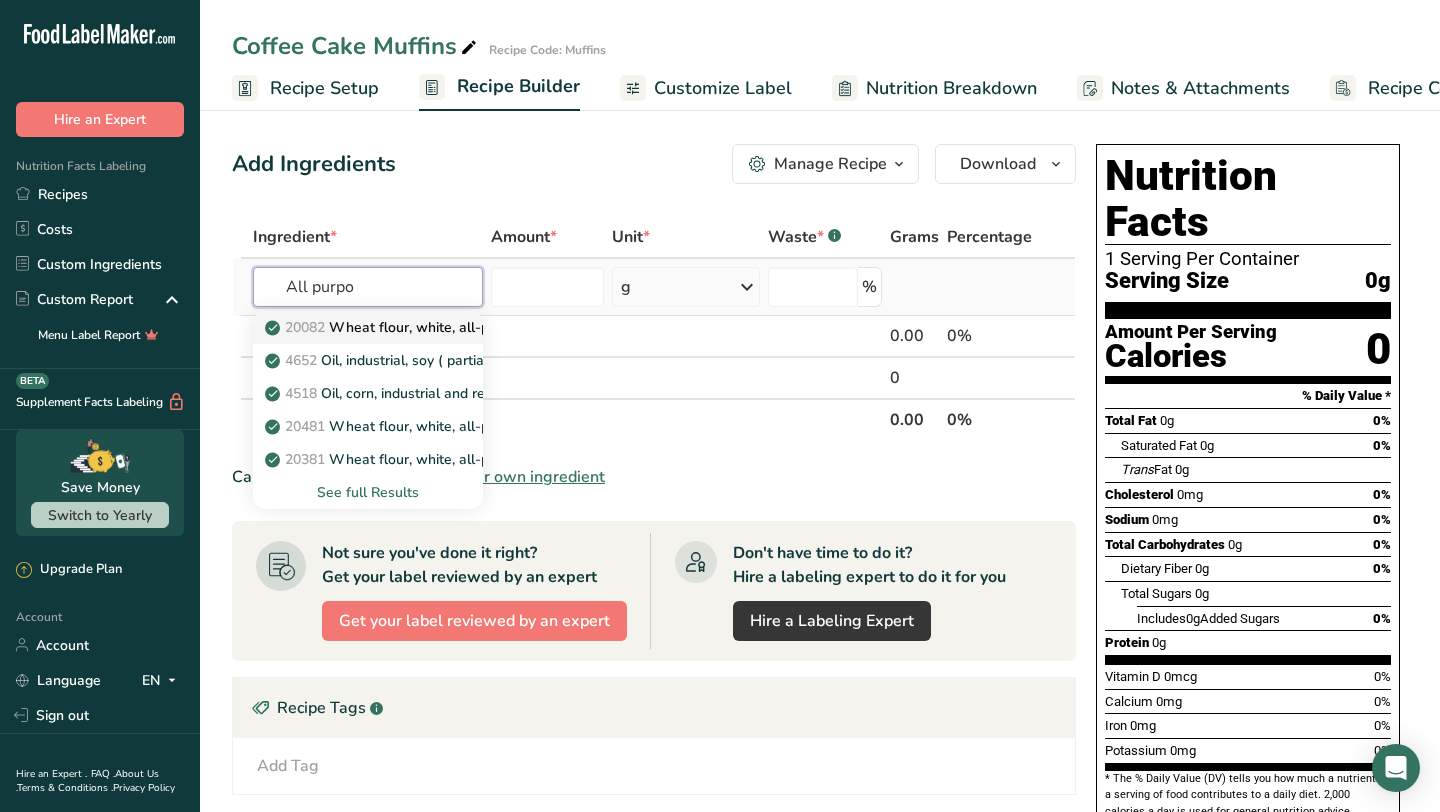 type on "All purpo" 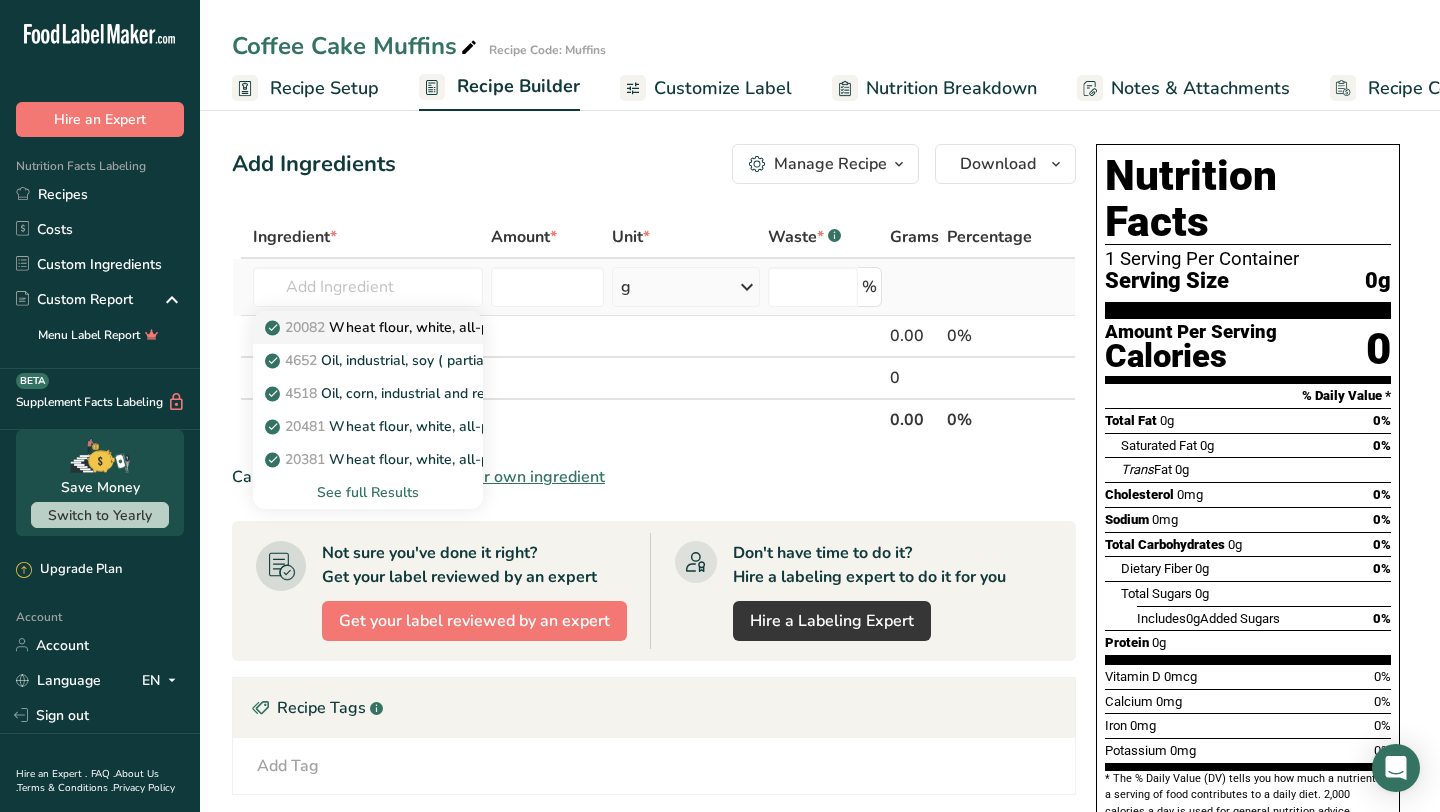 click on "20082
Wheat flour, white, all-purpose, self-rising, enriched" at bounding box center [467, 327] 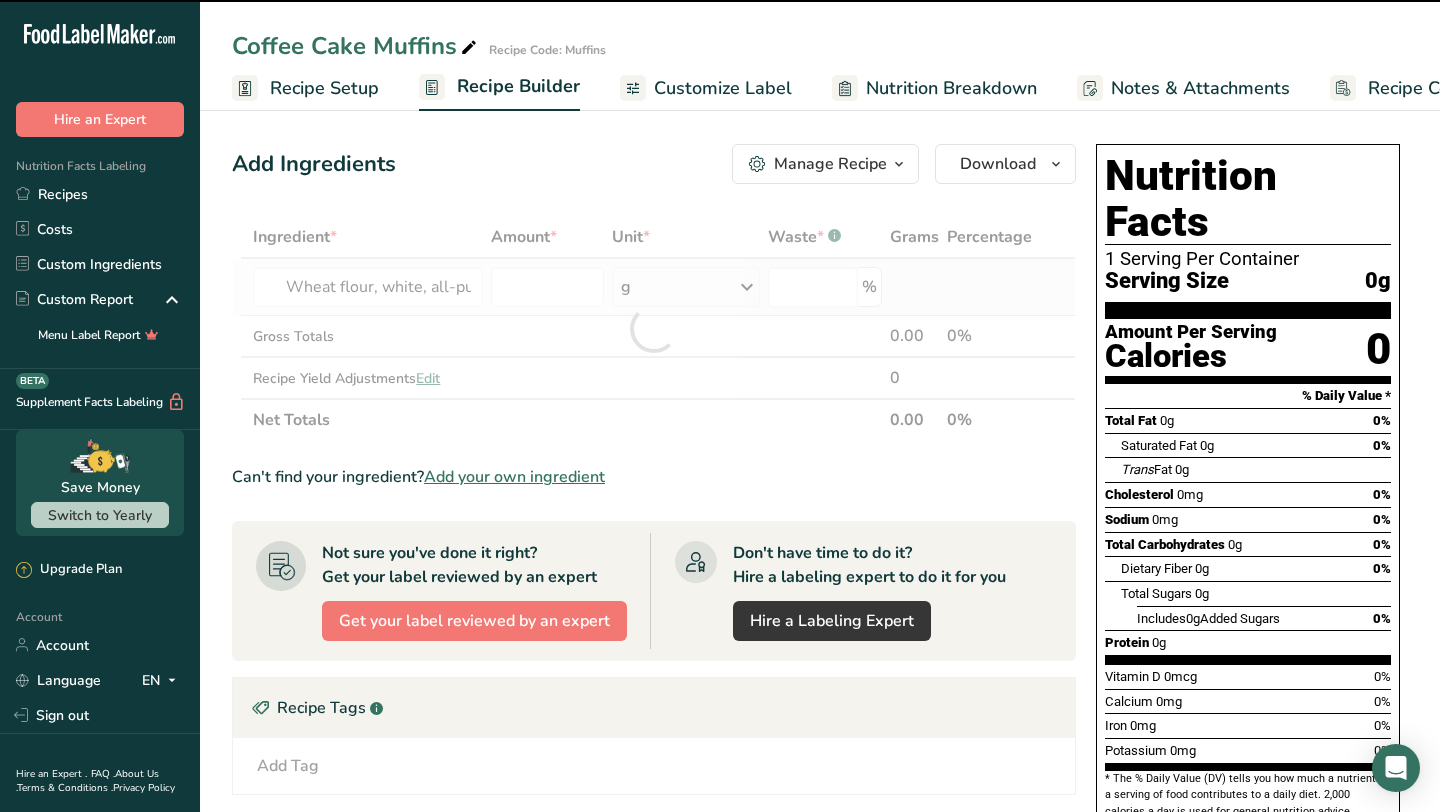 type on "0" 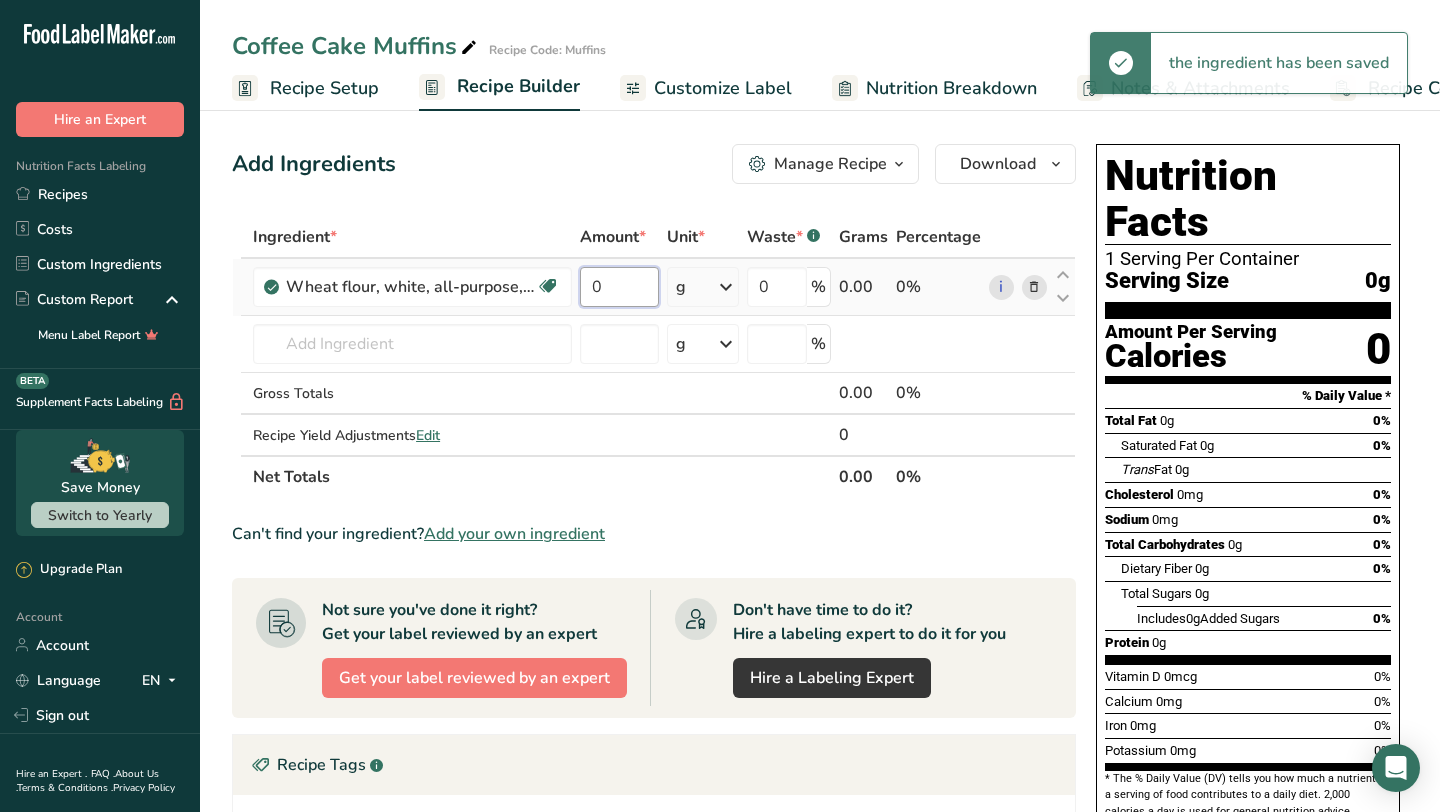 click on "0" at bounding box center (619, 287) 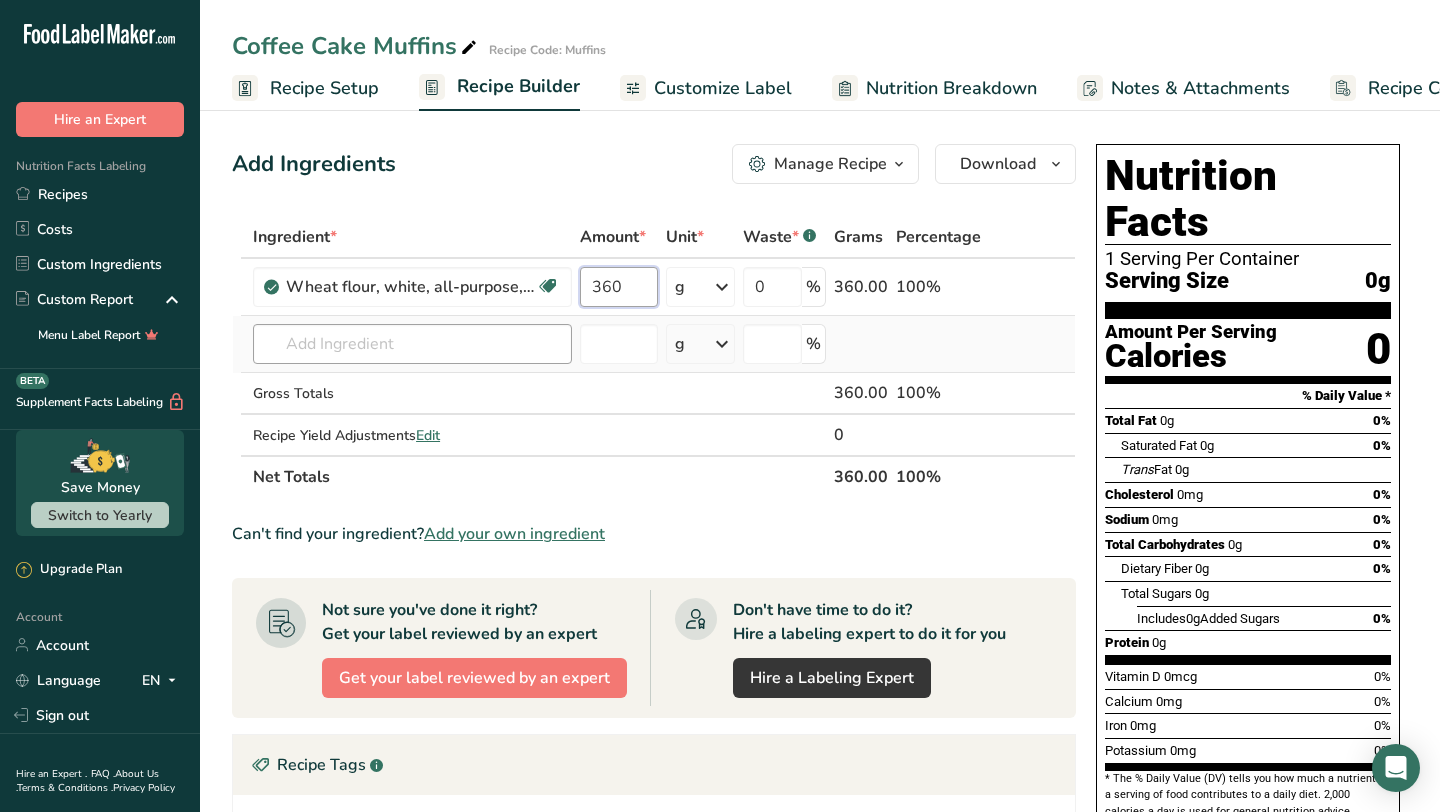 type on "360" 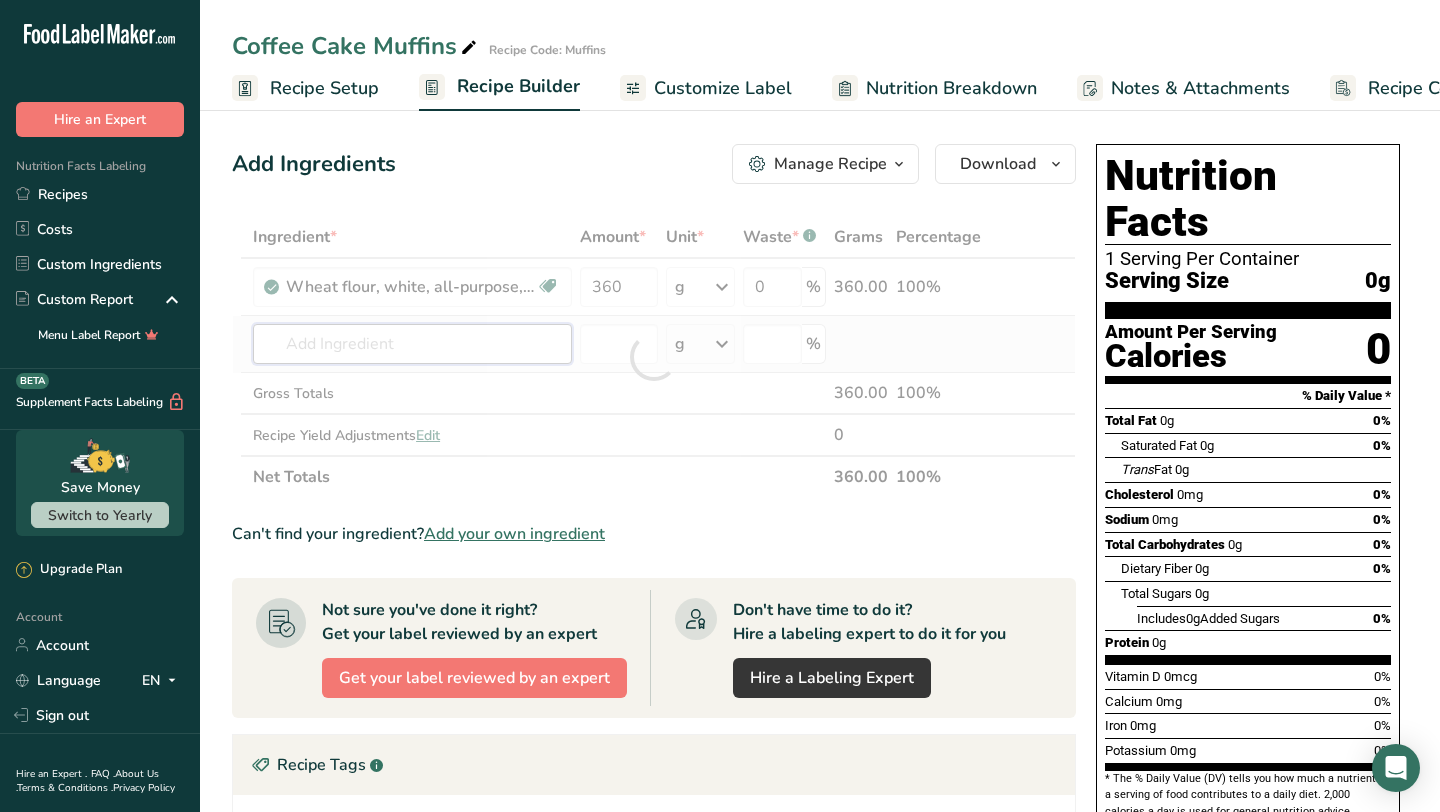 click on "Ingredient *
Amount *
Unit *
Waste *   .a-a{fill:#347362;}.b-a{fill:#fff;}          Grams
Percentage
Wheat flour, white, all-purpose, self-rising, enriched
Dairy free
Vegan
Vegetarian
Soy free
360
g
Portions
1 cup
Weight Units
g
kg
mg
See more
Volume Units
l
Volume units require a density conversion. If you know your ingredient's density enter it below. Otherwise, click on "RIA" our AI Regulatory bot - she will be able to help you
lb/ft3
g/cm3
Confirm
mL
lb/ft3
0" at bounding box center [654, 357] 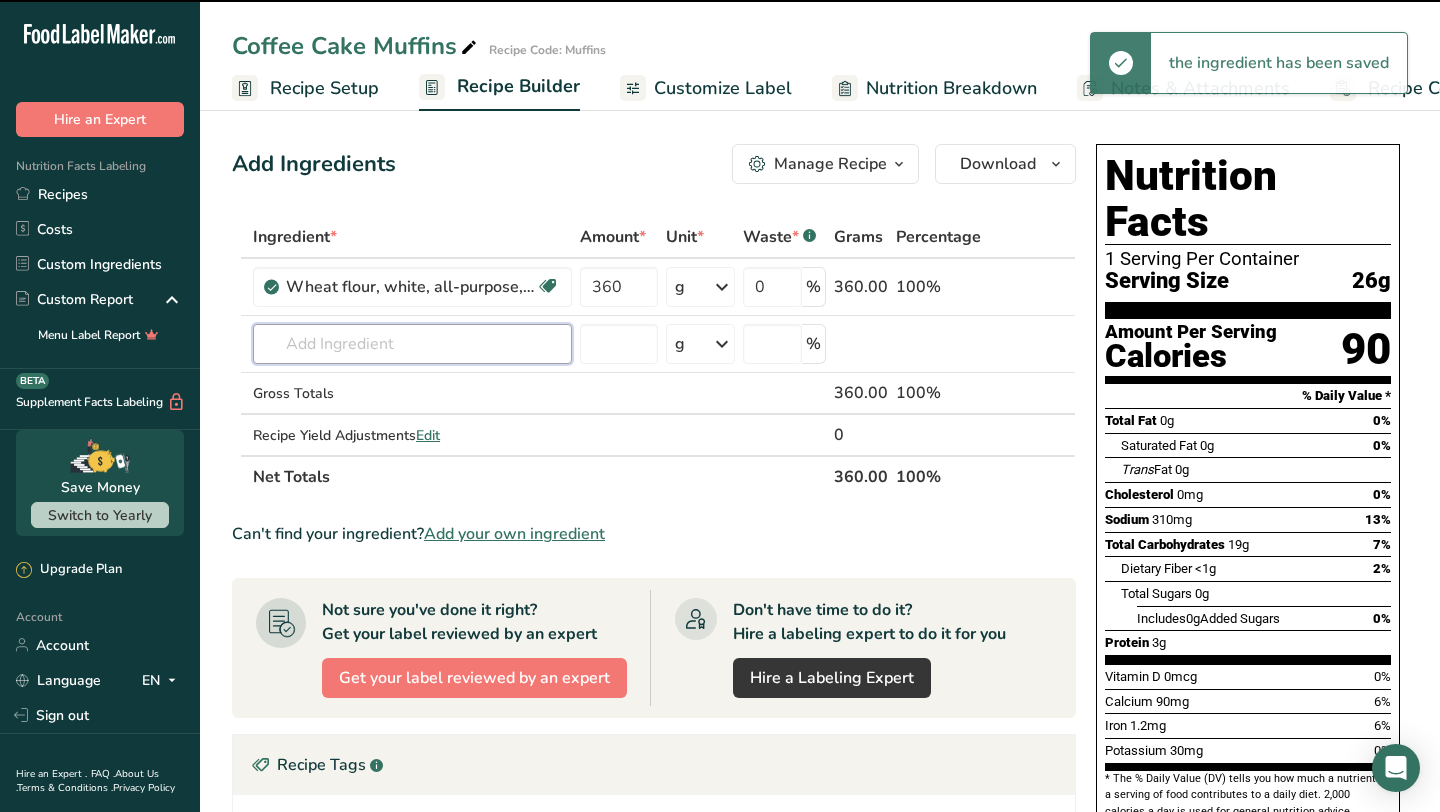 type on "l" 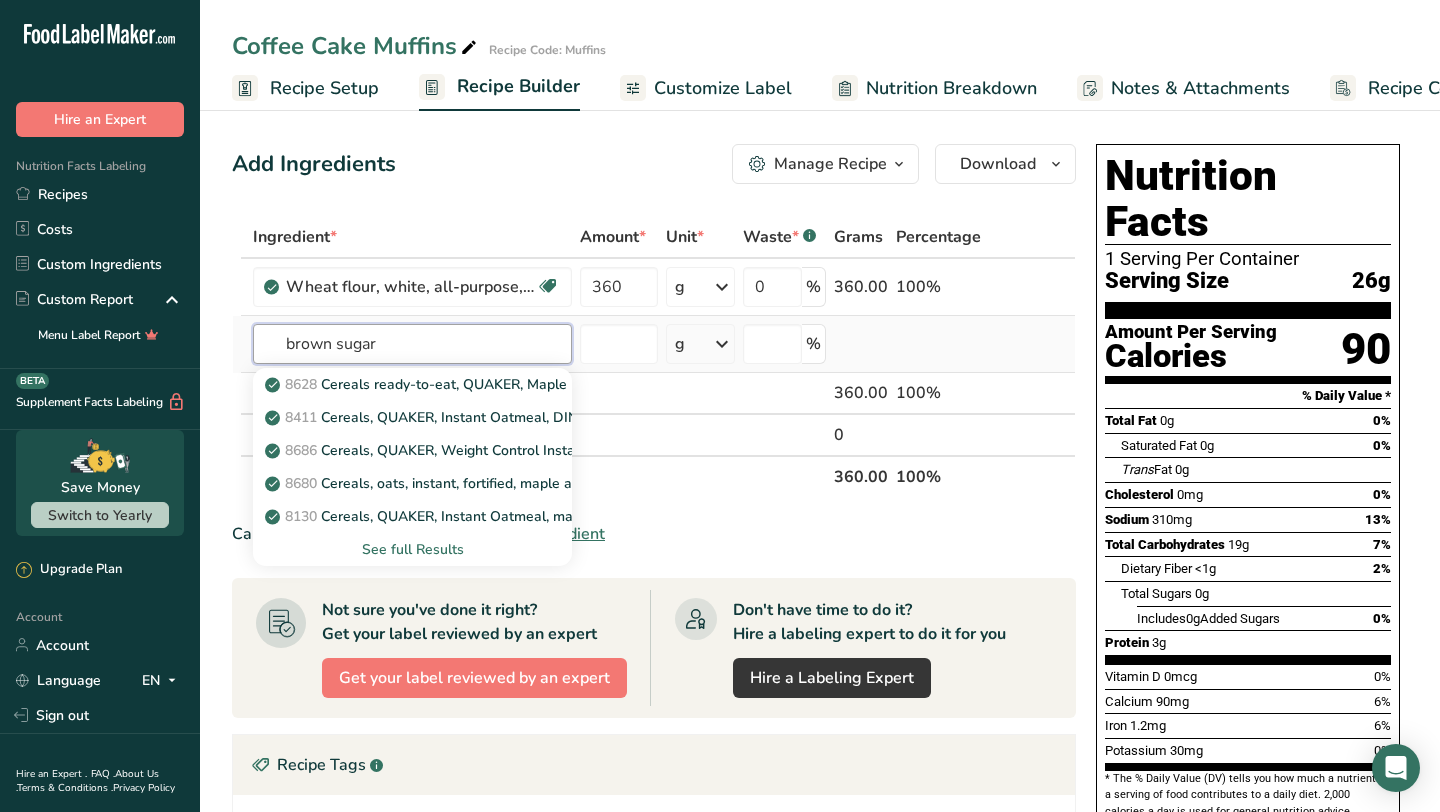 type on "brown sugar" 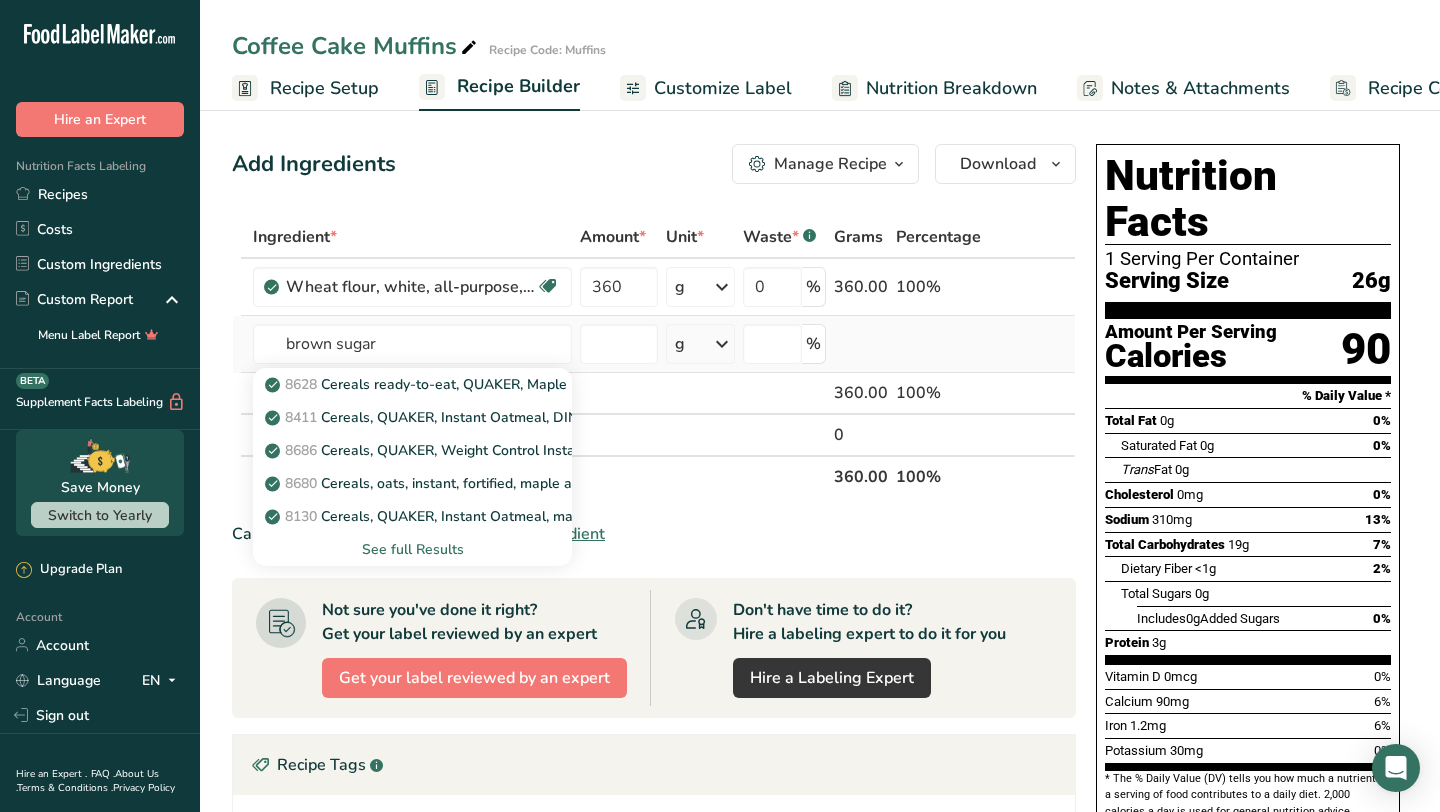 type 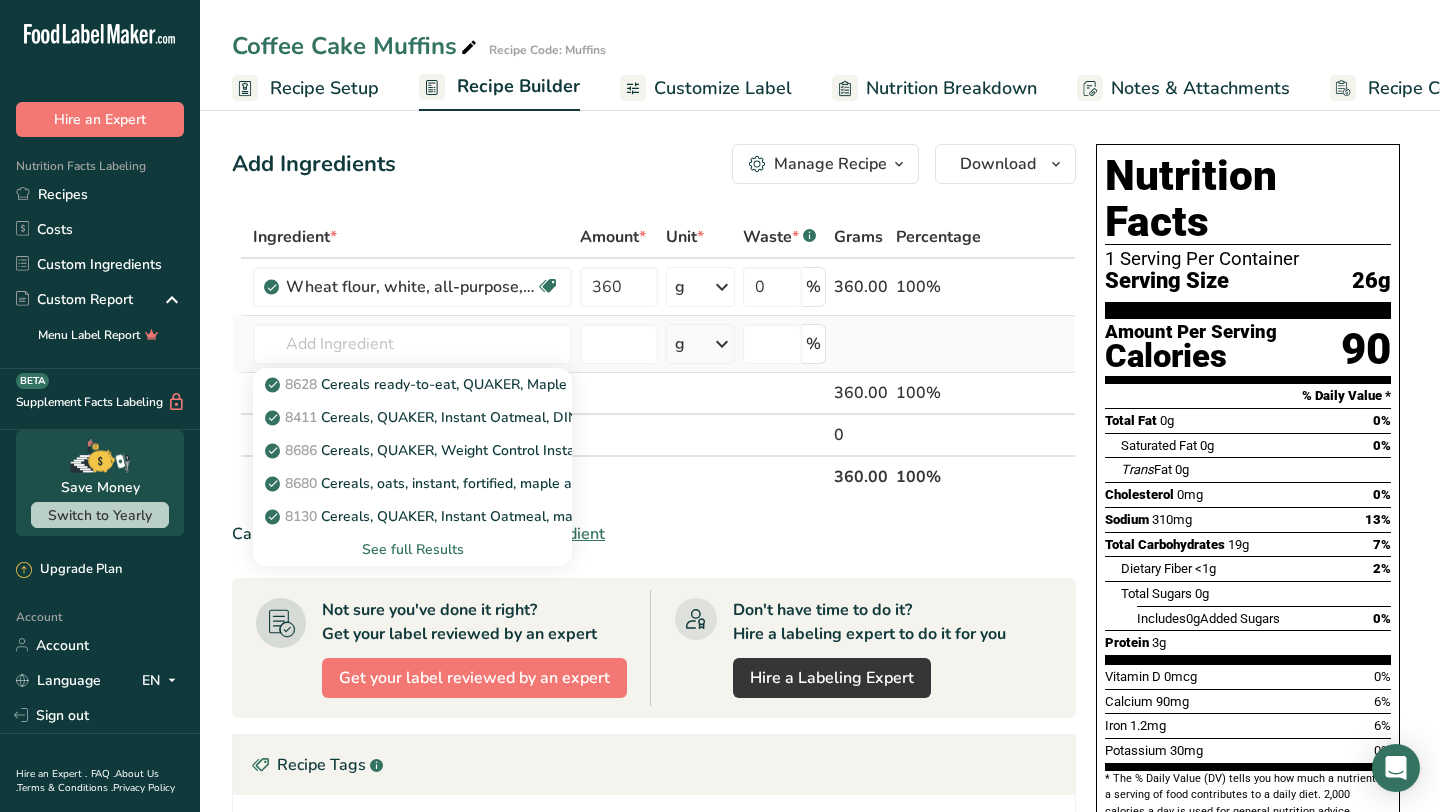 click on "See full Results" at bounding box center (412, 549) 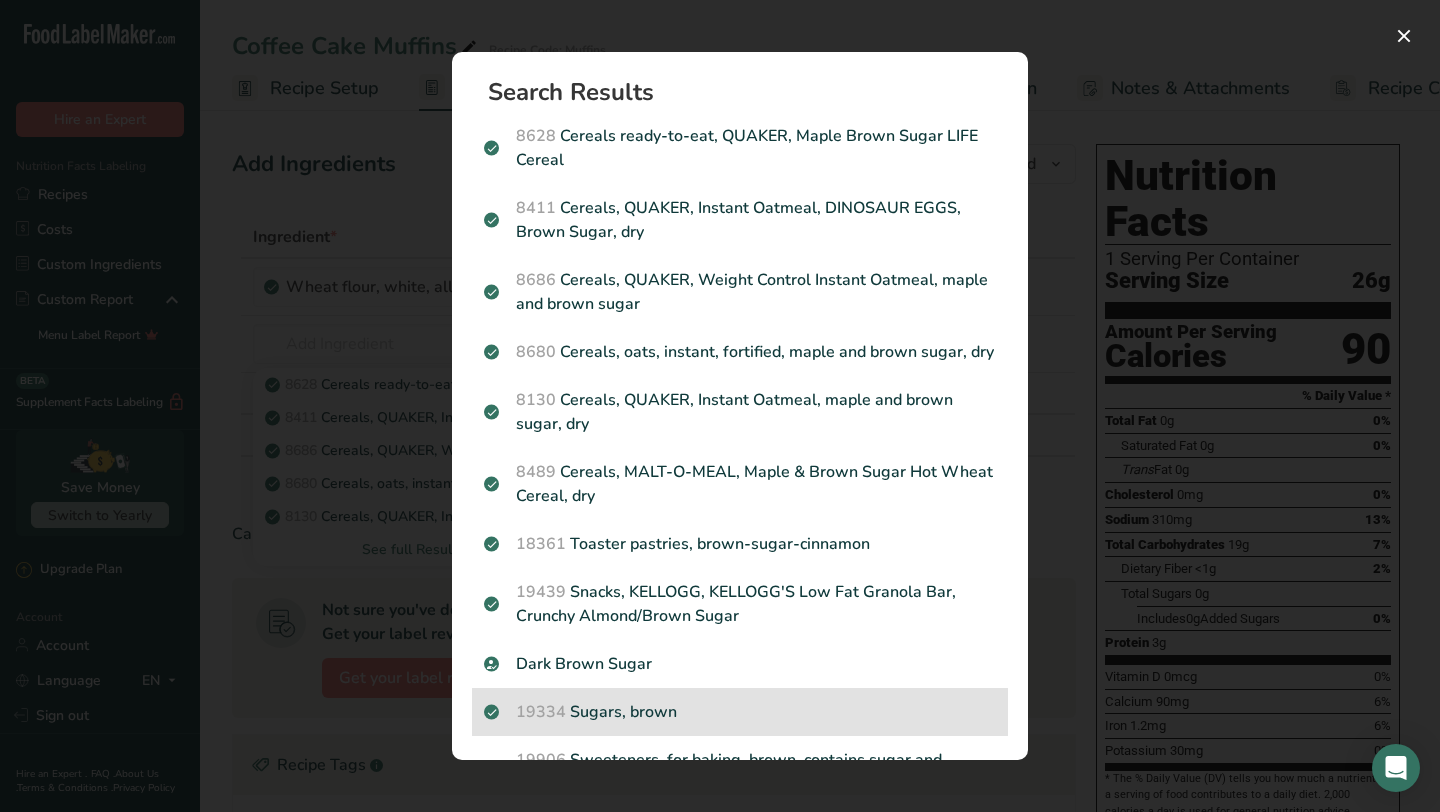 click on "19334
Sugars, brown" at bounding box center [740, 712] 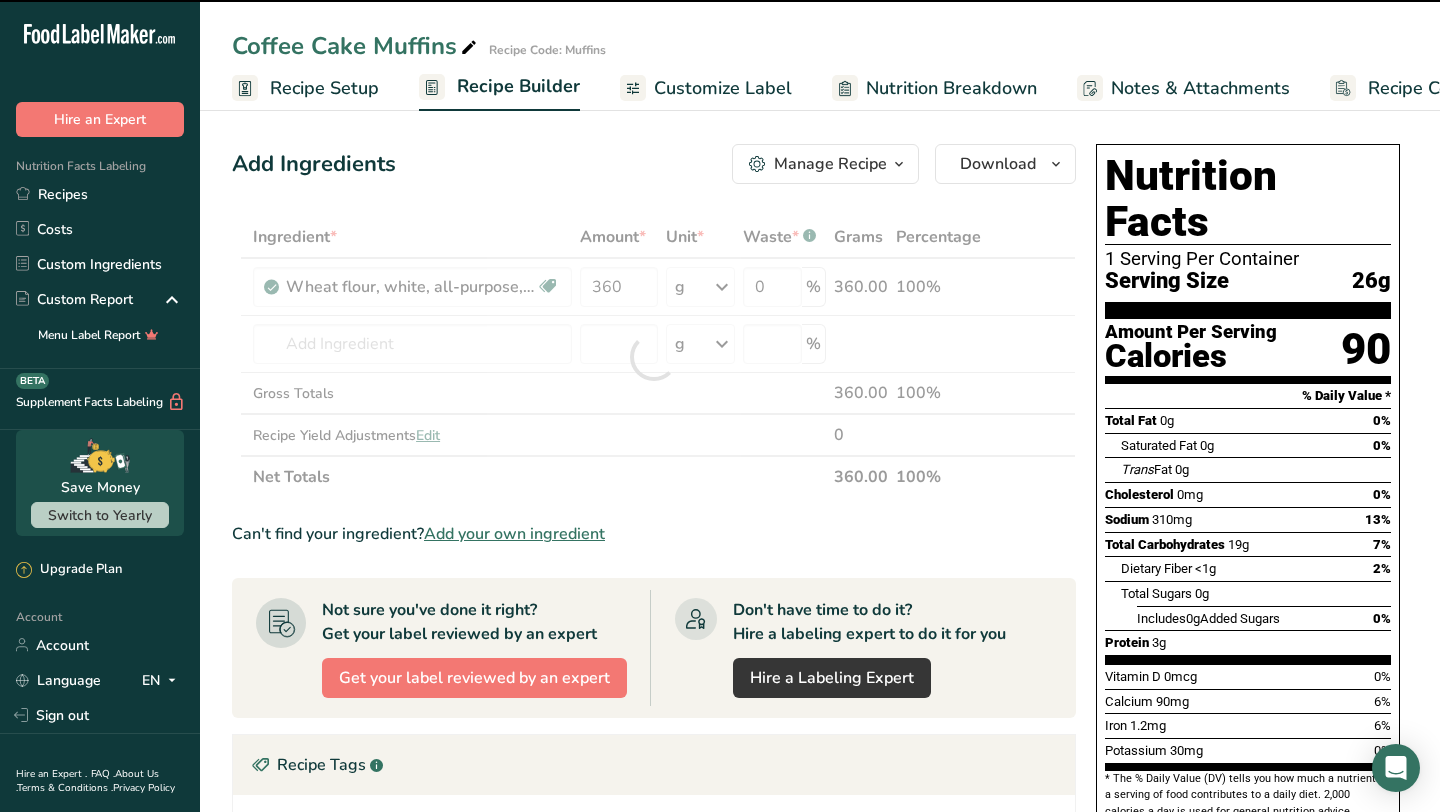 type on "0" 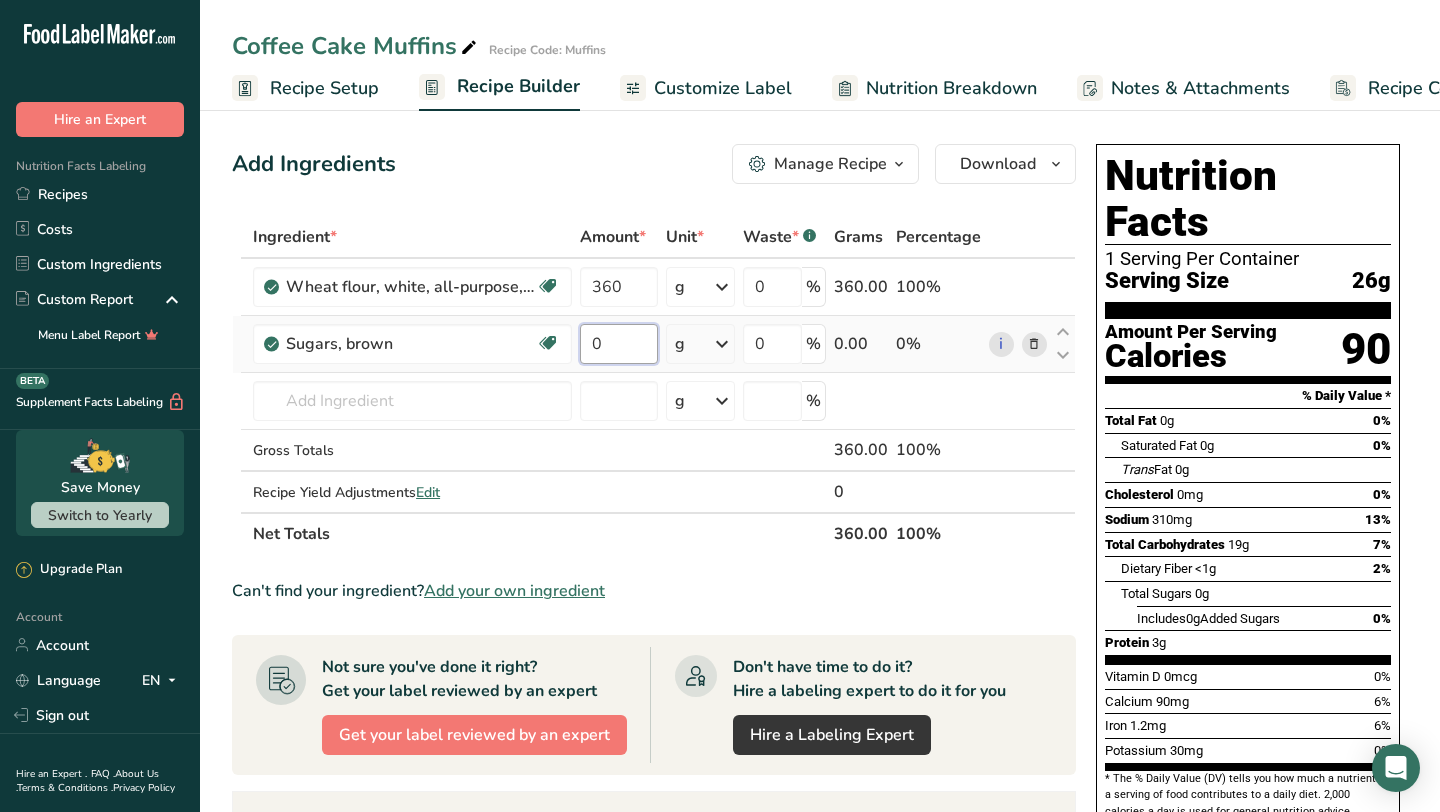 click on "0" at bounding box center (618, 344) 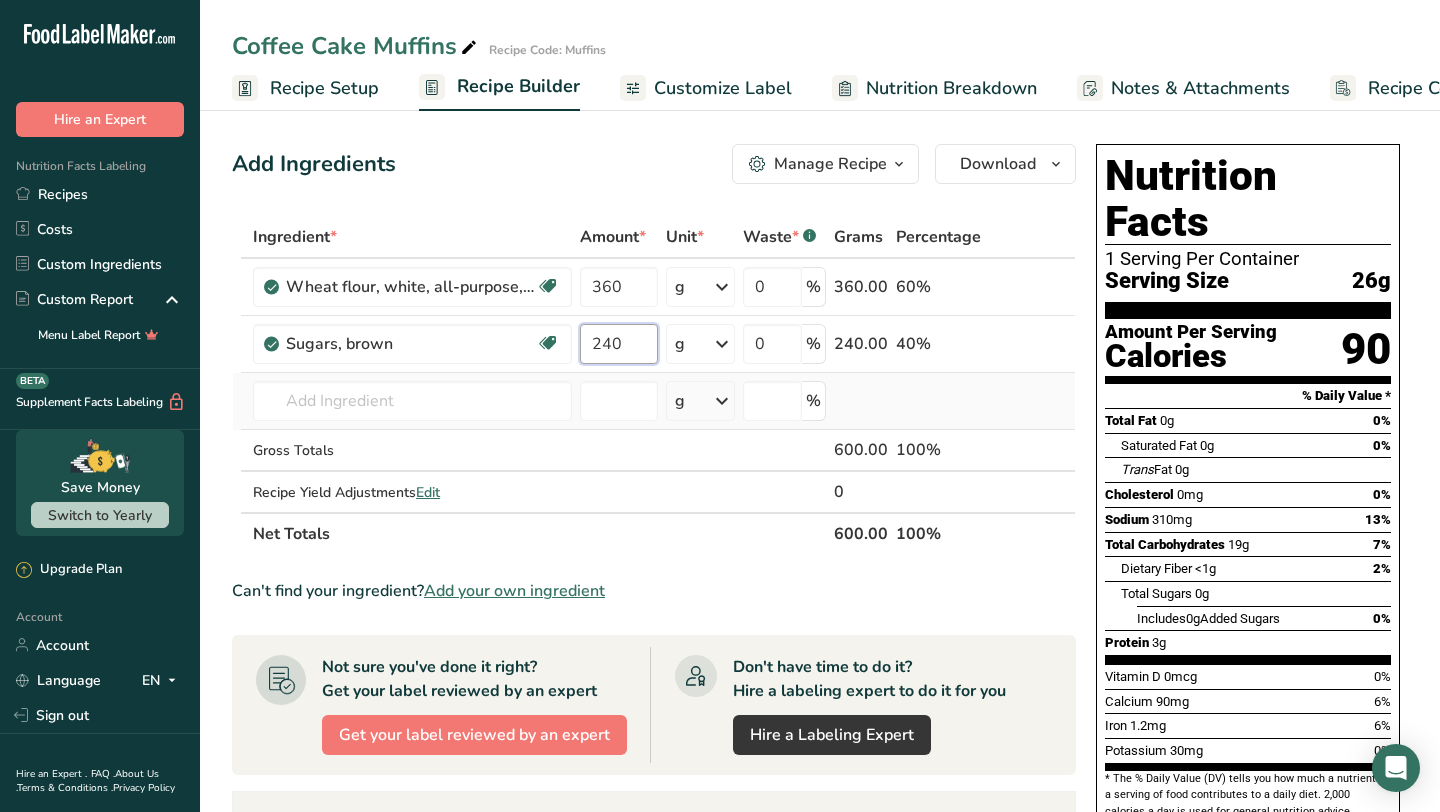 type on "240" 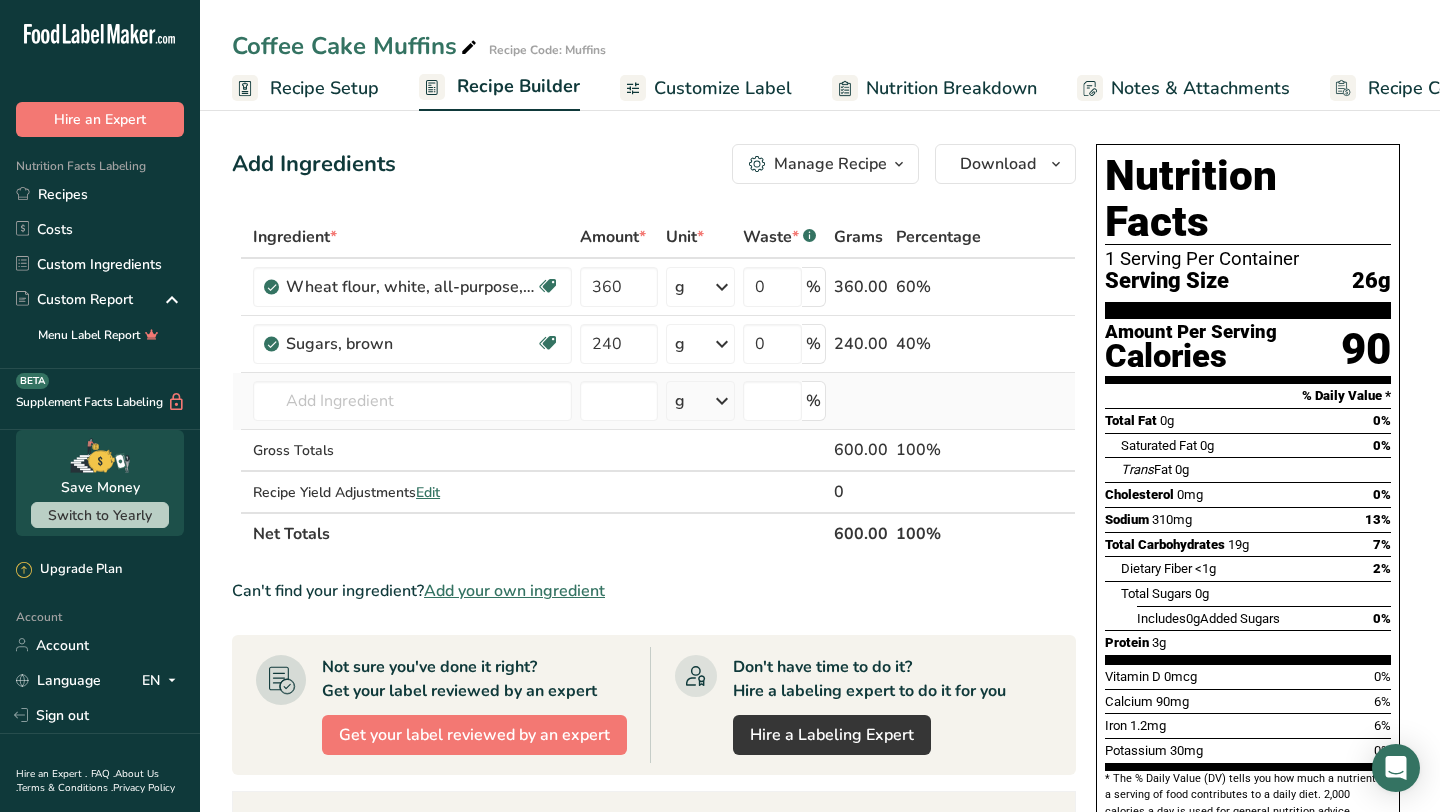 click on "Ingredient *
Amount *
Unit *
Waste *   .a-a{fill:#347362;}.b-a{fill:#fff;}          Grams
Percentage
Wheat flour, white, all-purpose, self-rising, enriched
Dairy free
Vegan
Vegetarian
Soy free
360
g
Portions
1 cup
Weight Units
g
kg
mg
See more
Volume Units
l
Volume units require a density conversion. If you know your ingredient's density enter it below. Otherwise, click on "RIA" our AI Regulatory bot - she will be able to help you
lb/ft3
g/cm3
Confirm
mL
lb/ft3
0" at bounding box center (654, 385) 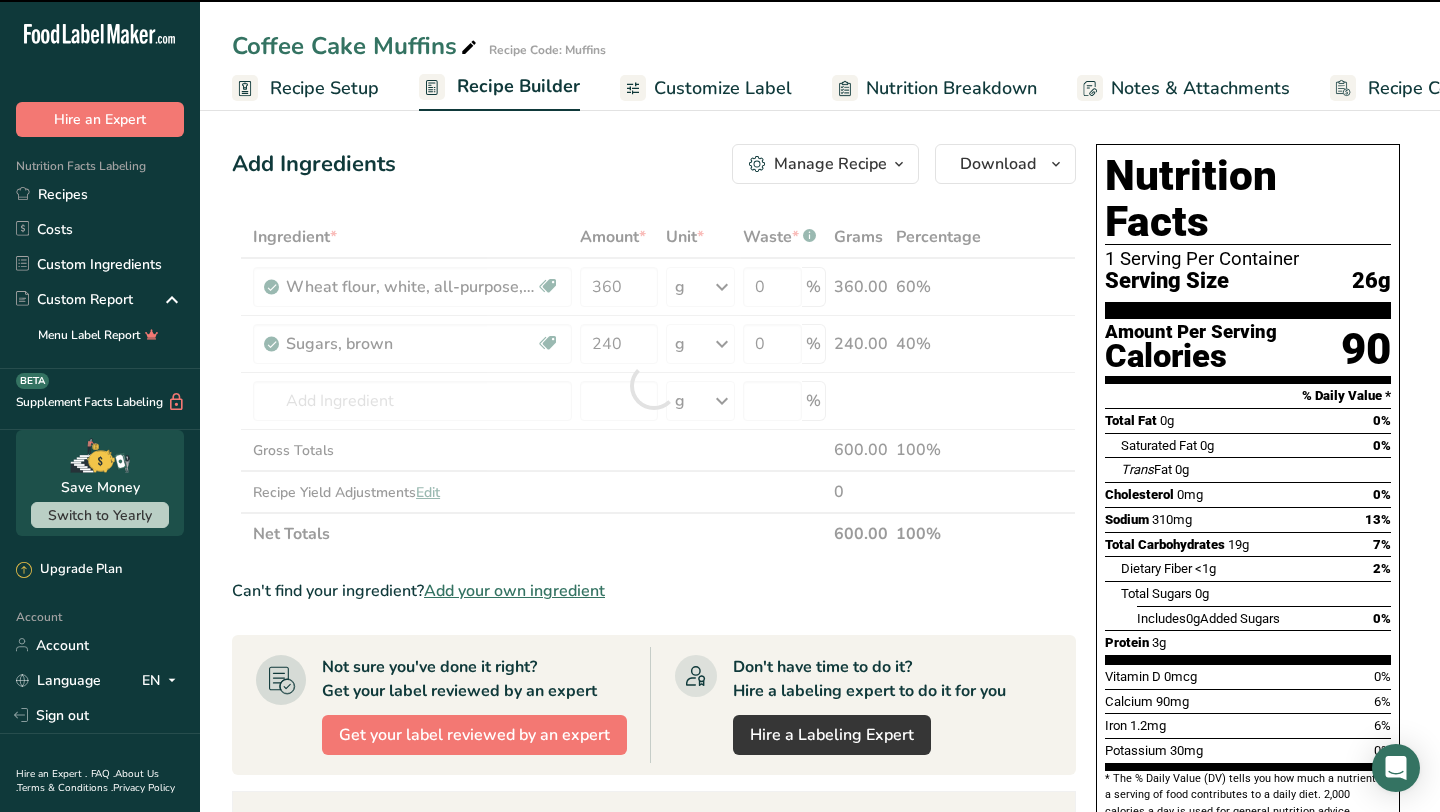 click at bounding box center [654, 385] 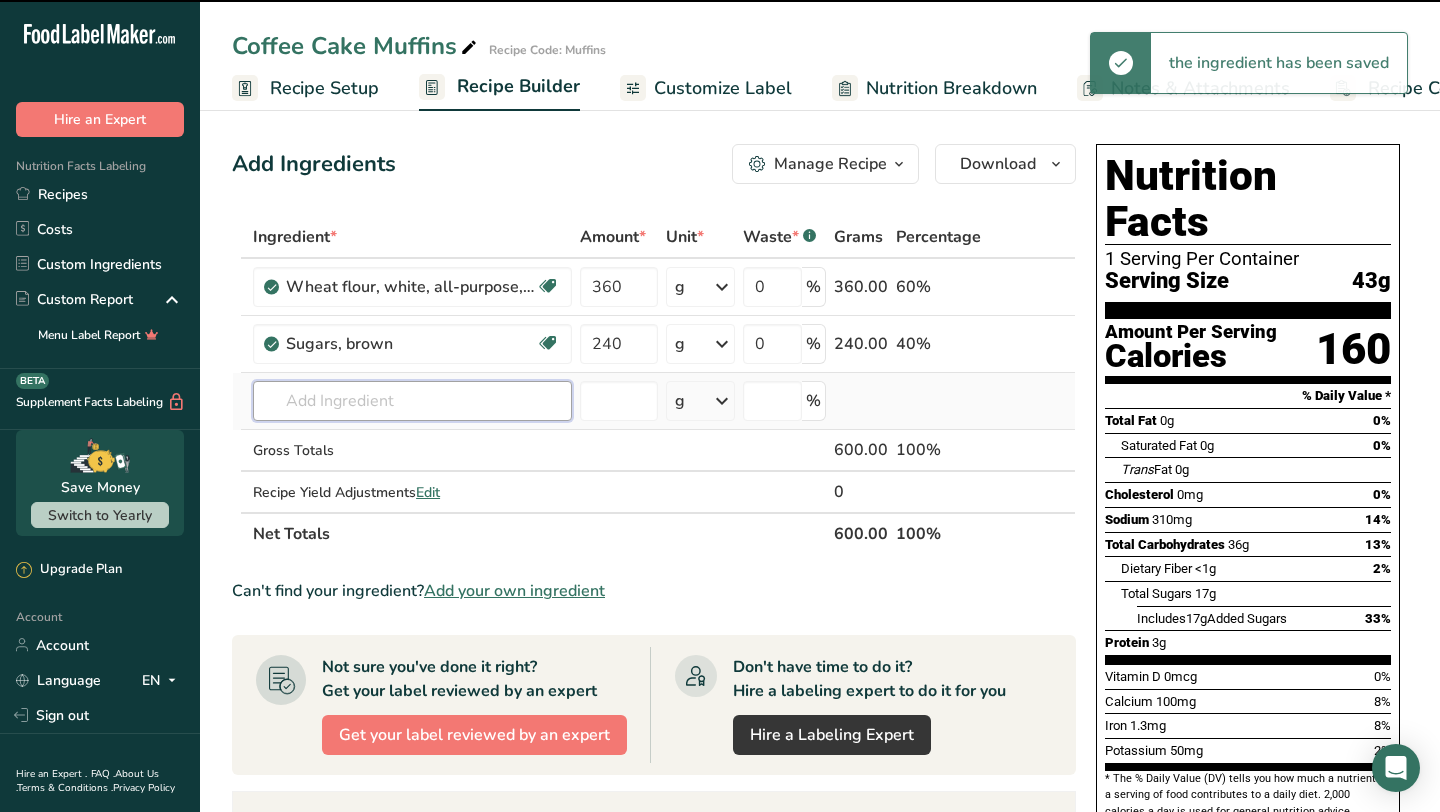 click at bounding box center (412, 401) 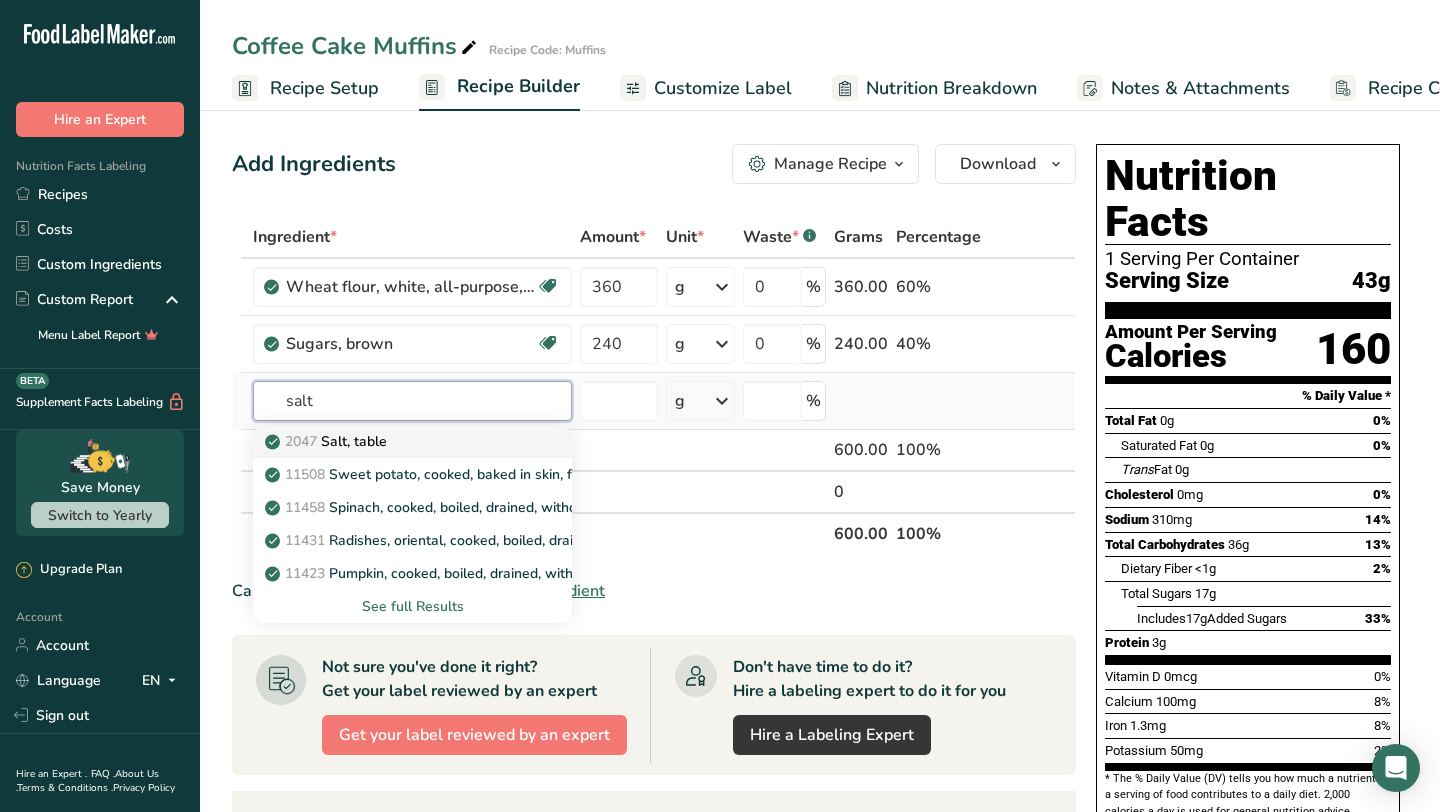 type on "salt" 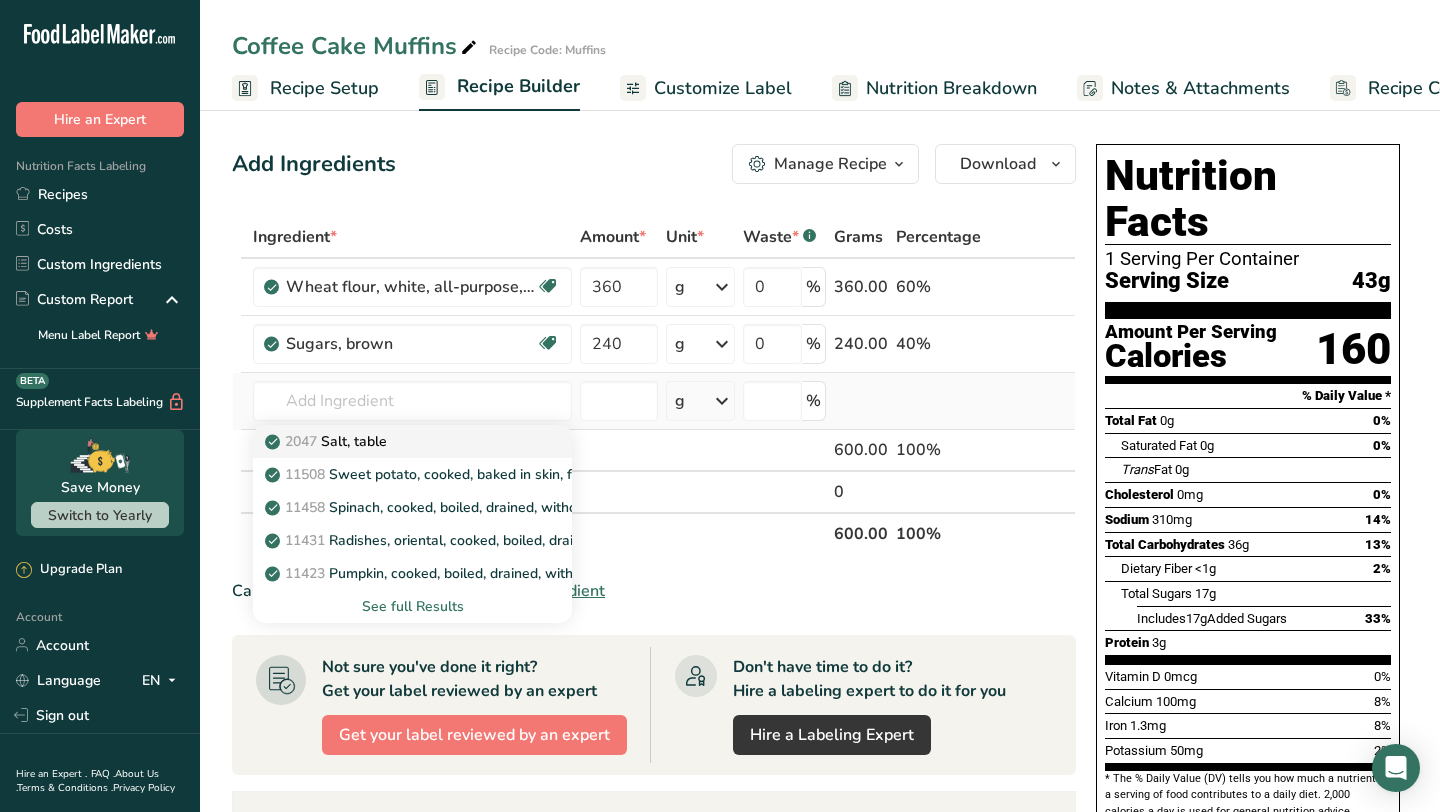 click on "2047
Salt, table" at bounding box center (412, 441) 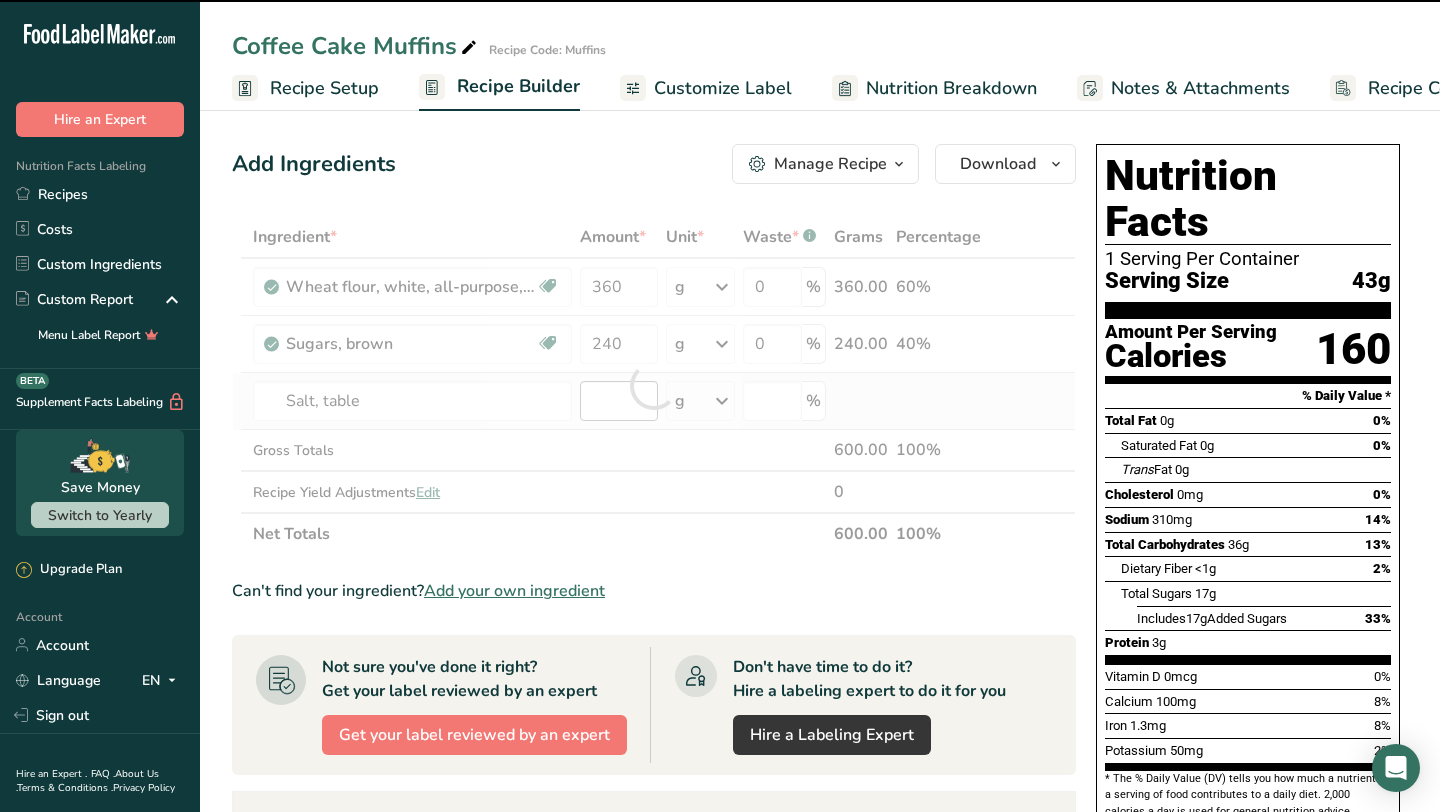 type on "0" 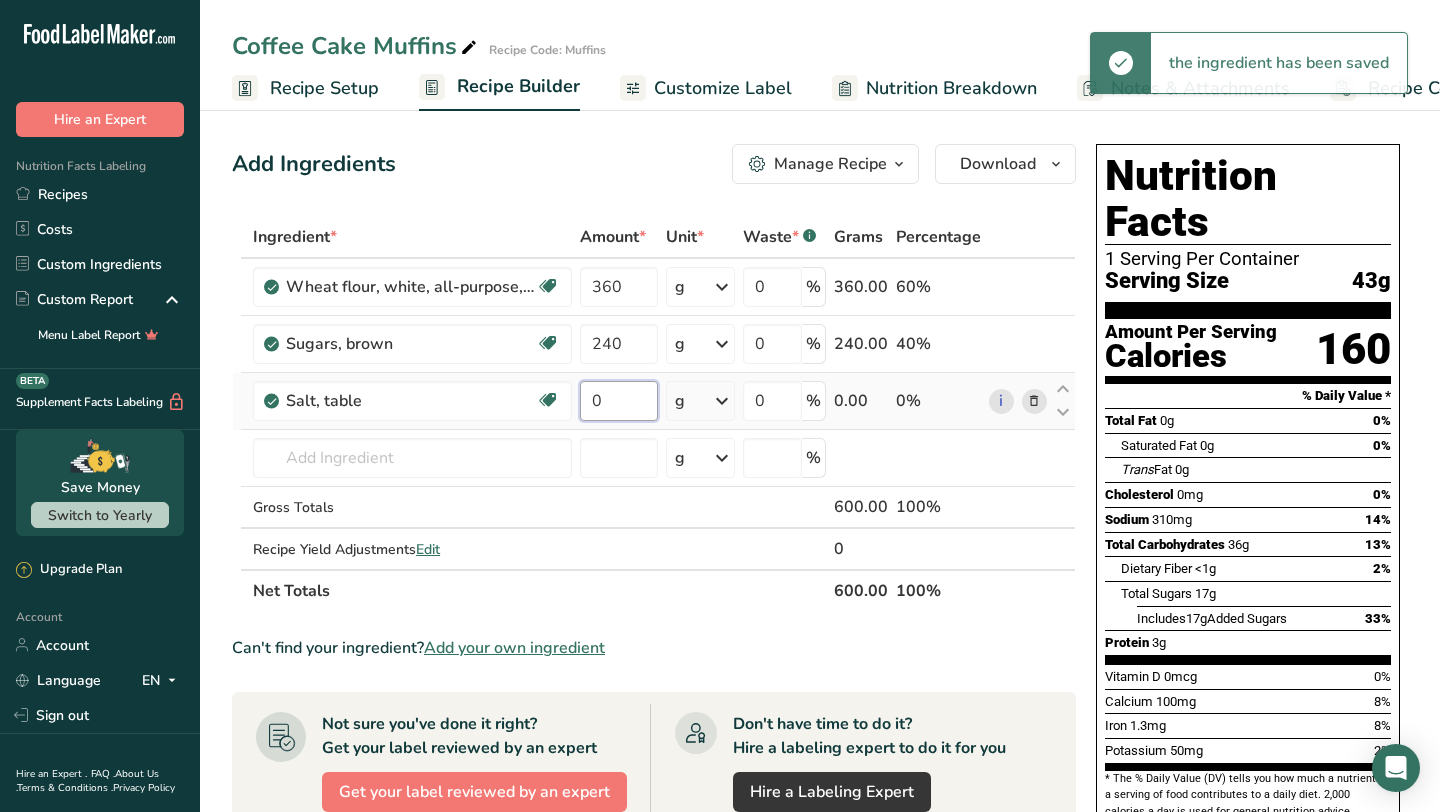 click on "0" at bounding box center [618, 401] 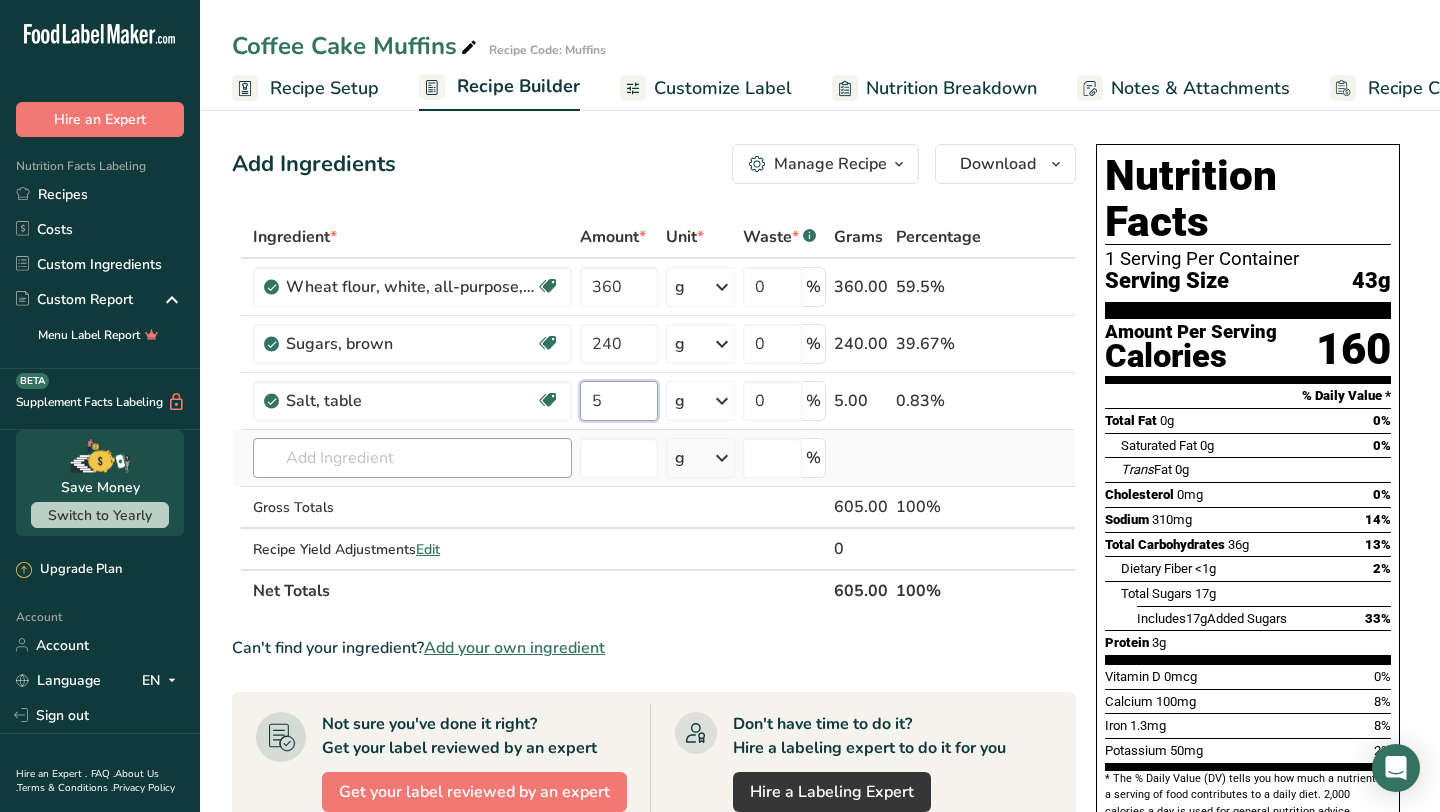 type on "5" 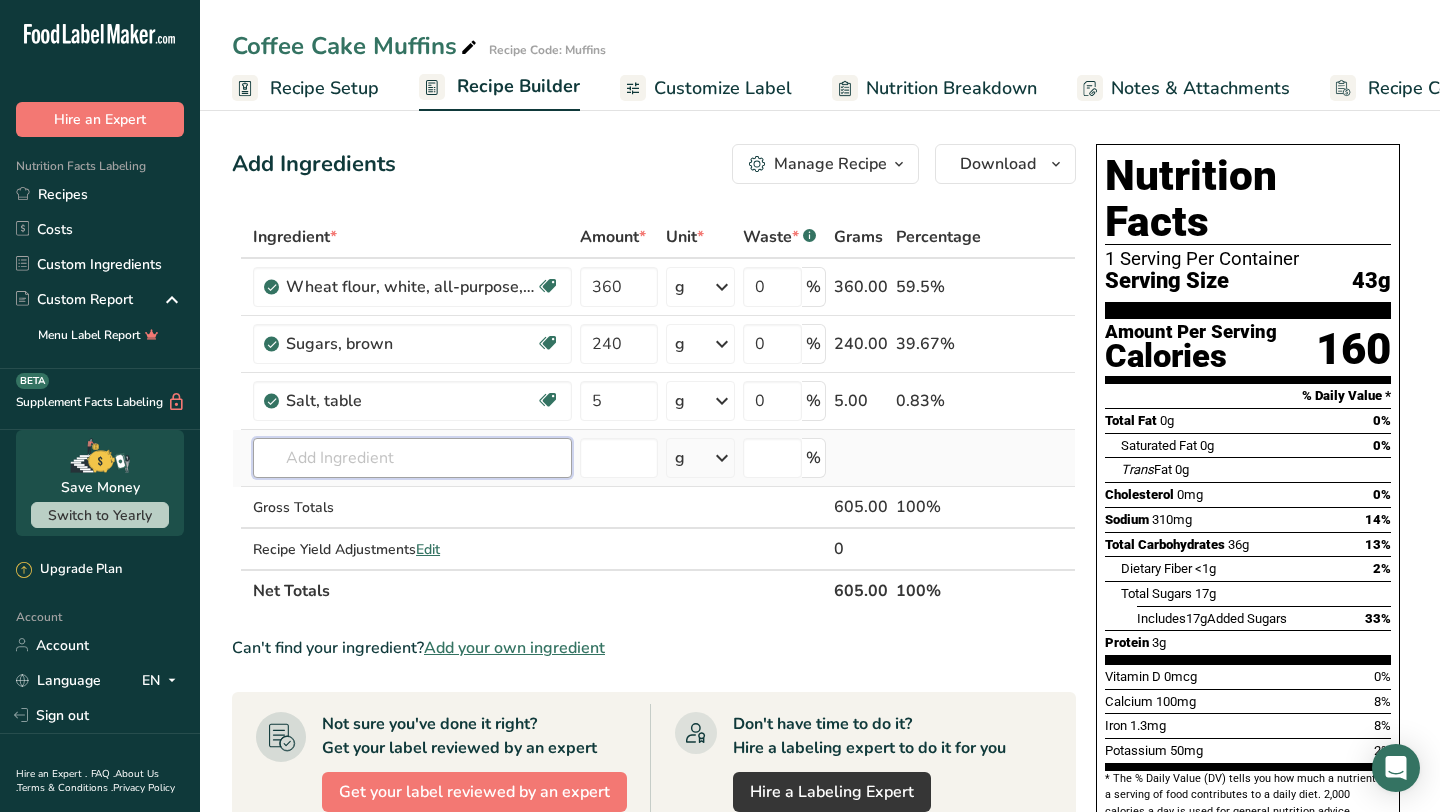 click on "Ingredient *
Amount *
Unit *
Waste *   .a-a{fill:#347362;}.b-a{fill:#fff;}          Grams
Percentage
Wheat flour, white, all-purpose, self-rising, enriched
Dairy free
Vegan
Vegetarian
Soy free
360
g
Portions
1 cup
Weight Units
g
kg
mg
See more
Volume Units
l
Volume units require a density conversion. If you know your ingredient's density enter it below. Otherwise, click on "RIA" our AI Regulatory bot - she will be able to help you
lb/ft3
g/cm3
Confirm
mL
lb/ft3
0" at bounding box center [654, 414] 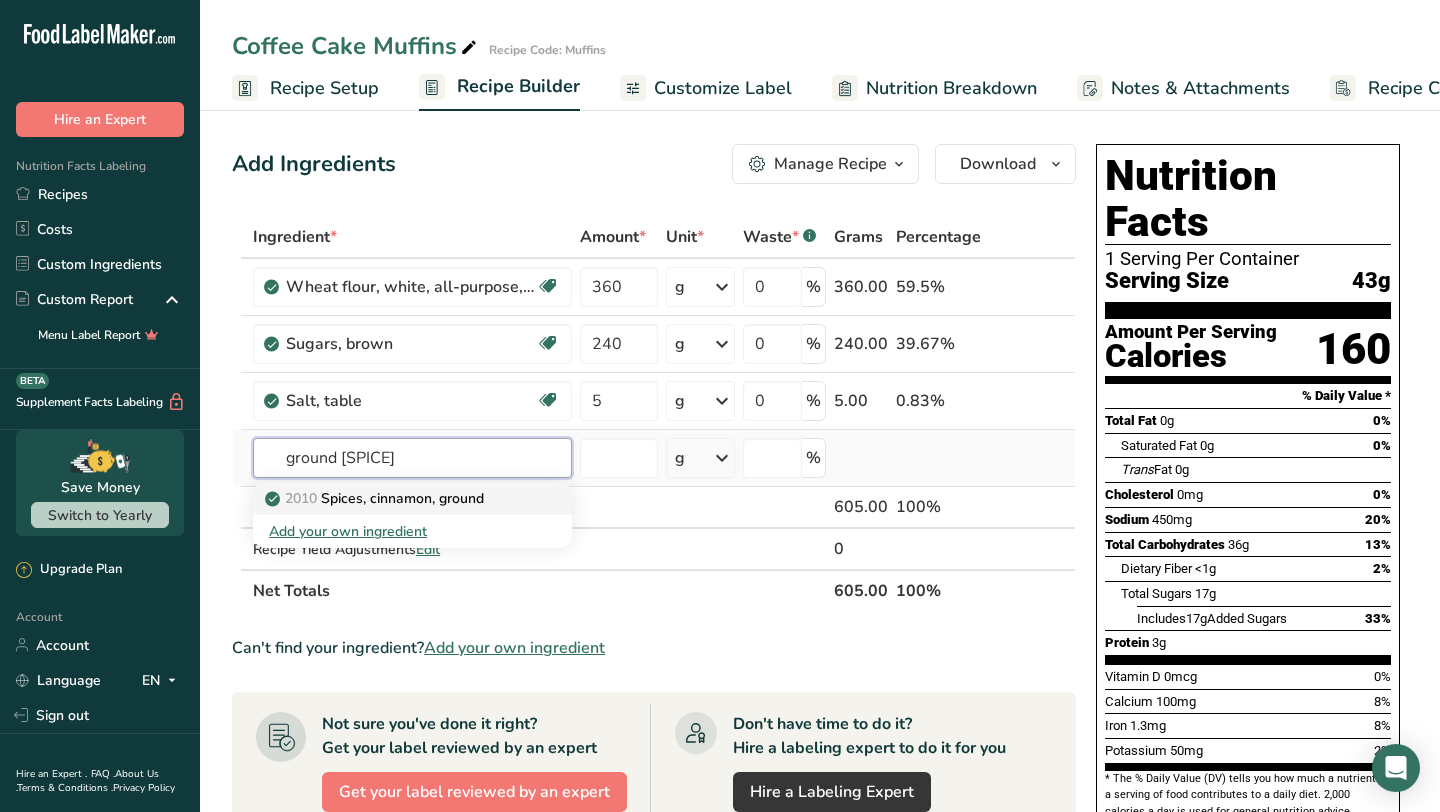type on "ground [SPICE]" 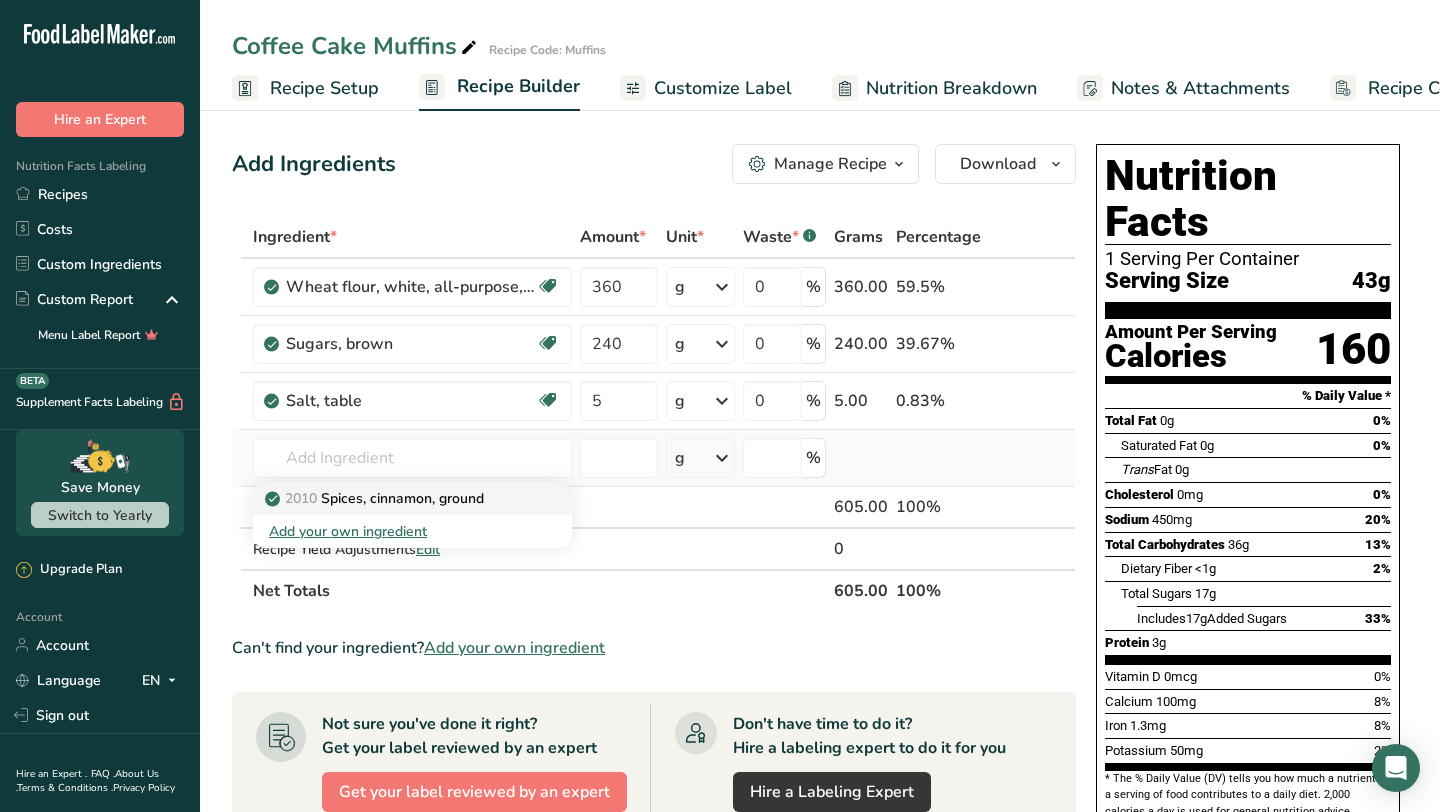click on "2010
Spices, cinnamon, ground" at bounding box center [376, 498] 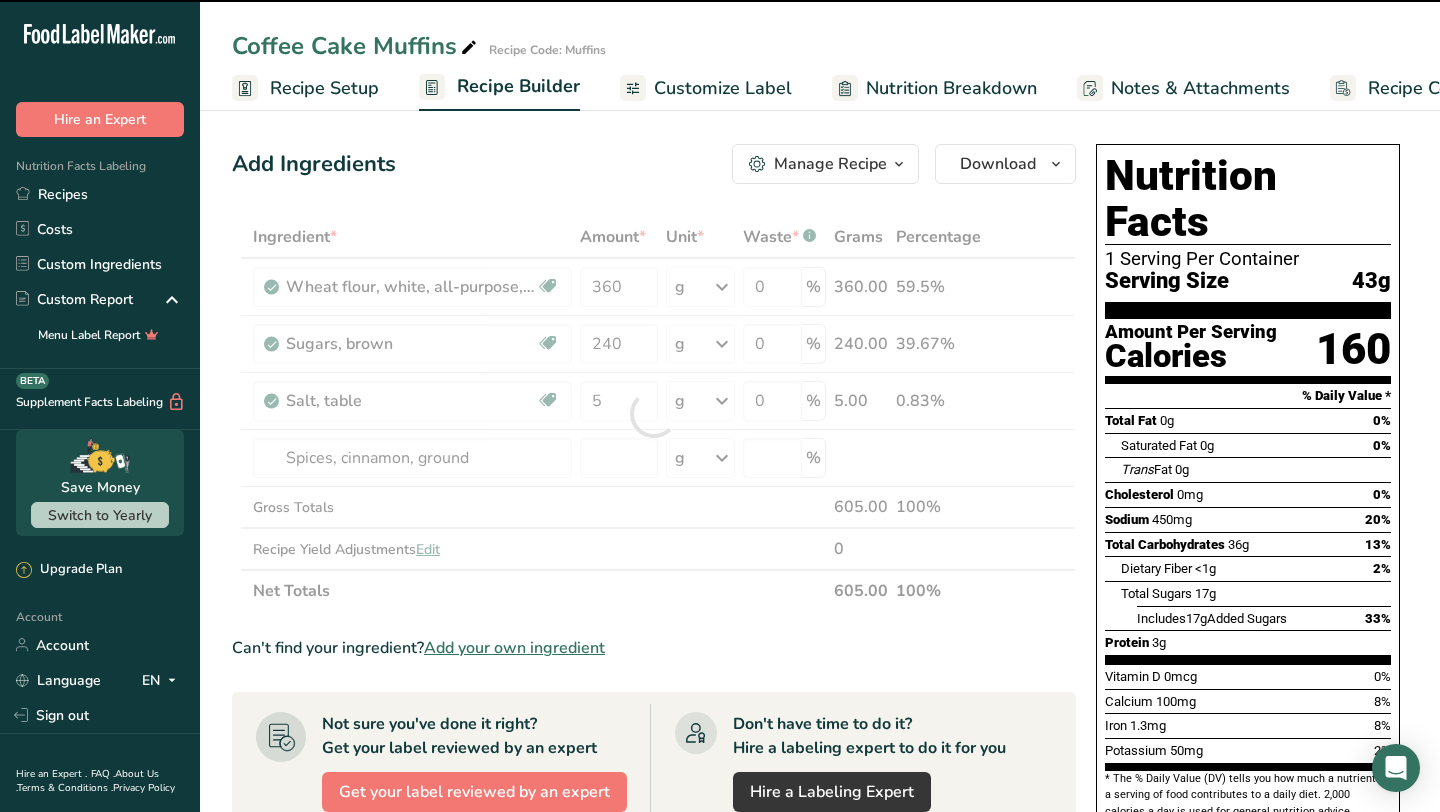 type on "0" 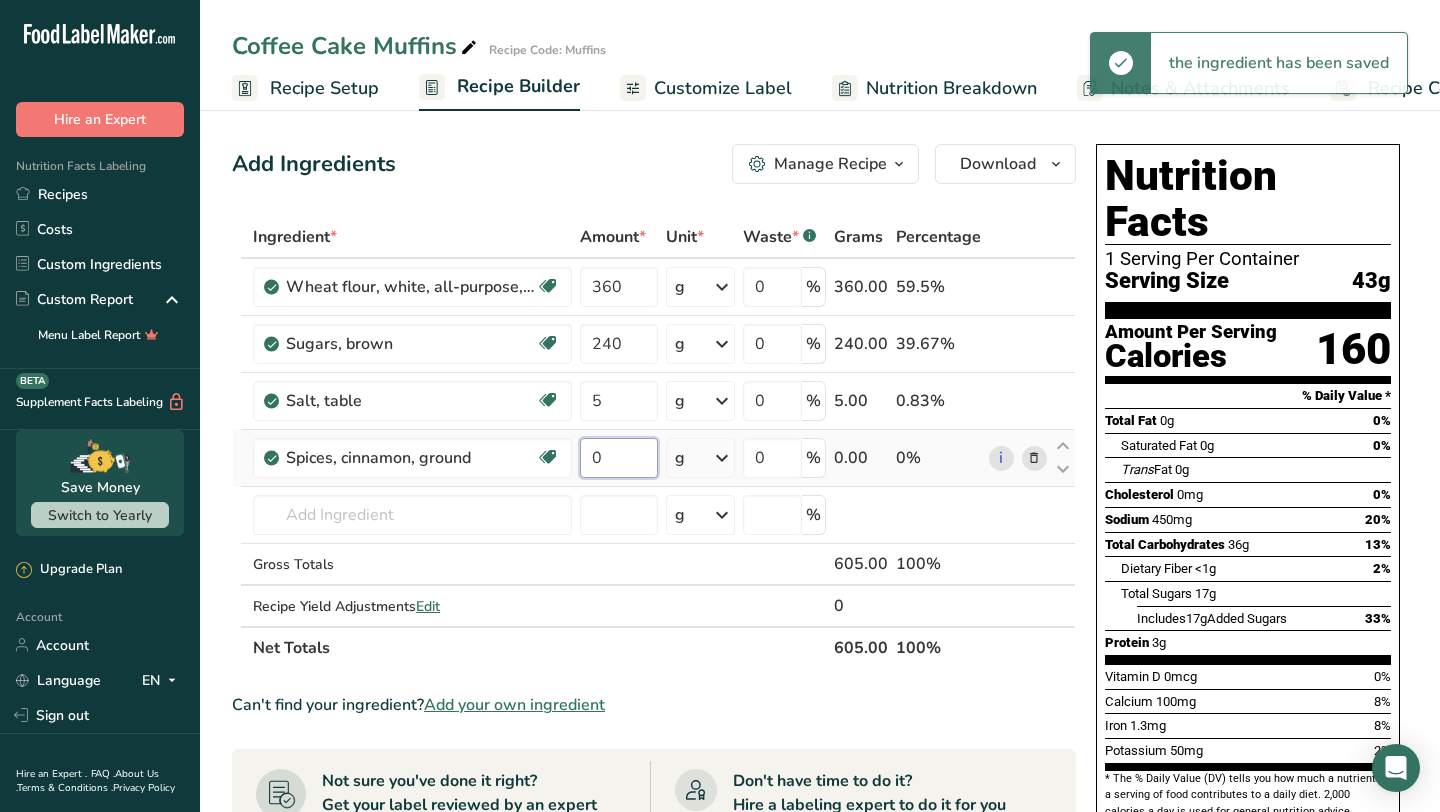 click on "0" at bounding box center [618, 458] 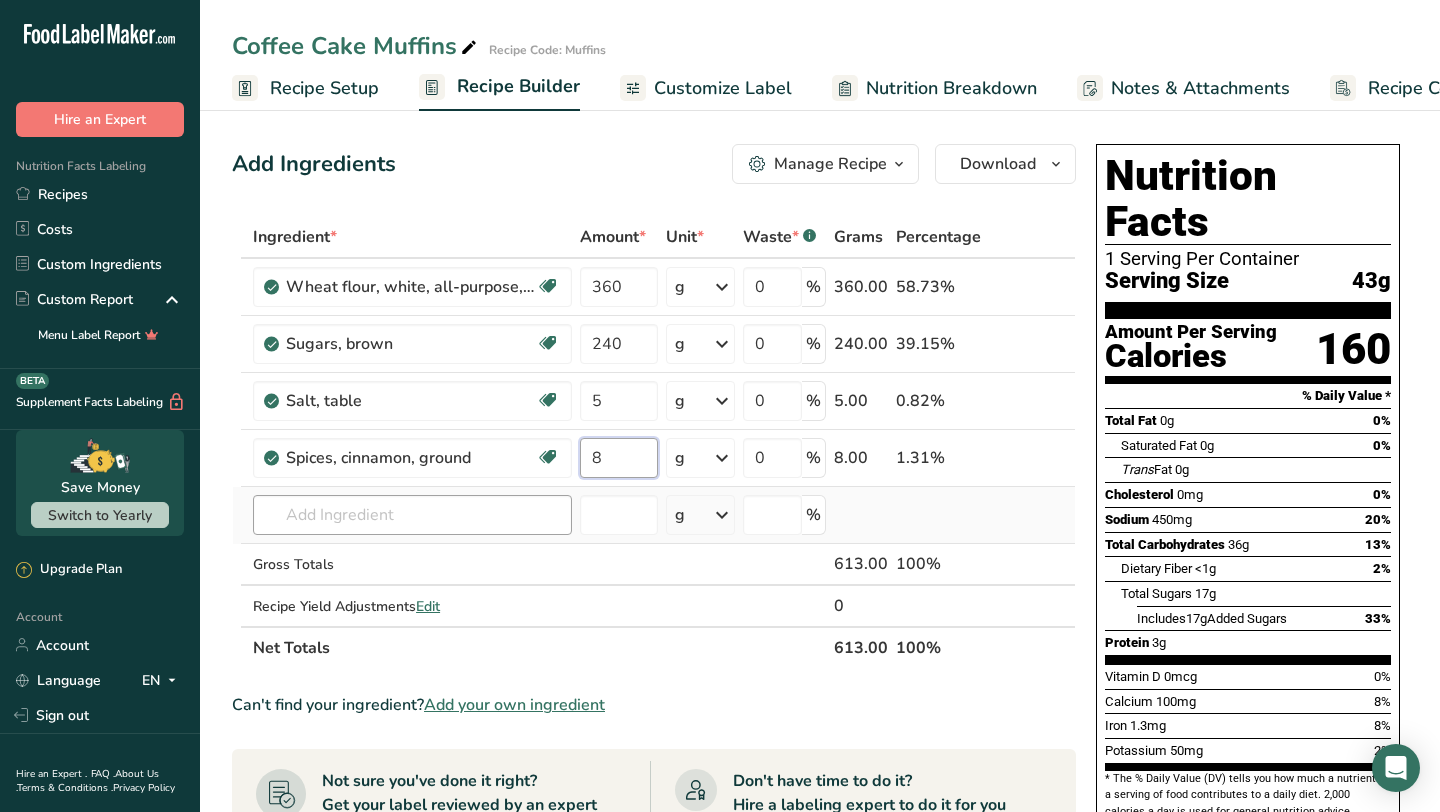 type on "8" 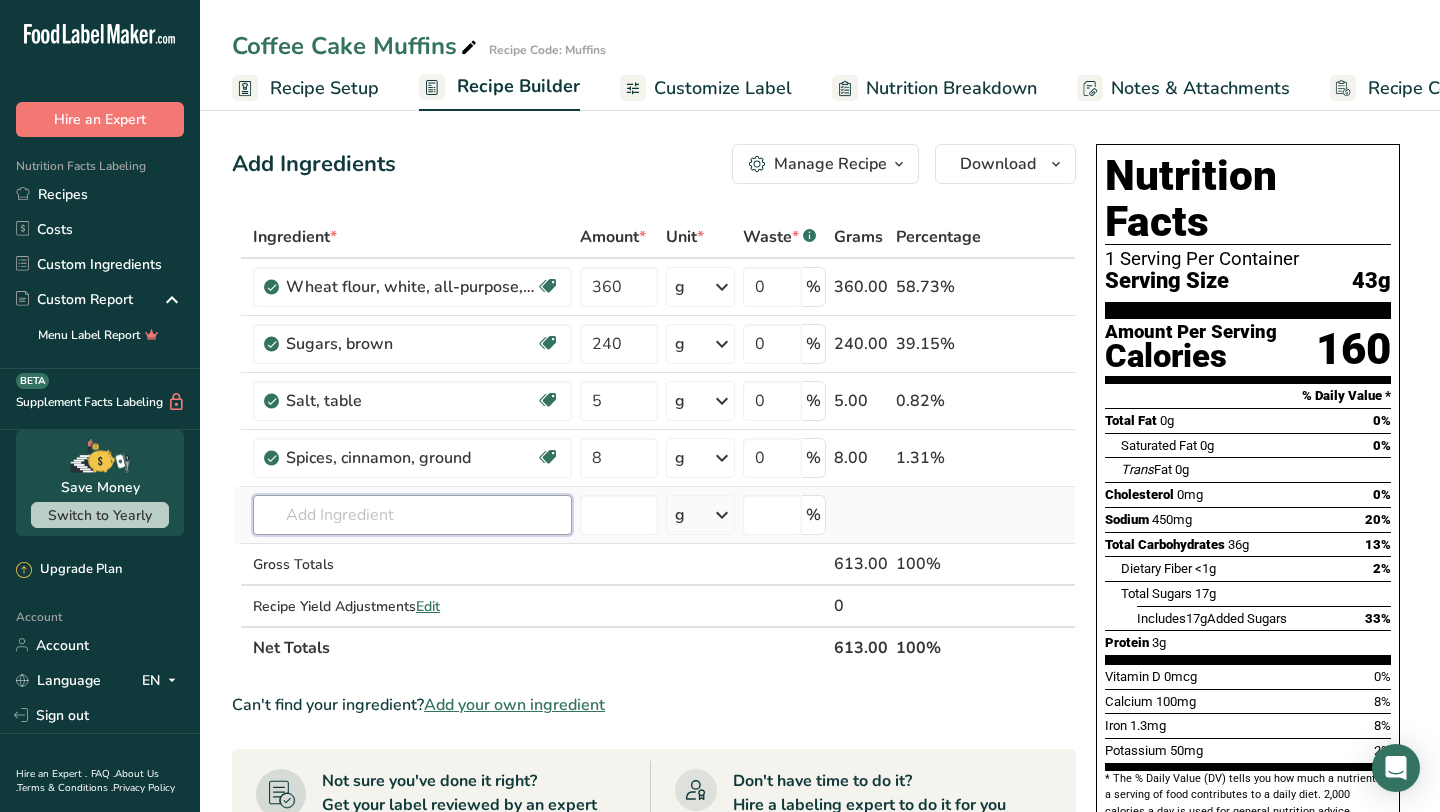 click on "Ingredient *
Amount *
Unit *
Waste *   .a-a{fill:#347362;}.b-a{fill:#fff;}          Grams
Percentage
Wheat flour, white, all-purpose, self-rising, enriched
Dairy free
Vegan
Vegetarian
Soy free
360
g
Portions
1 cup
Weight Units
g
kg
mg
See more
Volume Units
l
Volume units require a density conversion. If you know your ingredient's density enter it below. Otherwise, click on "RIA" our AI Regulatory bot - she will be able to help you
lb/ft3
g/cm3
Confirm
mL
lb/ft3
0" at bounding box center [654, 442] 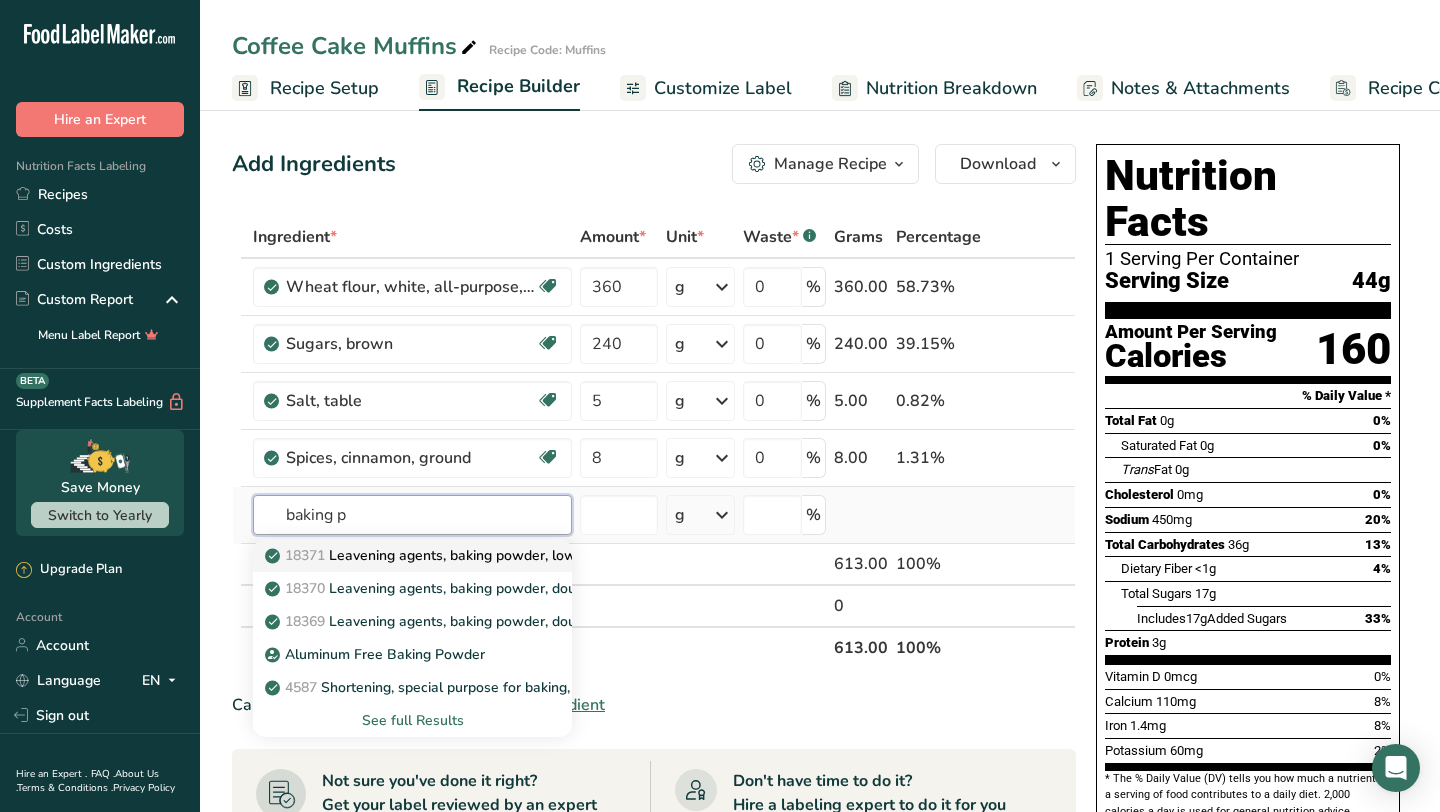 type on "baking p" 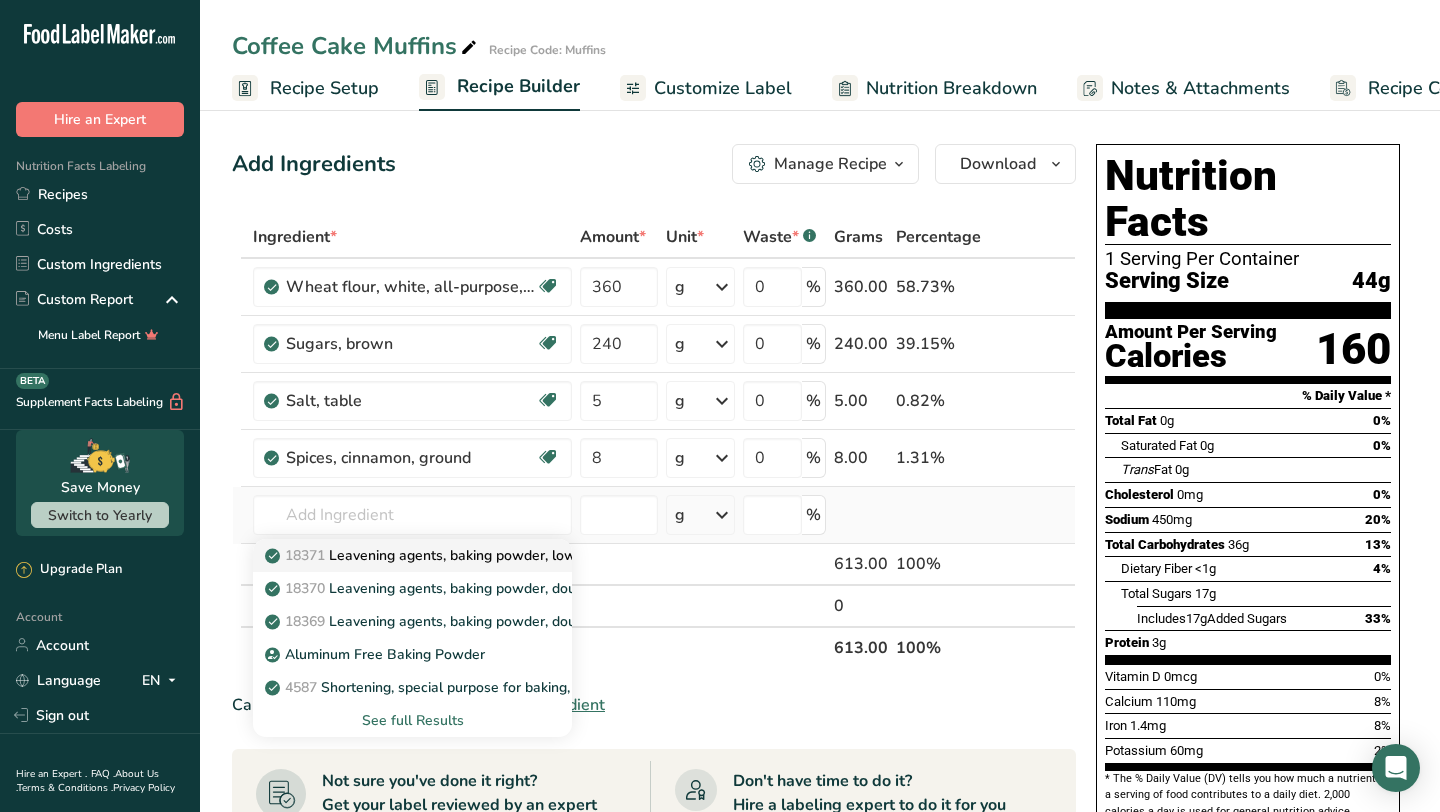 click on "18371
Leavening agents, baking powder, low-sodium" at bounding box center (448, 555) 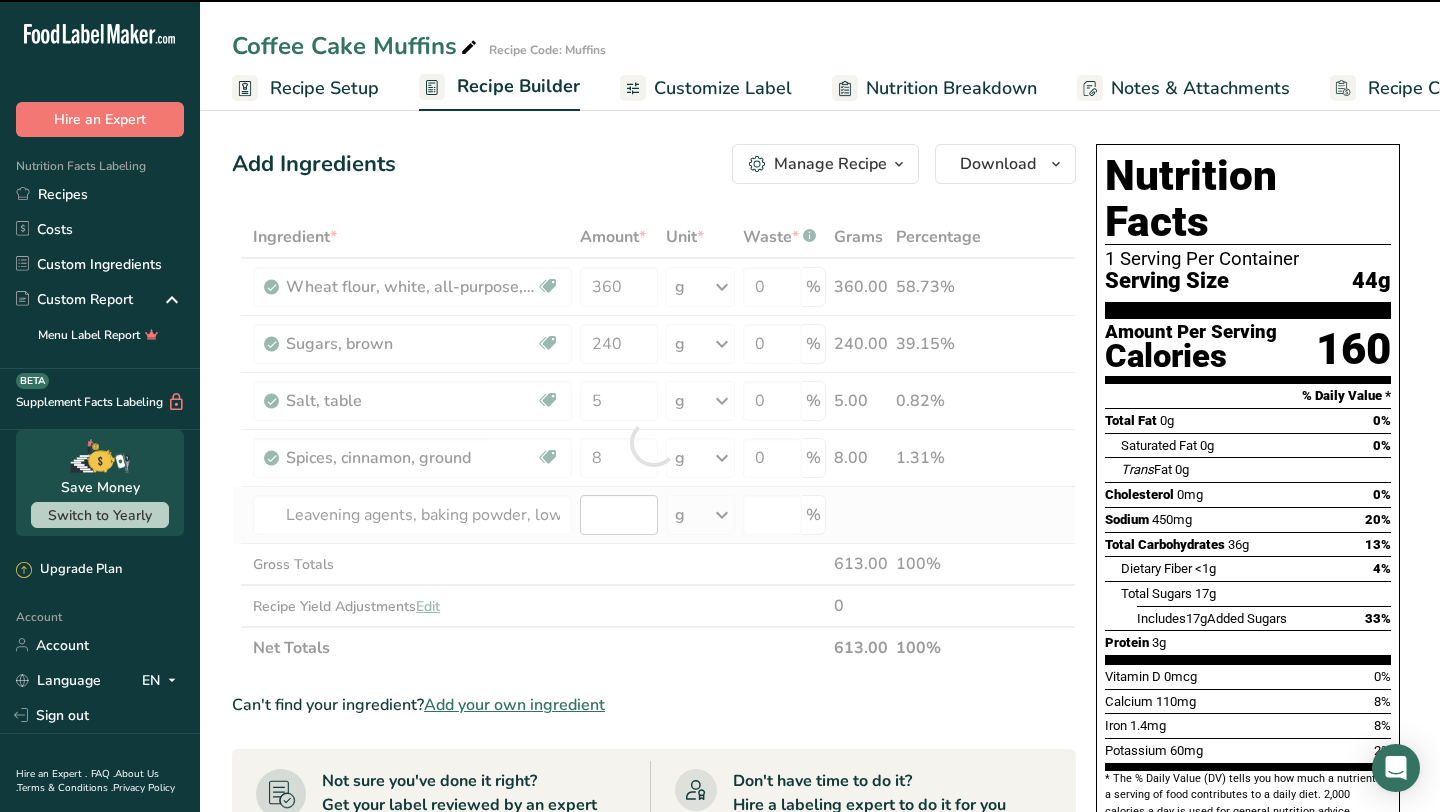 type on "0" 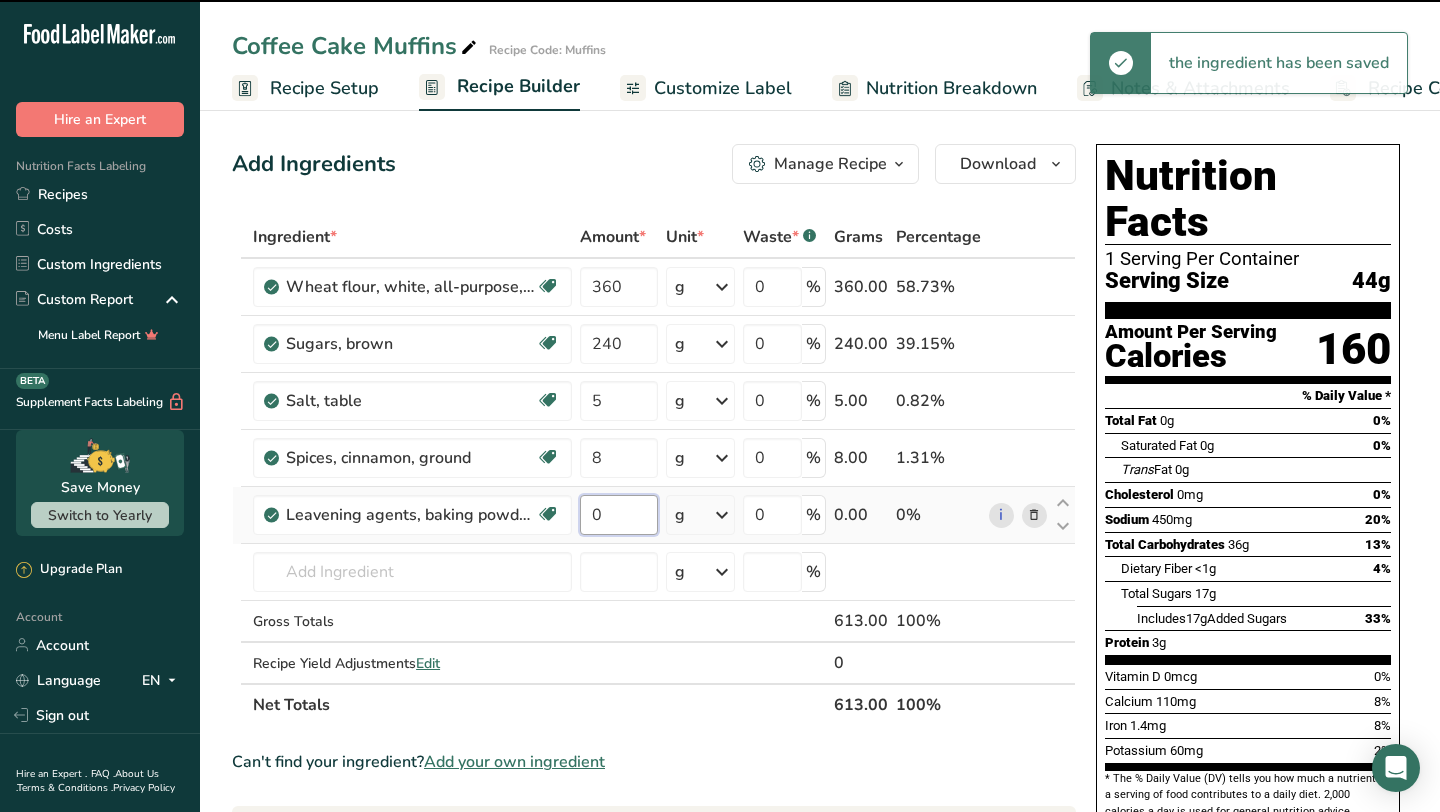 click on "0" at bounding box center [618, 515] 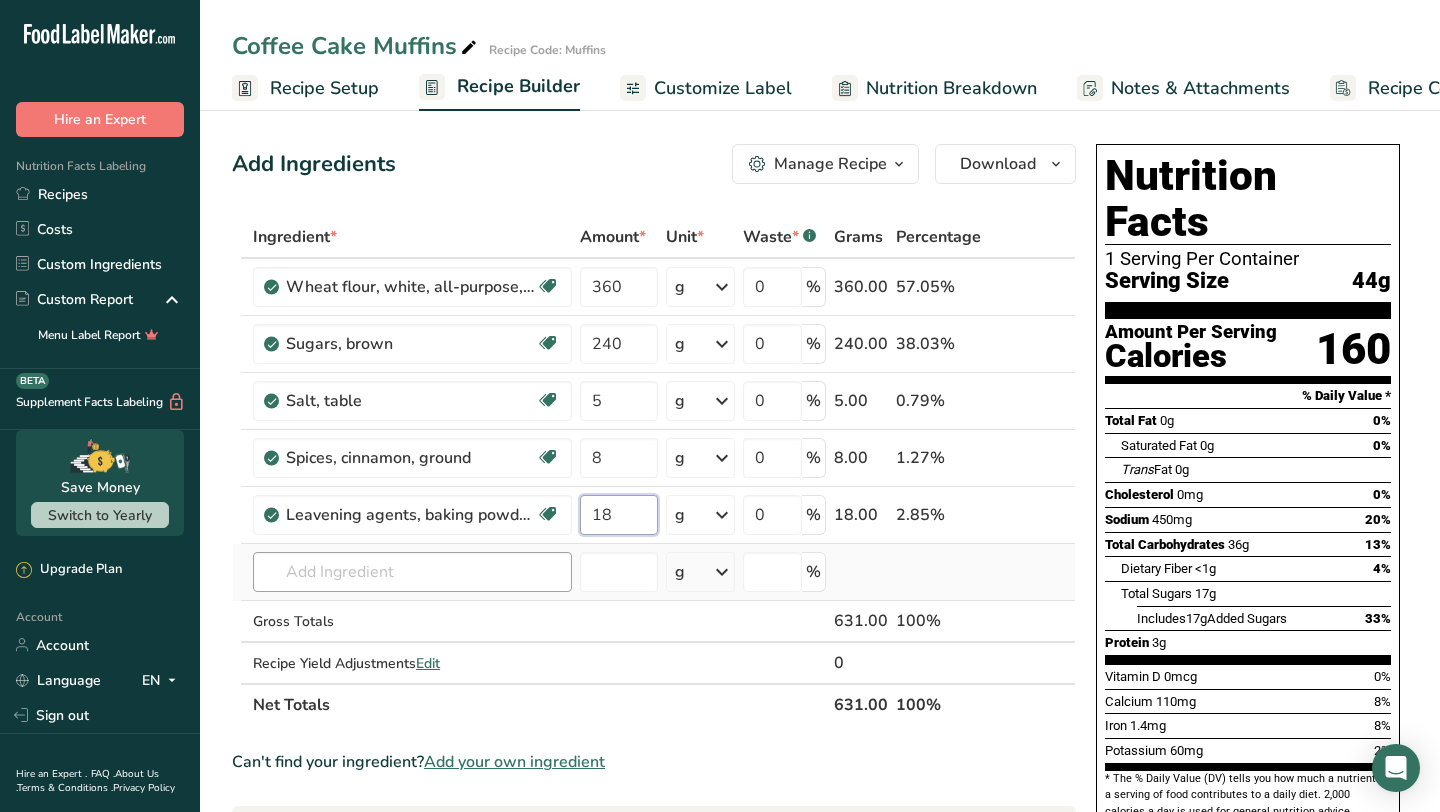 type on "18" 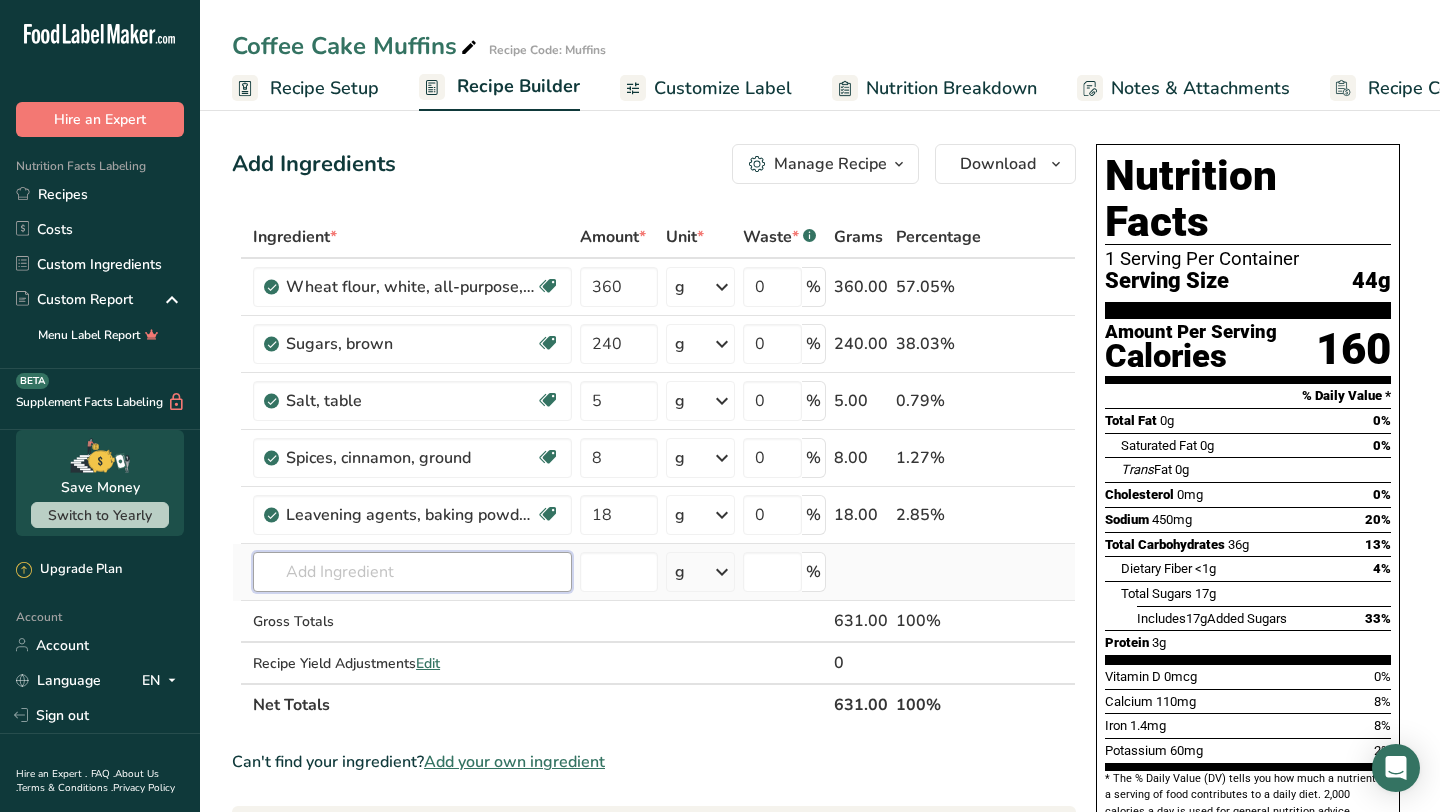 click on "Ingredient *
Amount *
Unit *
Waste *   .a-a{fill:#347362;}.b-a{fill:#fff;}          Grams
Percentage
Wheat flour, white, all-purpose, self-rising, enriched
Dairy free
Vegan
Vegetarian
Soy free
360
g
Portions
1 cup
Weight Units
g
kg
mg
See more
Volume Units
l
Volume units require a density conversion. If you know your ingredient's density enter it below. Otherwise, click on "RIA" our AI Regulatory bot - she will be able to help you
lb/ft3
g/cm3
Confirm
mL
lb/ft3
0" at bounding box center [654, 471] 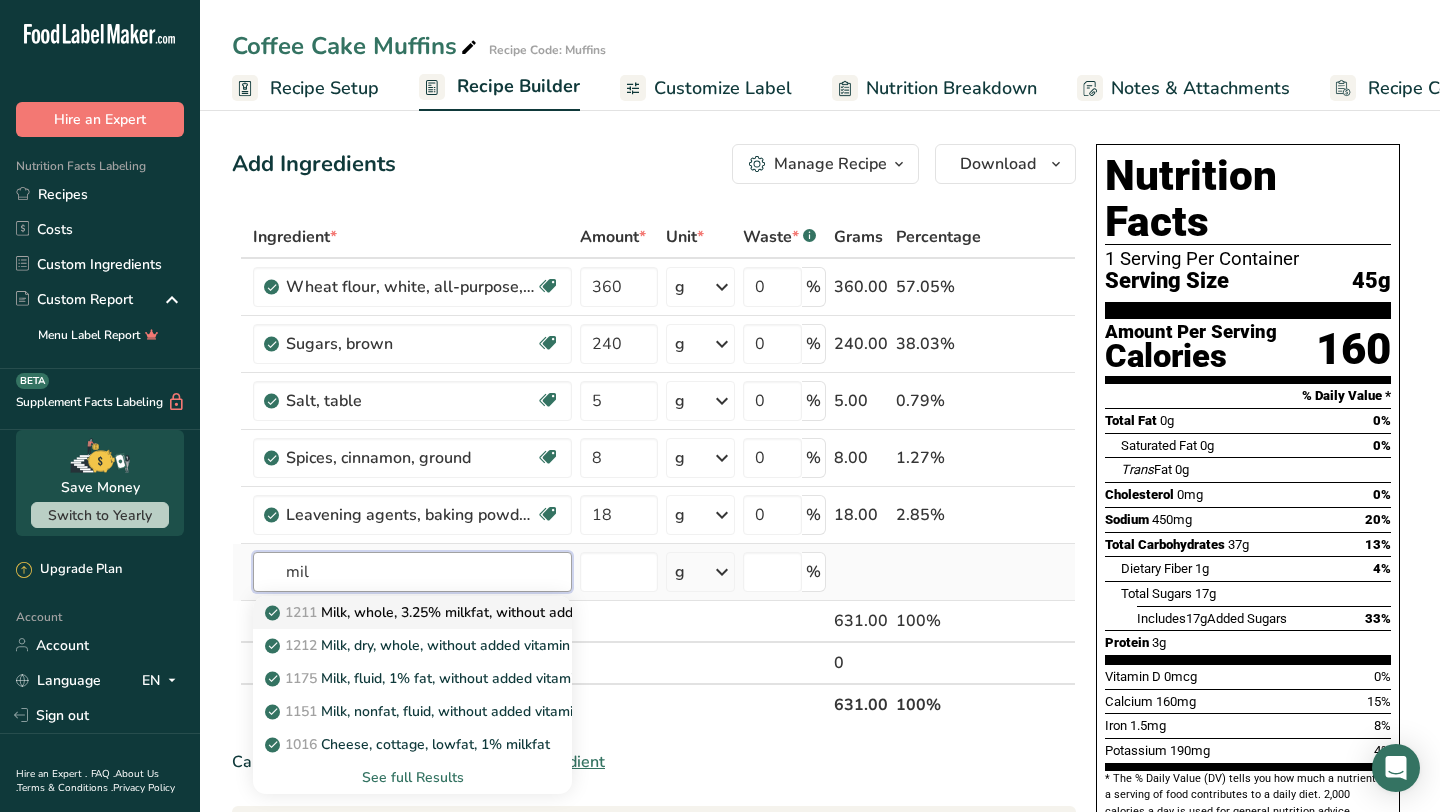 type on "mil" 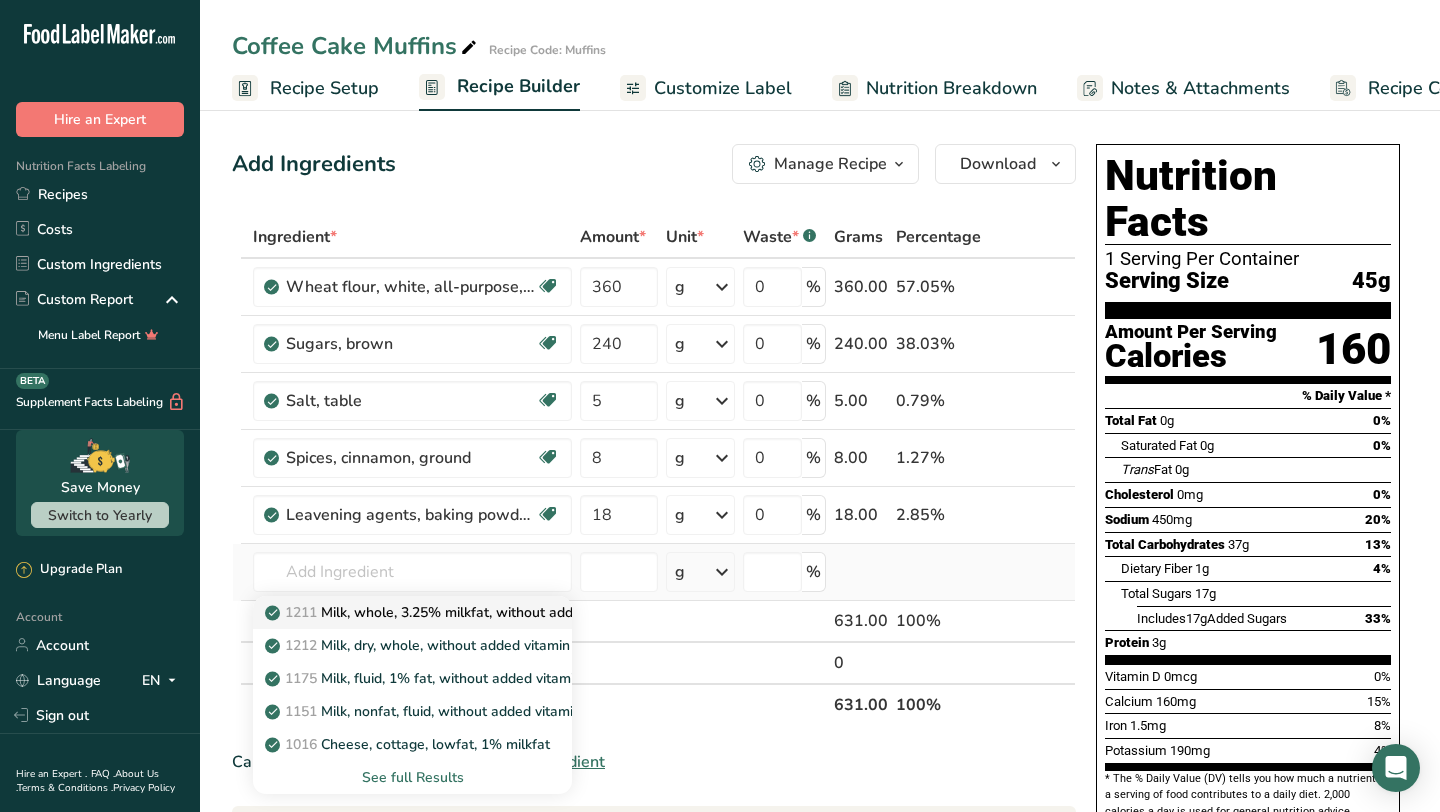 click on "1211
Milk, whole, 3.25% milkfat, without added vitamin A and vitamin D" at bounding box center [507, 612] 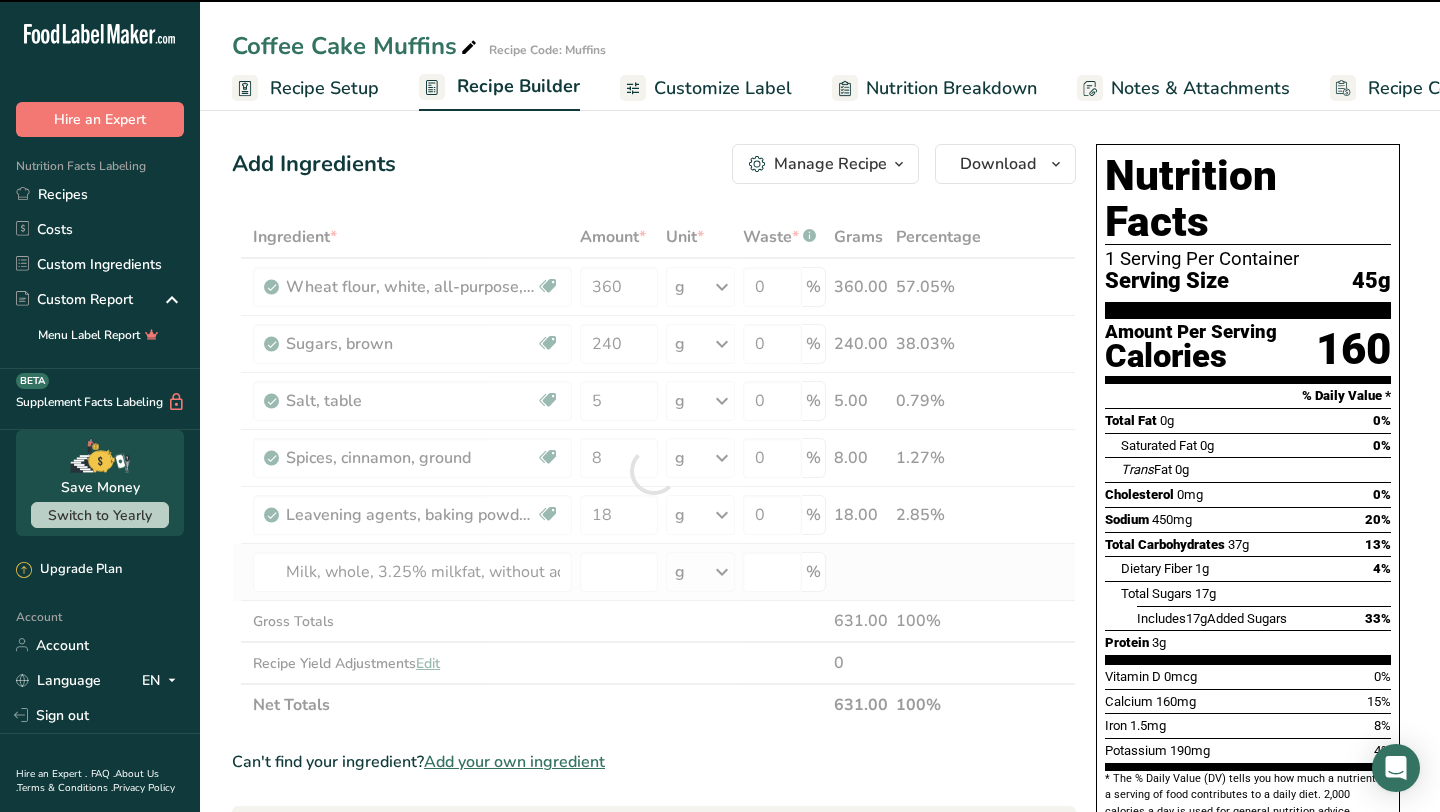type on "0" 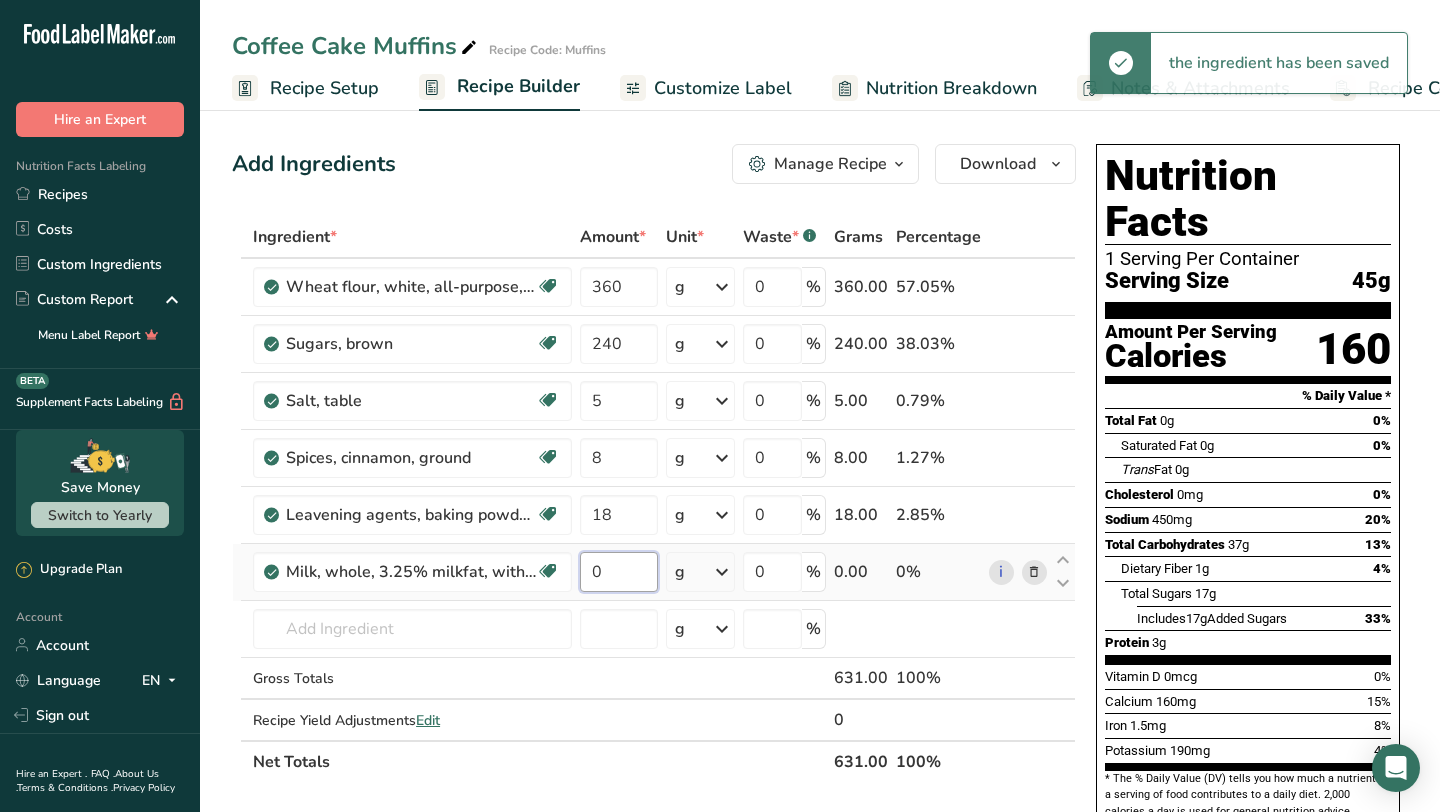 click on "0" at bounding box center [618, 572] 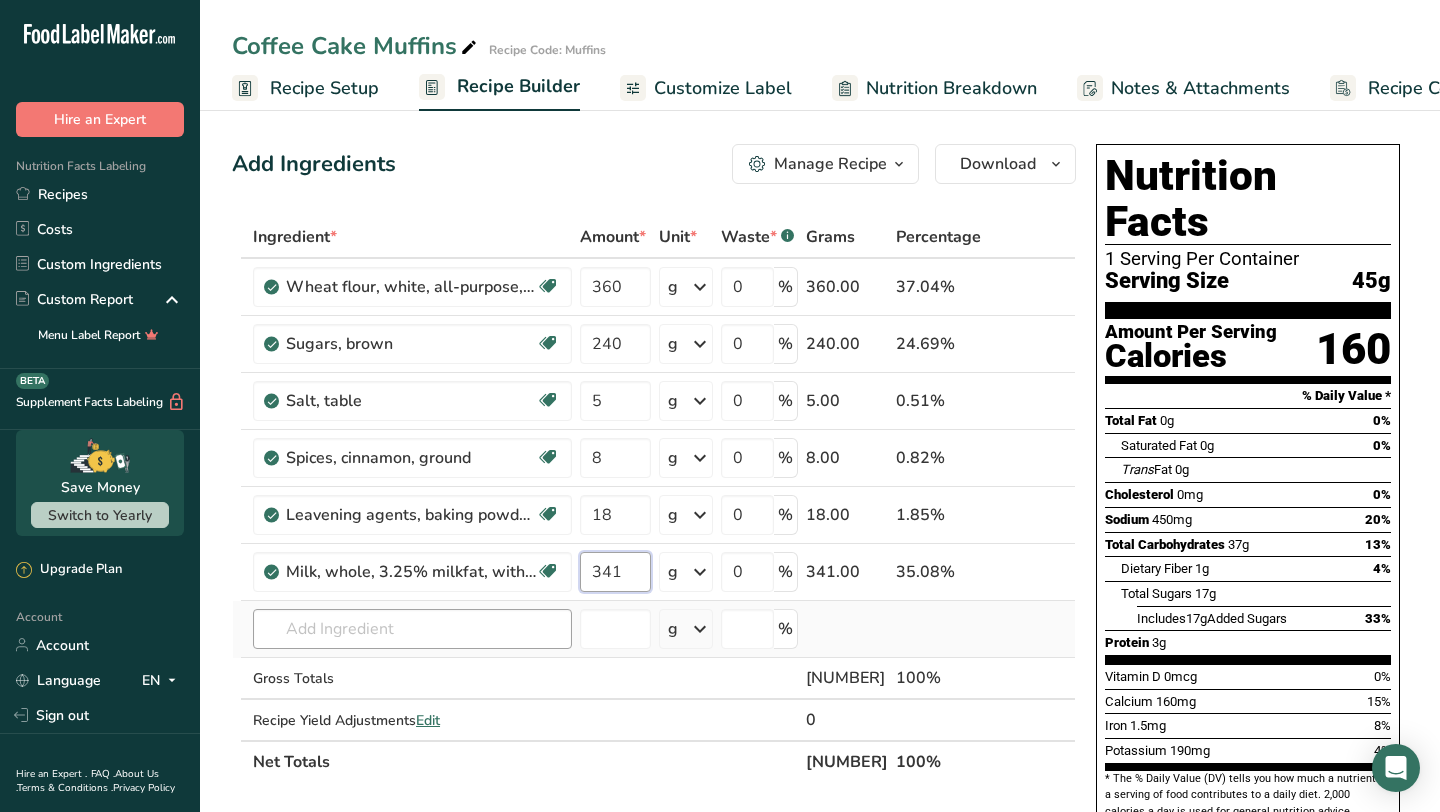 type on "341" 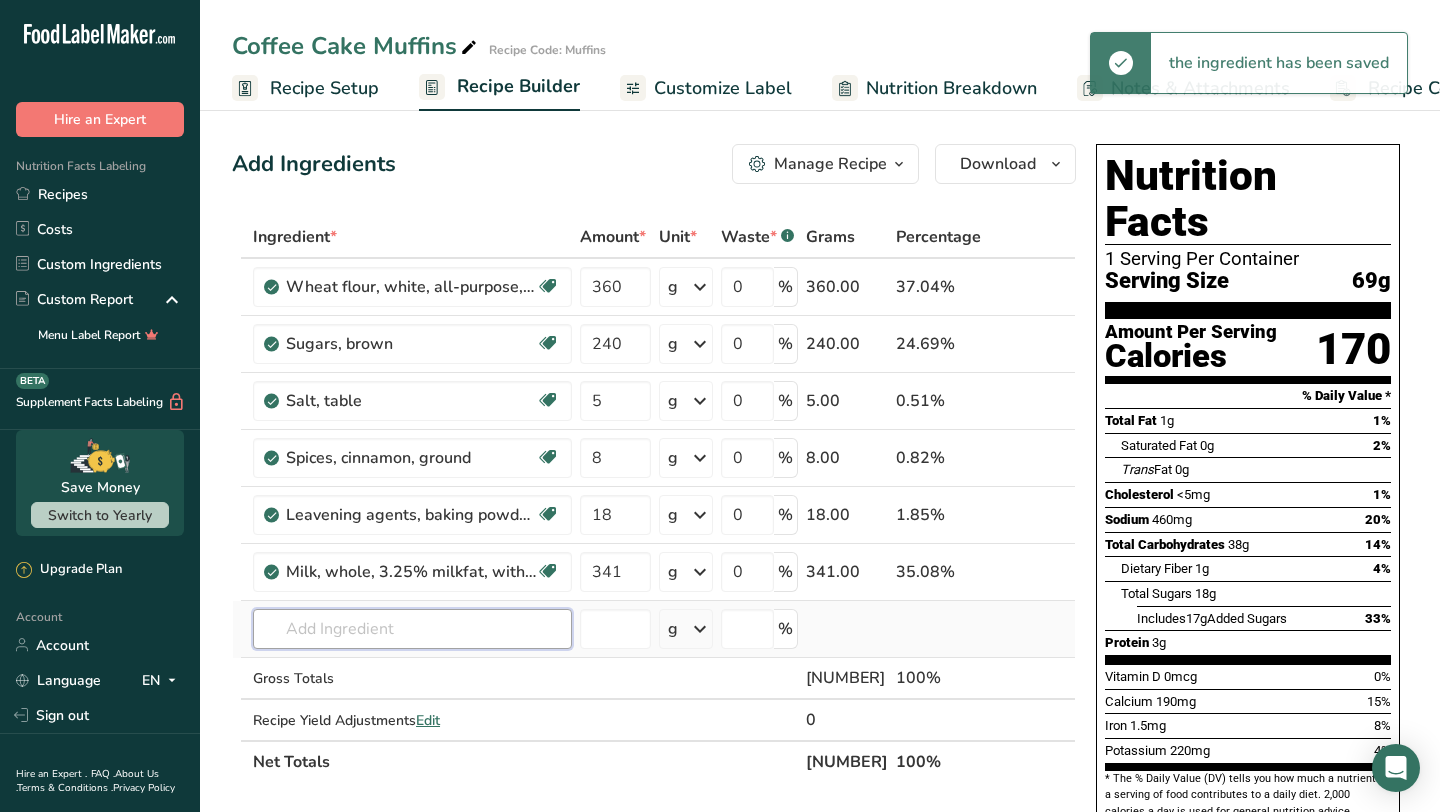 click at bounding box center [412, 629] 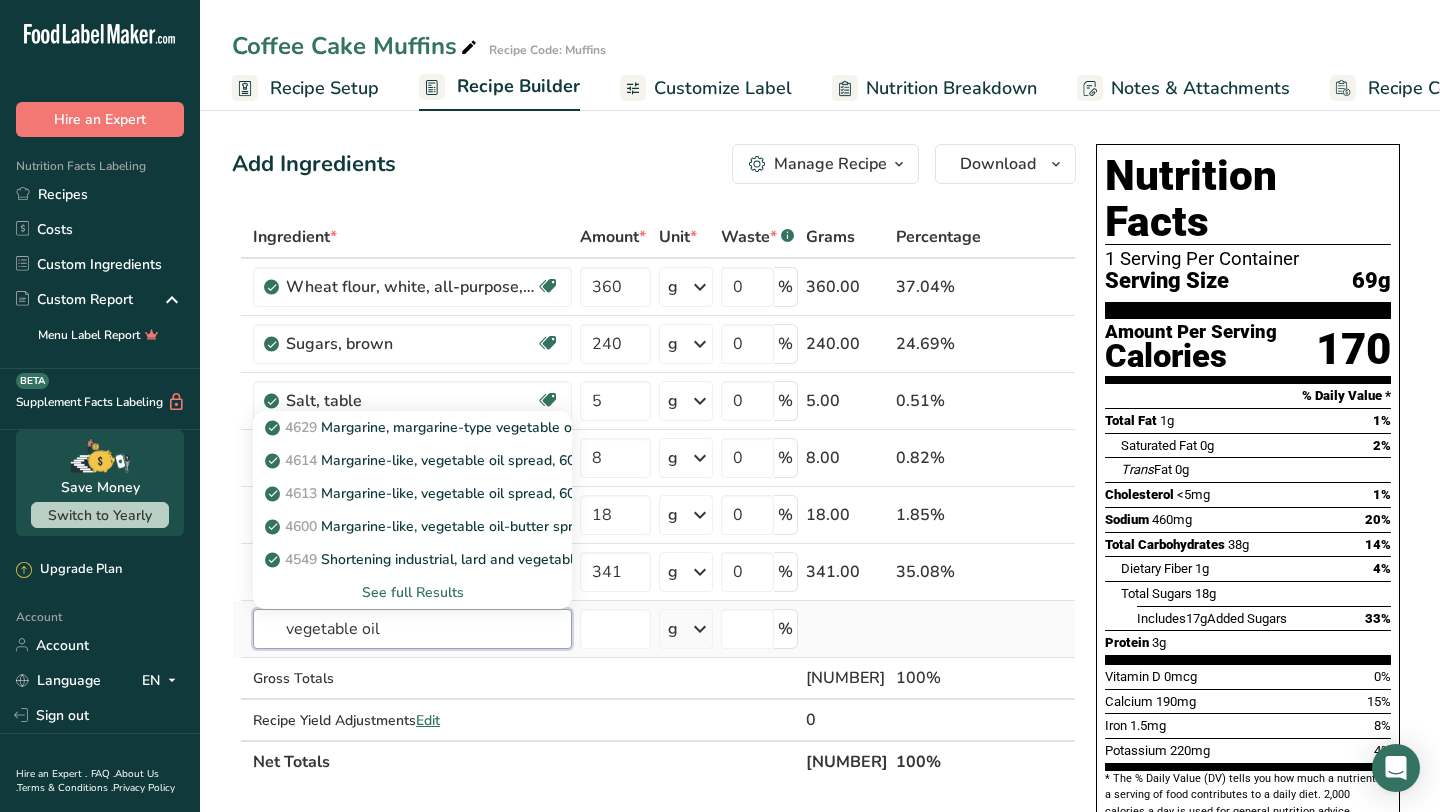 type on "vegetable oil" 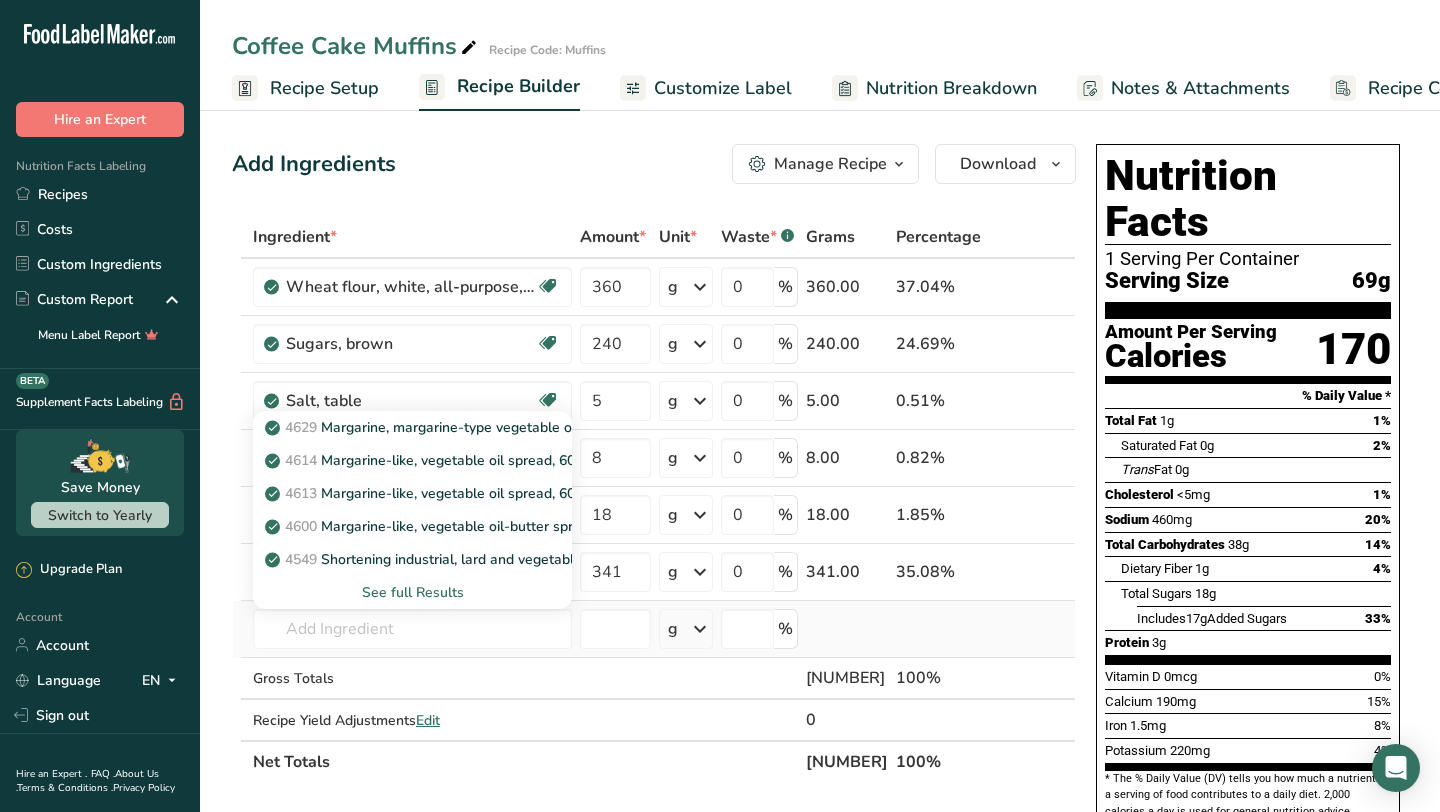 click on "See full Results" at bounding box center (412, 592) 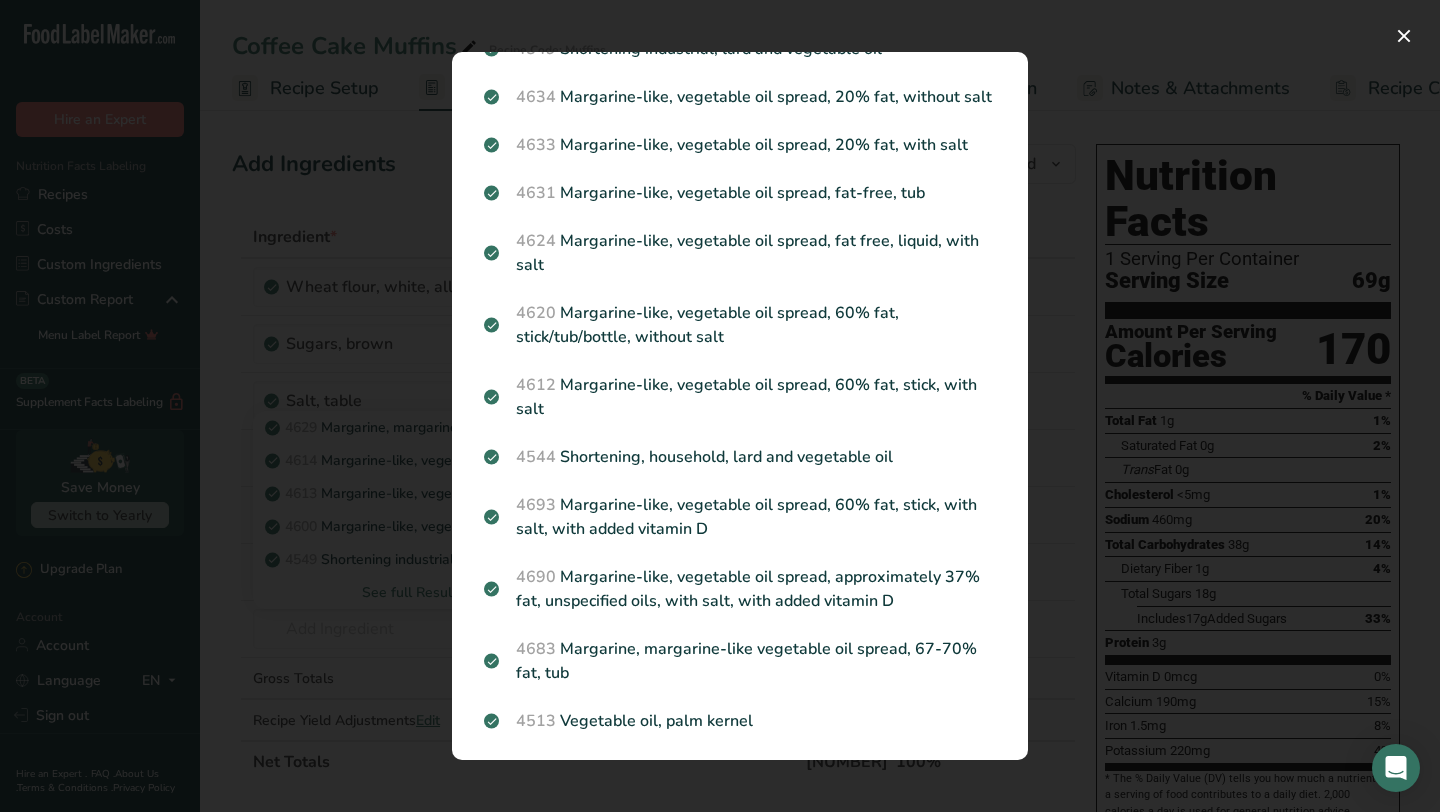 scroll, scrollTop: 0, scrollLeft: 0, axis: both 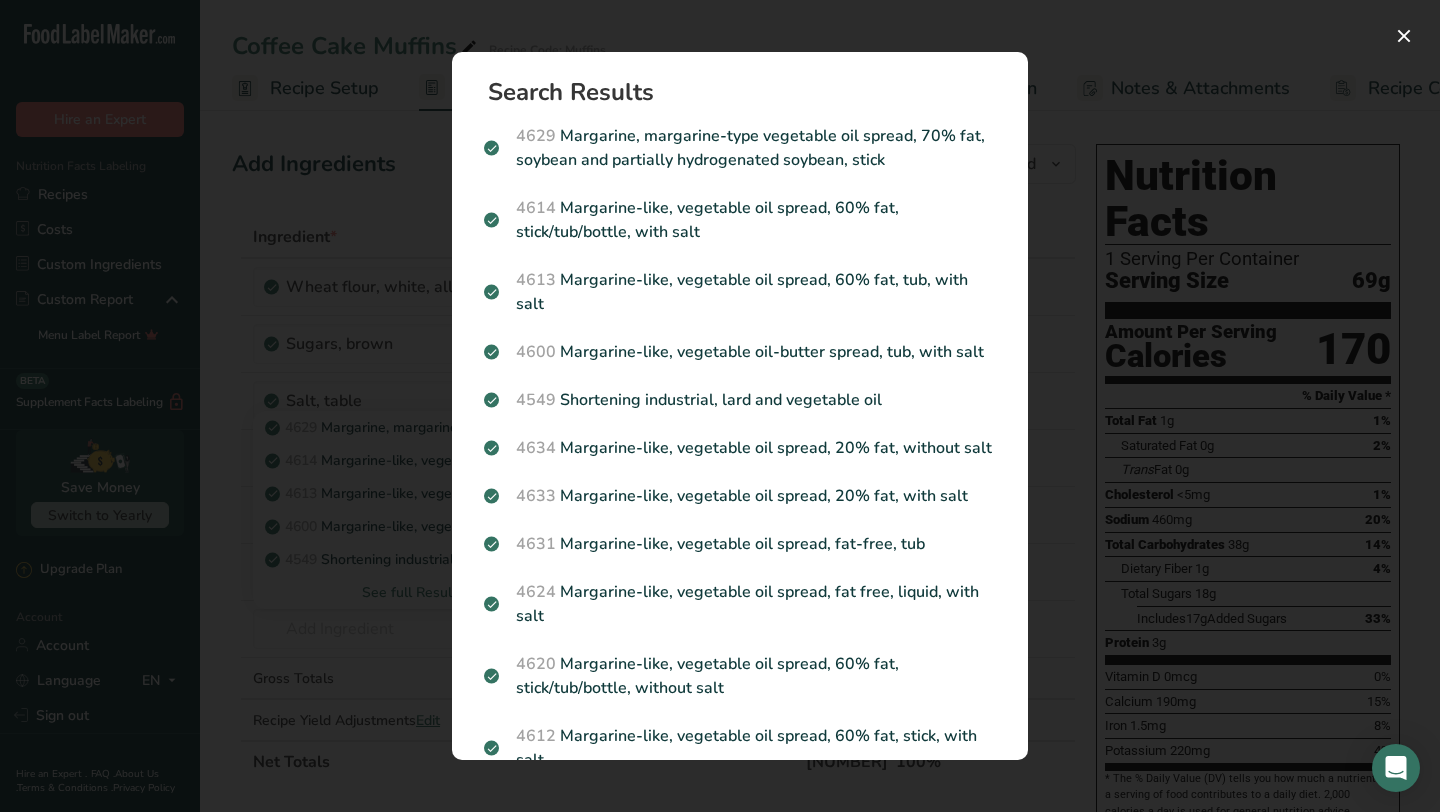 click on "Search Results
[NUMBER]
Margarine, margarine-type vegetable oil spread, 70% fat, soybean and partially hydrogenated soybean, stick
[NUMBER]
Margarine-like, vegetable oil spread, 60% fat, stick/tub/bottle, with salt
[NUMBER]
Margarine-like, vegetable oil spread, 60% fat, tub, with salt
[NUMBER]
Margarine-like, vegetable oil spread, 70% fat, tub, with salt
[NUMBER]
Shortening industrial, lard and vegetable oil
[NUMBER]
Margarine-like, vegetable oil spread, 20% fat, without salt
[NUMBER]
Margarine-like, vegetable oil spread, 20% fat, with salt
[NUMBER]" at bounding box center (740, 406) 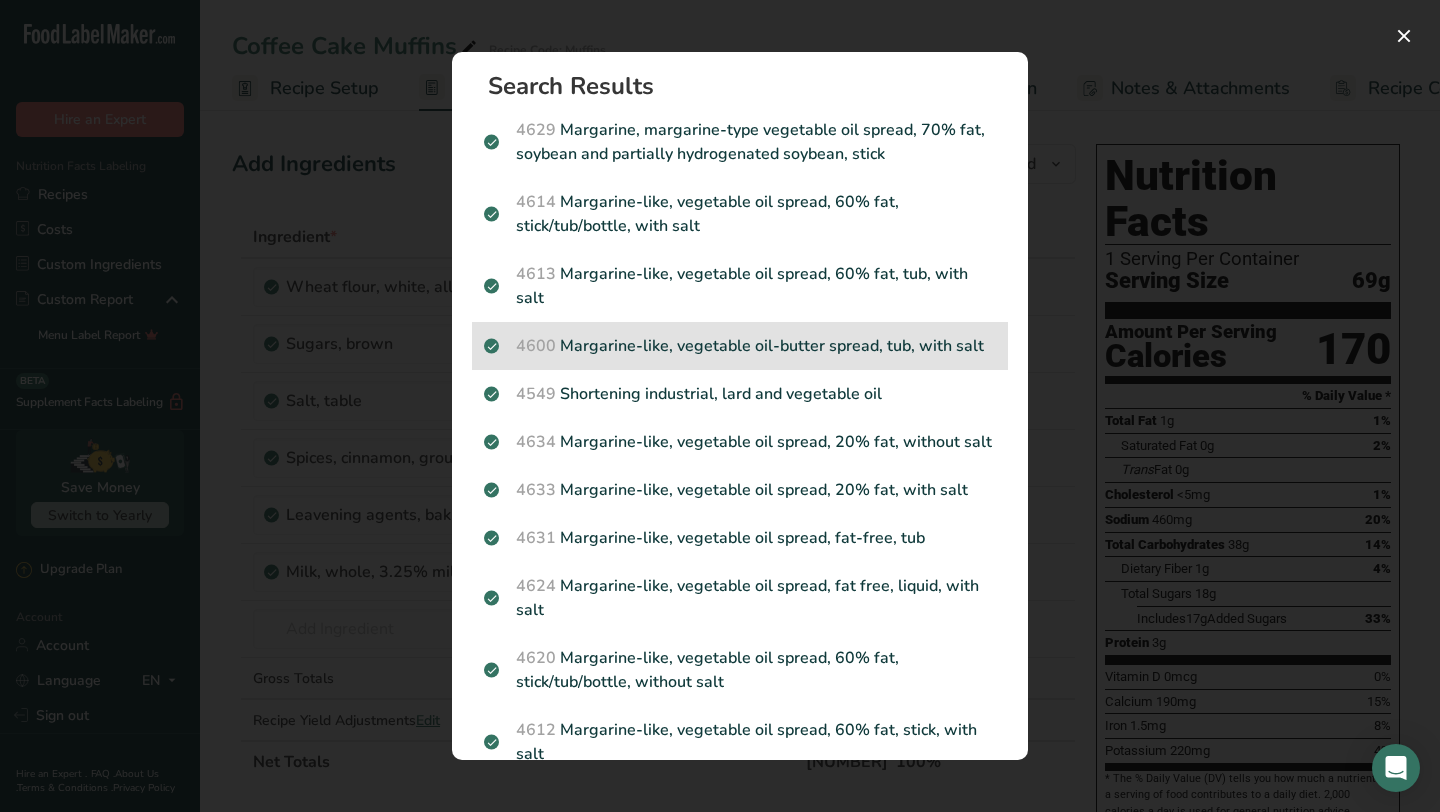 scroll, scrollTop: 0, scrollLeft: 0, axis: both 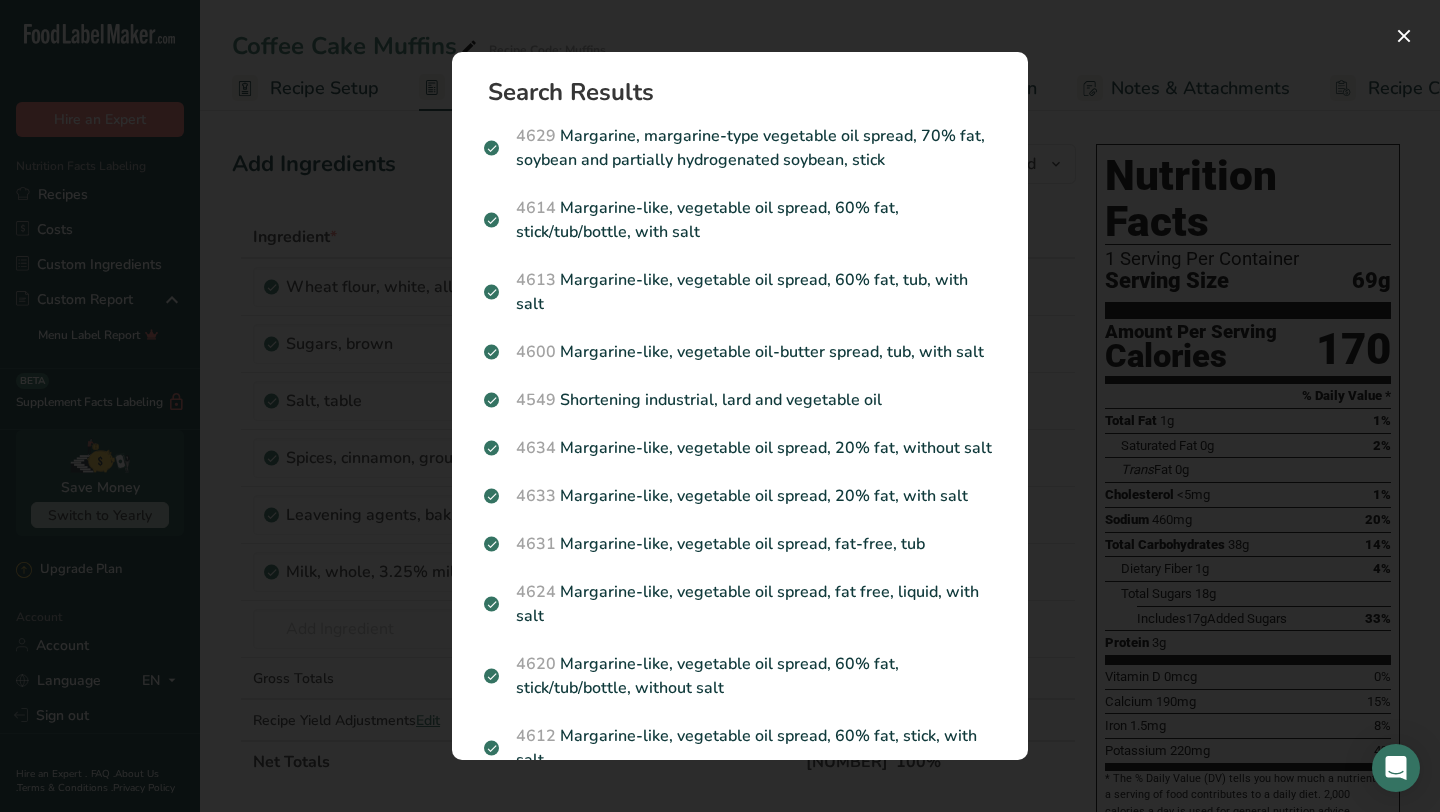 click at bounding box center (720, 406) 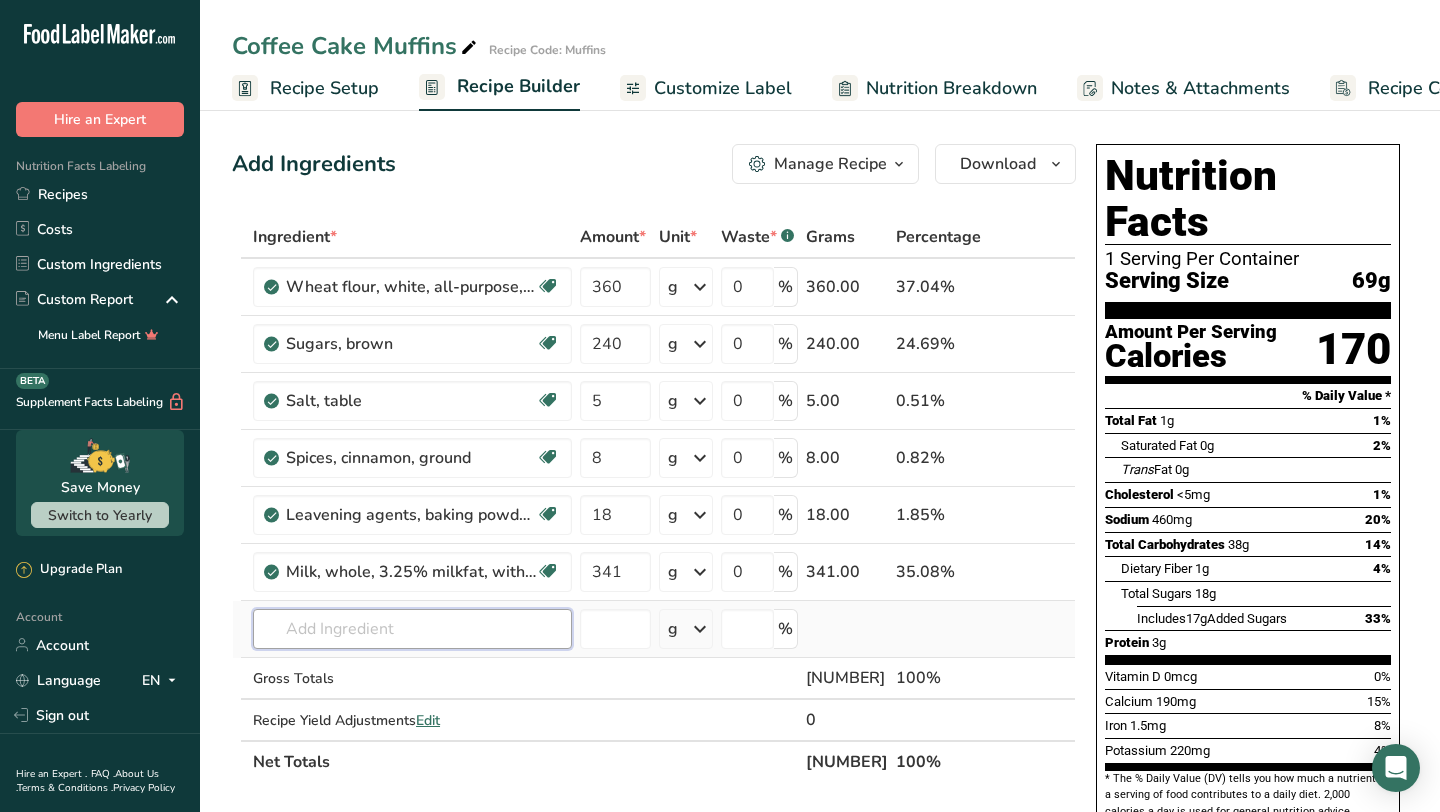 click at bounding box center [412, 629] 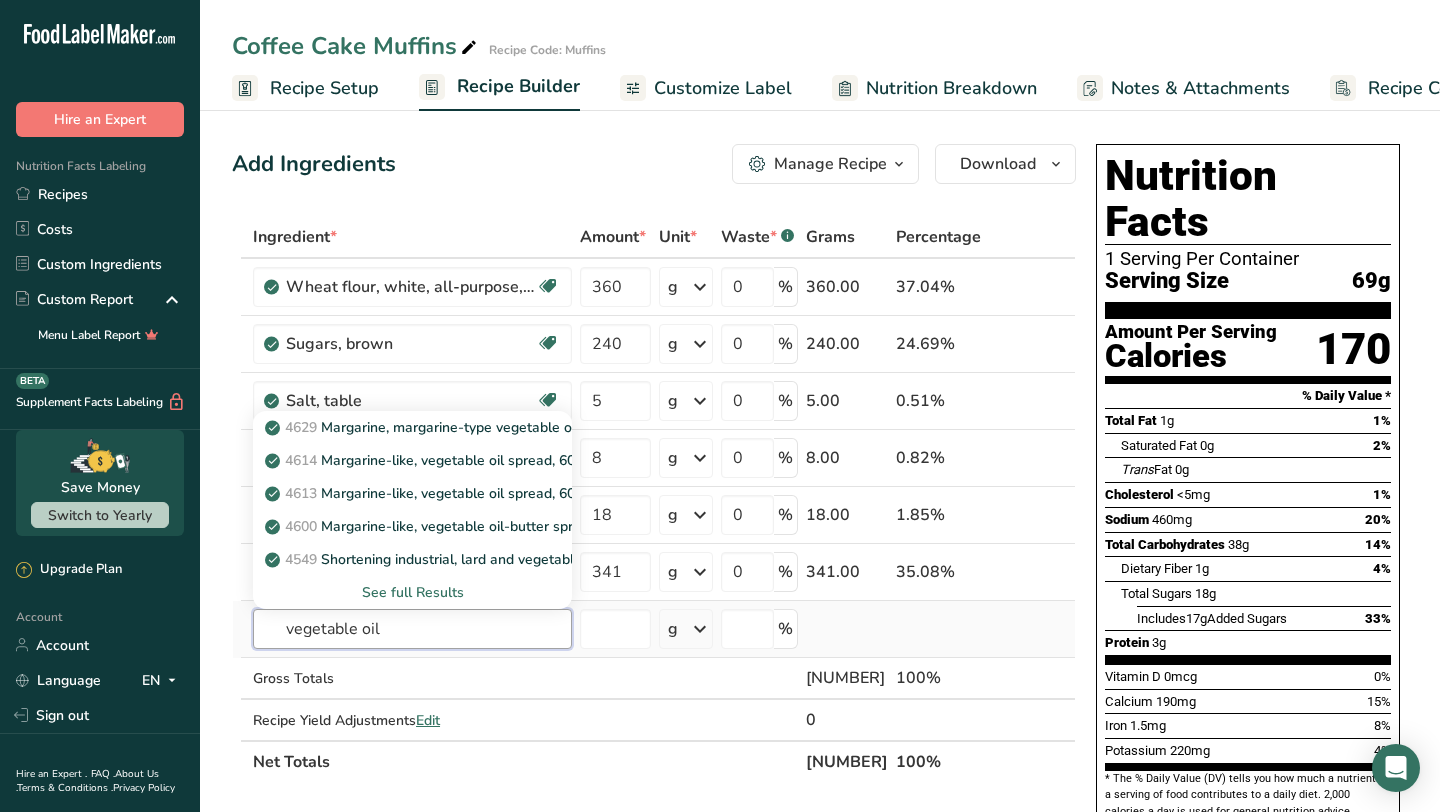 type on "vegetable oil" 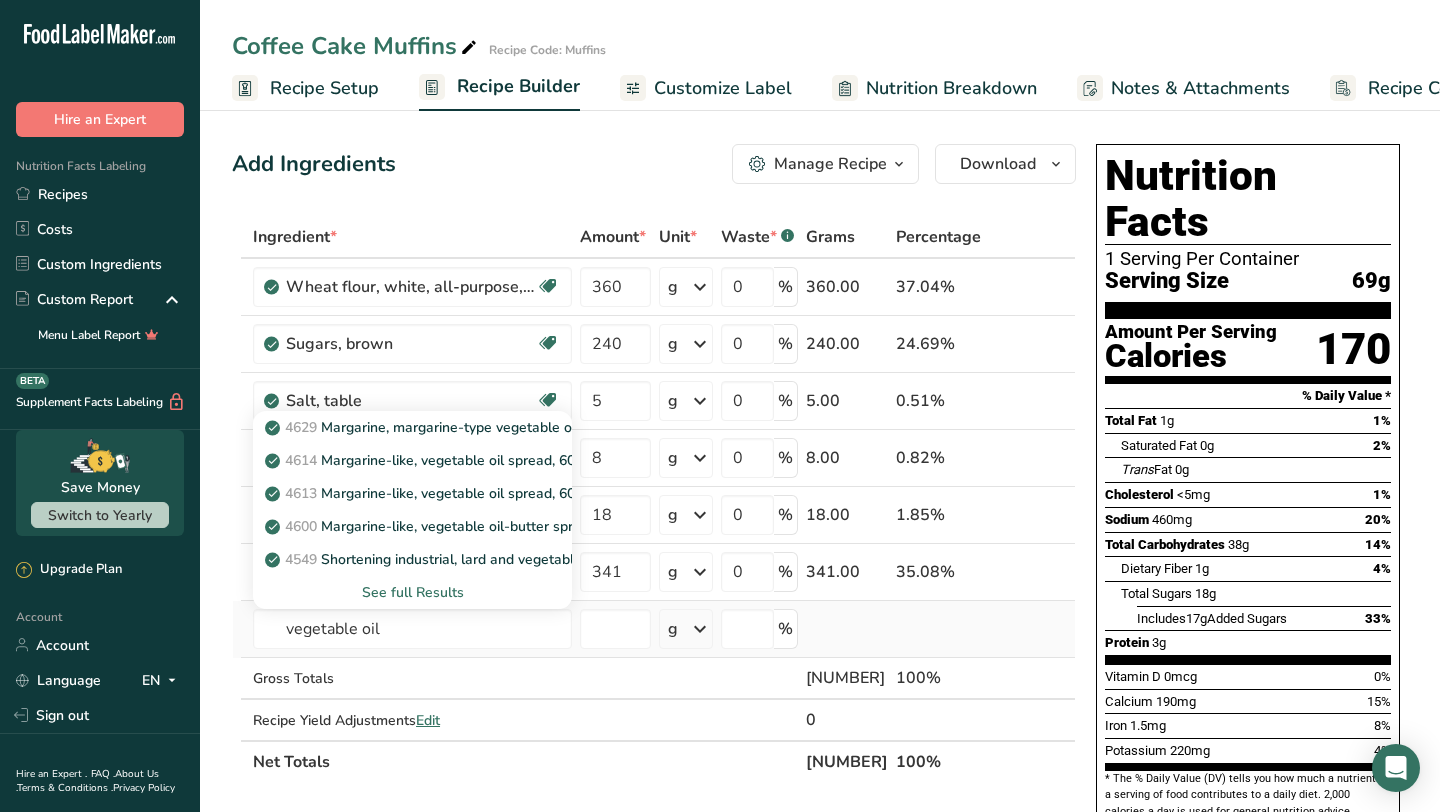 type 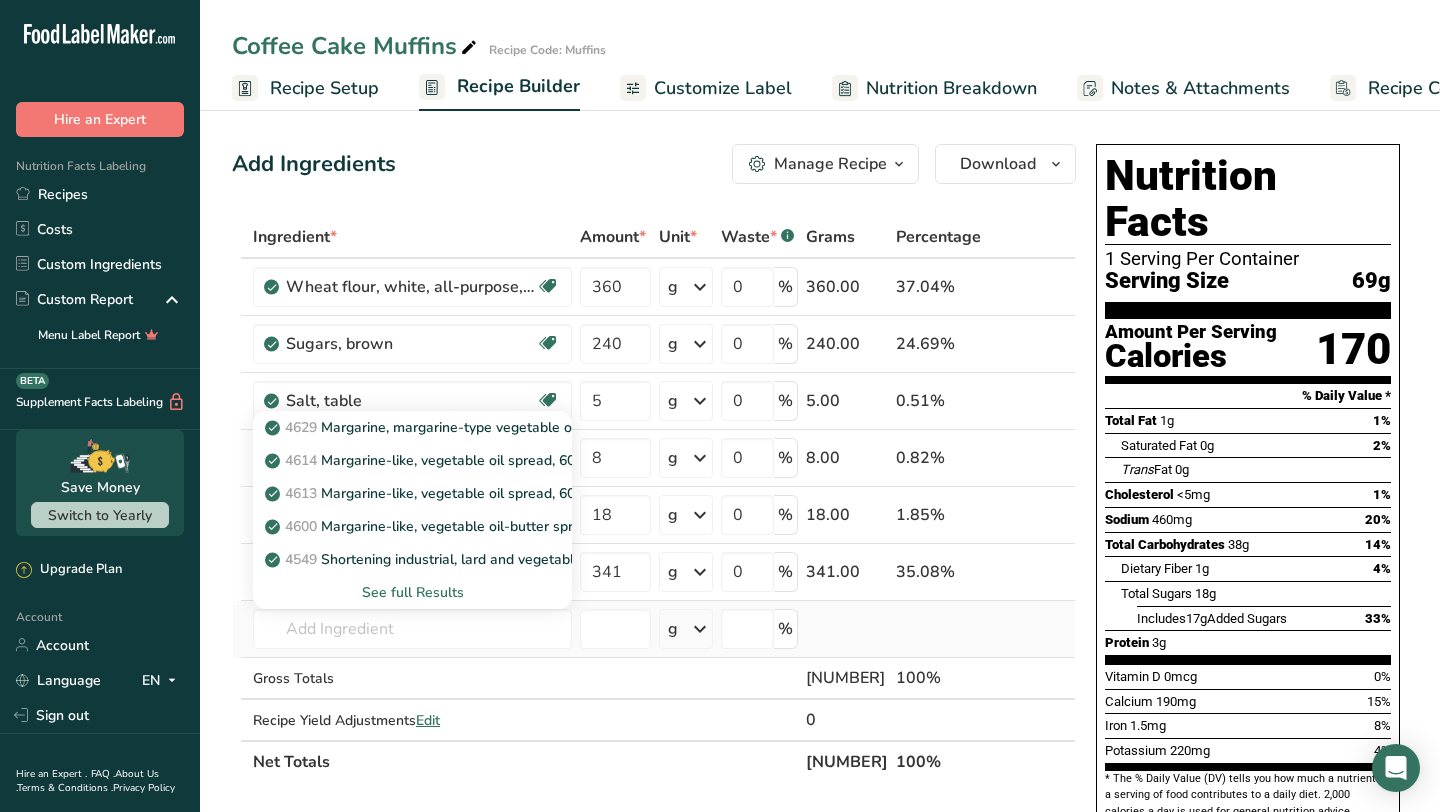 click on "See full Results" at bounding box center (412, 592) 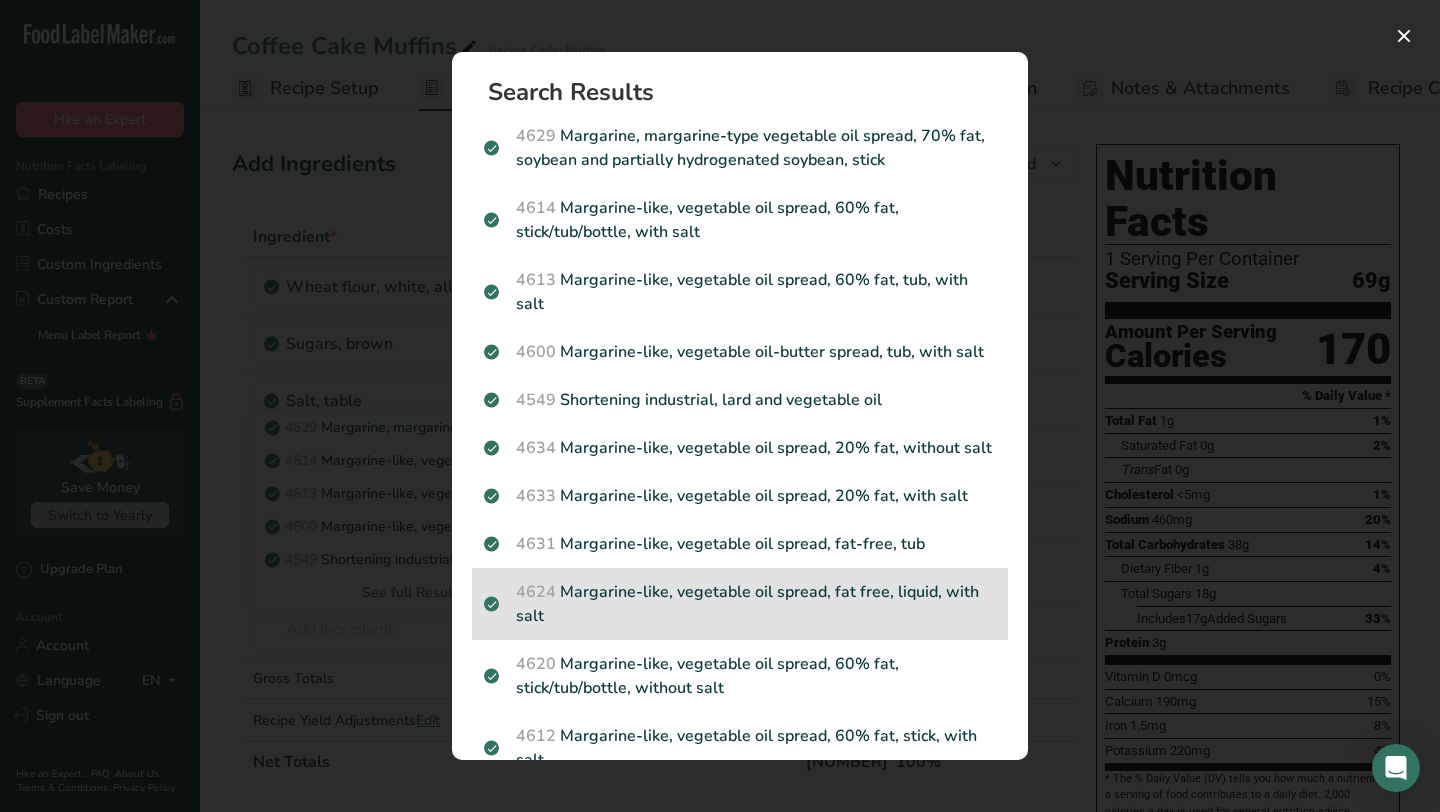 click on "[NUMBER]
Margarine-like, vegetable oil spread, fat free, liquid, with salt" at bounding box center (740, 604) 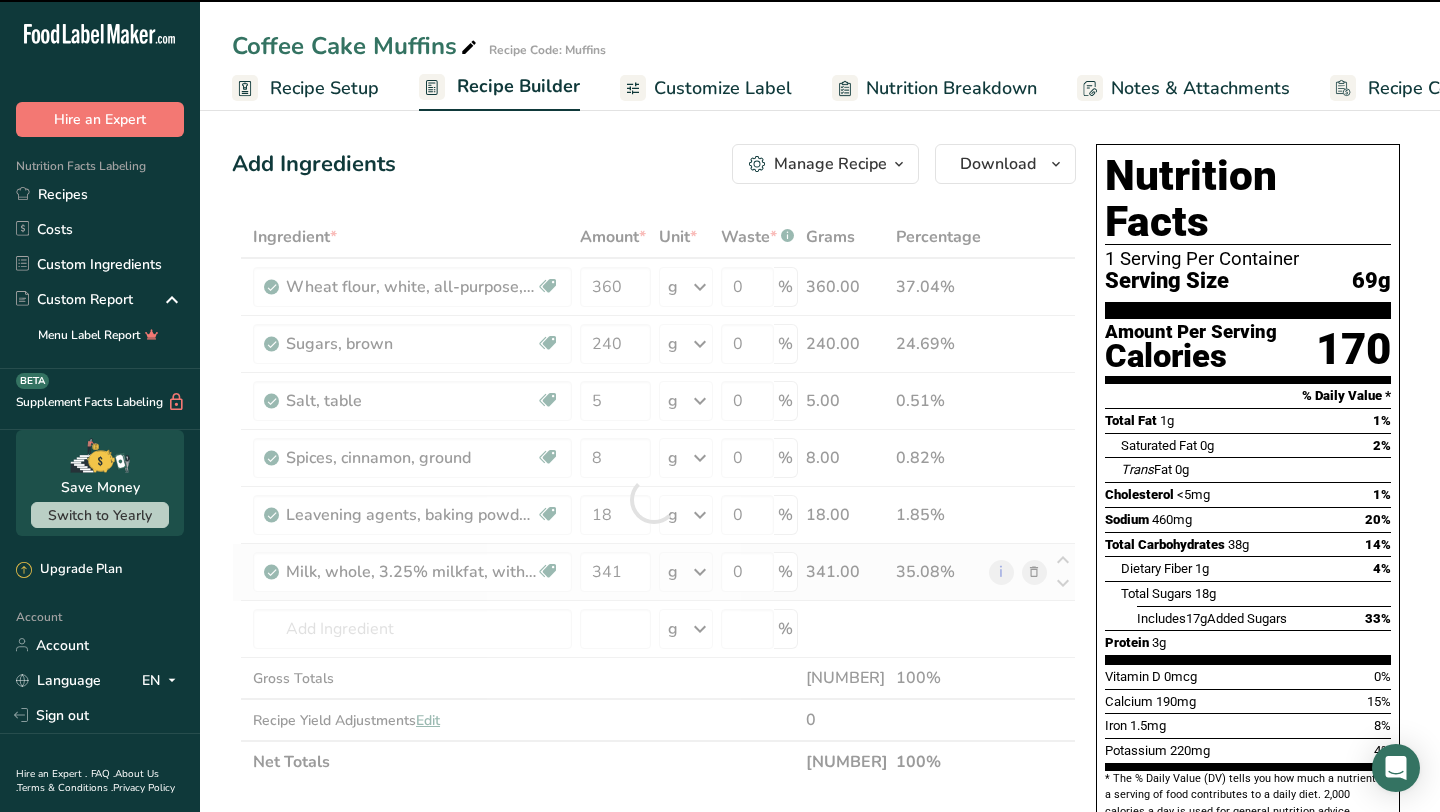 type on "0" 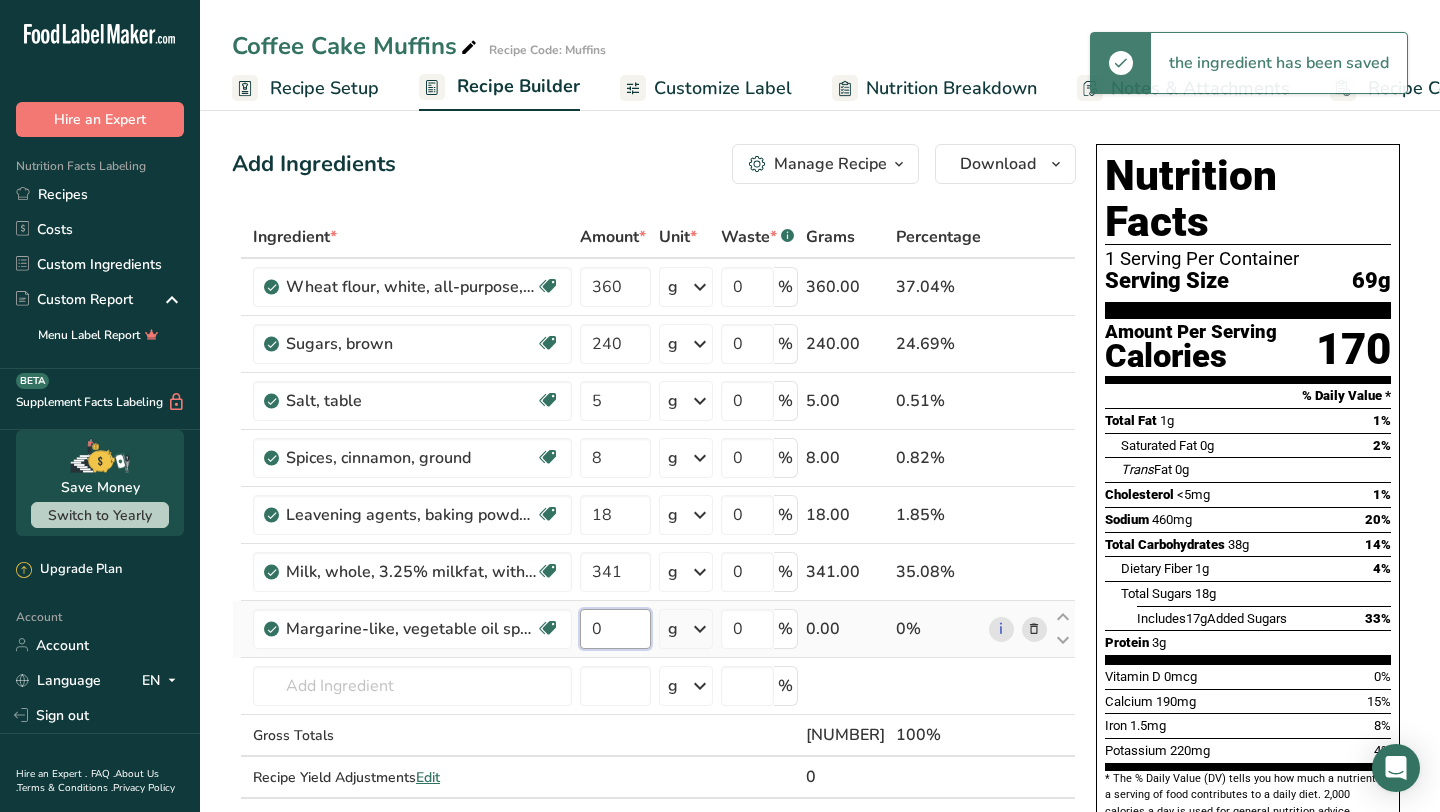 click on "0" at bounding box center (615, 629) 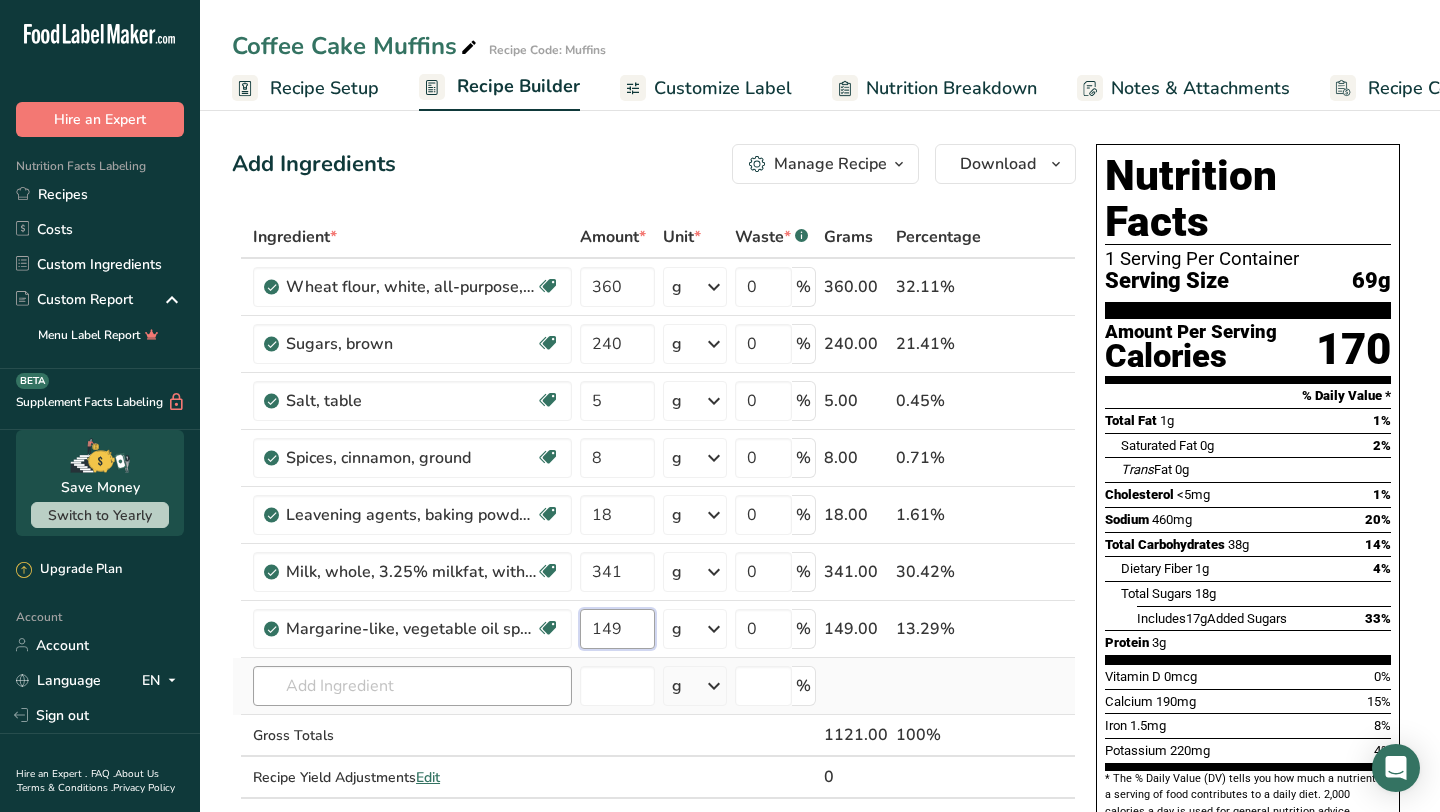 type on "149" 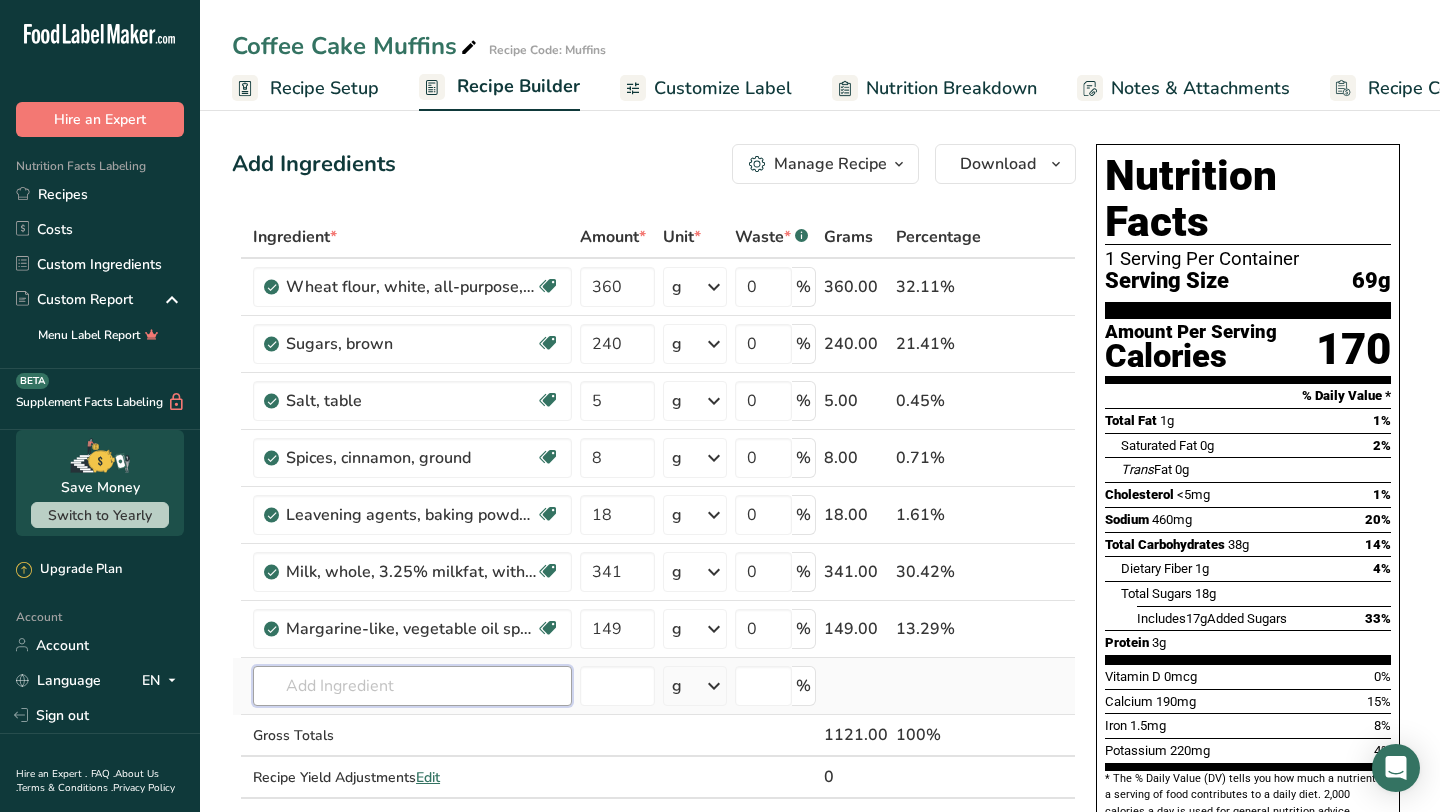 click on "Ingredient *
Amount *
Unit *
Waste *   .a-a{fill:#347362;}.b-a{fill:#fff;}          Grams
Percentage
Wheat flour, white, all-purpose, self-rising, enriched
Dairy free
Vegan
Vegetarian
Soy free
360
g
Portions
1 cup
Weight Units
g
kg
mg
See more
Volume Units
l
Volume units require a density conversion. If you know your ingredient's density enter it below. Otherwise, click on "RIA" our AI Regulatory bot - she will be able to help you
lb/ft3
g/cm3
Confirm
mL
lb/ft3
0" at bounding box center [654, 528] 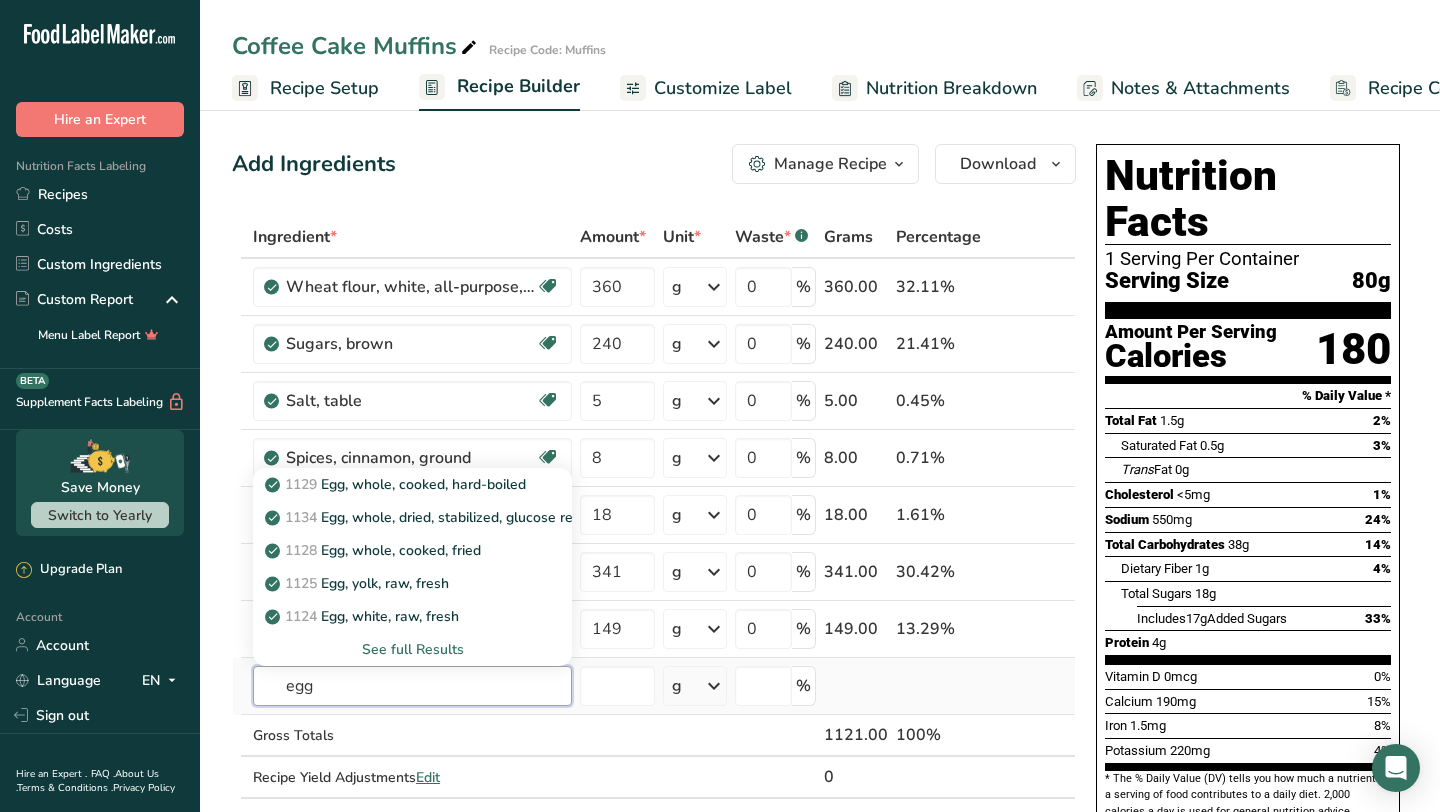 type on "egg" 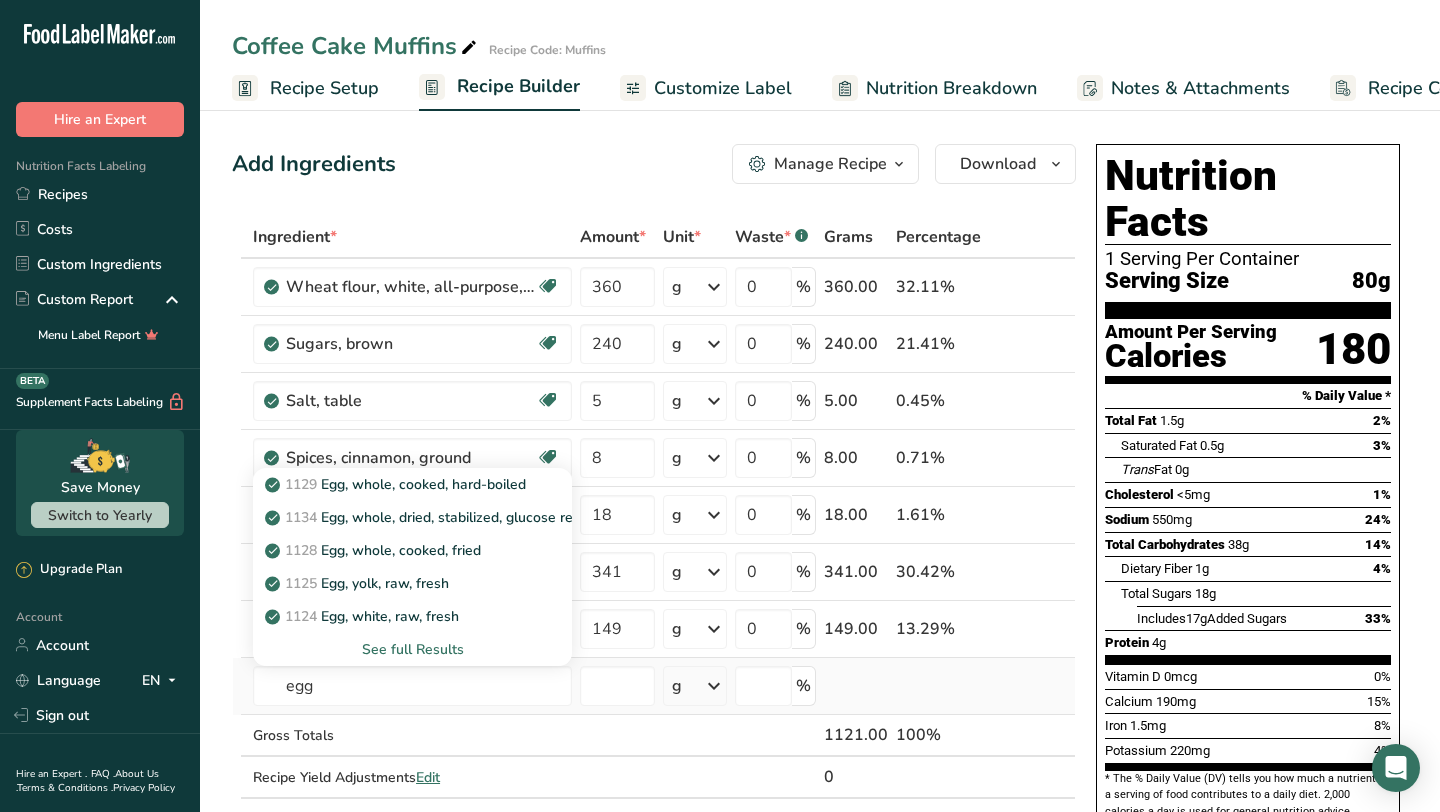 type 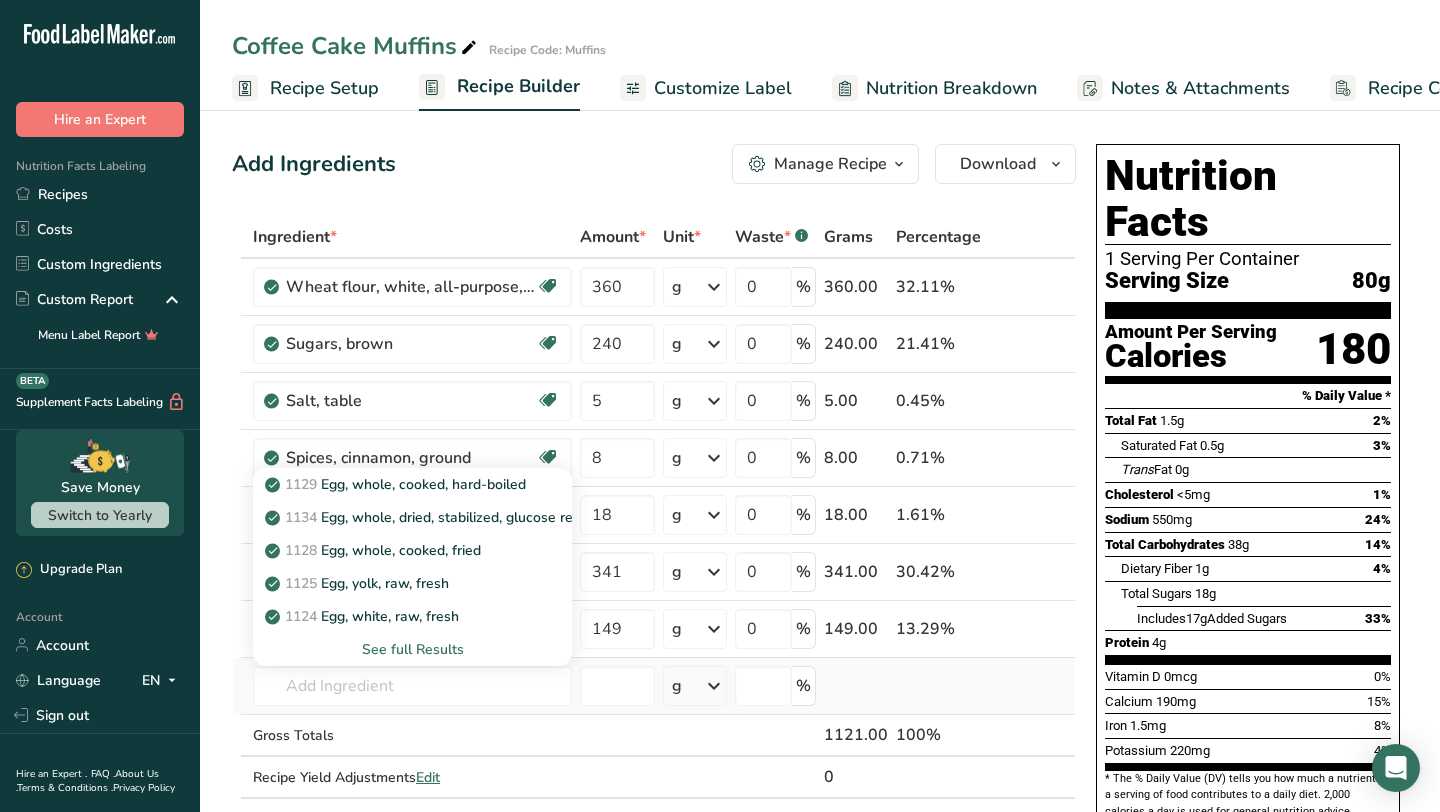 click on "See full Results" at bounding box center [412, 649] 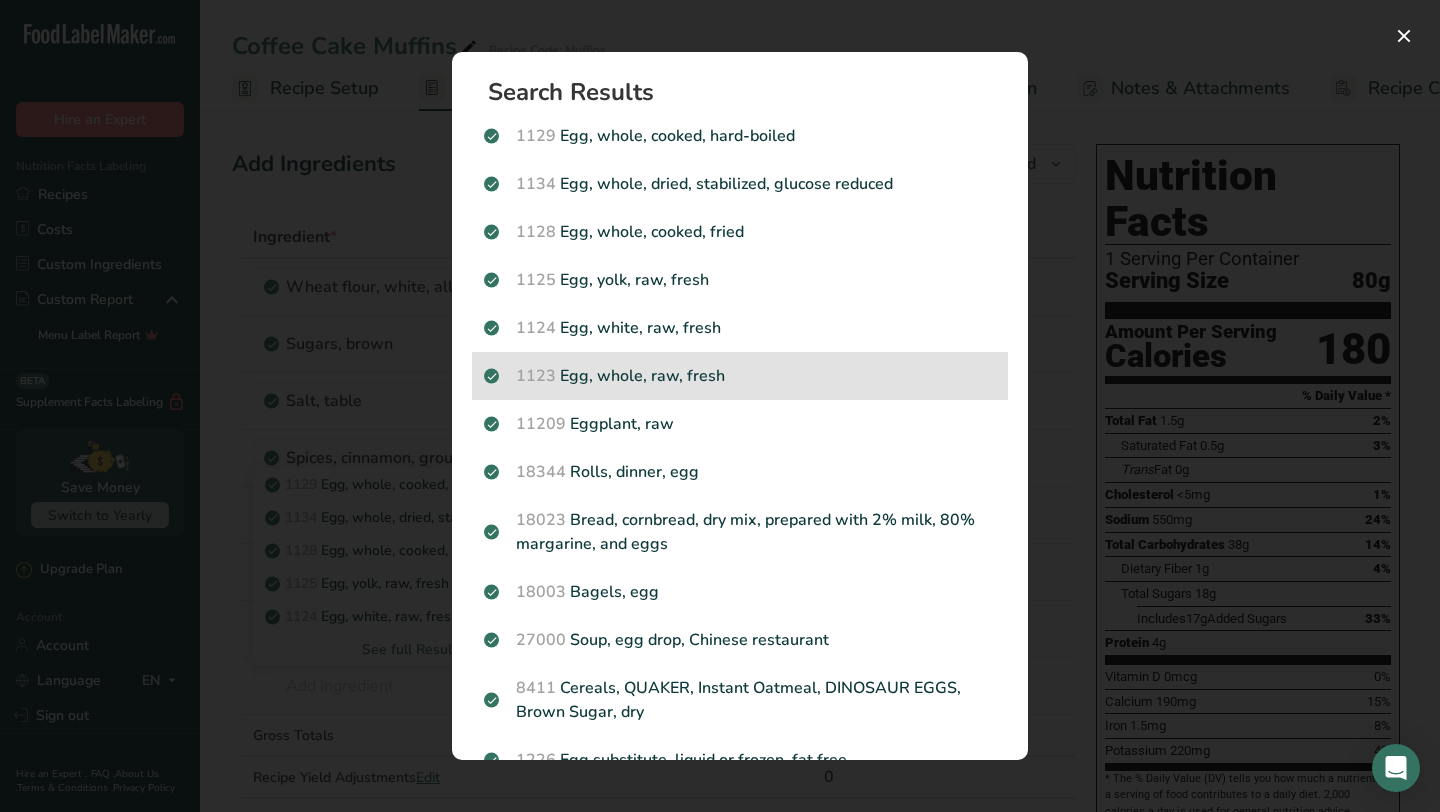 click on "1123
Egg, whole, raw, fresh" at bounding box center (740, 376) 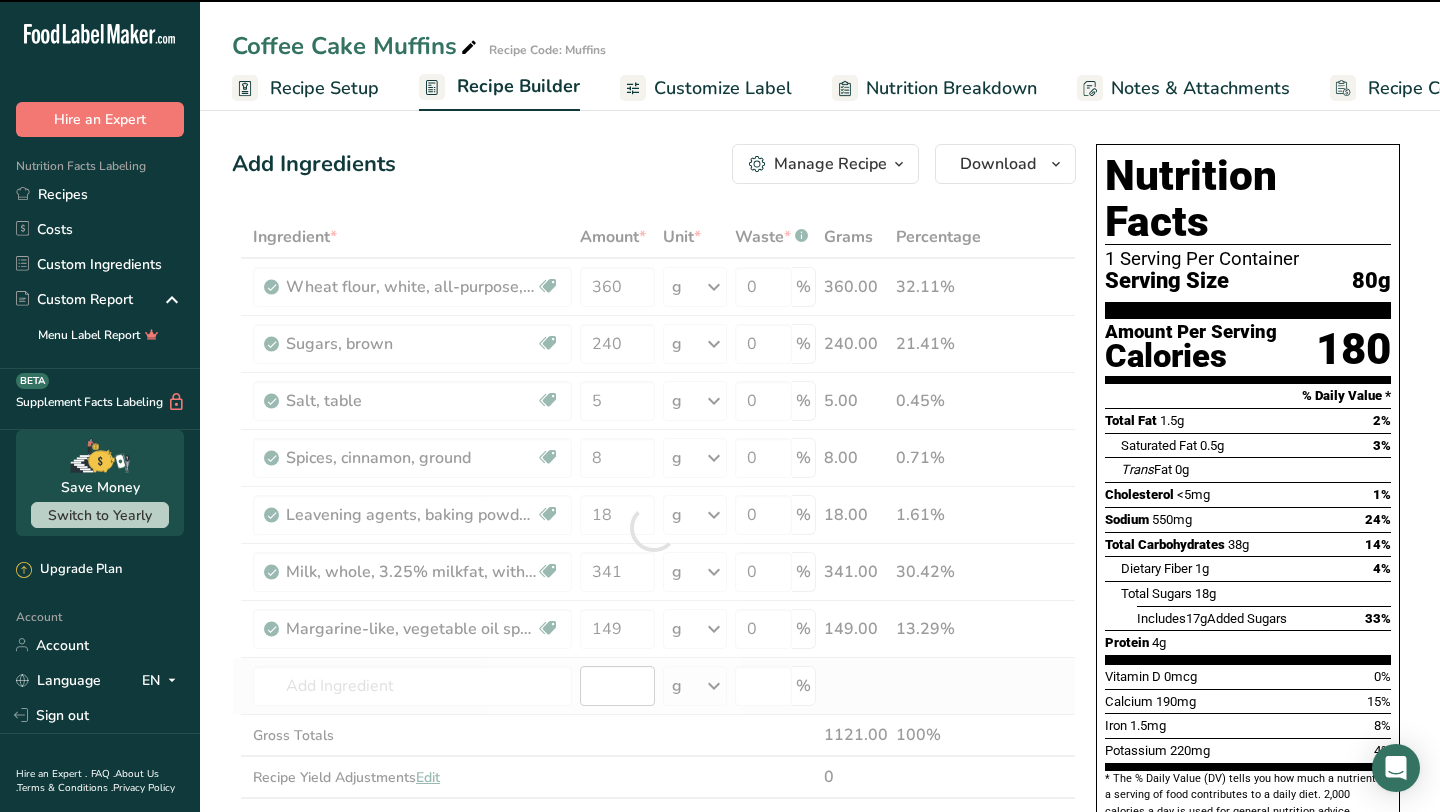 type on "0" 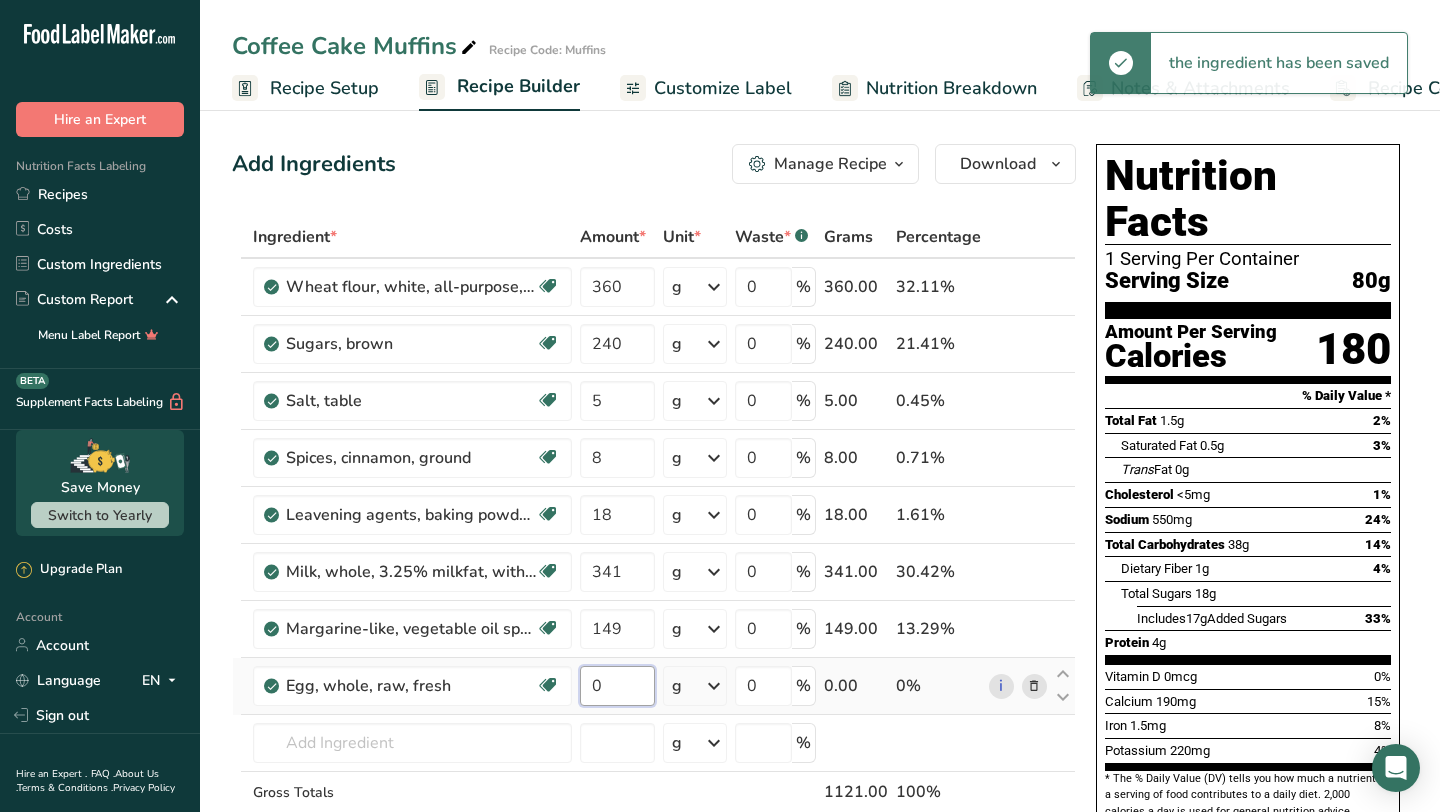 click on "0" at bounding box center (617, 686) 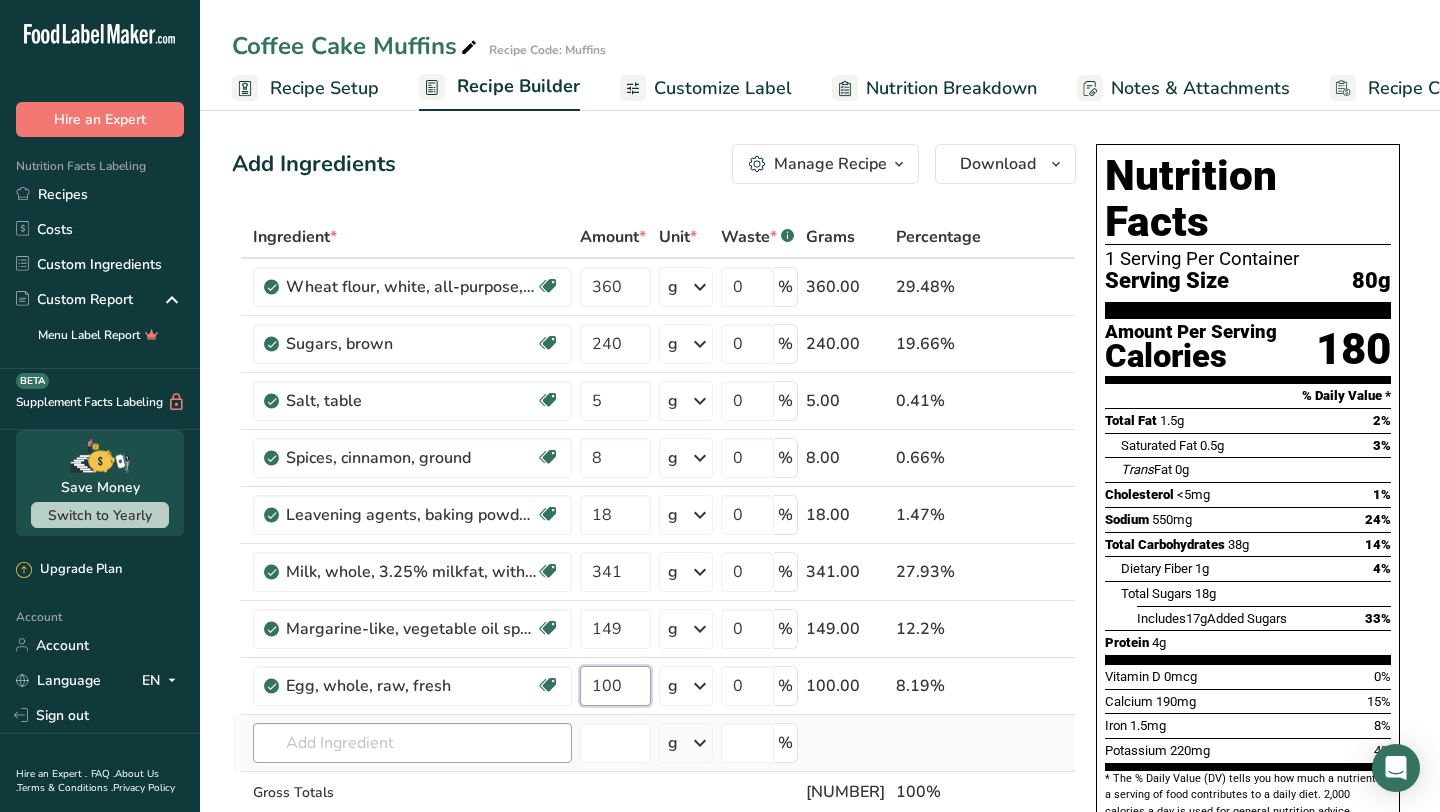 type on "100" 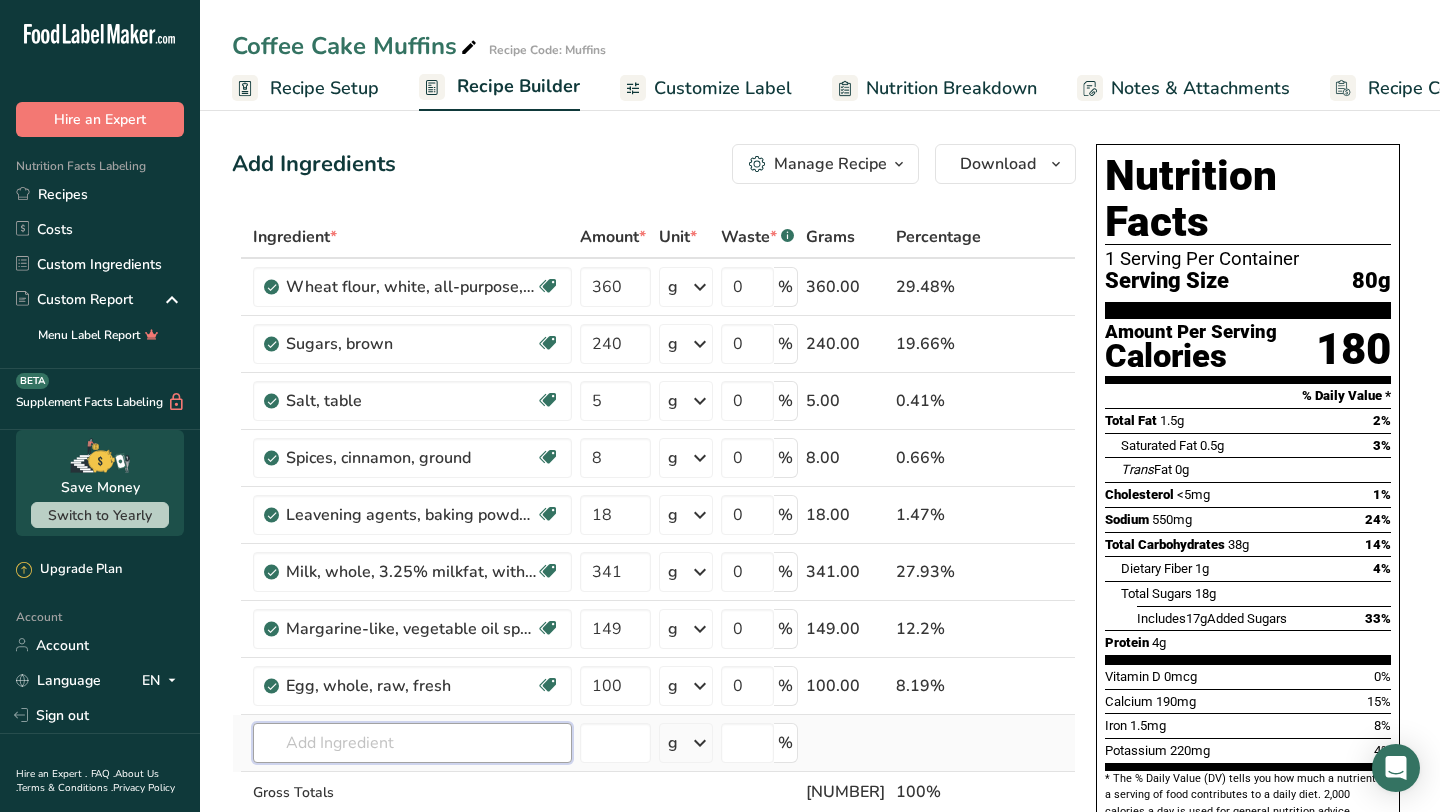 click on "Ingredient *
Amount *
Unit *
Waste *   .a-a{fill:#347362;}.b-a{fill:#fff;}          Grams
Percentage
Wheat flour, white, all-purpose, self-rising, enriched
Dairy free
Vegan
Vegetarian
Soy free
360
g
Portions
1 cup
Weight Units
g
kg
mg
See more
Volume Units
l
Volume units require a density conversion. If you know your ingredient's density enter it below. Otherwise, click on "RIA" our AI Regulatory bot - she will be able to help you
lb/ft3
g/cm3
Confirm
mL
lb/ft3
0" at bounding box center (654, 556) 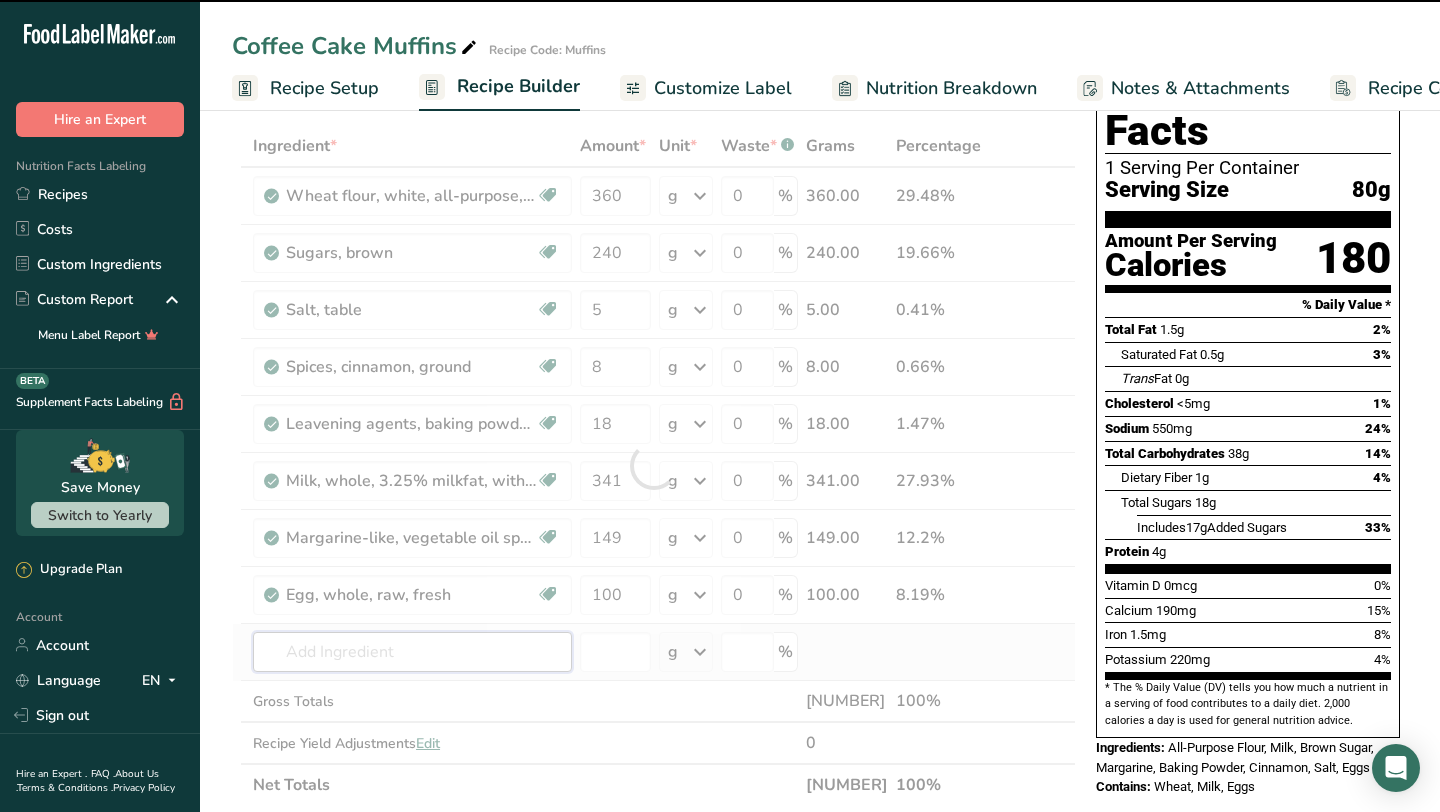 scroll, scrollTop: 95, scrollLeft: 0, axis: vertical 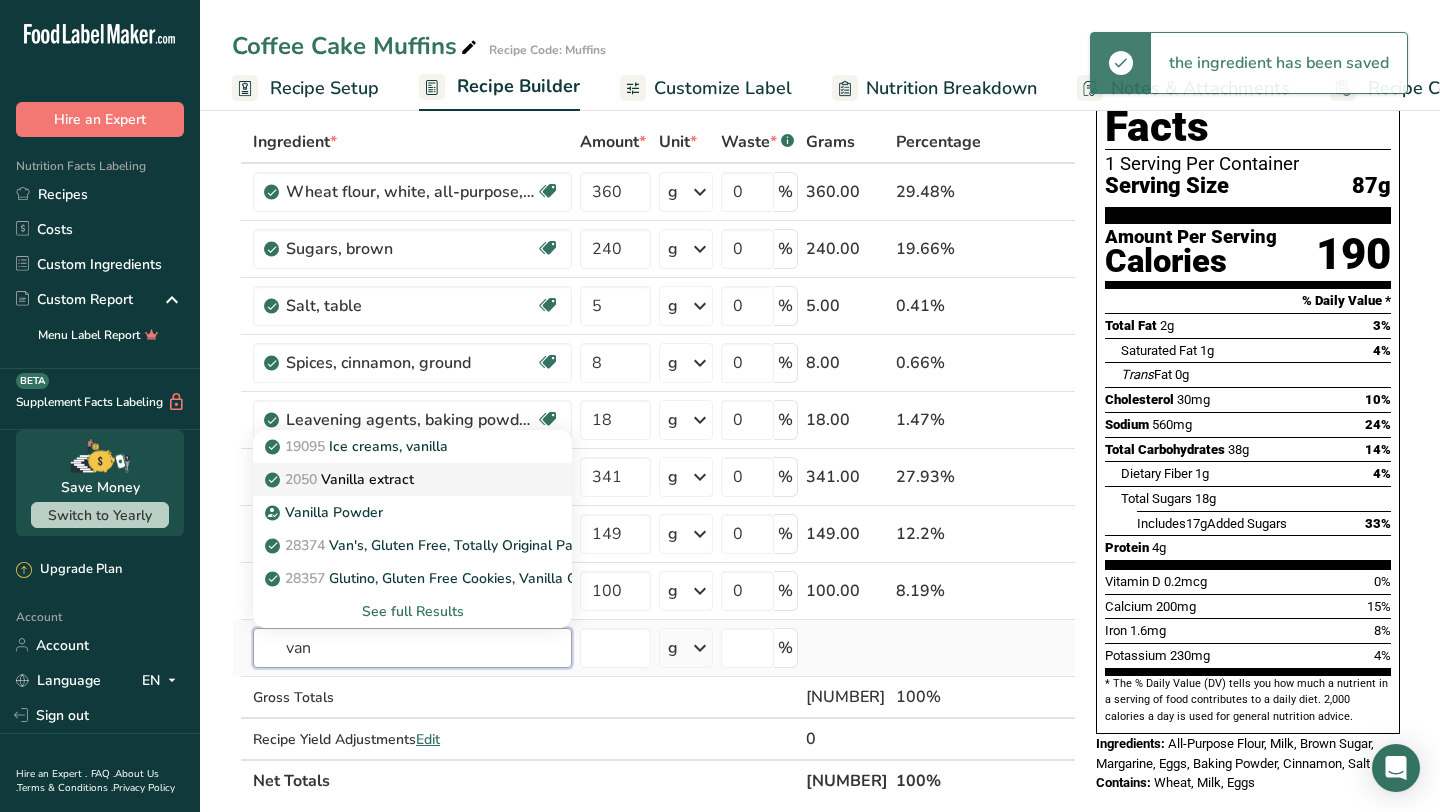 type on "van" 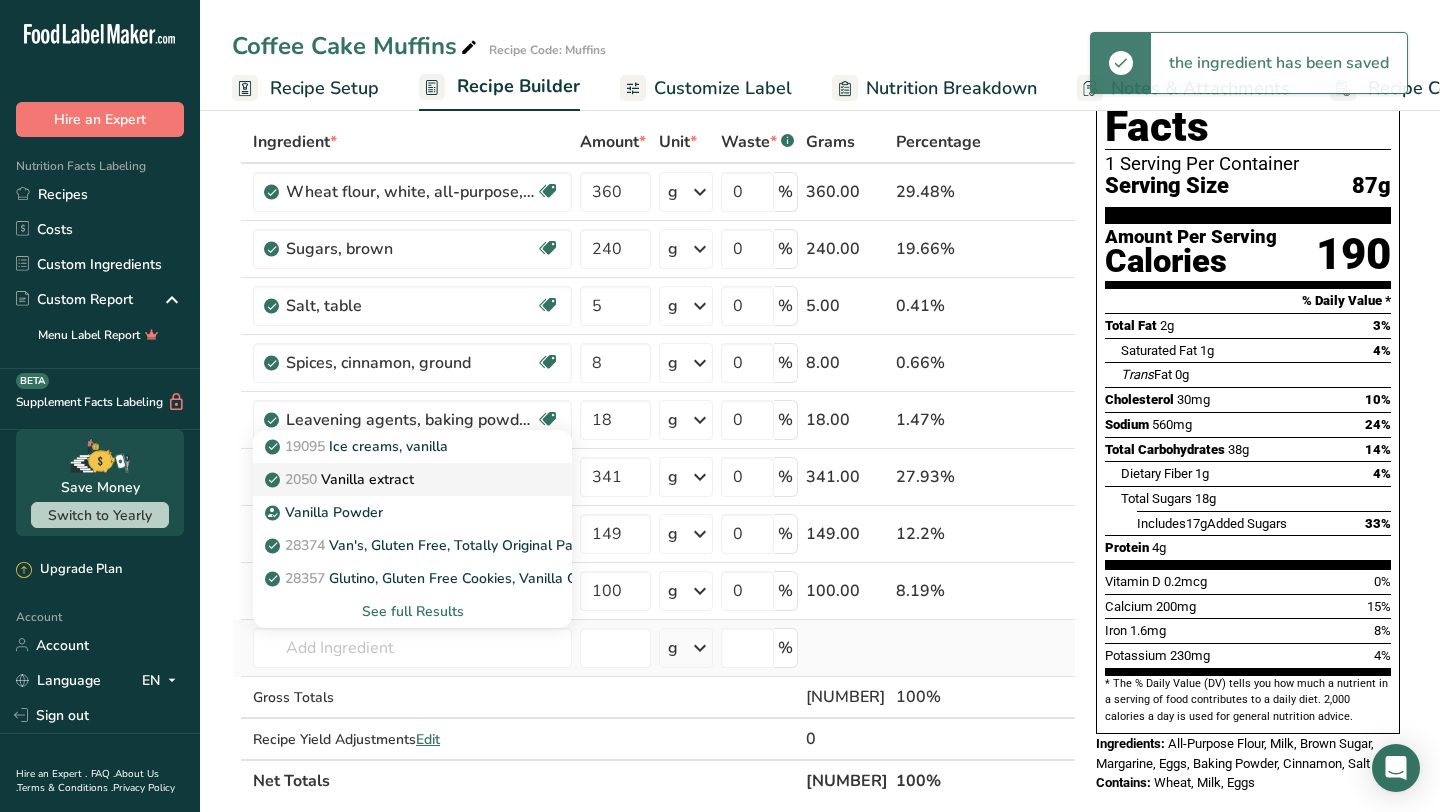 click on "2050
Vanilla extract" at bounding box center [396, 479] 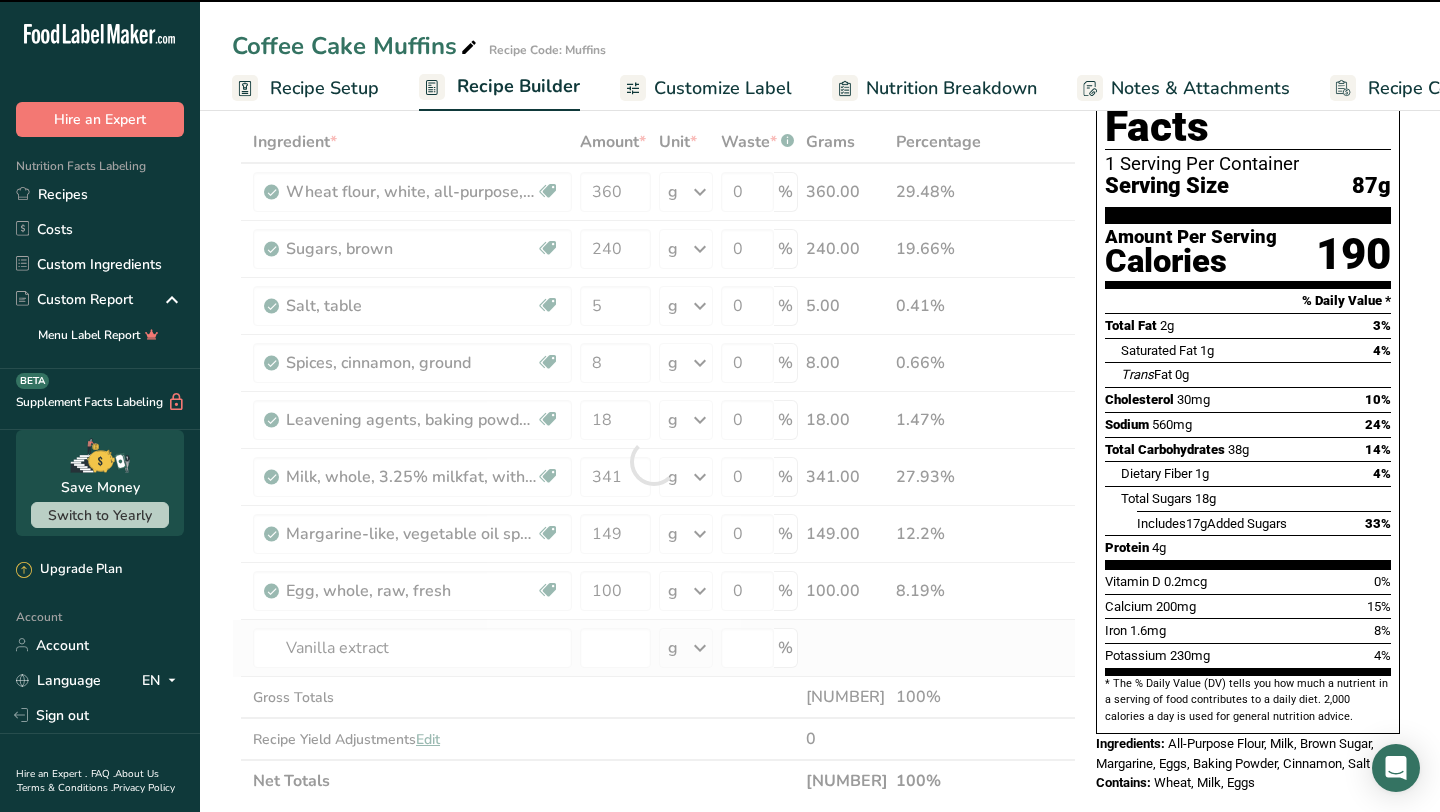 type on "0" 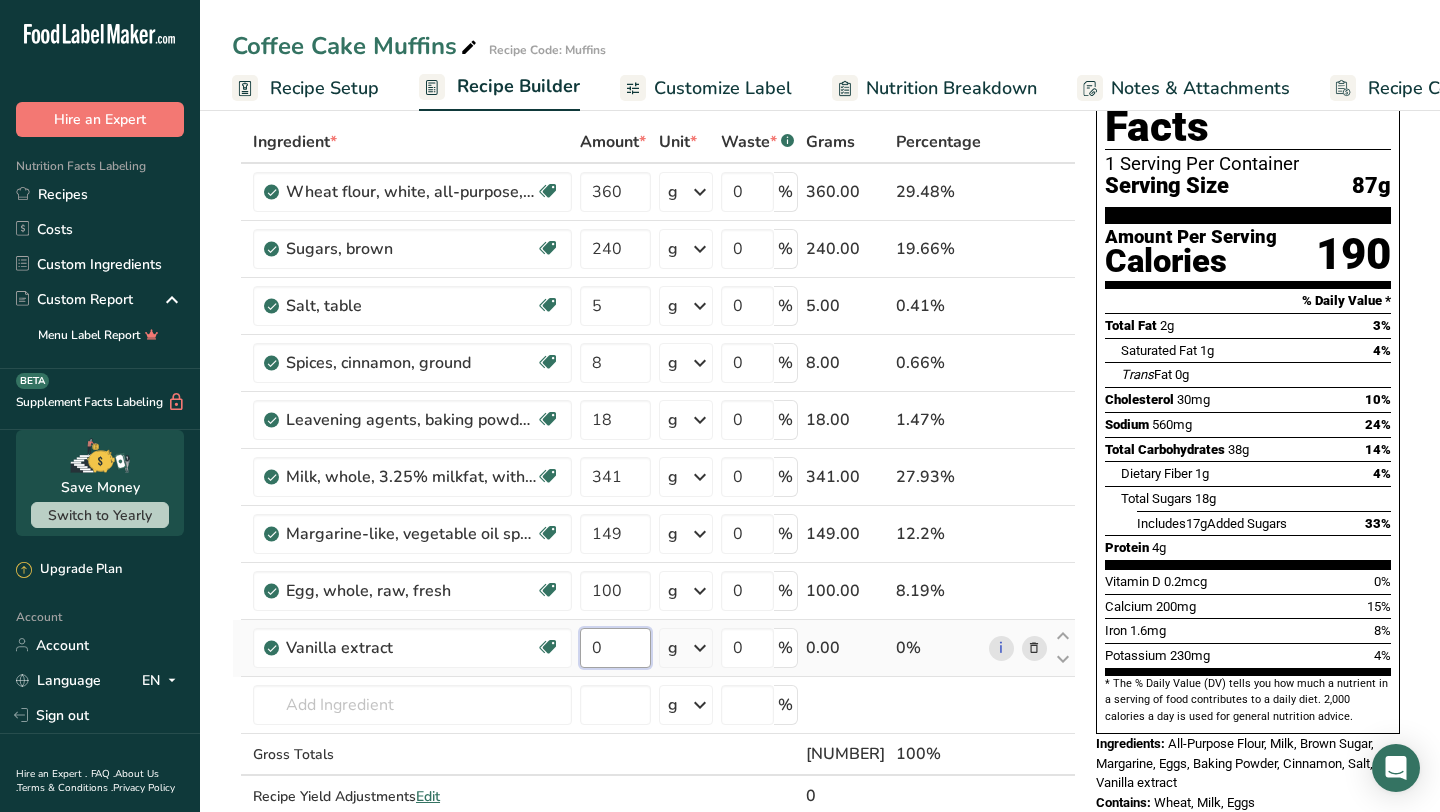 click on "0" at bounding box center [615, 648] 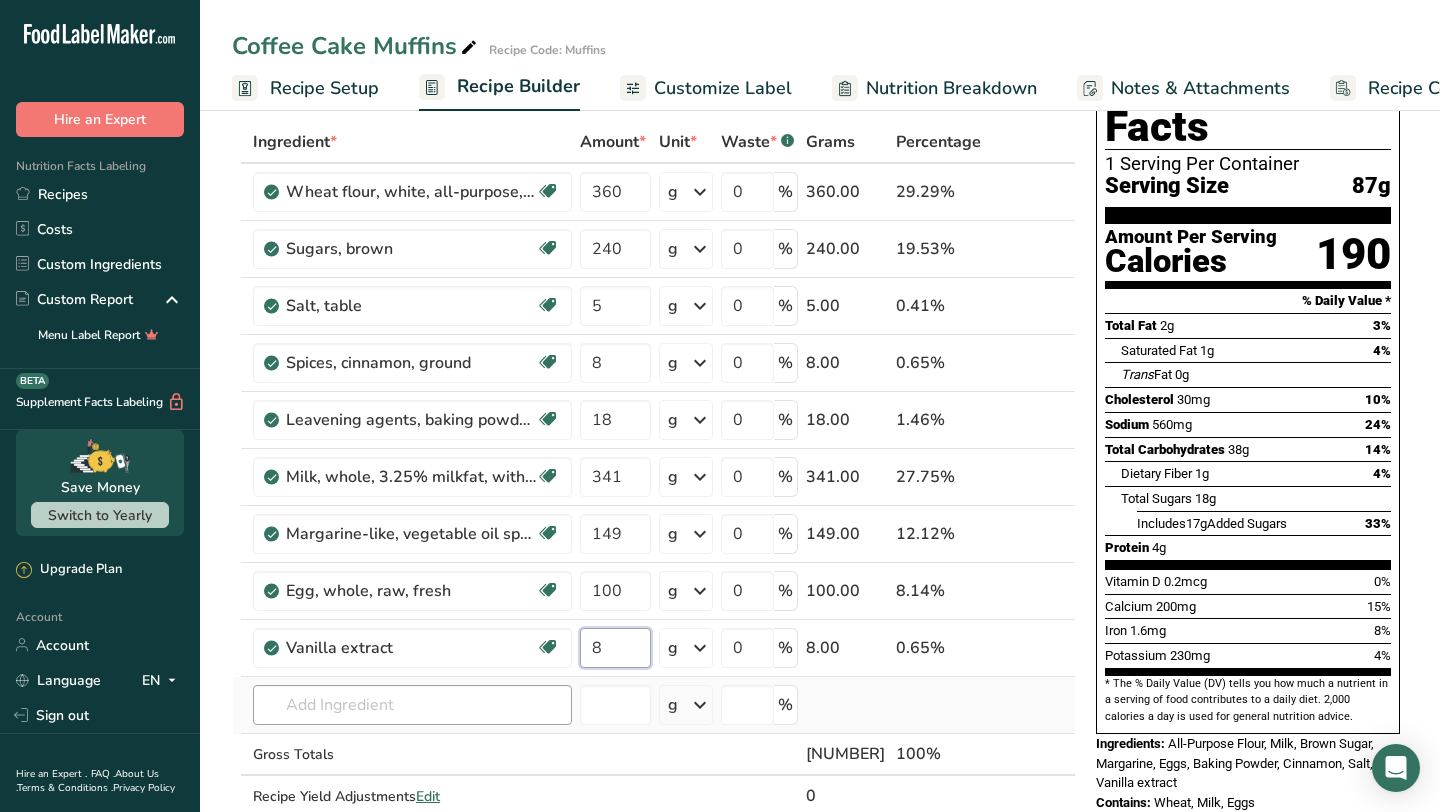 type on "8" 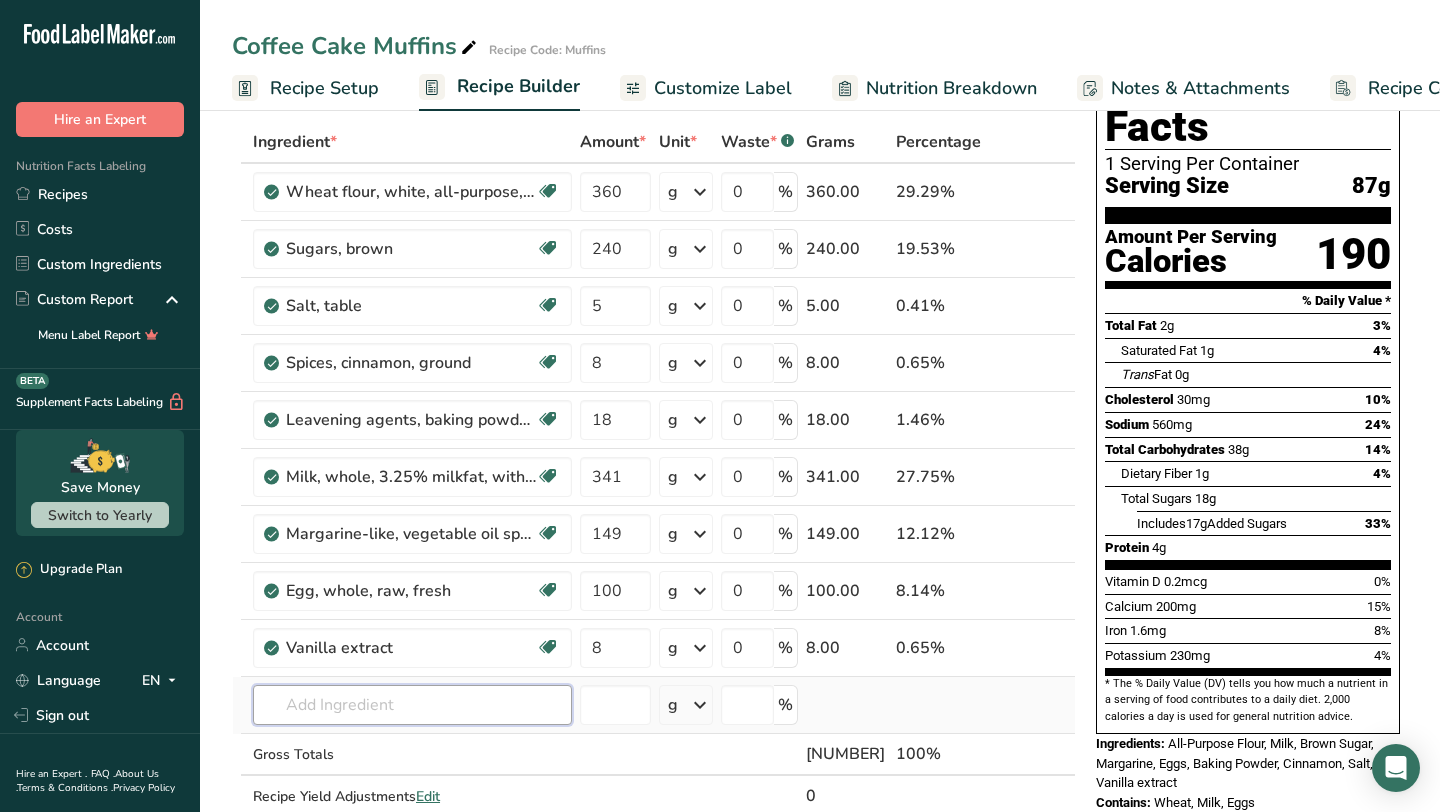 click on "Ingredient *
Amount *
Unit *
Waste *   .a-a{fill:#347362;}.b-a{fill:#fff;}          Grams
Percentage
Wheat flour, white, all-purpose, self-rising, enriched
Dairy free
Vegan
Vegetarian
Soy free
360
g
Portions
1 cup
Weight Units
g
kg
mg
See more
Volume Units
l
Volume units require a density conversion. If you know your ingredient's density enter it below. Otherwise, click on "RIA" our AI Regulatory bot - she will be able to help you
lb/ft3
g/cm3
Confirm
mL
lb/ft3
0" at bounding box center (654, 490) 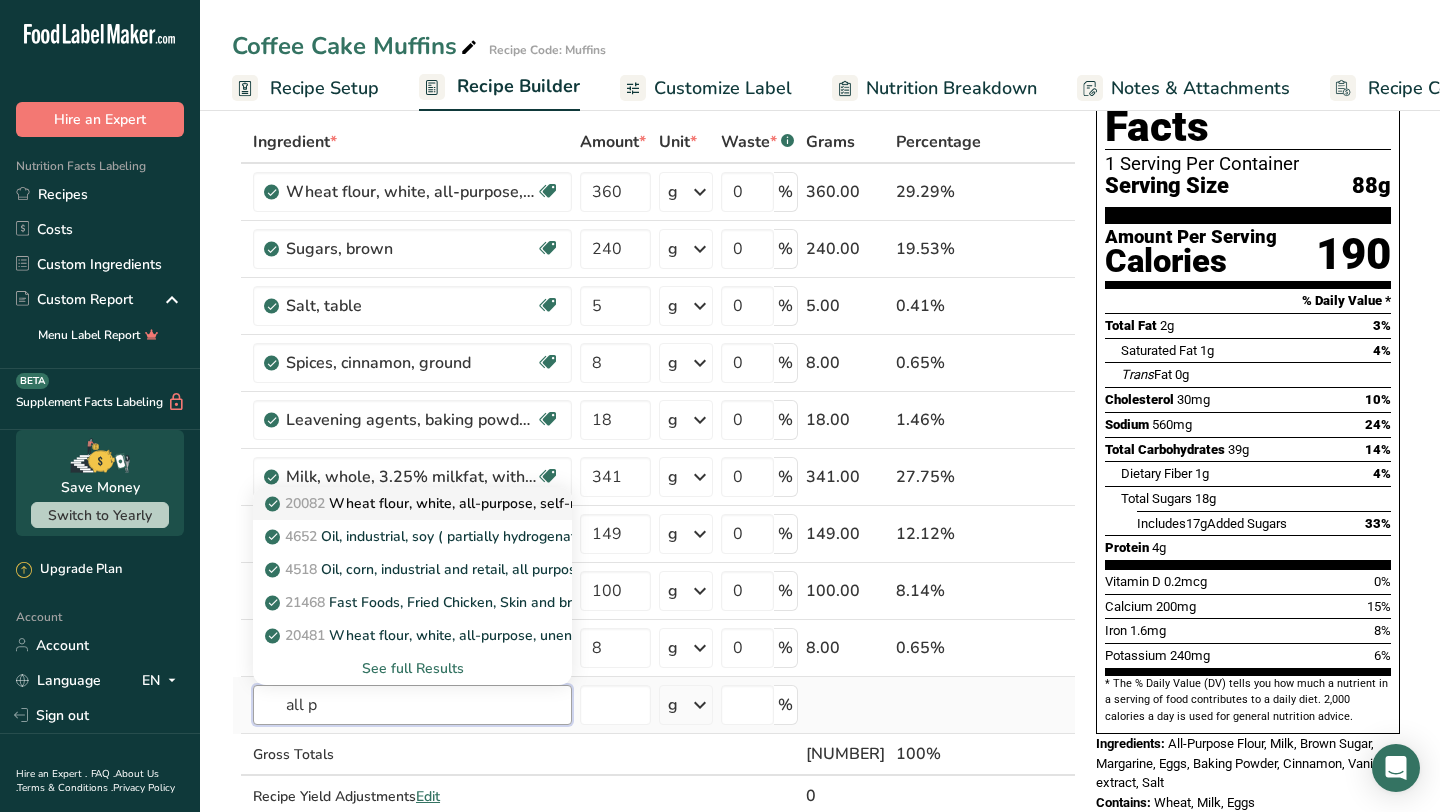 type on "all p" 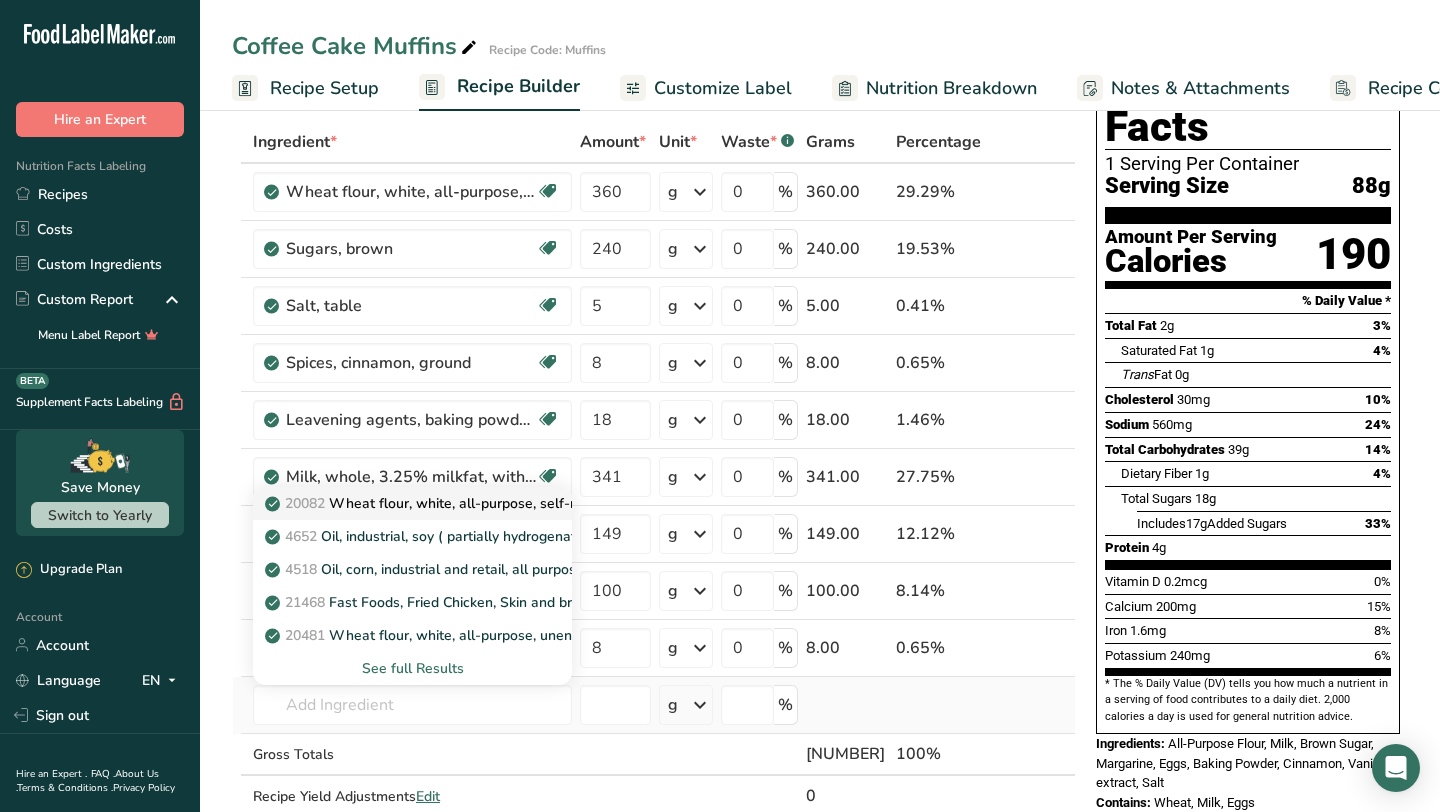click on "20082
Wheat flour, white, all-purpose, self-rising, enriched" at bounding box center [467, 503] 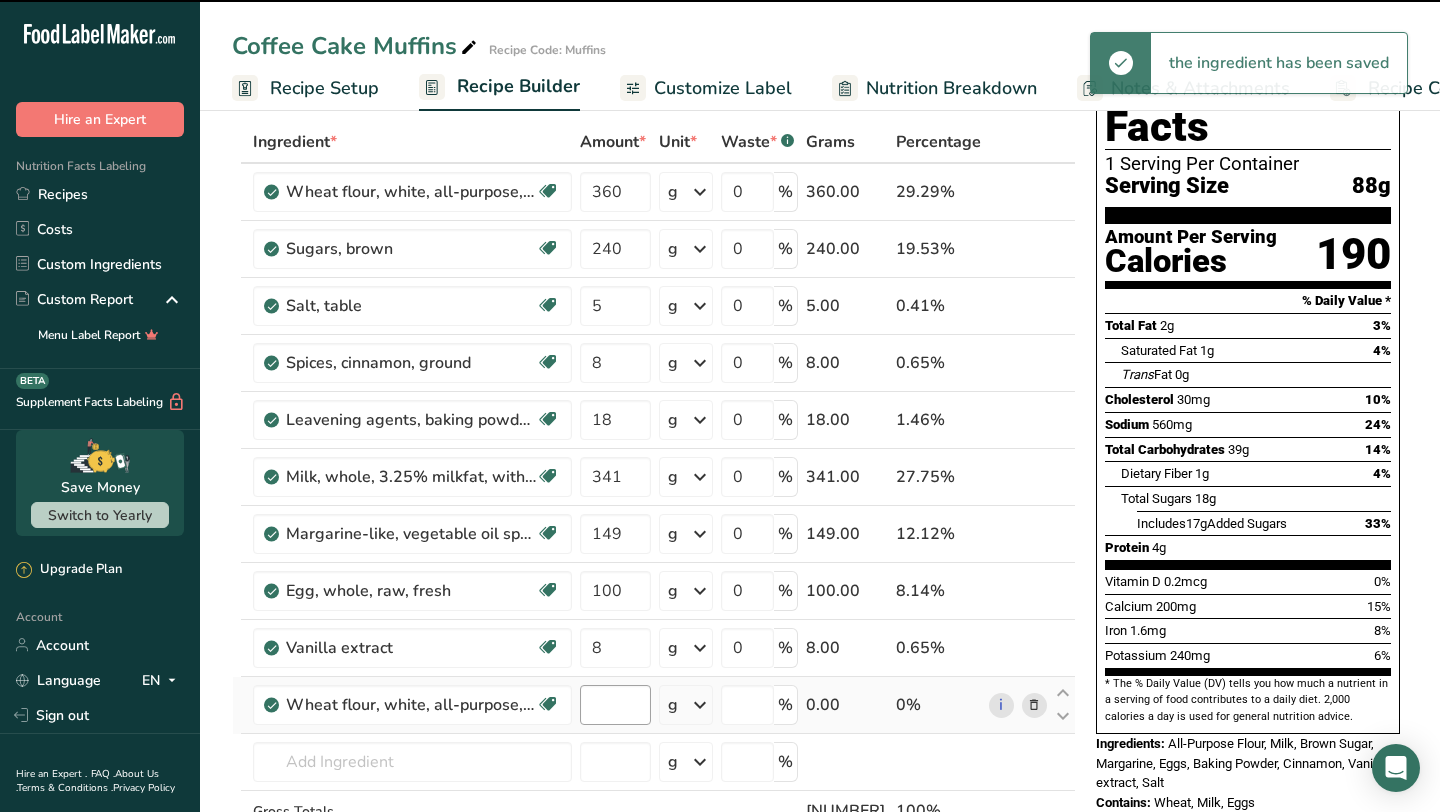 type on "0" 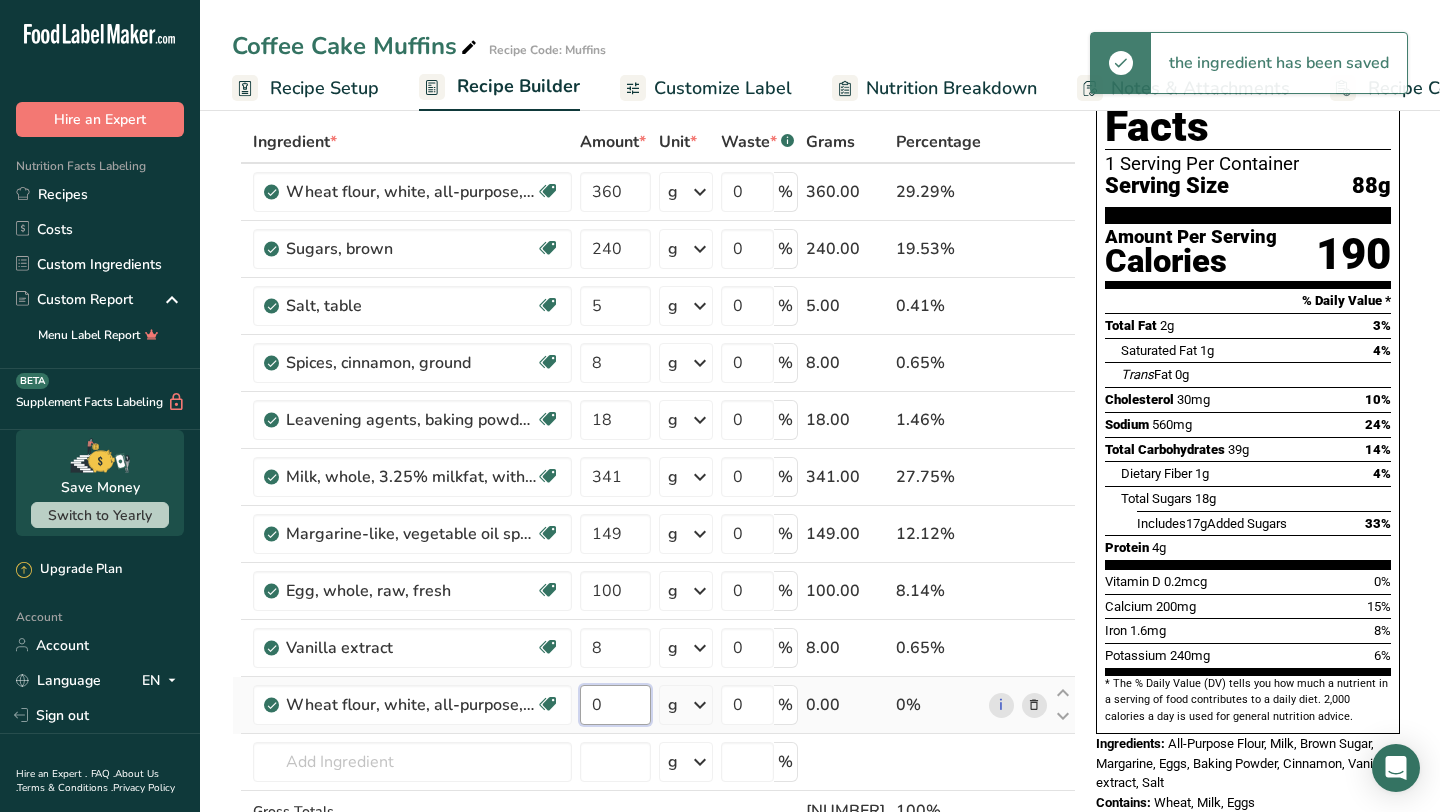 click on "0" at bounding box center (615, 705) 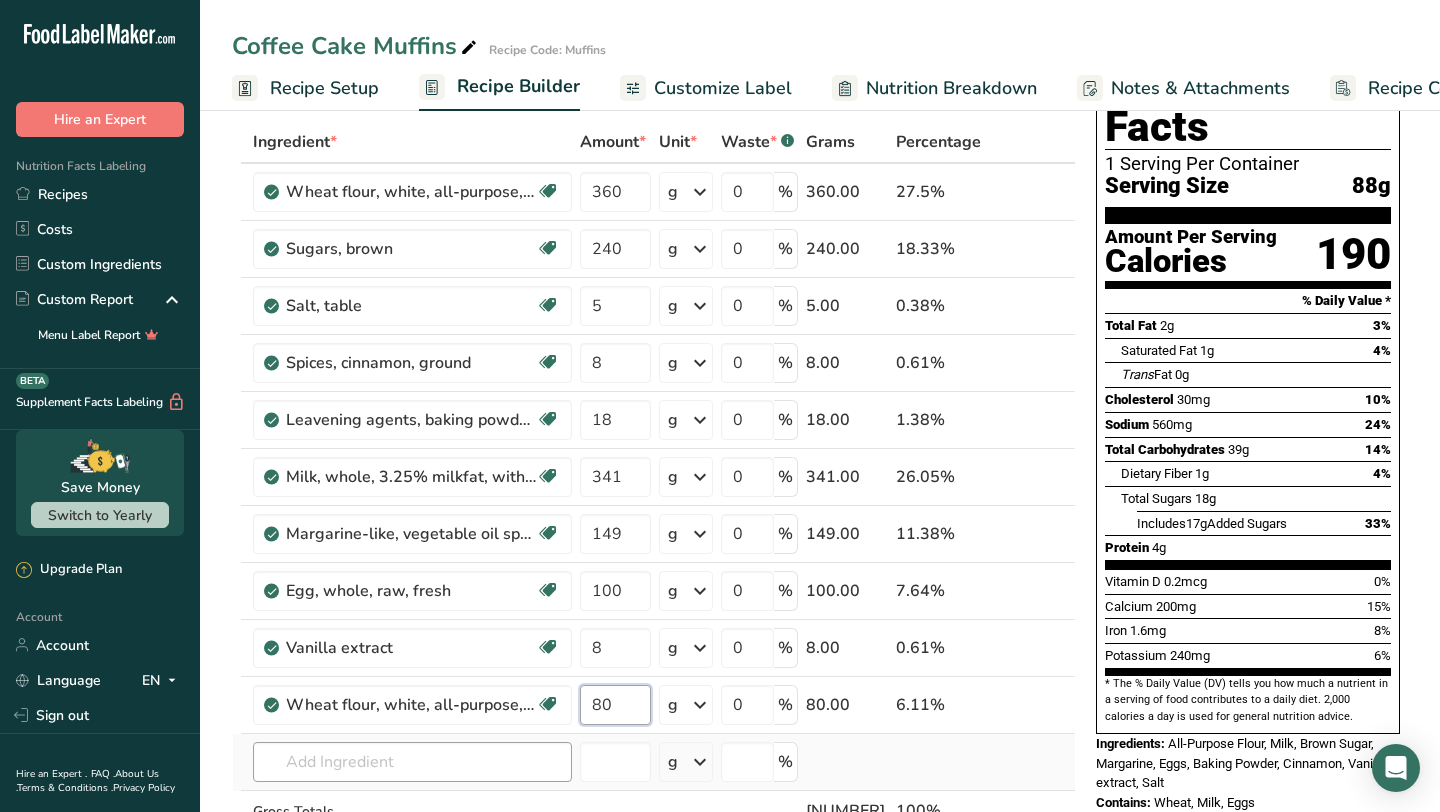 type on "80" 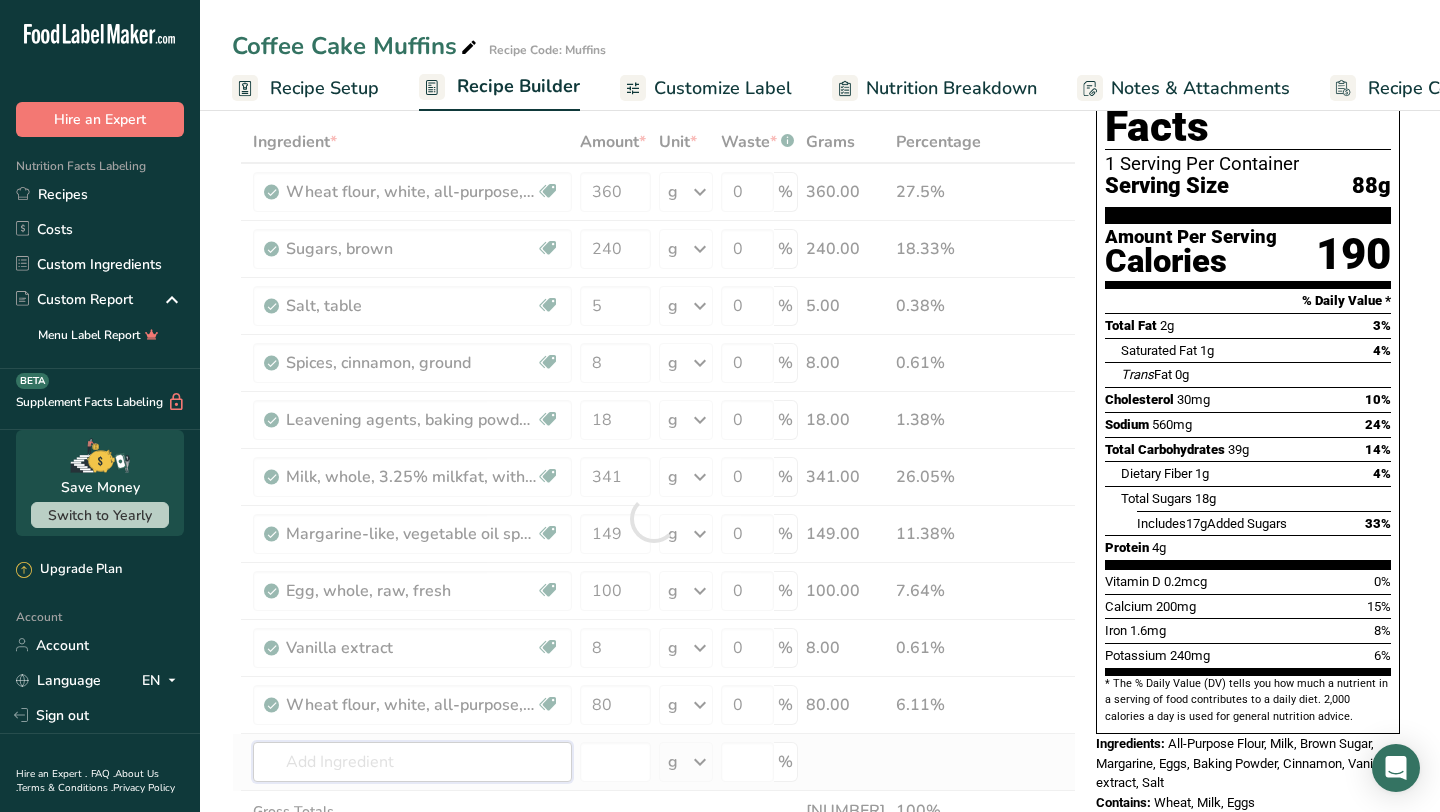 click on "Ingredient *
Amount *
Unit *
Waste *   .a-a{fill:#347362;}.b-a{fill:#fff;}          Grams
Percentage
Wheat flour, white, all-purpose, self-rising, enriched
Dairy free
Vegan
Vegetarian
Soy free
360
g
Portions
1 cup
Weight Units
g
kg
mg
See more
Volume Units
l
Volume units require a density conversion. If you know your ingredient's density enter it below. Otherwise, click on "RIA" our AI Regulatory bot - she will be able to help you
lb/ft3
g/cm3
Confirm
mL
lb/ft3
0" at bounding box center (654, 518) 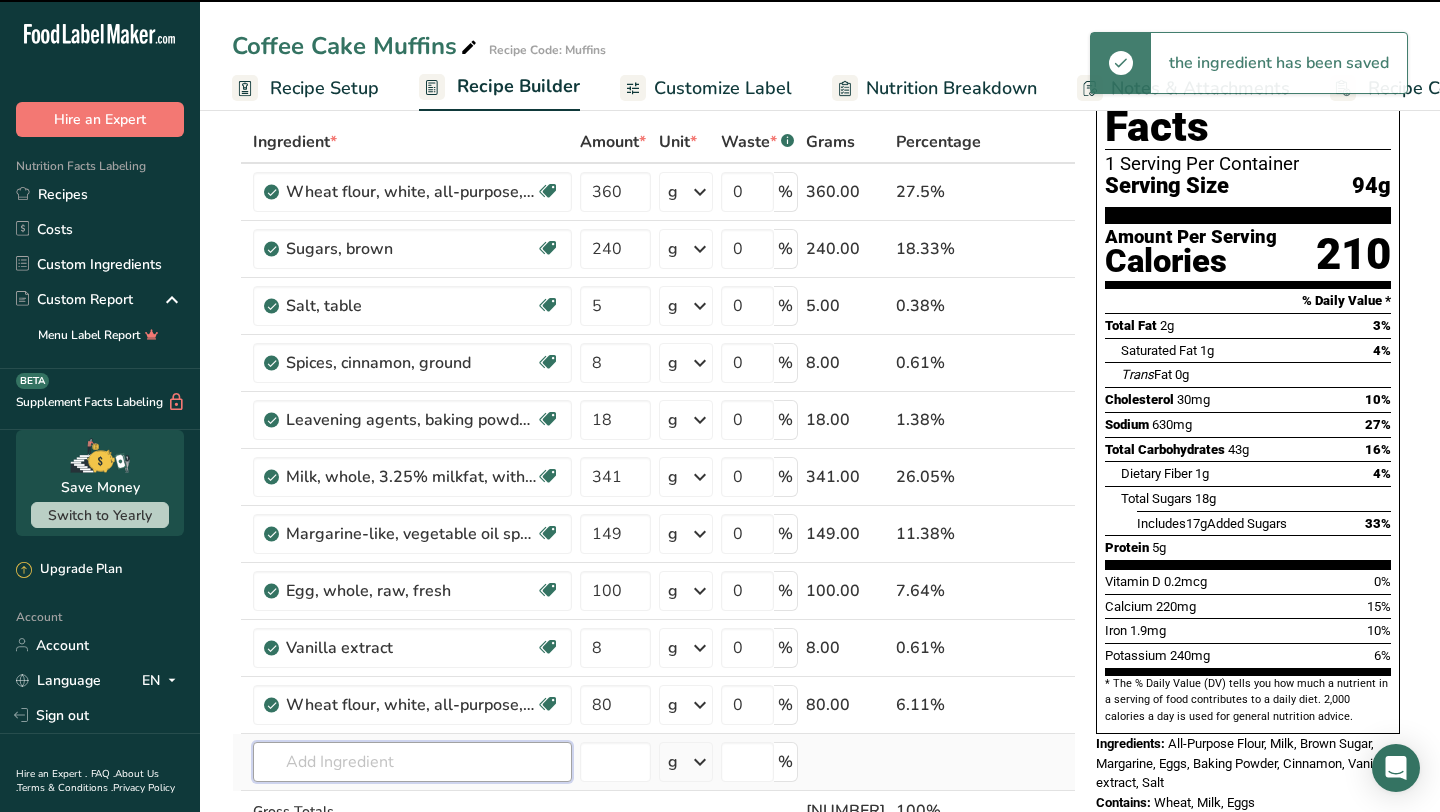 type on "l" 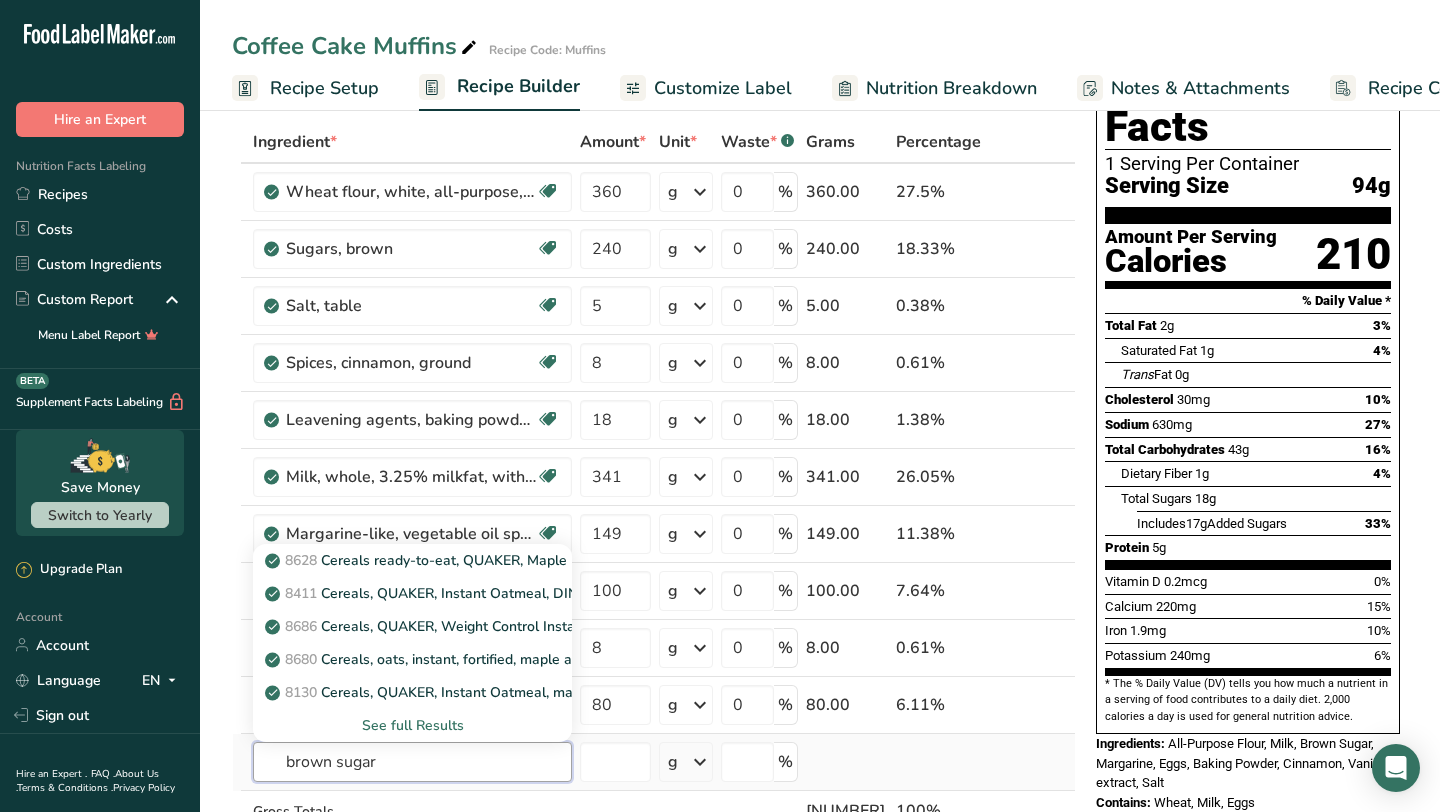 type on "brown sugar" 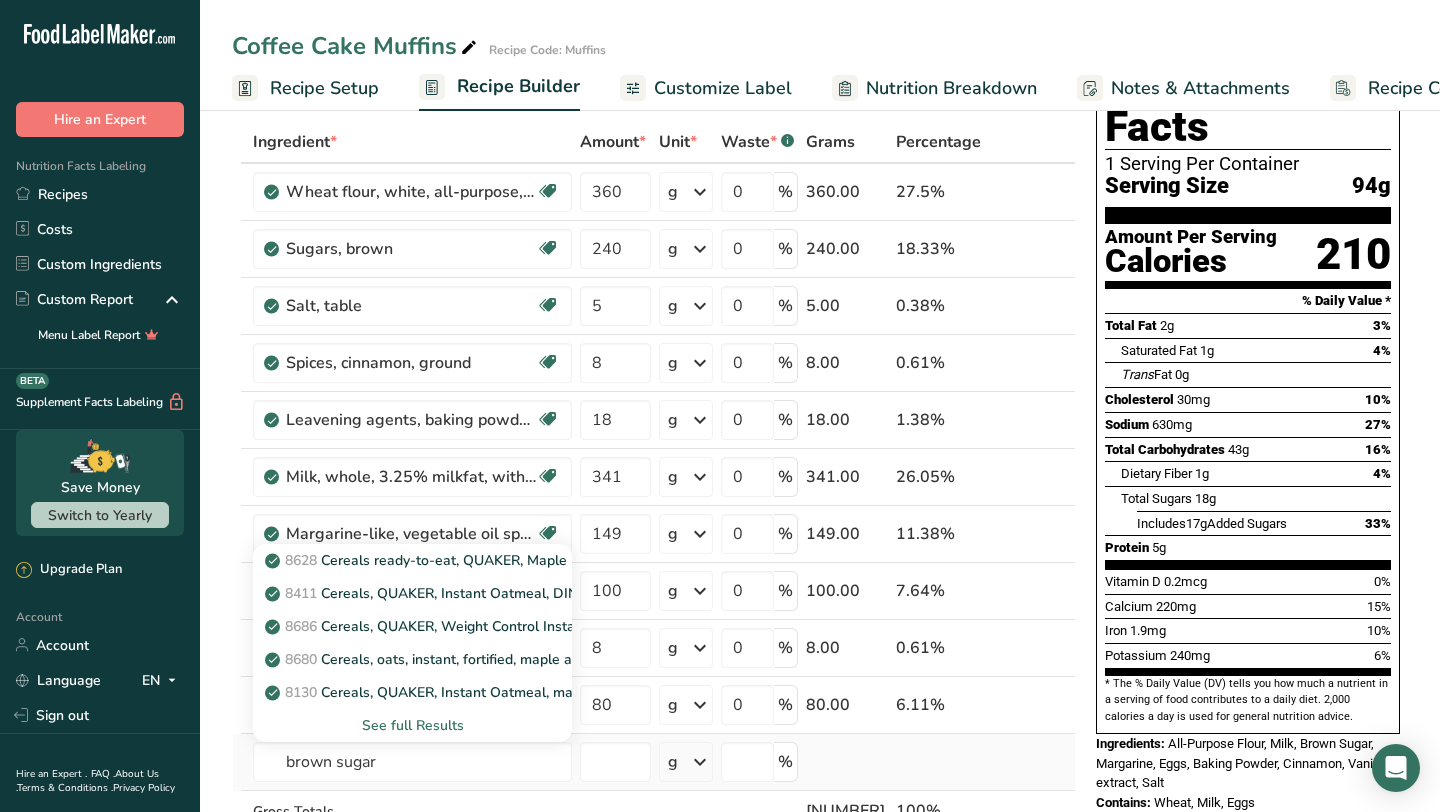 type 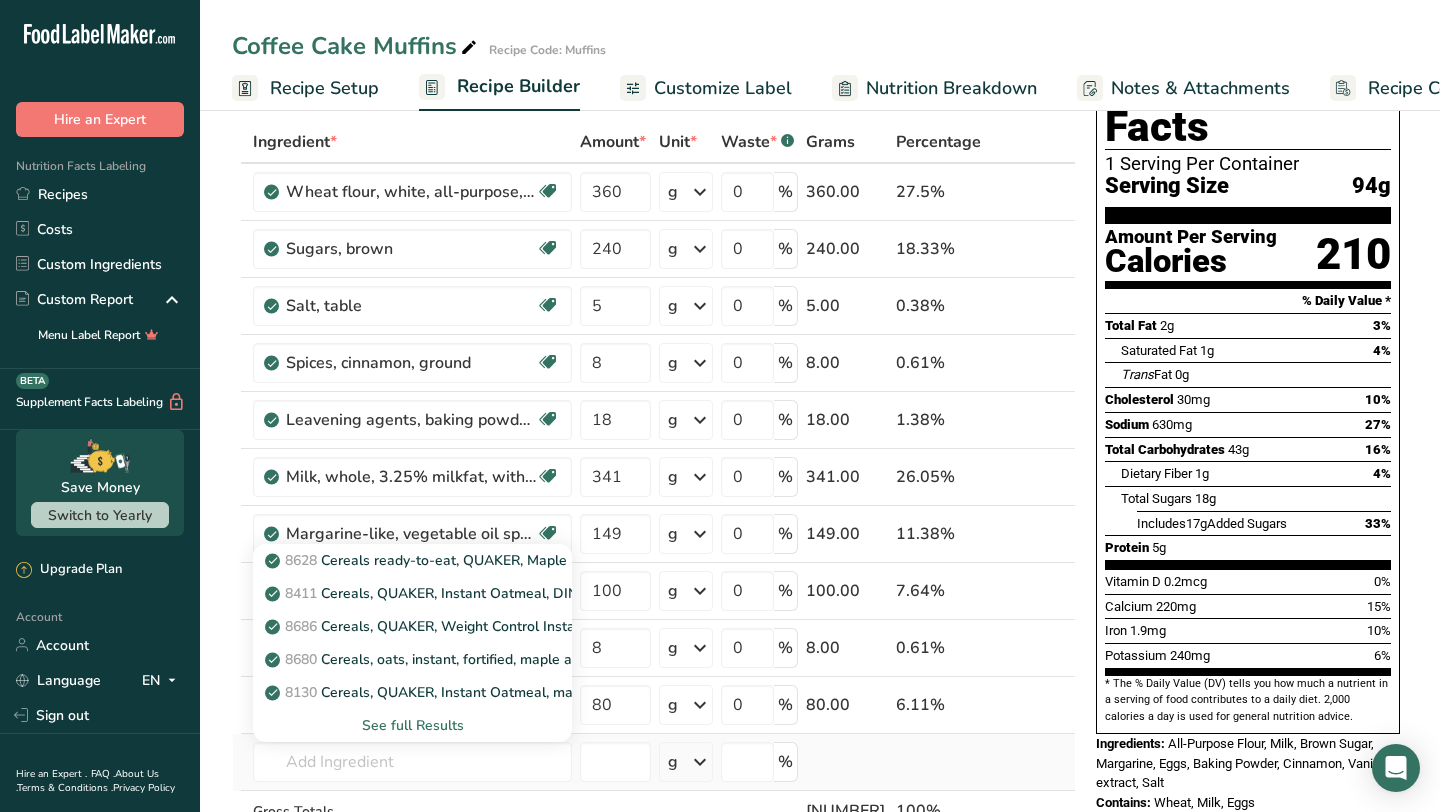 click on "See full Results" at bounding box center (412, 725) 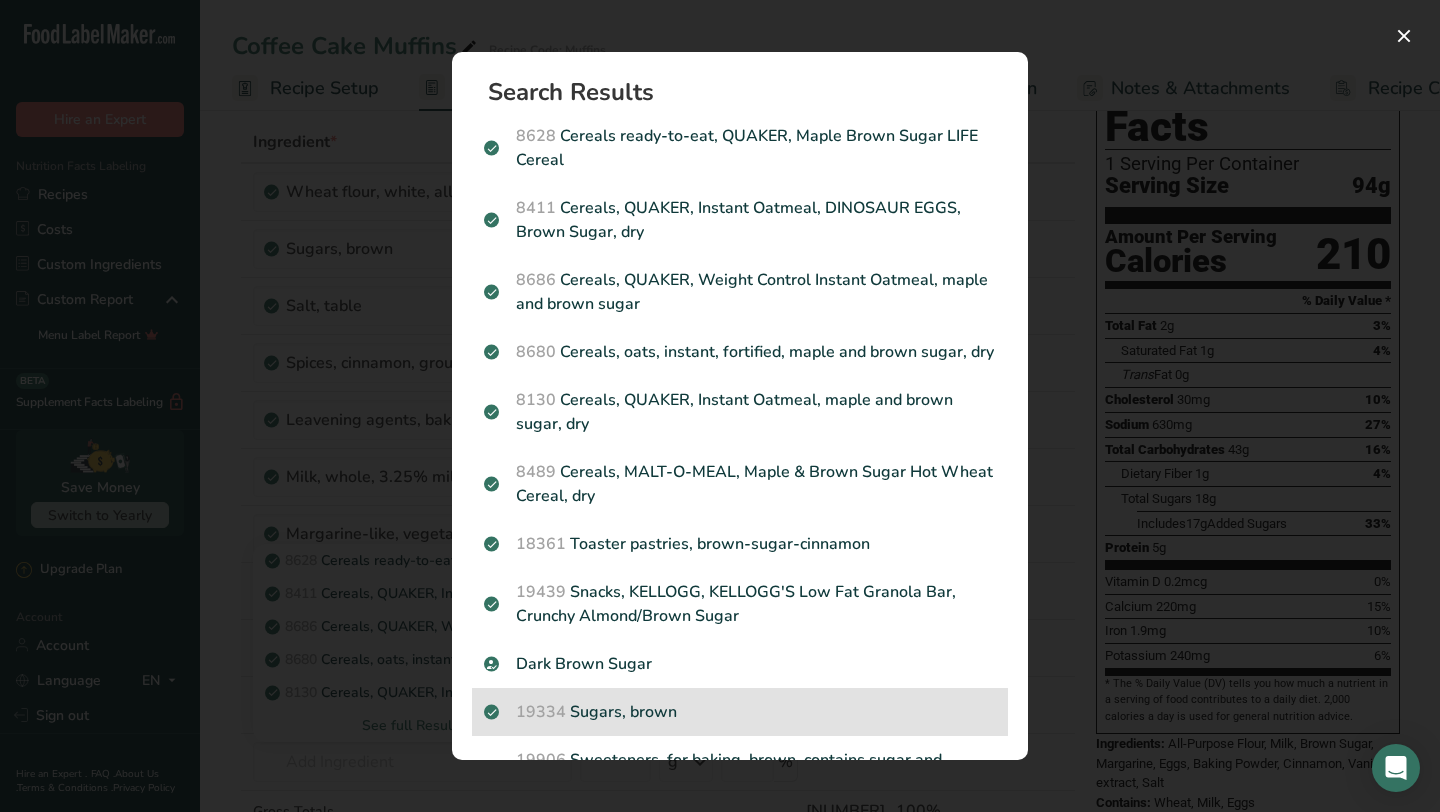 click on "19334
Sugars, brown" at bounding box center (740, 712) 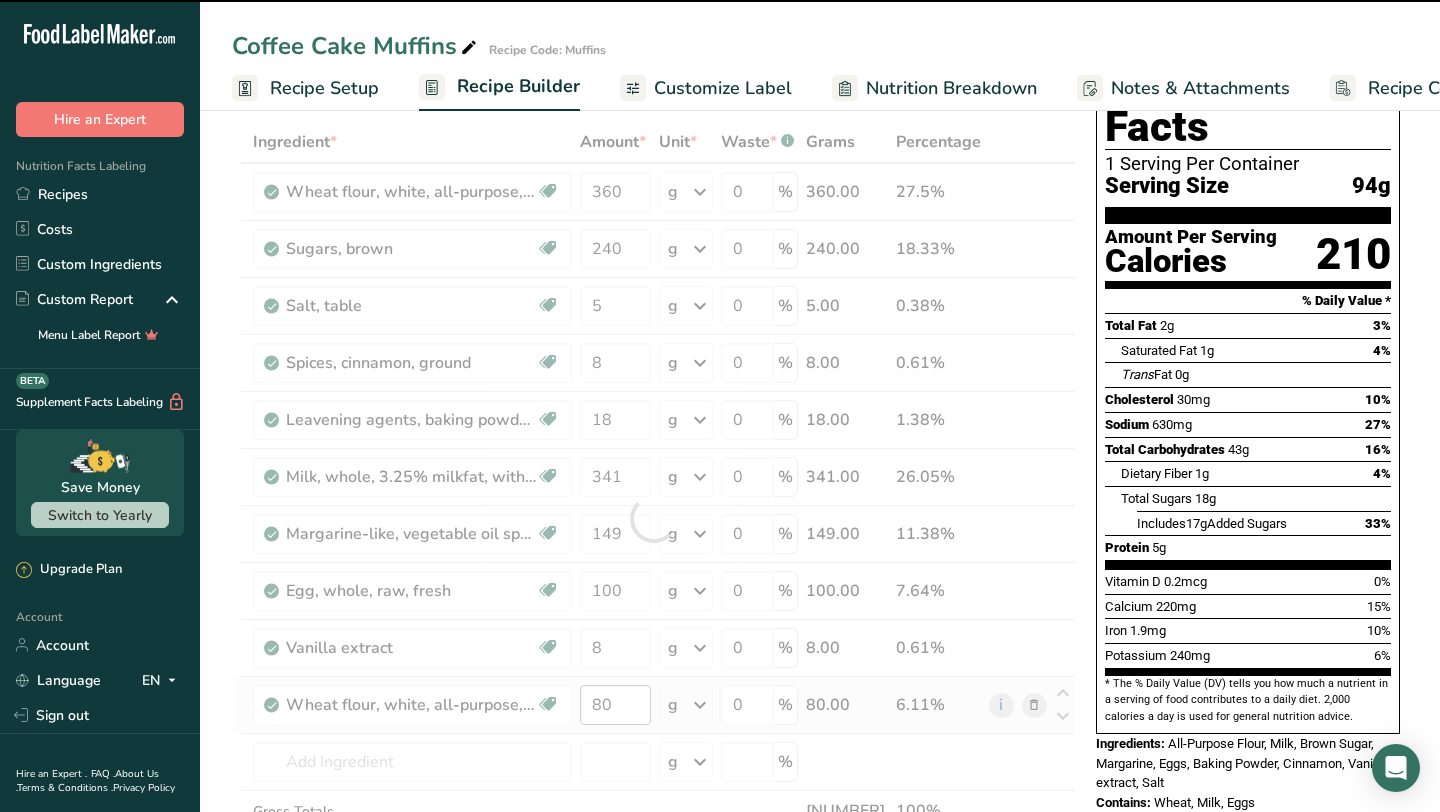 type on "0" 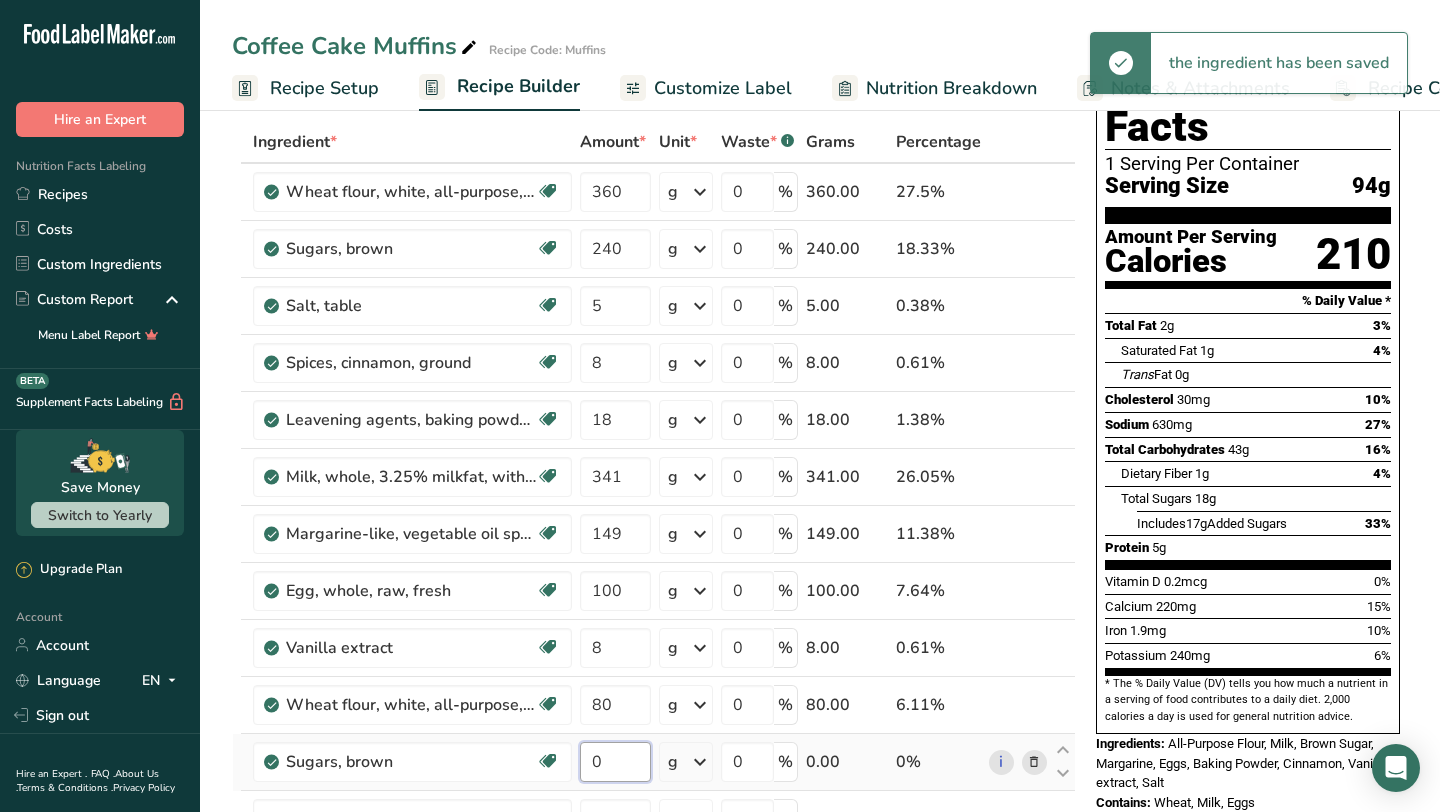 click on "0" at bounding box center (615, 762) 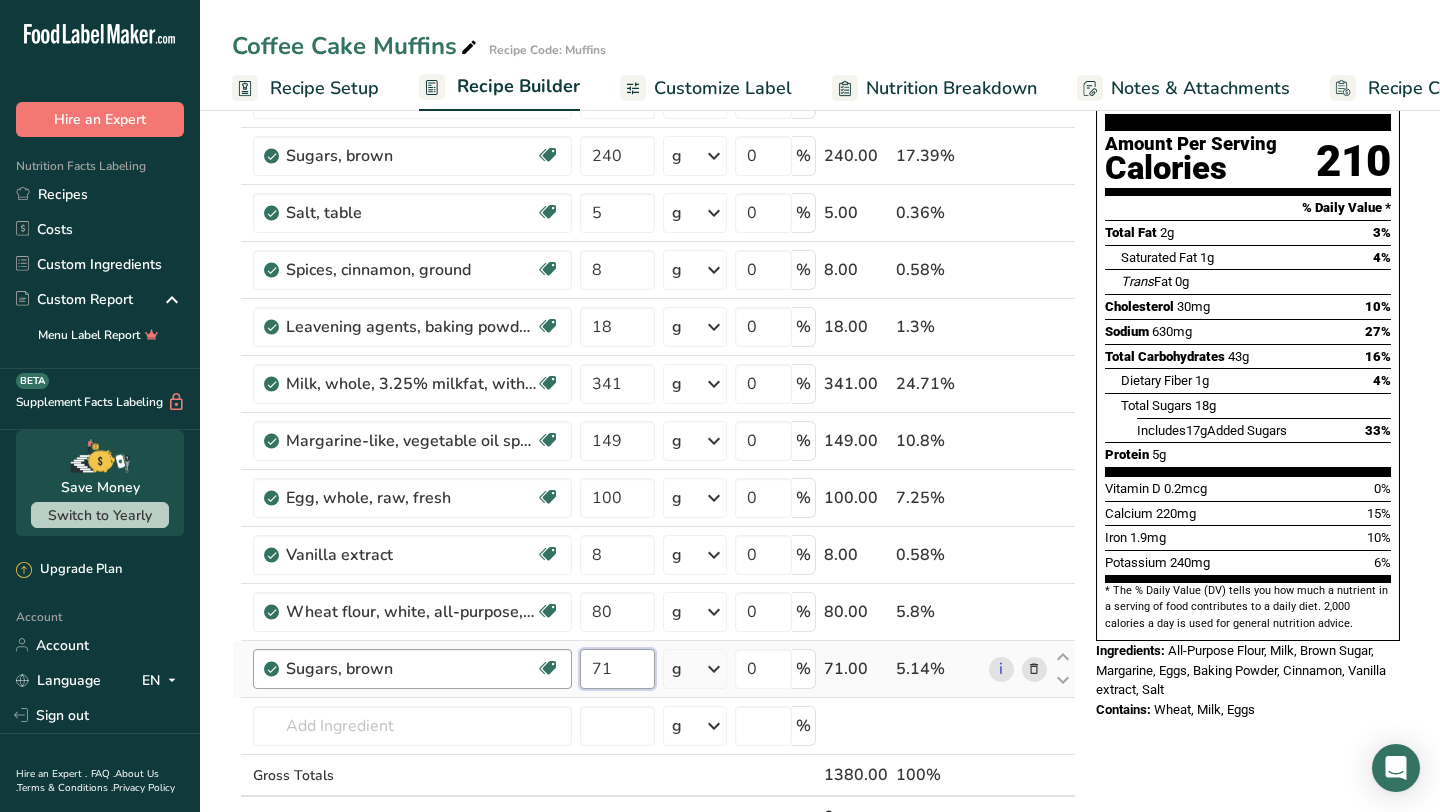 scroll, scrollTop: 201, scrollLeft: 0, axis: vertical 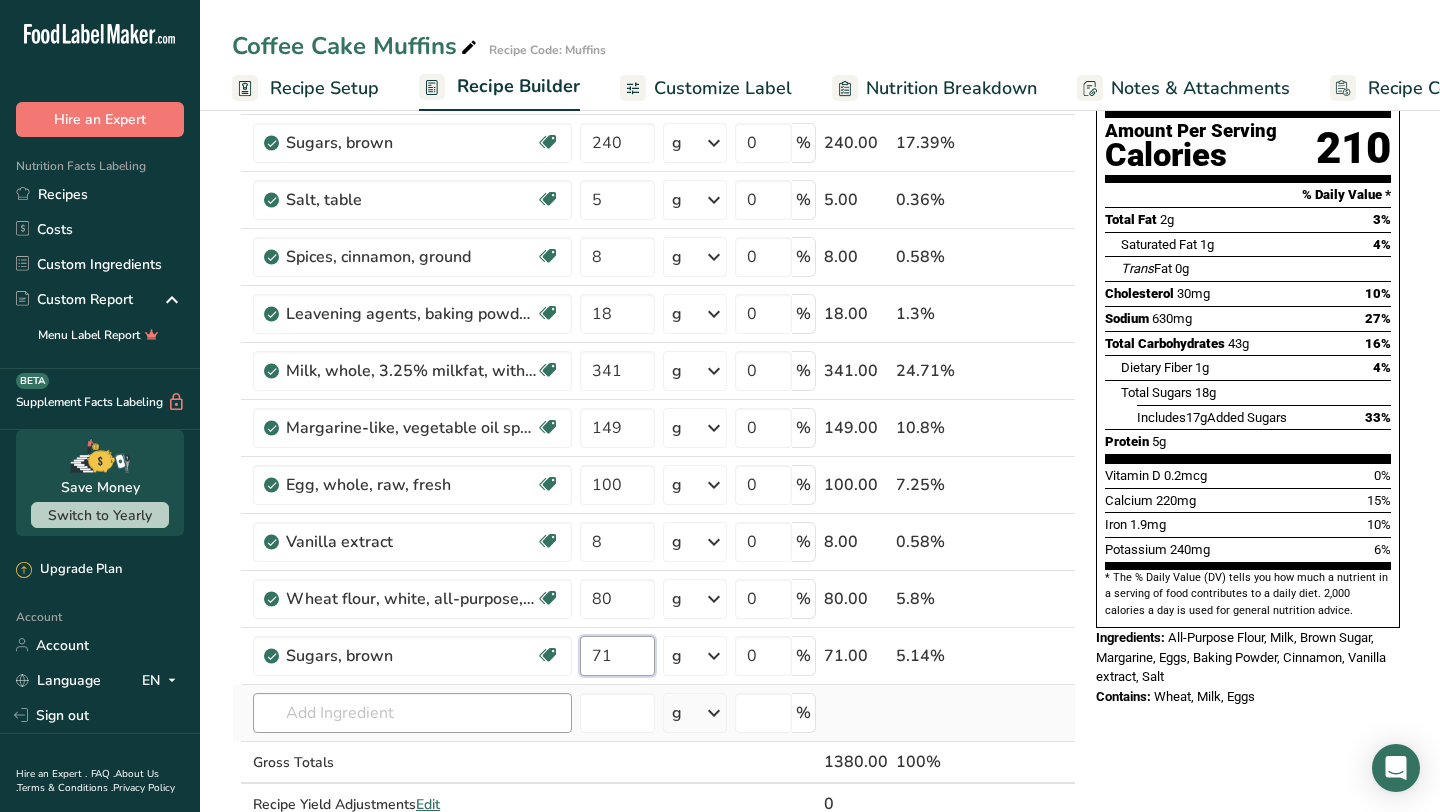 type on "71" 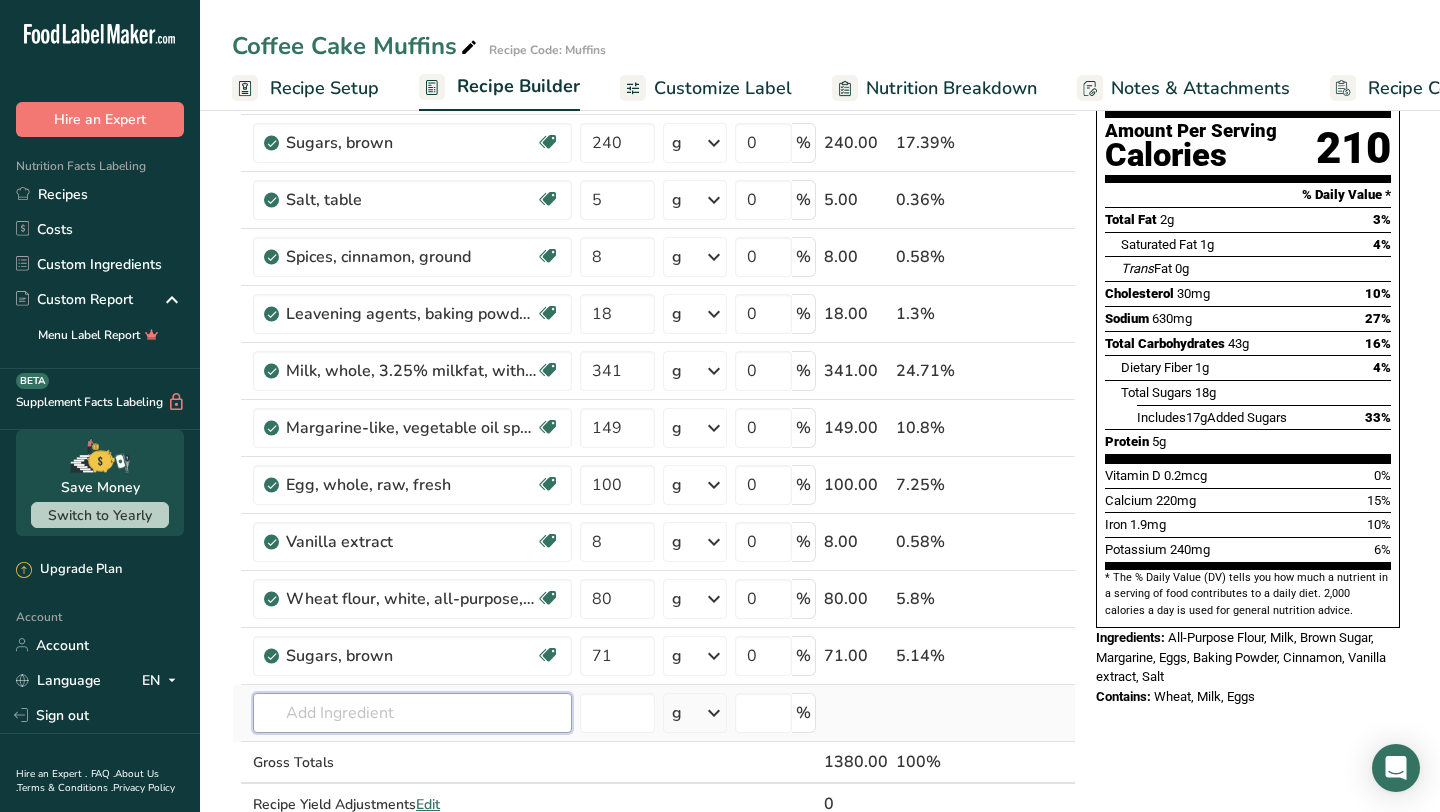 click on "Ingredient *
Amount *
Unit *
Waste *   .a-a{fill:#347362;}.b-a{fill:#fff;}          Grams
Percentage
Wheat flour, white, all-purpose, self-rising, enriched
Dairy free
Vegan
Vegetarian
Soy free
360
g
Portions
1 cup
Weight Units
g
kg
mg
See more
Volume Units
l
Volume units require a density conversion. If you know your ingredient's density enter it below. Otherwise, click on "RIA" our AI Regulatory bot - she will be able to help you
lb/ft3
g/cm3
Confirm
mL
lb/ft3
0" at bounding box center [654, 441] 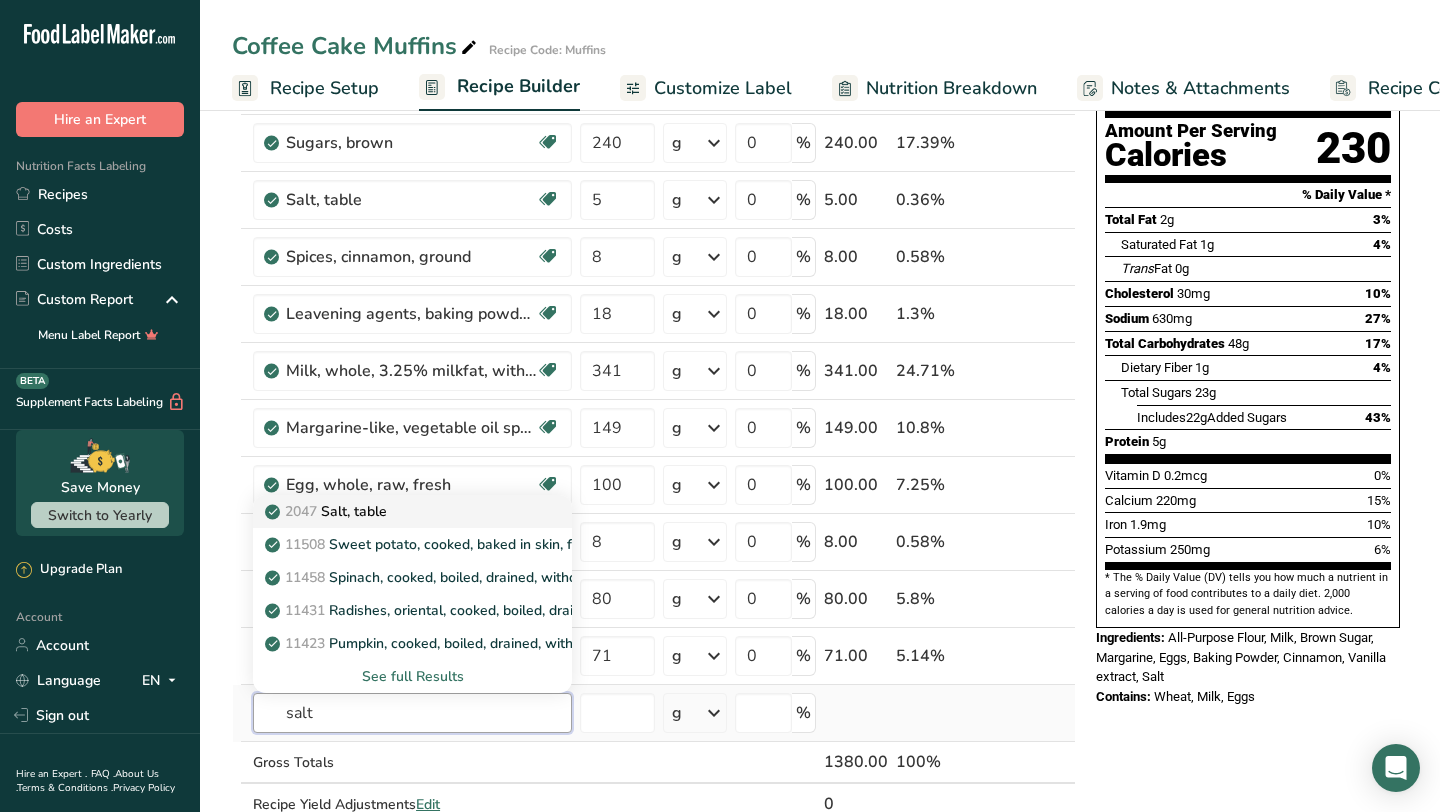 type on "salt" 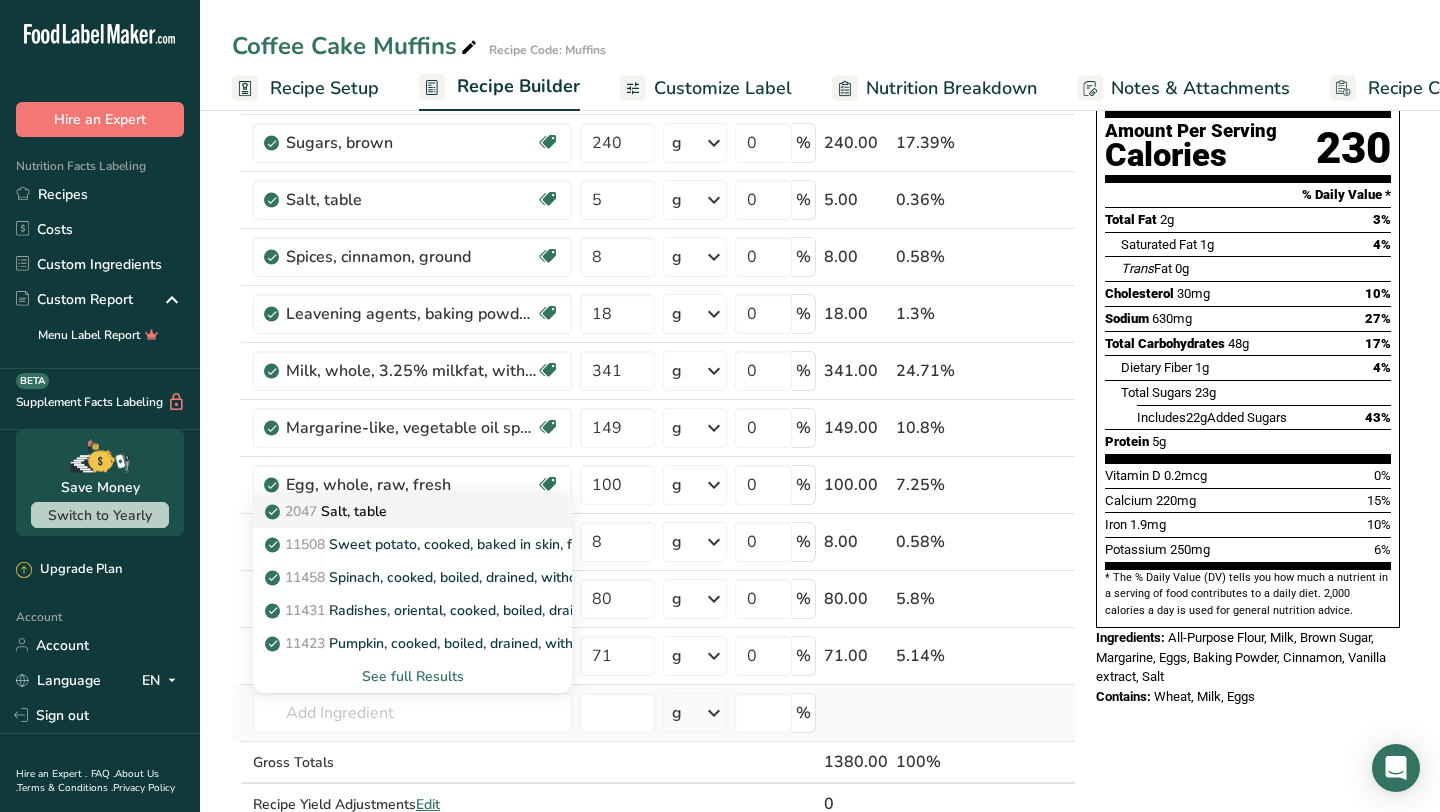 click on "2047
Salt, table" at bounding box center [396, 511] 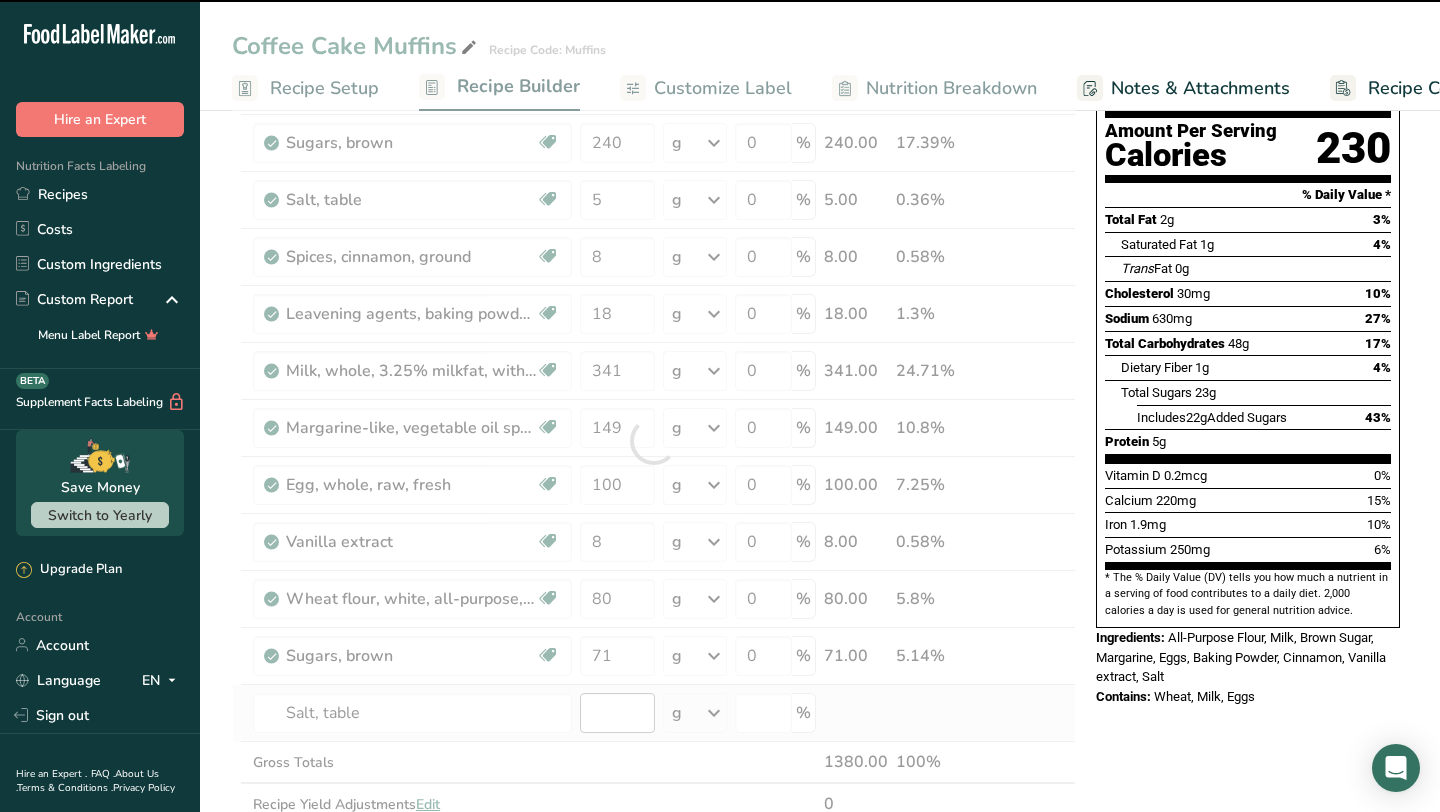 type on "0" 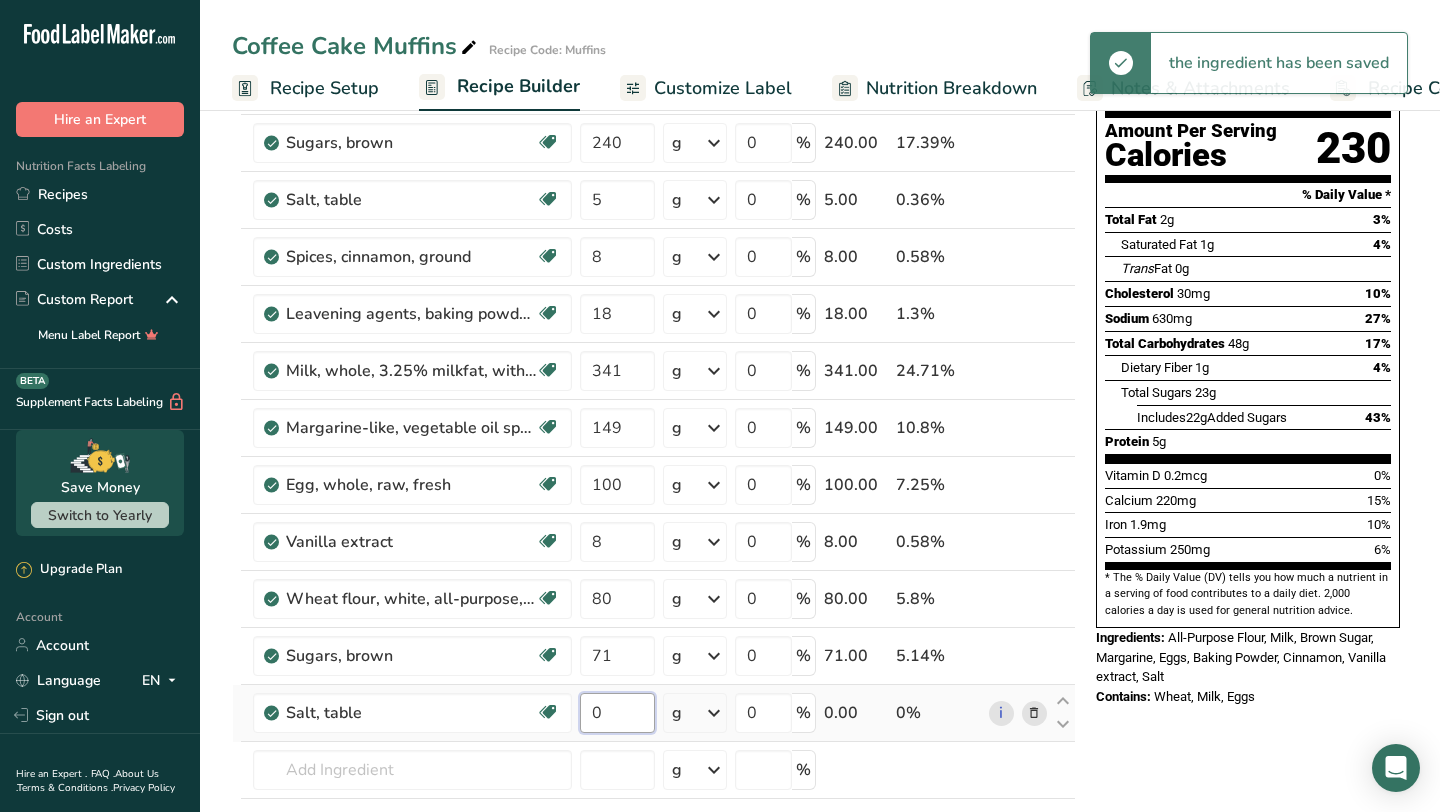 click on "0" at bounding box center [617, 713] 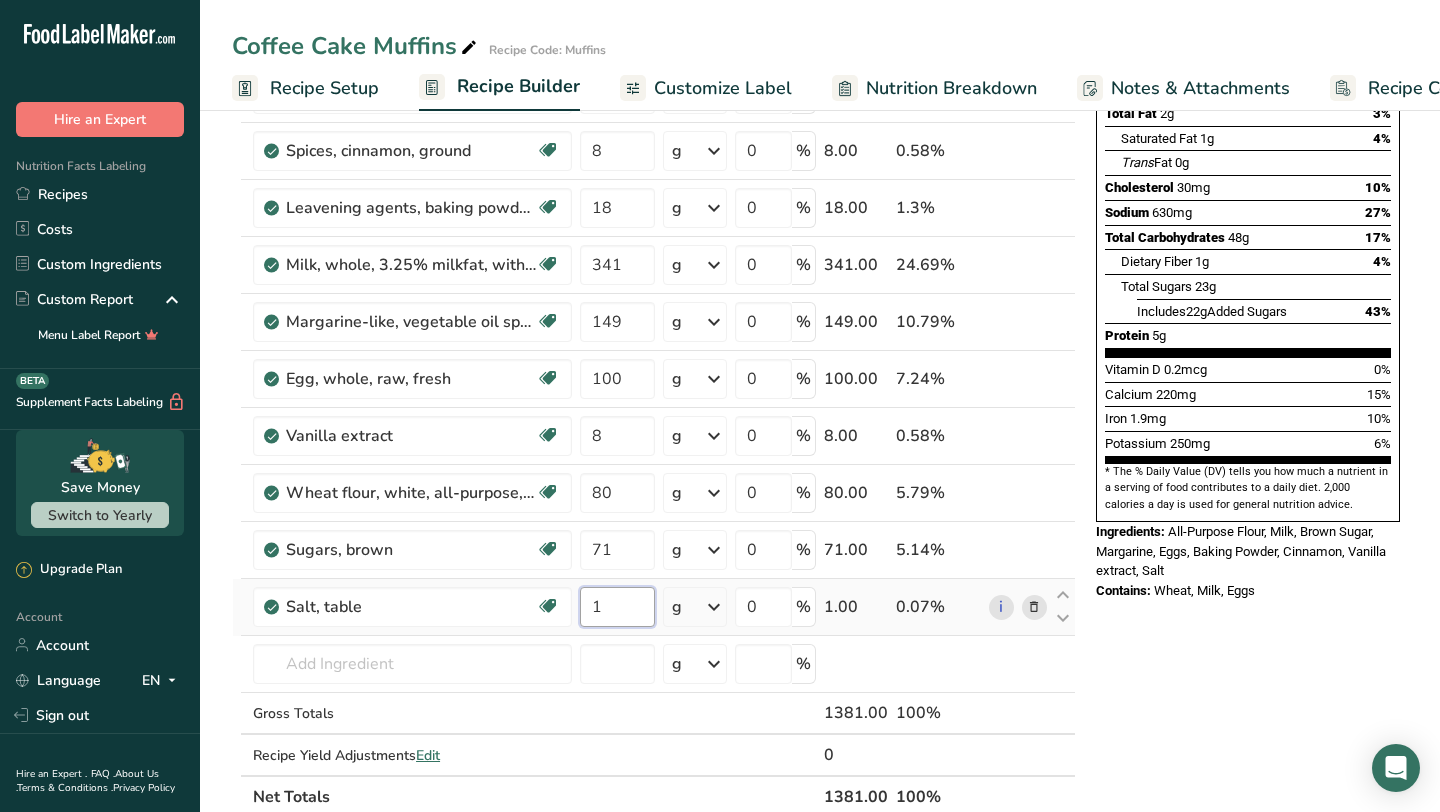 scroll, scrollTop: 324, scrollLeft: 0, axis: vertical 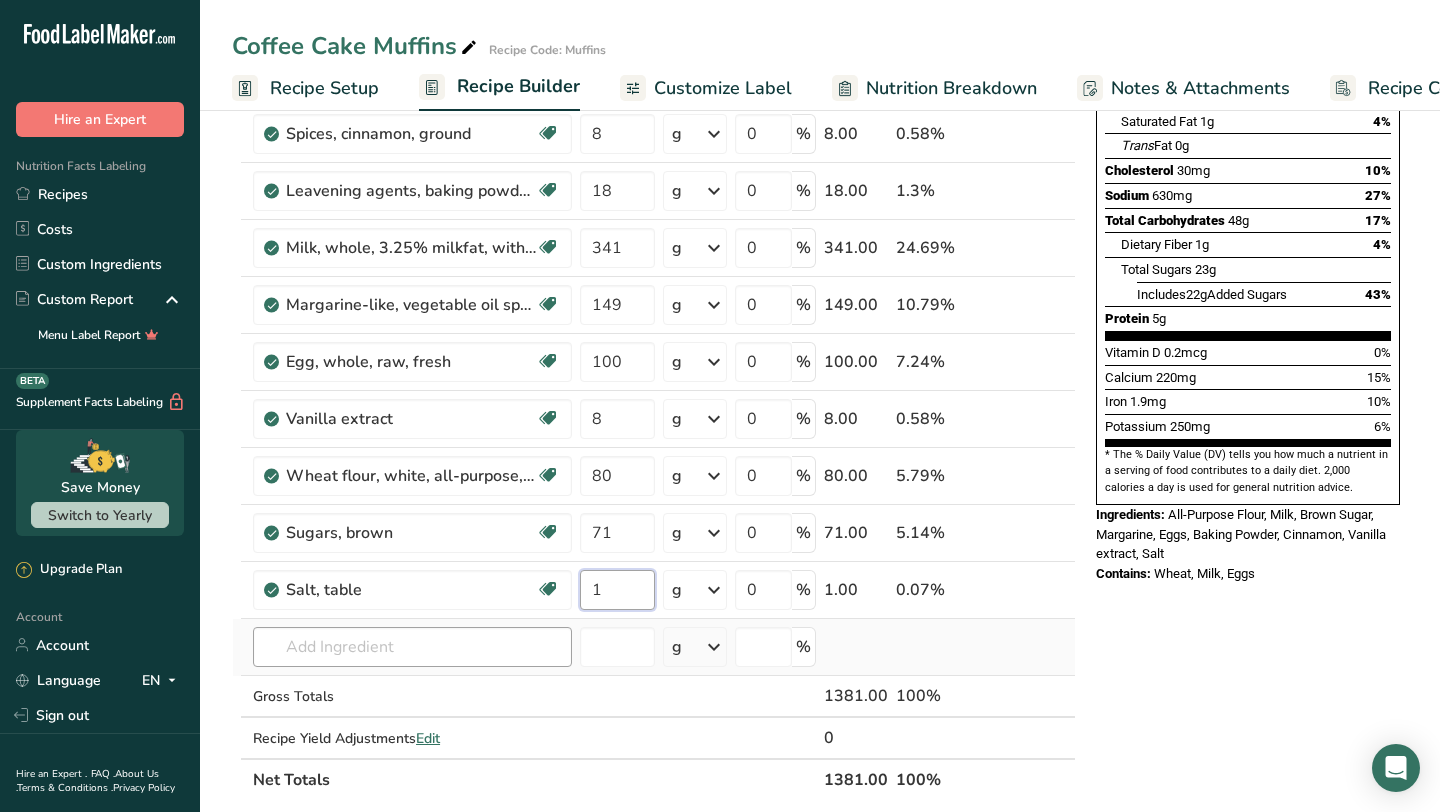 type on "1" 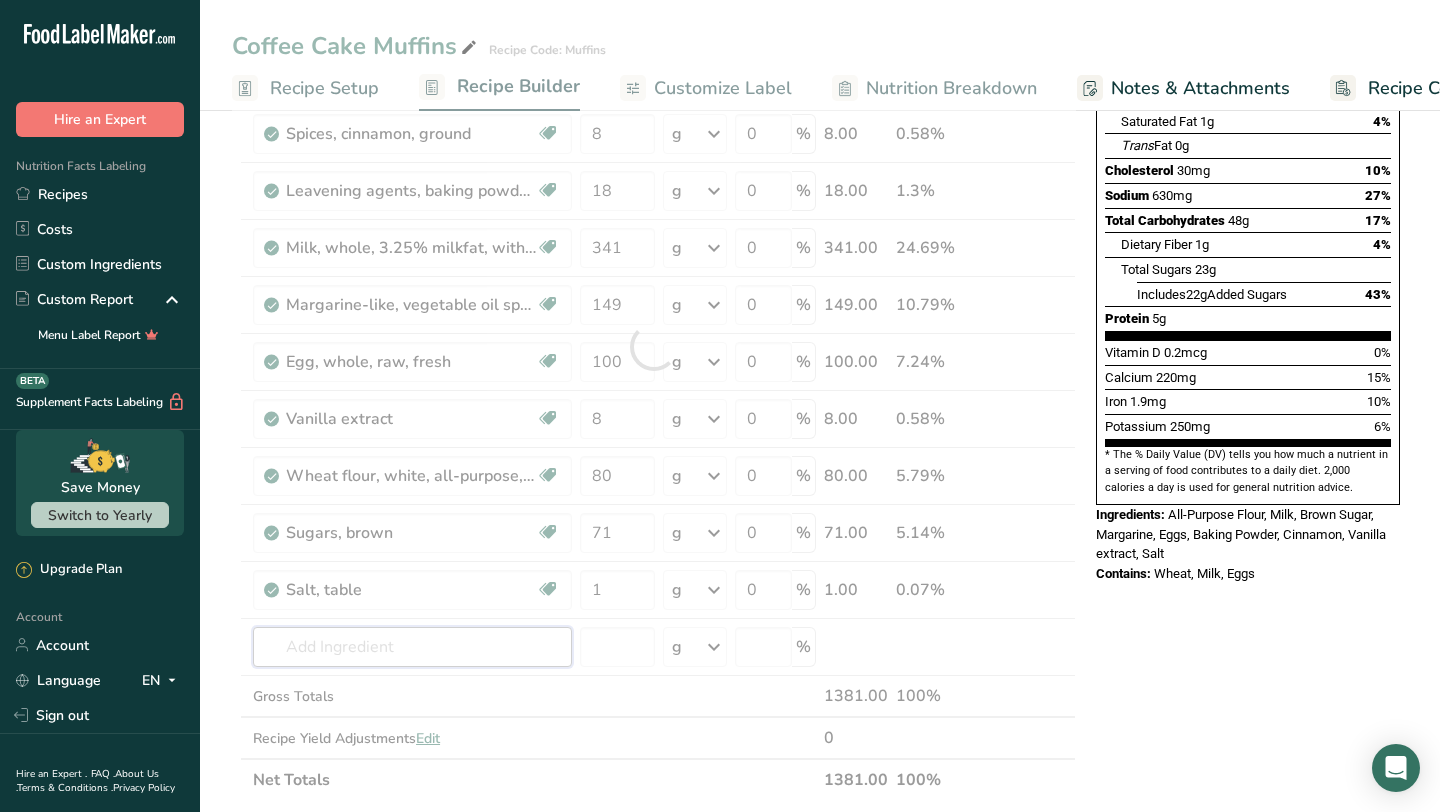click on "Ingredient *
Amount *
Unit *
Waste *   .a-a{fill:#347362;}.b-a{fill:#fff;}          Grams
Percentage
Wheat flour, white, all-purpose, self-rising, enriched
Dairy free
Vegan
Vegetarian
Soy free
360
g
Portions
1 cup
Weight Units
g
kg
mg
See more
Volume Units
l
Volume units require a density conversion. If you know your ingredient's density enter it below. Otherwise, click on "RIA" our AI Regulatory bot - she will be able to help you
lb/ft3
g/cm3
Confirm
mL
lb/ft3
0" at bounding box center (654, 346) 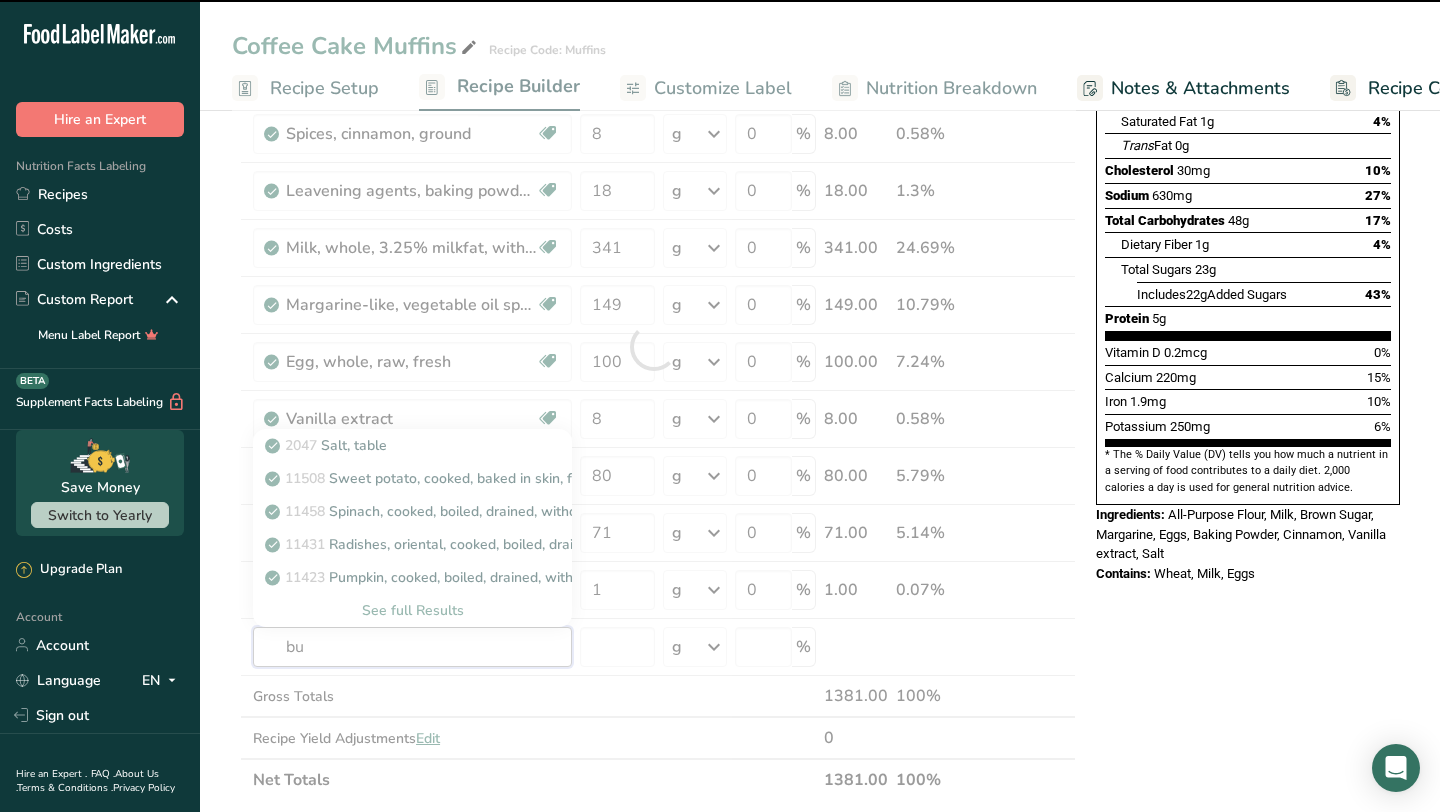 type on "but" 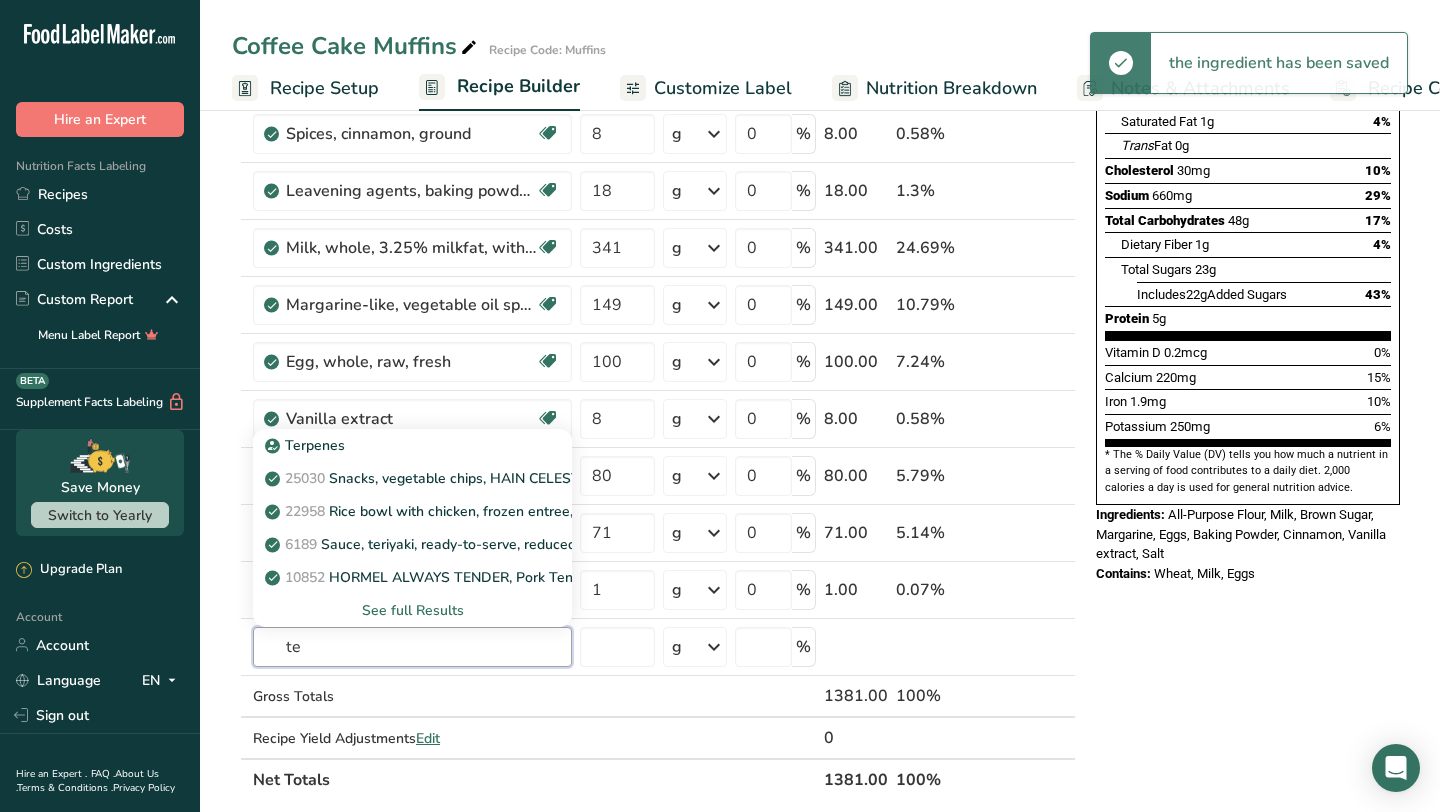 type on "t" 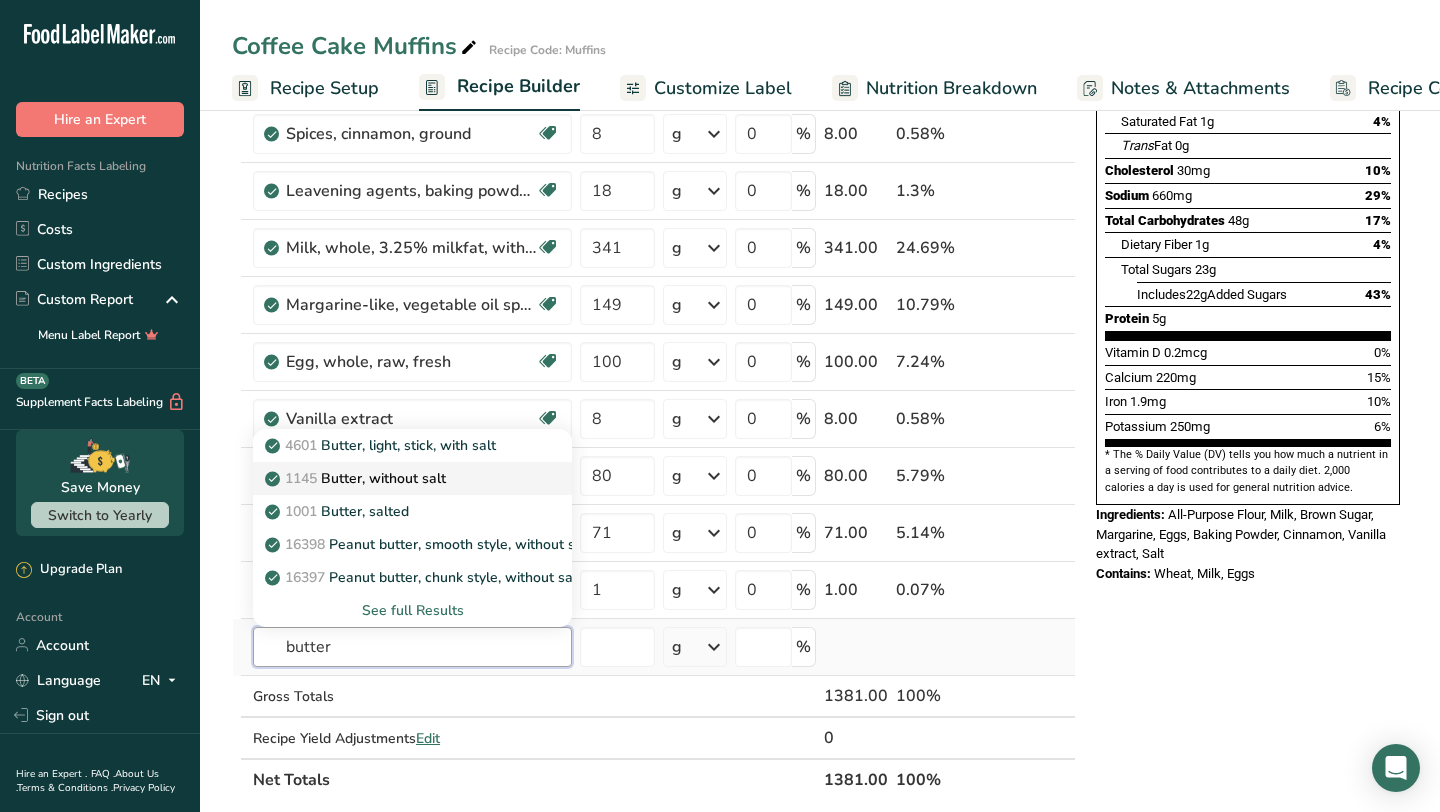 type on "butter" 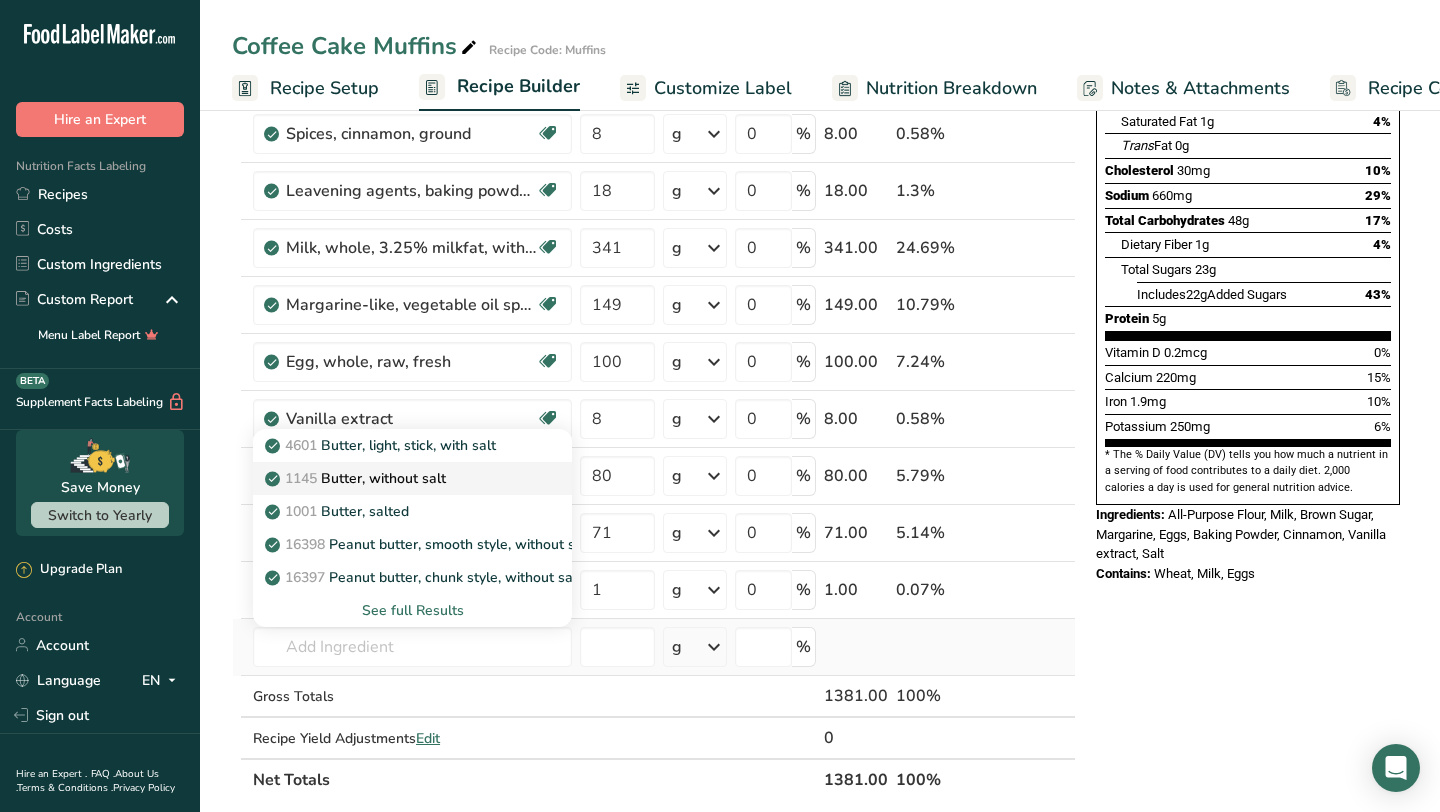 click on "1145
Butter, without salt" at bounding box center (396, 478) 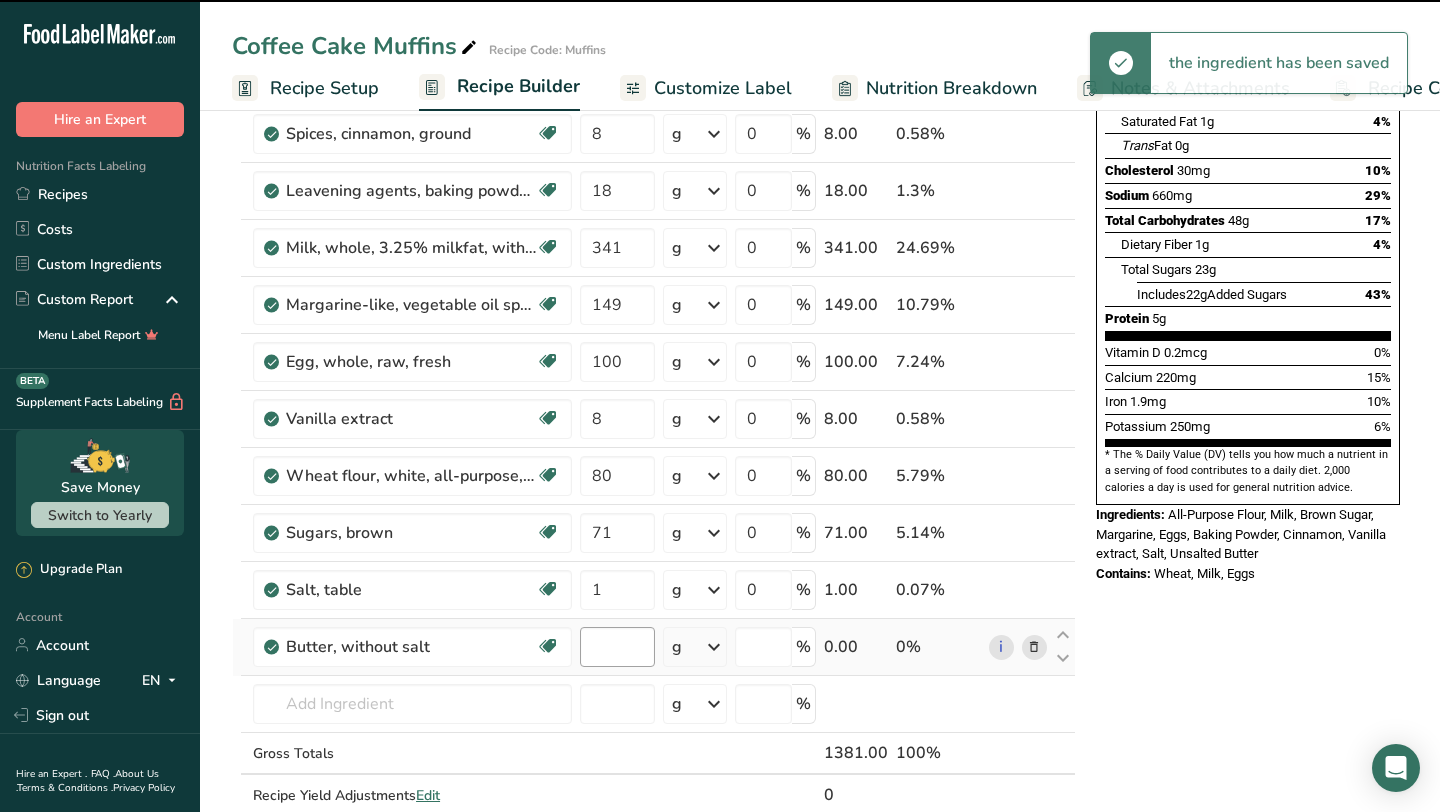 type on "0" 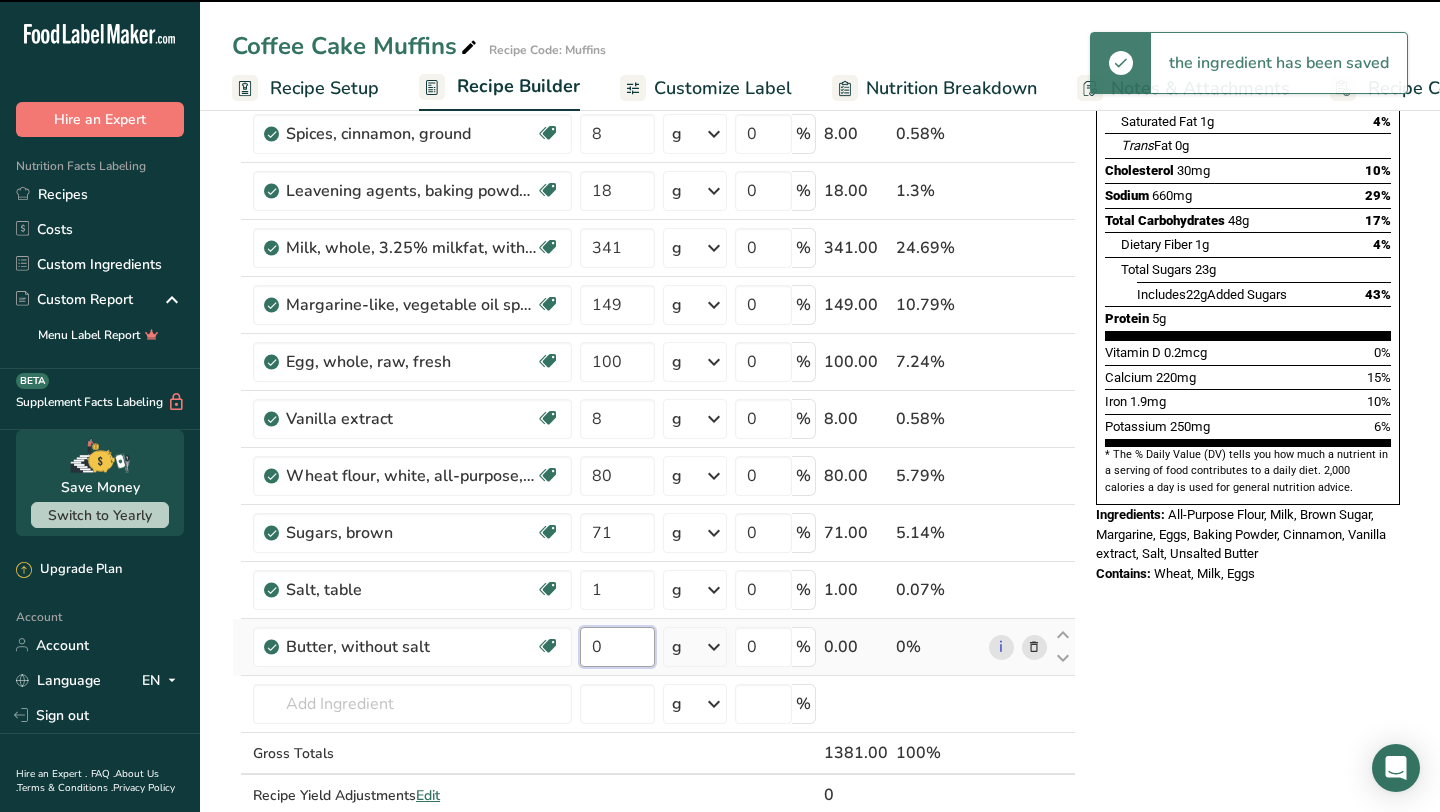 click on "0" at bounding box center (617, 647) 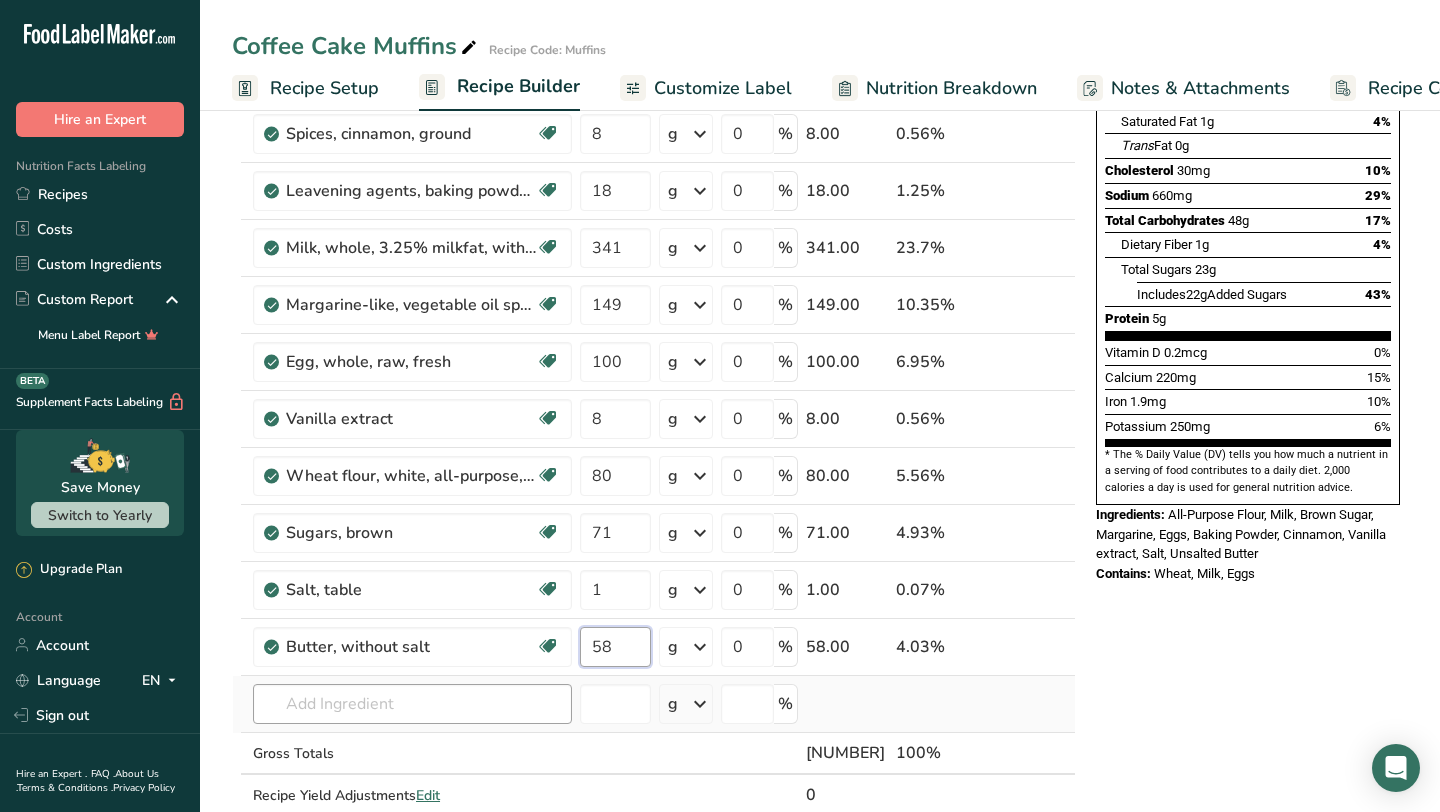 type on "58" 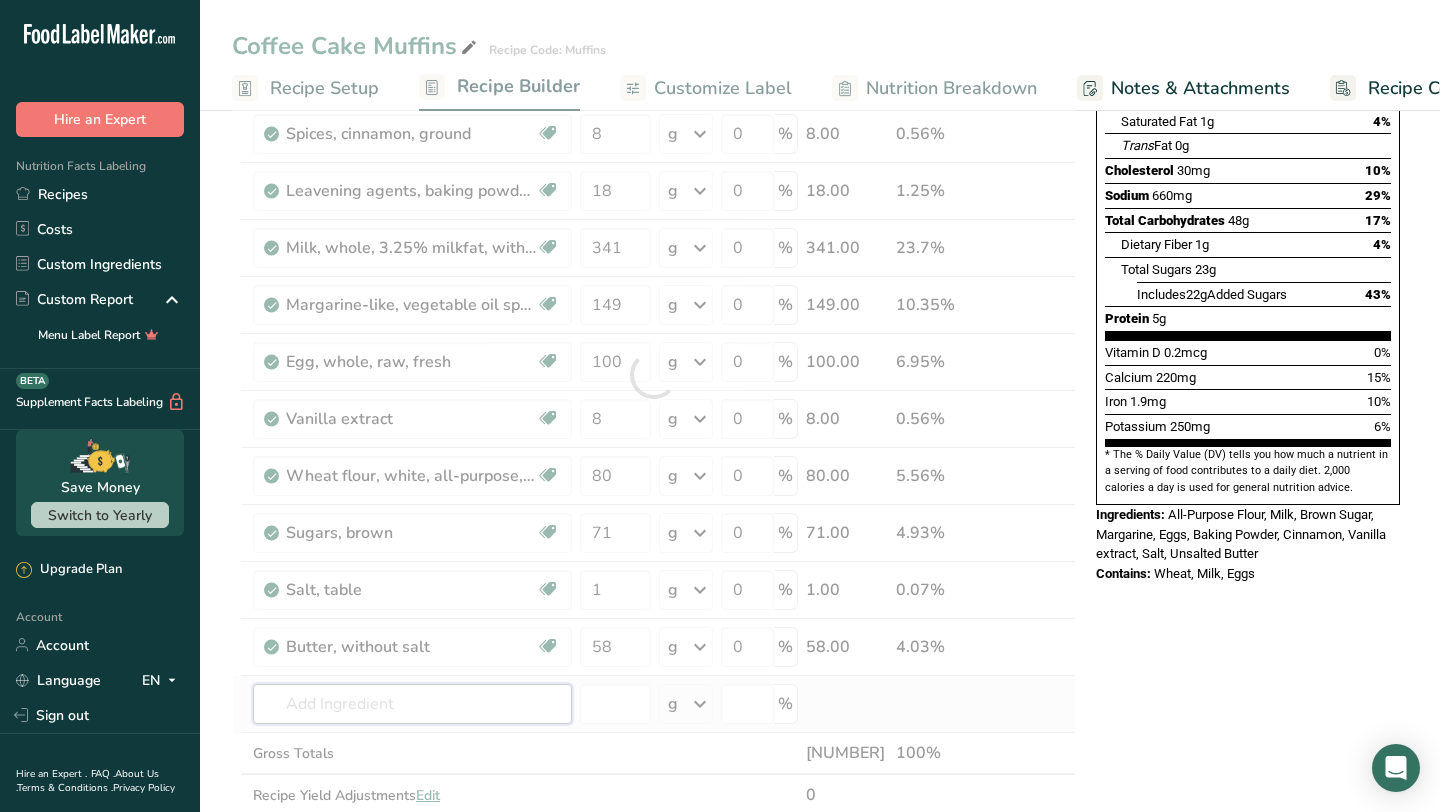 click on "Ingredient *
Amount *
Unit *
Waste *   .a-a{fill:#347362;}.b-a{fill:#fff;}          Grams
Percentage
Wheat flour, white, all-purpose, self-rising, enriched
Dairy free
Vegan
Vegetarian
Soy free
360
g
Portions
1 cup
Weight Units
g
kg
mg
See more
Volume Units
l
Volume units require a density conversion. If you know your ingredient's density enter it below. Otherwise, click on "RIA" our AI Regulatory bot - she will be able to help you
lb/ft3
g/cm3
Confirm
mL
lb/ft3
0" at bounding box center [654, 375] 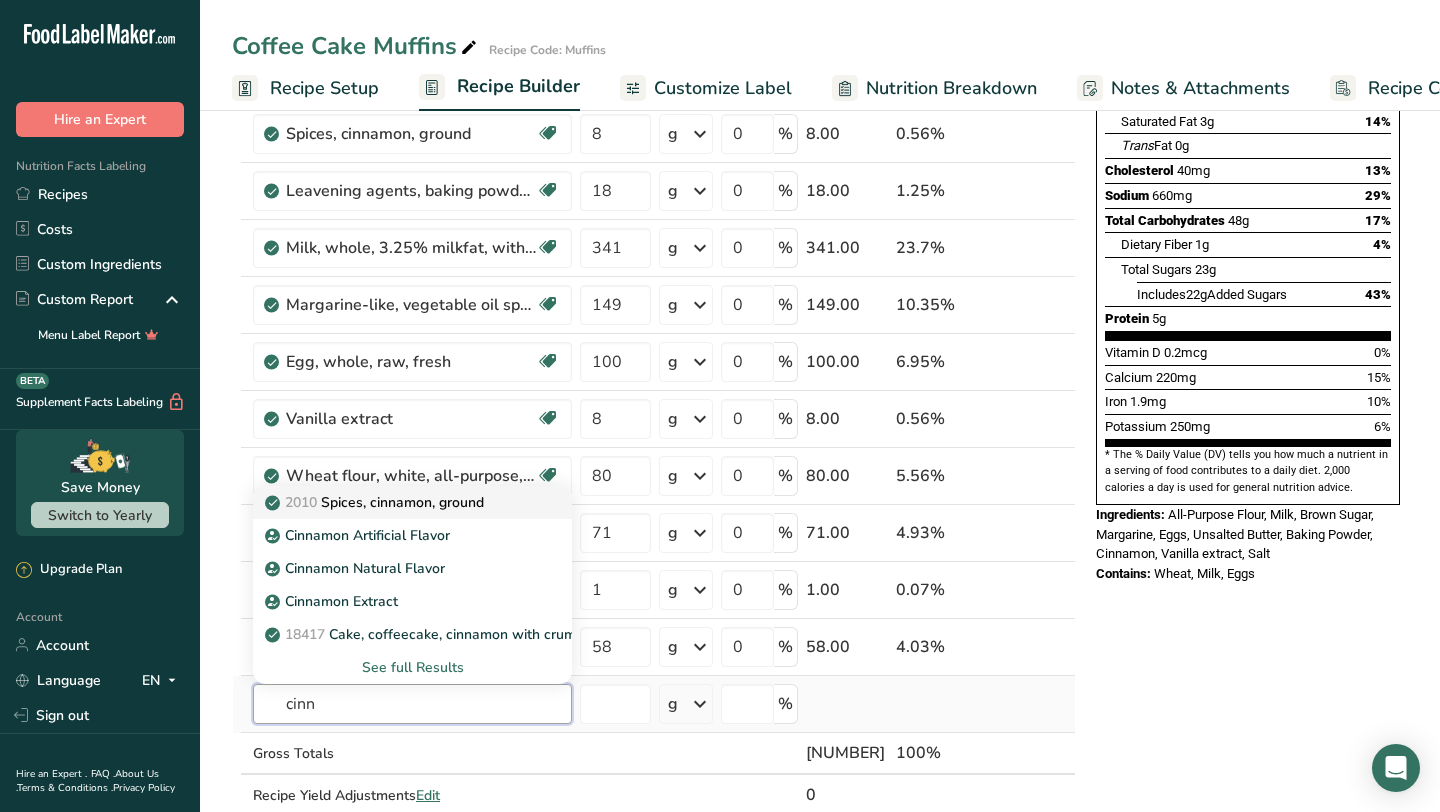 type on "cinn" 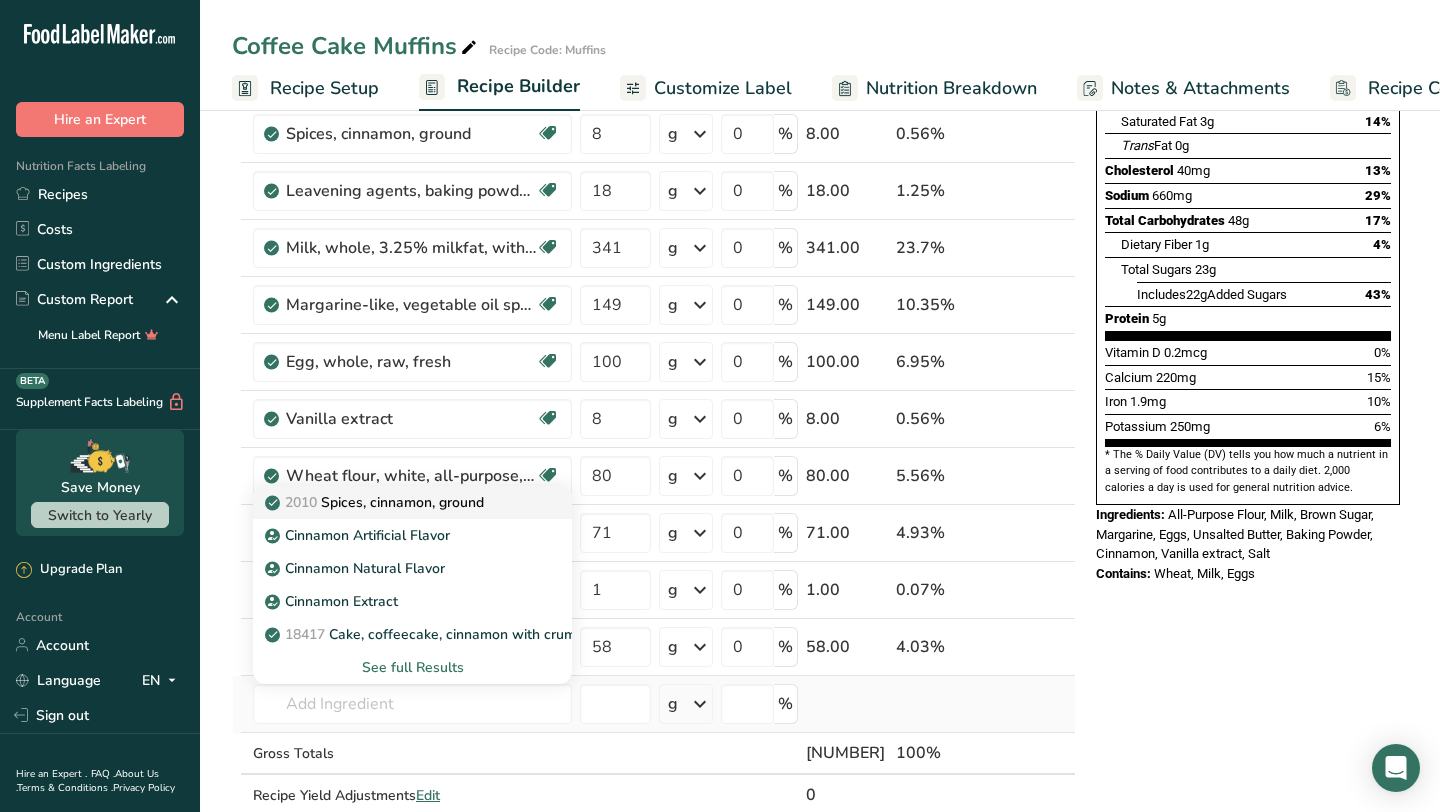 click on "2010
Spices, cinnamon, ground" at bounding box center [396, 502] 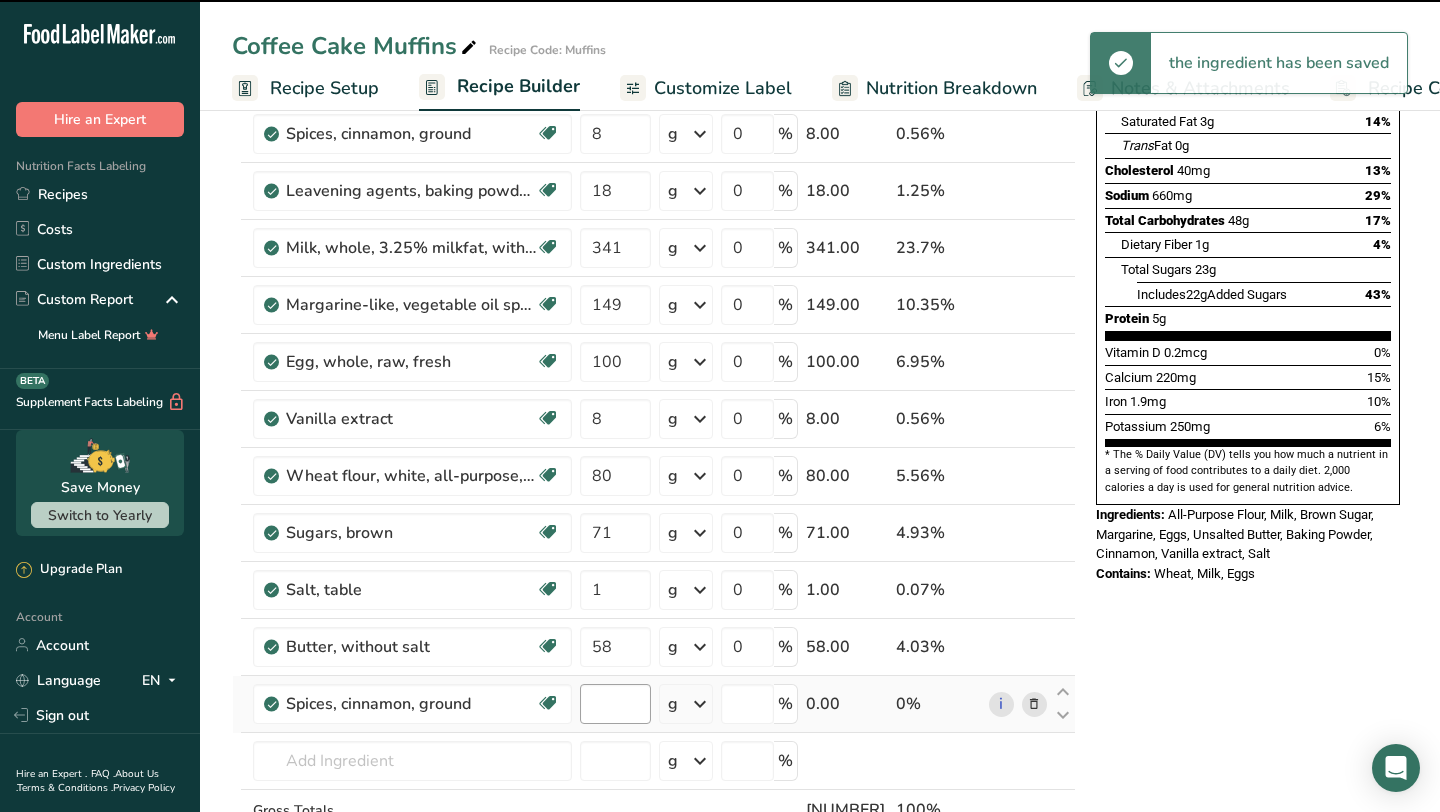 type on "0" 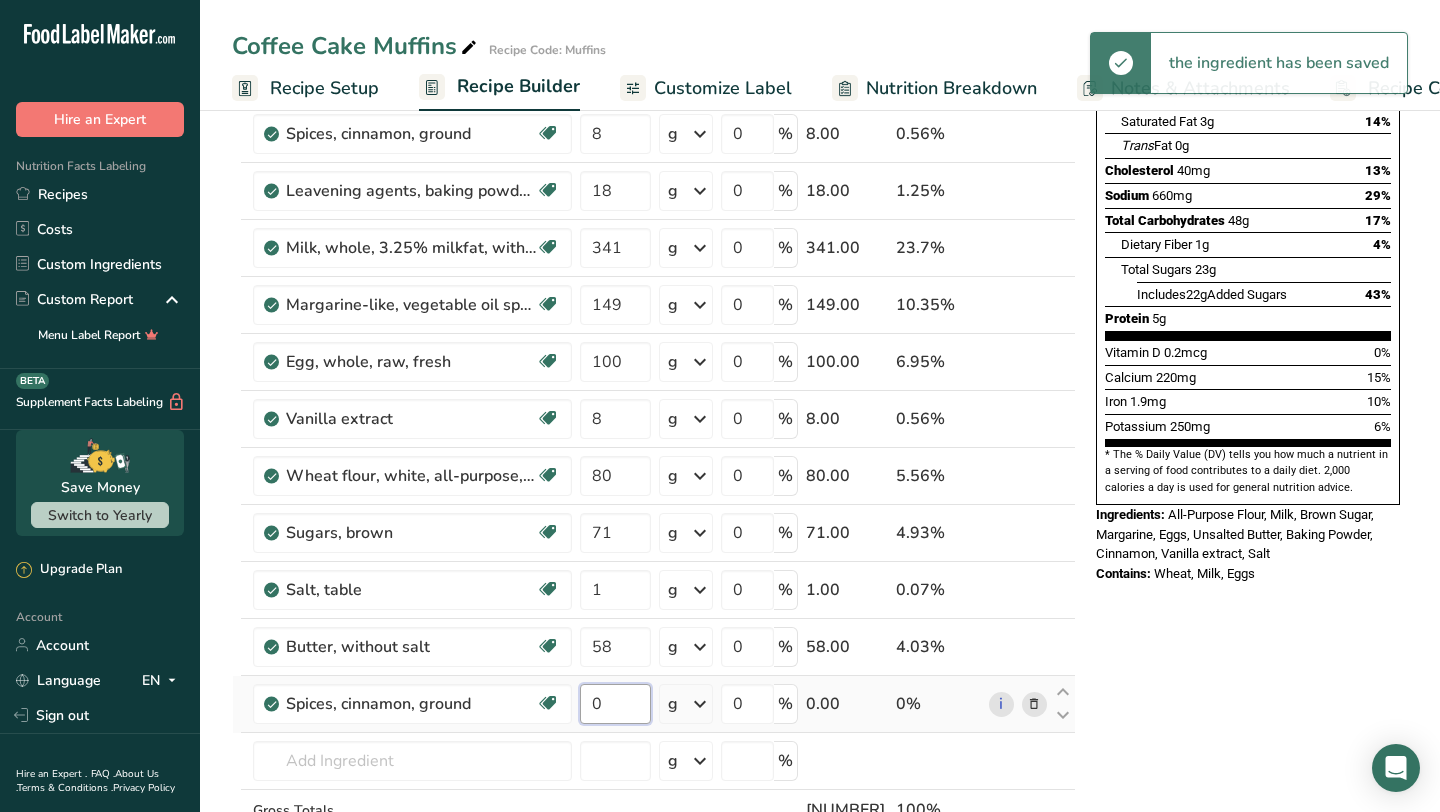 click on "0" at bounding box center [615, 704] 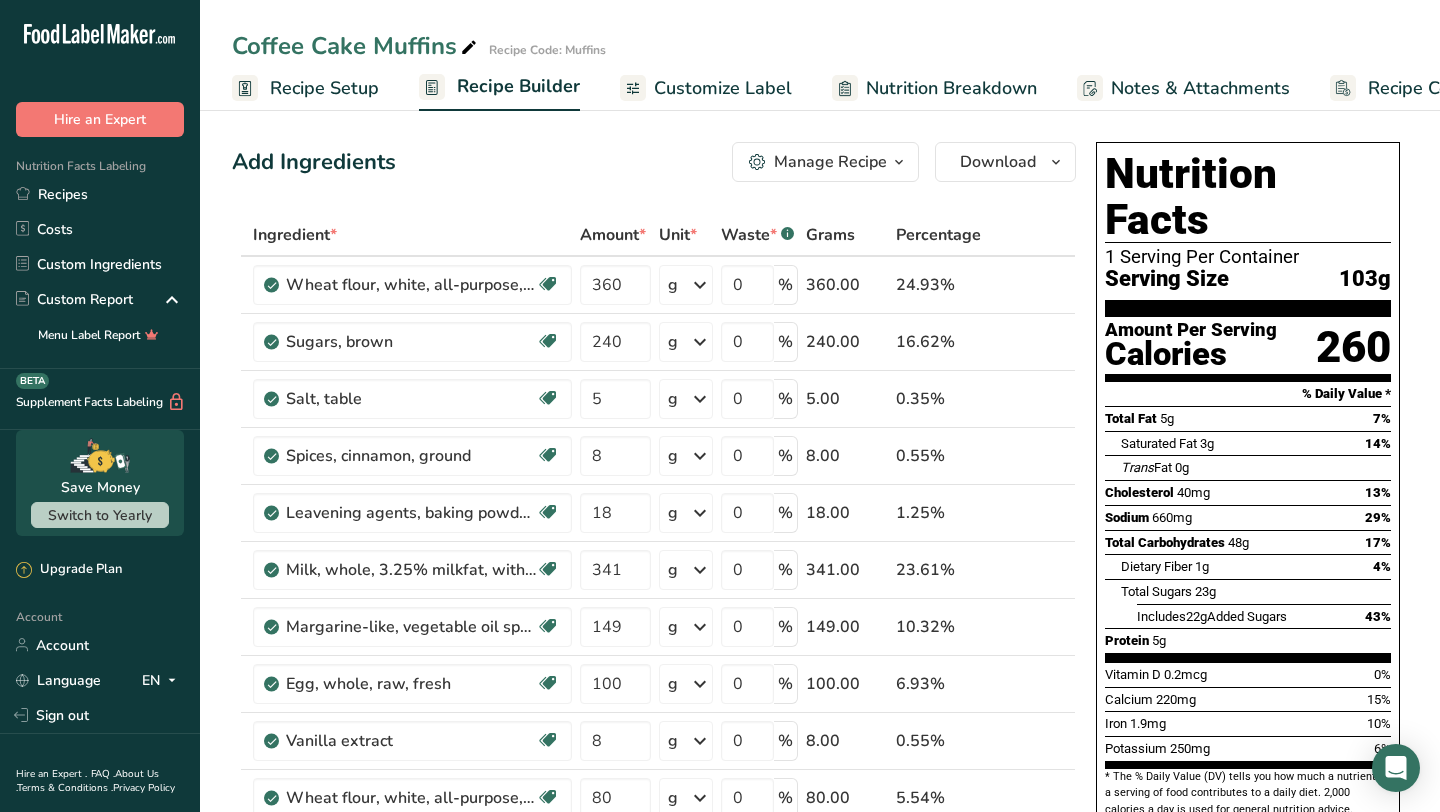 scroll, scrollTop: 3, scrollLeft: 0, axis: vertical 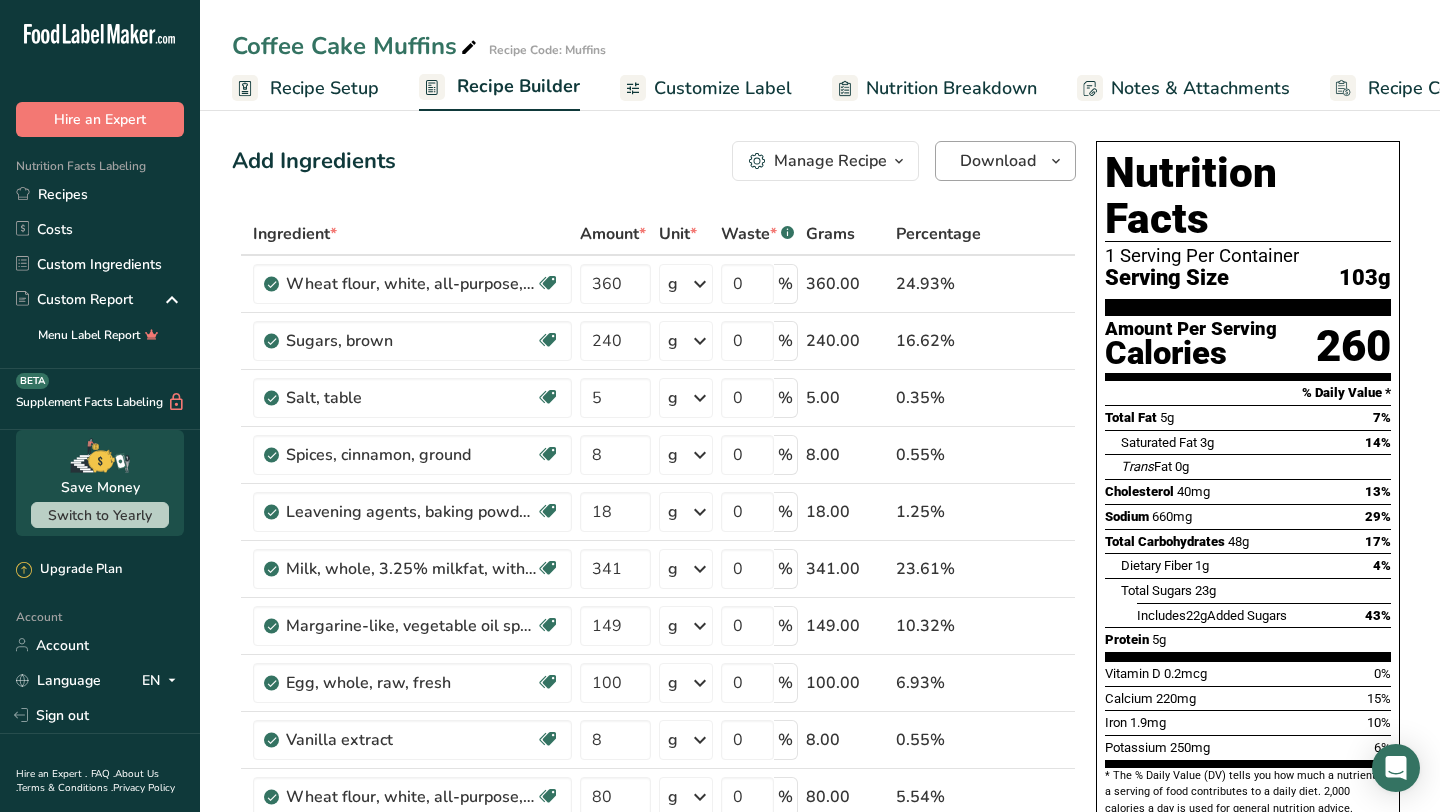 type on "5" 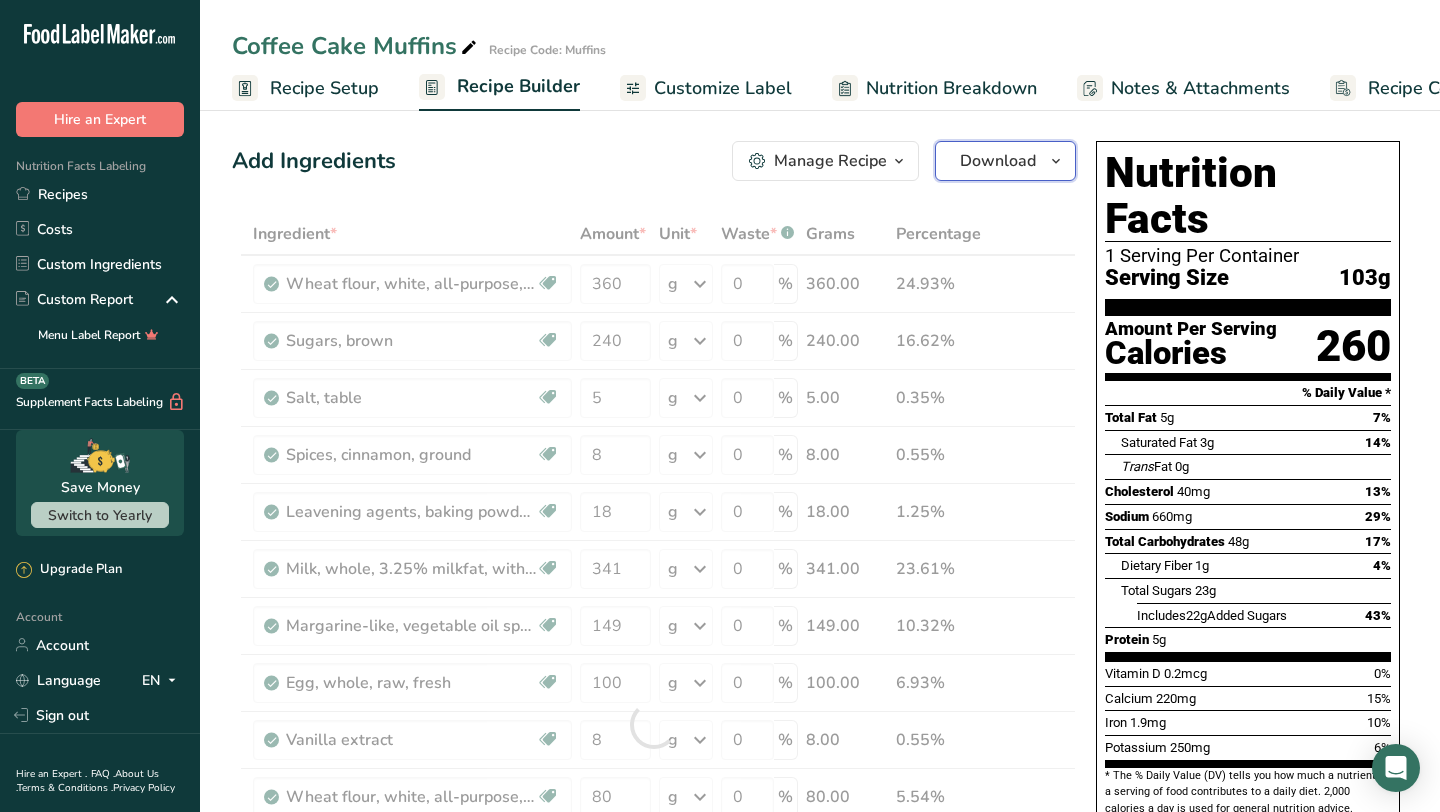 click on "Download" at bounding box center (1005, 161) 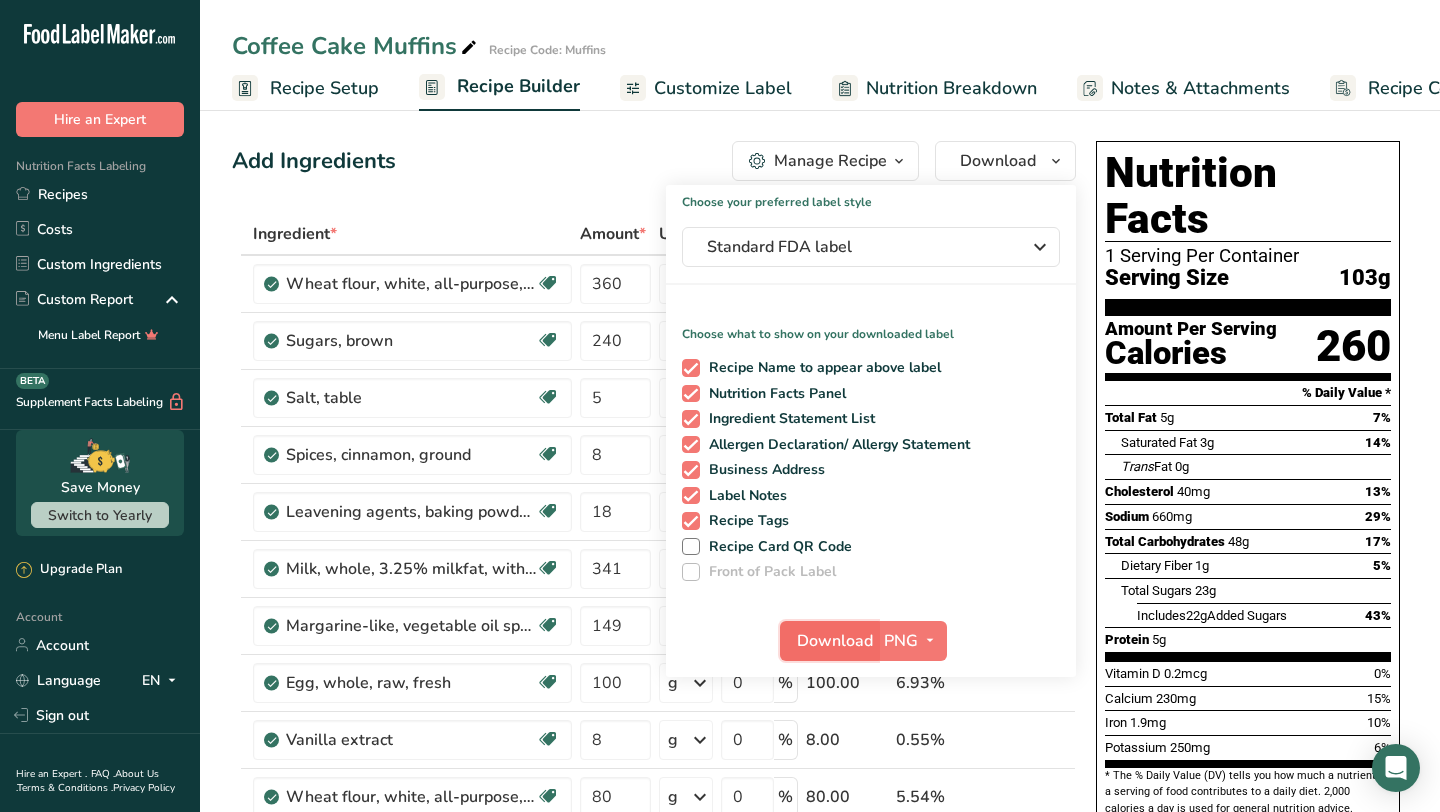 click on "Download" at bounding box center [835, 641] 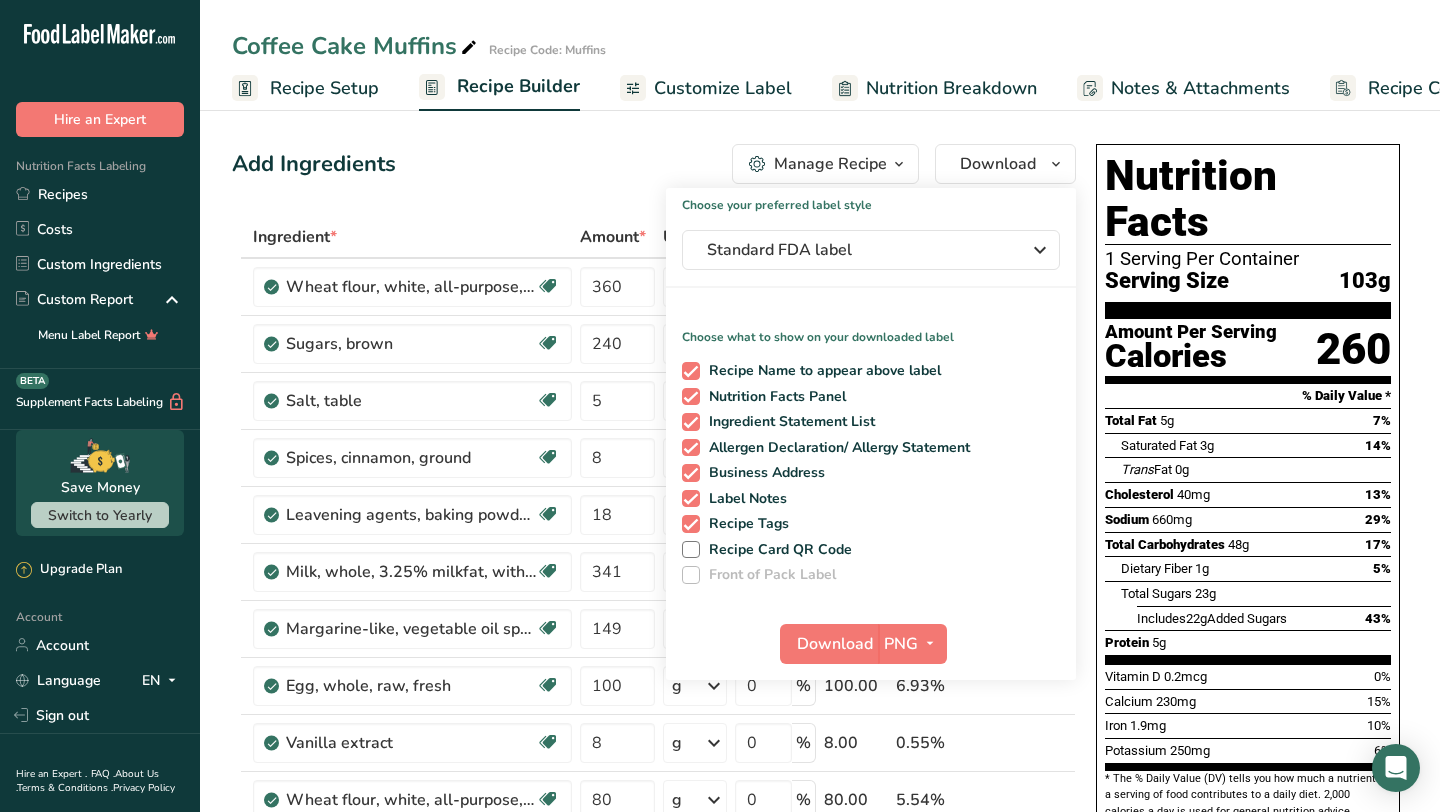 scroll, scrollTop: 3, scrollLeft: 0, axis: vertical 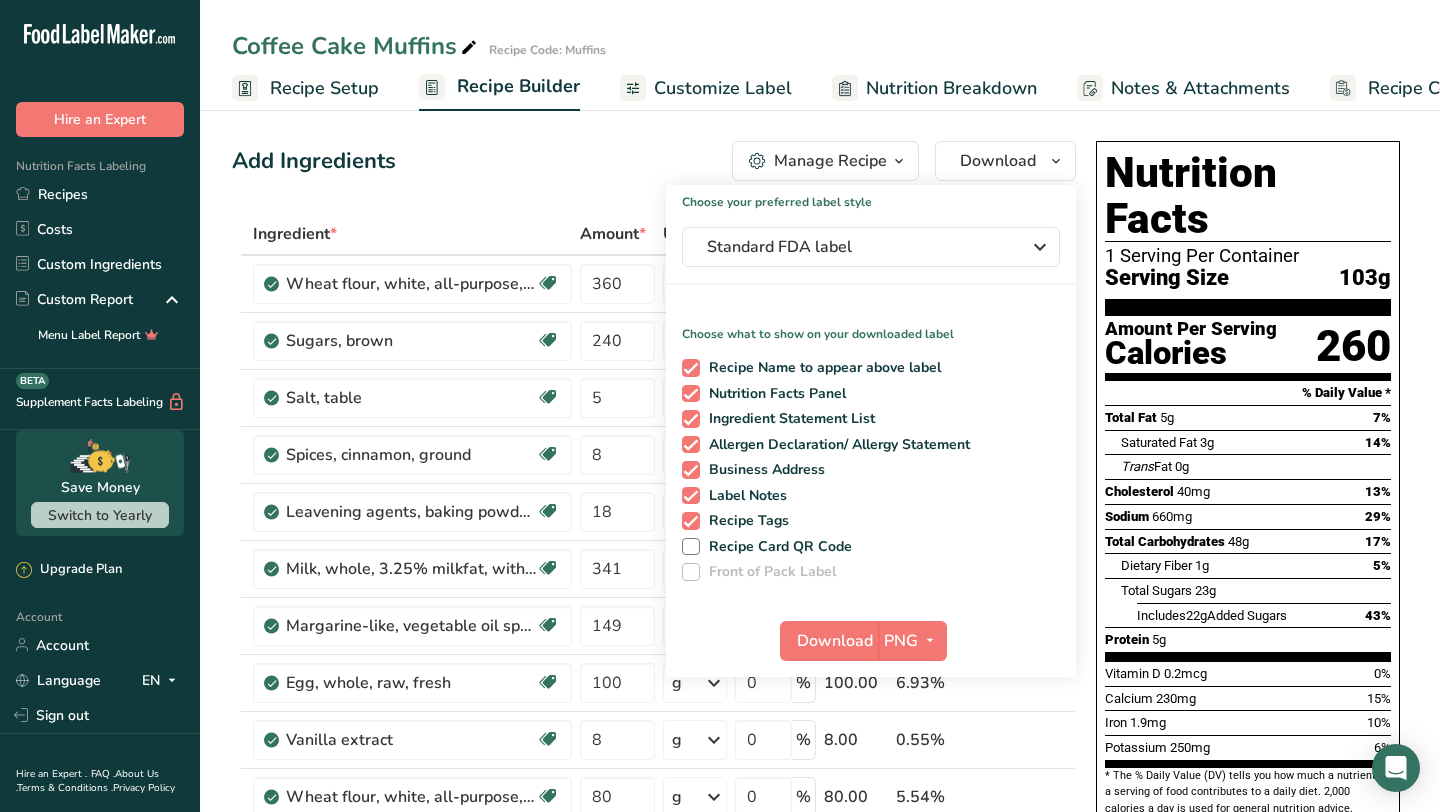 click on "Coffee Cake Muffins
Recipe Code: Muffins" at bounding box center [820, 46] 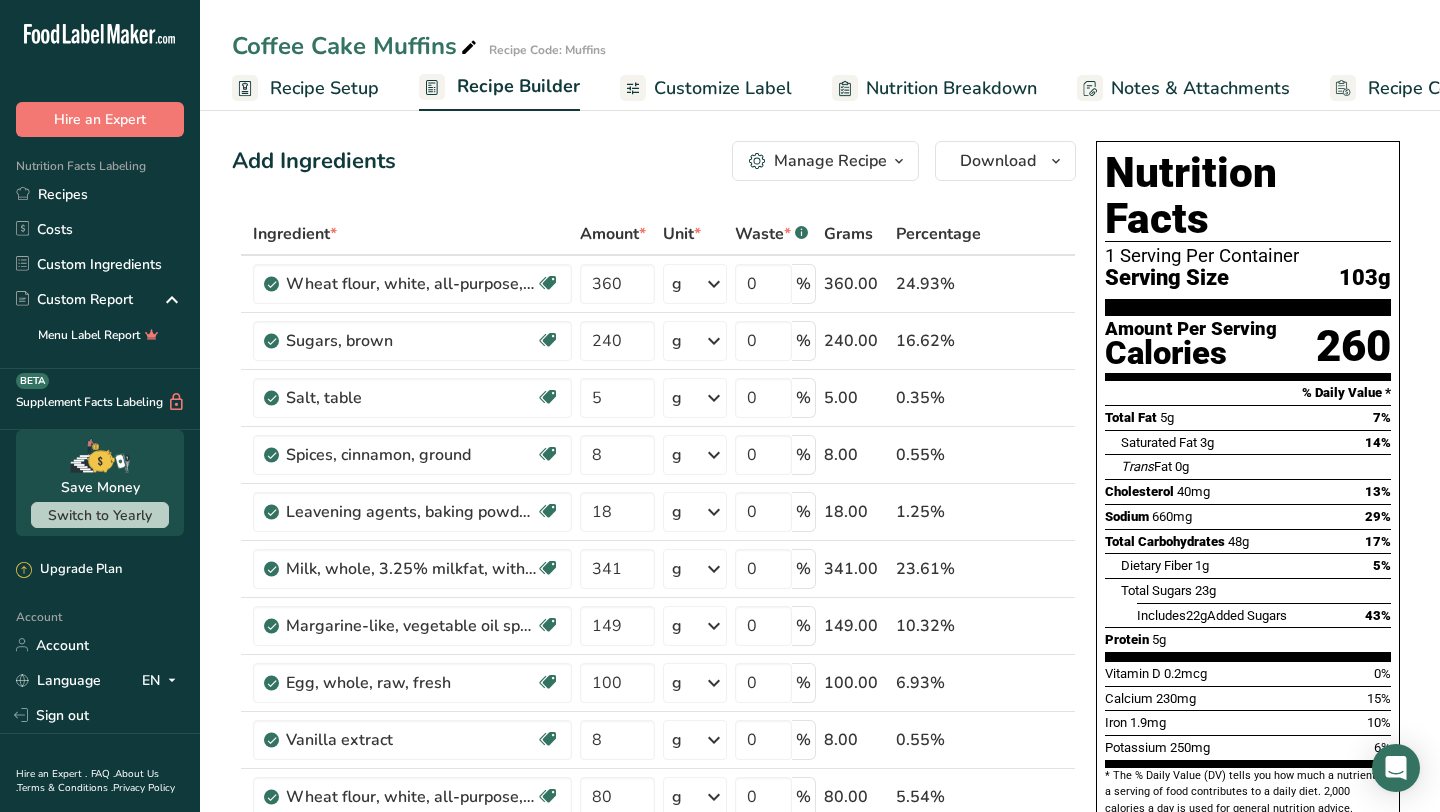 scroll, scrollTop: 0, scrollLeft: 0, axis: both 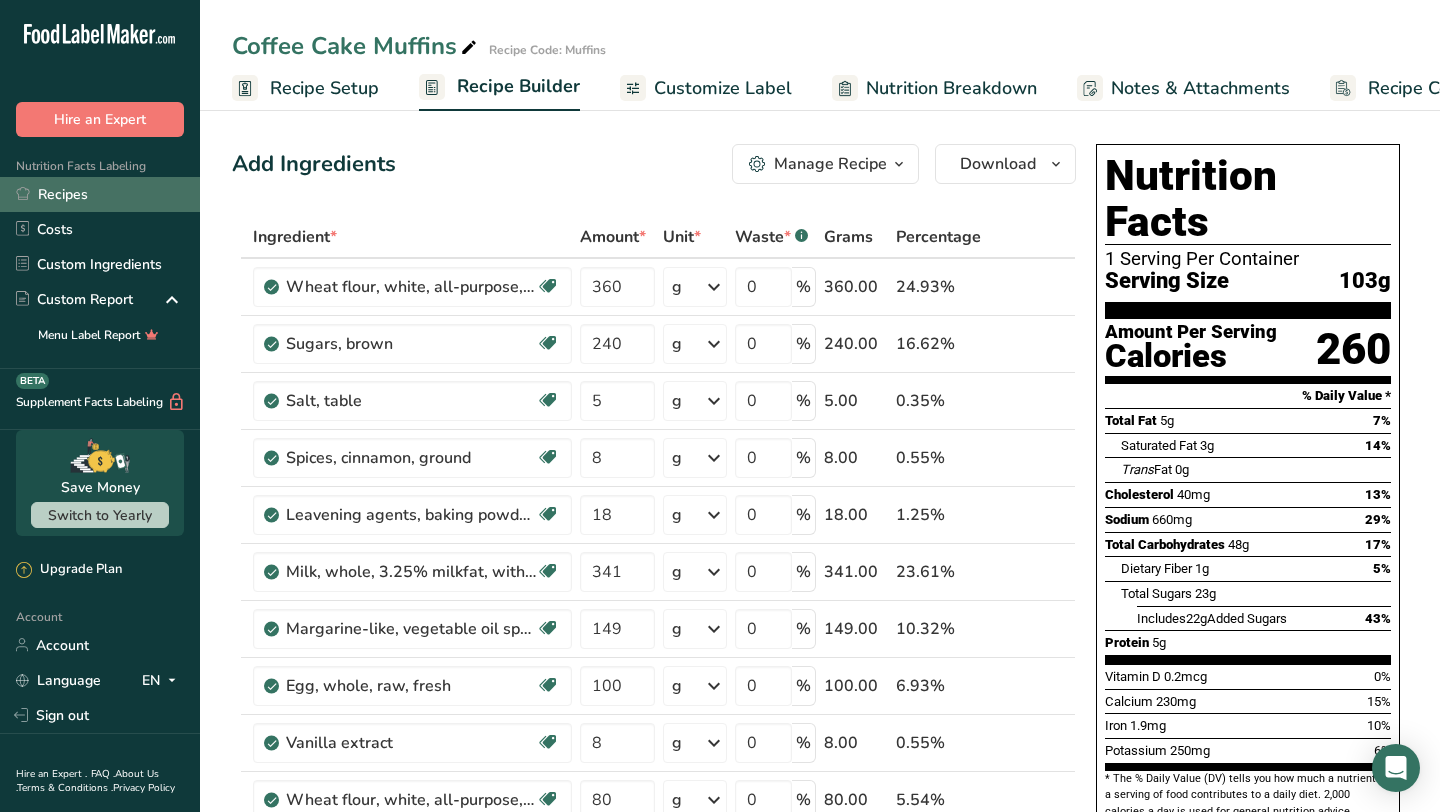 click on "Recipes" at bounding box center (100, 194) 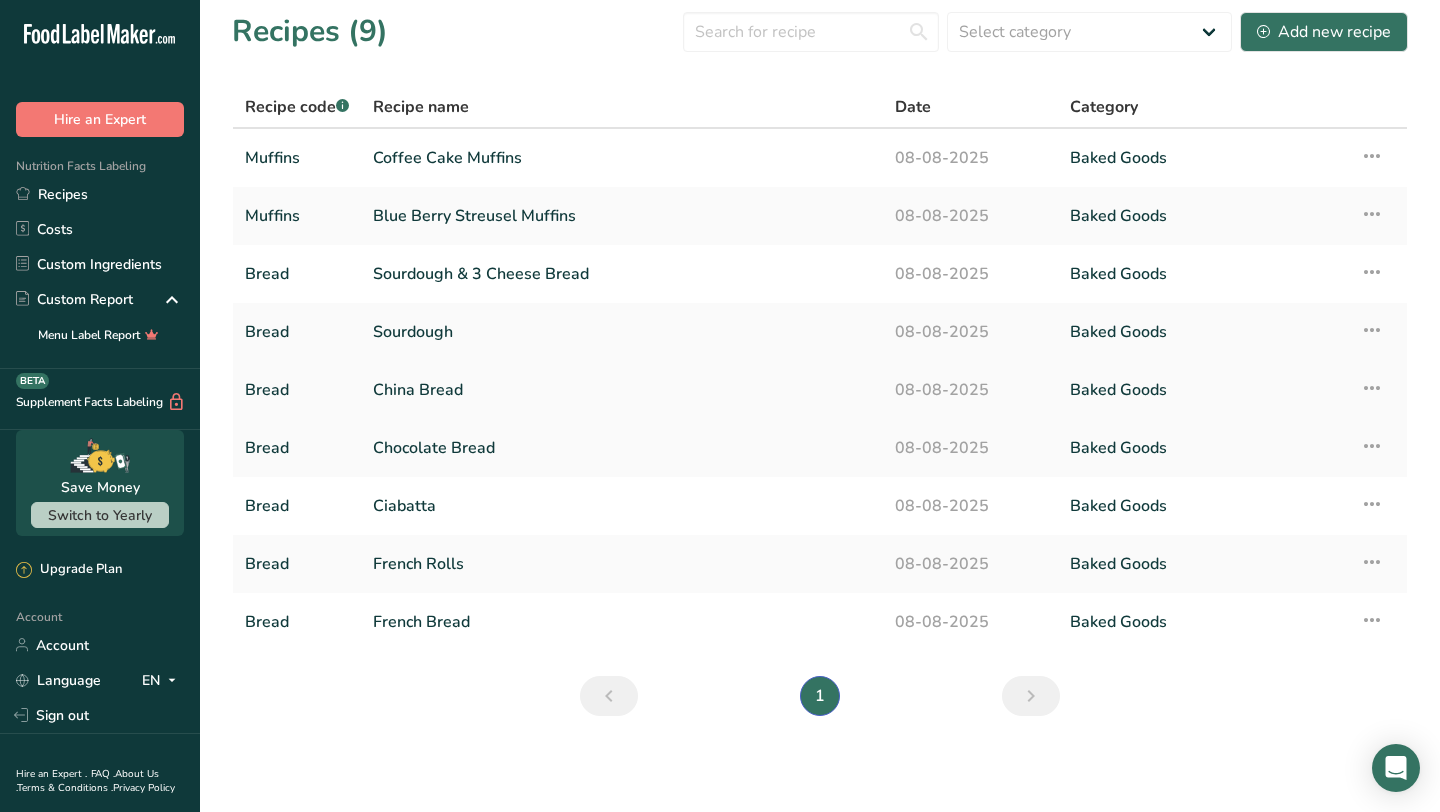 scroll, scrollTop: 0, scrollLeft: 0, axis: both 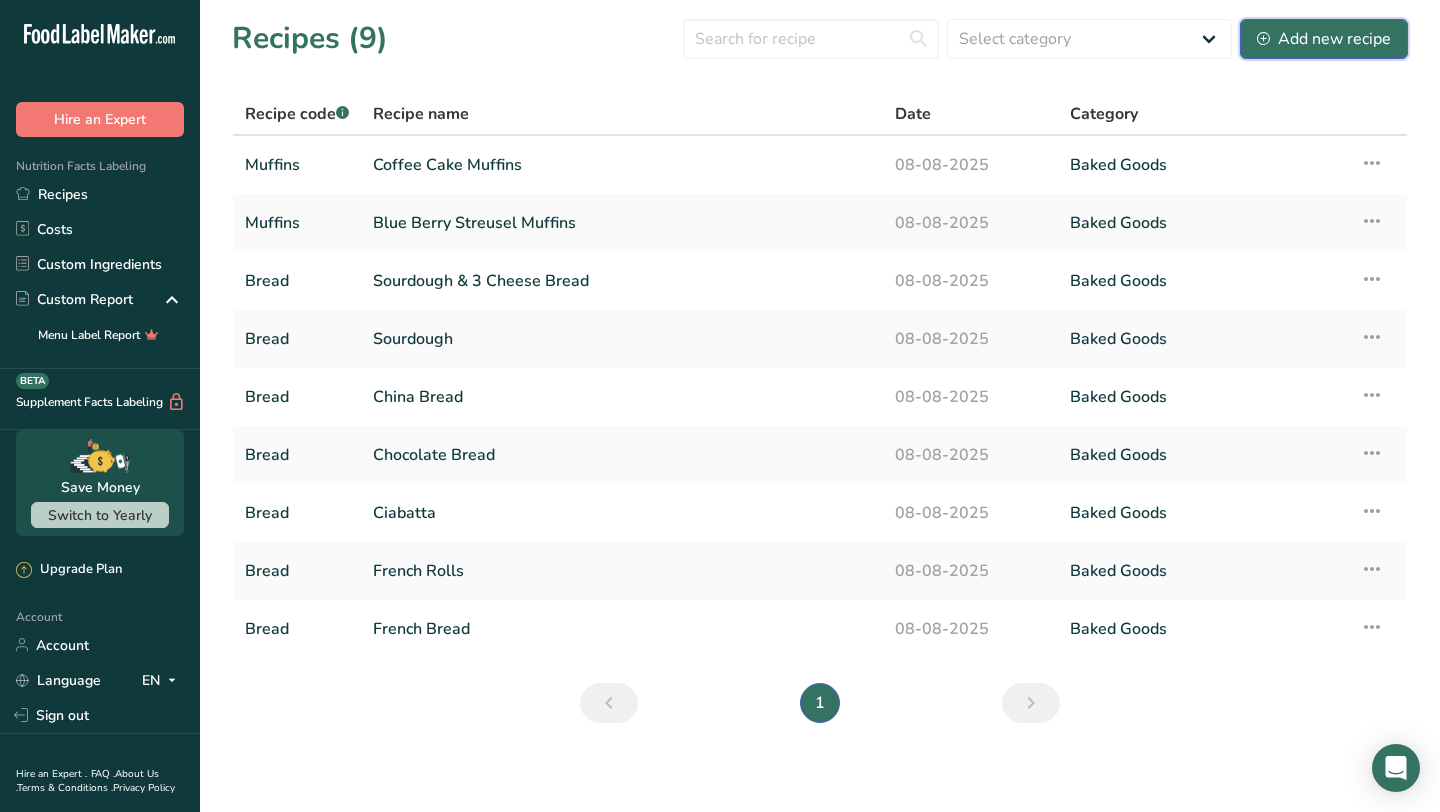 click on "Add new recipe" at bounding box center (1324, 39) 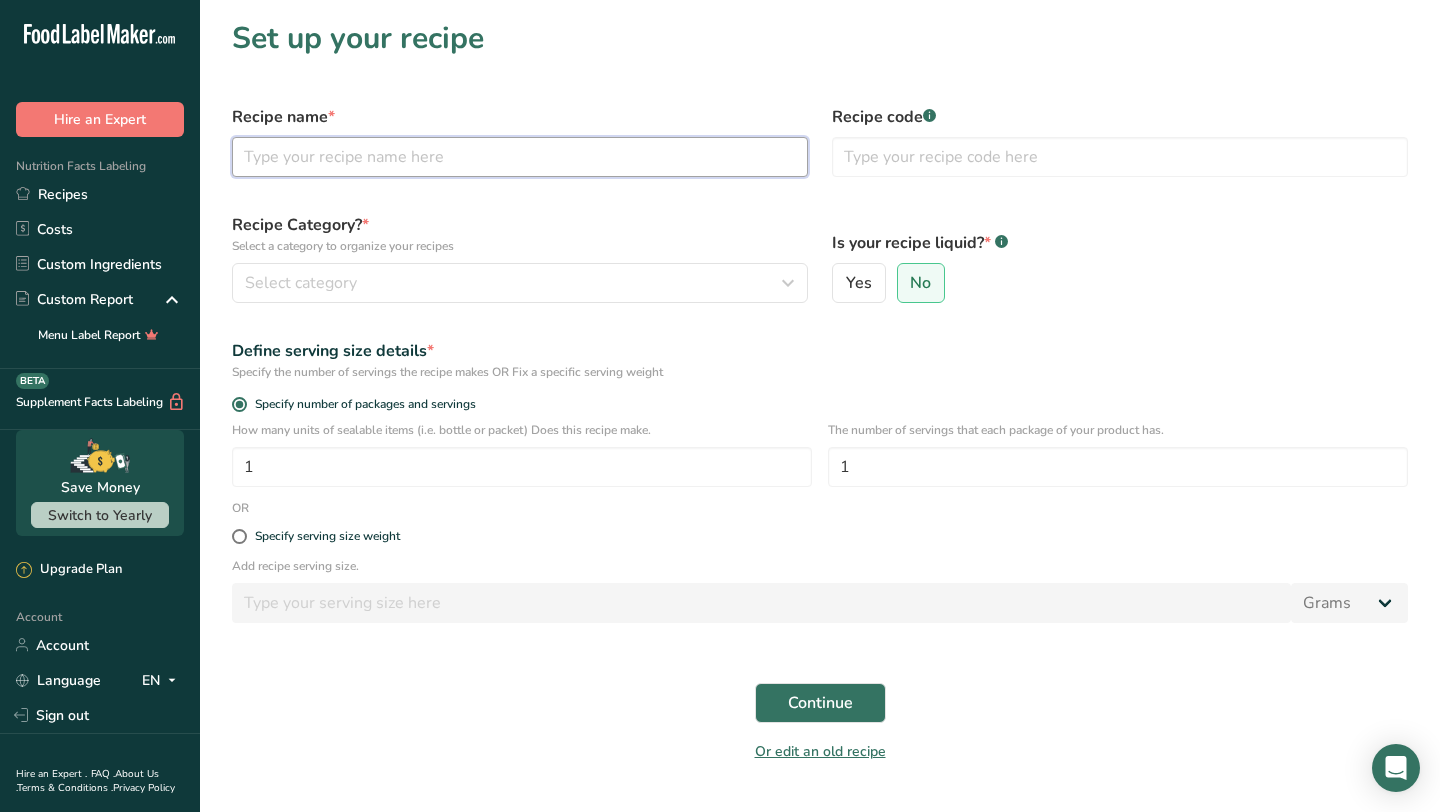 click at bounding box center [520, 157] 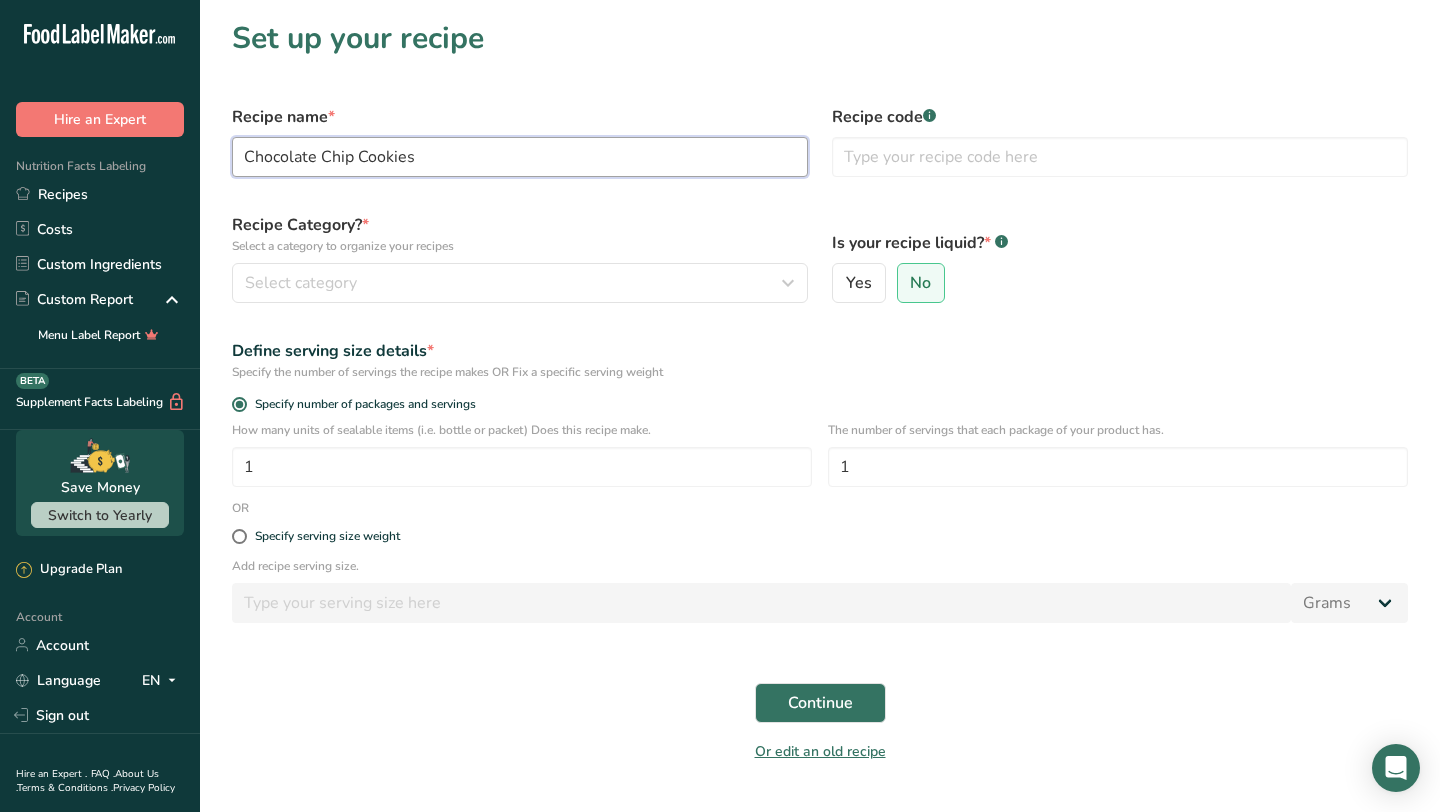 type on "Chocolate Chip Cookies" 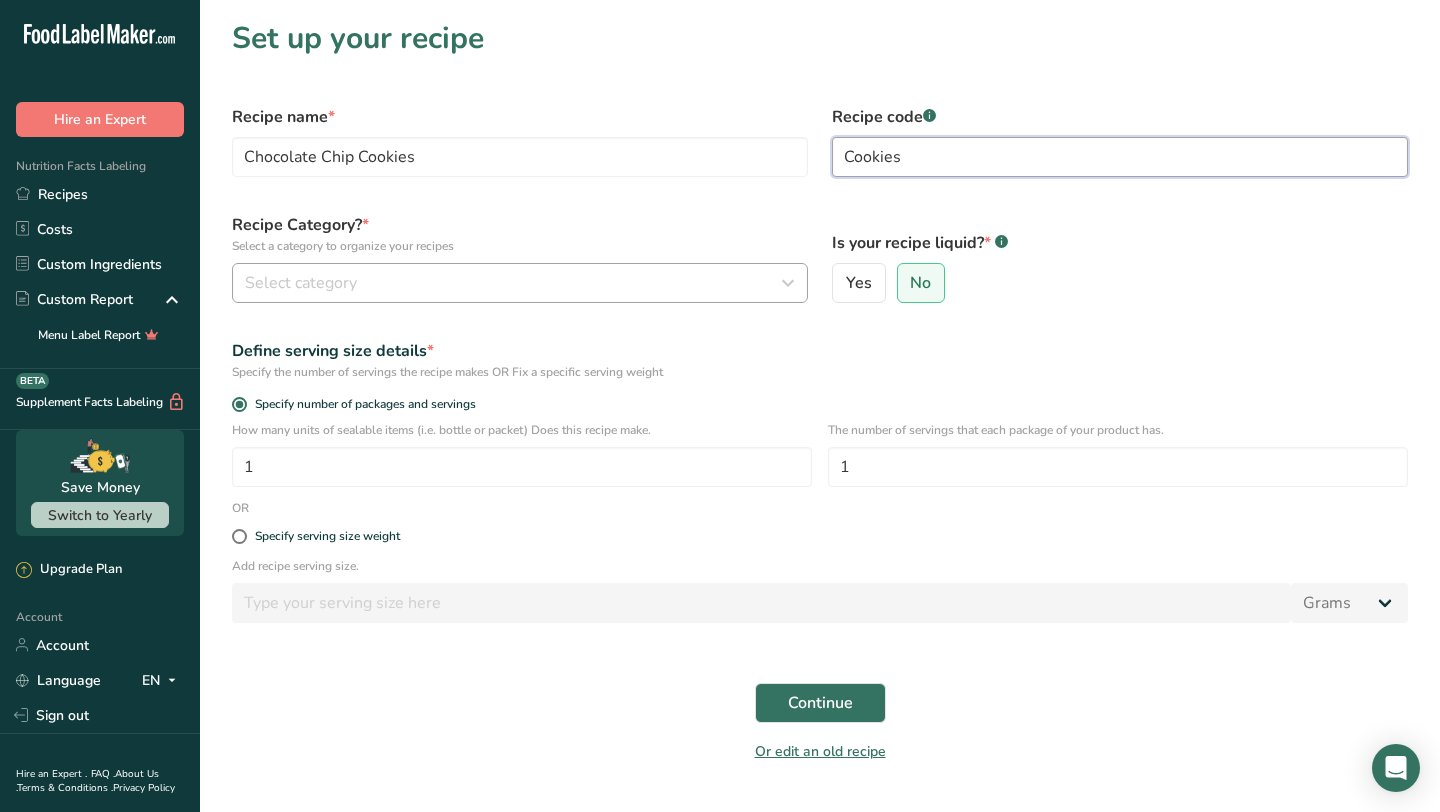 type on "Cookies" 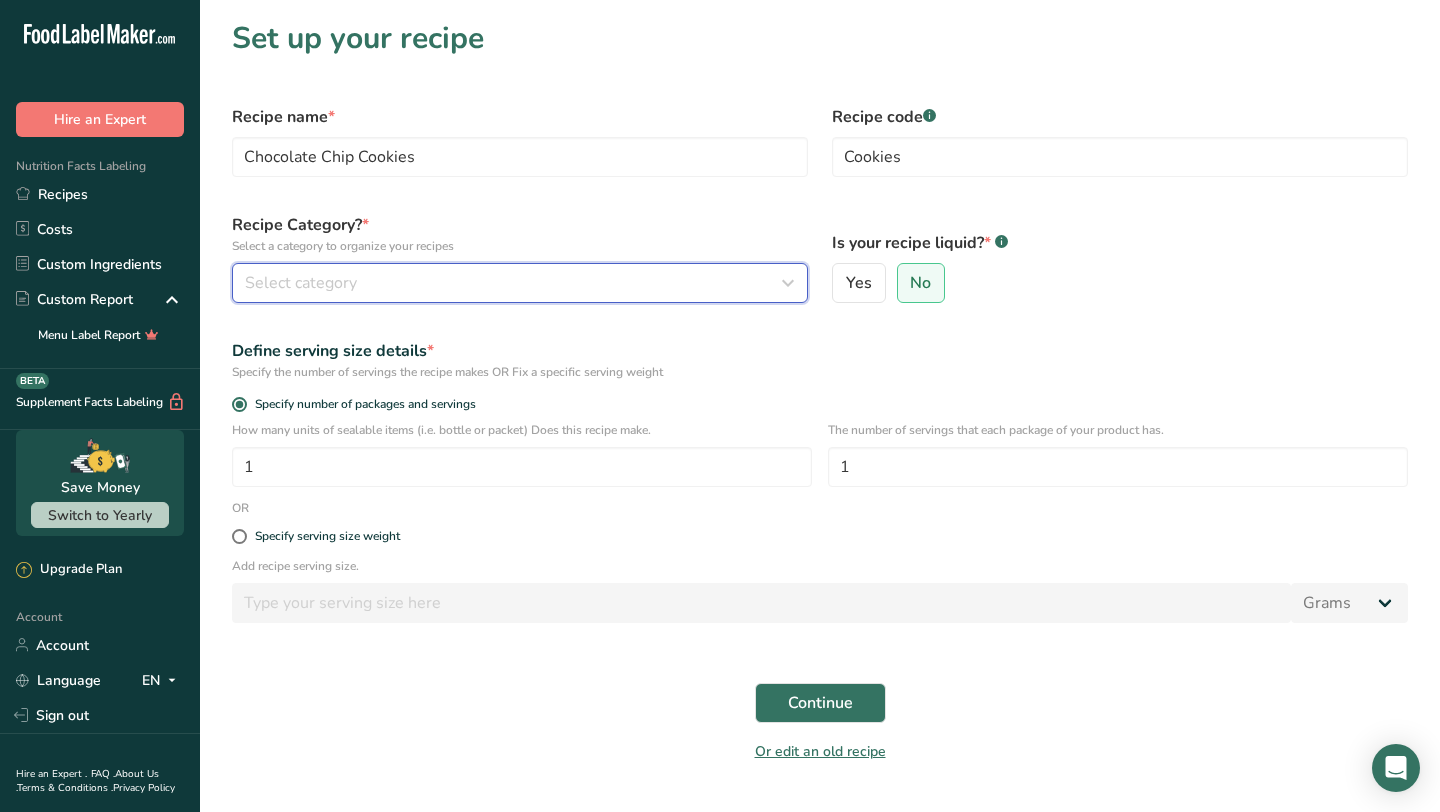 click on "Select category" at bounding box center [520, 283] 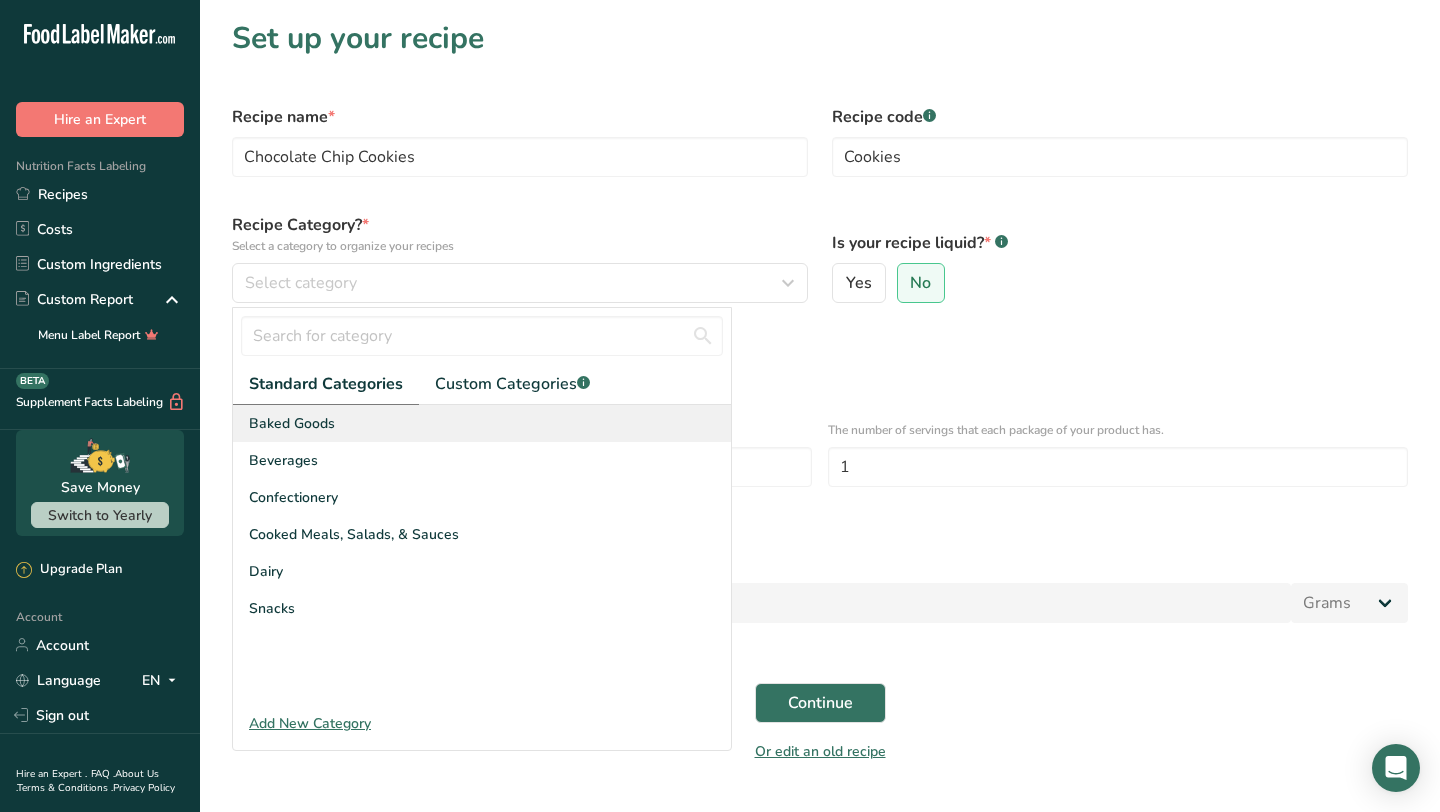 click on "Baked Goods" at bounding box center (482, 423) 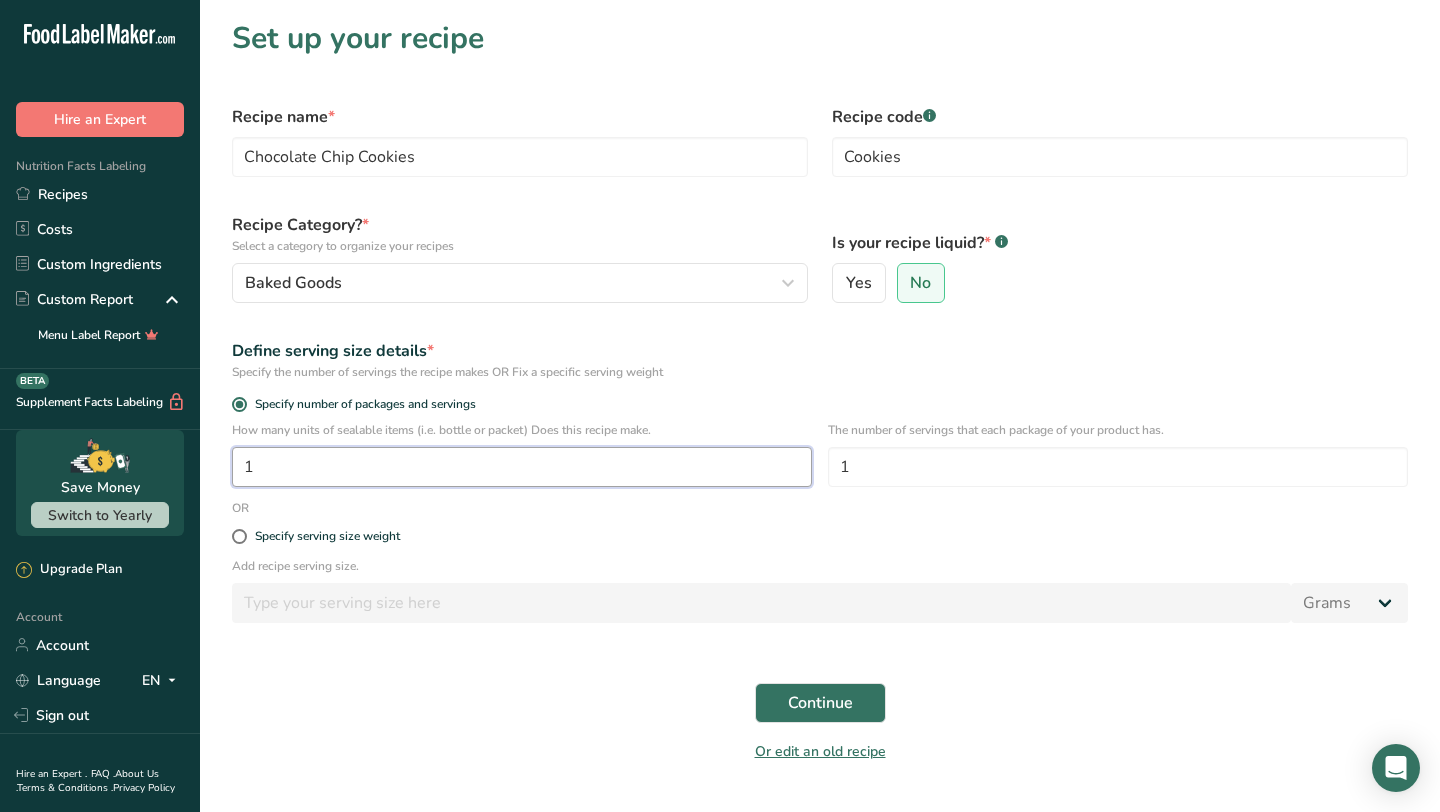 click on "1" at bounding box center (522, 467) 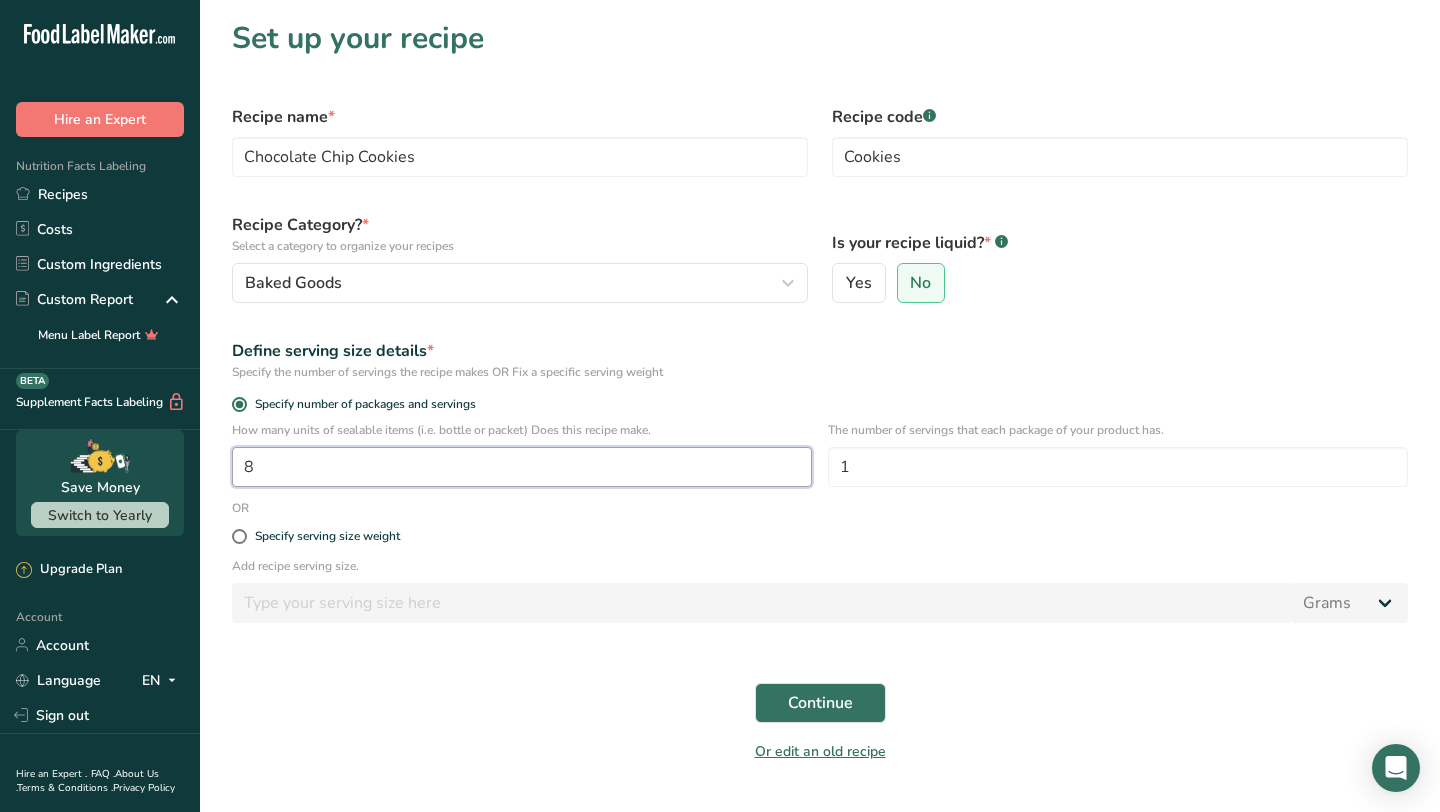 type on "1" 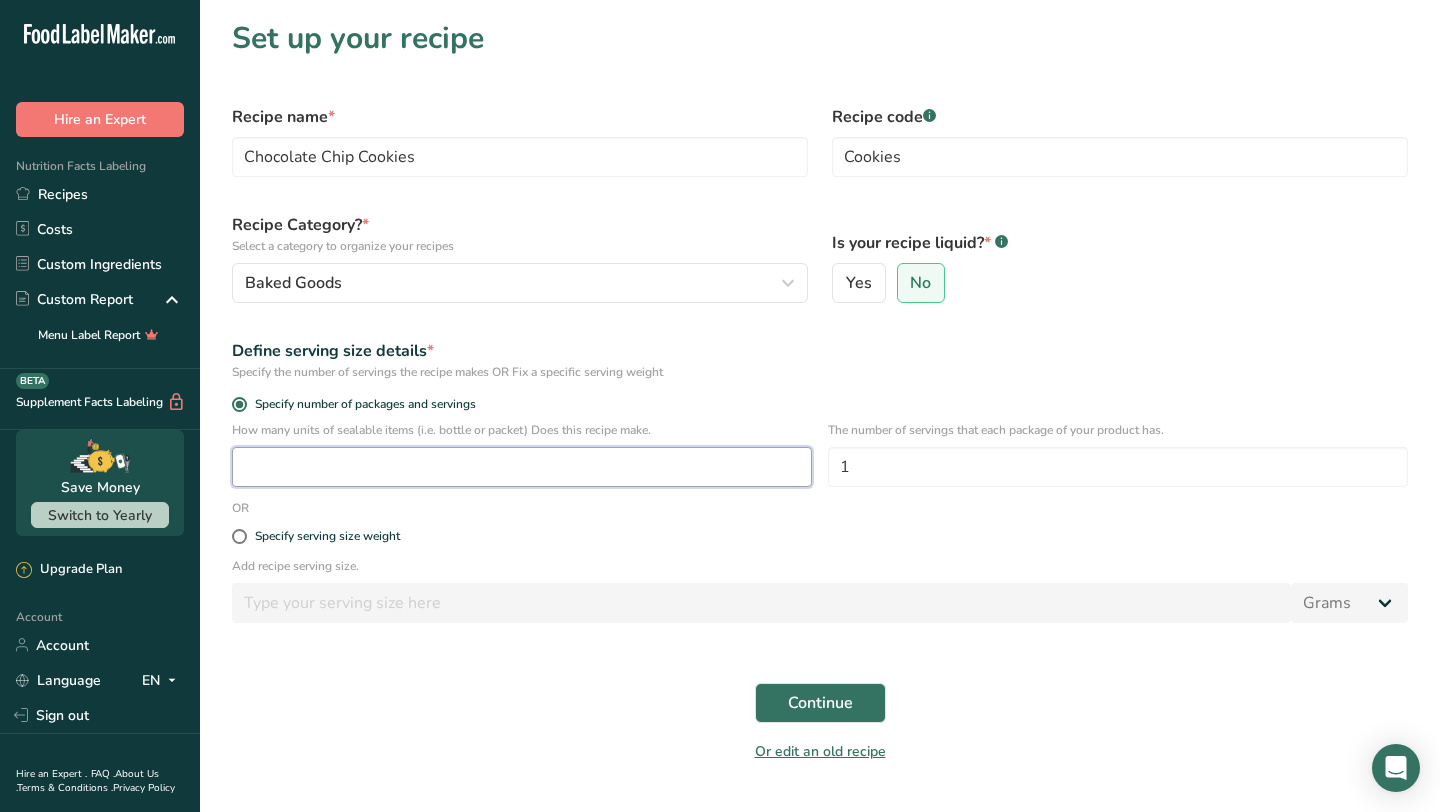 click at bounding box center (522, 467) 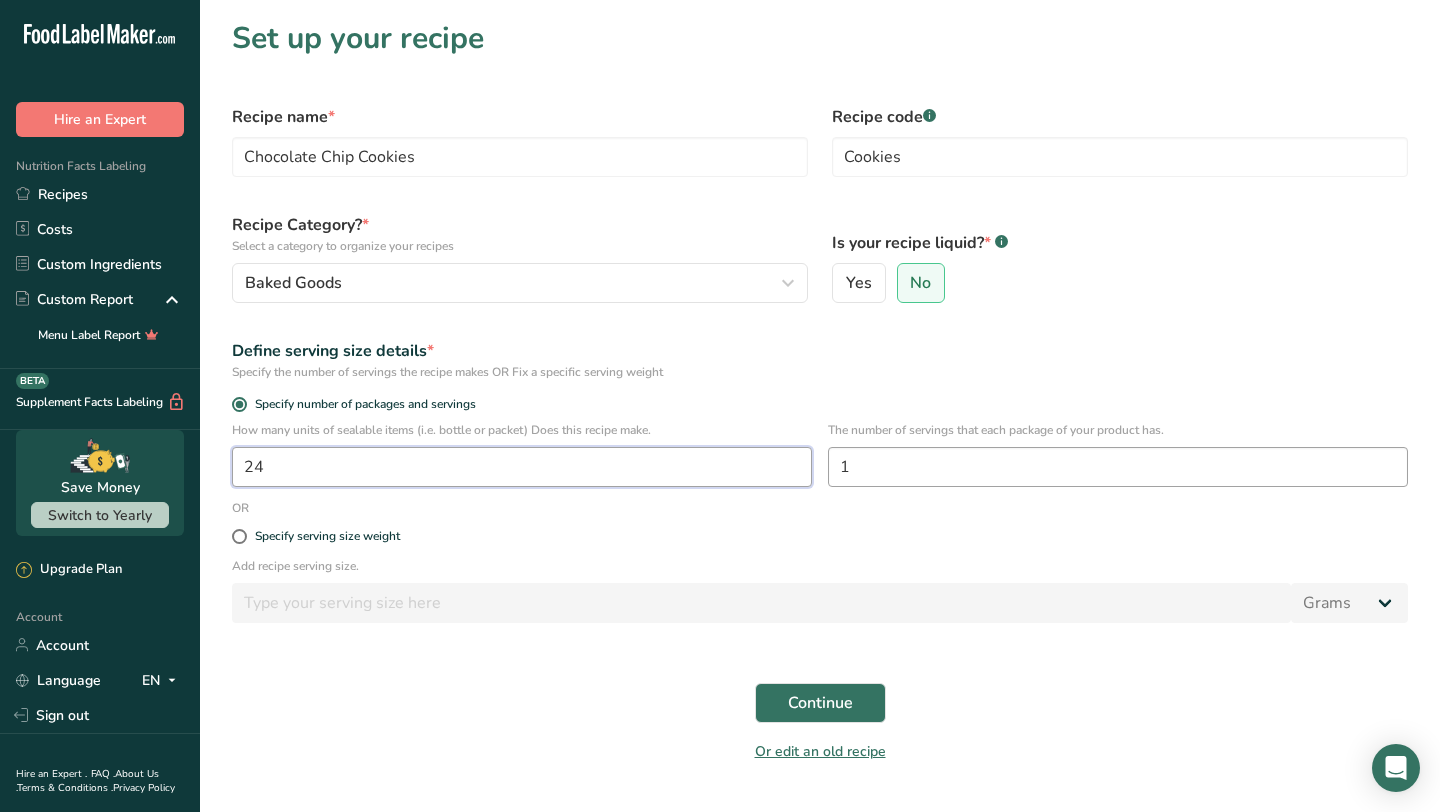 type on "24" 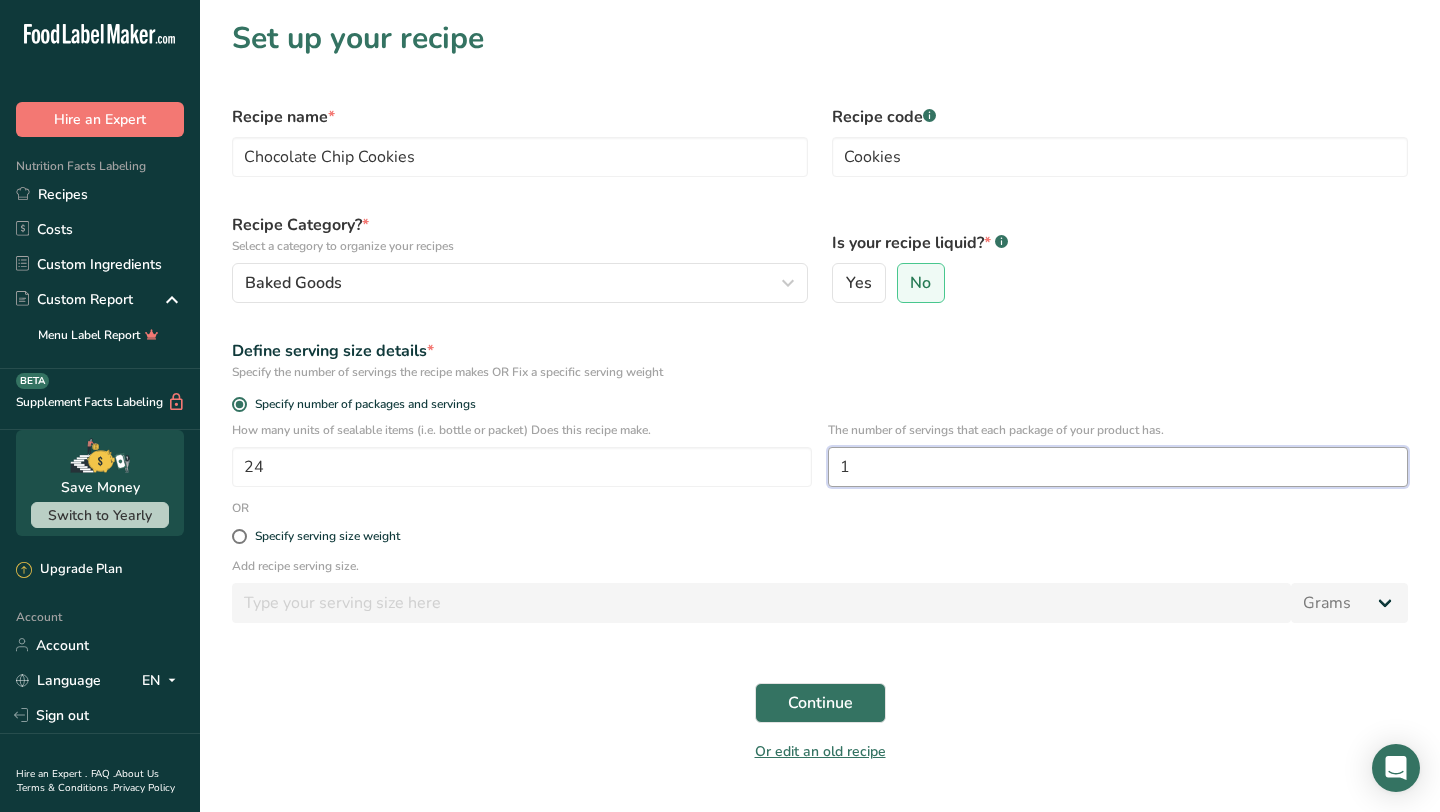 click on "1" at bounding box center (1118, 467) 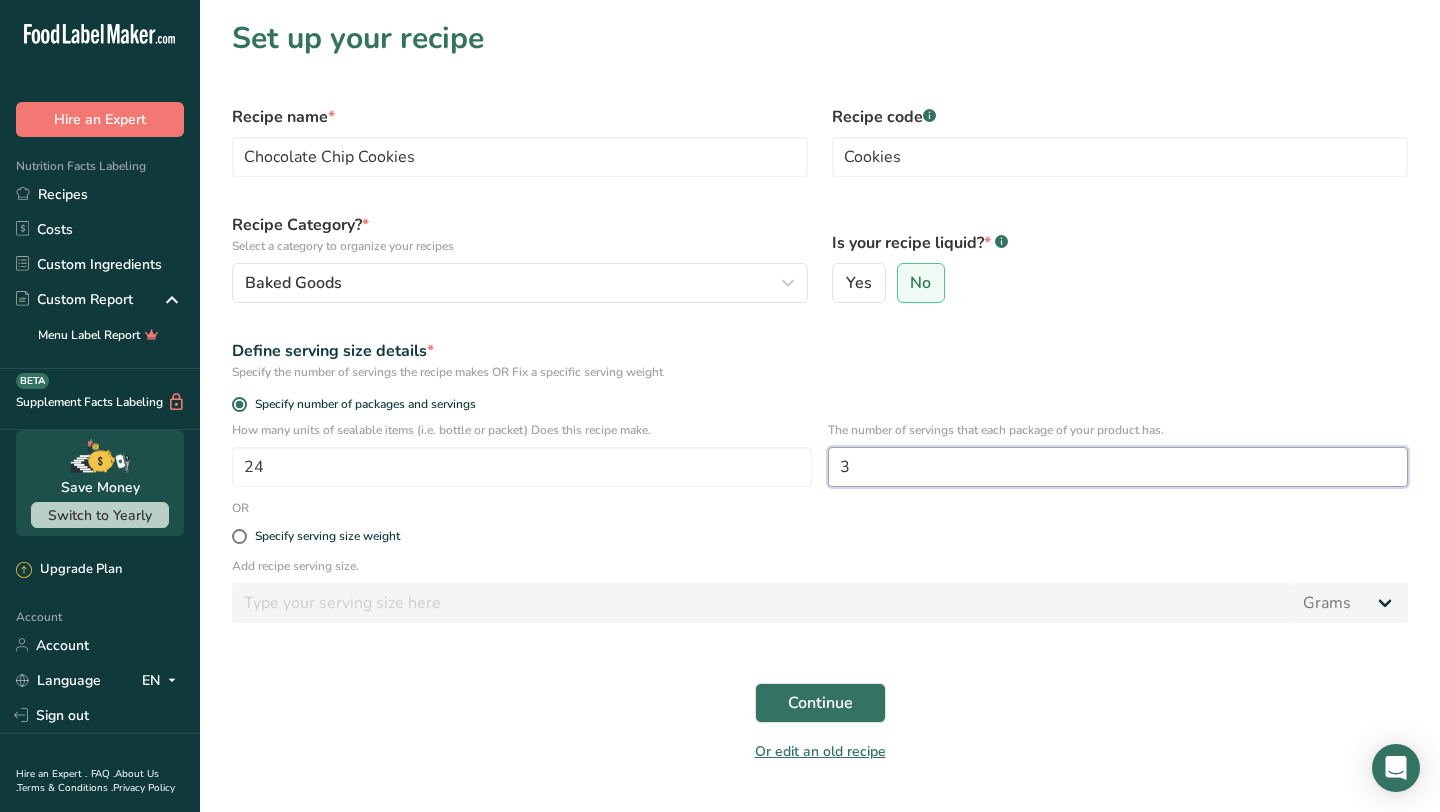 type on "3" 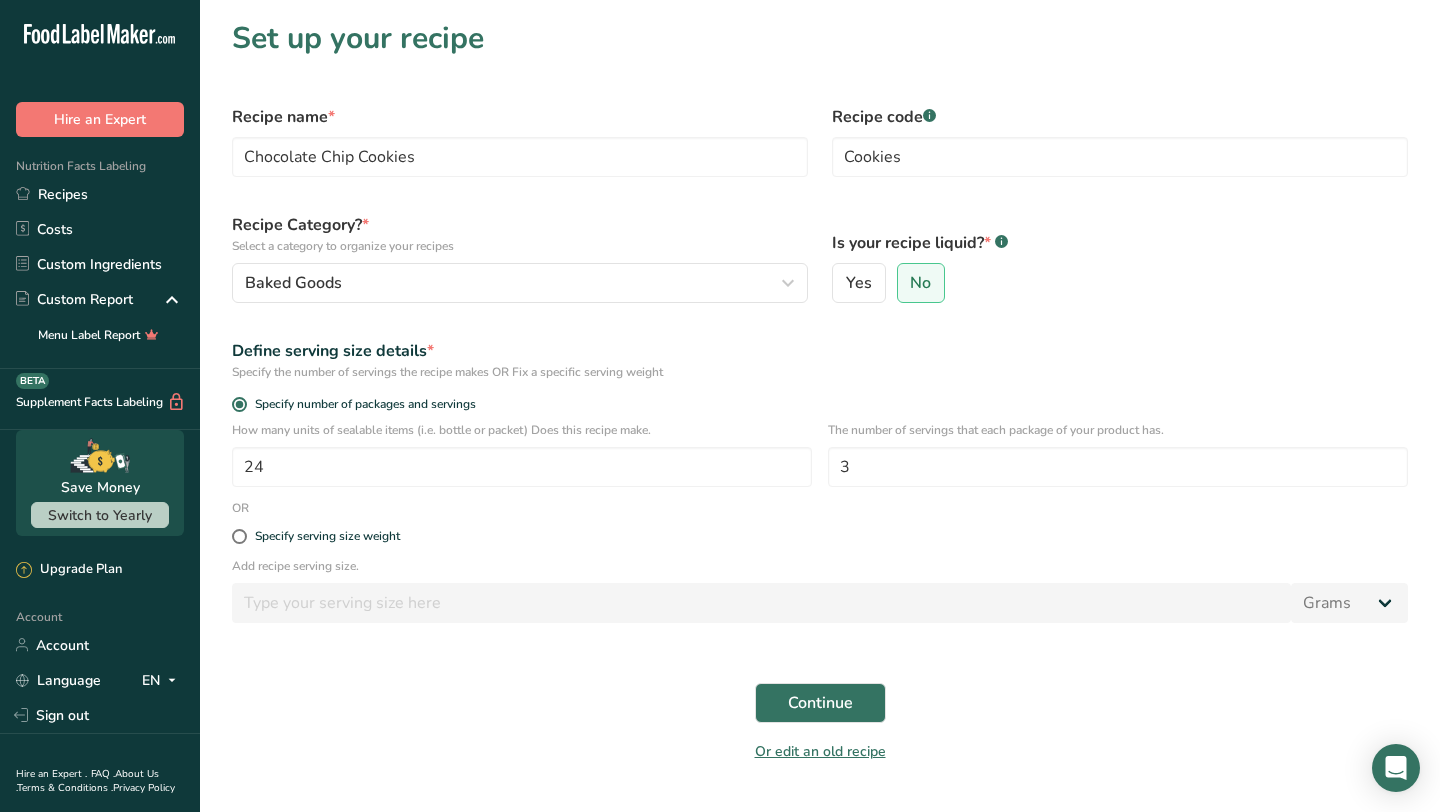 click on "Add recipe serving size." at bounding box center [820, 566] 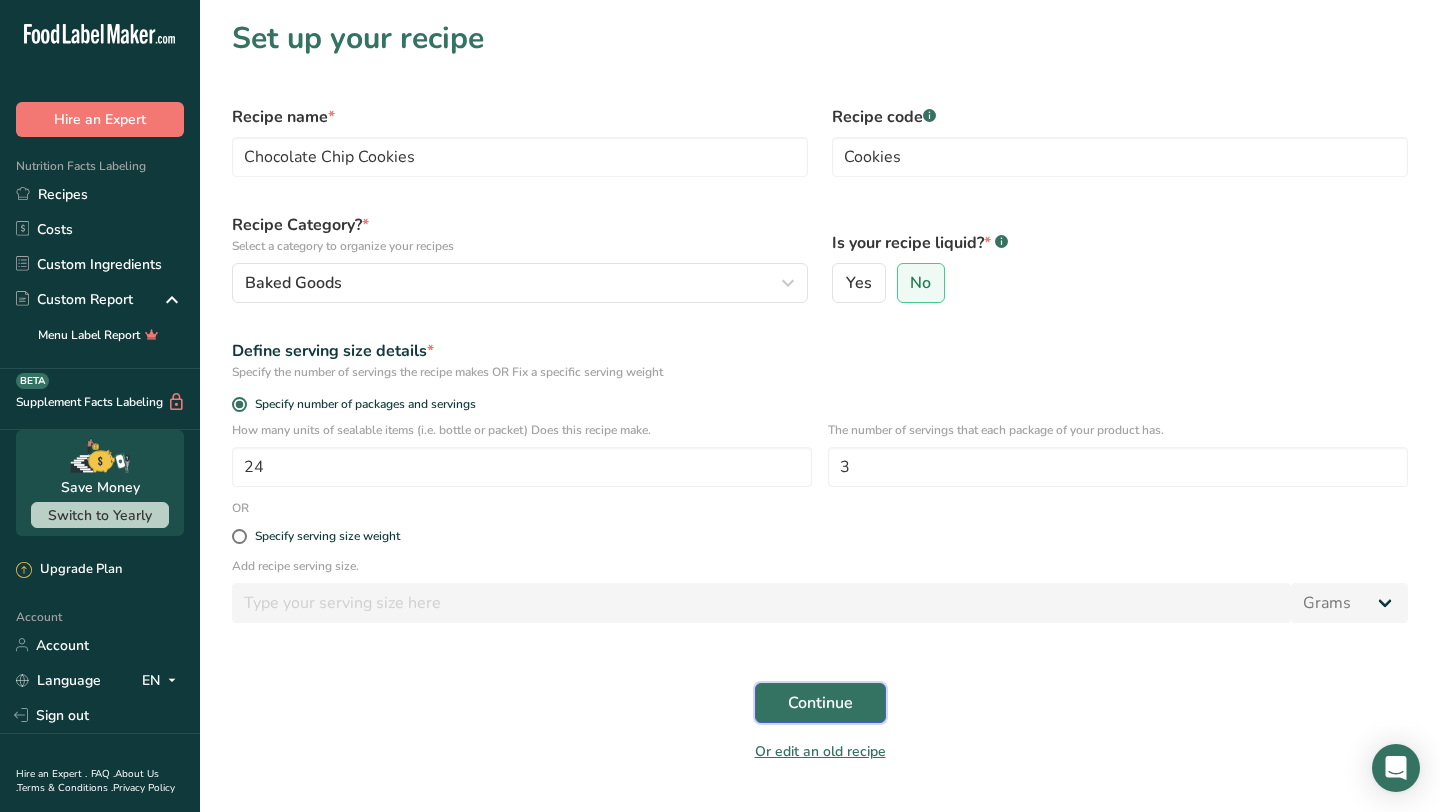 click on "Continue" at bounding box center [820, 703] 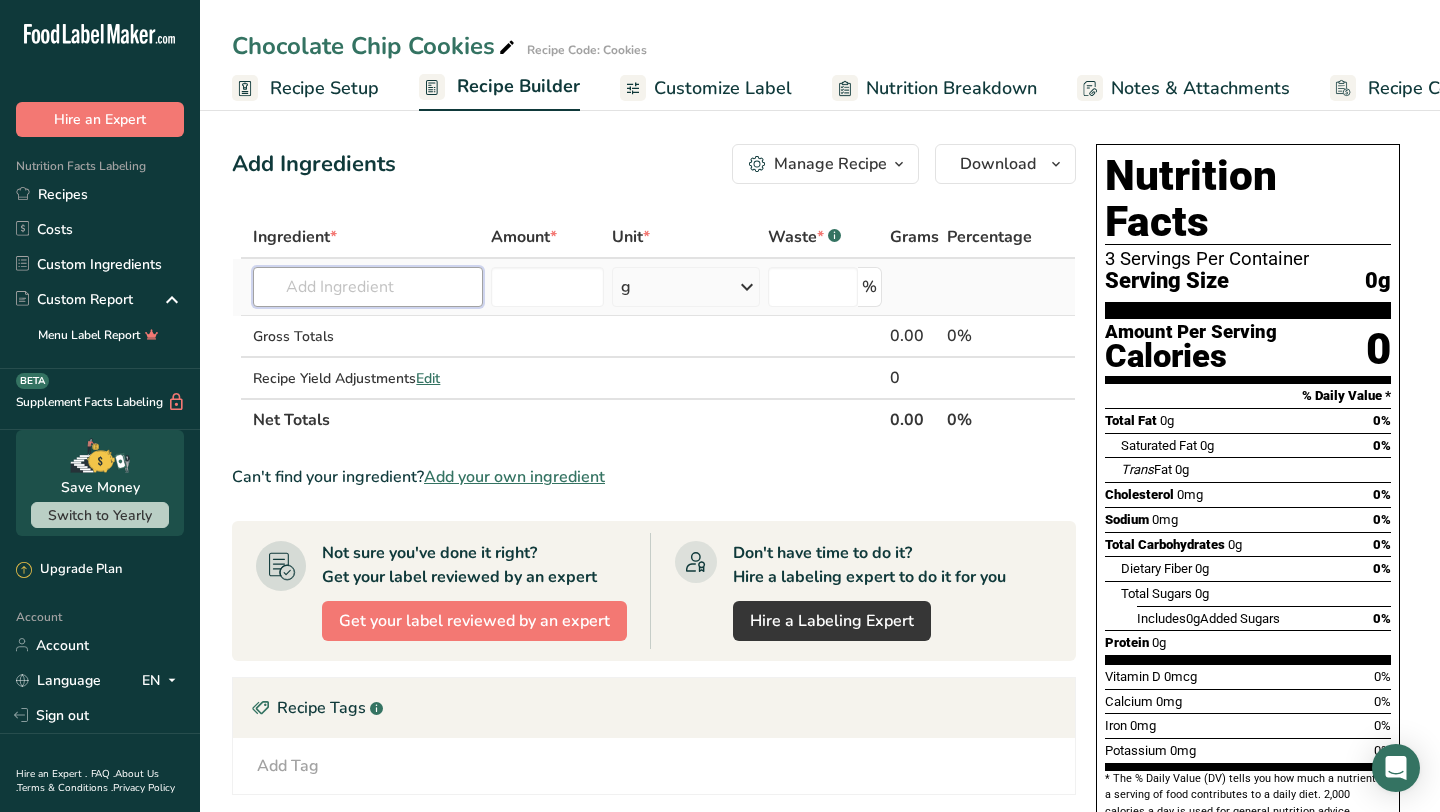 click at bounding box center (368, 287) 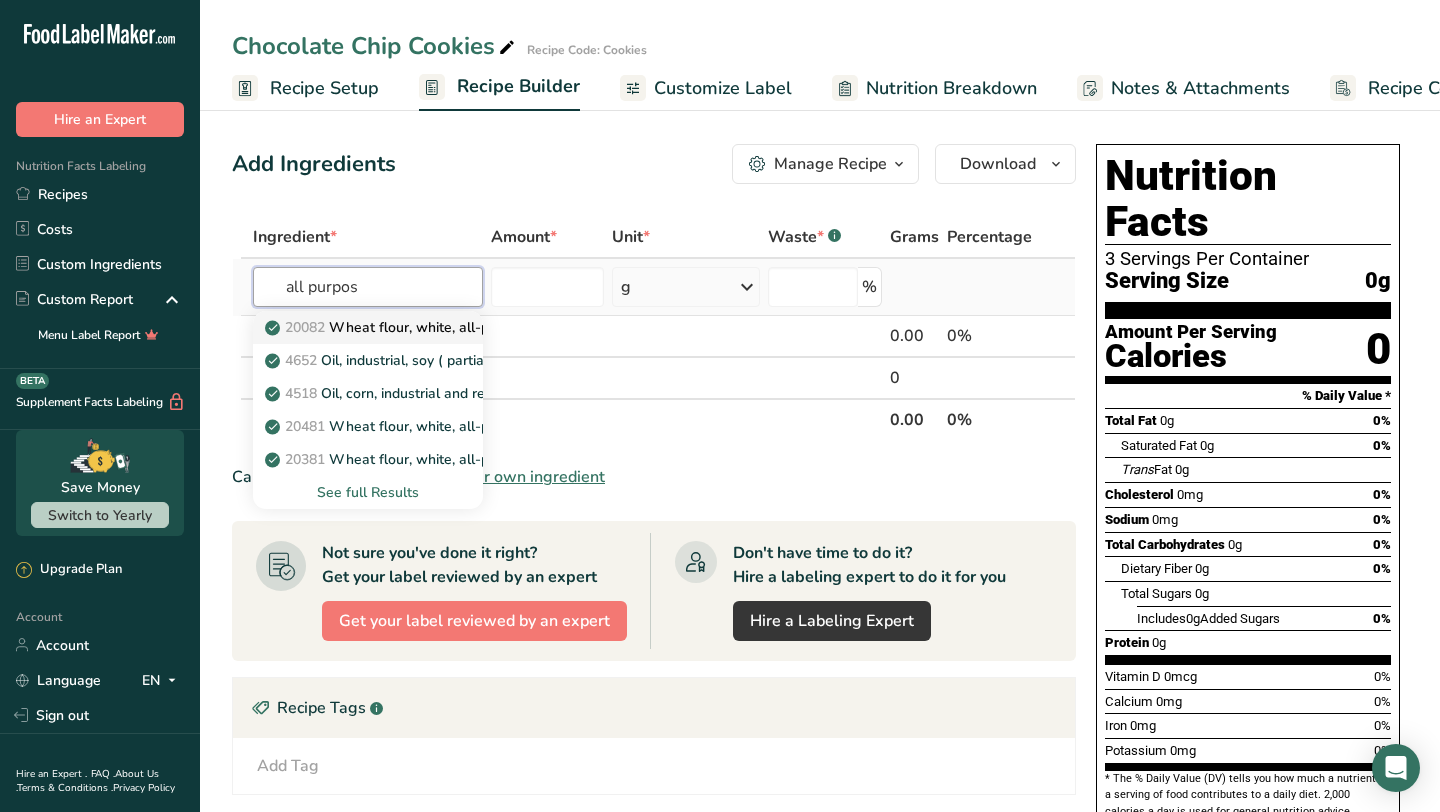 type on "all purpos" 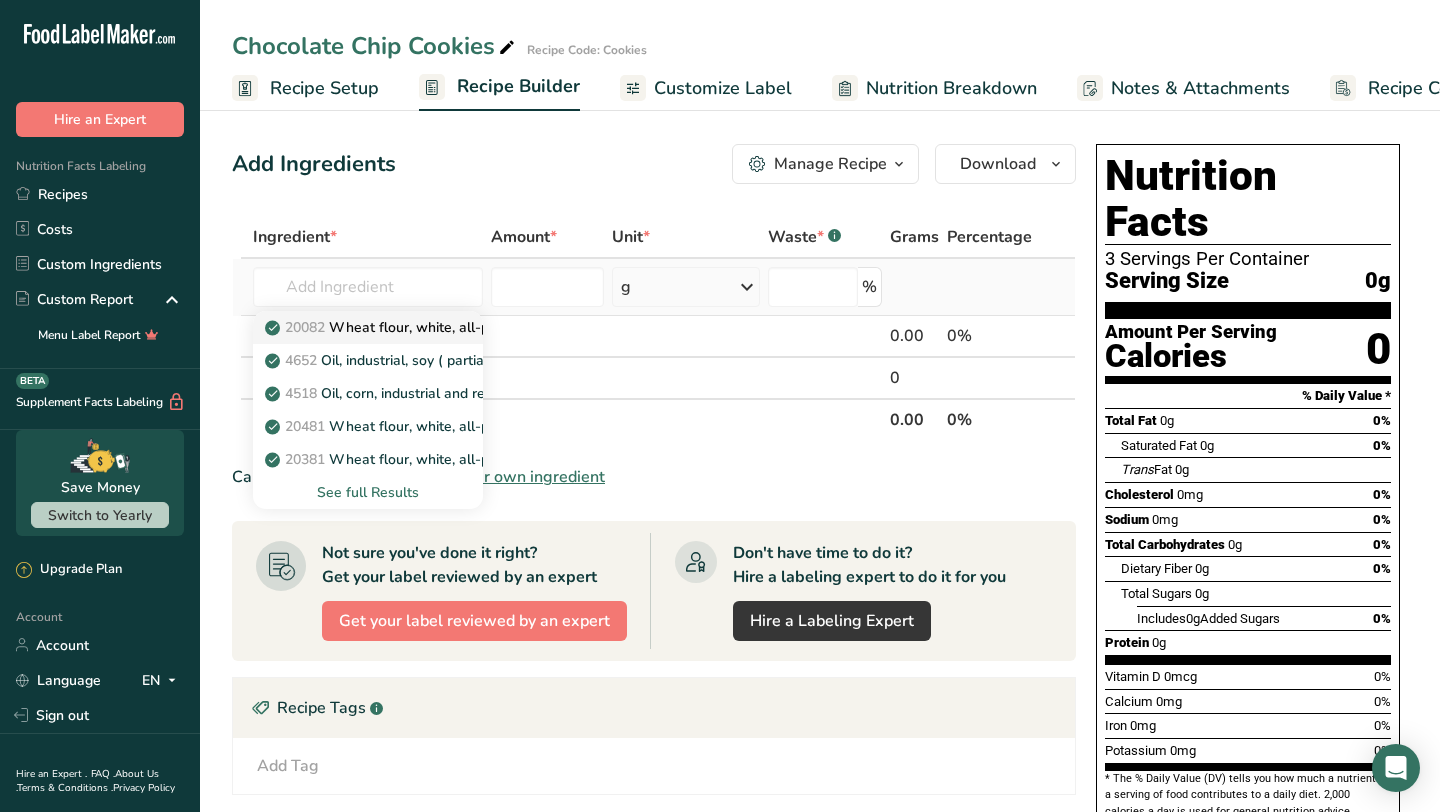 click on "20082
Wheat flour, white, all-purpose, self-rising, enriched" at bounding box center [467, 327] 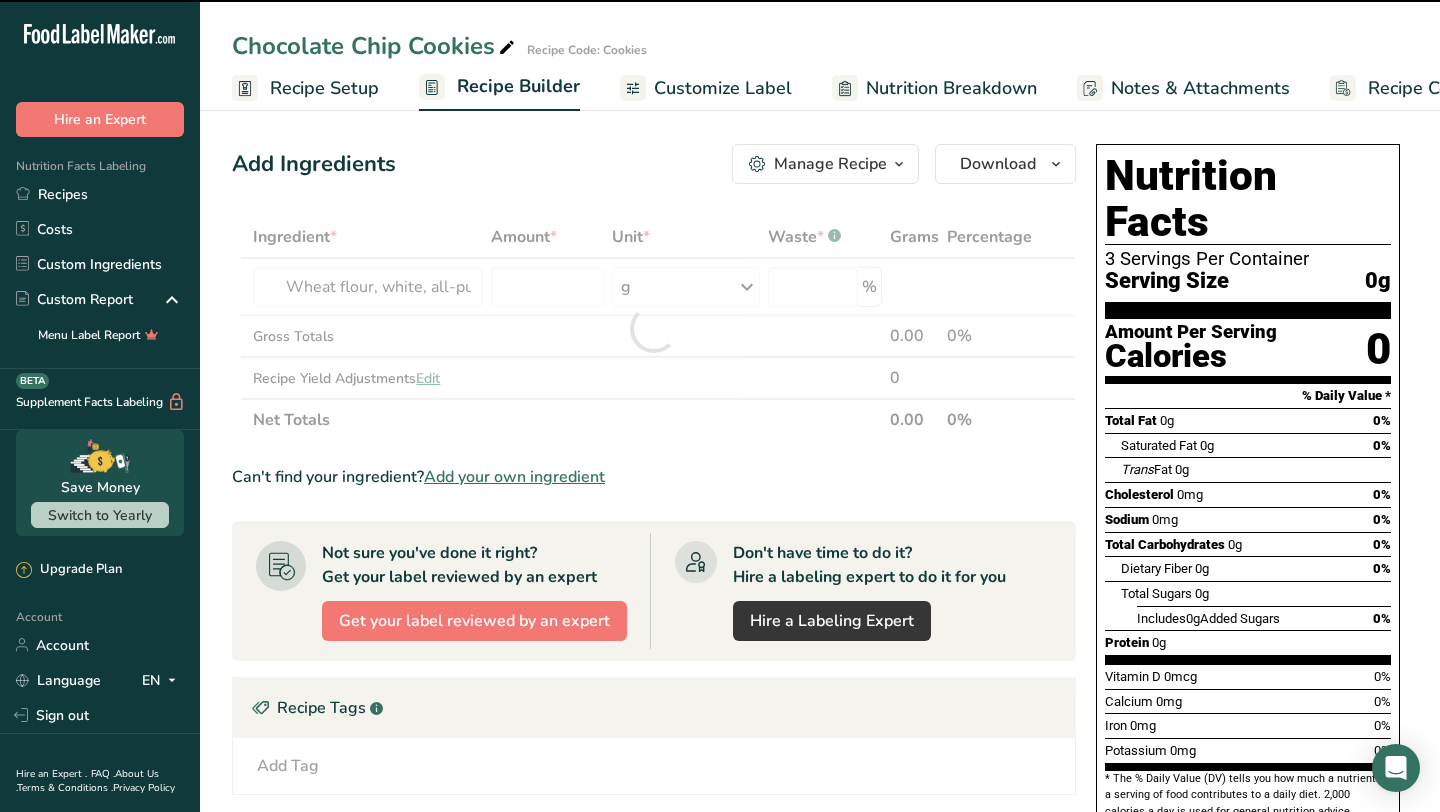 type on "0" 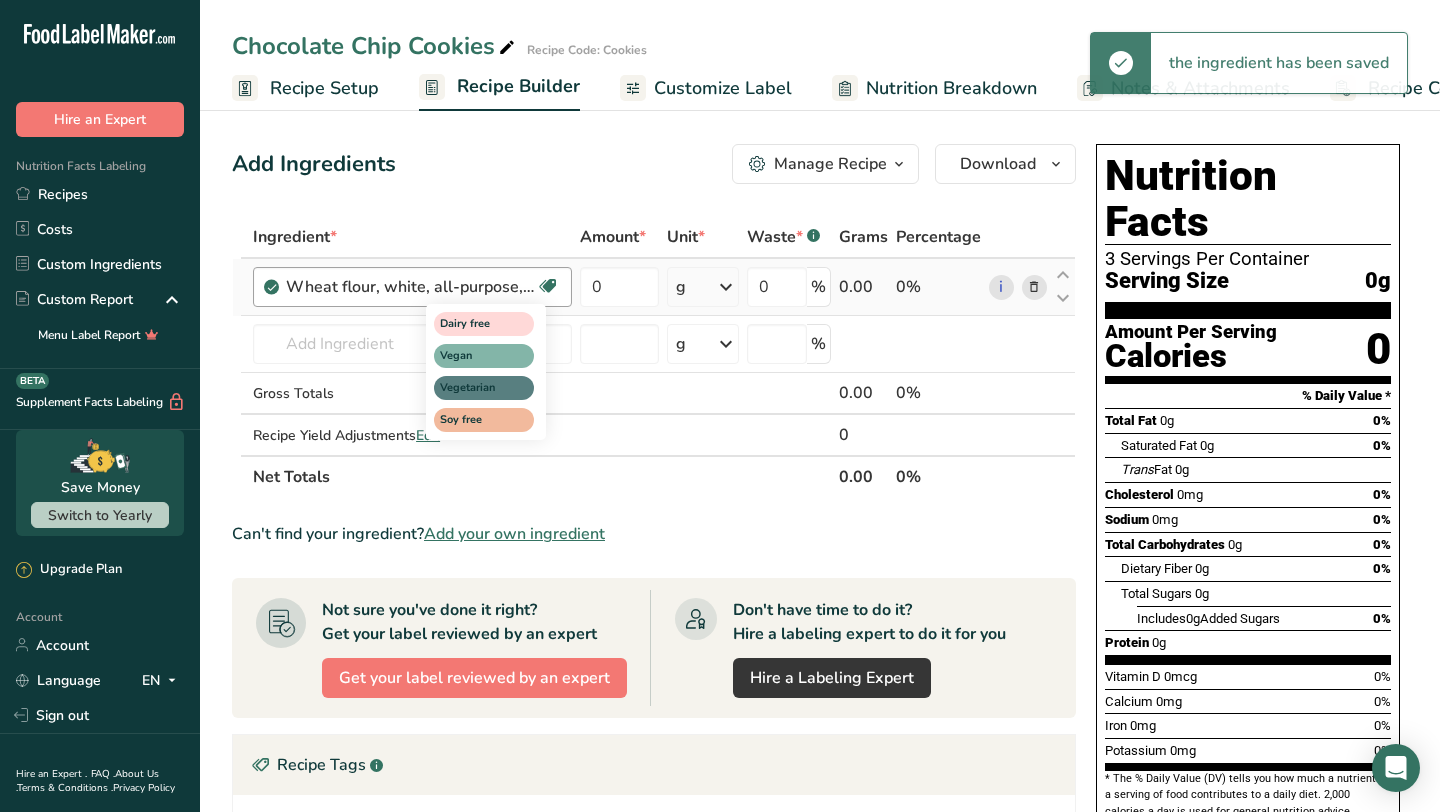 click at bounding box center [548, 286] 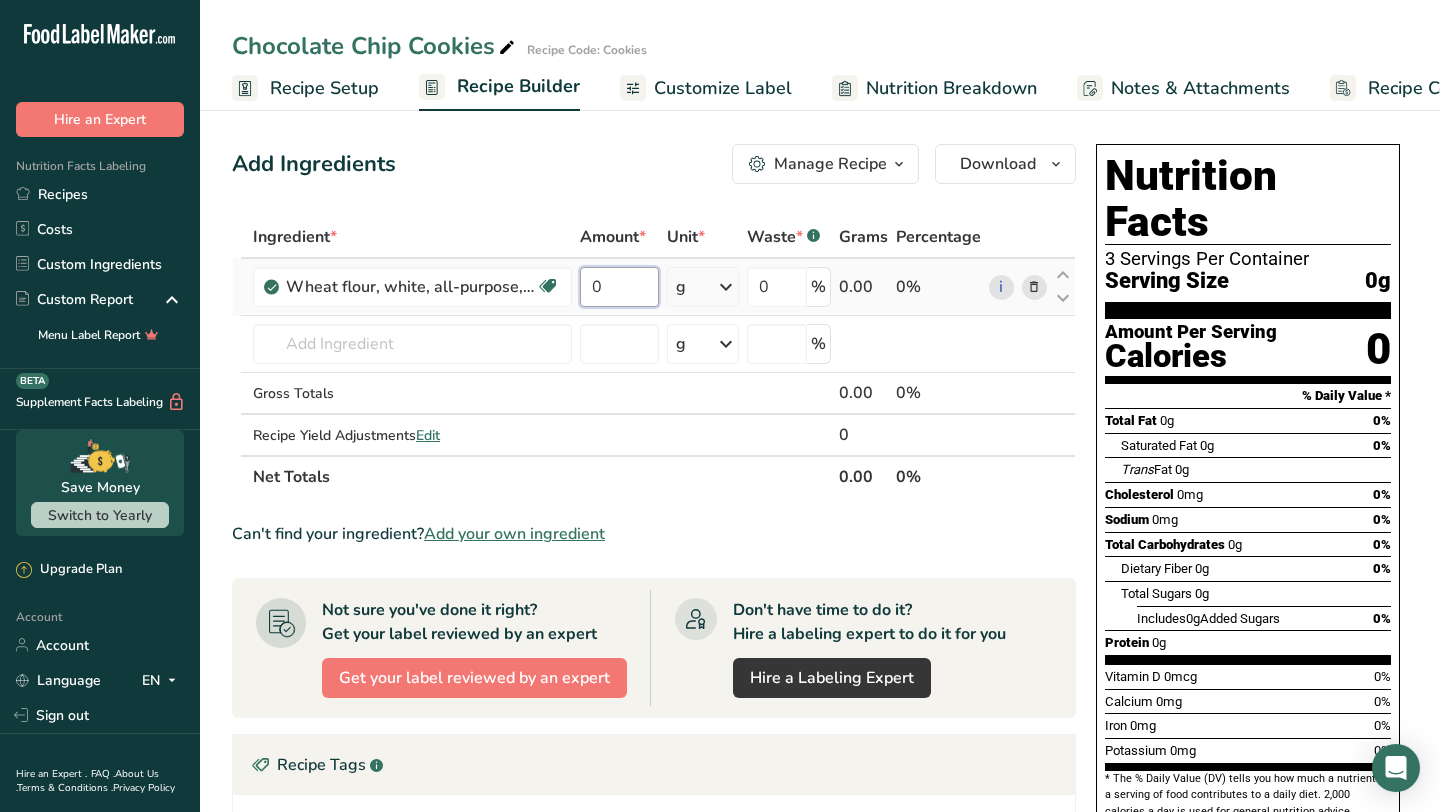 click on "0" at bounding box center [619, 287] 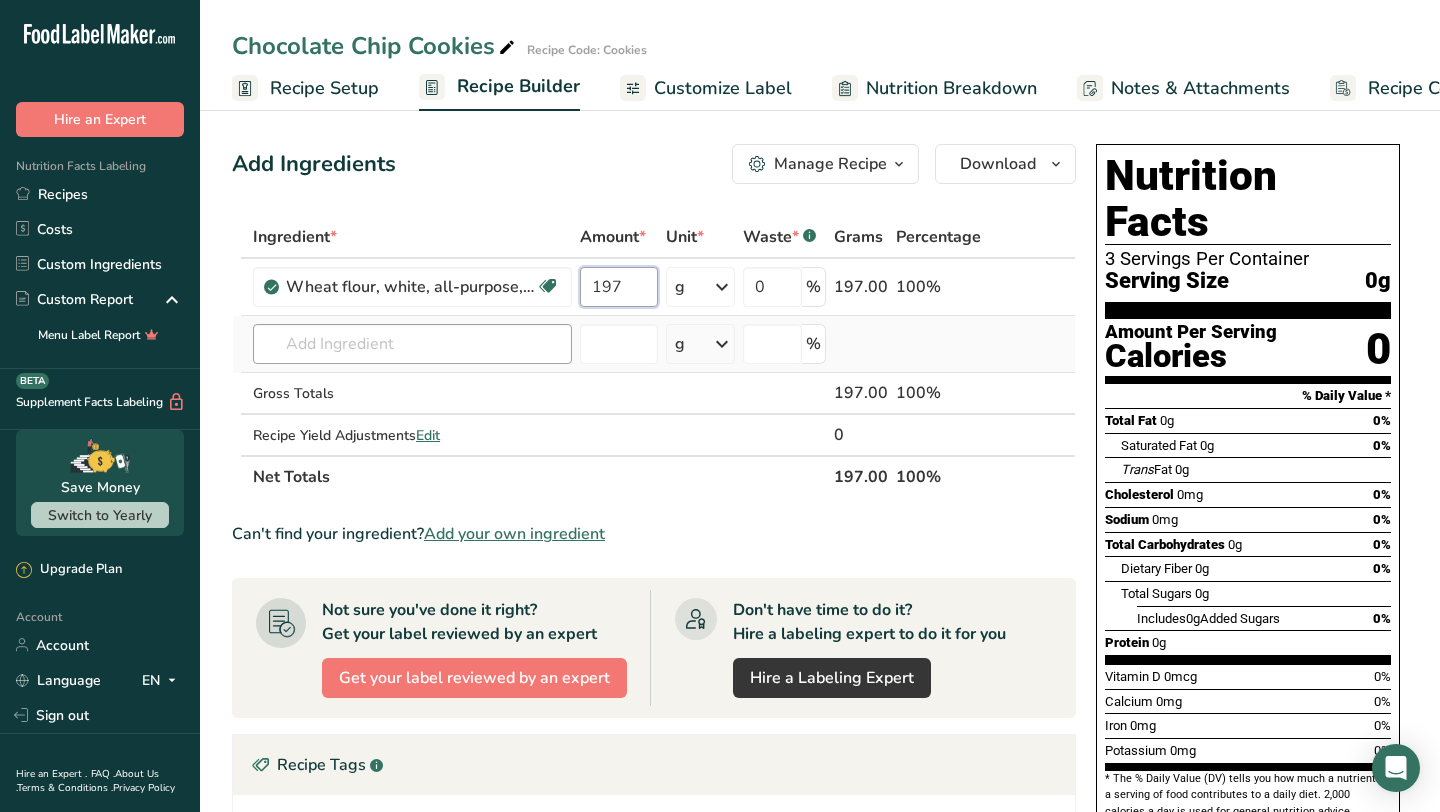 type on "197" 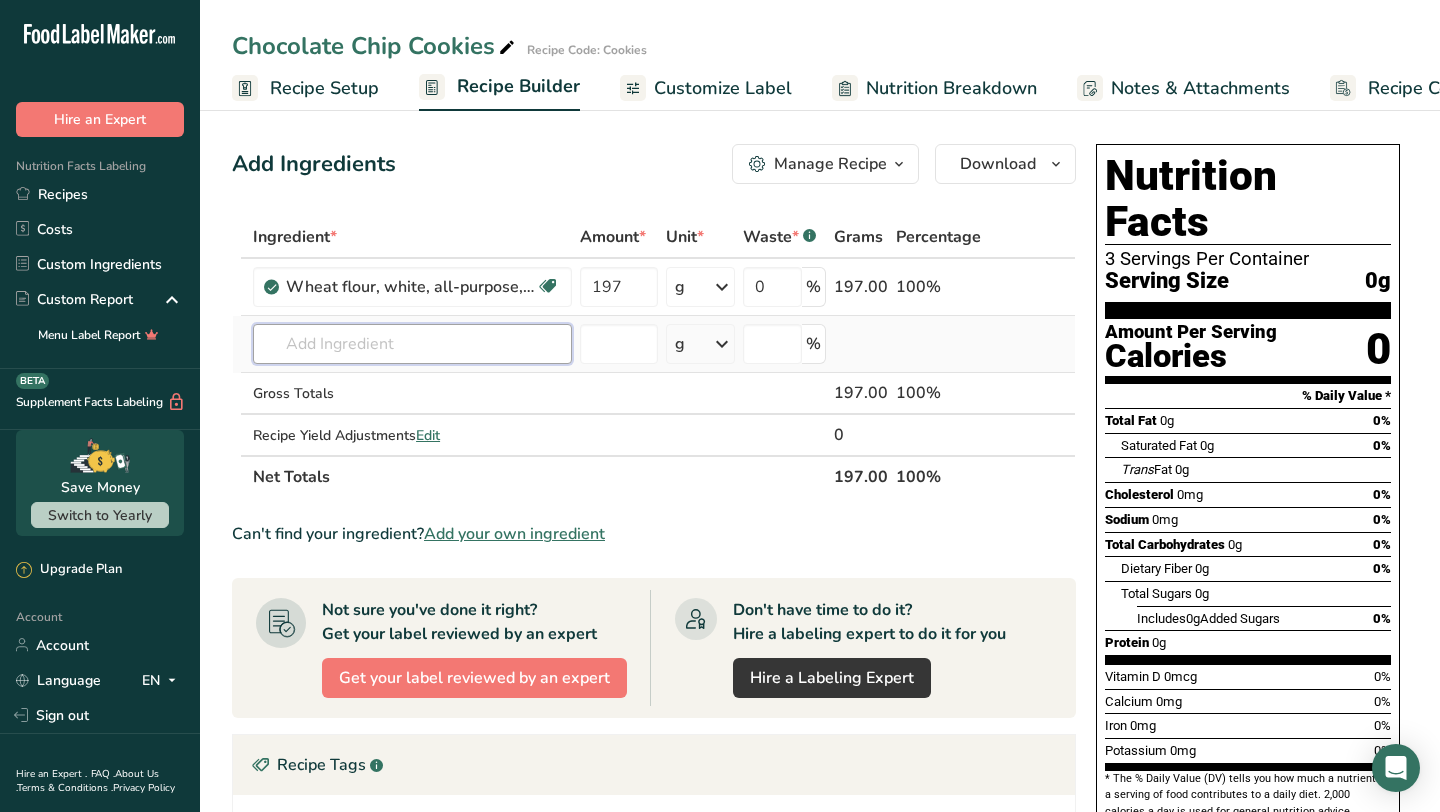 click on "Ingredient *
Amount *
Unit *
Waste *   .a-a{fill:#347362;}.b-a{fill:#fff;}          Grams
Percentage
Wheat flour, white, all-purpose, self-rising, enriched
Dairy free
Vegan
Vegetarian
Soy free
197
g
Portions
1 cup
Weight Units
g
kg
mg
See more
Volume Units
l
Volume units require a density conversion. If you know your ingredient's density enter it below. Otherwise, click on "RIA" our AI Regulatory bot - she will be able to help you
lb/ft3
g/cm3
Confirm
mL
lb/ft3
0" at bounding box center [654, 357] 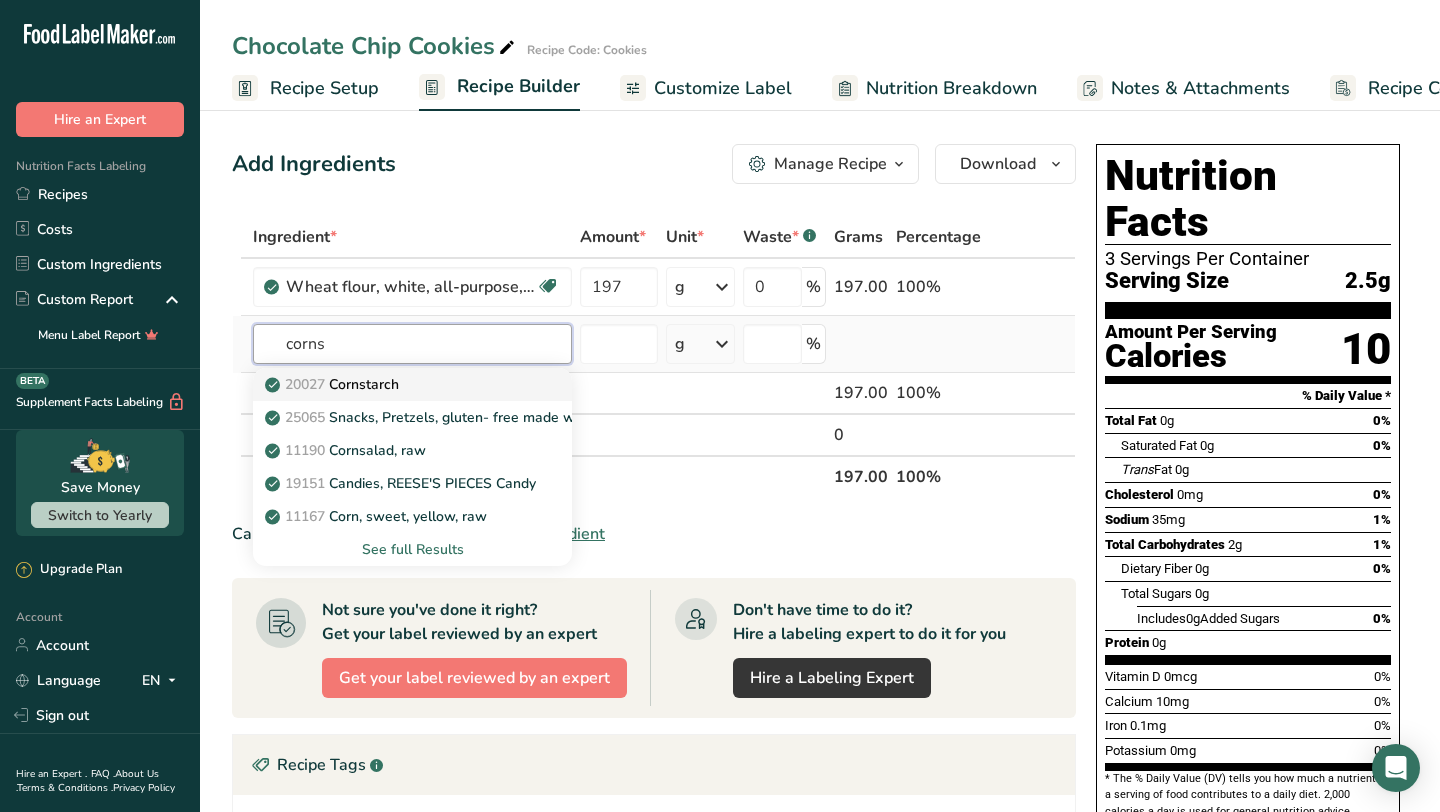 type on "corns" 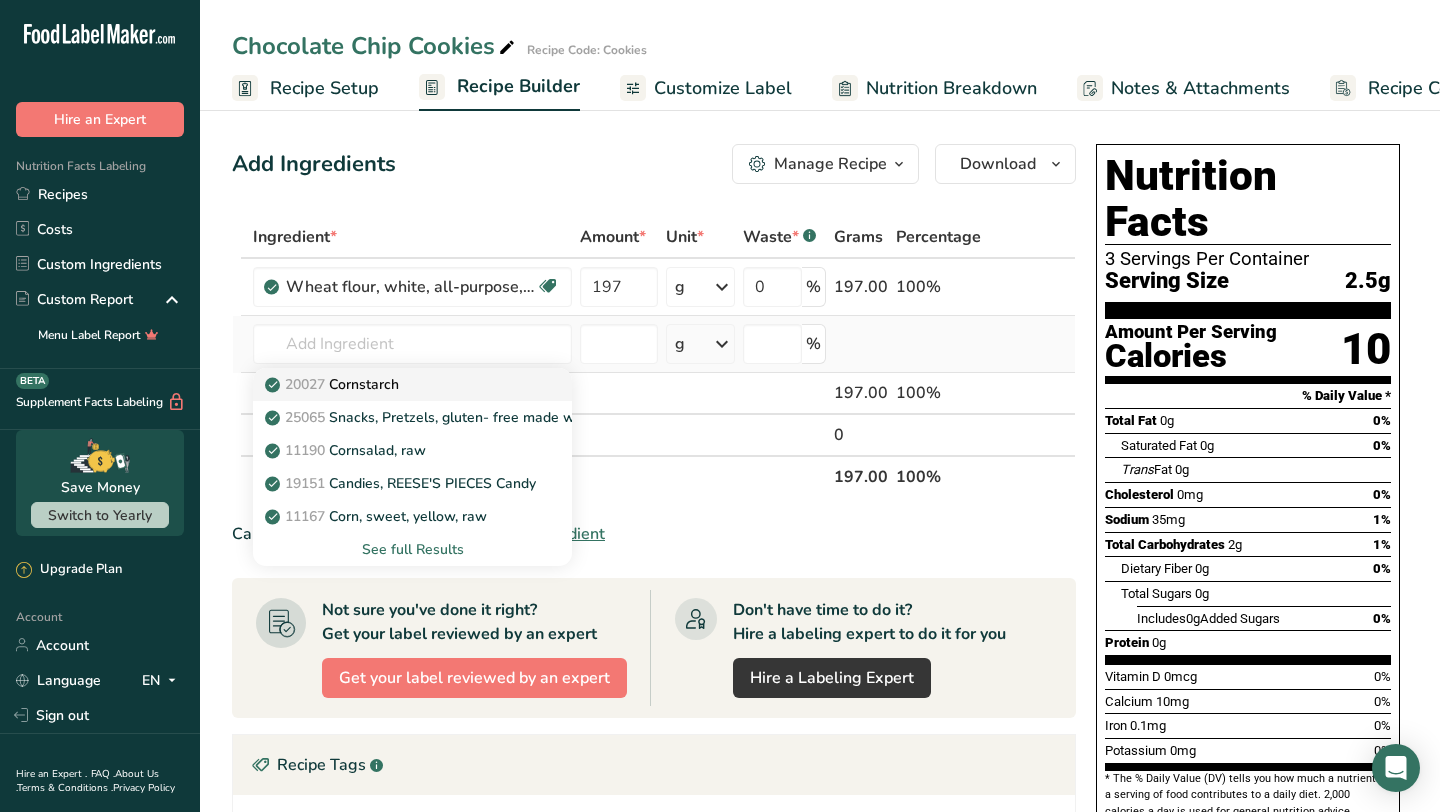 click on "20027
Cornstarch" at bounding box center [396, 384] 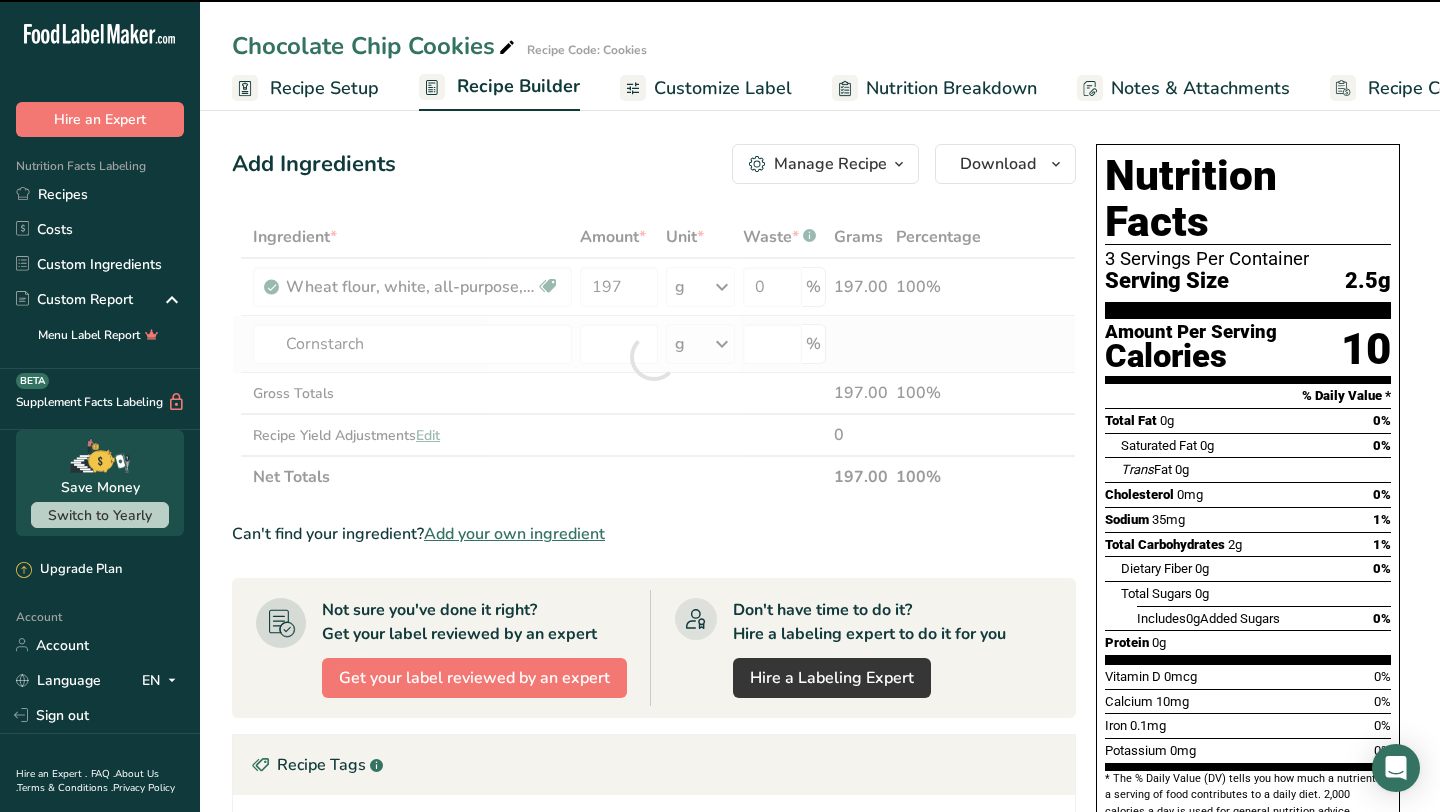 type on "0" 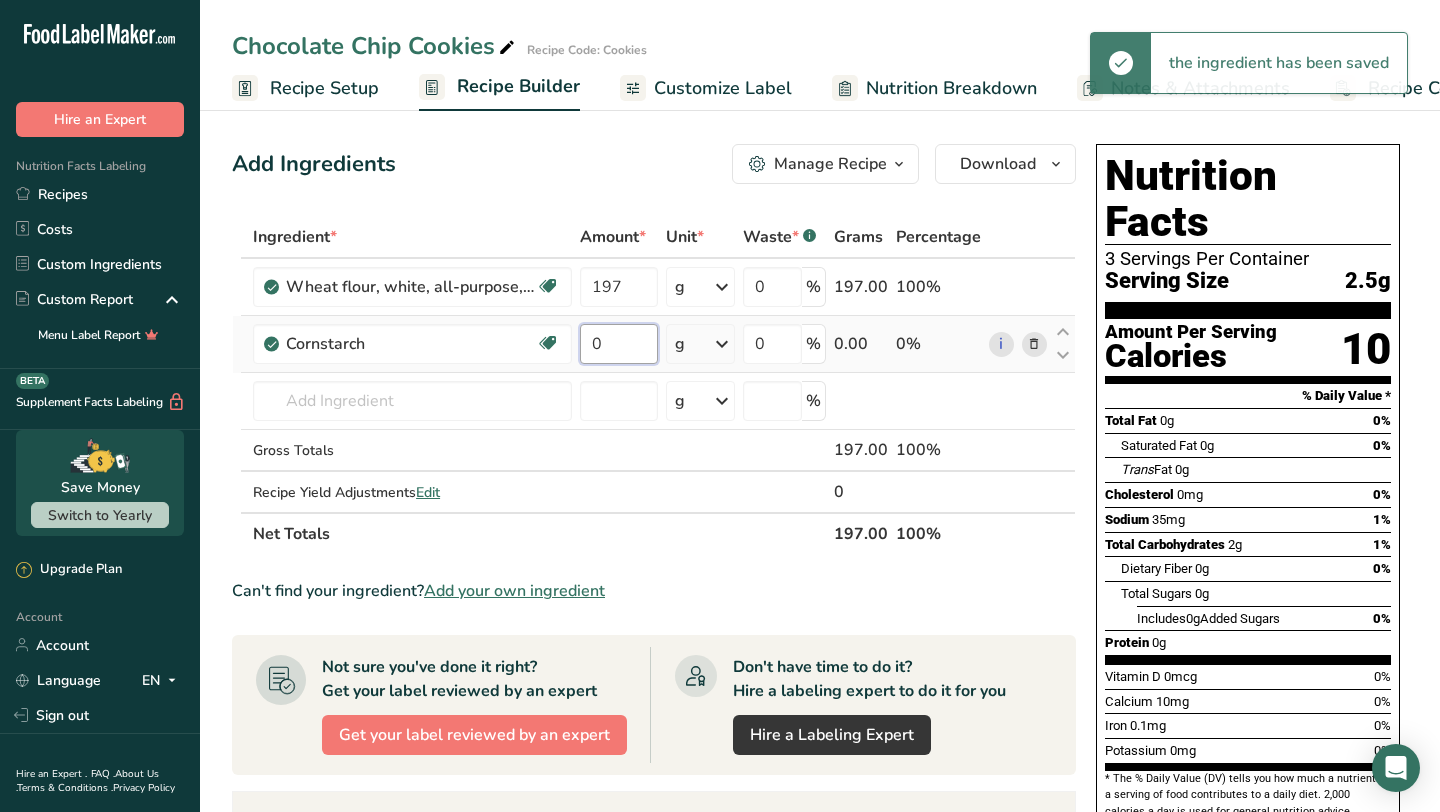 click on "0" at bounding box center (618, 344) 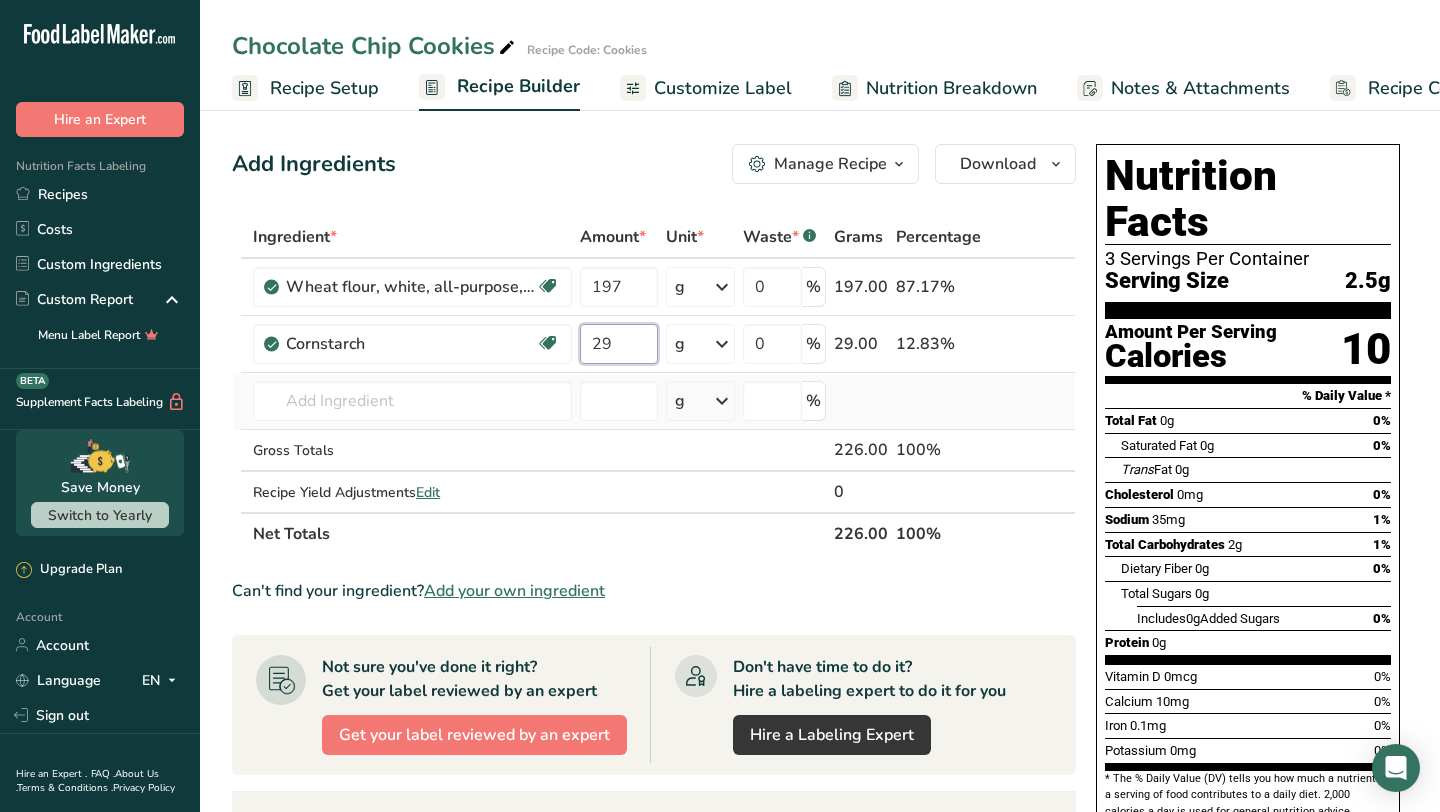 type on "29" 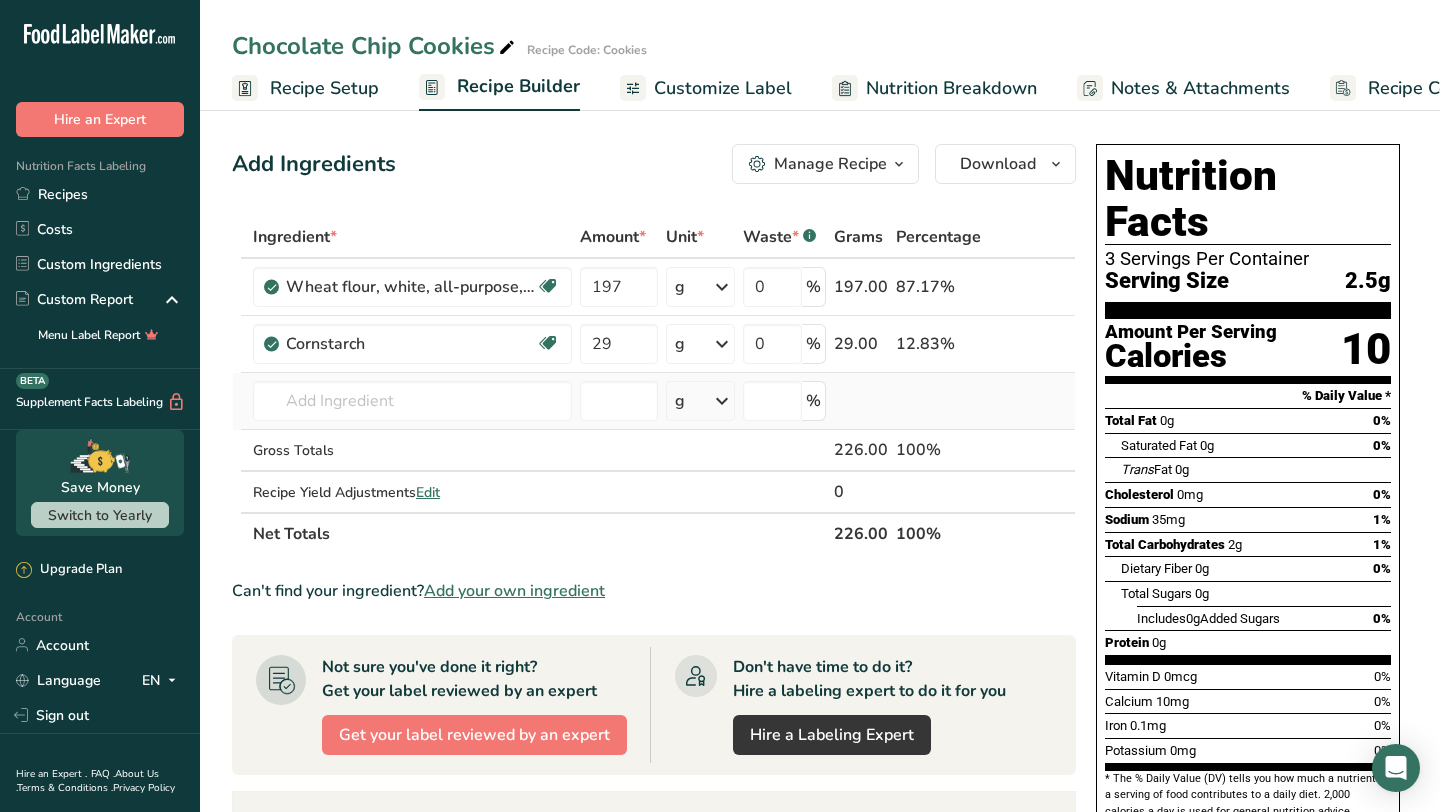 click on "Ingredient *
Amount *
Unit *
Waste *   .a-a{fill:#347362;}.b-a{fill:#fff;}          Grams
Percentage
Wheat flour, white, all-purpose, self-rising, enriched
Dairy free
Vegan
Vegetarian
Soy free
197
g
Portions
1 cup
Weight Units
g
kg
mg
See more
Volume Units
l
Volume units require a density conversion. If you know your ingredient's density enter it below. Otherwise, click on "RIA" our AI Regulatory bot - she will be able to help you
lb/ft3
g/cm3
Confirm
mL
lb/ft3
0" at bounding box center [654, 385] 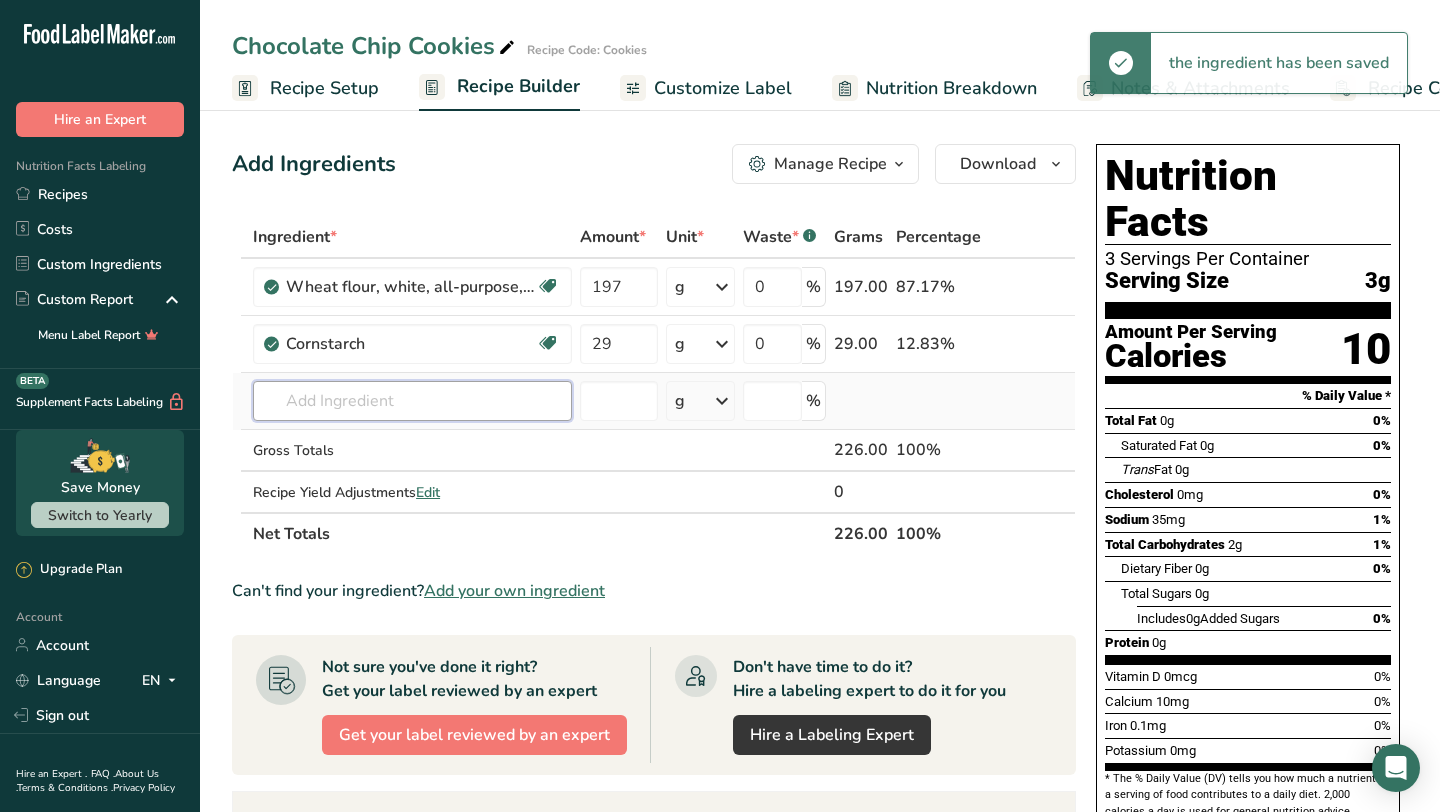 click at bounding box center [412, 401] 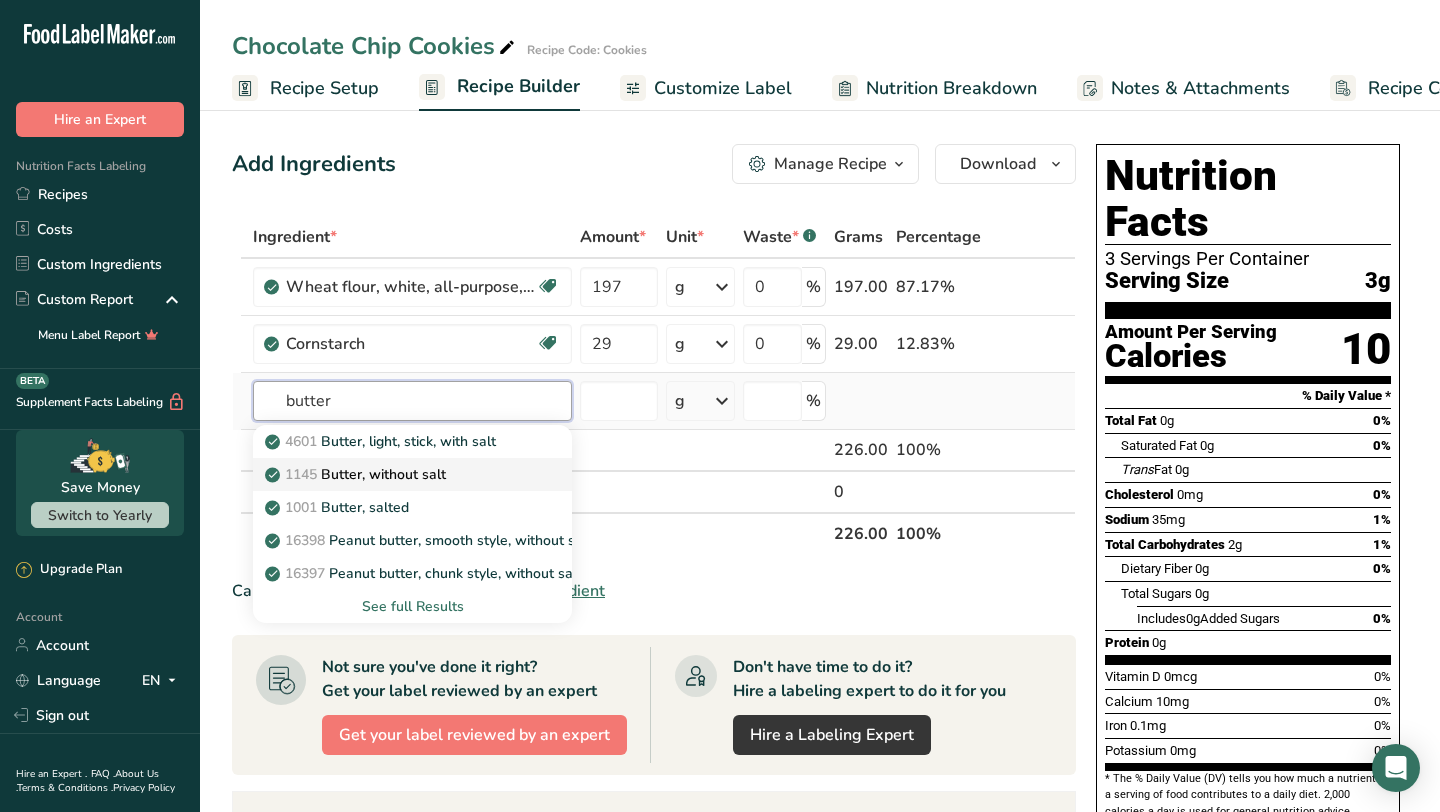 type on "butter" 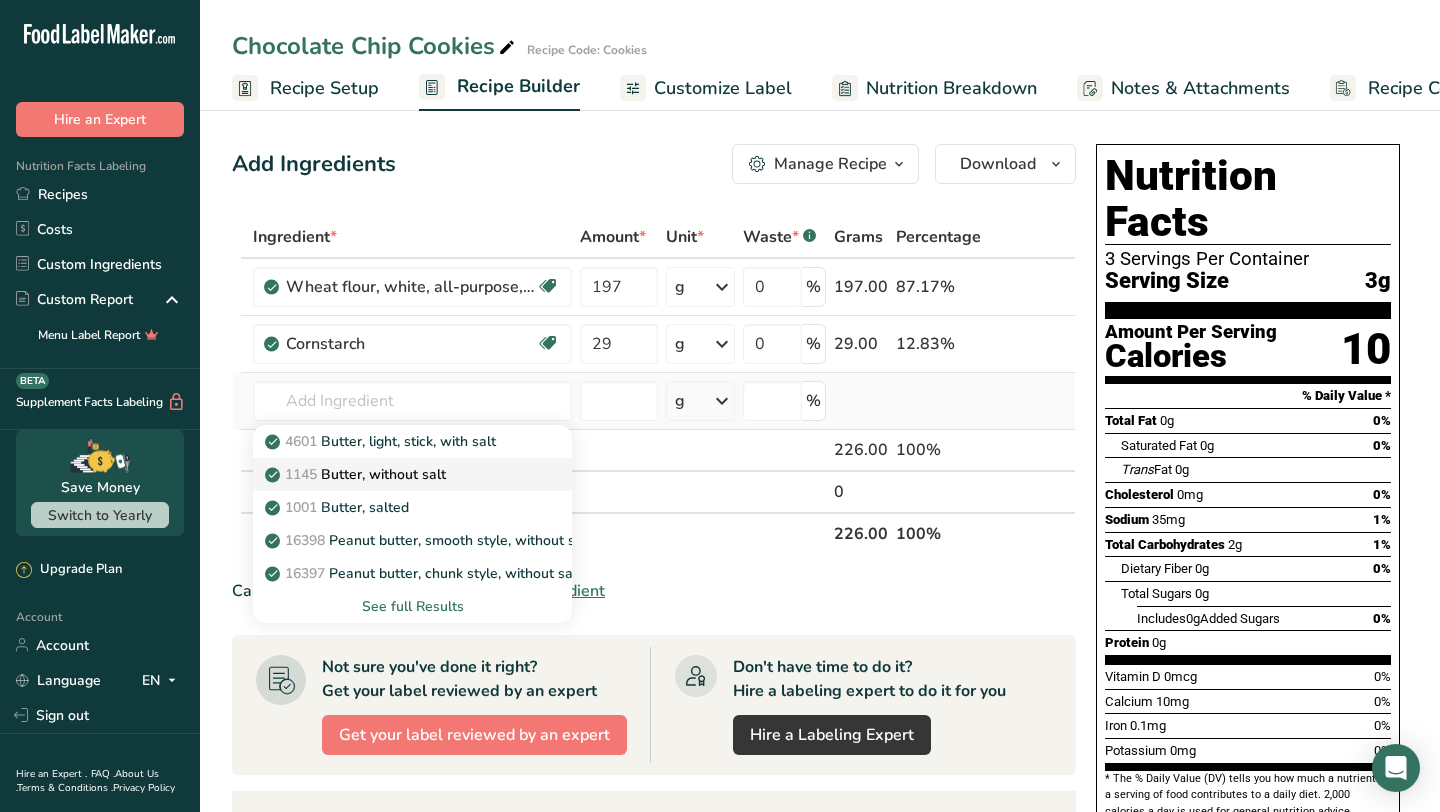 click on "1145
Butter, without salt" at bounding box center [396, 474] 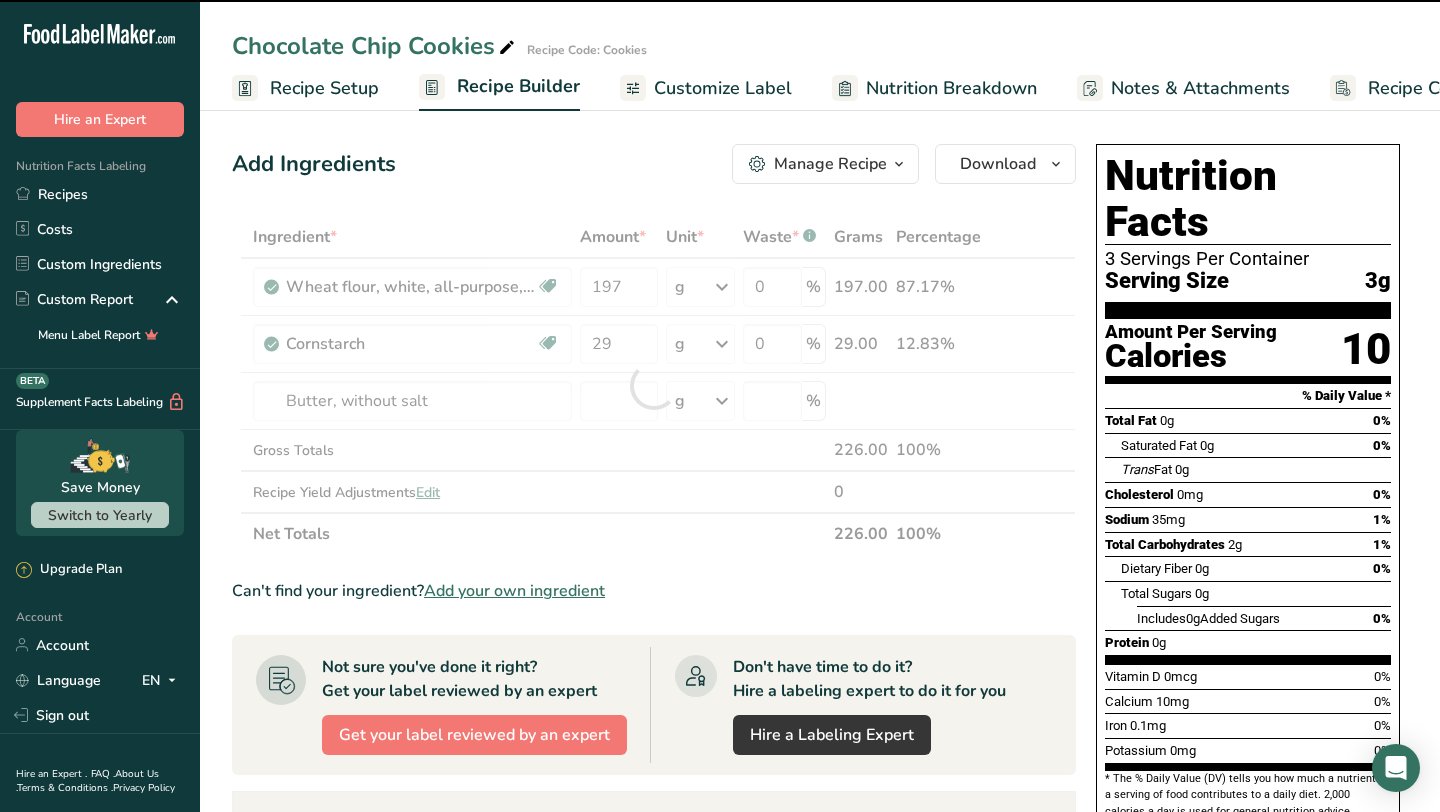 type on "0" 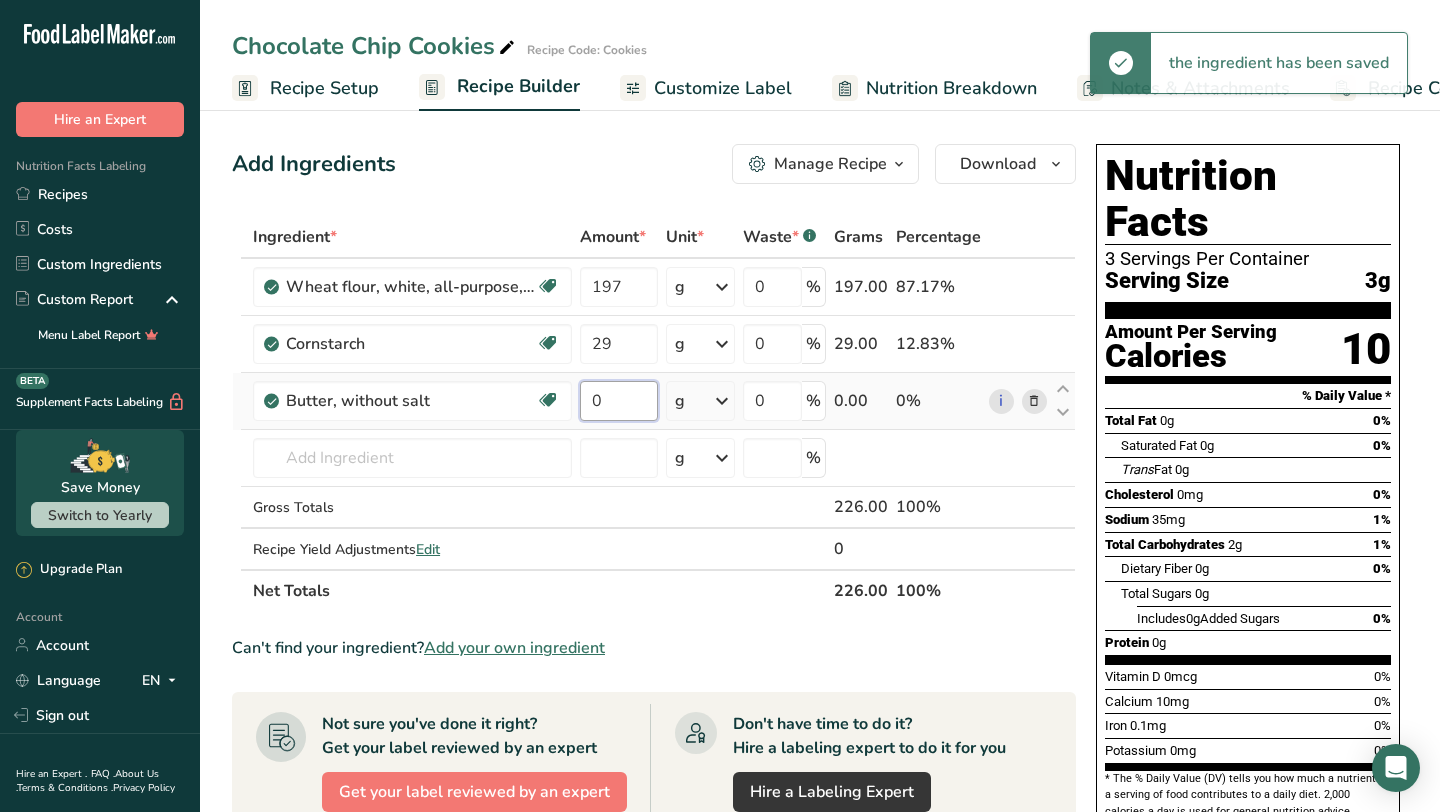 click on "0" at bounding box center [618, 401] 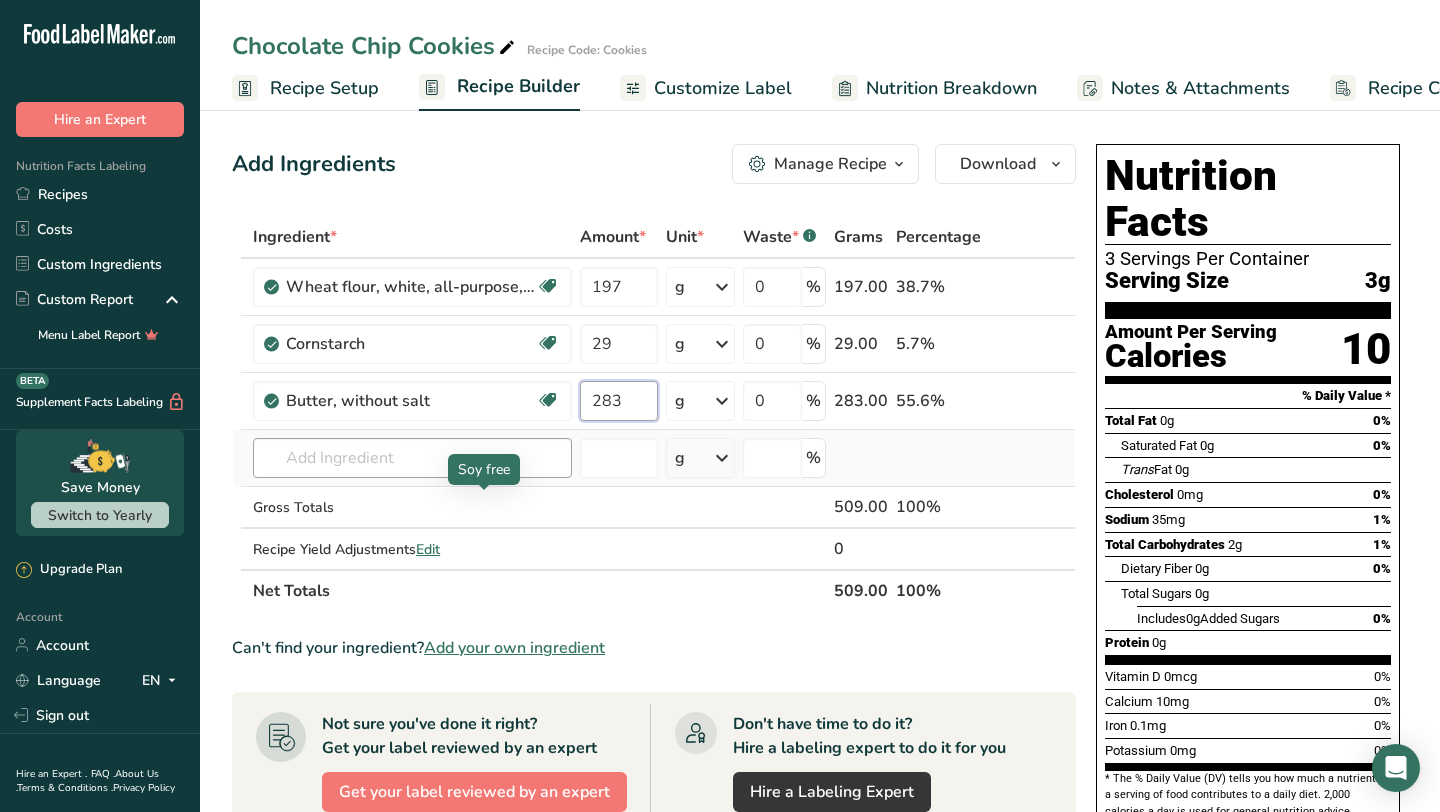 type on "283" 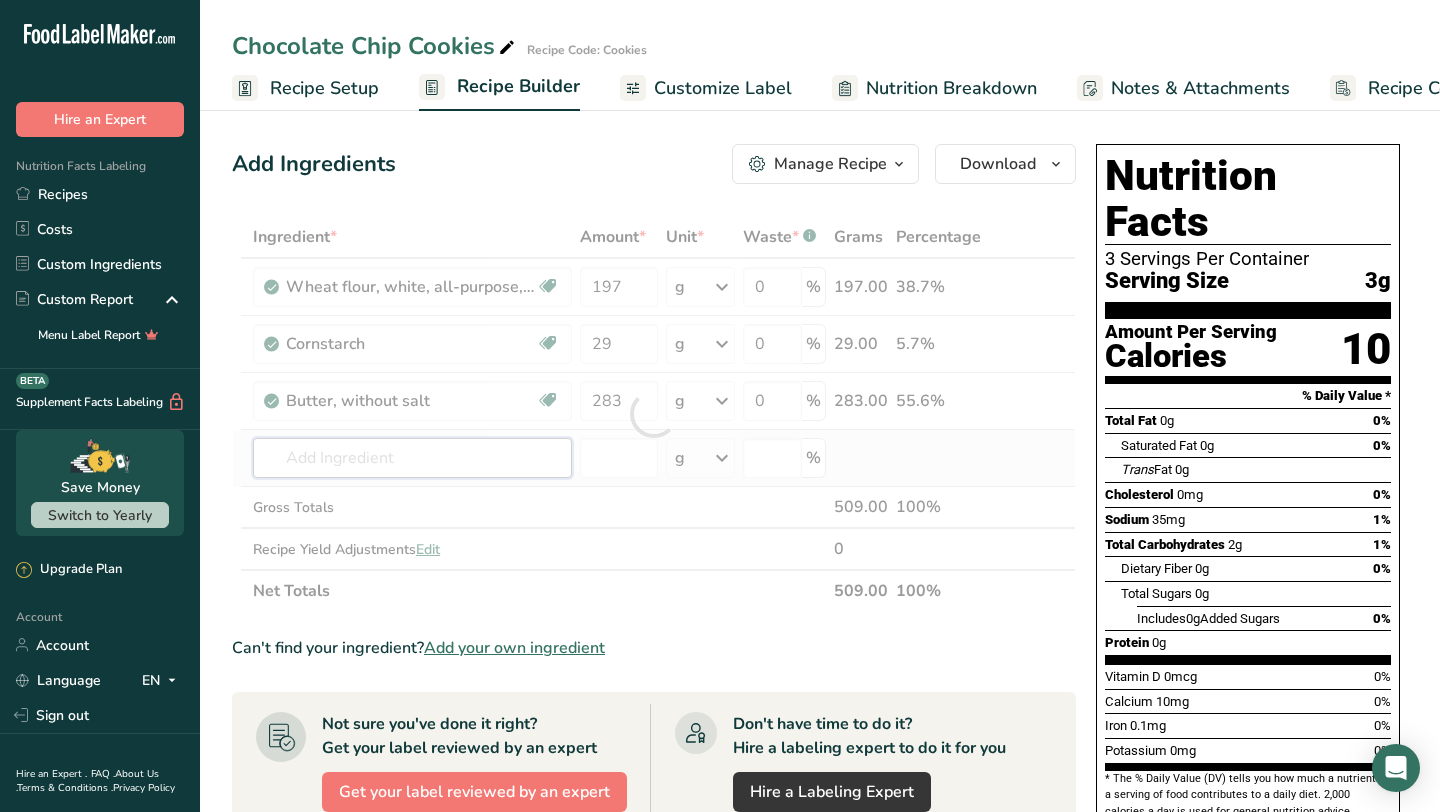 click on "Ingredient *
Amount *
Unit *
Waste *   .a-a{fill:#347362;}.b-a{fill:#fff;}          Grams
Percentage
Wheat flour, white, all-purpose, self-rising, enriched
Dairy free
Vegan
Vegetarian
Soy free
197
g
Portions
1 cup
Weight Units
g
kg
mg
See more
Volume Units
l
Volume units require a density conversion. If you know your ingredient's density enter it below. Otherwise, click on "RIA" our AI Regulatory bot - she will be able to help you
lb/ft3
g/cm3
Confirm
mL
lb/ft3
0" at bounding box center (654, 414) 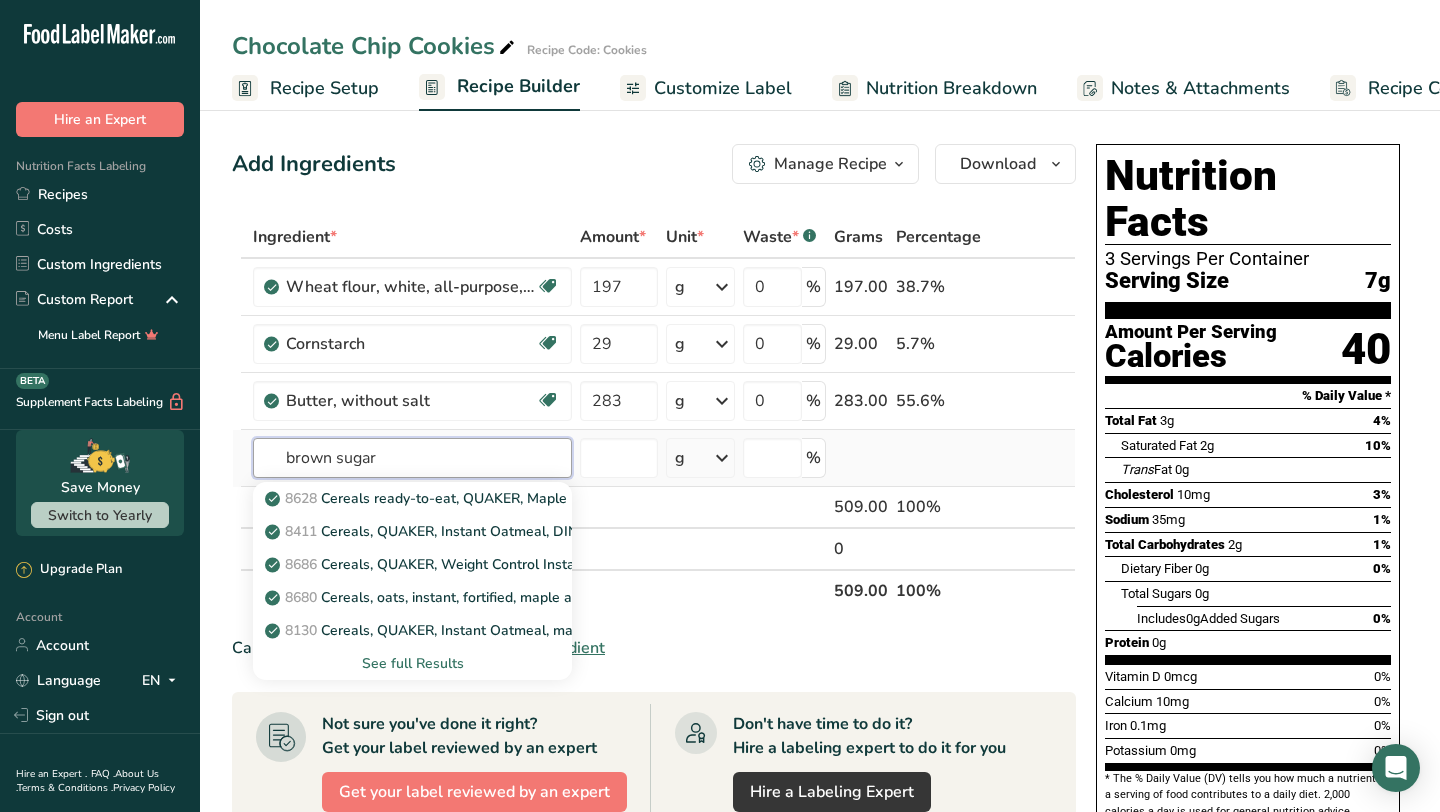 type on "brown sugar" 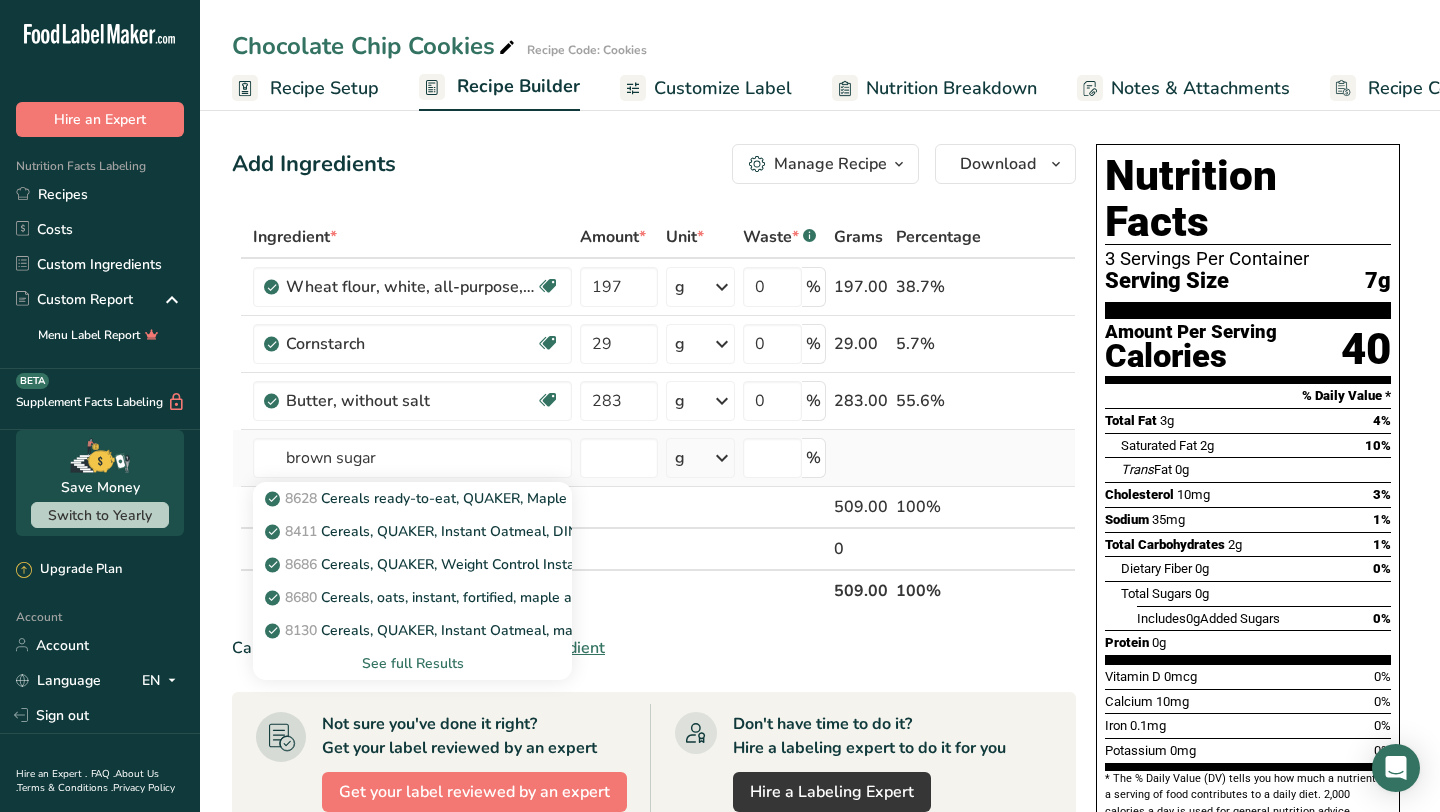 type 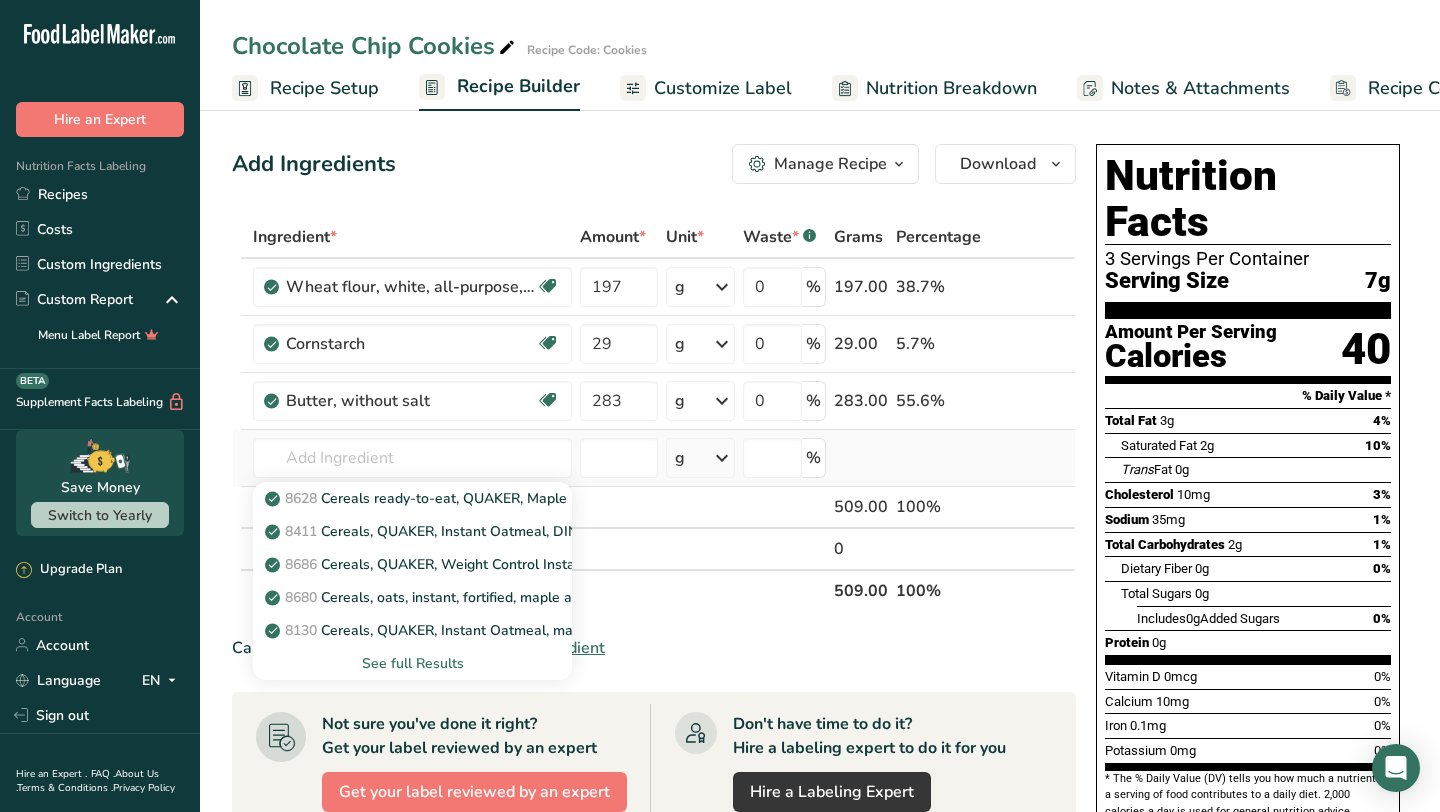 click on "See full Results" at bounding box center [412, 663] 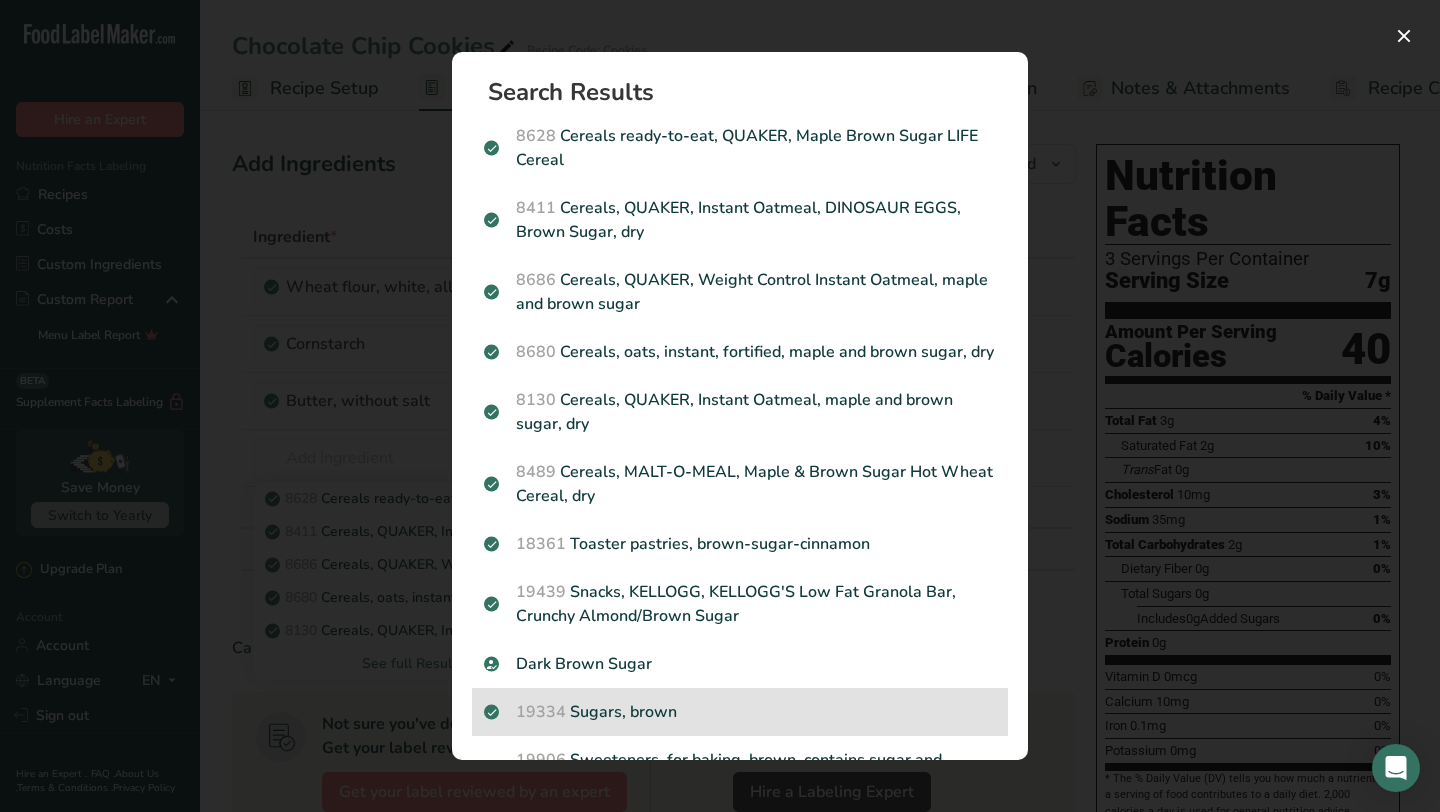 click on "19334
Sugars, brown" at bounding box center [740, 712] 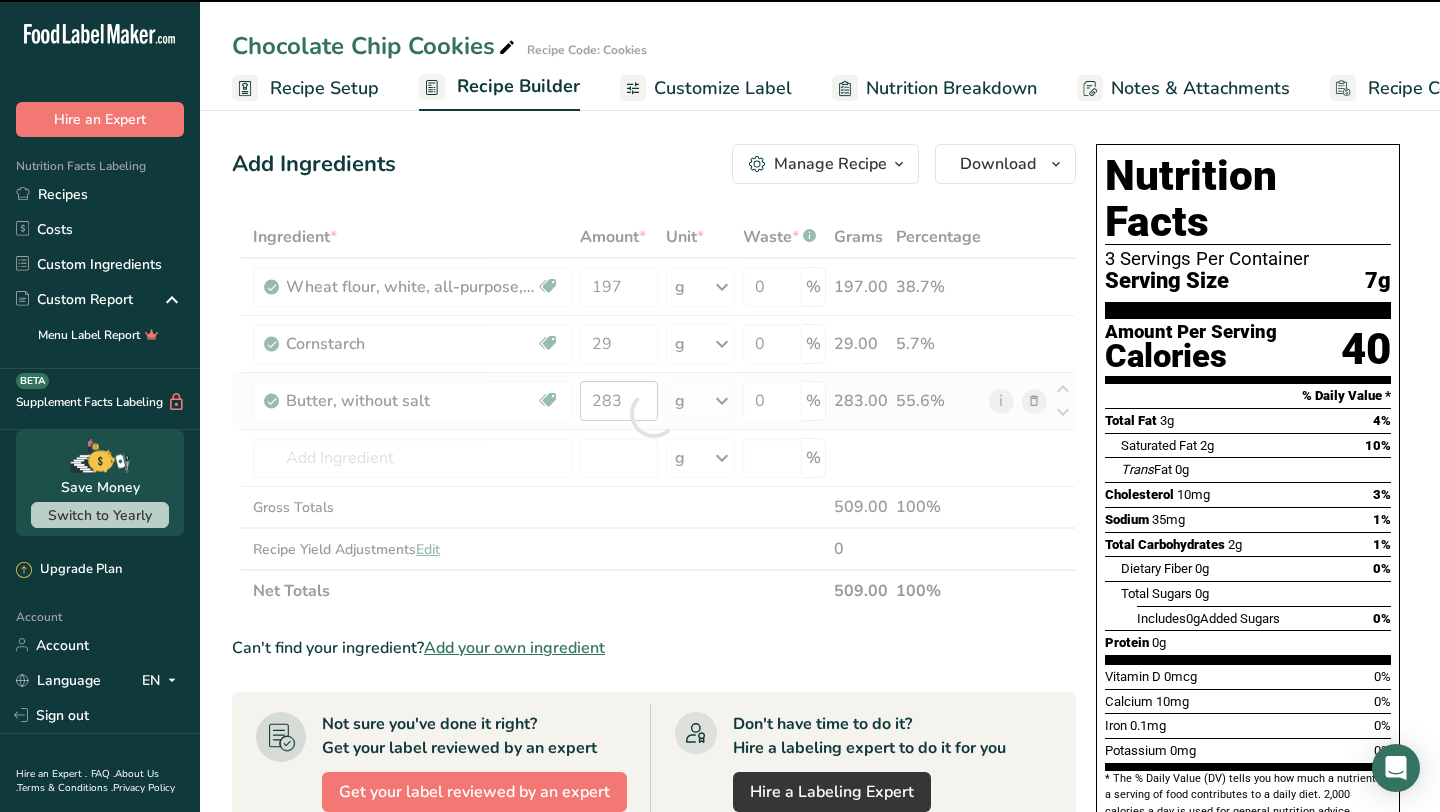 type on "0" 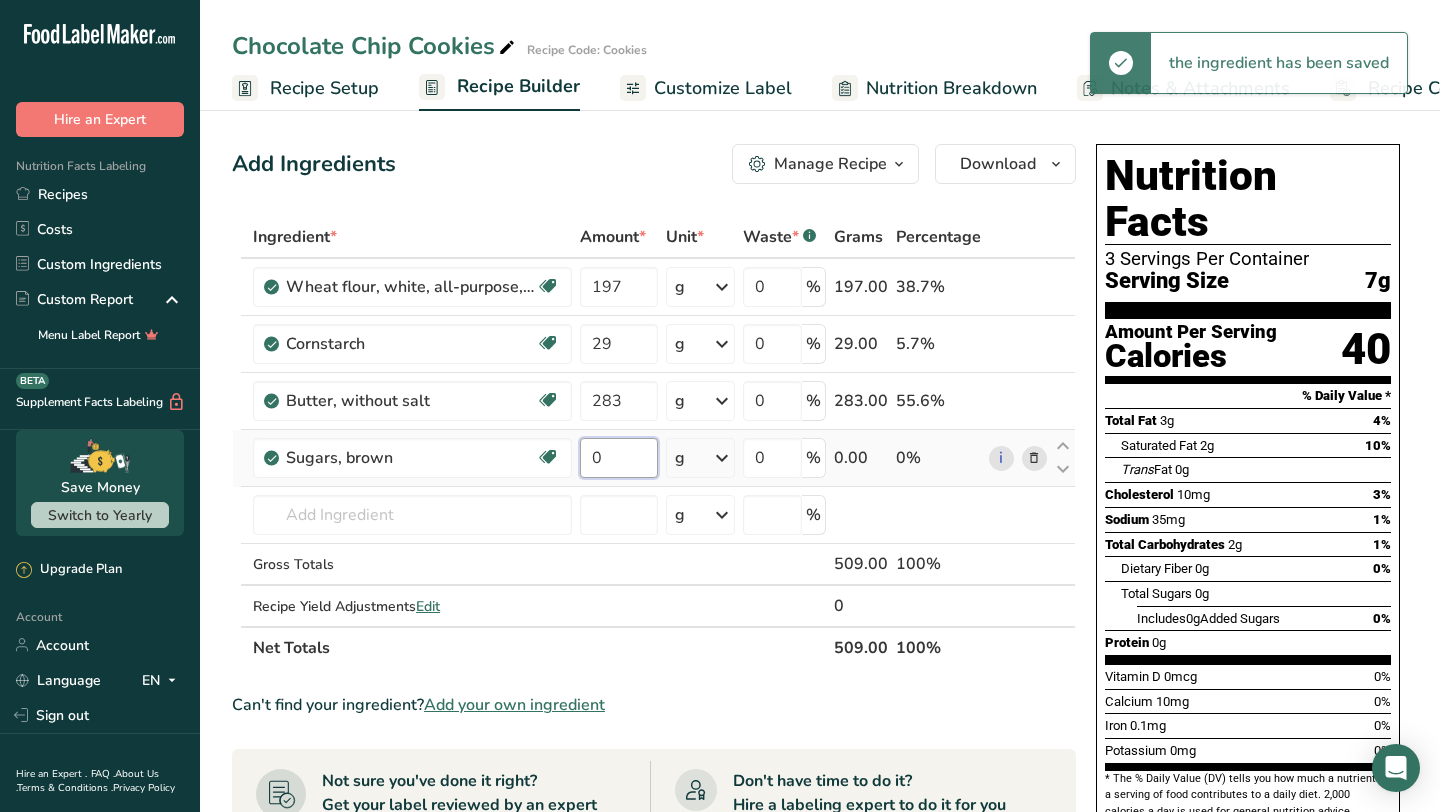 click on "0" at bounding box center [618, 458] 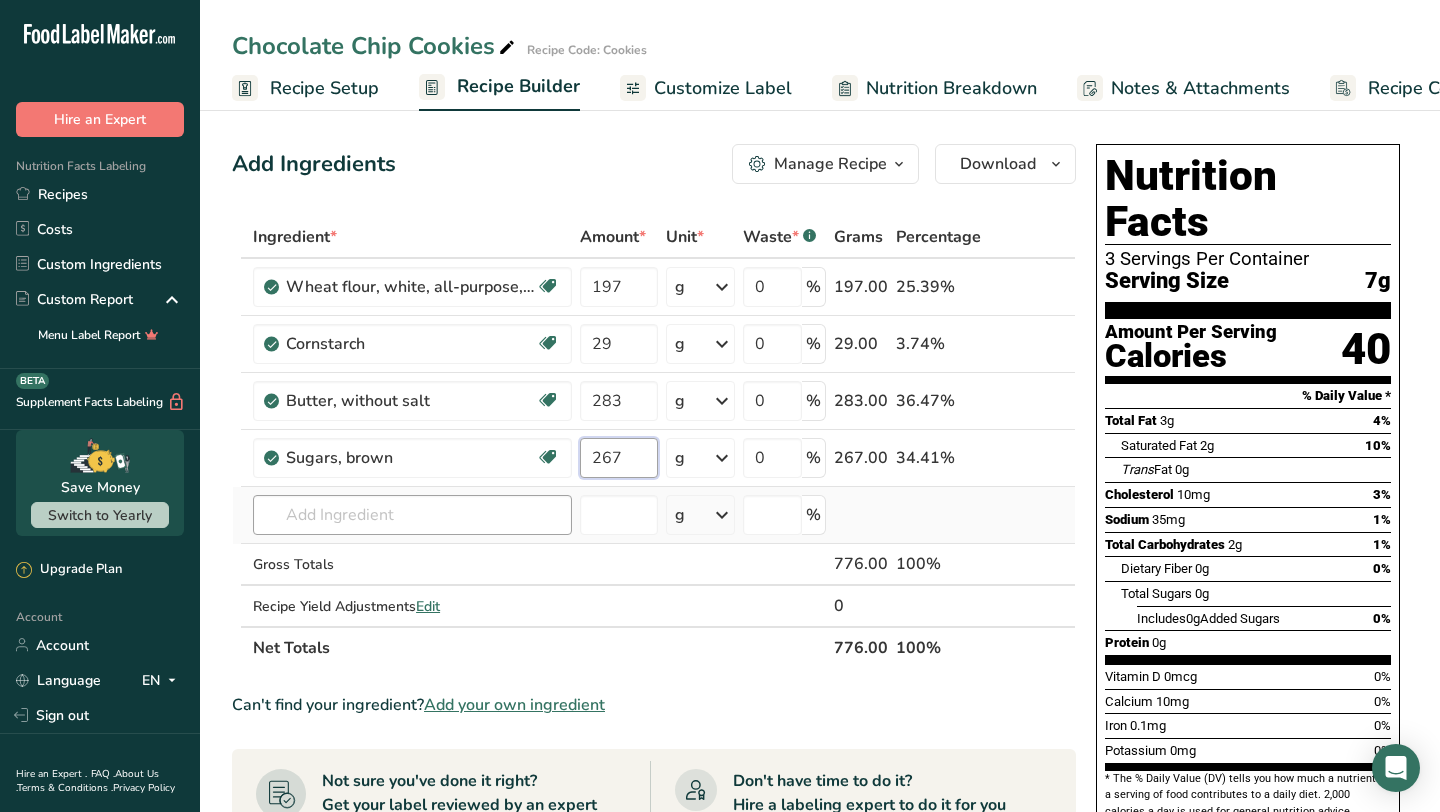 type on "267" 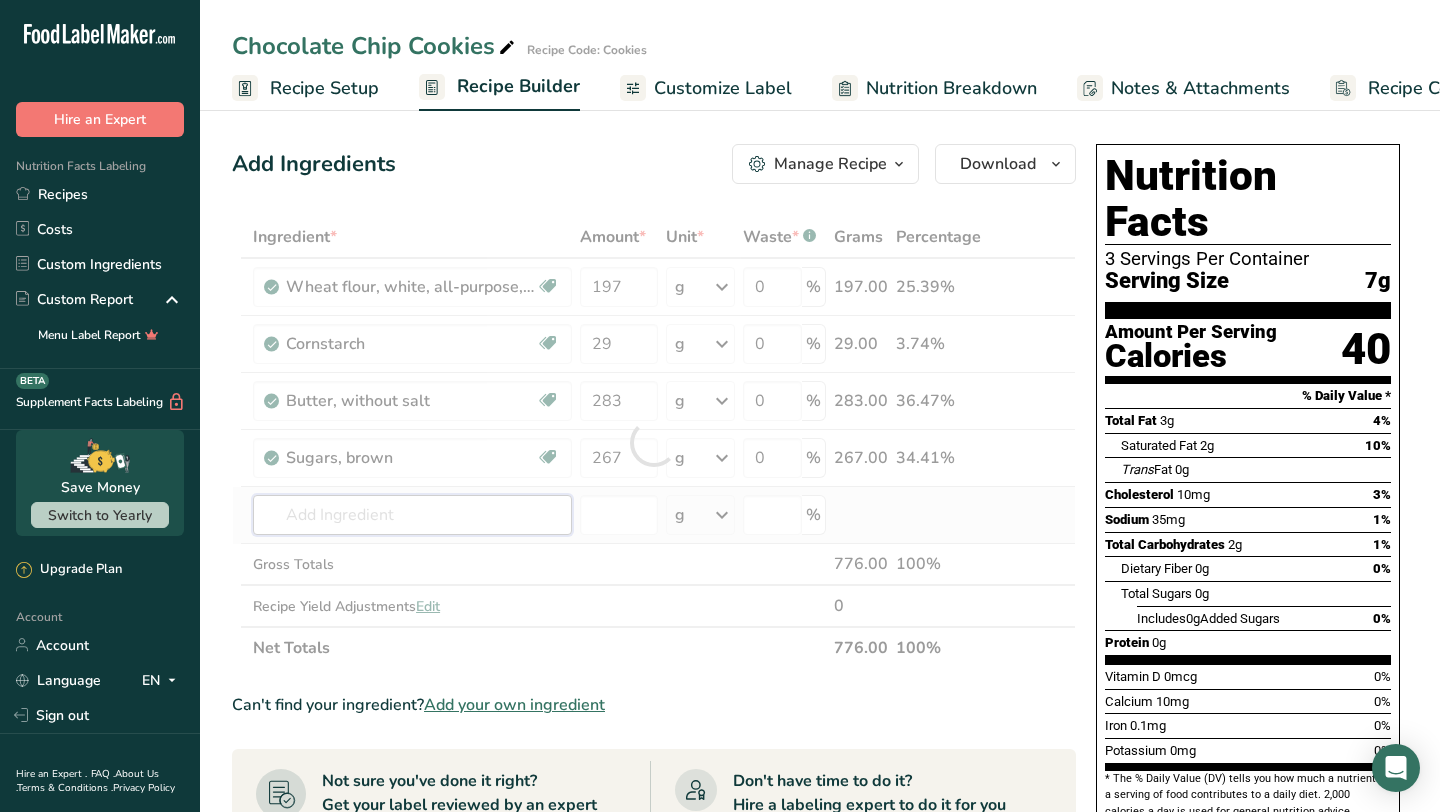 click on "Ingredient *
Amount *
Unit *
Waste *   .a-a{fill:#347362;}.b-a{fill:#fff;}          Grams
Percentage
Wheat flour, white, all-purpose, self-rising, enriched
Dairy free
Vegan
Vegetarian
Soy free
197
g
Portions
1 cup
Weight Units
g
kg
mg
See more
Volume Units
l
Volume units require a density conversion. If you know your ingredient's density enter it below. Otherwise, click on "RIA" our AI Regulatory bot - she will be able to help you
lb/ft3
g/cm3
Confirm
mL
lb/ft3
0" at bounding box center [654, 442] 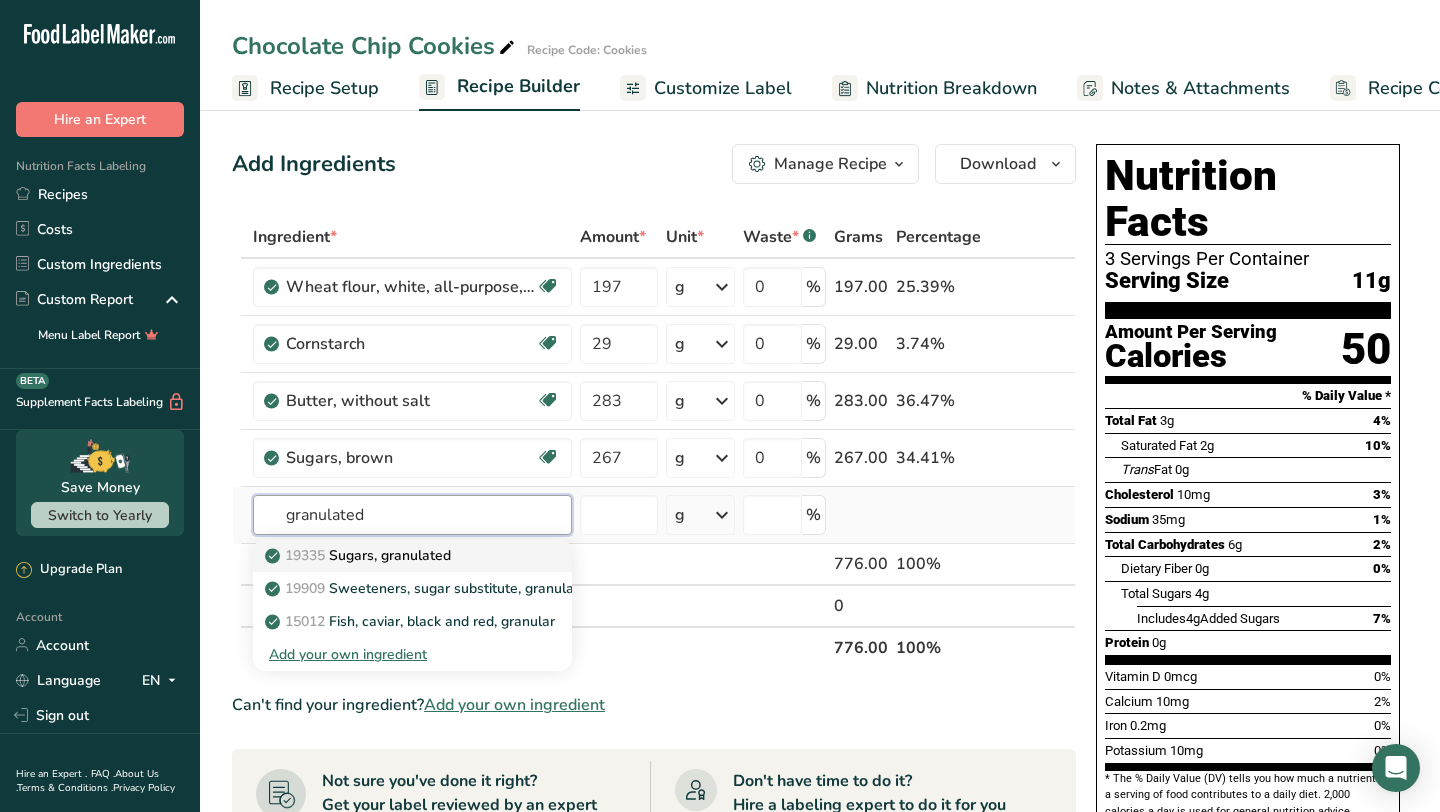 type on "granulated" 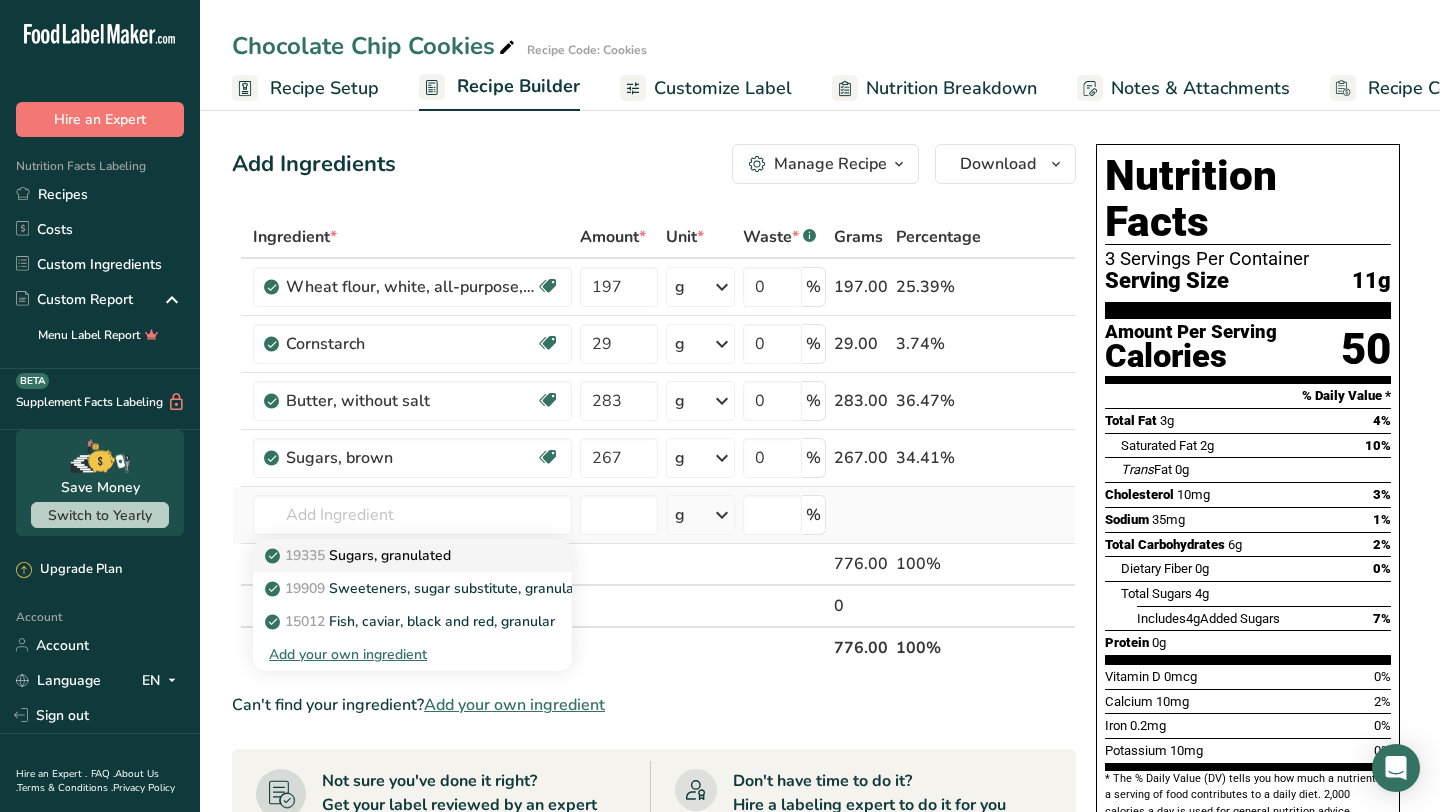 click on "19335" at bounding box center (305, 555) 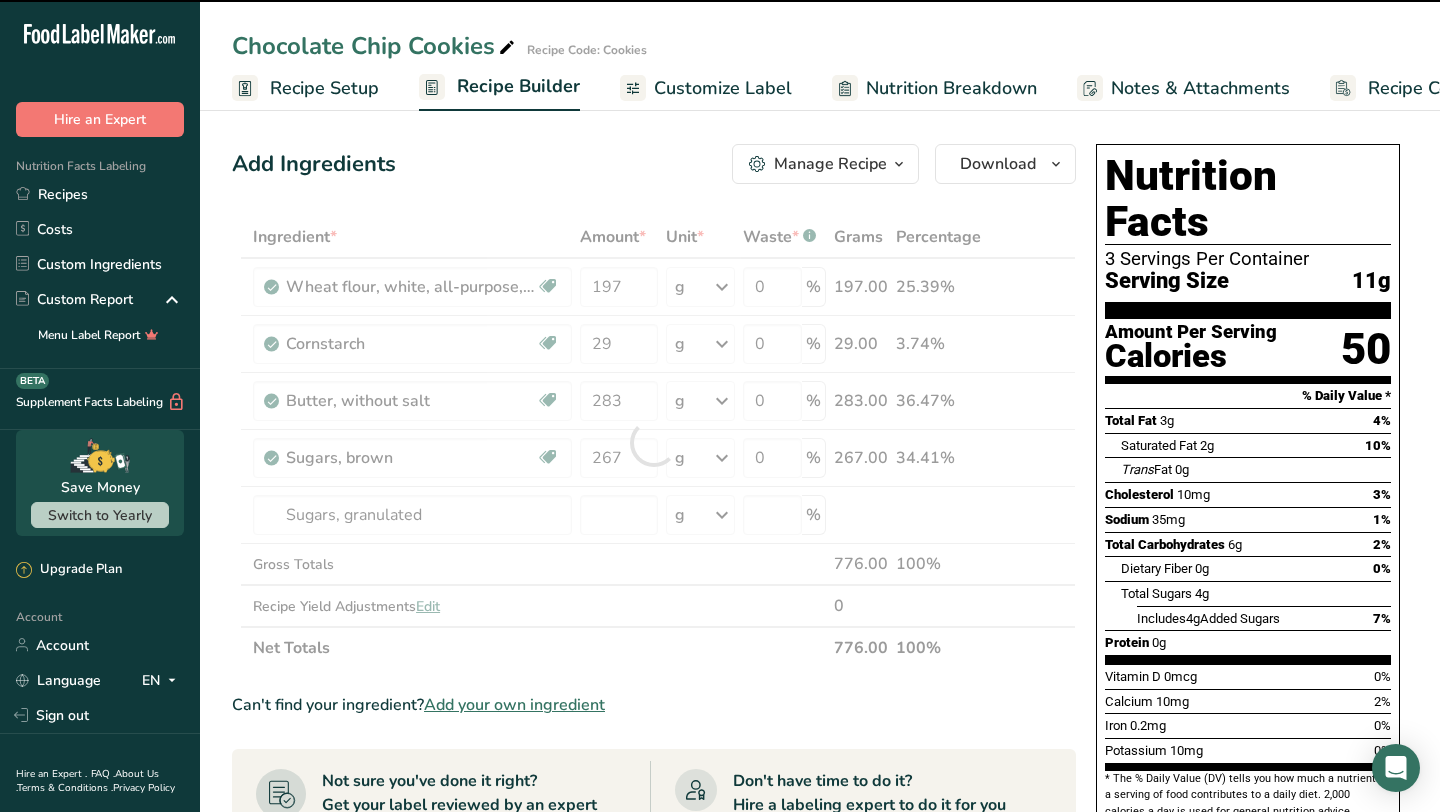 type on "0" 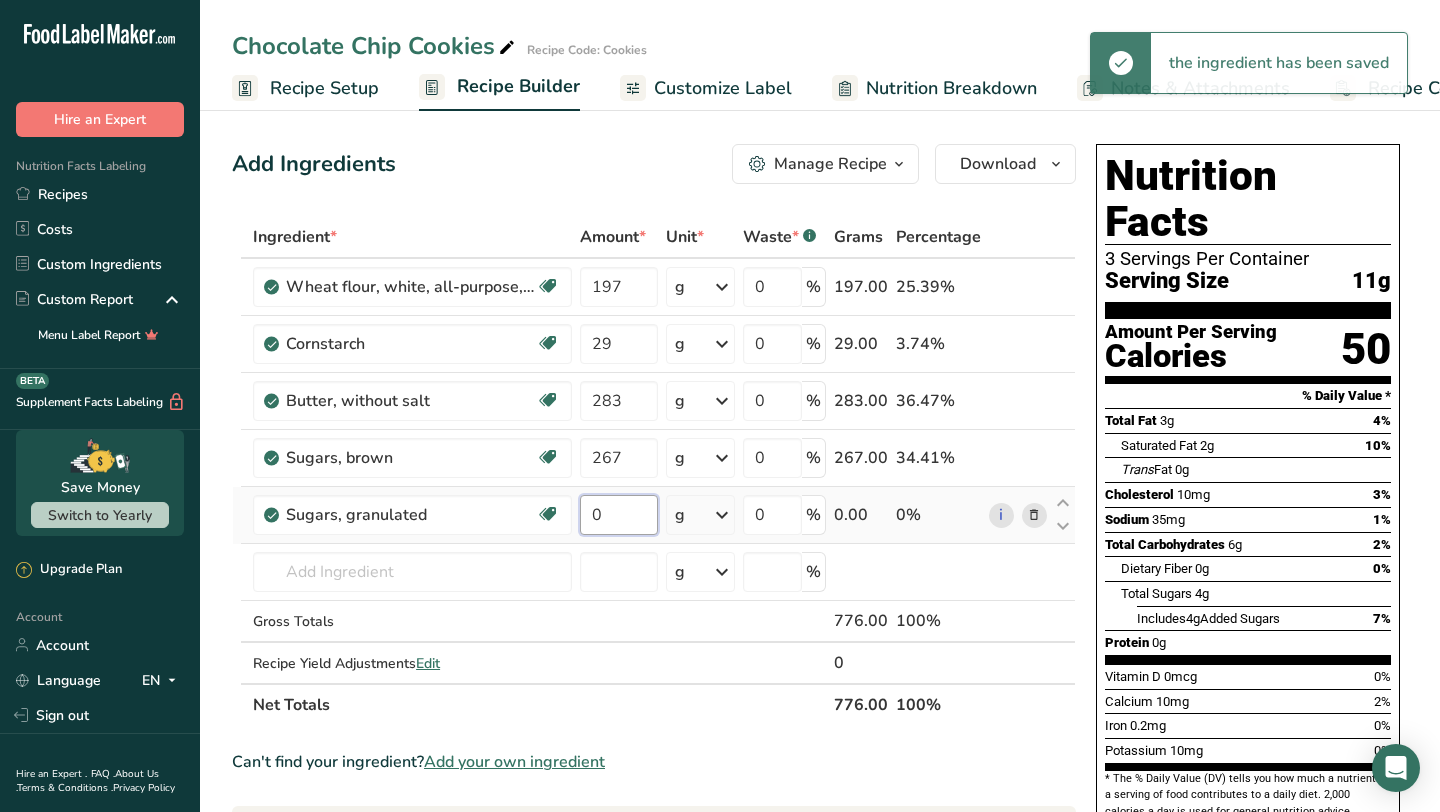 click on "0" at bounding box center [618, 515] 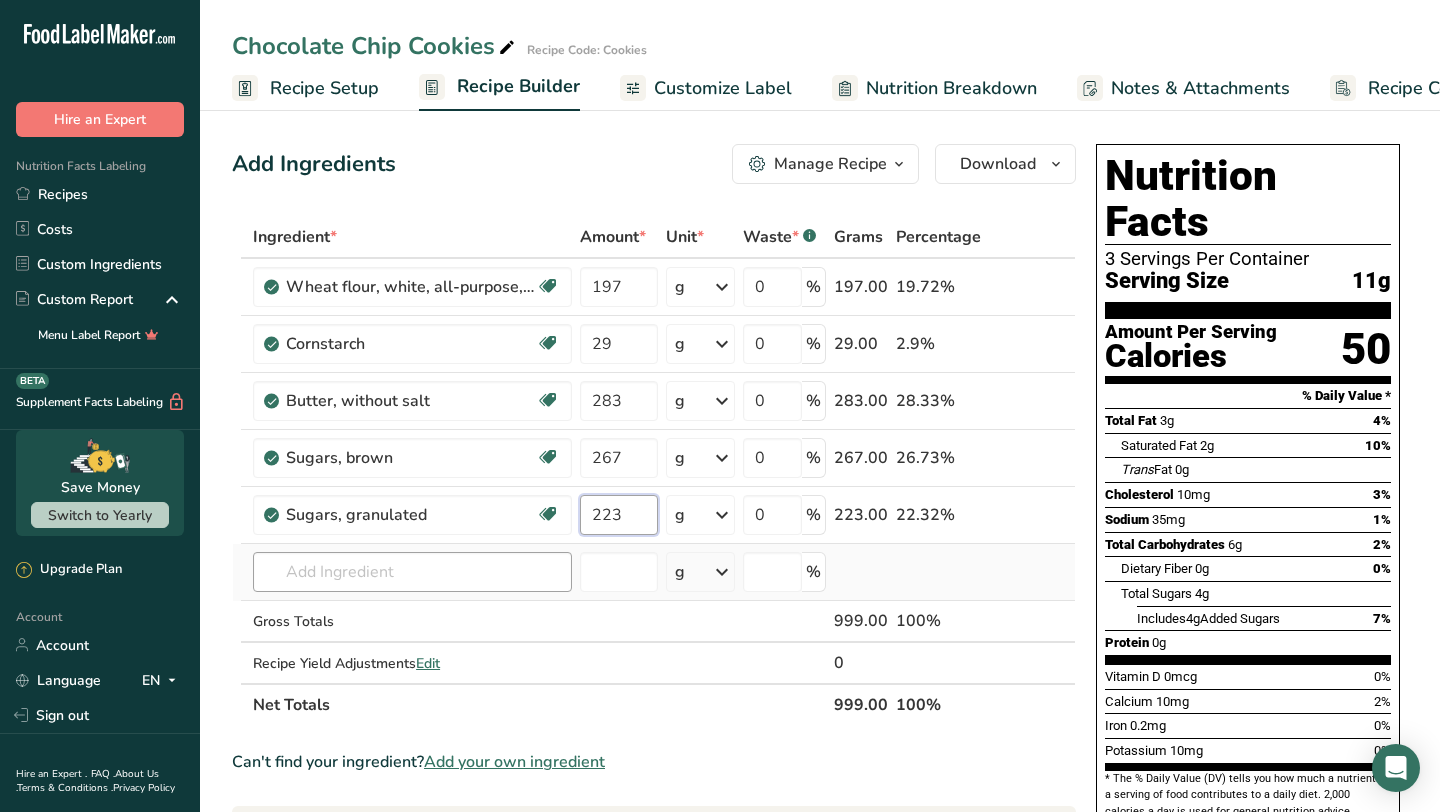 type on "223" 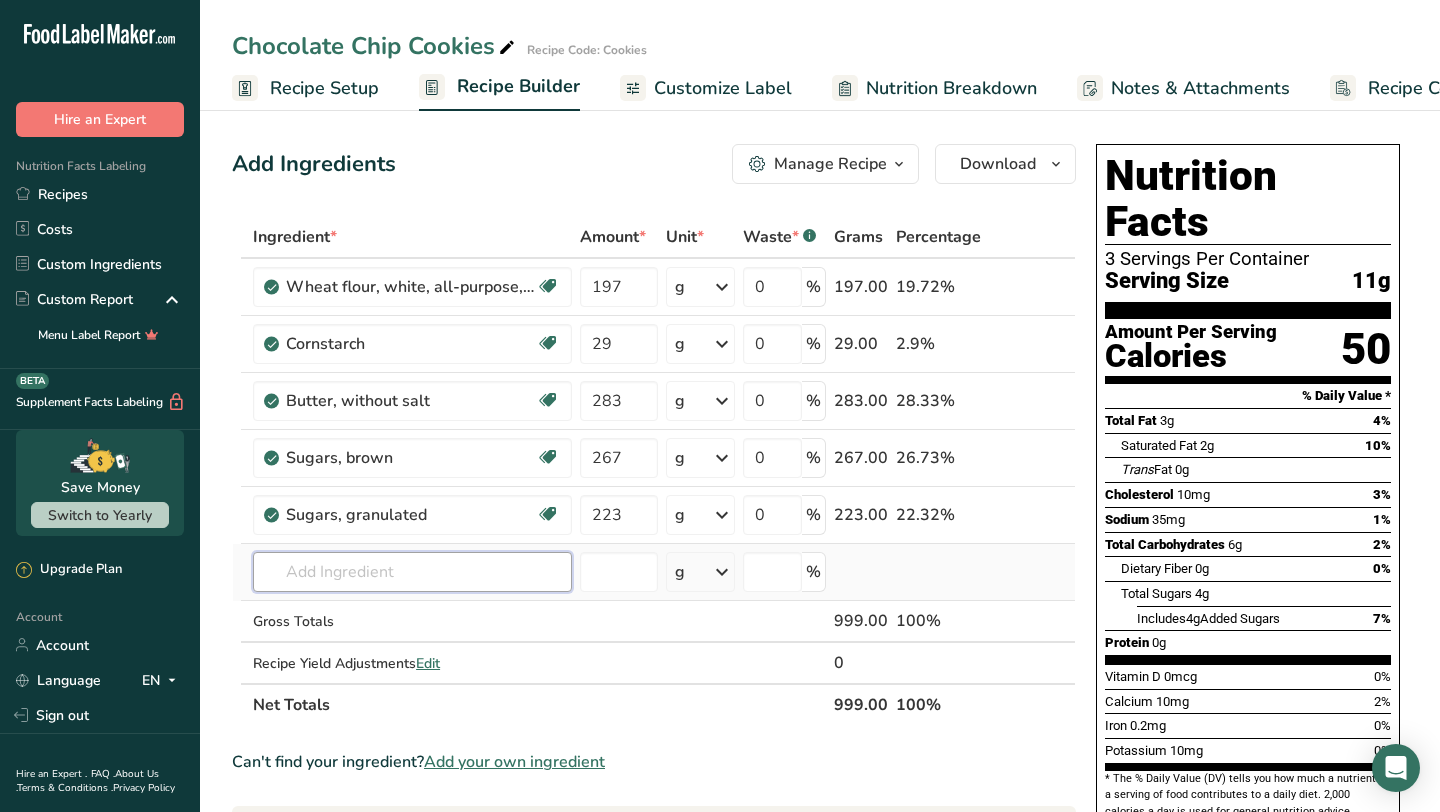 click on "Ingredient *
Amount *
Unit *
Waste *   .a-a{fill:#347362;}.b-a{fill:#fff;}          Grams
Percentage
Wheat flour, white, all-purpose, self-rising, enriched
Dairy free
Vegan
Vegetarian
Soy free
197
g
Portions
1 cup
Weight Units
g
kg
mg
See more
Volume Units
l
Volume units require a density conversion. If you know your ingredient's density enter it below. Otherwise, click on "RIA" our AI Regulatory bot - she will be able to help you
lb/ft3
g/cm3
Confirm
mL
lb/ft3
0" at bounding box center [654, 471] 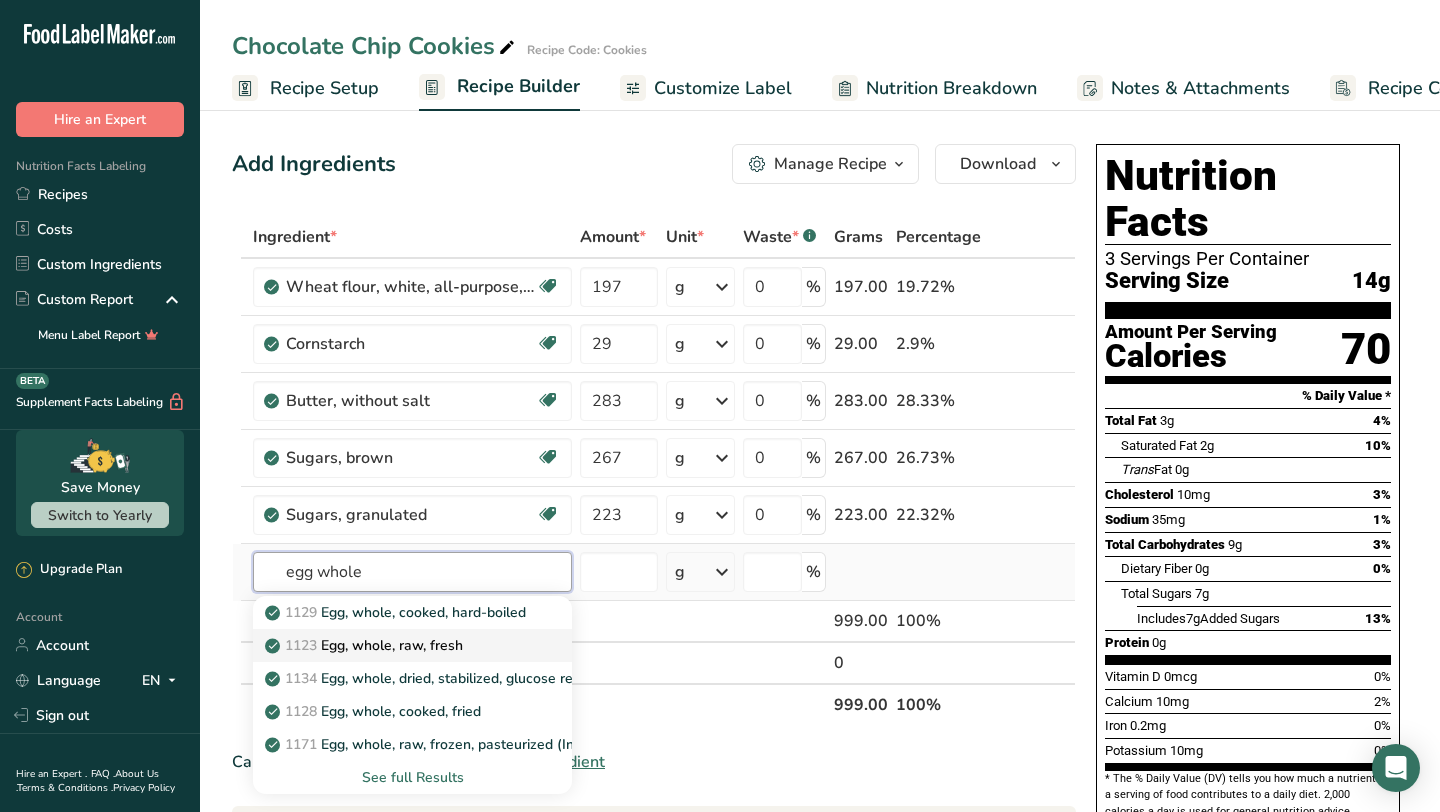 type on "egg whole" 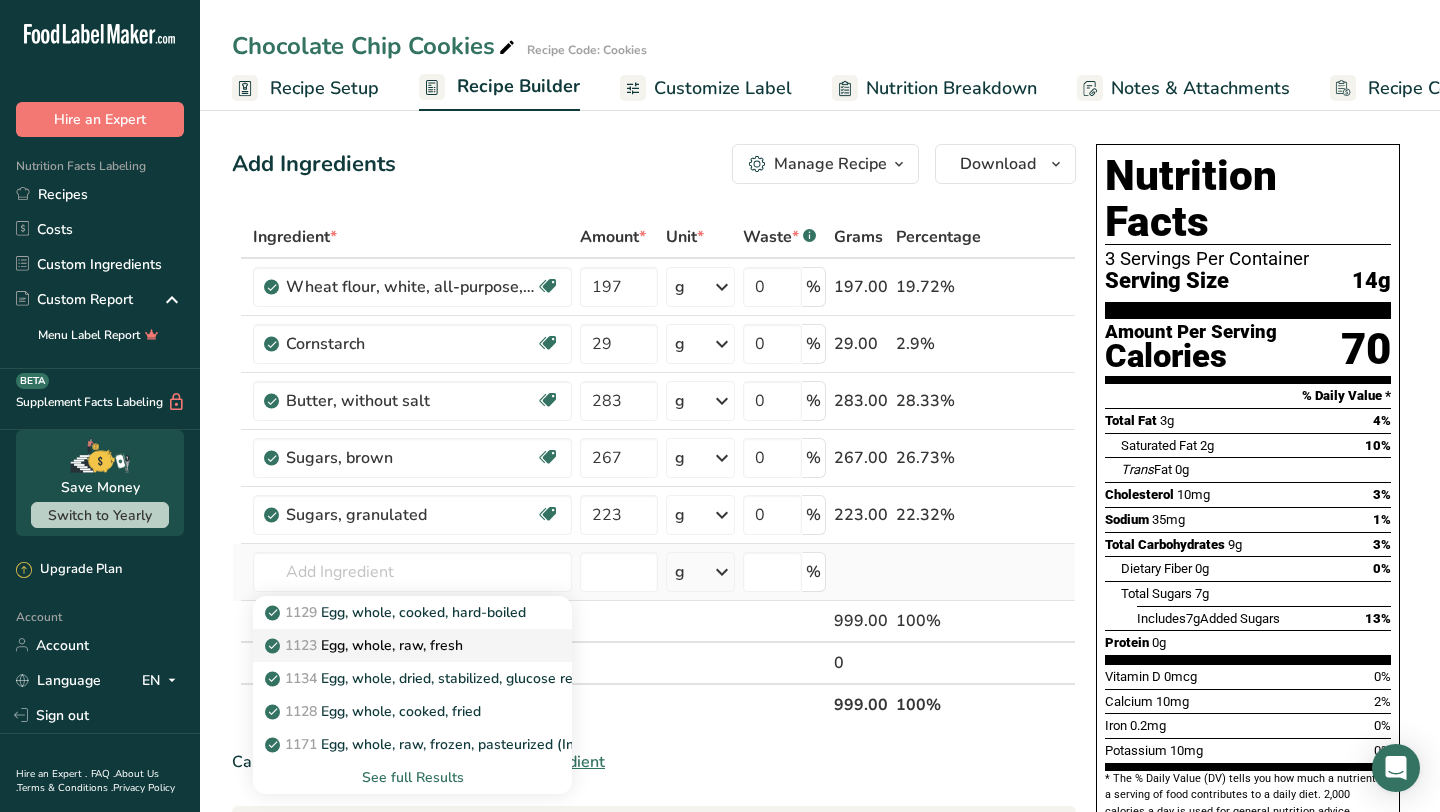 click on "1123
Egg, whole, raw, fresh" at bounding box center (396, 645) 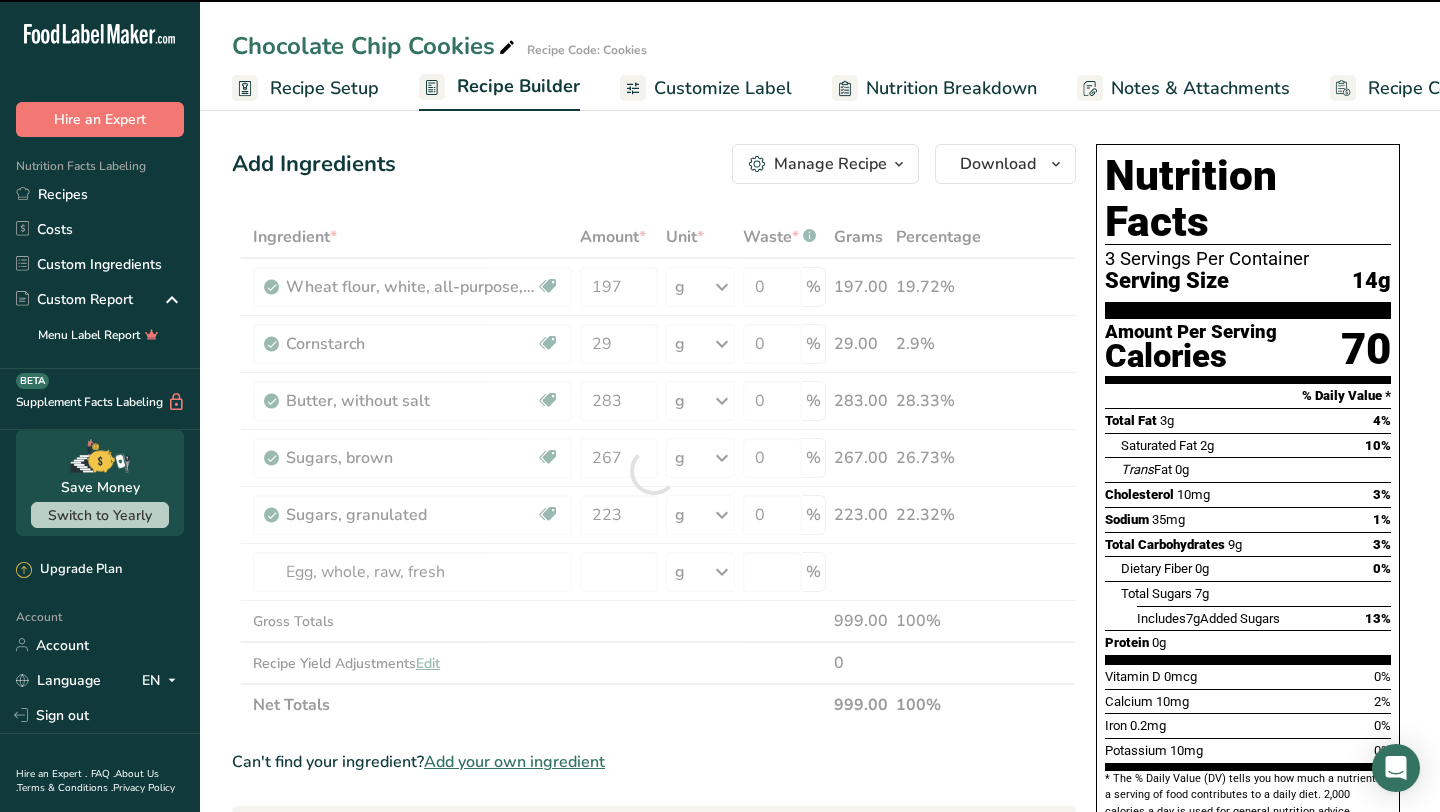 type on "0" 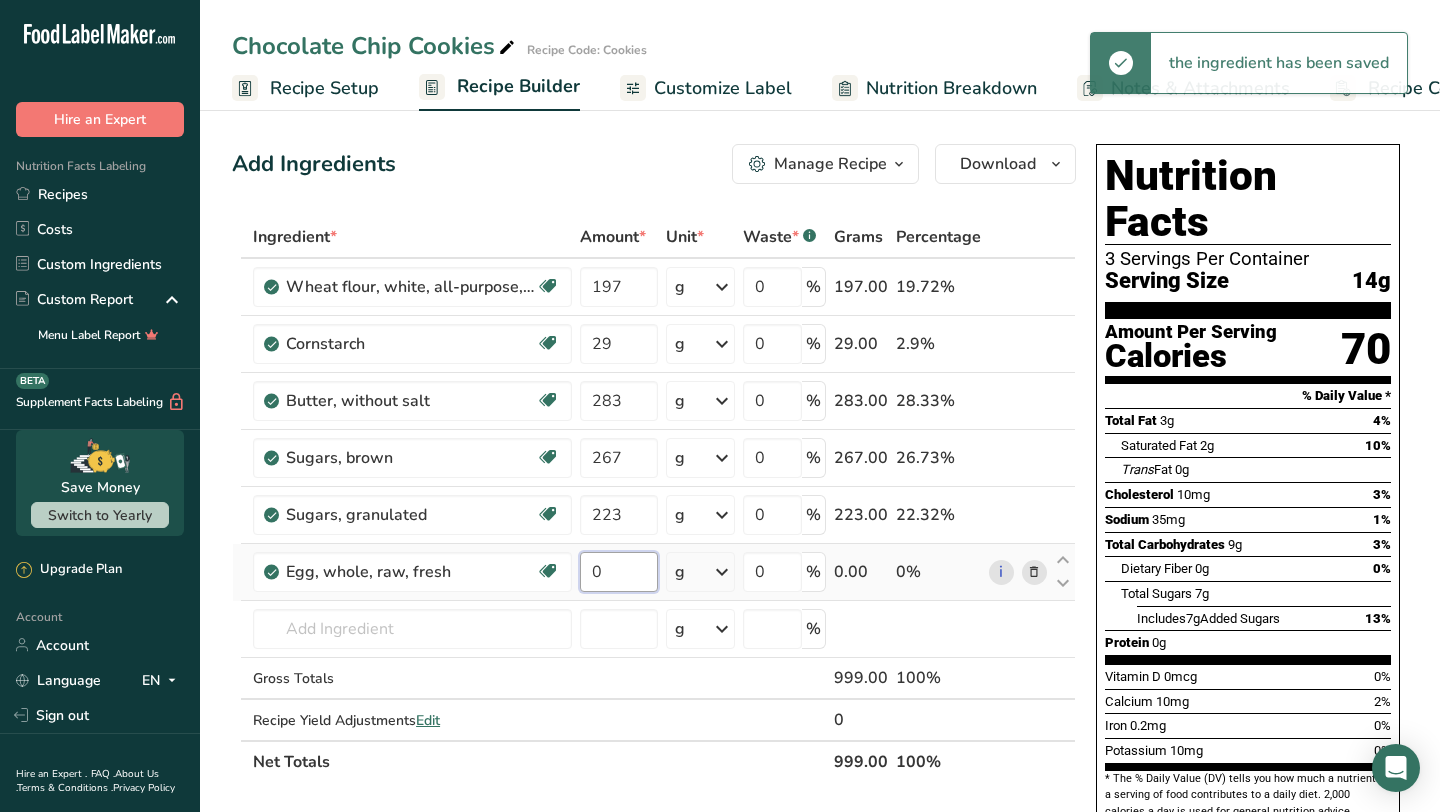 click on "0" at bounding box center [618, 572] 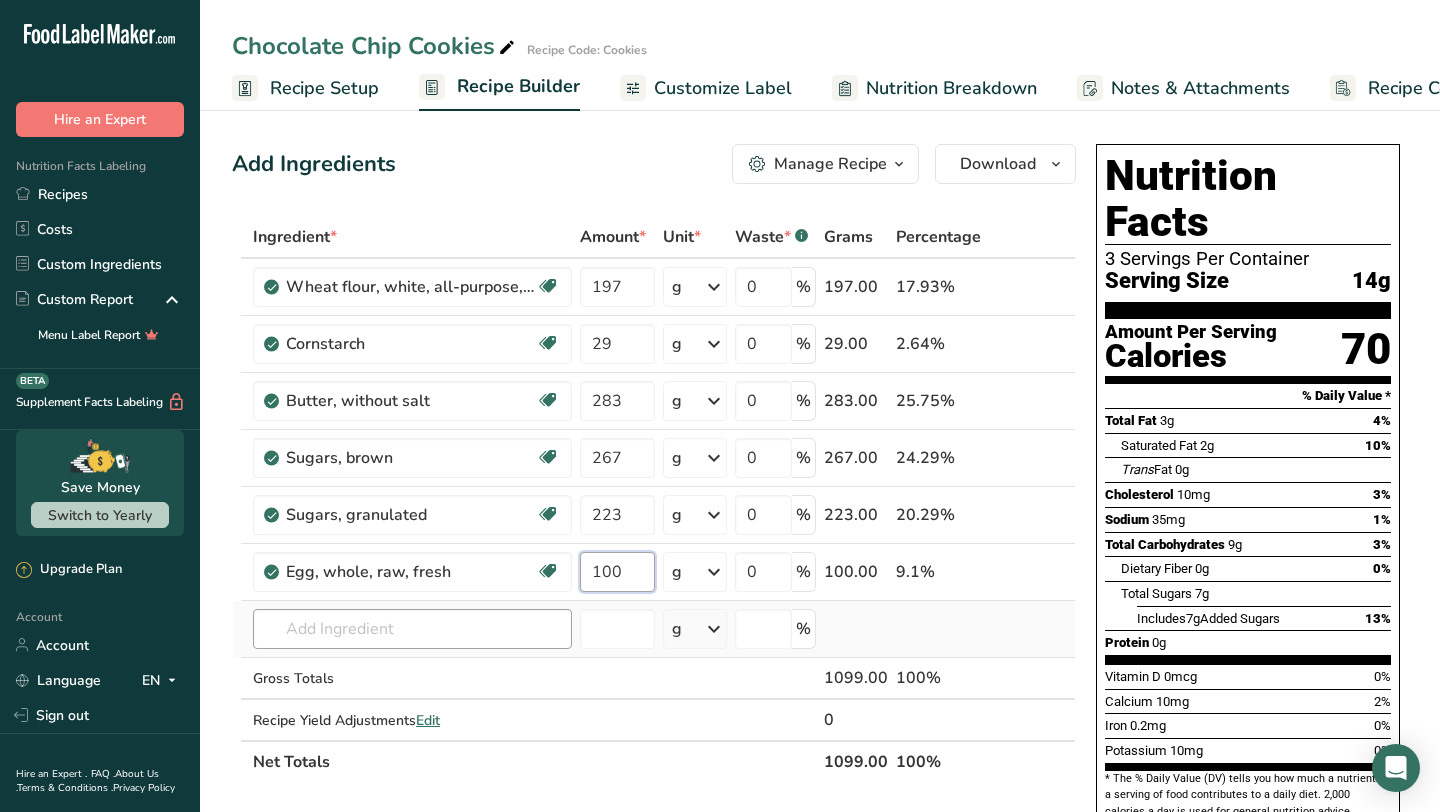 type on "100" 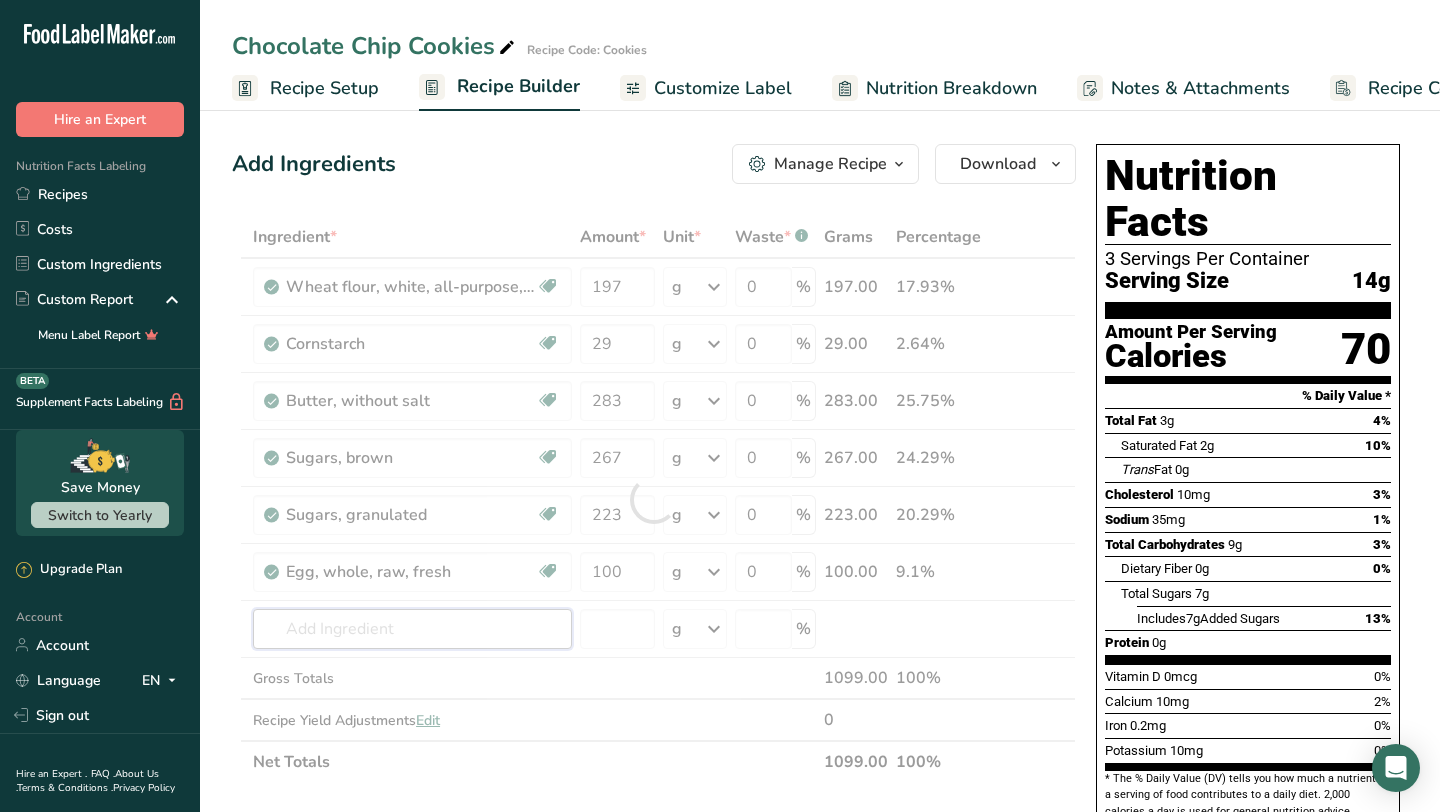 click on "Ingredient *
Amount *
Unit *
Waste *   .a-a{fill:#347362;}.b-a{fill:#fff;}          Grams
Percentage
Wheat flour, white, all-purpose, self-rising, enriched
Dairy free
Vegan
Vegetarian
Soy free
197
g
Portions
1 cup
Weight Units
g
kg
mg
See more
Volume Units
l
Volume units require a density conversion. If you know your ingredient's density enter it below. Otherwise, click on "RIA" our AI Regulatory bot - she will be able to help you
lb/ft3
g/cm3
Confirm
mL
lb/ft3
0" at bounding box center [654, 499] 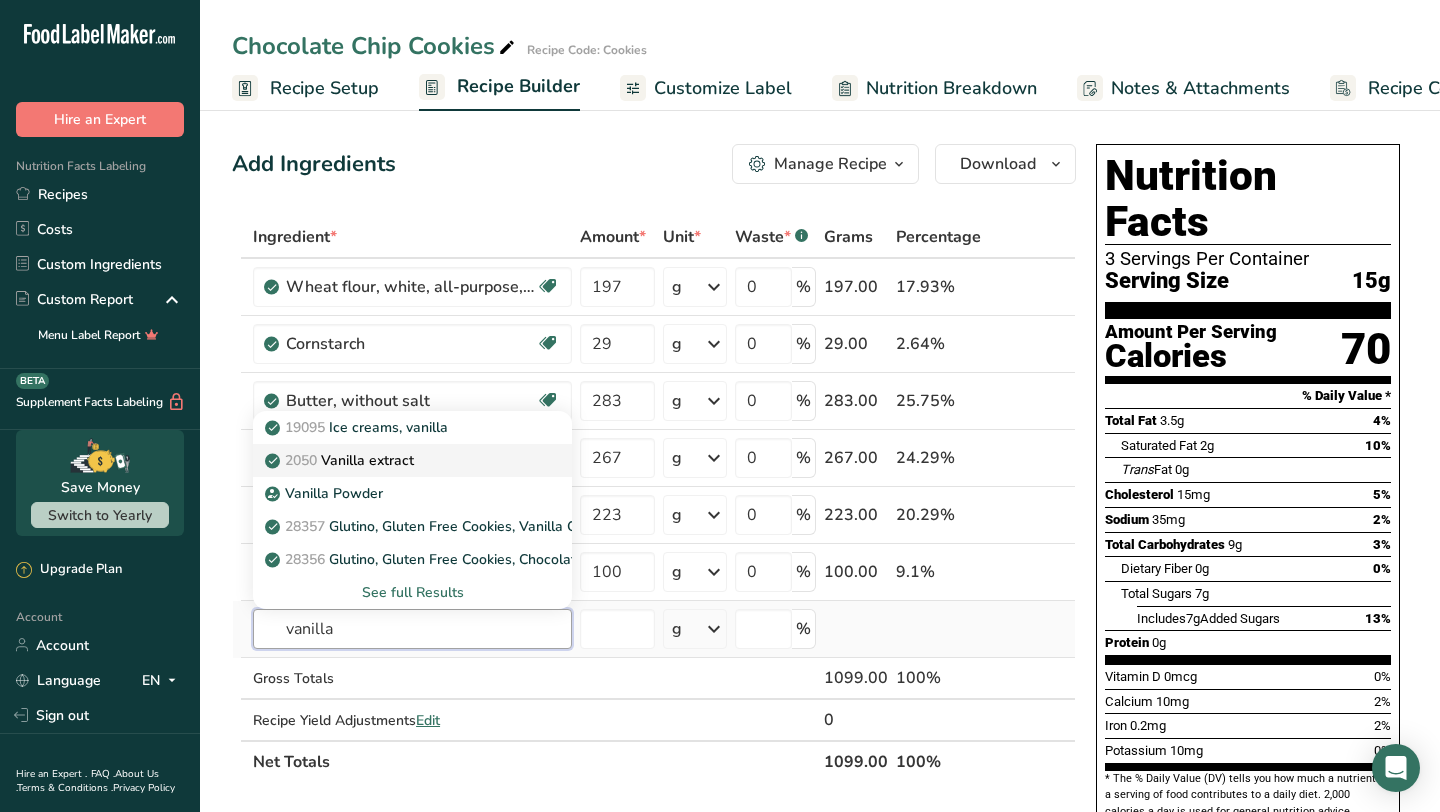 type on "vanilla" 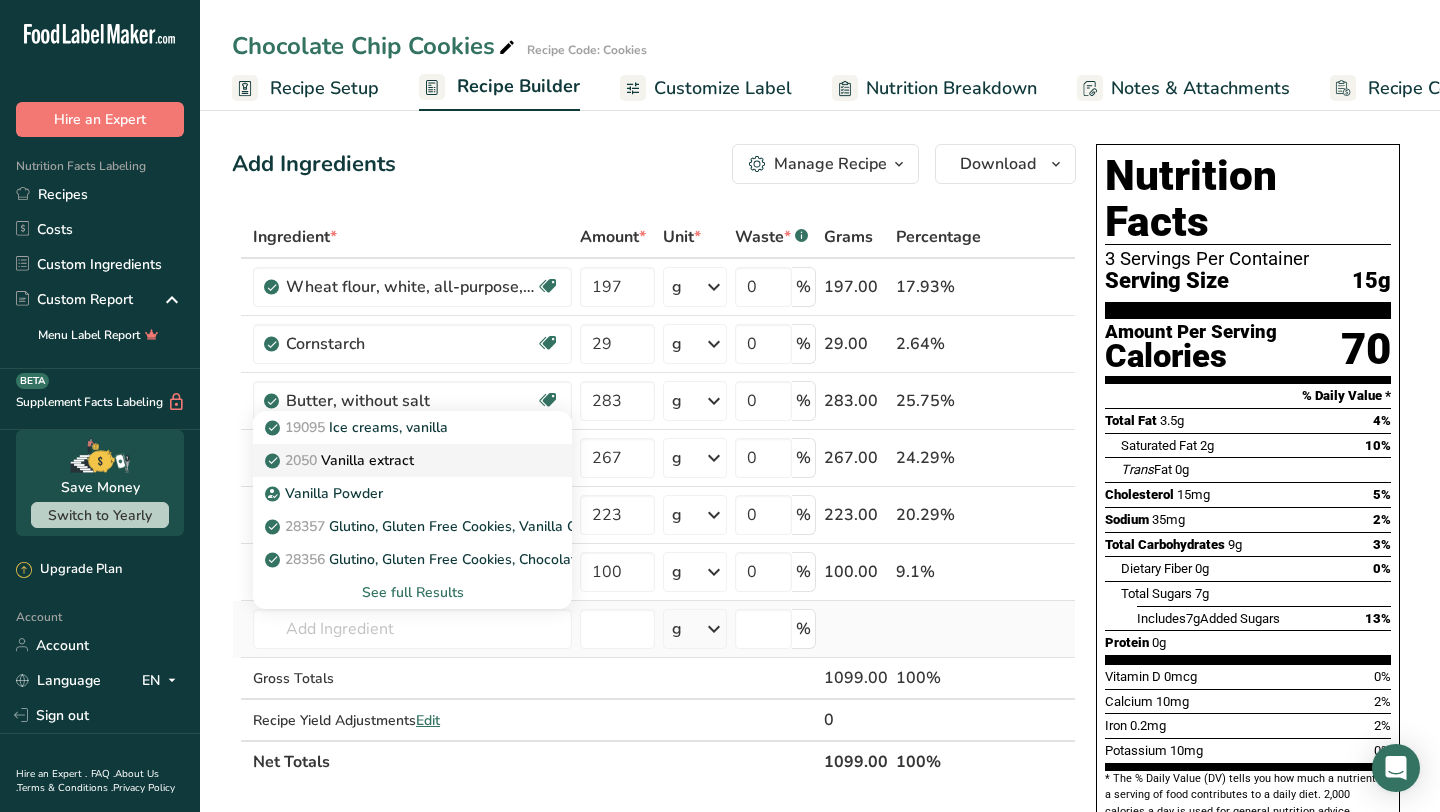 click on "2050
Vanilla extract" at bounding box center (396, 460) 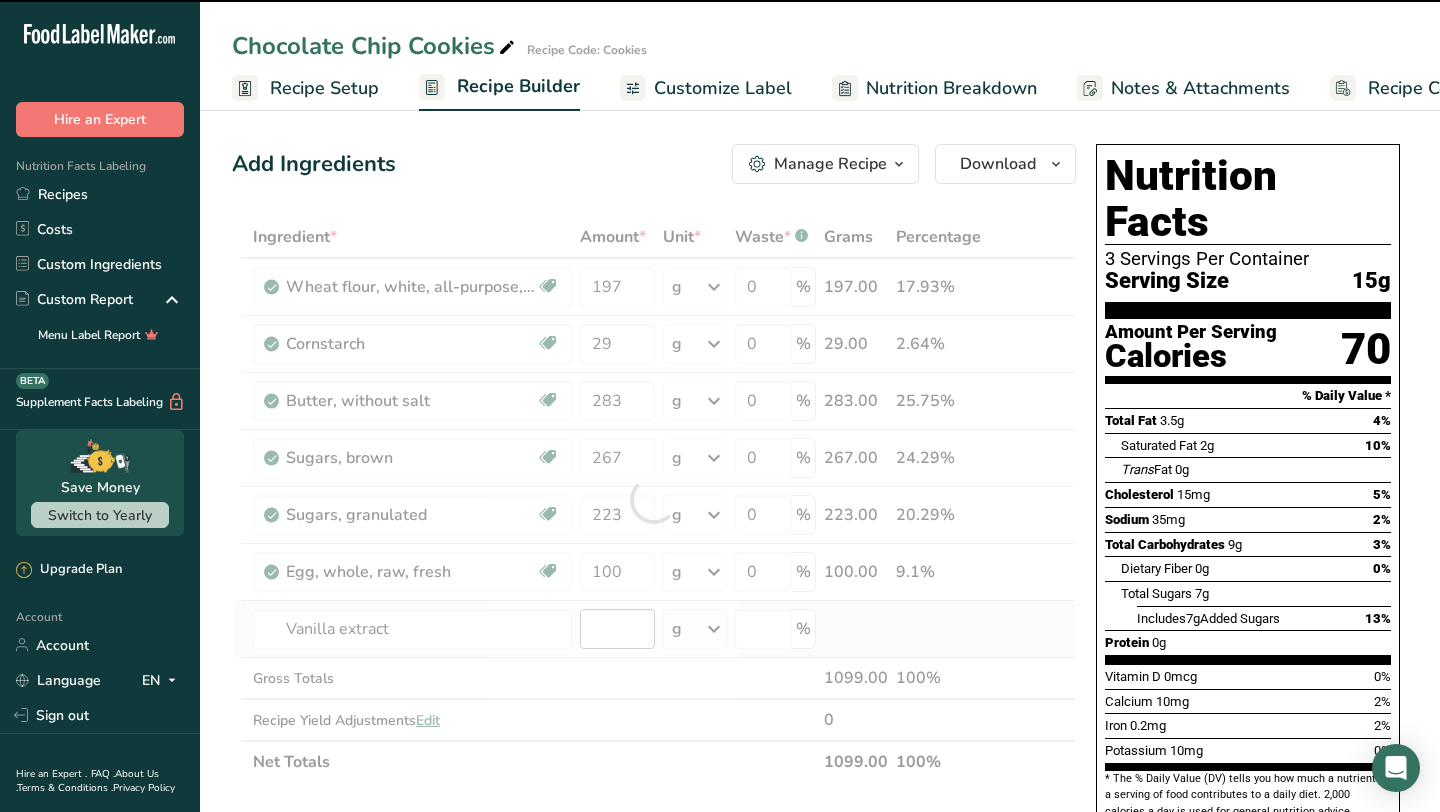 type on "0" 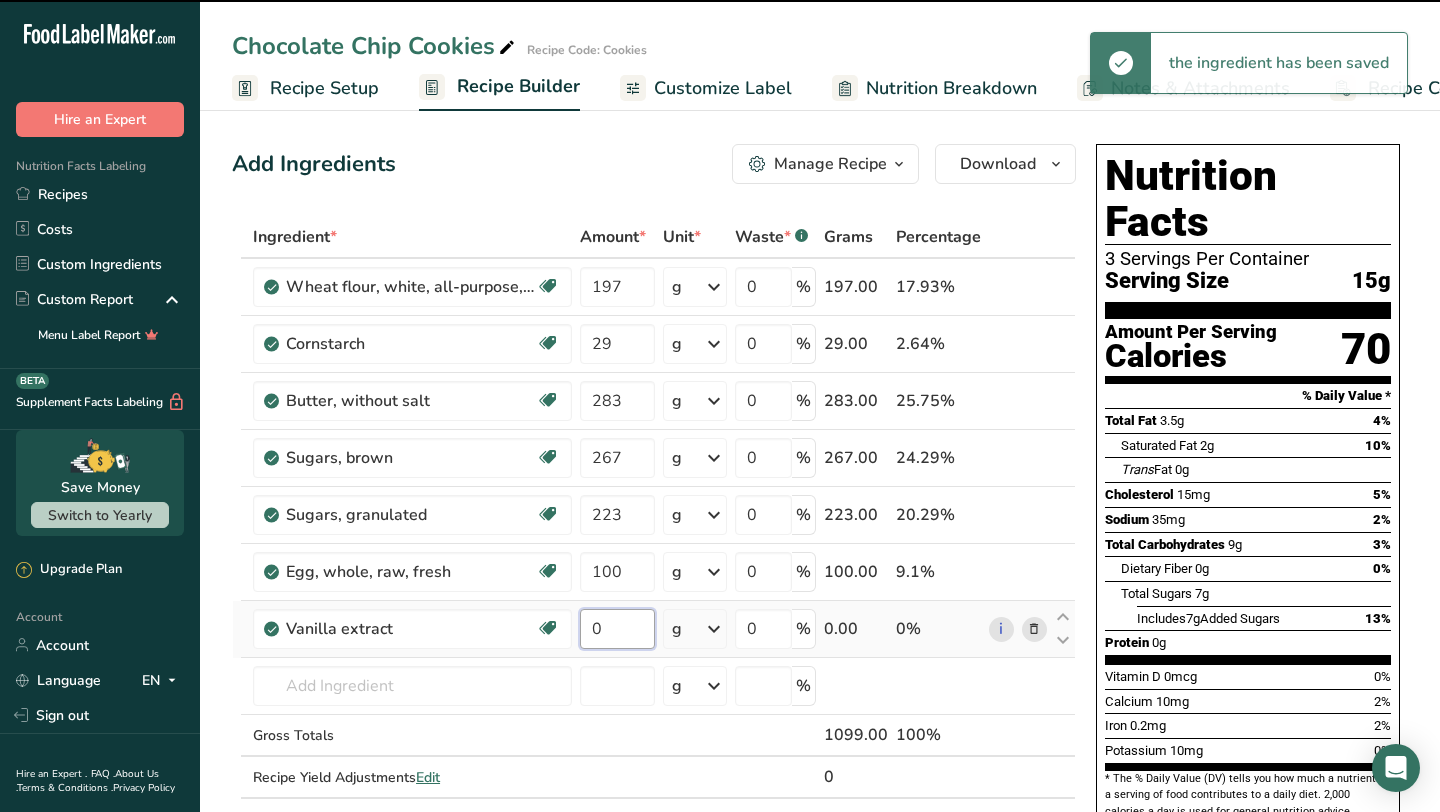 click on "0" at bounding box center [617, 629] 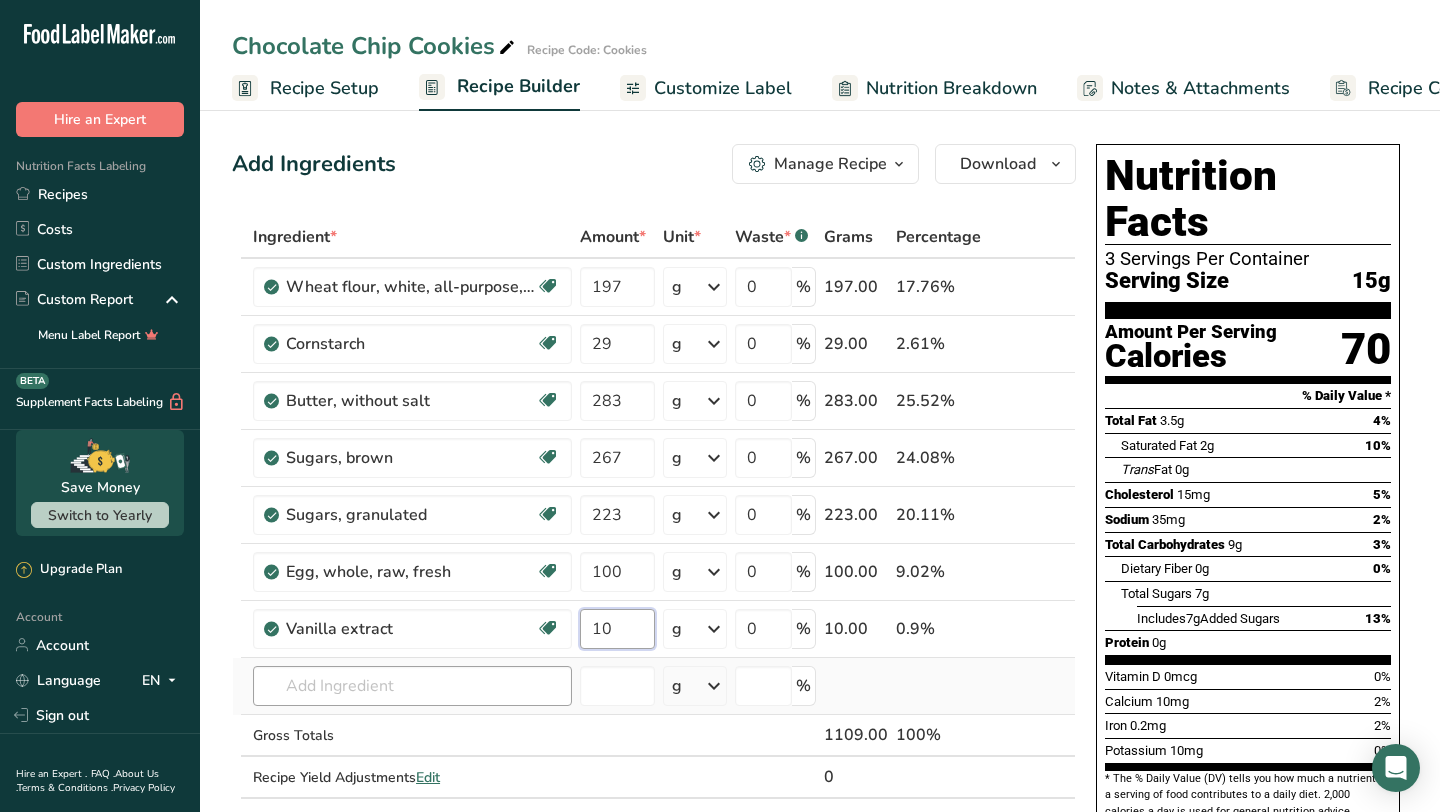 type on "10" 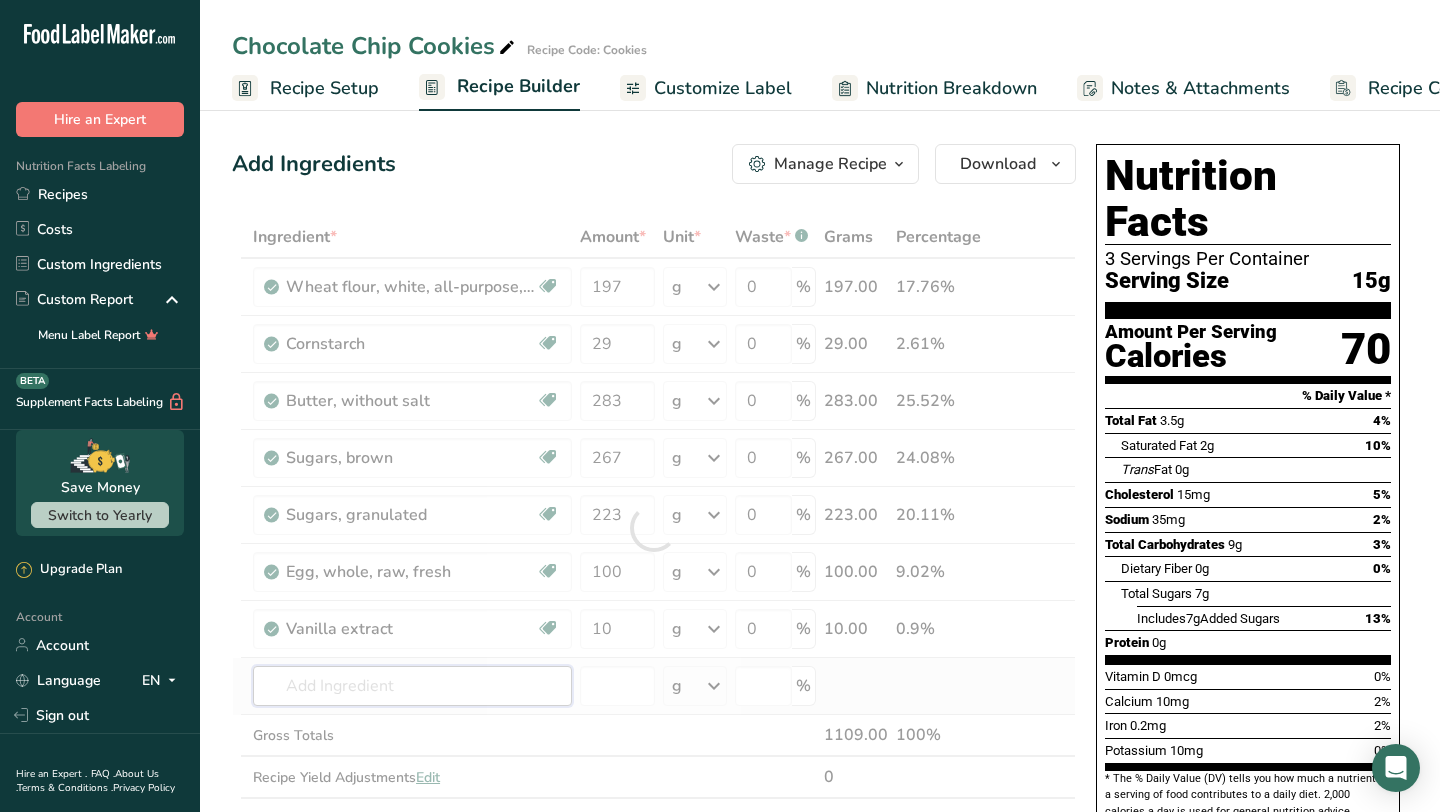 click on "Ingredient *
Amount *
Unit *
Waste *   .a-a{fill:#347362;}.b-a{fill:#fff;}          Grams
Percentage
Wheat flour, white, all-purpose, self-rising, enriched
Dairy free
Vegan
Vegetarian
Soy free
197
g
Portions
1 cup
Weight Units
g
kg
mg
See more
Volume Units
l
Volume units require a density conversion. If you know your ingredient's density enter it below. Otherwise, click on "RIA" our AI Regulatory bot - she will be able to help you
lb/ft3
g/cm3
Confirm
mL
lb/ft3
0" at bounding box center (654, 528) 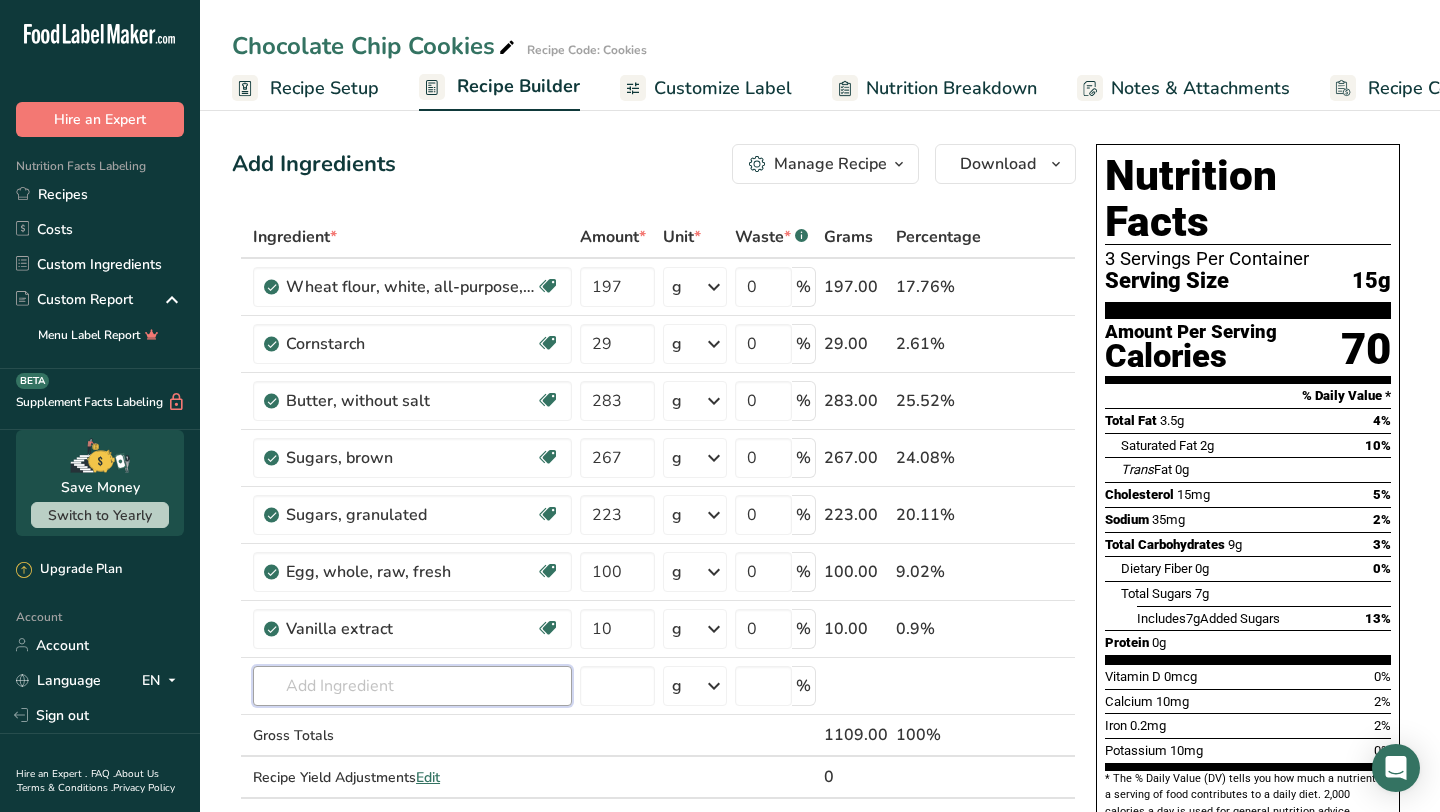 type on "c" 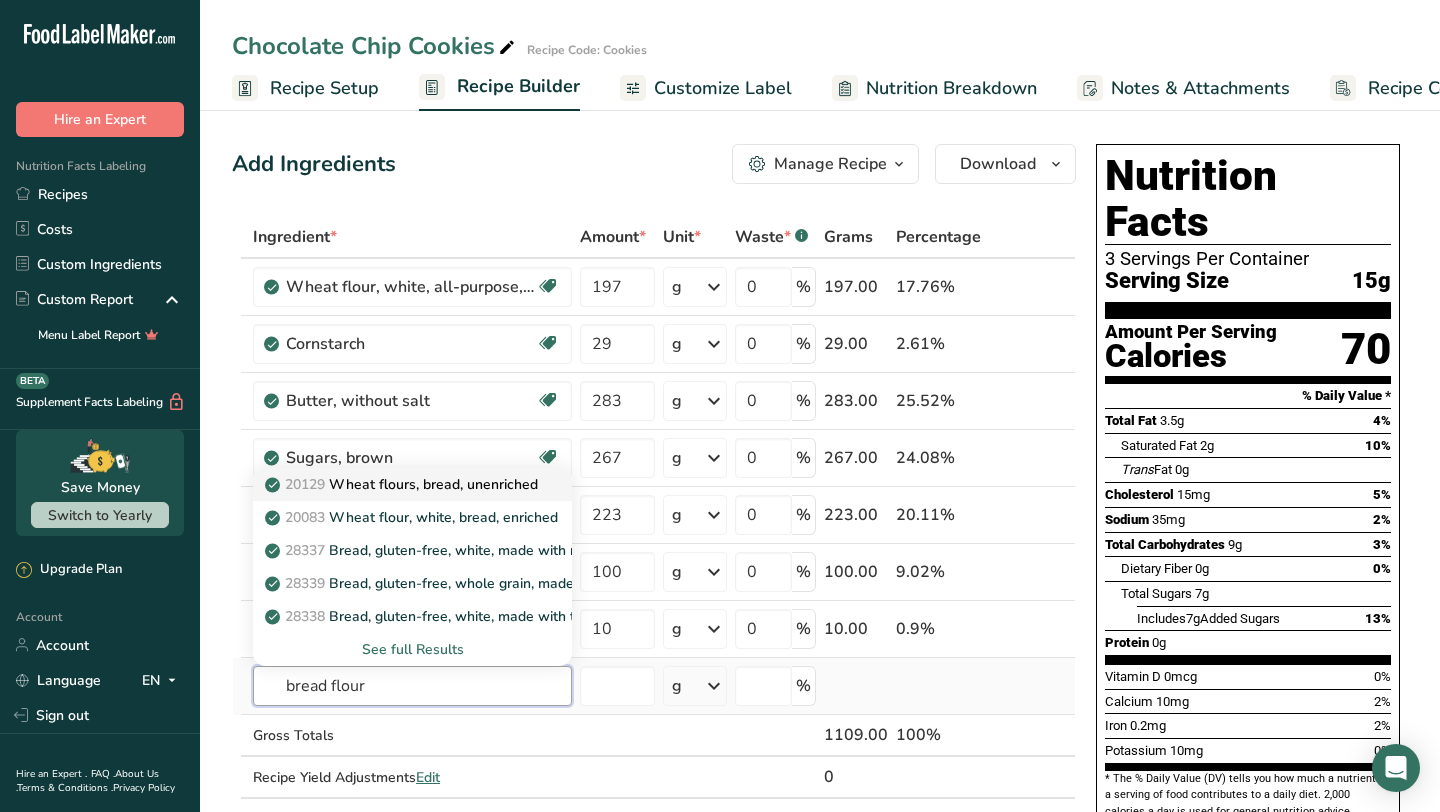 type on "bread flour" 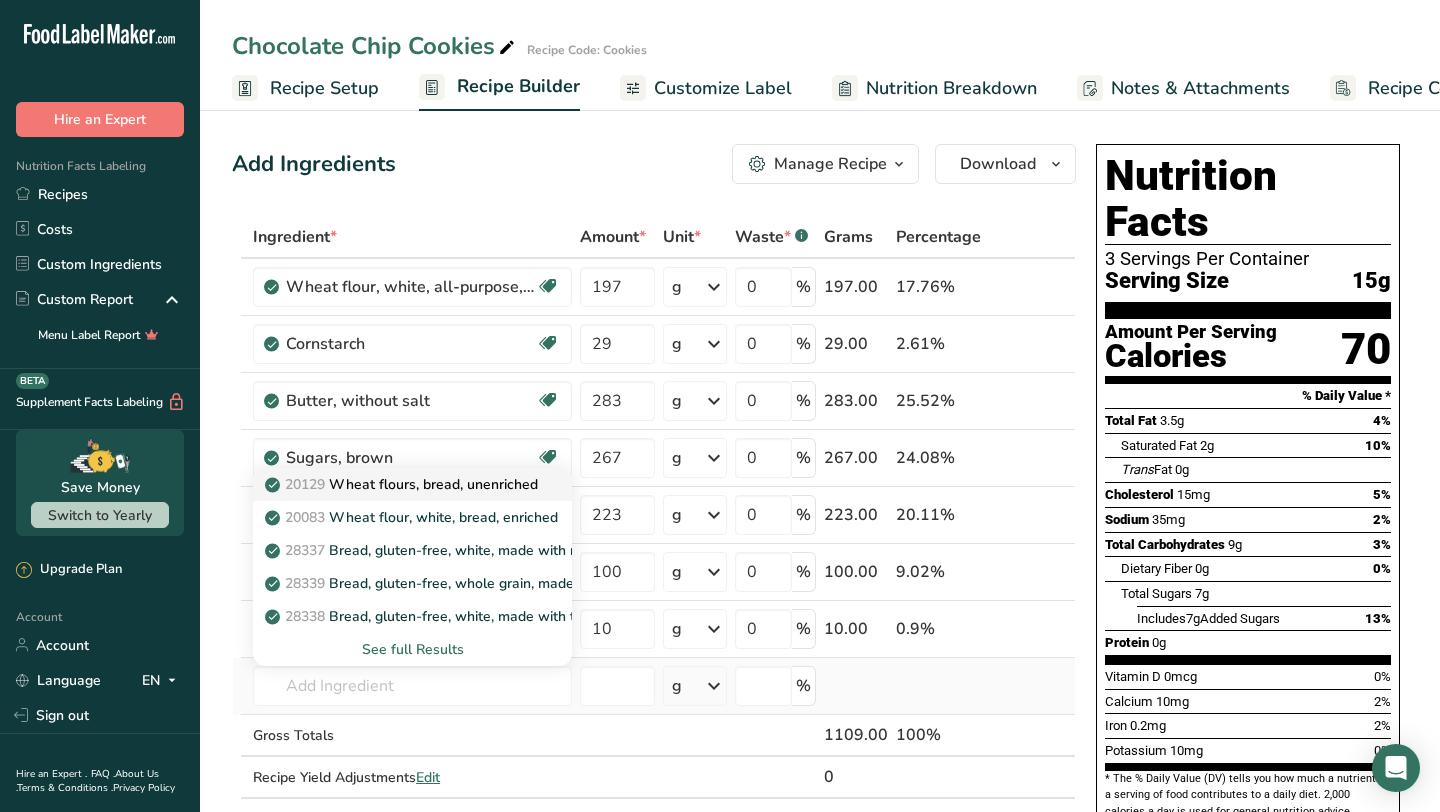 click on "20129
Wheat flours, bread, unenriched" at bounding box center (412, 484) 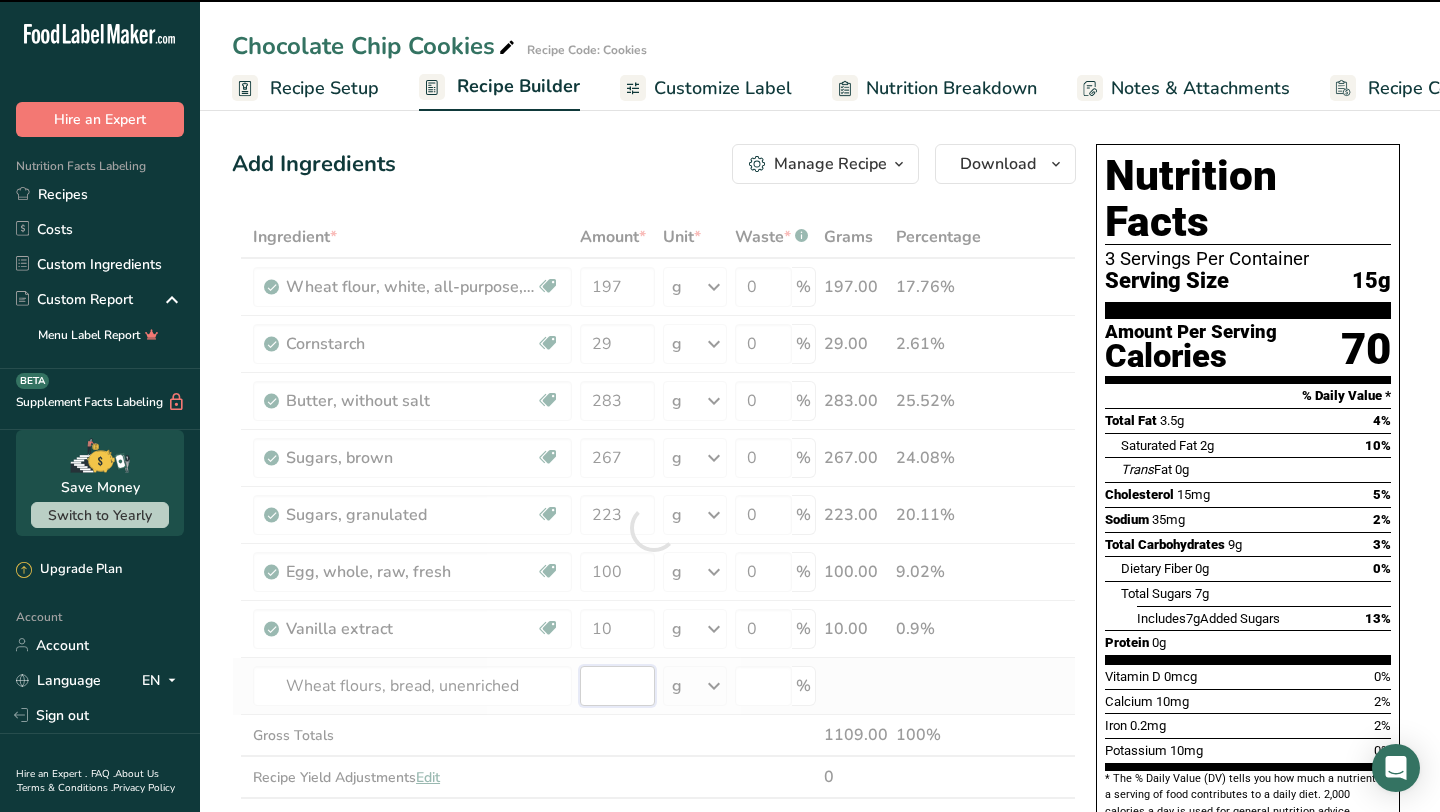 type on "0" 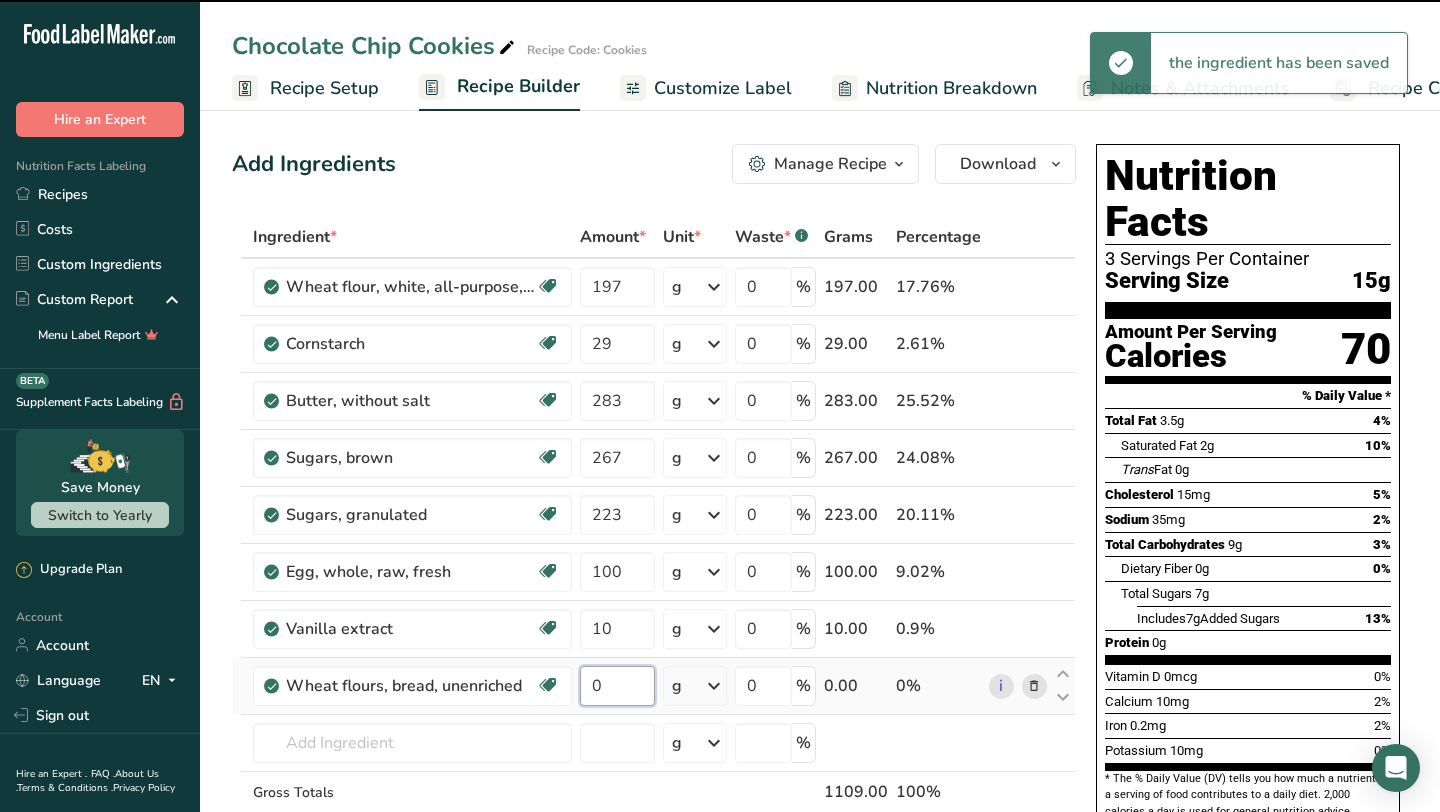 click on "0" at bounding box center (617, 686) 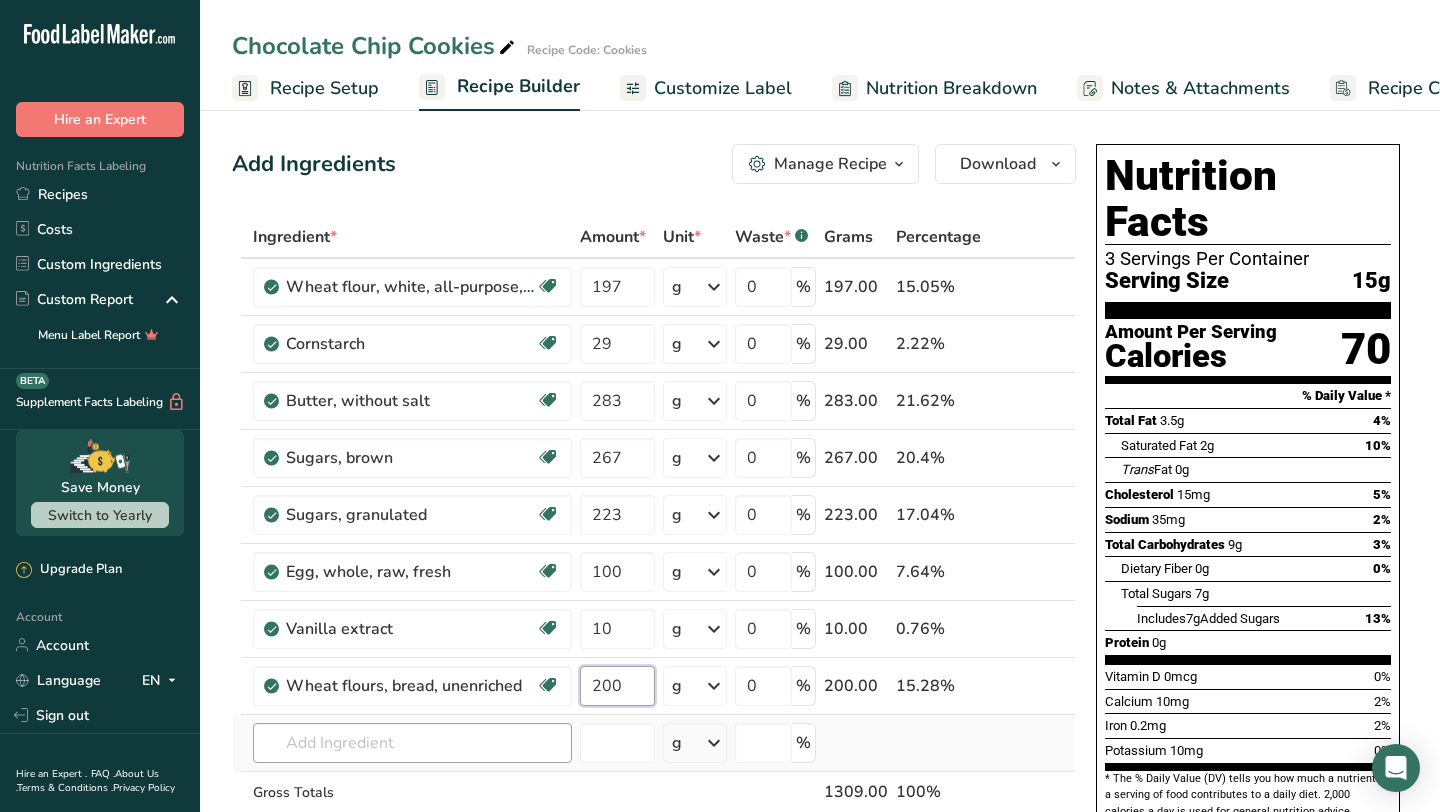 type on "200" 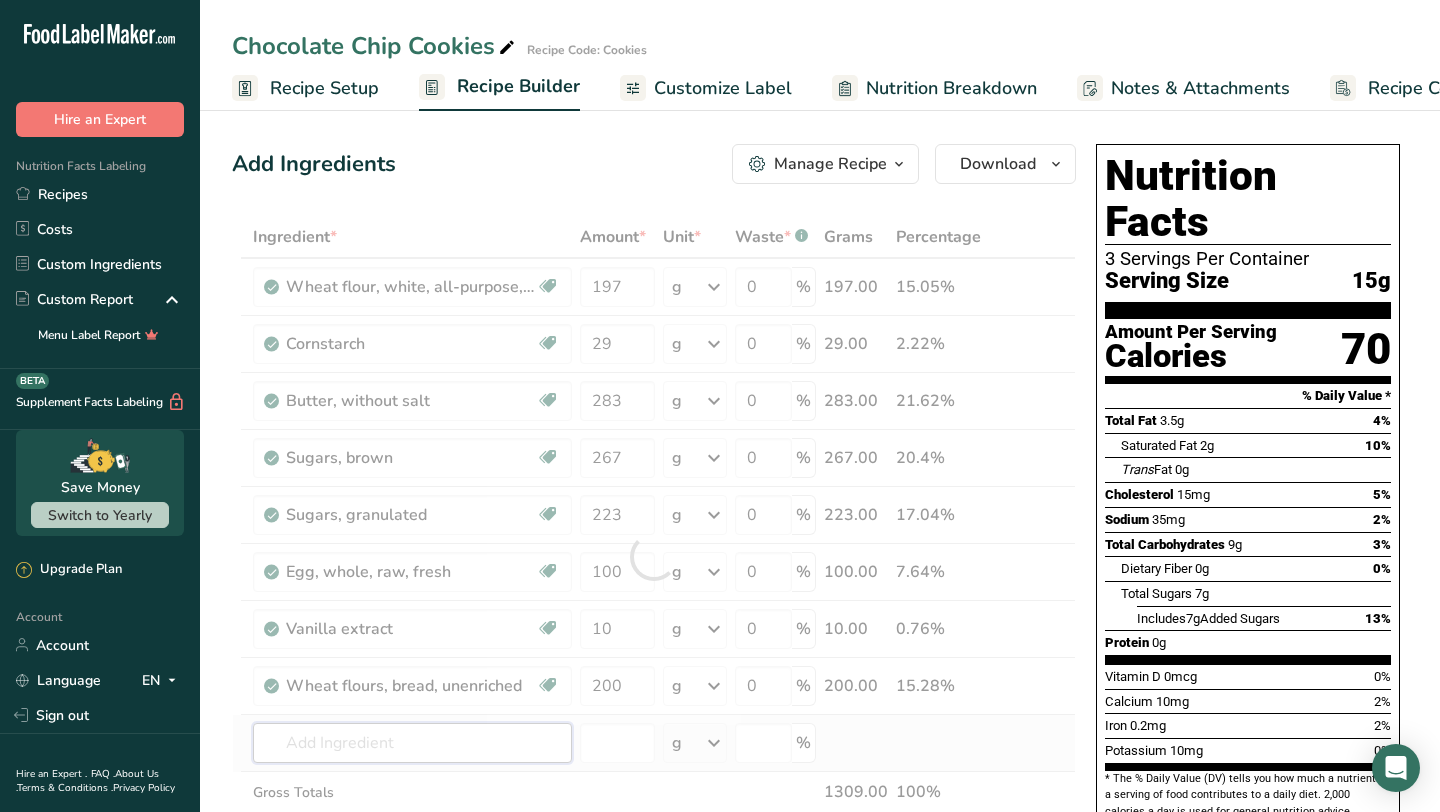 click on "Ingredient *
Amount *
Unit *
Waste *   .a-a{fill:#347362;}.b-a{fill:#fff;}          Grams
Percentage
Wheat flour, white, all-purpose, self-rising, enriched
Dairy free
Vegan
Vegetarian
Soy free
197
g
Portions
1 cup
Weight Units
g
kg
mg
See more
Volume Units
l
Volume units require a density conversion. If you know your ingredient's density enter it below. Otherwise, click on "RIA" our AI Regulatory bot - she will be able to help you
lb/ft3
g/cm3
Confirm
mL
lb/ft3
0" at bounding box center [654, 556] 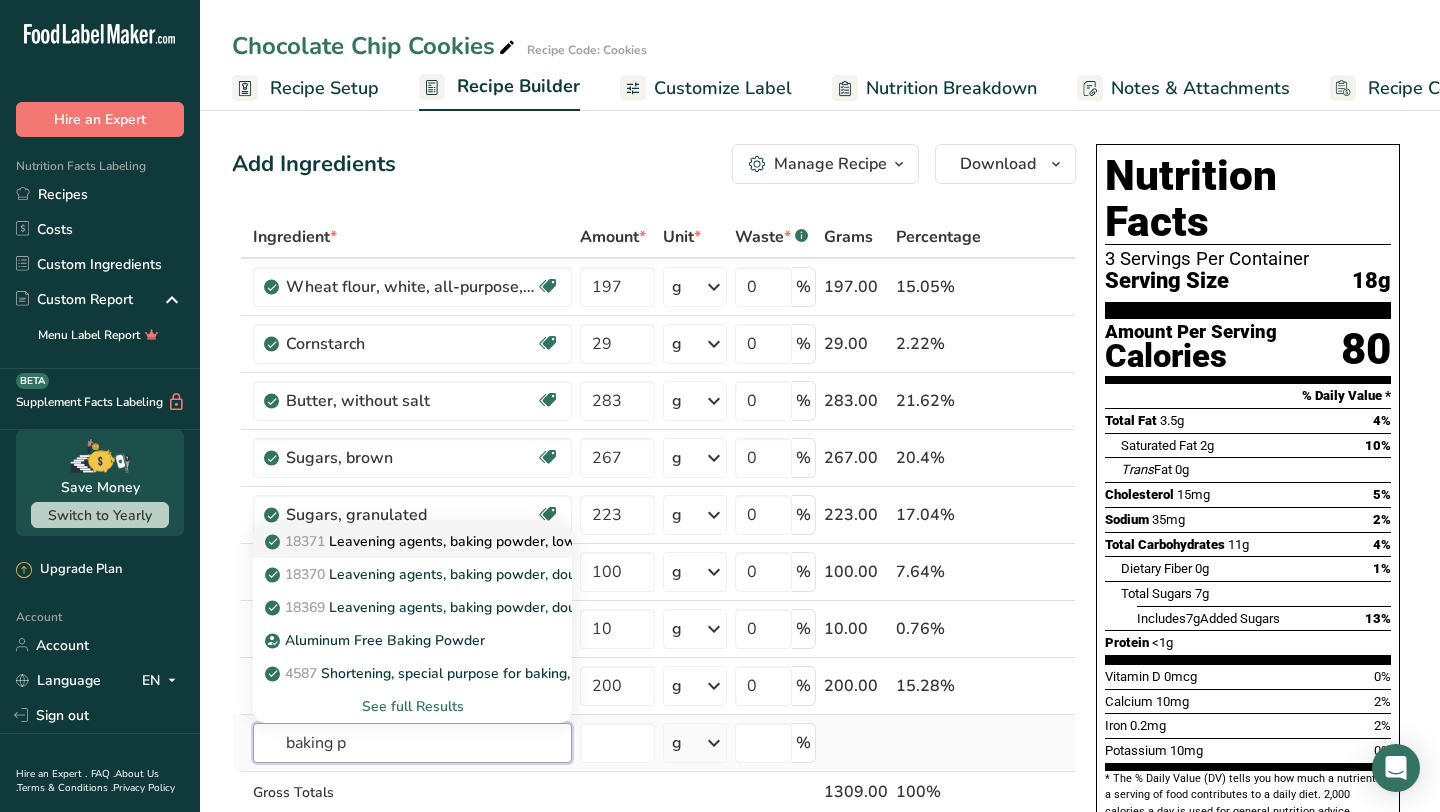 type on "baking p" 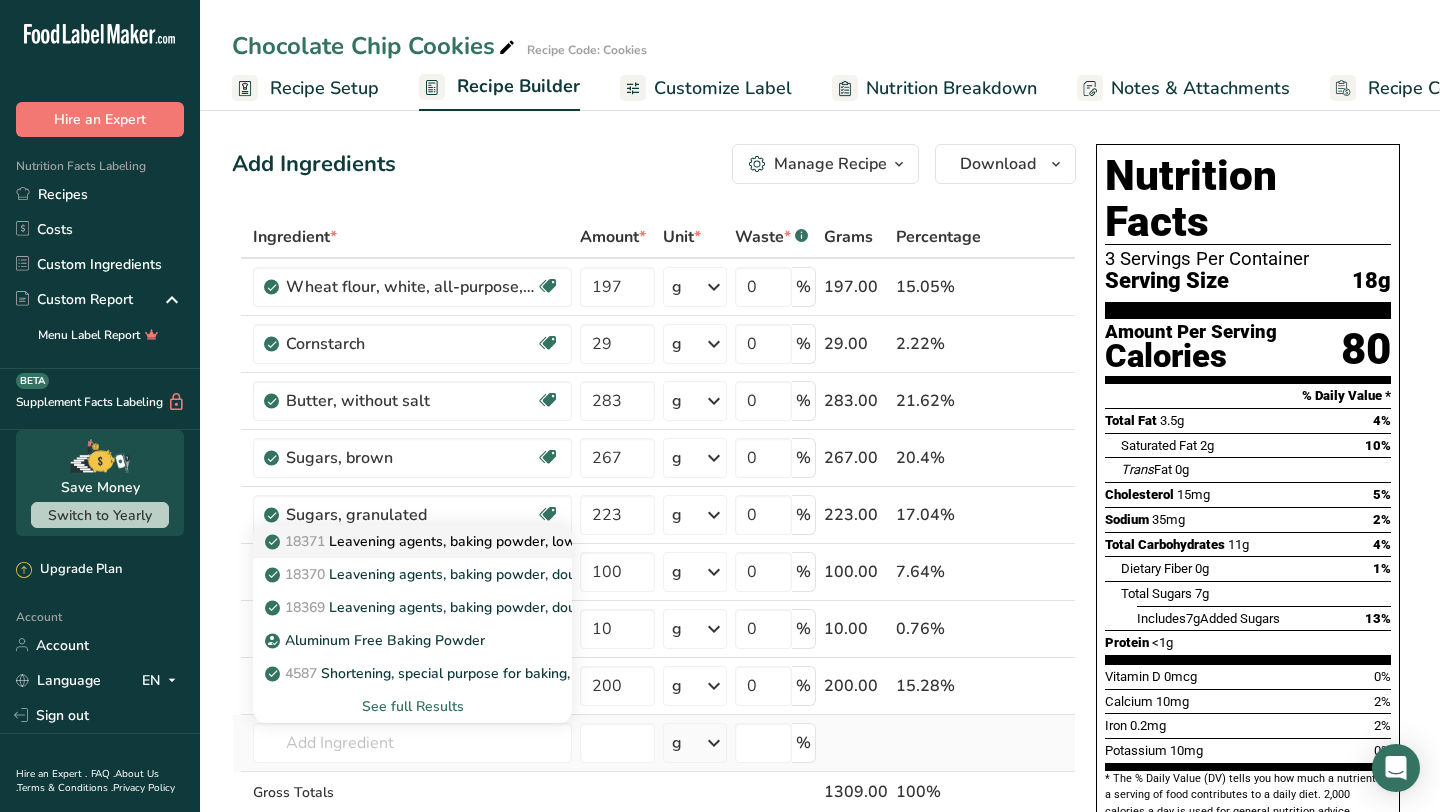 click on "18371
Leavening agents, baking powder, low-sodium" at bounding box center (448, 541) 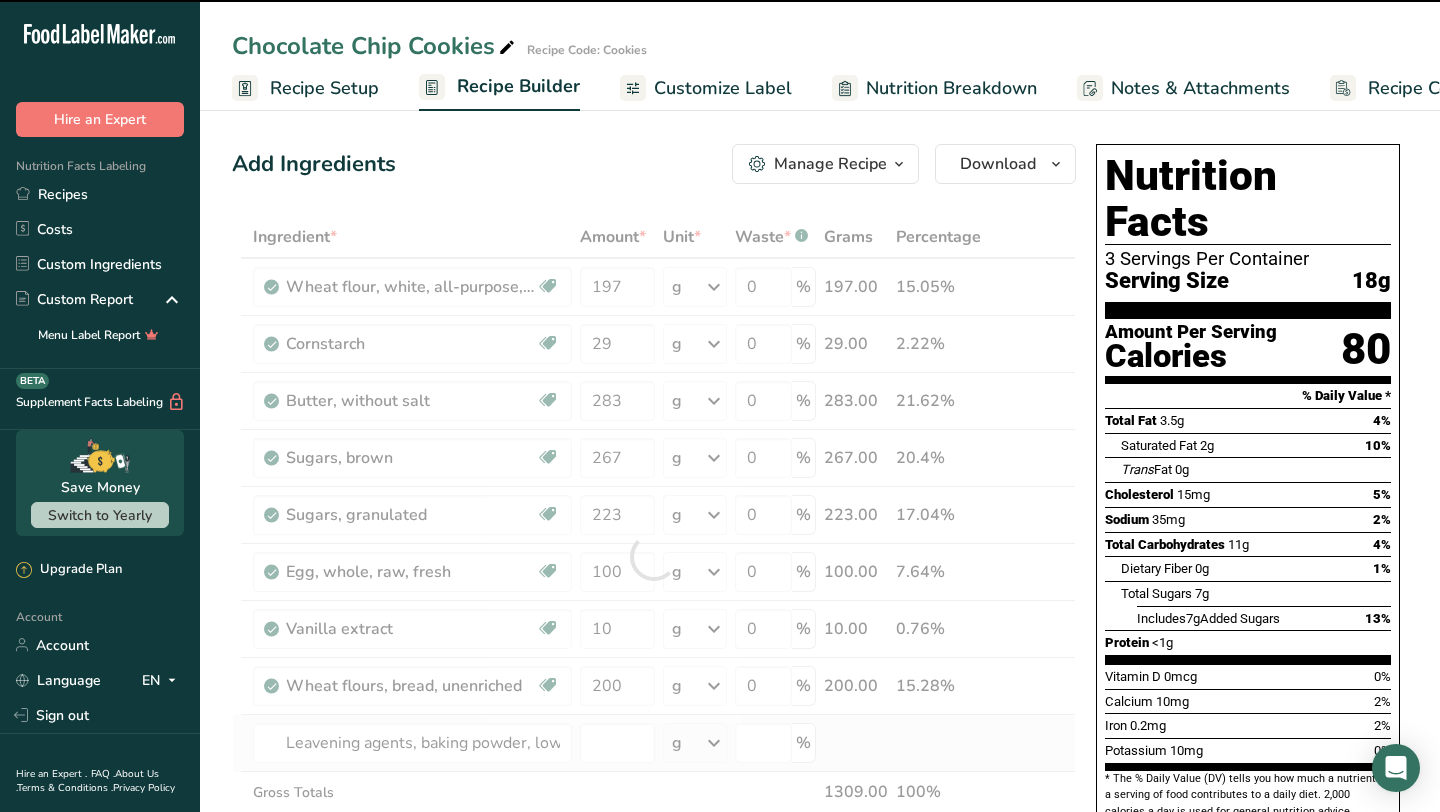 type on "0" 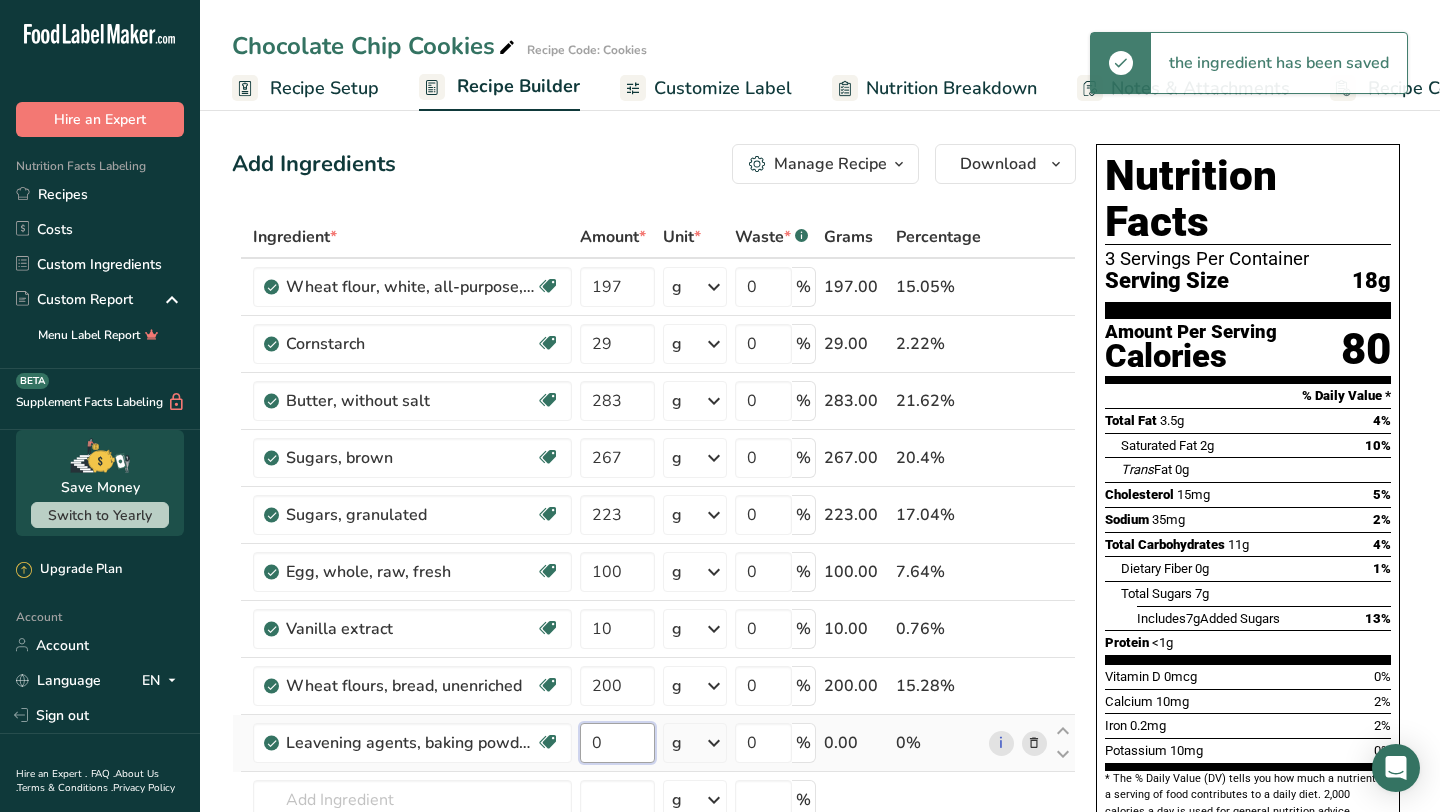click on "0" at bounding box center (617, 743) 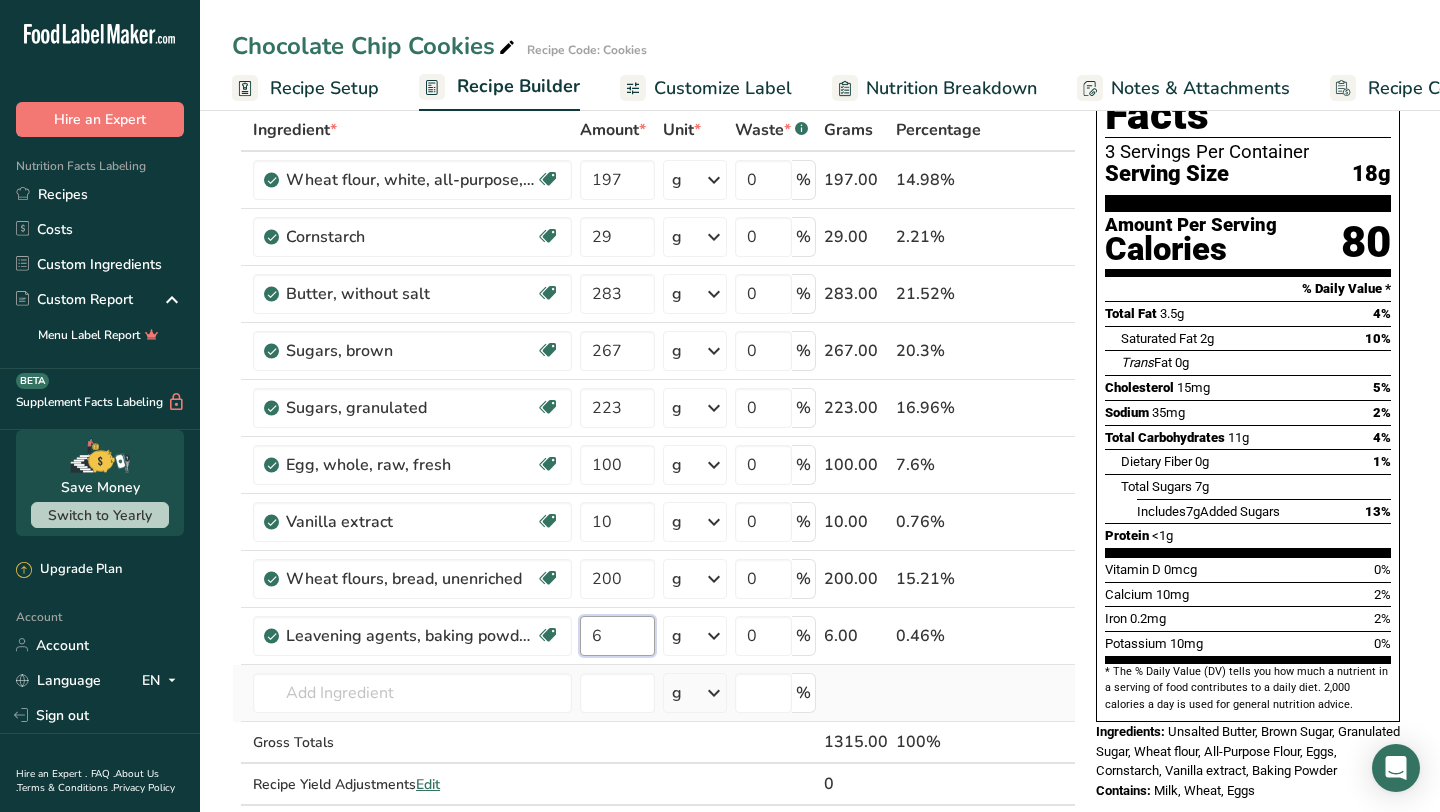 scroll, scrollTop: 141, scrollLeft: 0, axis: vertical 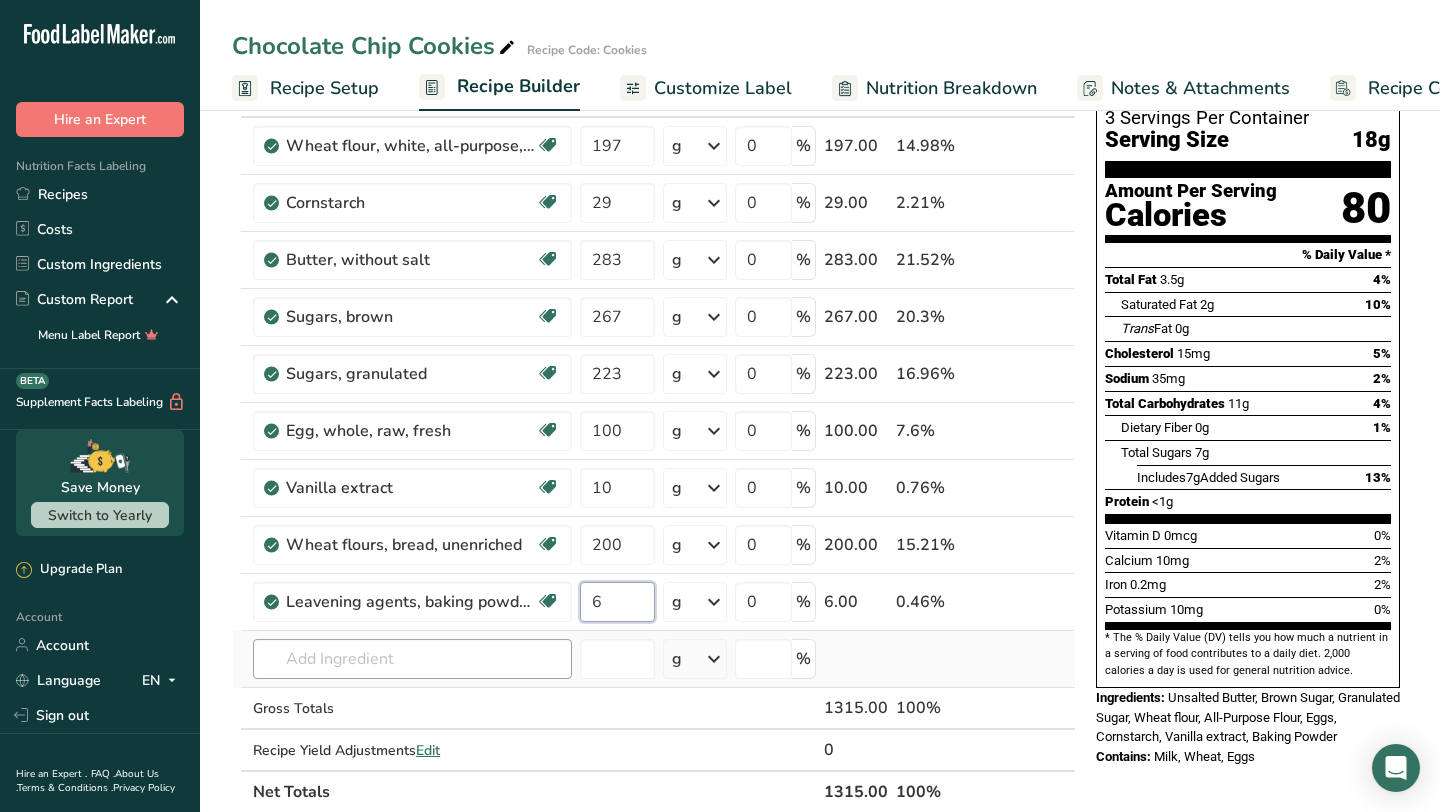 type on "6" 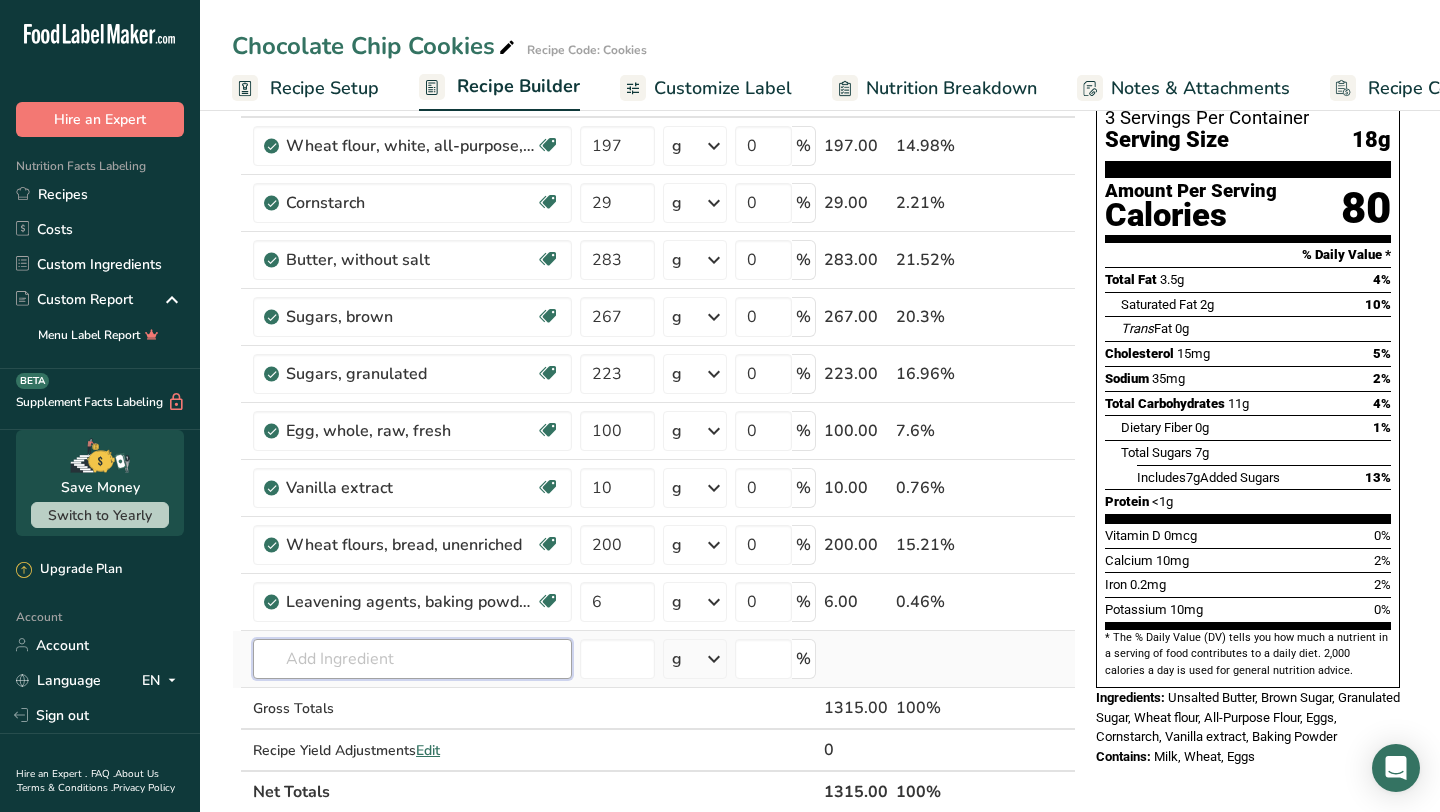 click on "Ingredient *
Amount *
Unit *
Waste *   .a-a{fill:#347362;}.b-a{fill:#fff;}          Grams
Percentage
Wheat flour, white, all-purpose, self-rising, enriched
Dairy free
Vegan
Vegetarian
Soy free
197
g
Portions
1 cup
Weight Units
g
kg
mg
See more
Volume Units
l
Volume units require a density conversion. If you know your ingredient's density enter it below. Otherwise, click on "RIA" our AI Regulatory bot - she will be able to help you
lb/ft3
g/cm3
Confirm
mL
lb/ft3
0" at bounding box center (654, 444) 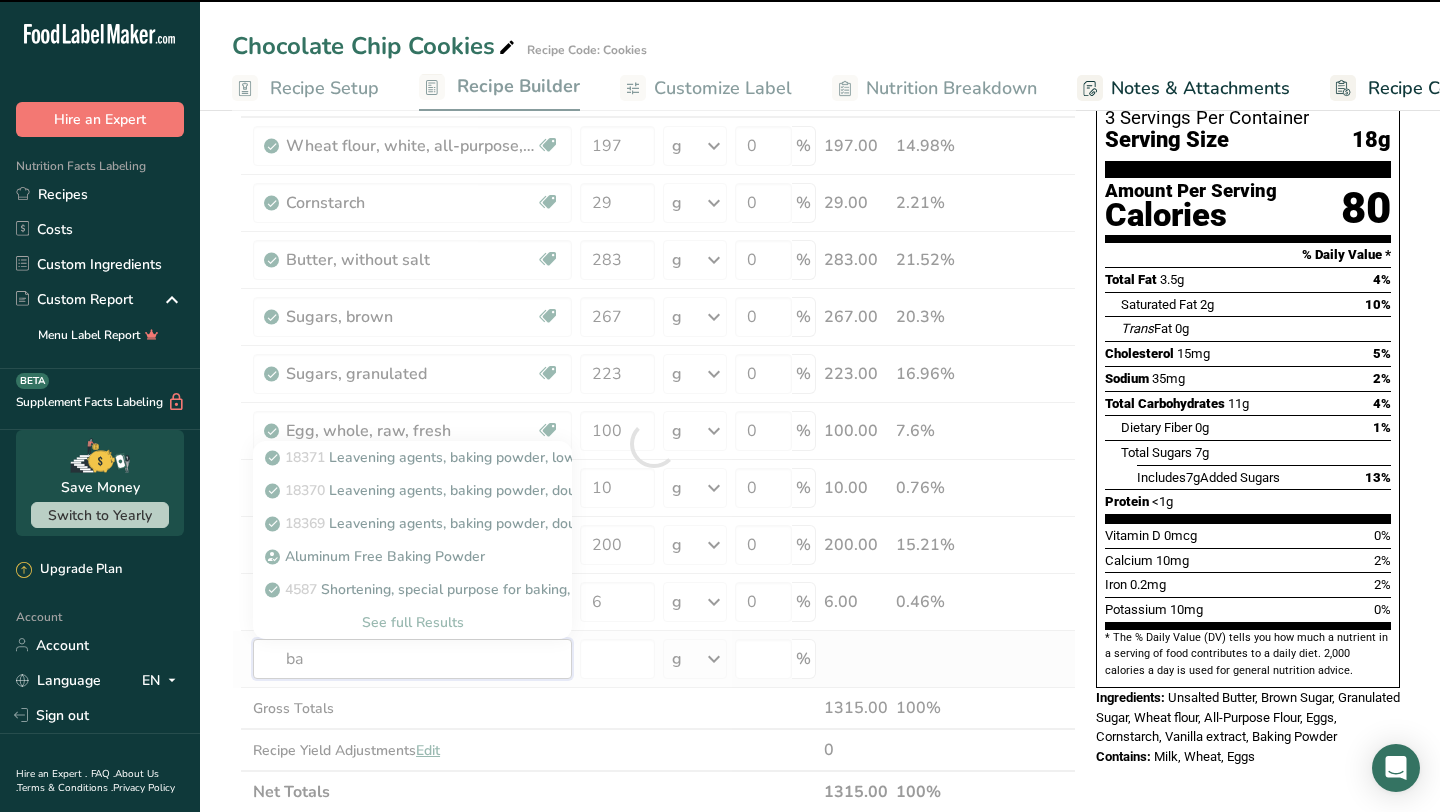 type on "bak" 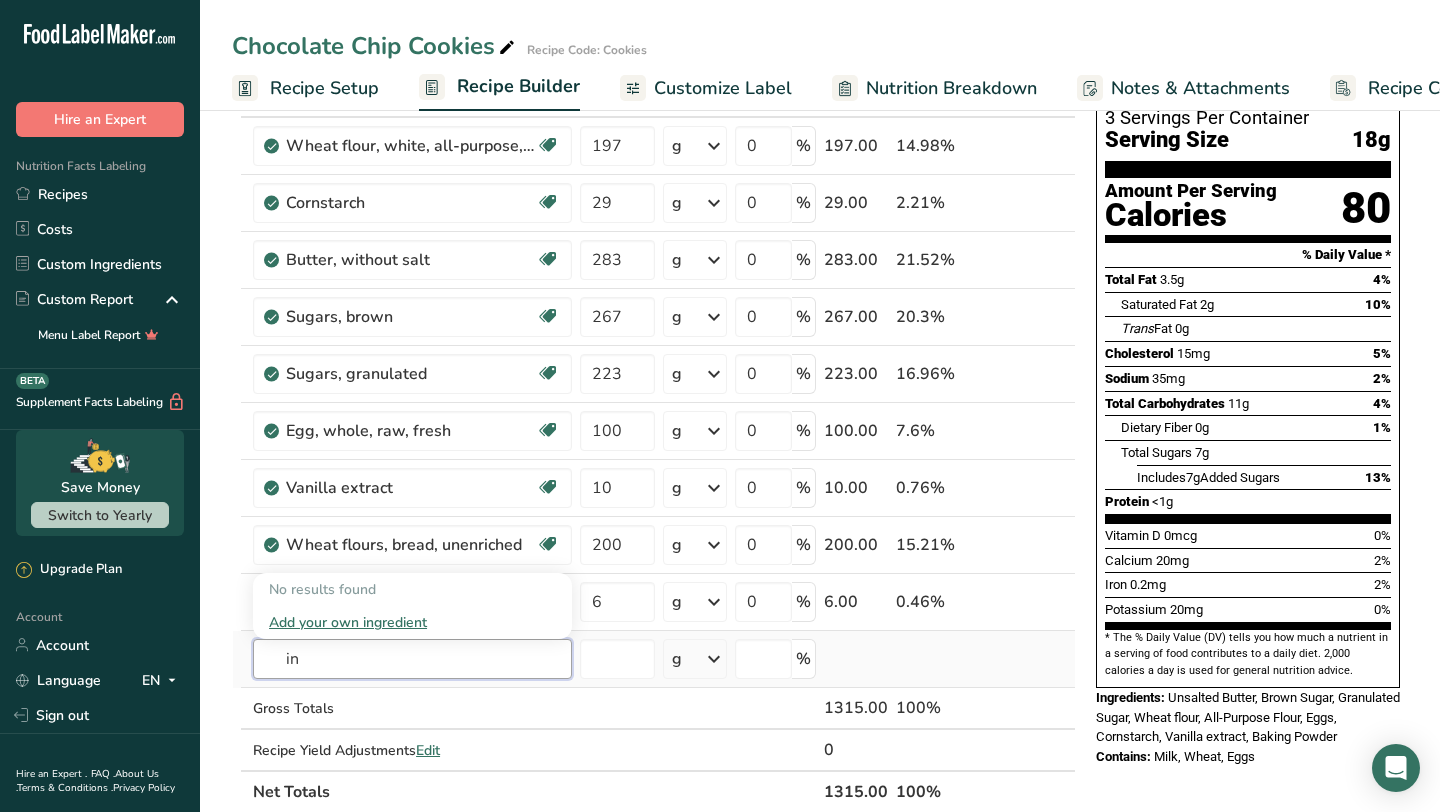 type on "i" 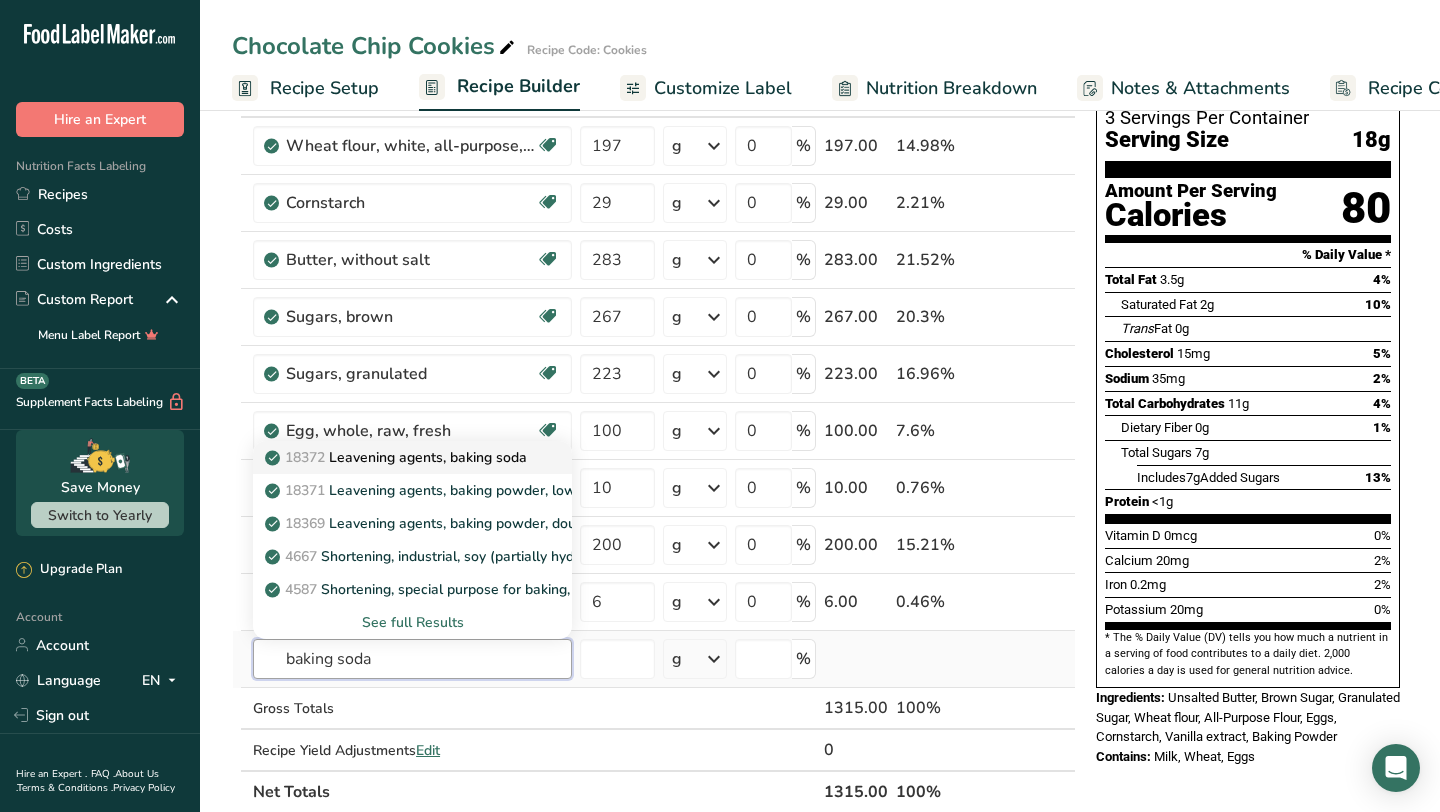 type on "baking soda" 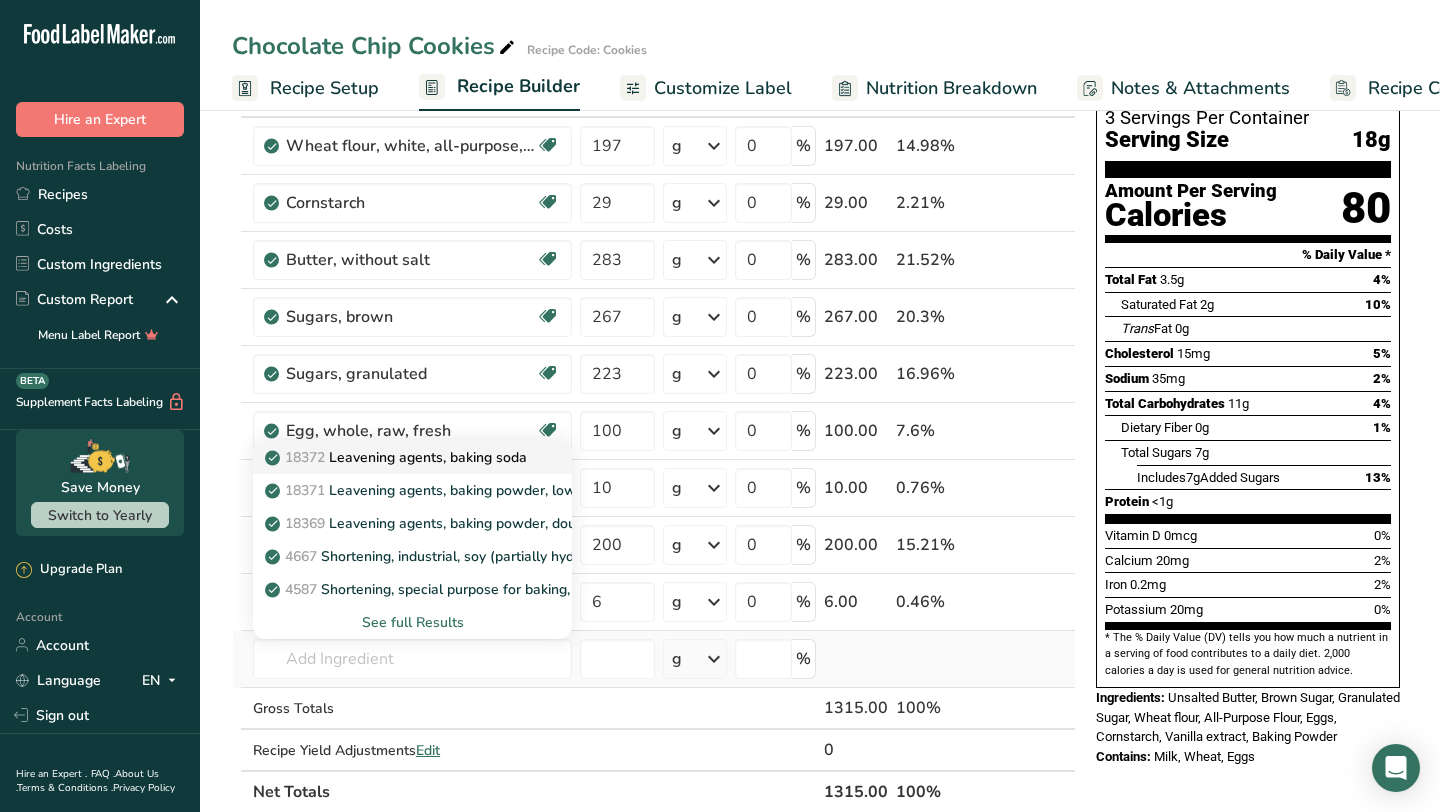 click on "18372
Leavening agents, baking soda" at bounding box center [412, 457] 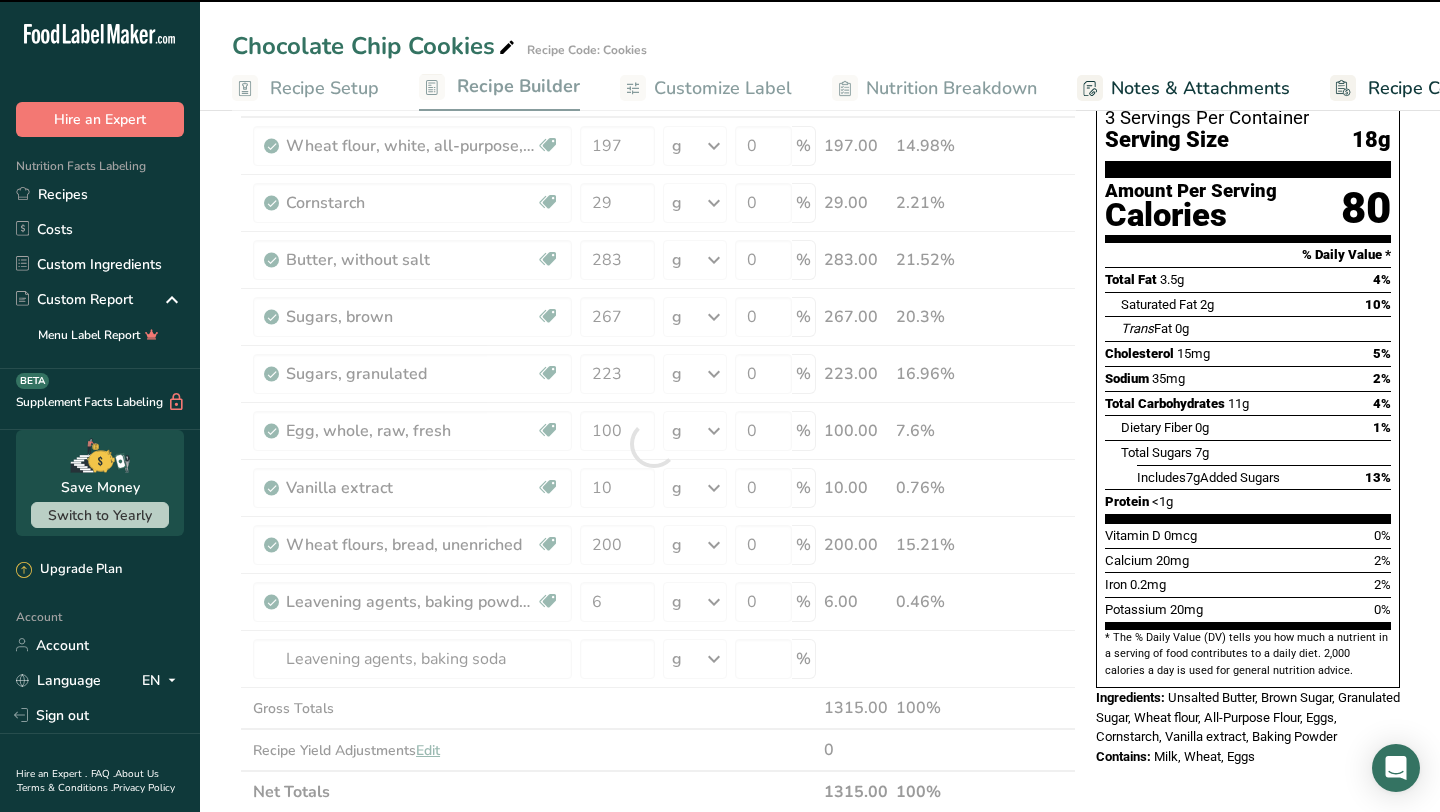 type on "0" 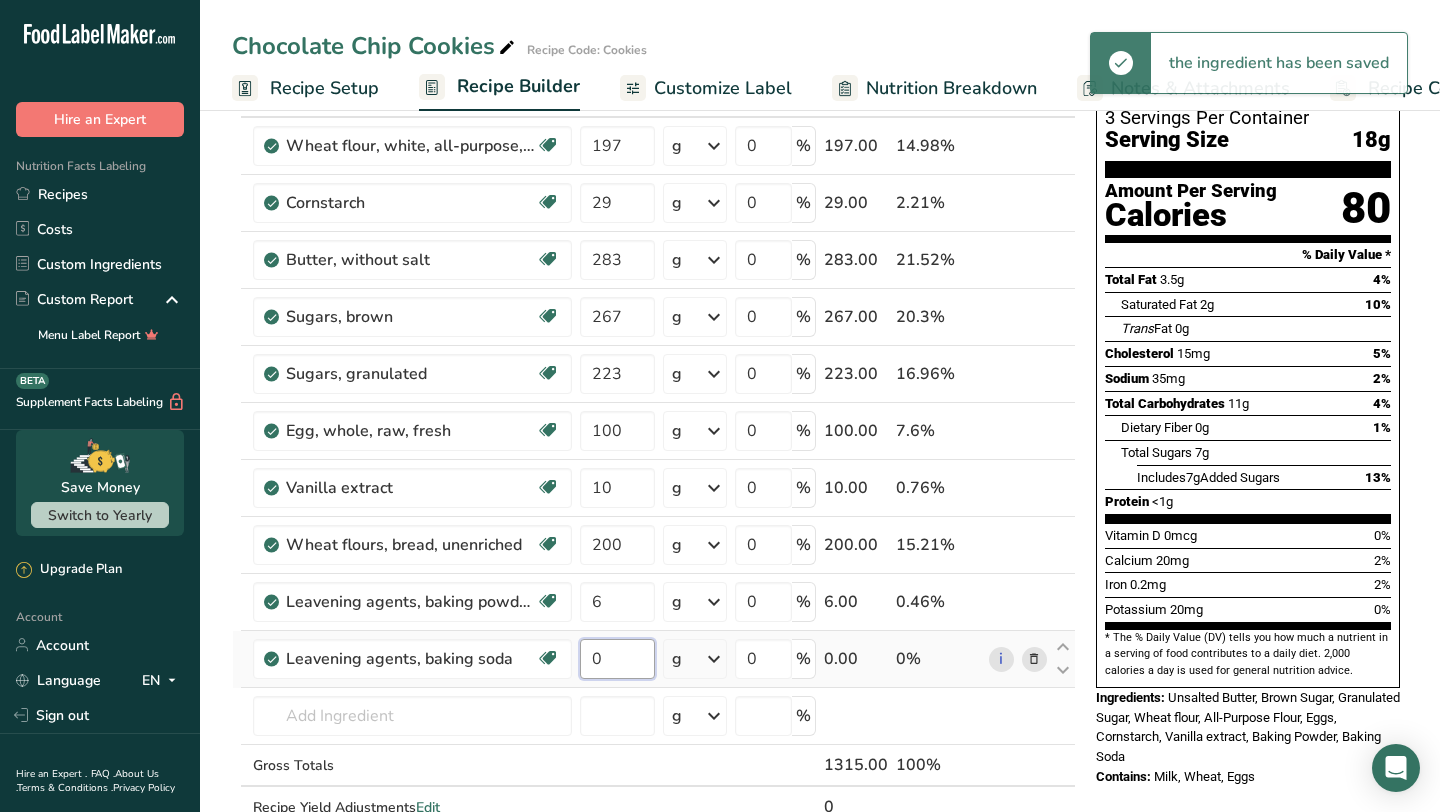 click on "0" at bounding box center (617, 659) 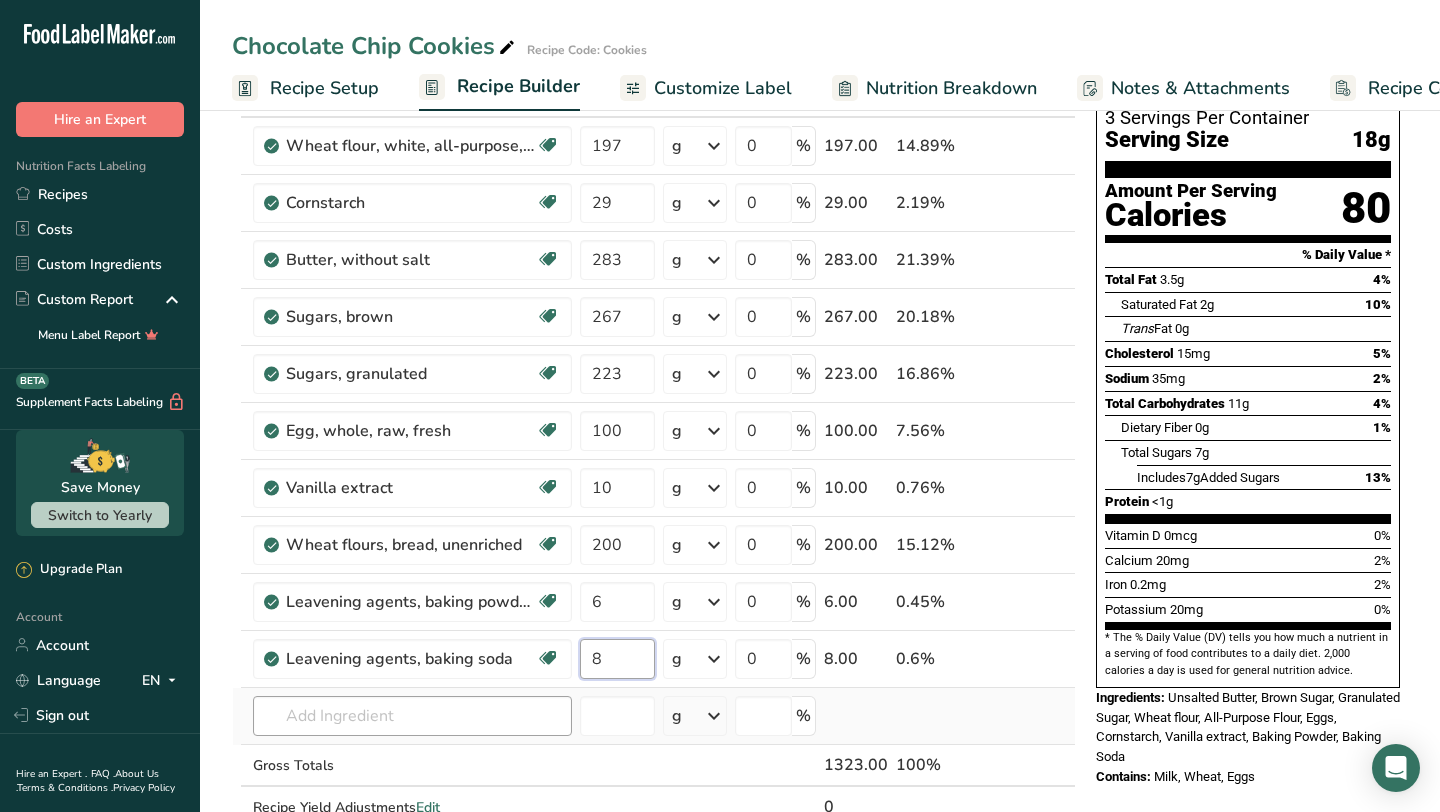 type on "8" 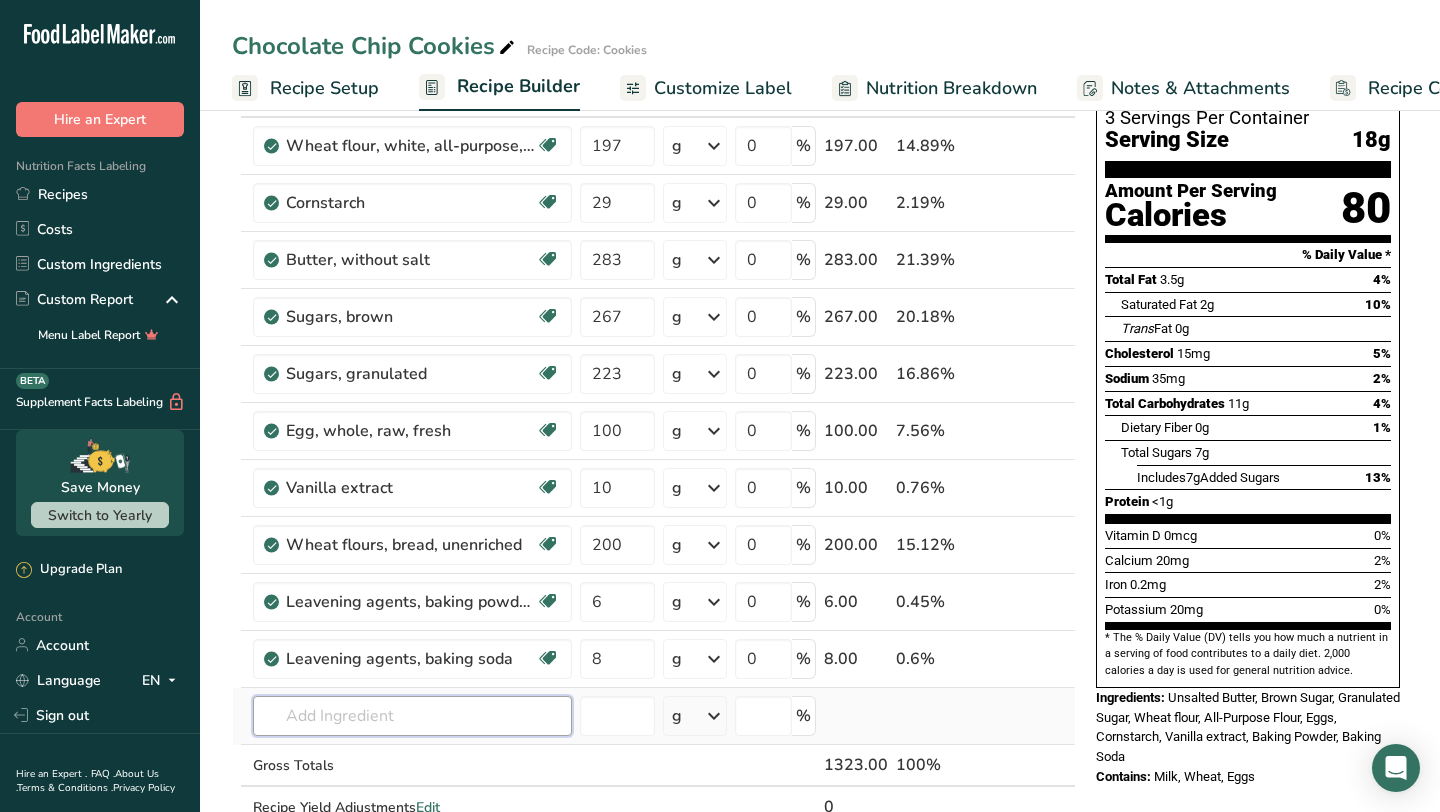 click on "Ingredient *
Amount *
Unit *
Waste *   .a-a{fill:#347362;}.b-a{fill:#fff;}          Grams
Percentage
Wheat flour, white, all-purpose, self-rising, enriched
Dairy free
Vegan
Vegetarian
Soy free
197
g
Portions
1 cup
Weight Units
g
kg
mg
See more
Volume Units
l
Volume units require a density conversion. If you know your ingredient's density enter it below. Otherwise, click on "RIA" our AI Regulatory bot - she will be able to help you
lb/ft3
g/cm3
Confirm
mL
lb/ft3
0" at bounding box center [654, 472] 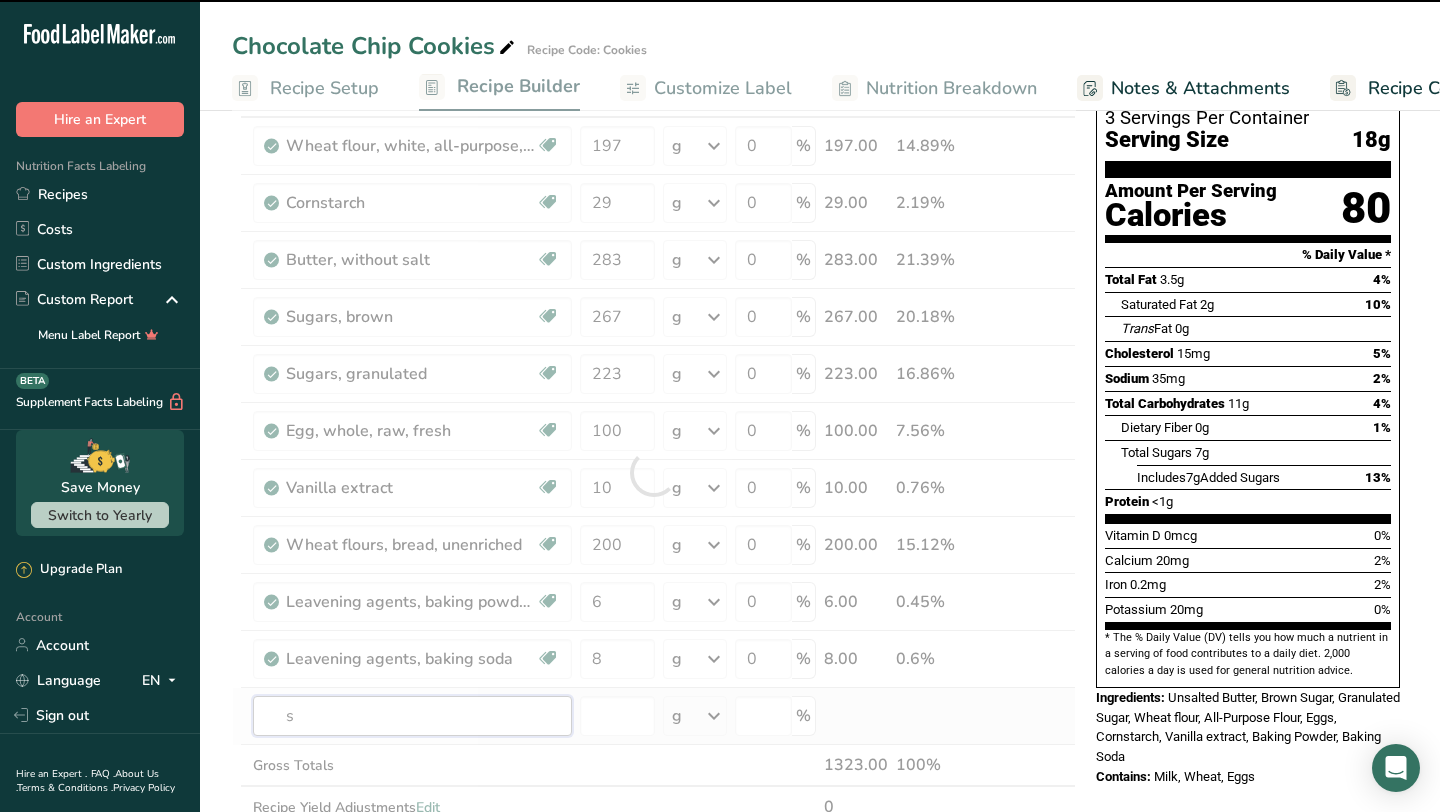 type on "sa" 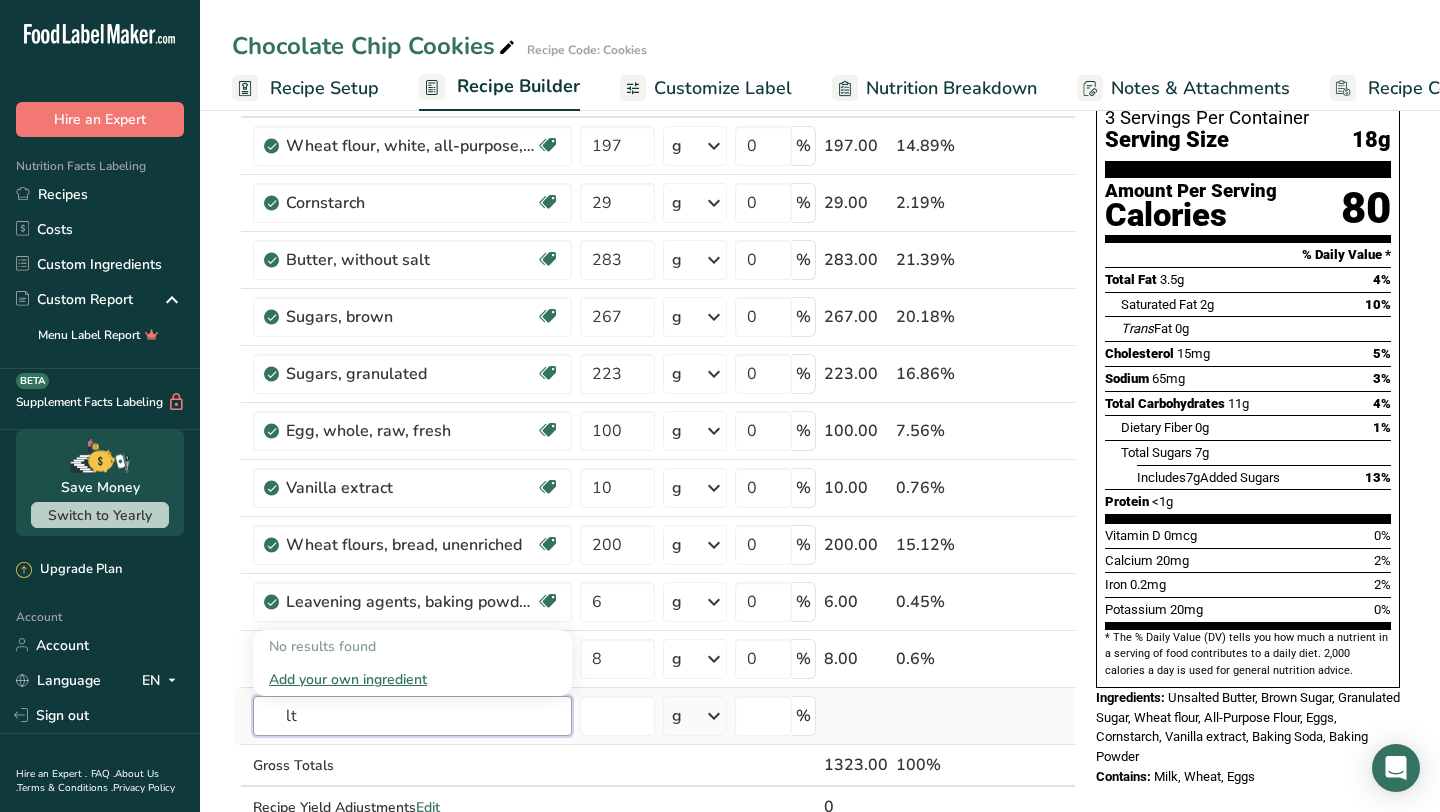 type on "l" 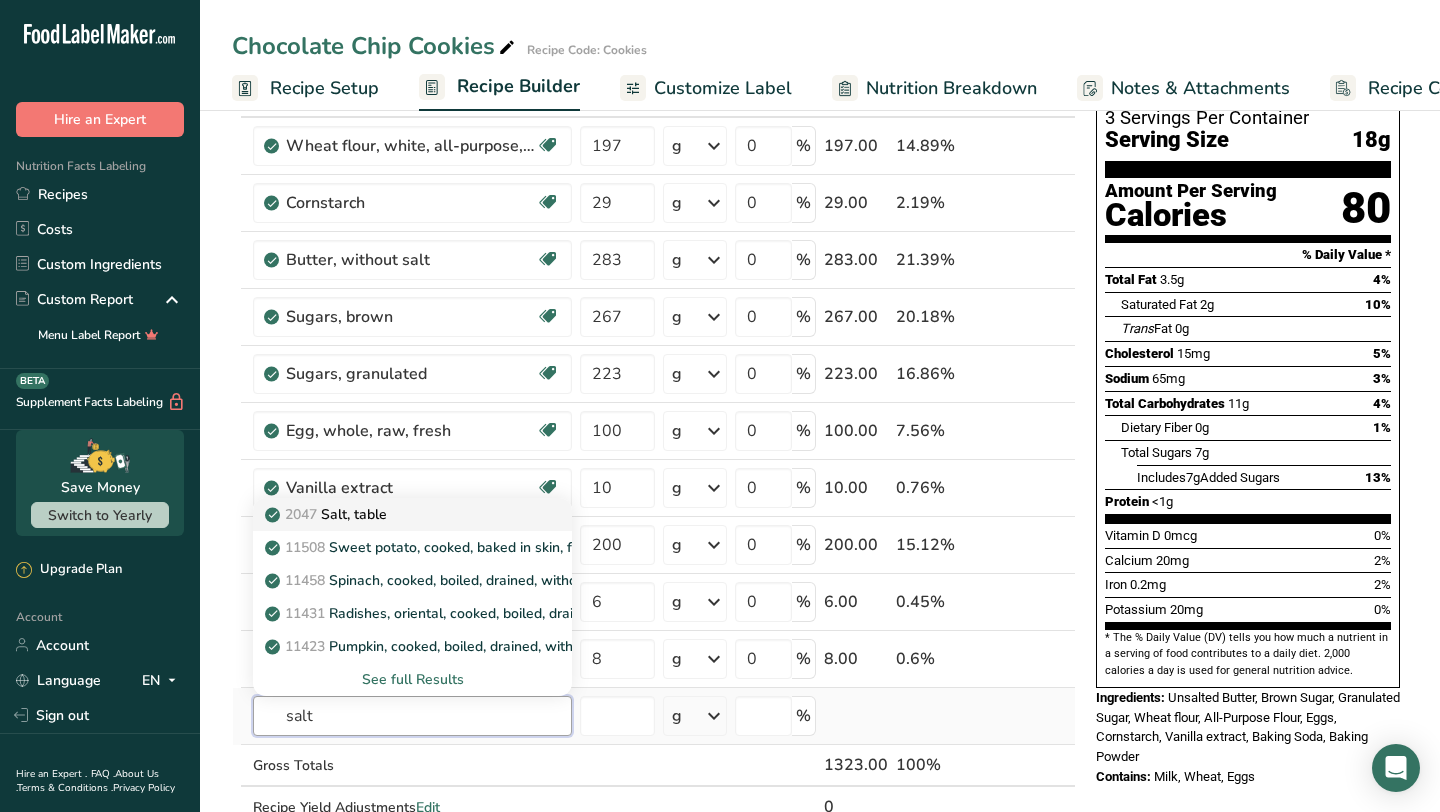 type on "salt" 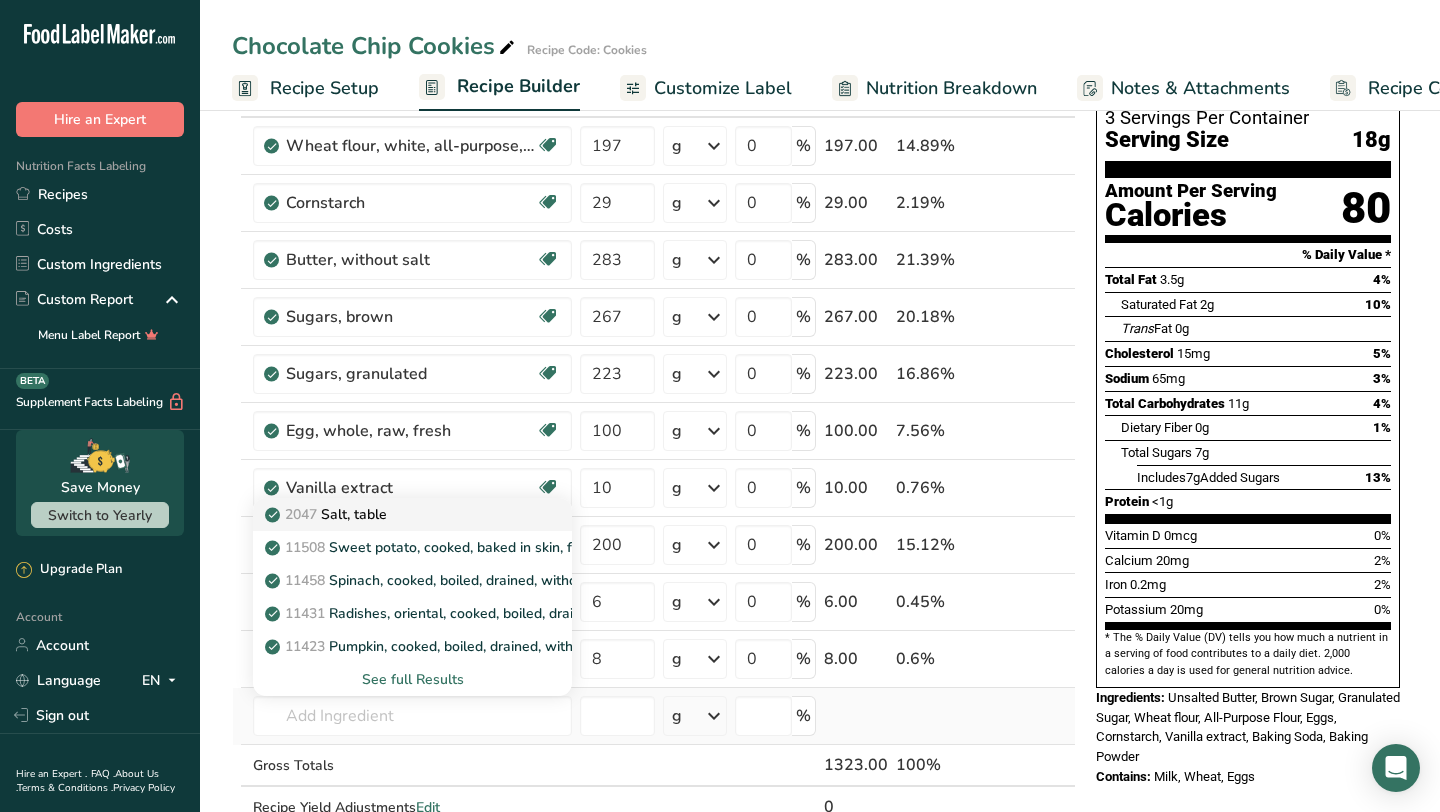 click on "2047
Salt, table" at bounding box center [412, 514] 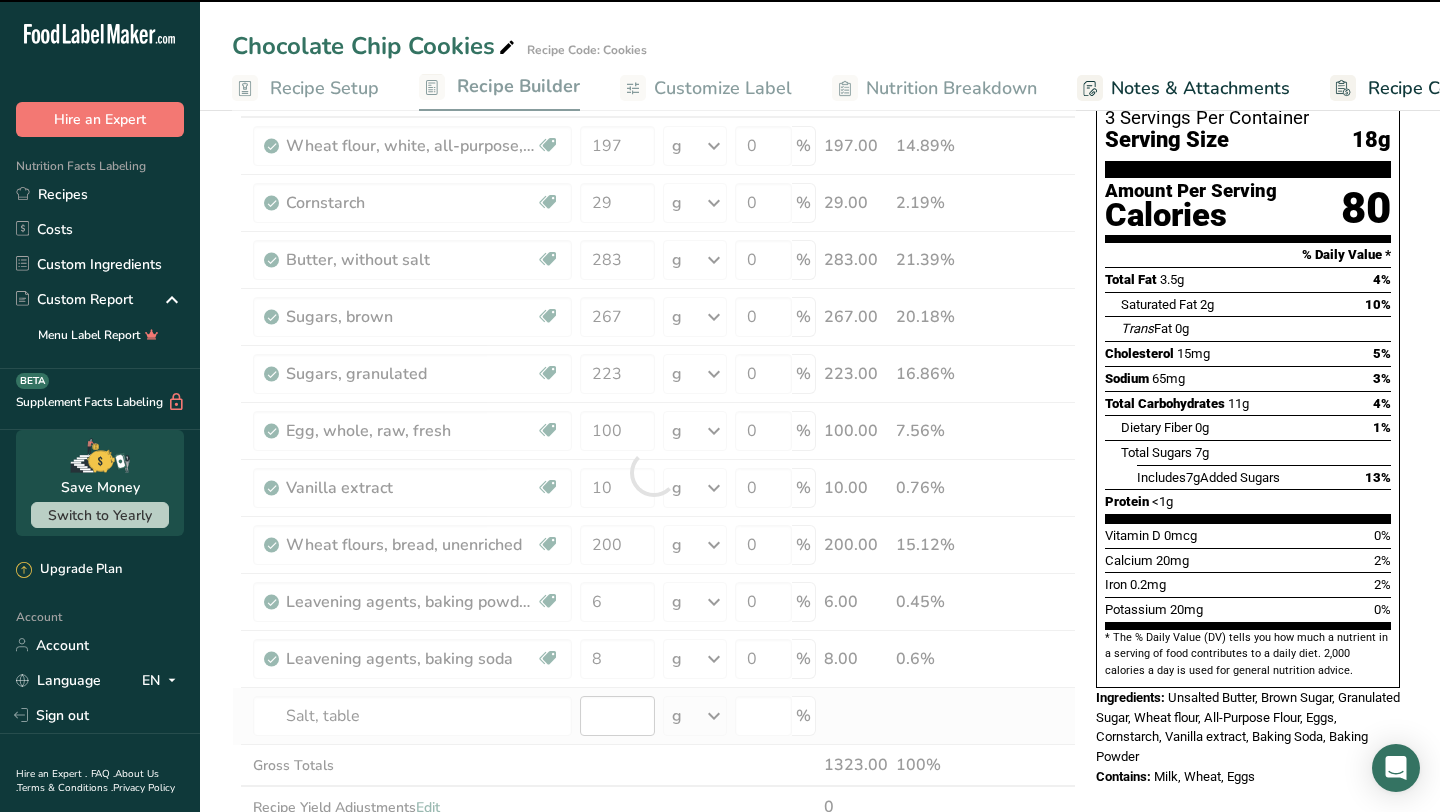 type on "0" 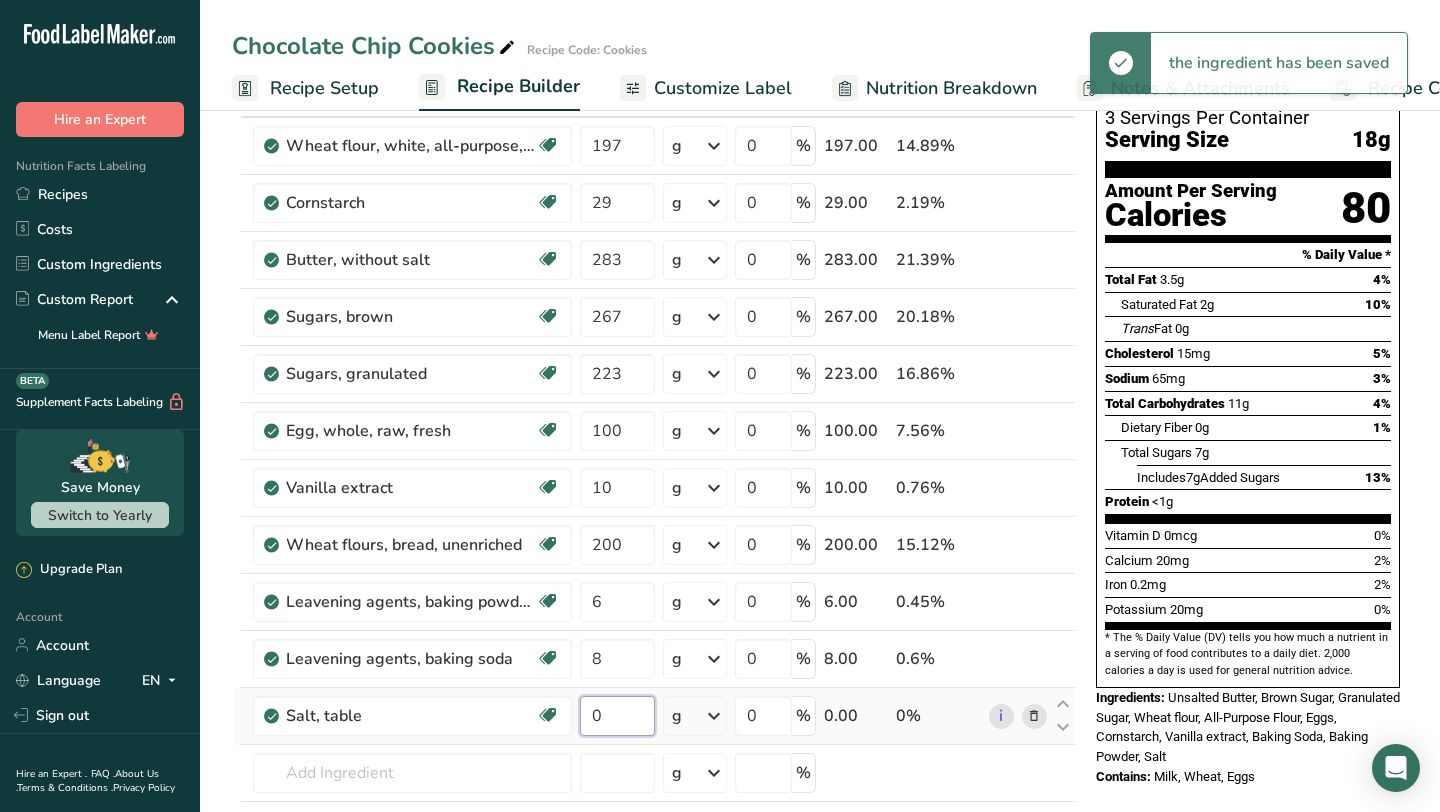 click on "0" at bounding box center [617, 716] 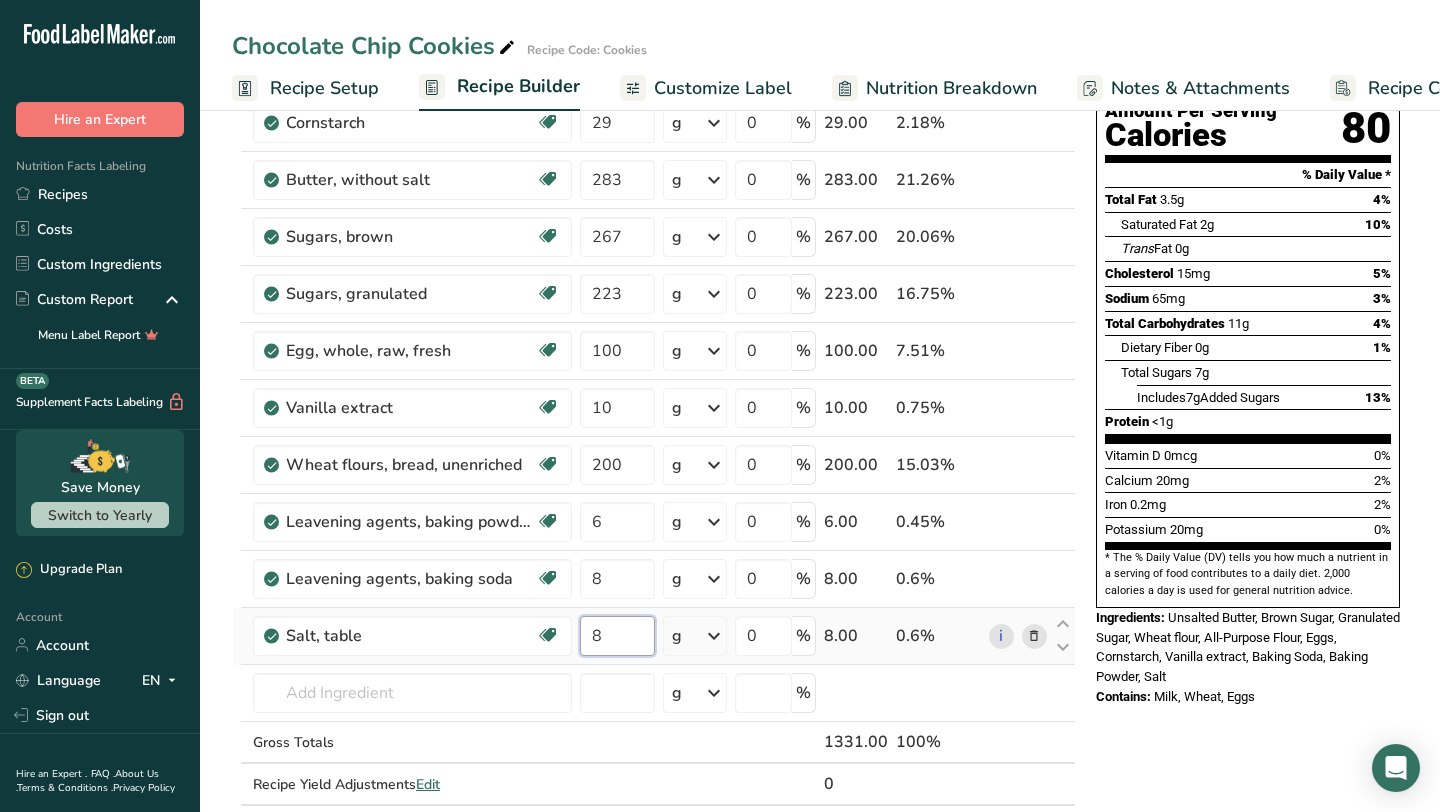 scroll, scrollTop: 231, scrollLeft: 0, axis: vertical 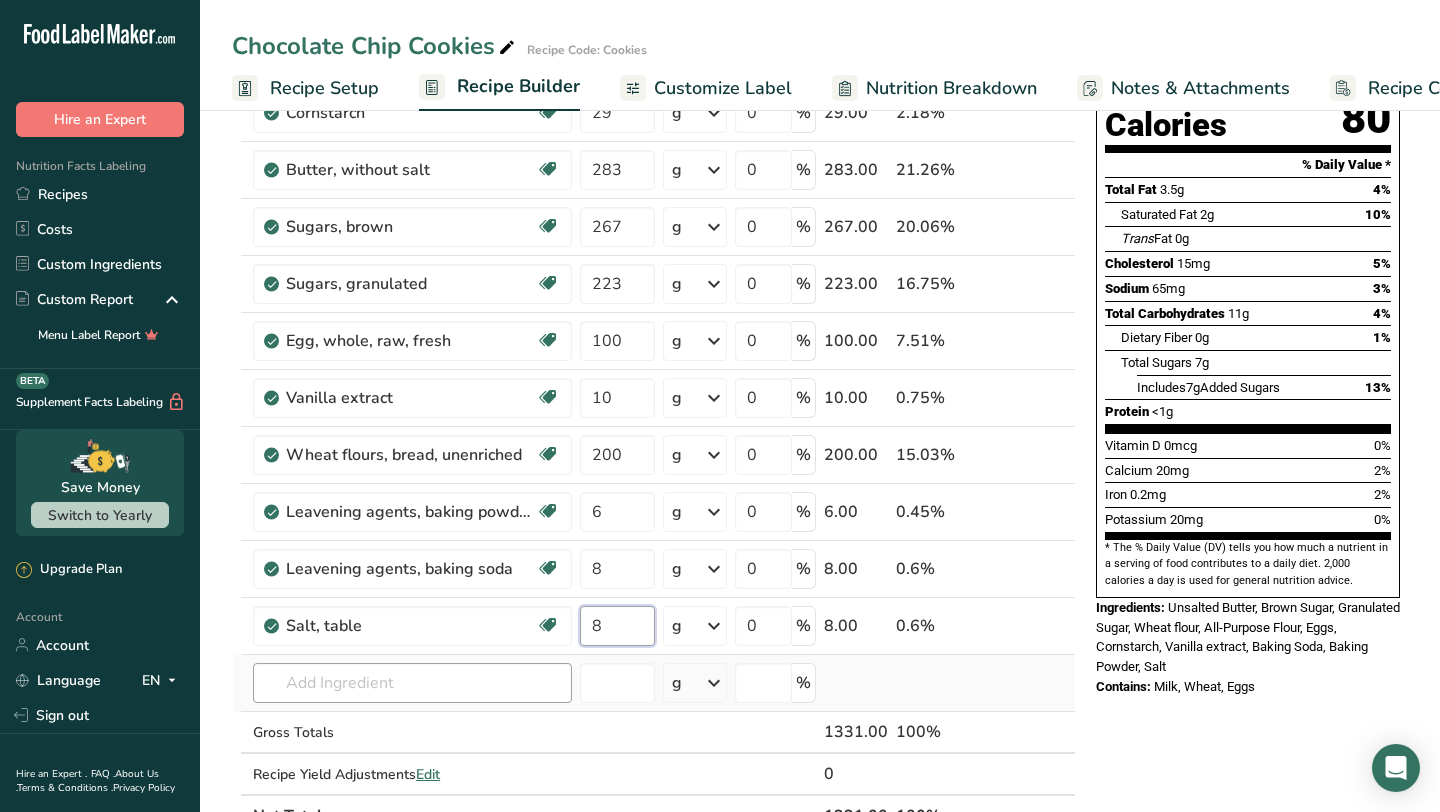 type on "8" 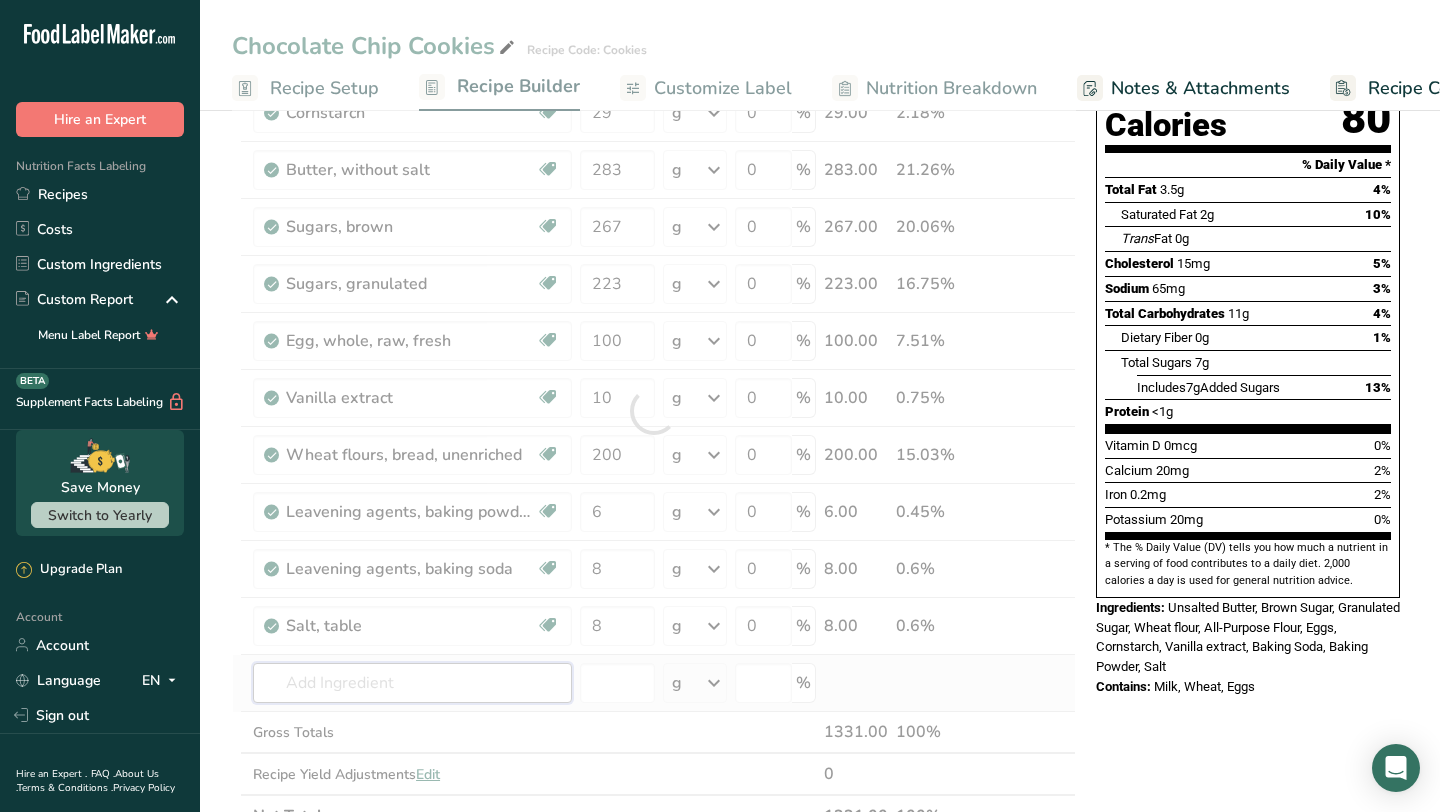 click on "Ingredient *
Amount *
Unit *
Waste *   .a-a{fill:#347362;}.b-a{fill:#fff;}          Grams
Percentage
Wheat flour, white, all-purpose, self-rising, enriched
Dairy free
Vegan
Vegetarian
Soy free
197
g
Portions
1 cup
Weight Units
g
kg
mg
See more
Volume Units
l
Volume units require a density conversion. If you know your ingredient's density enter it below. Otherwise, click on "RIA" our AI Regulatory bot - she will be able to help you
lb/ft3
g/cm3
Confirm
mL
lb/ft3
0" at bounding box center [654, 411] 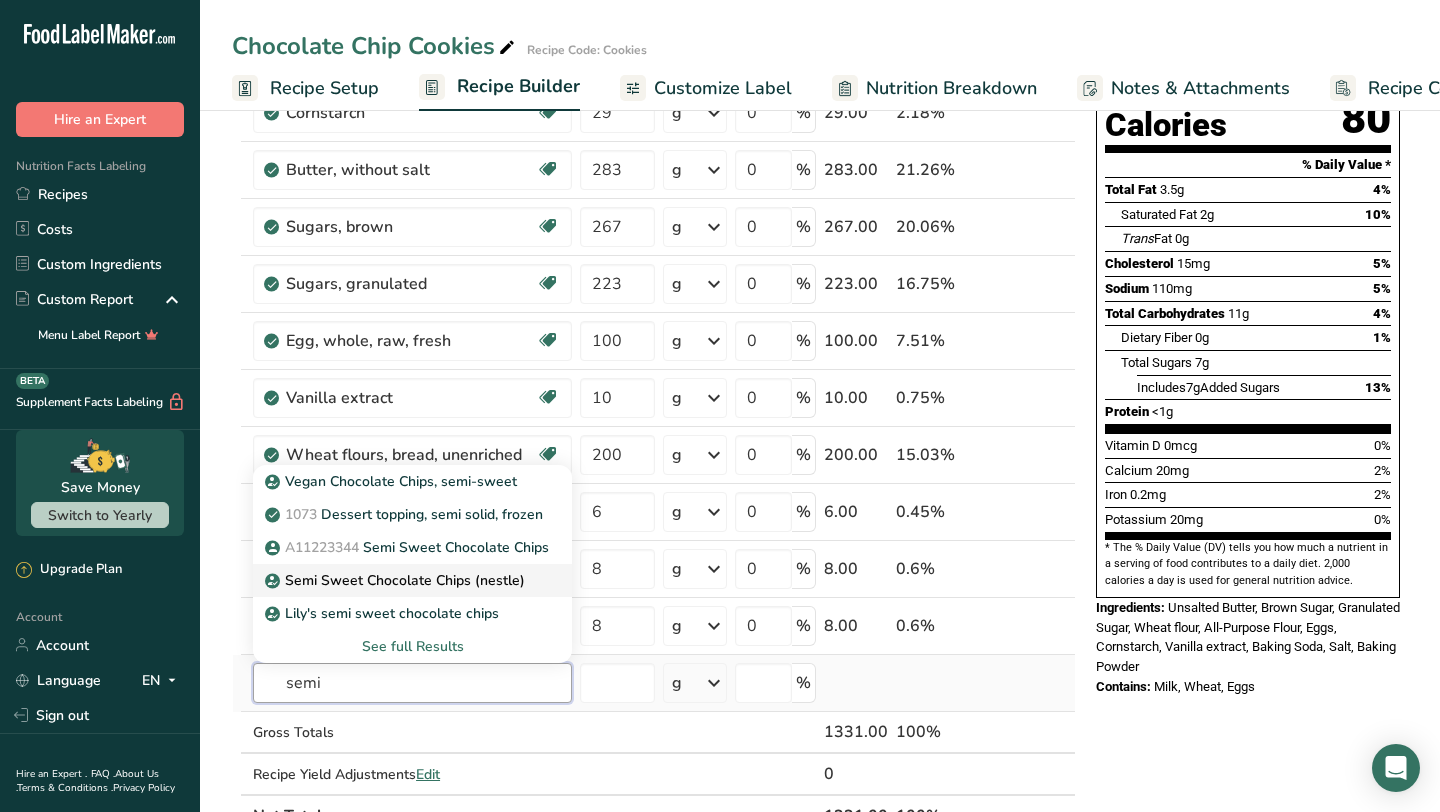 type on "semi" 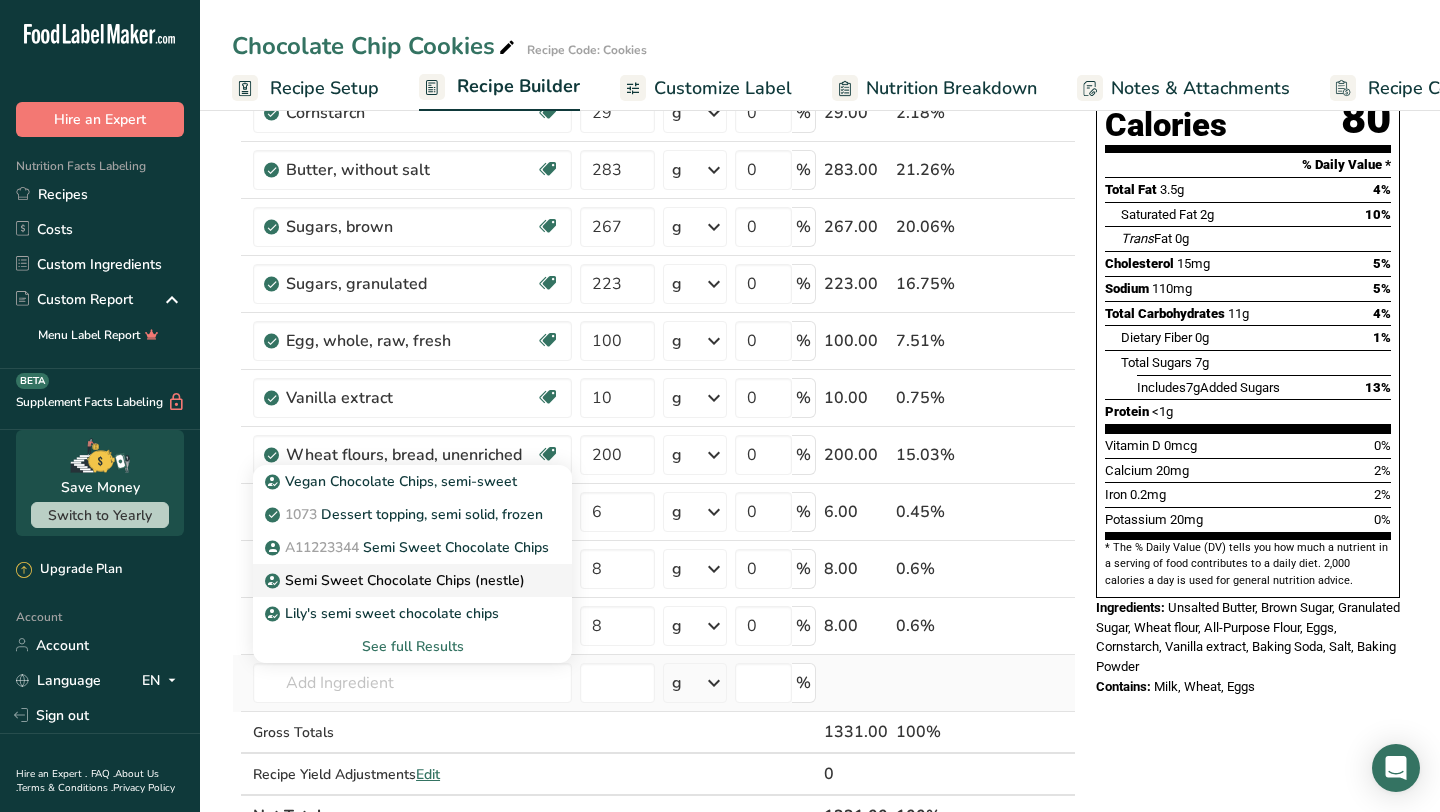 click on "Semi Sweet Chocolate Chips (nestle)" at bounding box center [412, 580] 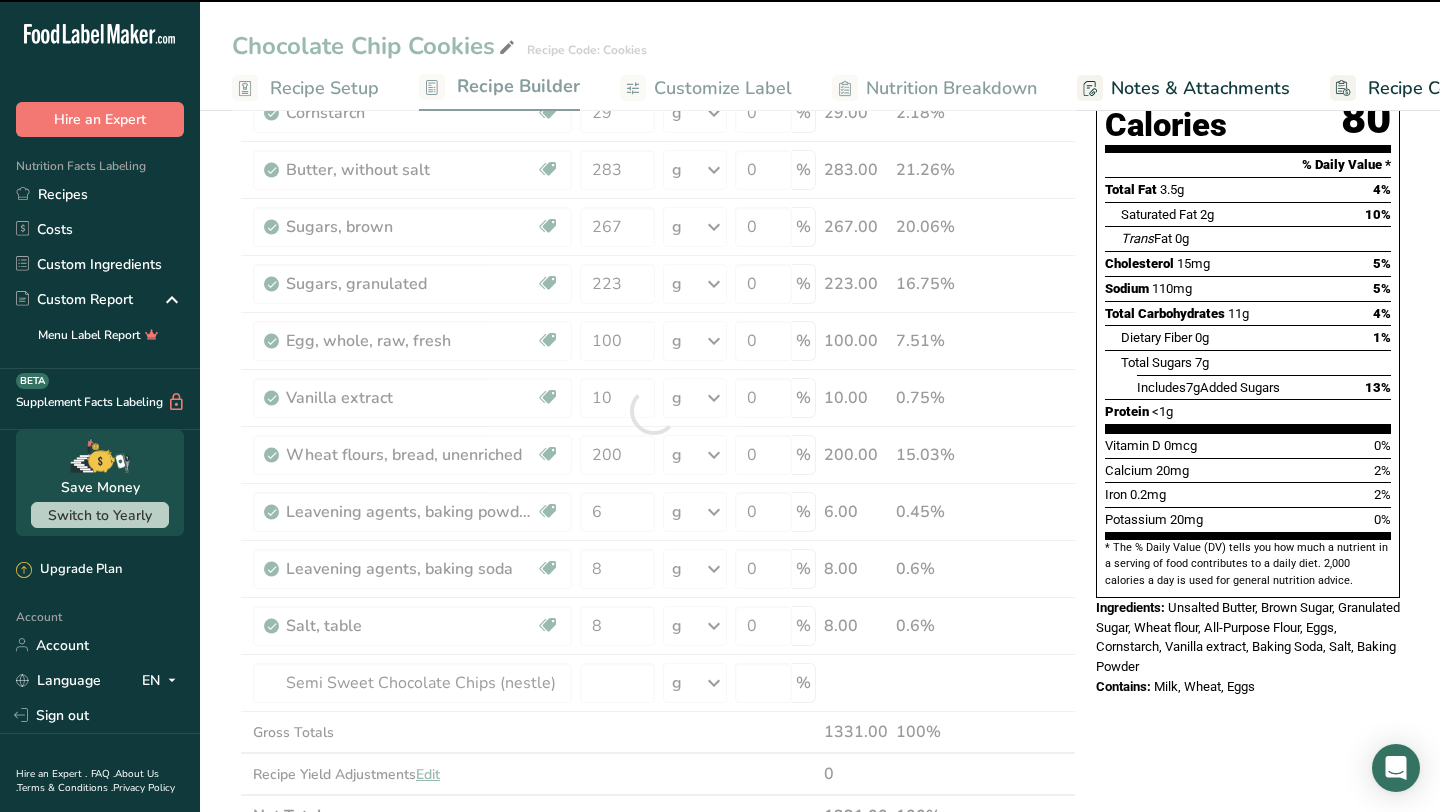 type on "0" 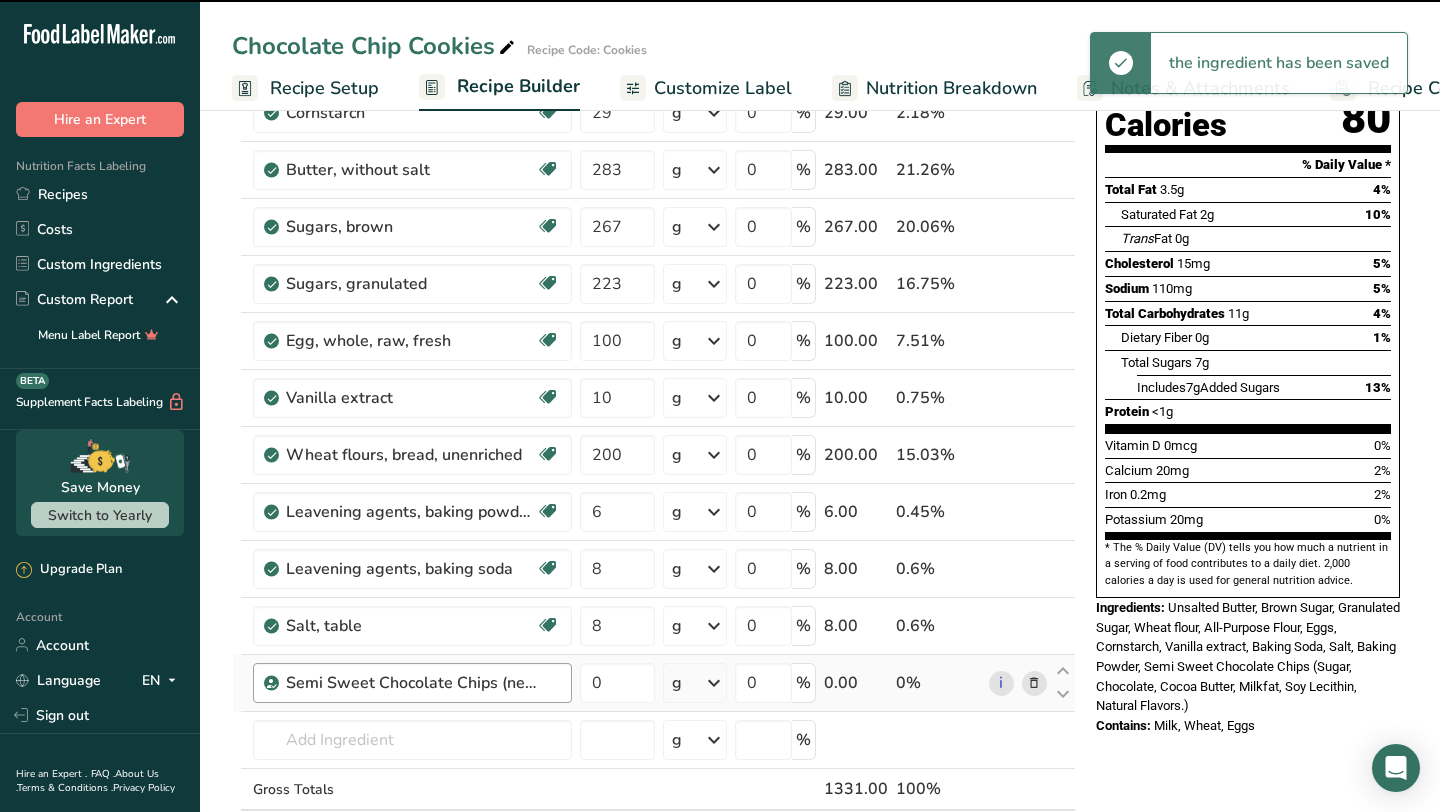 click on "Semi Sweet Chocolate Chips (nestle)" at bounding box center (423, 683) 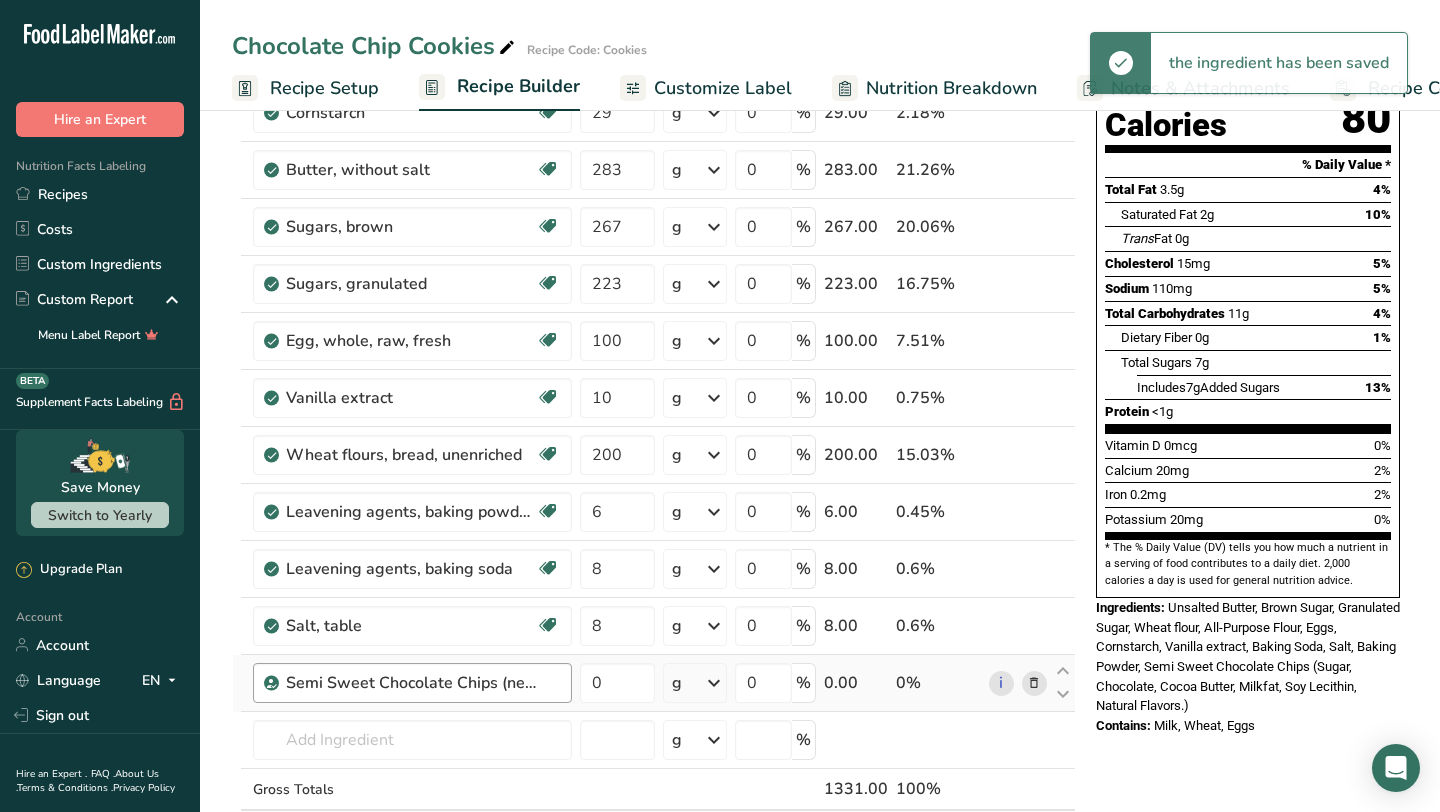 click on "Semi Sweet Chocolate Chips (nestle)" at bounding box center [423, 683] 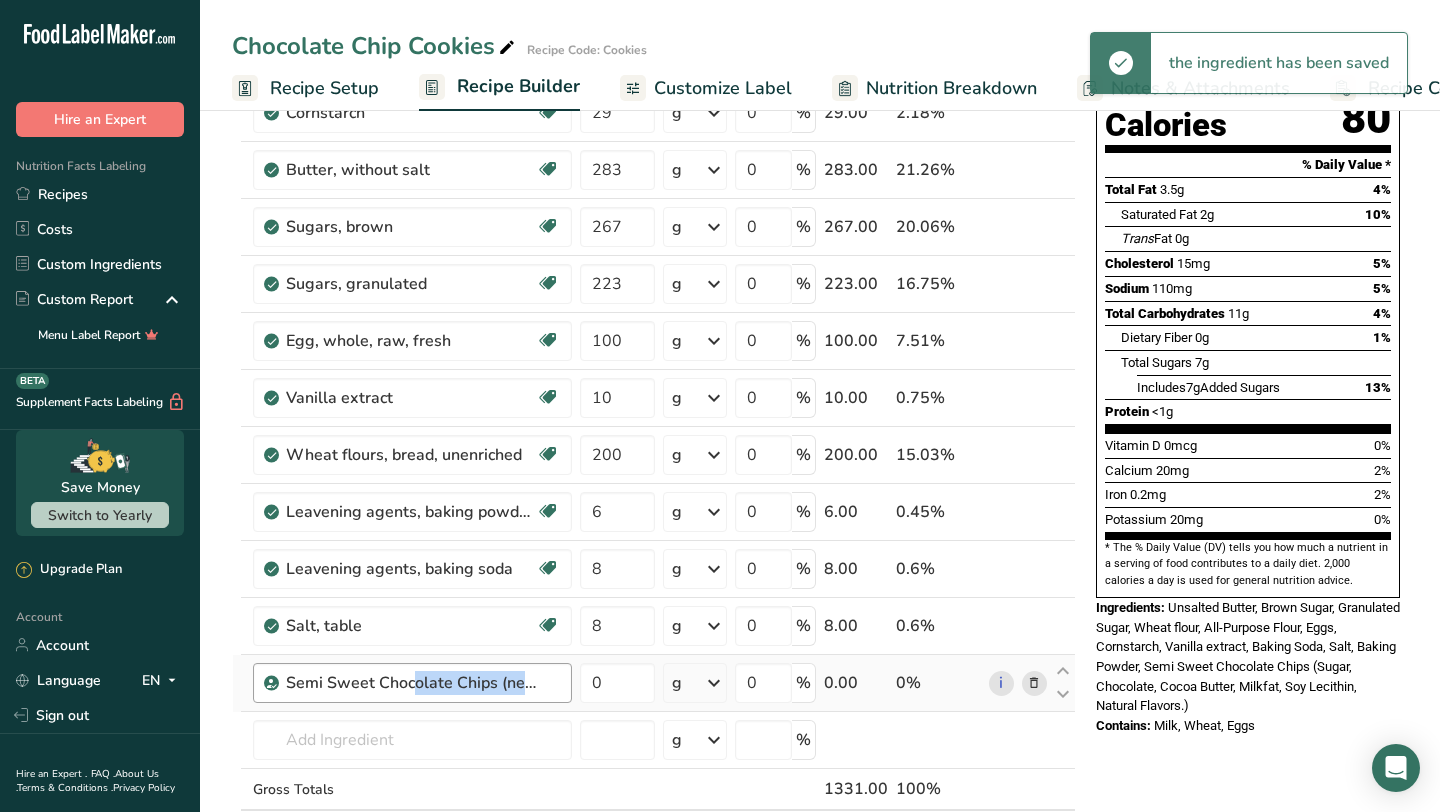 click on "Semi Sweet Chocolate Chips (nestle)" at bounding box center (423, 683) 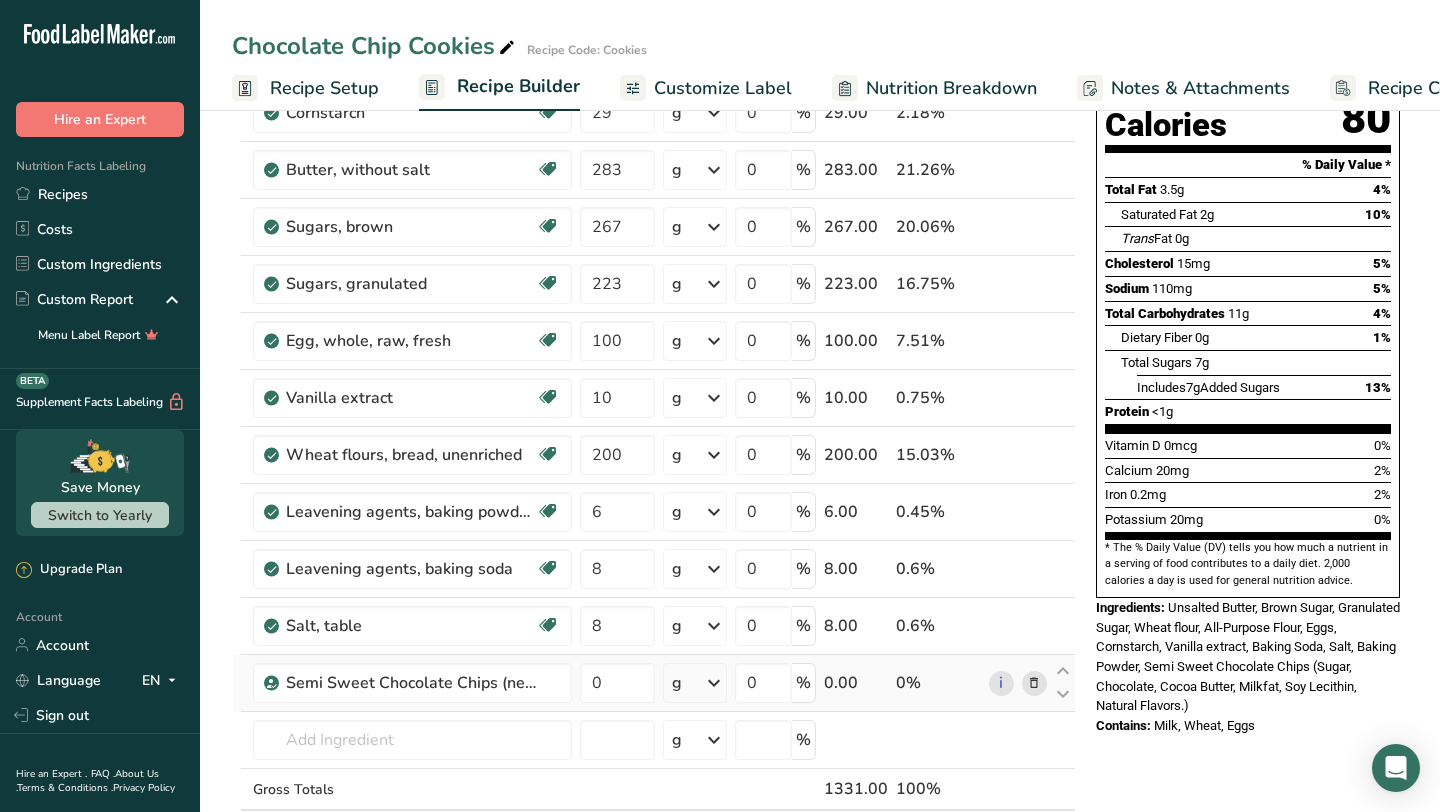 click on "Semi Sweet Chocolate Chips (nestle)" at bounding box center [412, 683] 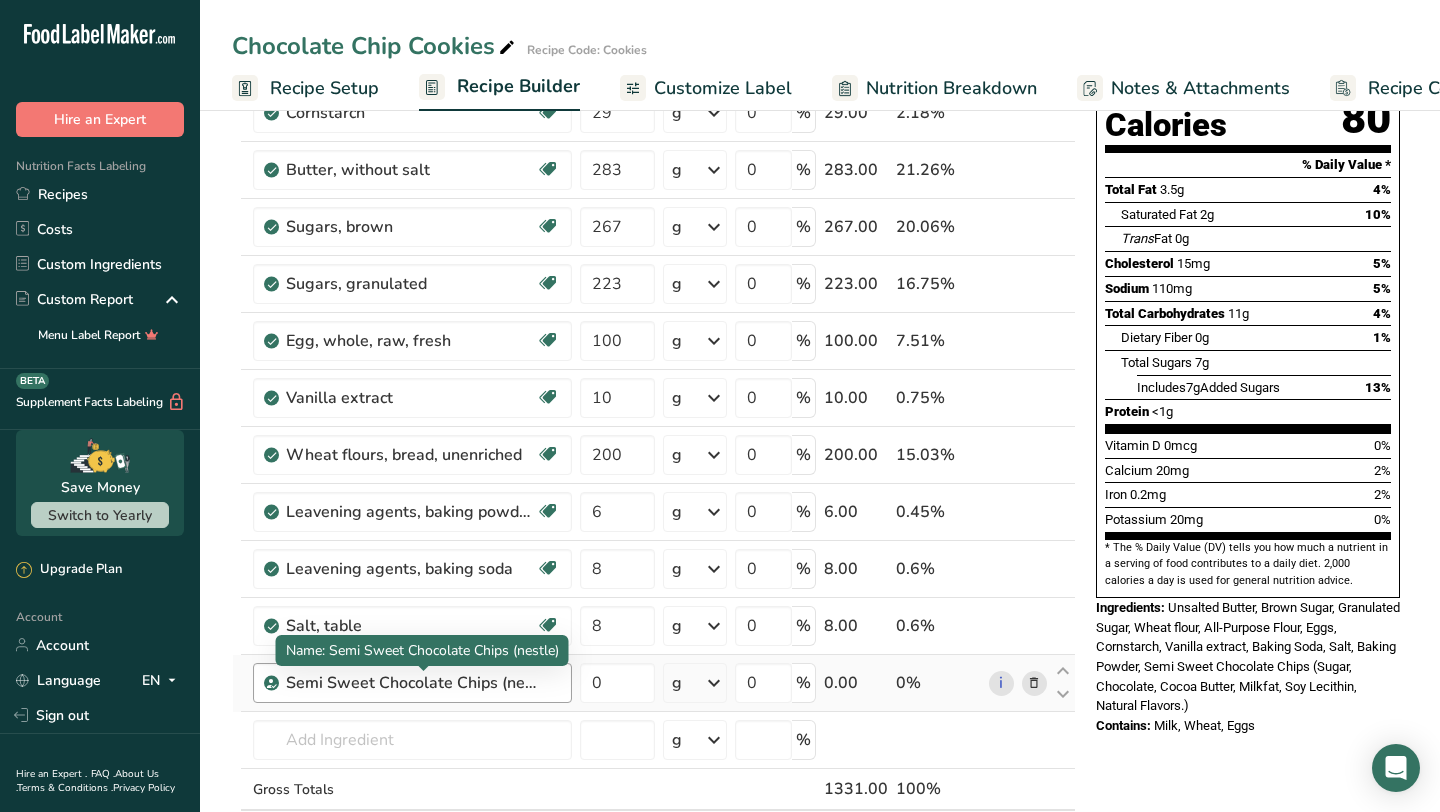 click on "Semi Sweet Chocolate Chips (nestle)" at bounding box center [411, 683] 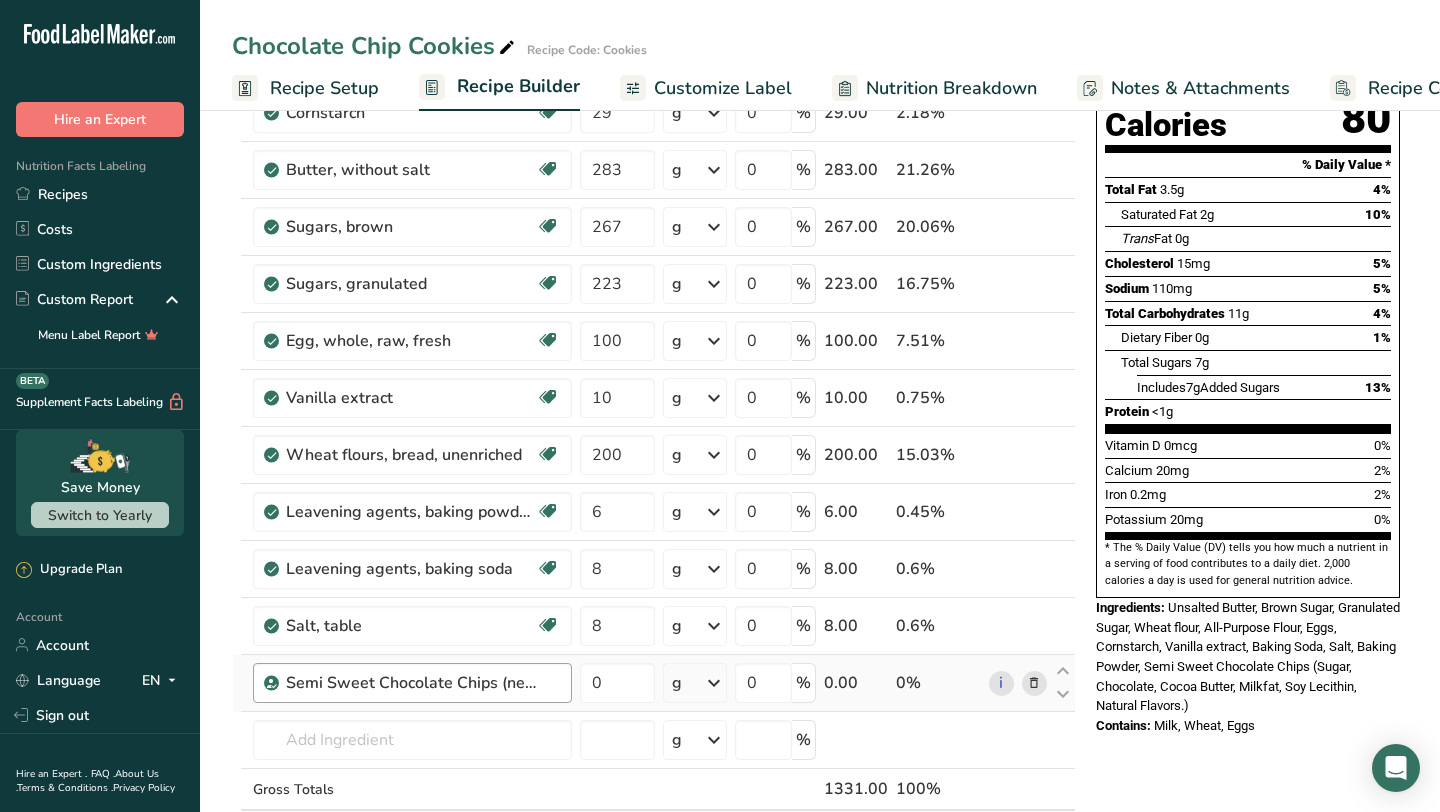 click on "Semi Sweet Chocolate Chips (nestle)" at bounding box center (411, 683) 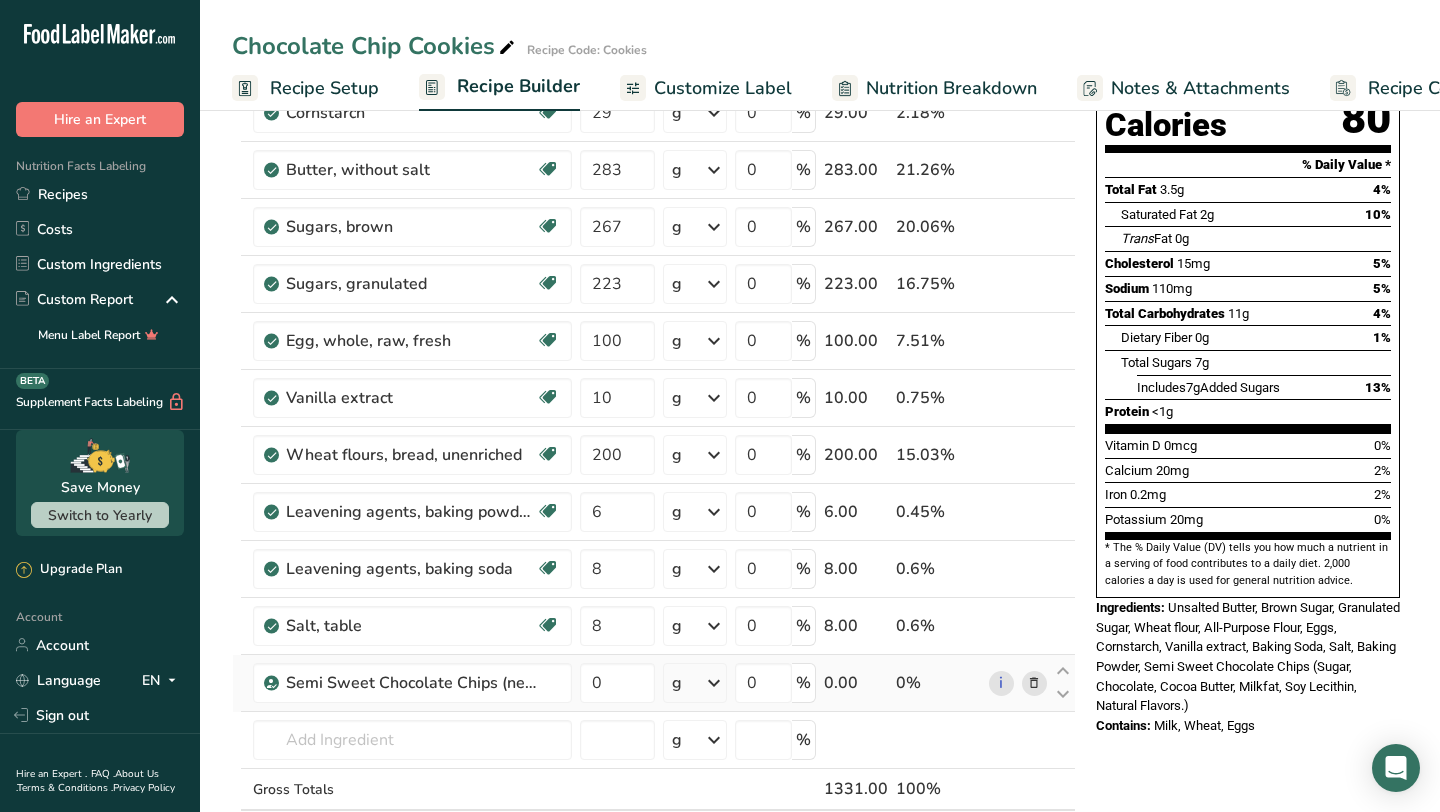 click at bounding box center [1034, 683] 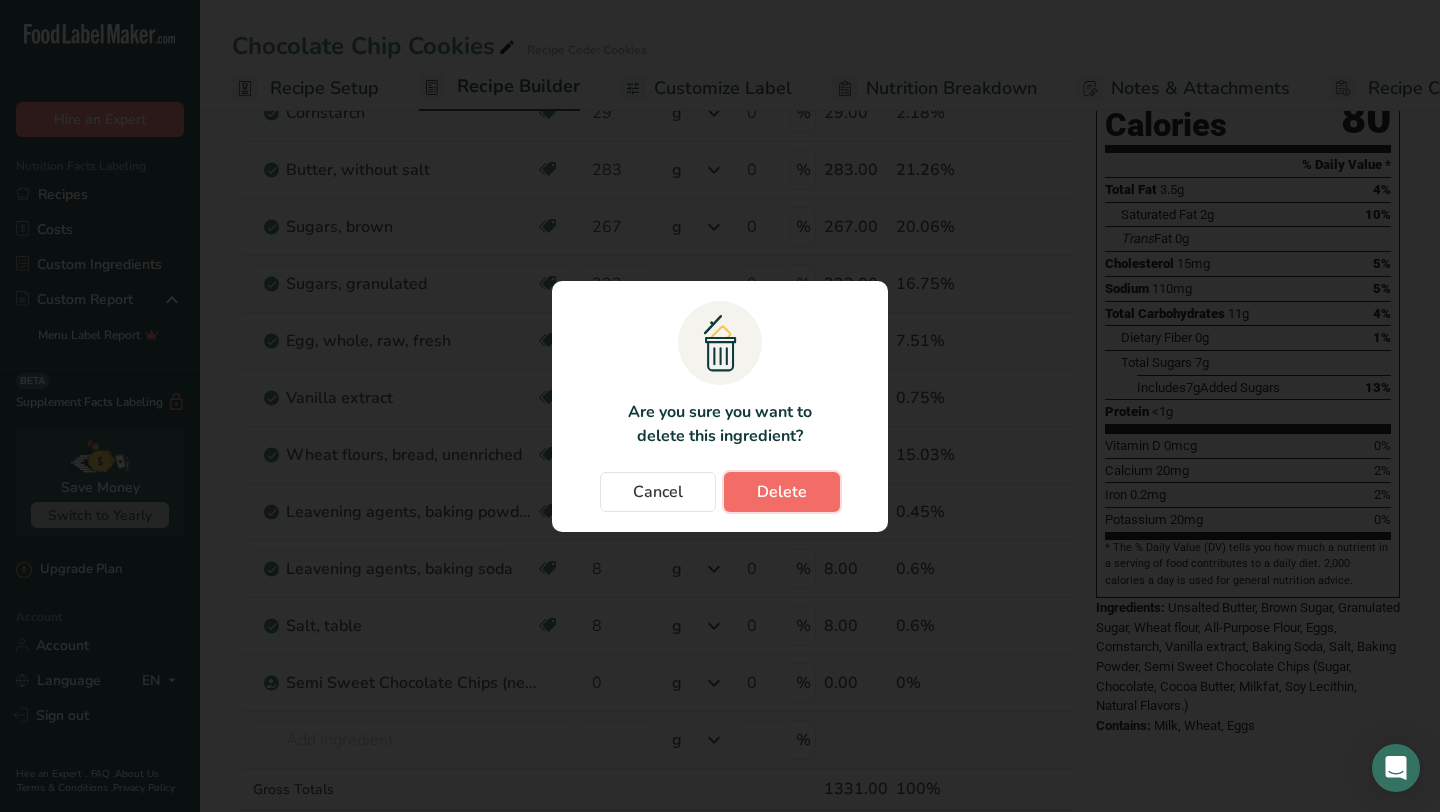 click on "Delete" at bounding box center (782, 492) 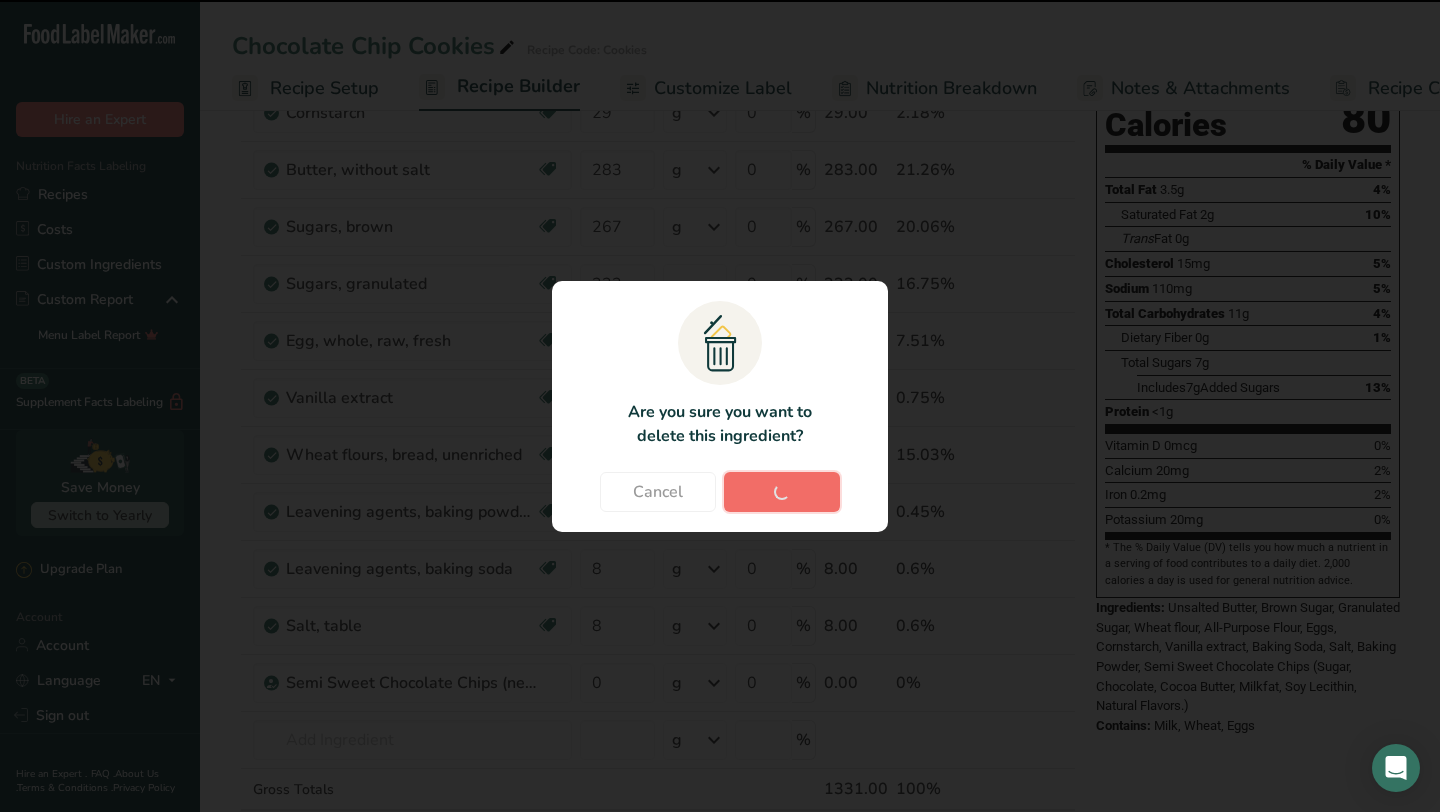 type 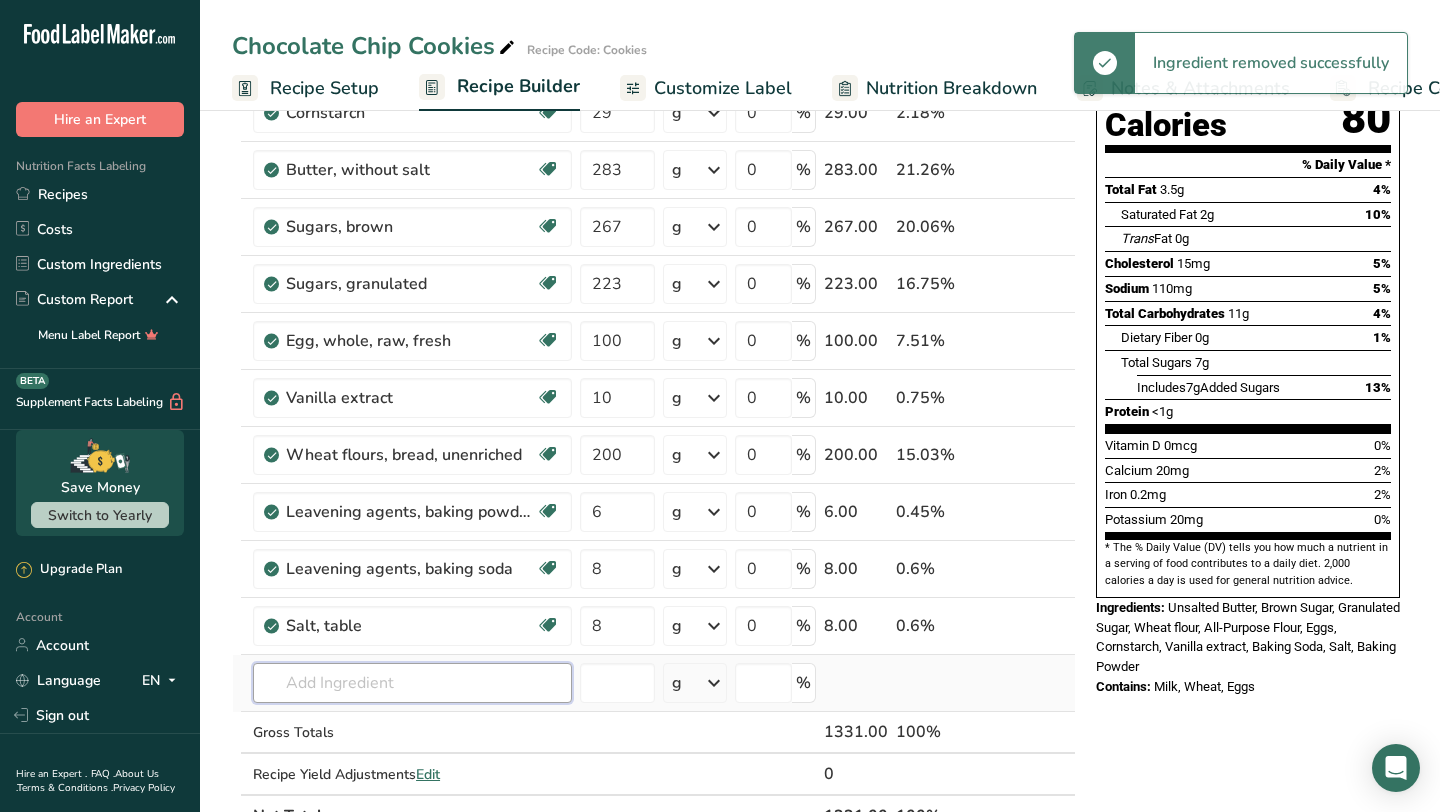 click at bounding box center (412, 683) 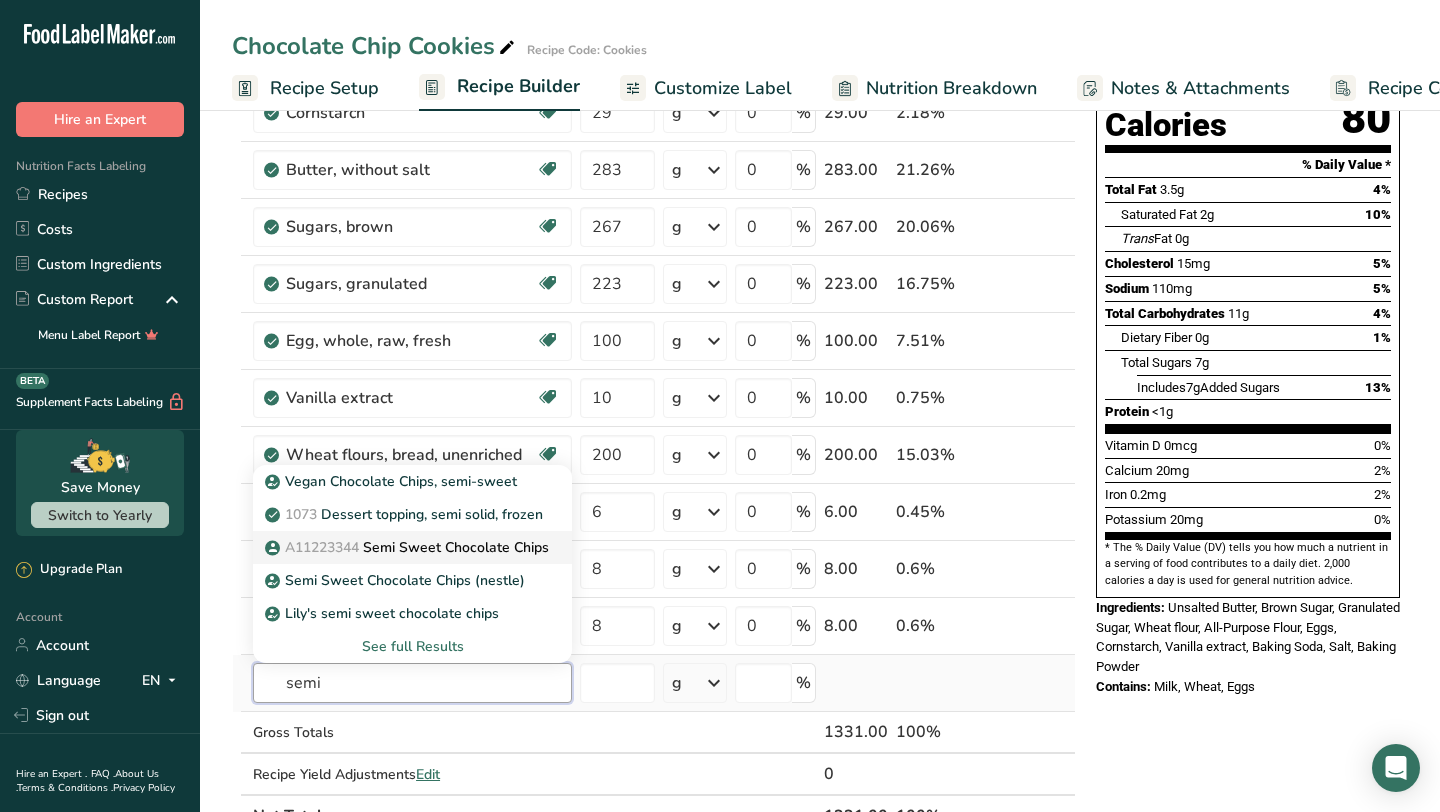type on "semi" 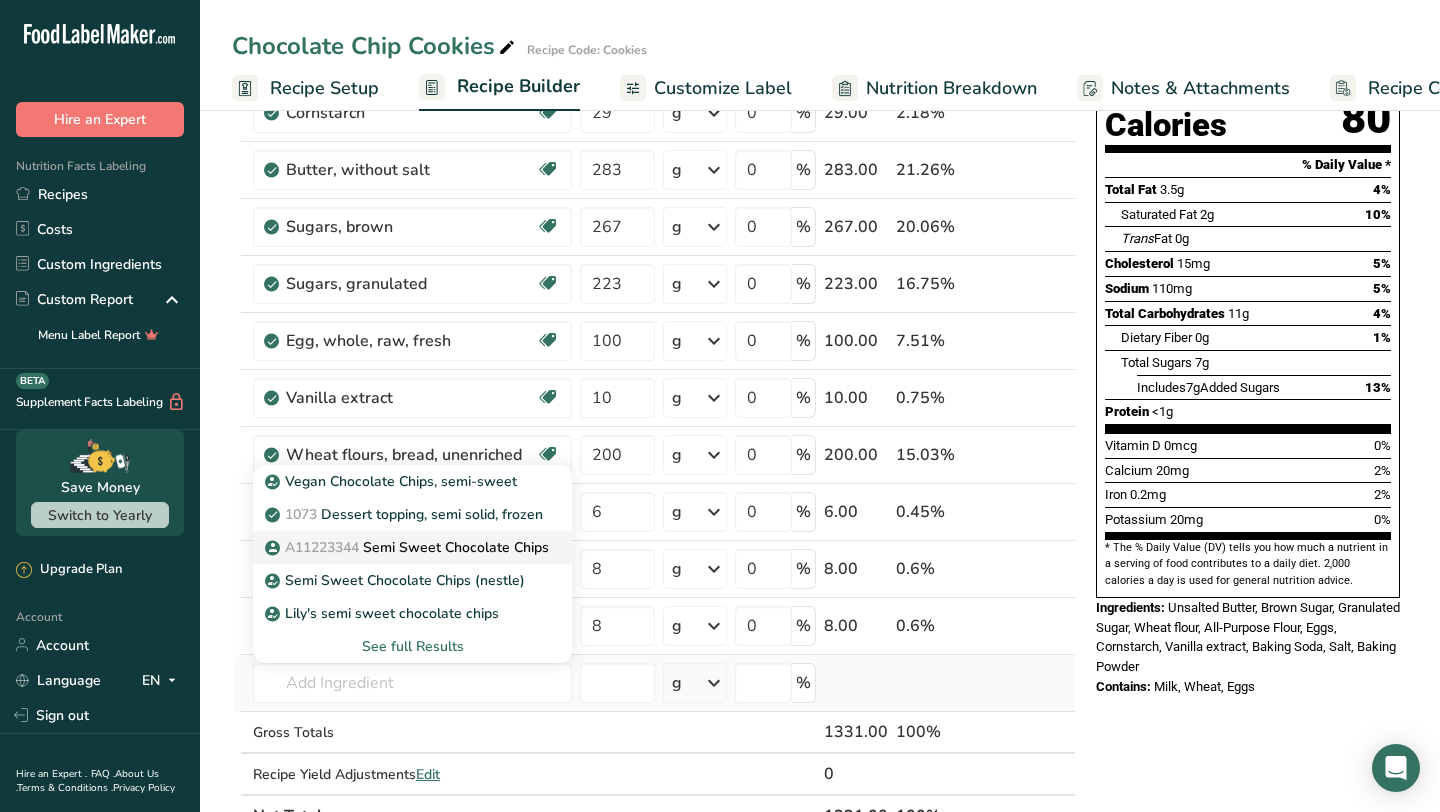 click on "A11223344
Semi Sweet Chocolate Chips" at bounding box center (409, 547) 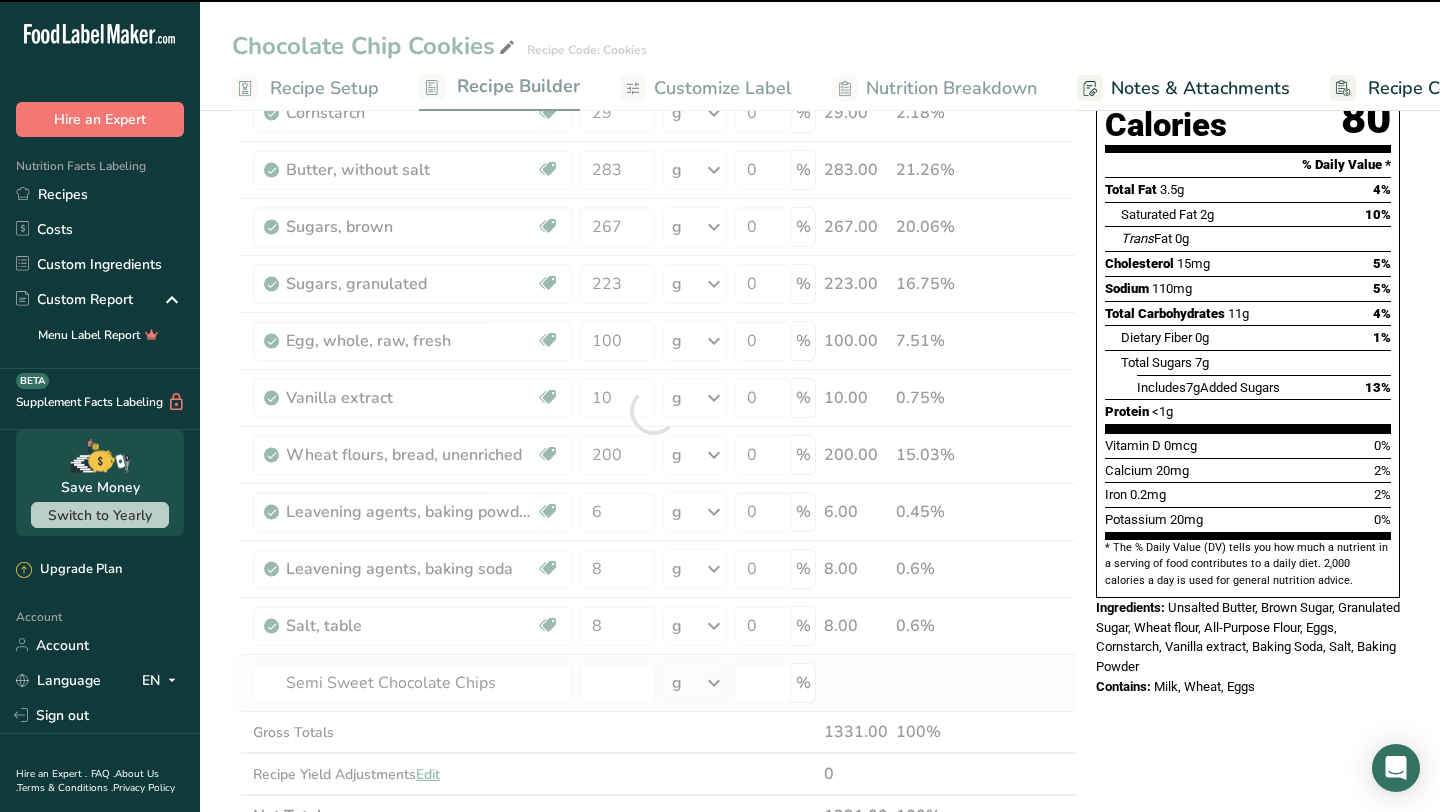 type on "0" 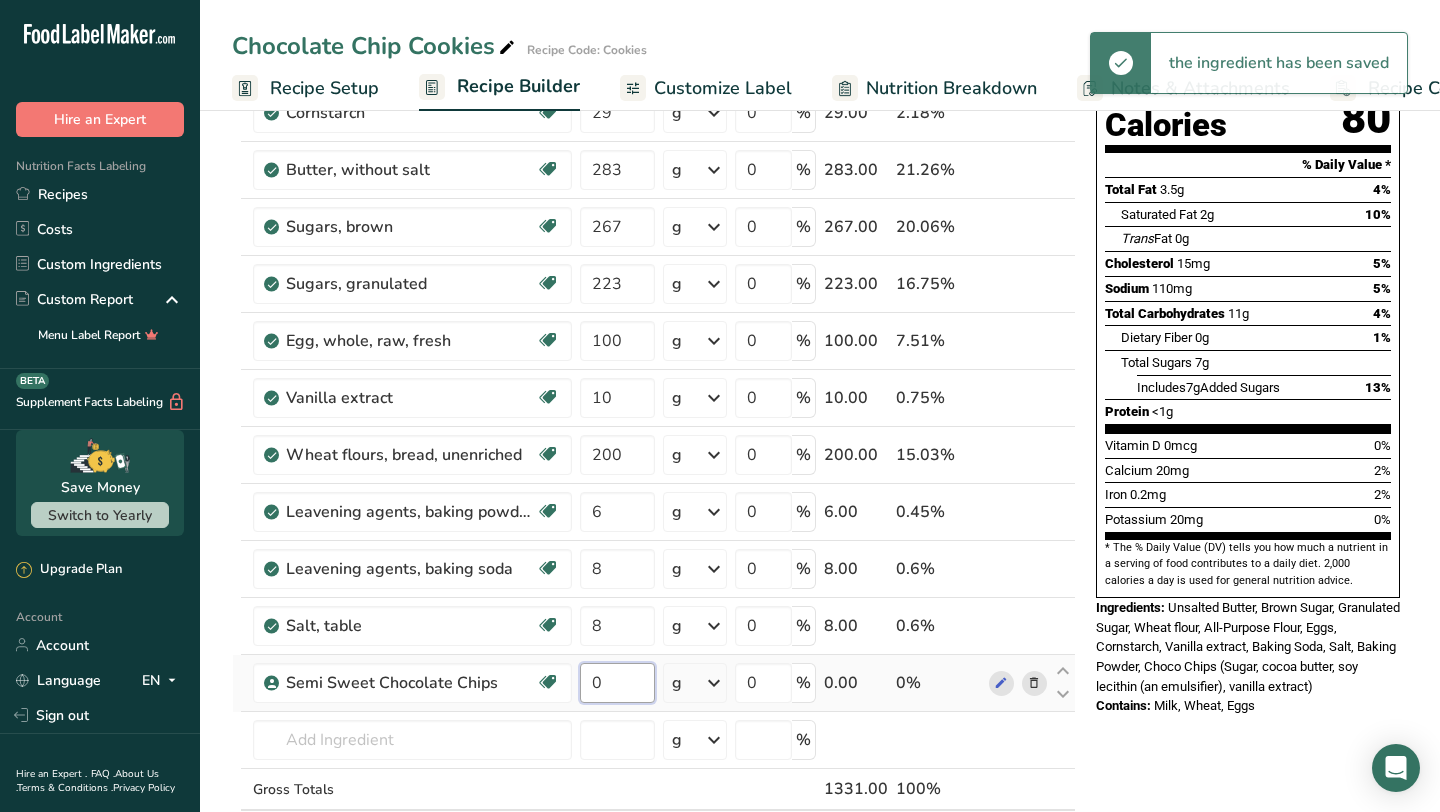 click on "0" at bounding box center [617, 683] 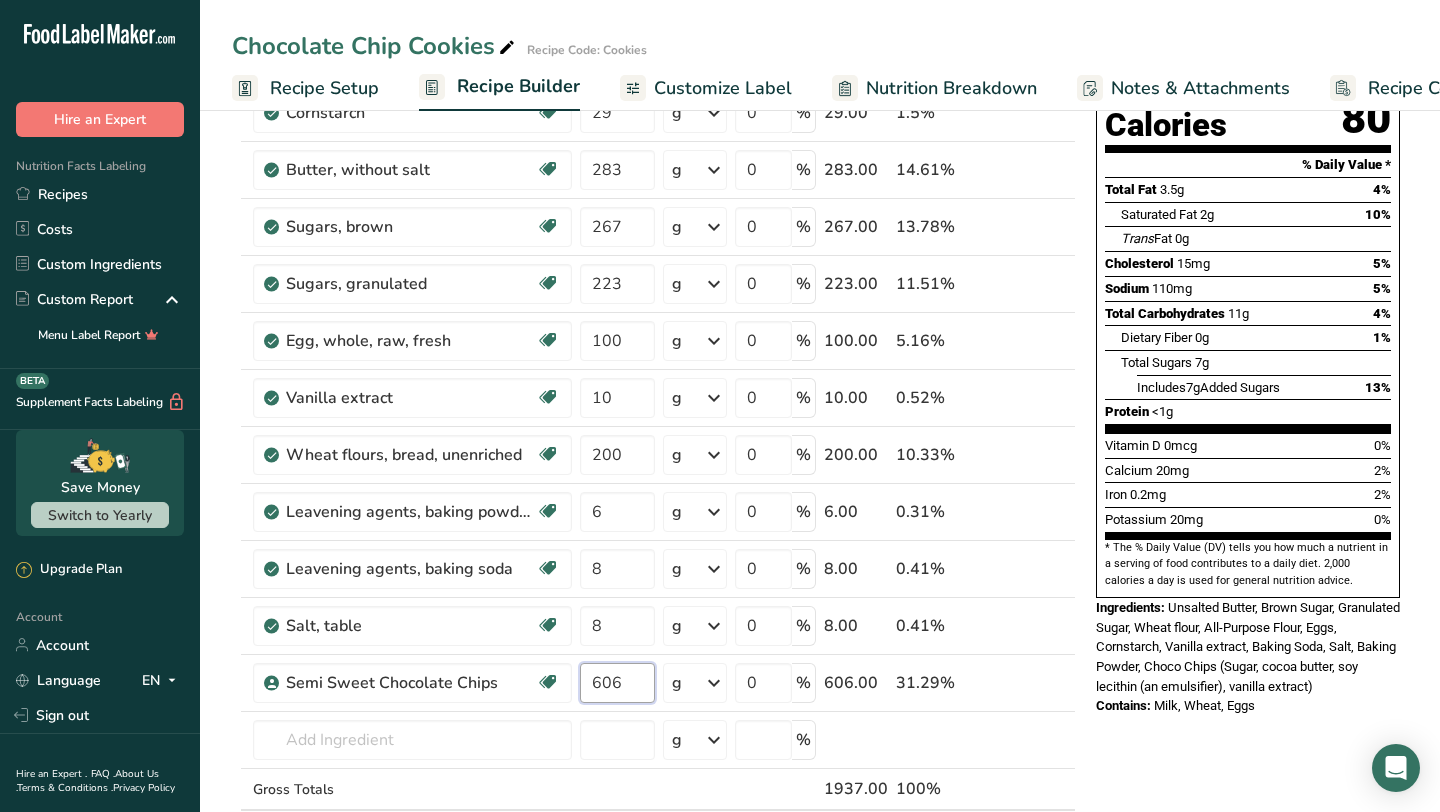 type on "606" 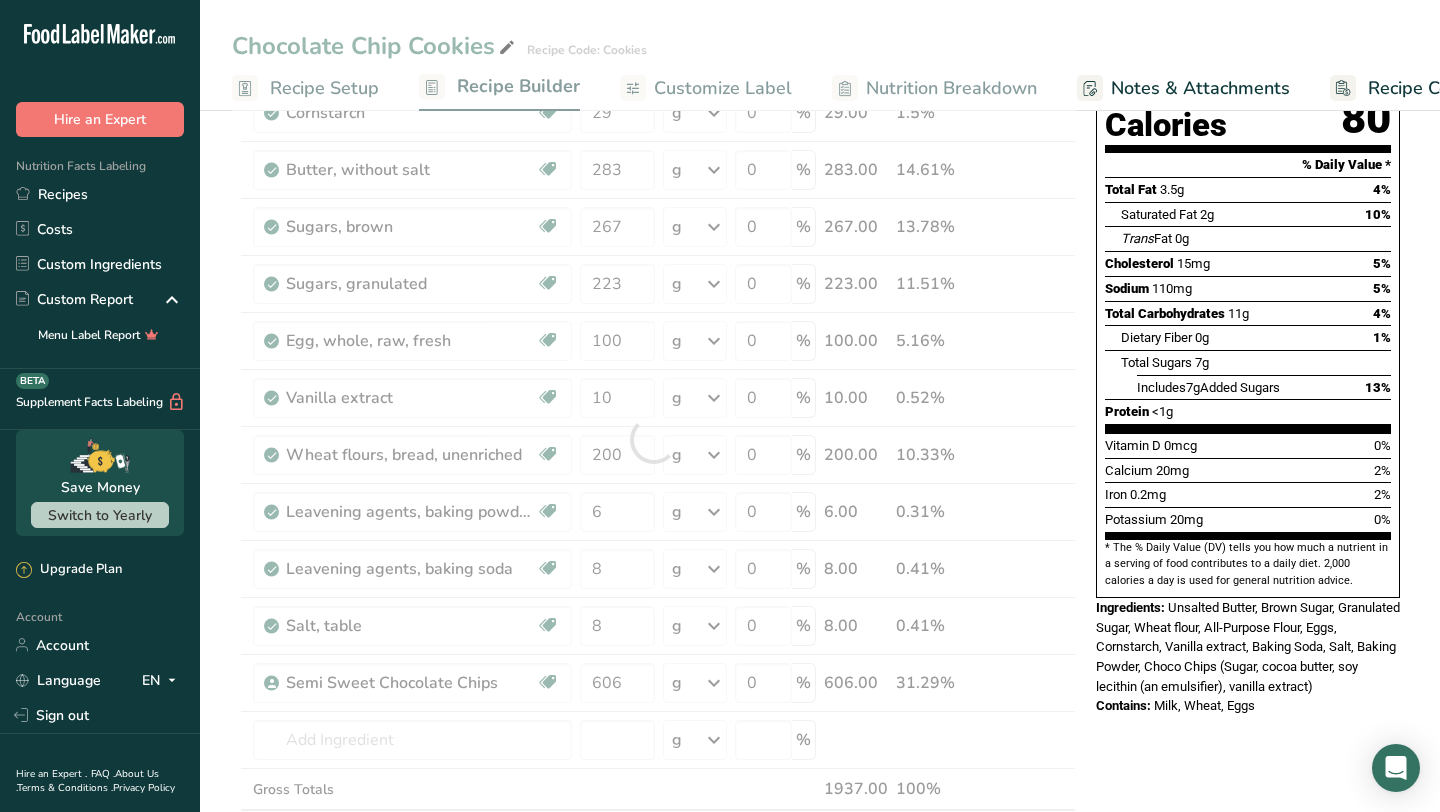 click on "Nutrition Facts
3 Servings Per Container
Serving Size
18g
Amount Per Serving
Calories
80
% Daily Value *
Total Fat
3.5g
4%
Saturated Fat
2g
10%
Trans  Fat
0g
Cholesterol
15mg
5%
Sodium
110mg
5%
Total Carbohydrates
11g
4%
Dietary Fiber
0g
1%" at bounding box center [1248, 717] 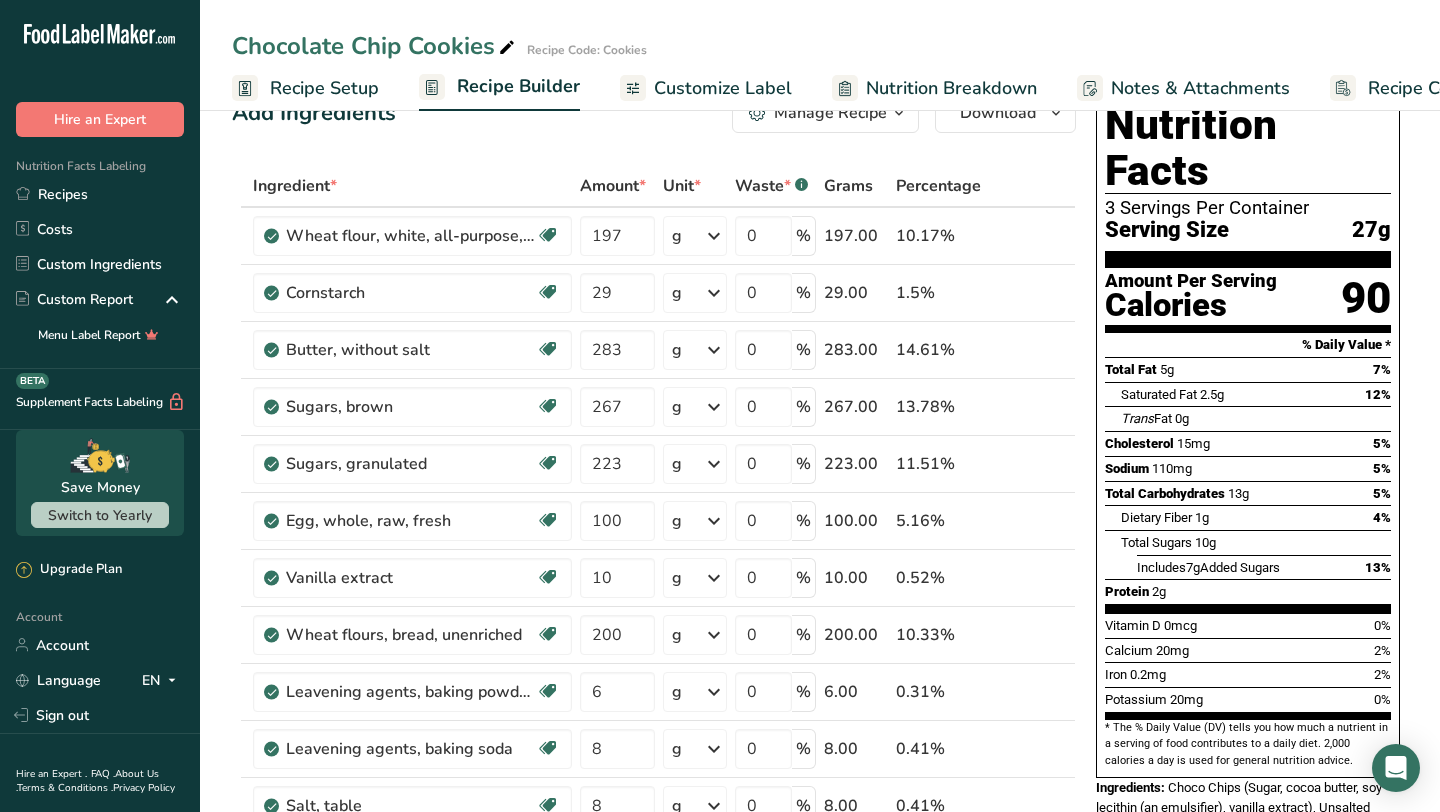 scroll, scrollTop: 0, scrollLeft: 0, axis: both 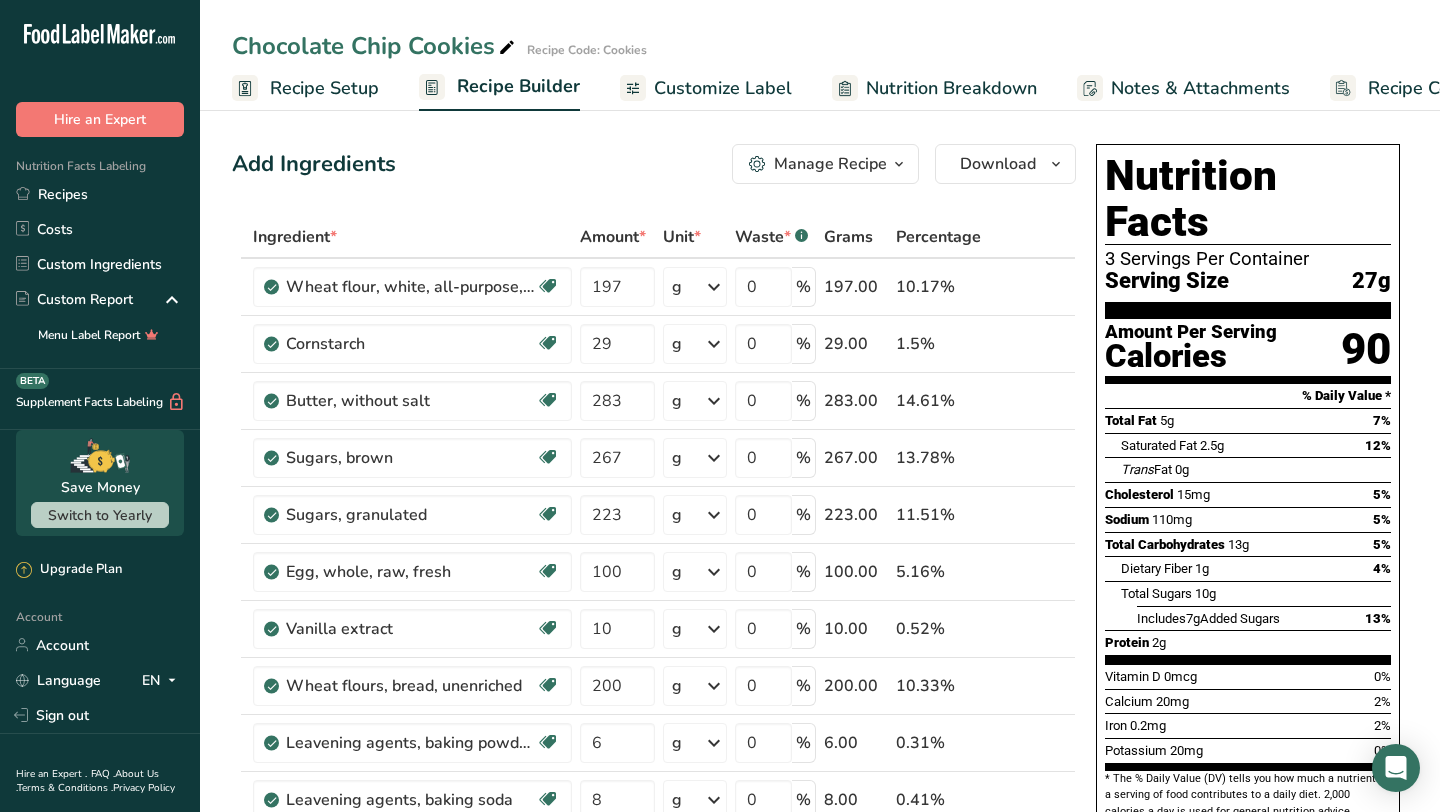 click on "Recipe Setup" at bounding box center (324, 88) 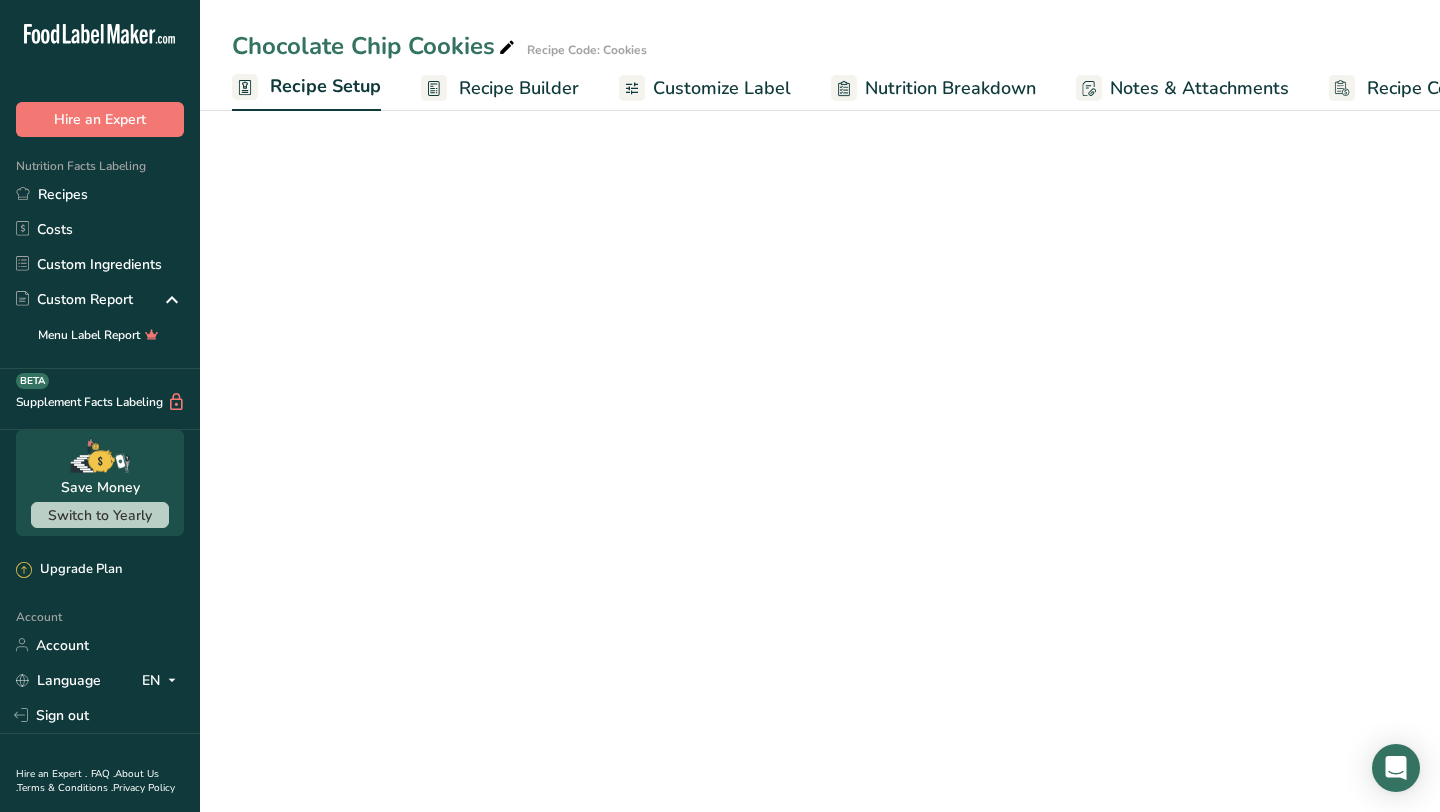 scroll, scrollTop: 0, scrollLeft: 7, axis: horizontal 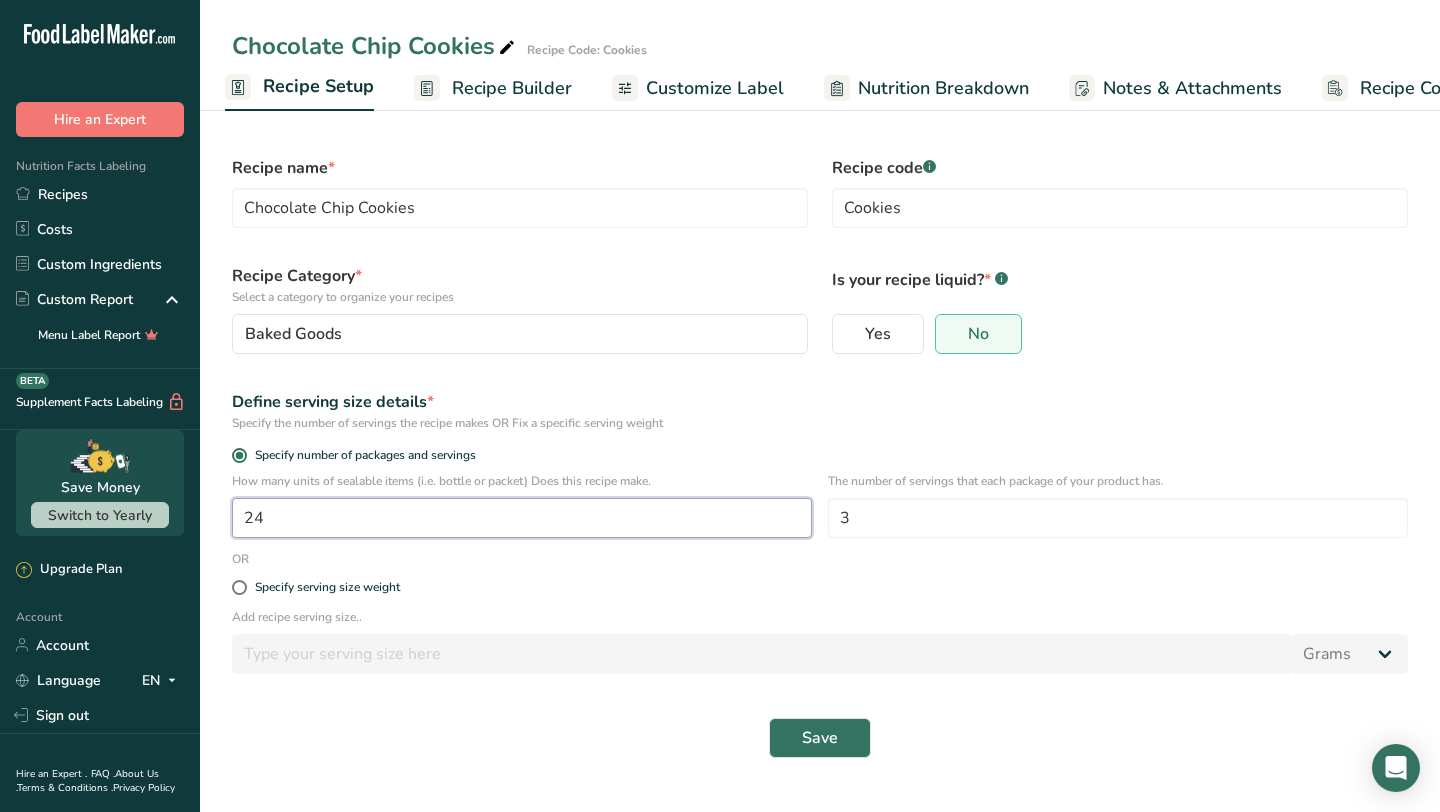 click on "24" at bounding box center [522, 518] 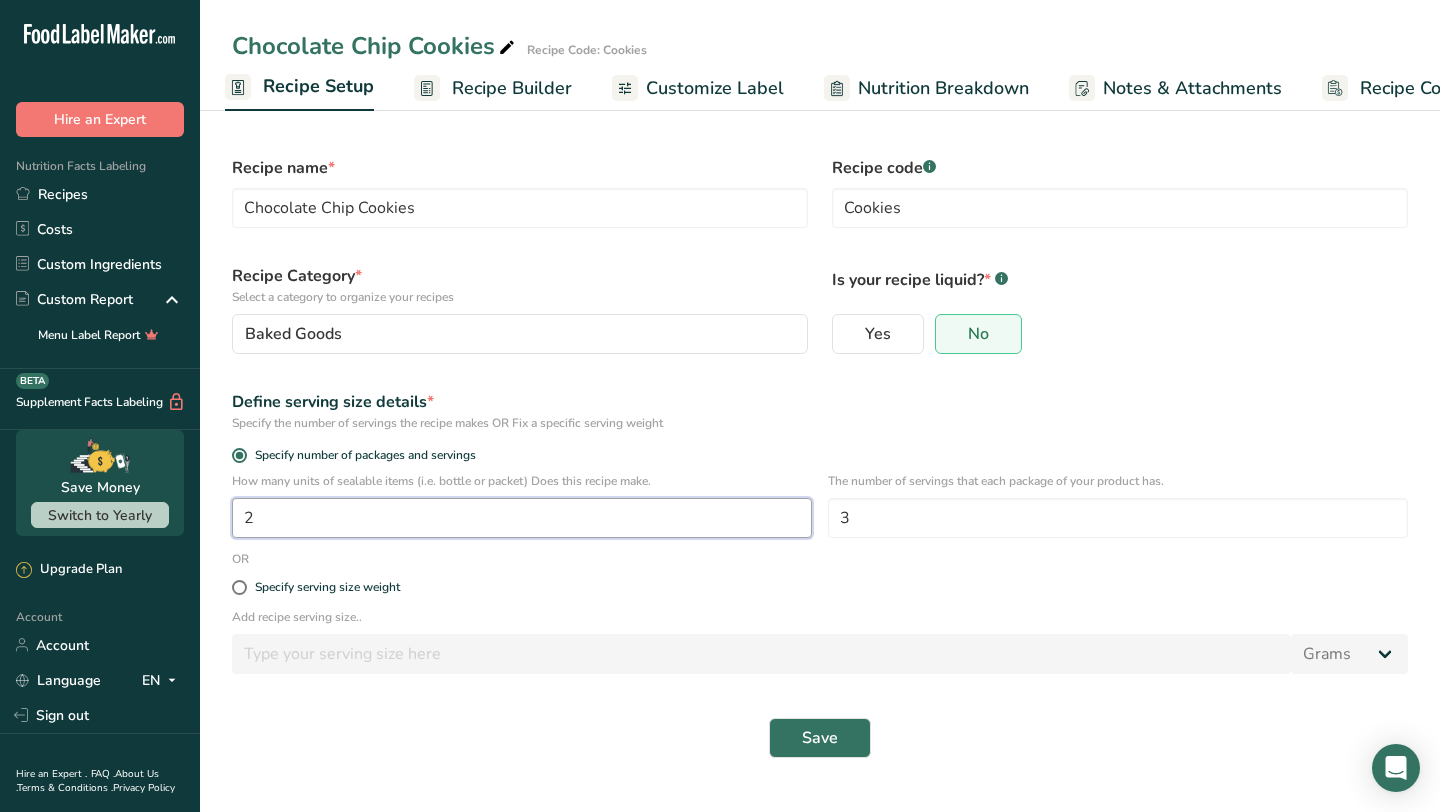 type on "1" 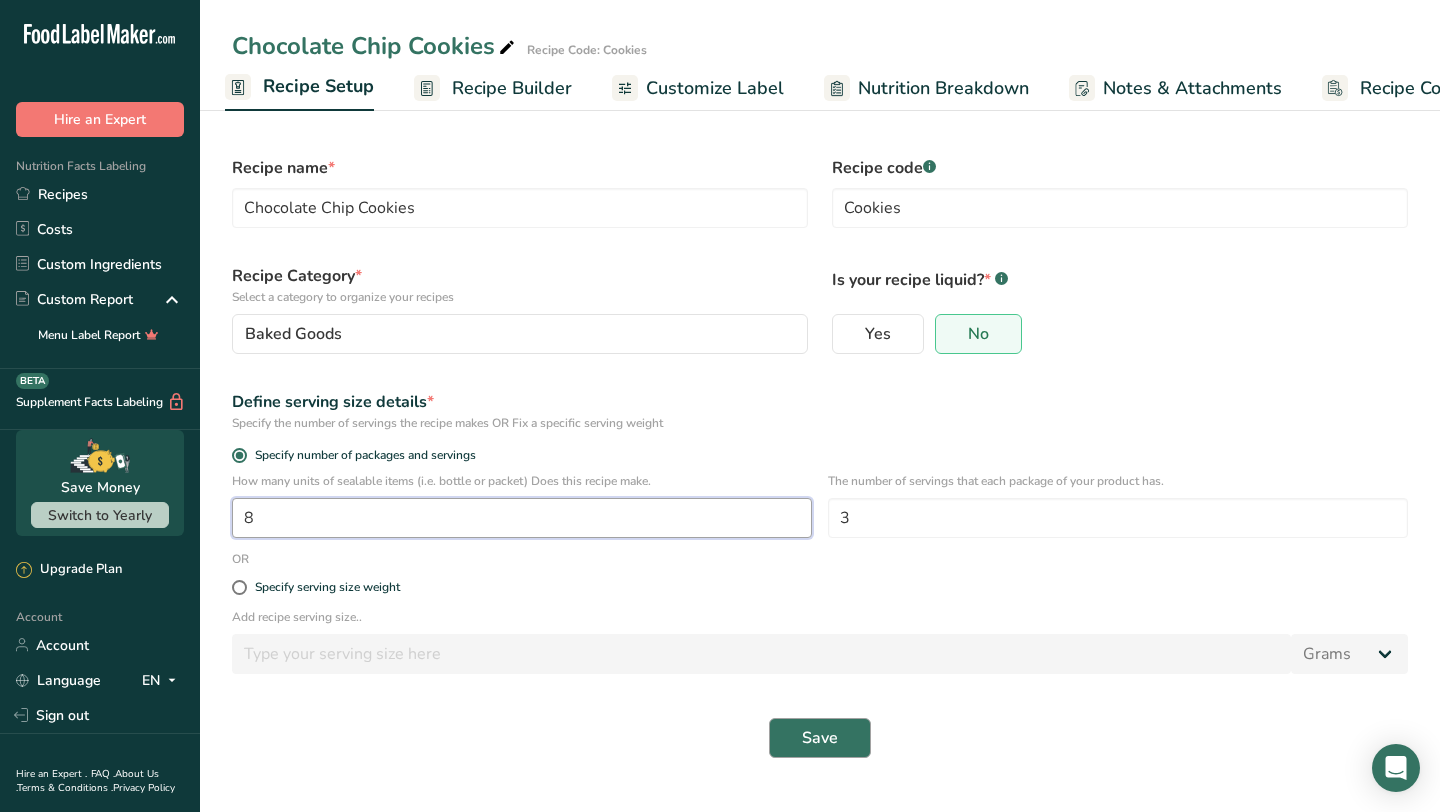 type on "8" 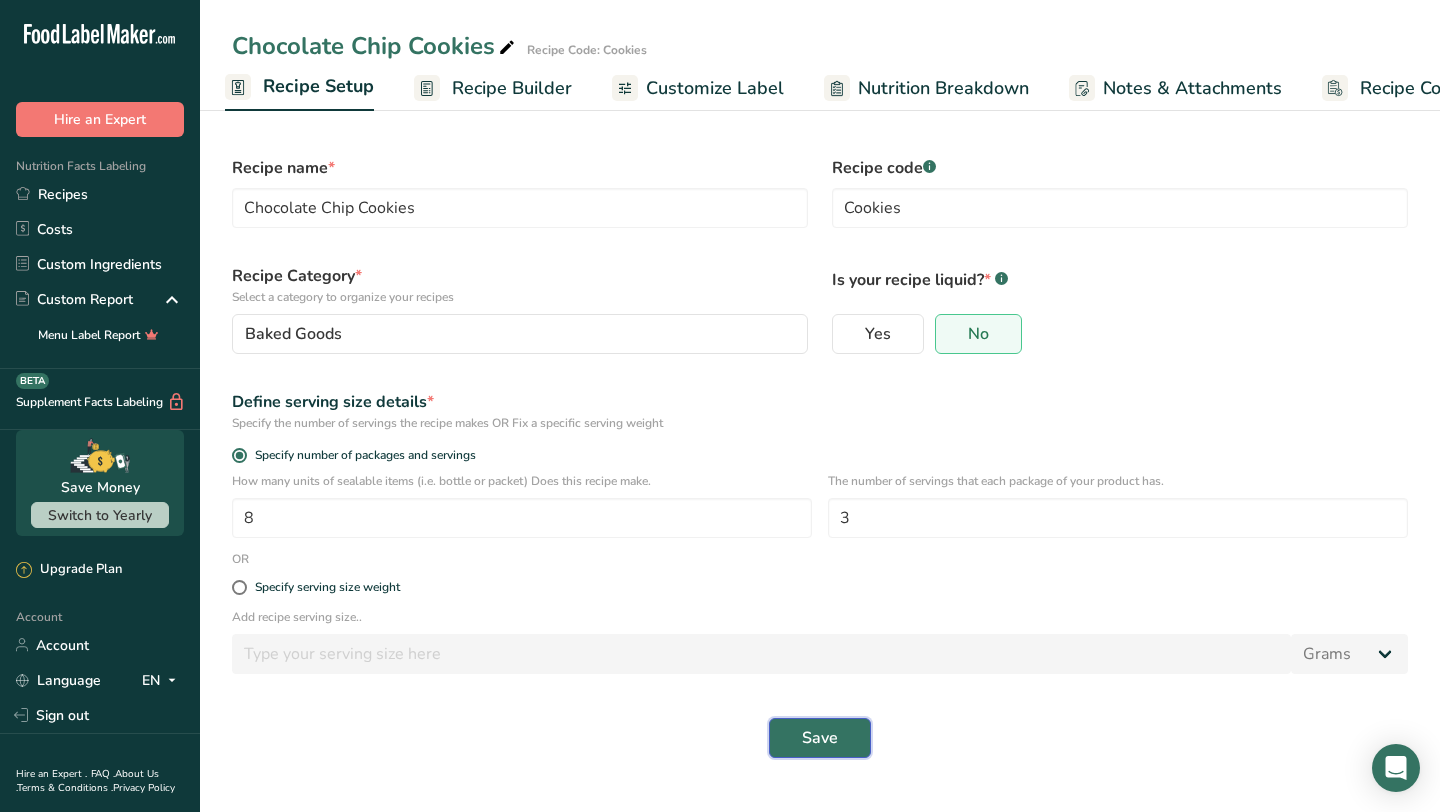 click on "Save" at bounding box center (820, 738) 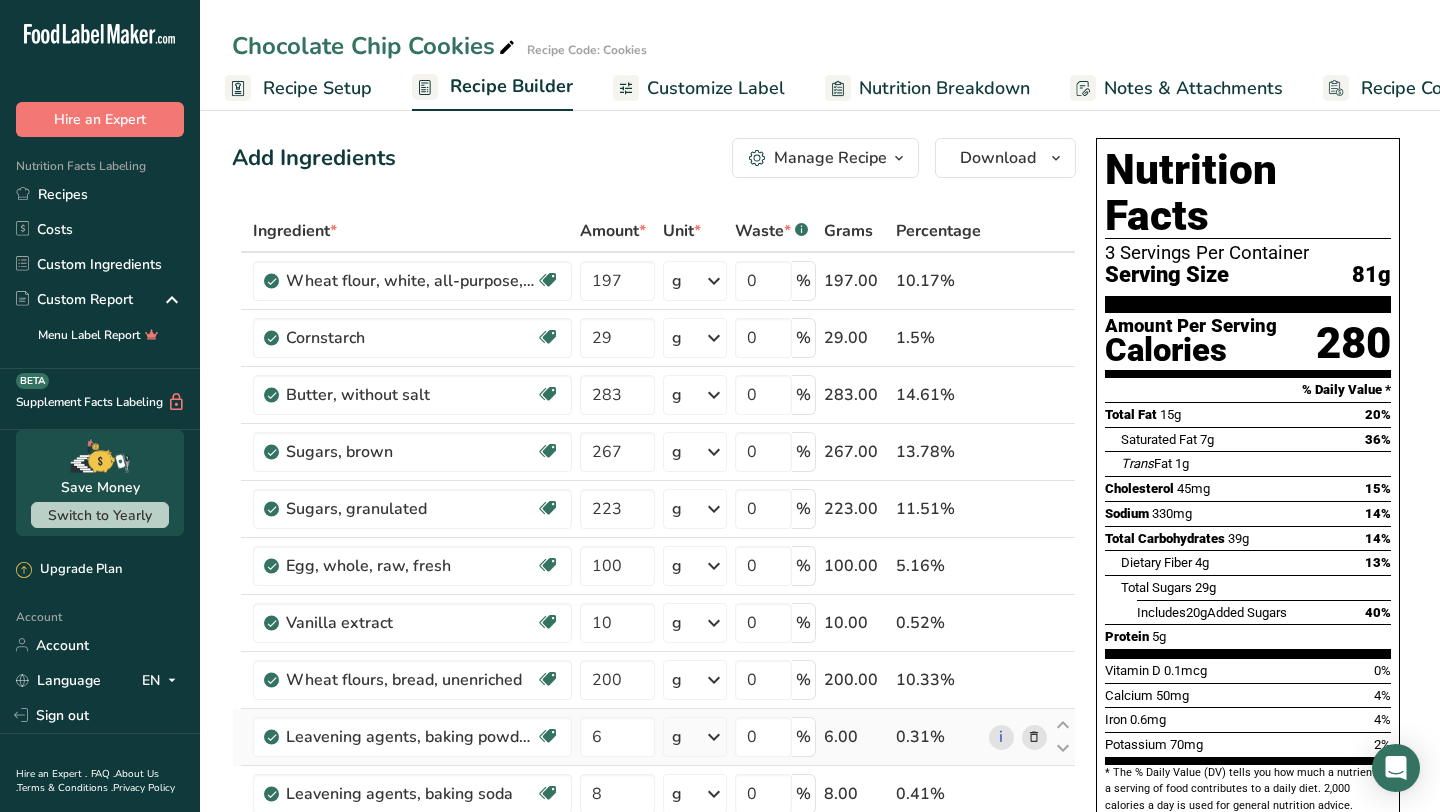 scroll, scrollTop: 0, scrollLeft: 0, axis: both 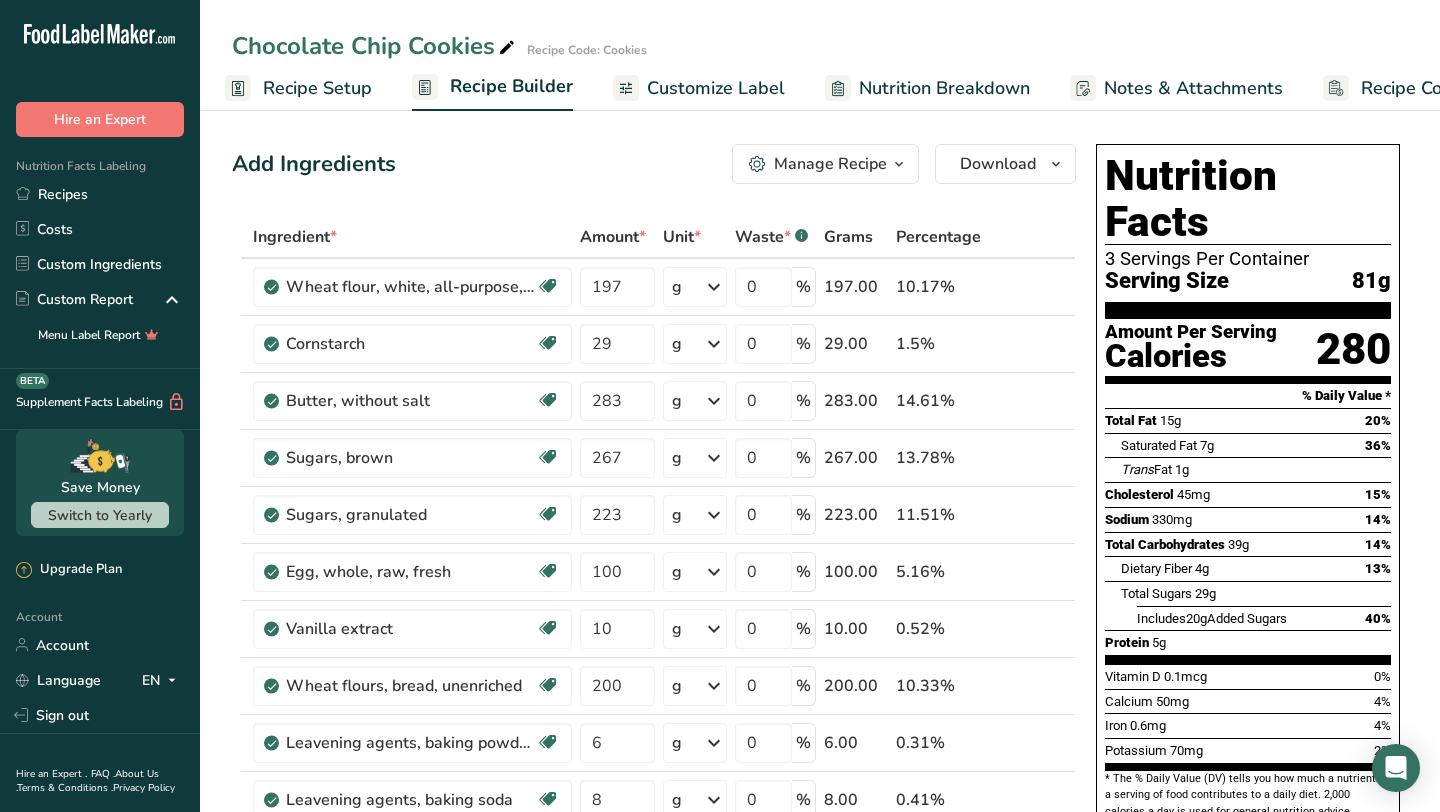 click on "Recipe Setup" at bounding box center [317, 88] 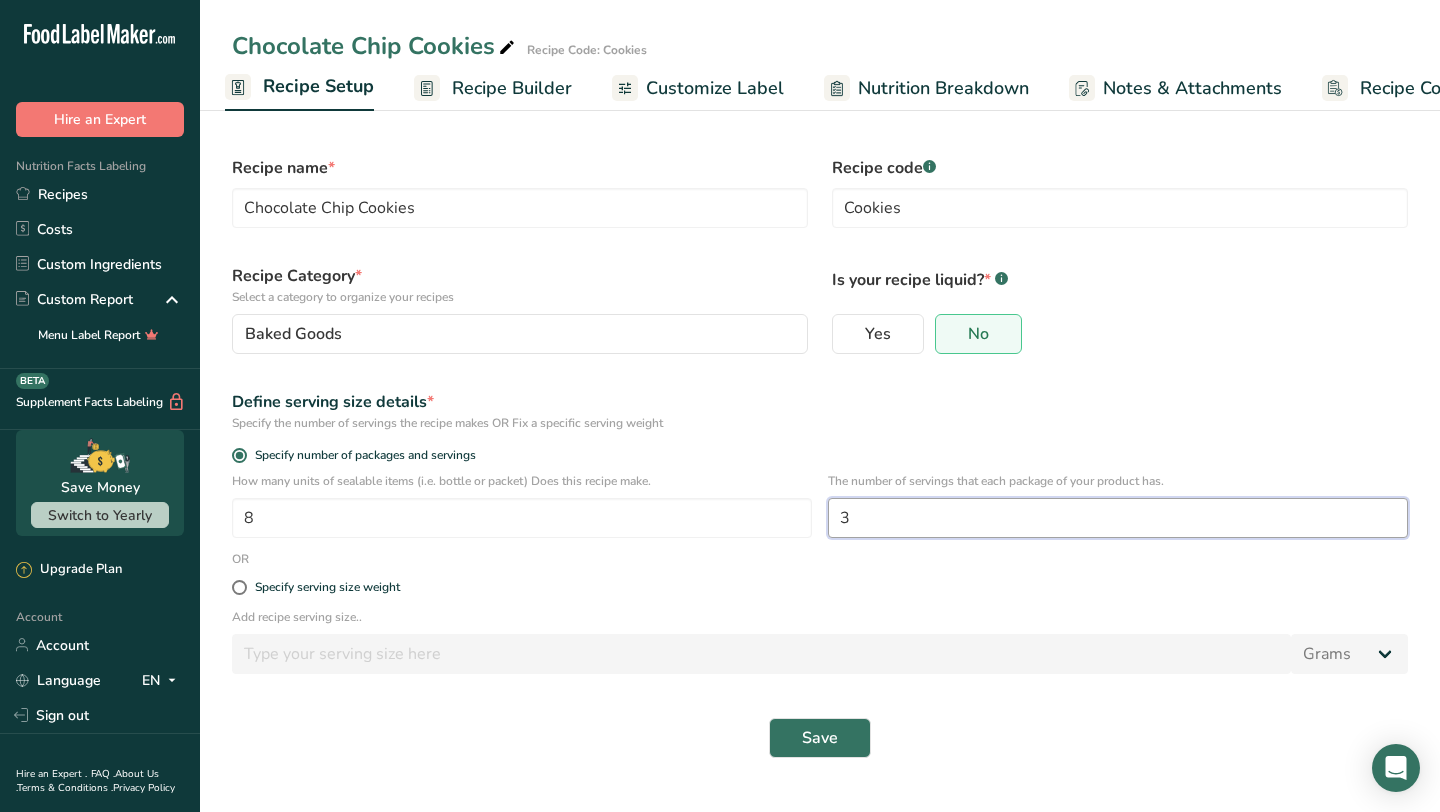 click on "3" at bounding box center [1118, 518] 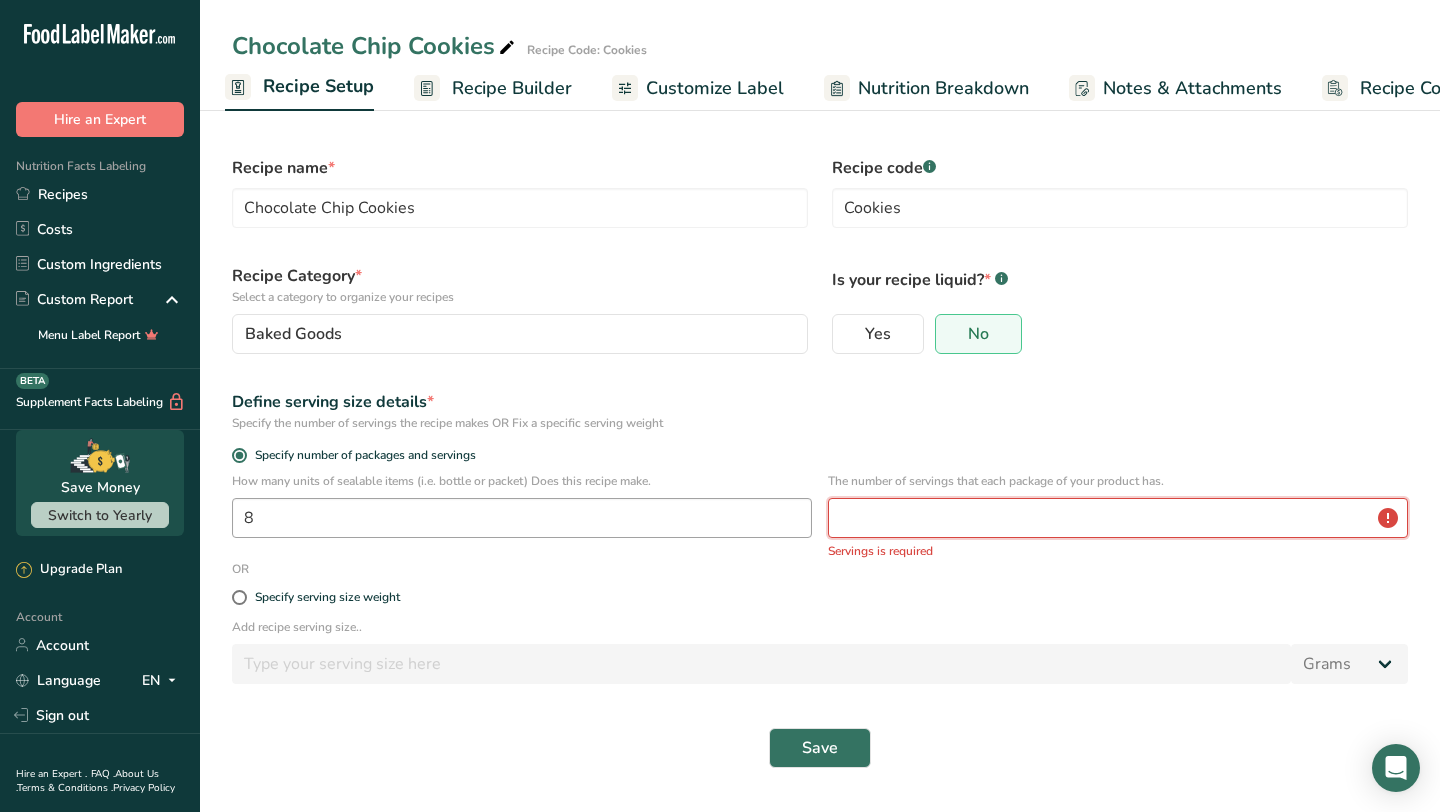 type 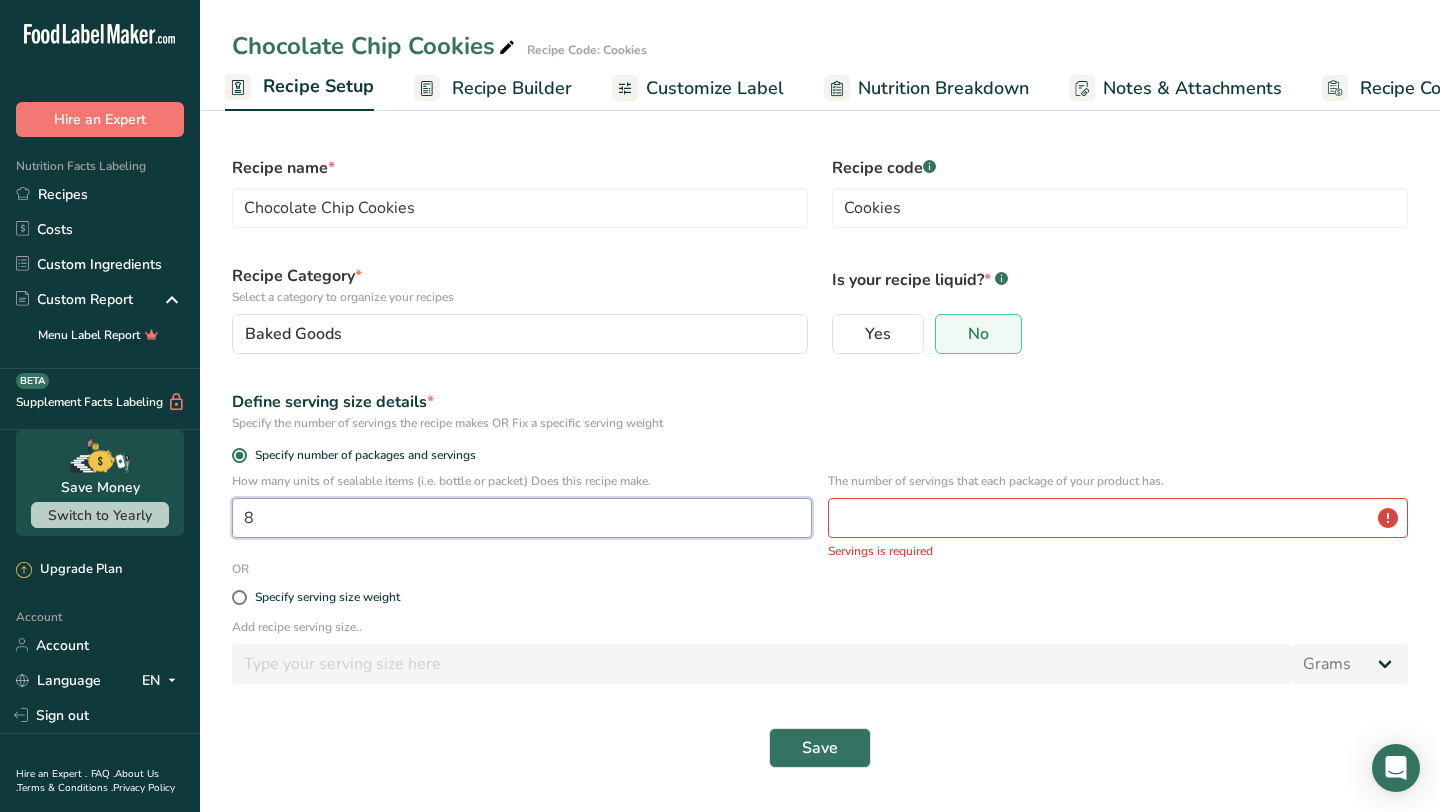 click on "8" at bounding box center [522, 518] 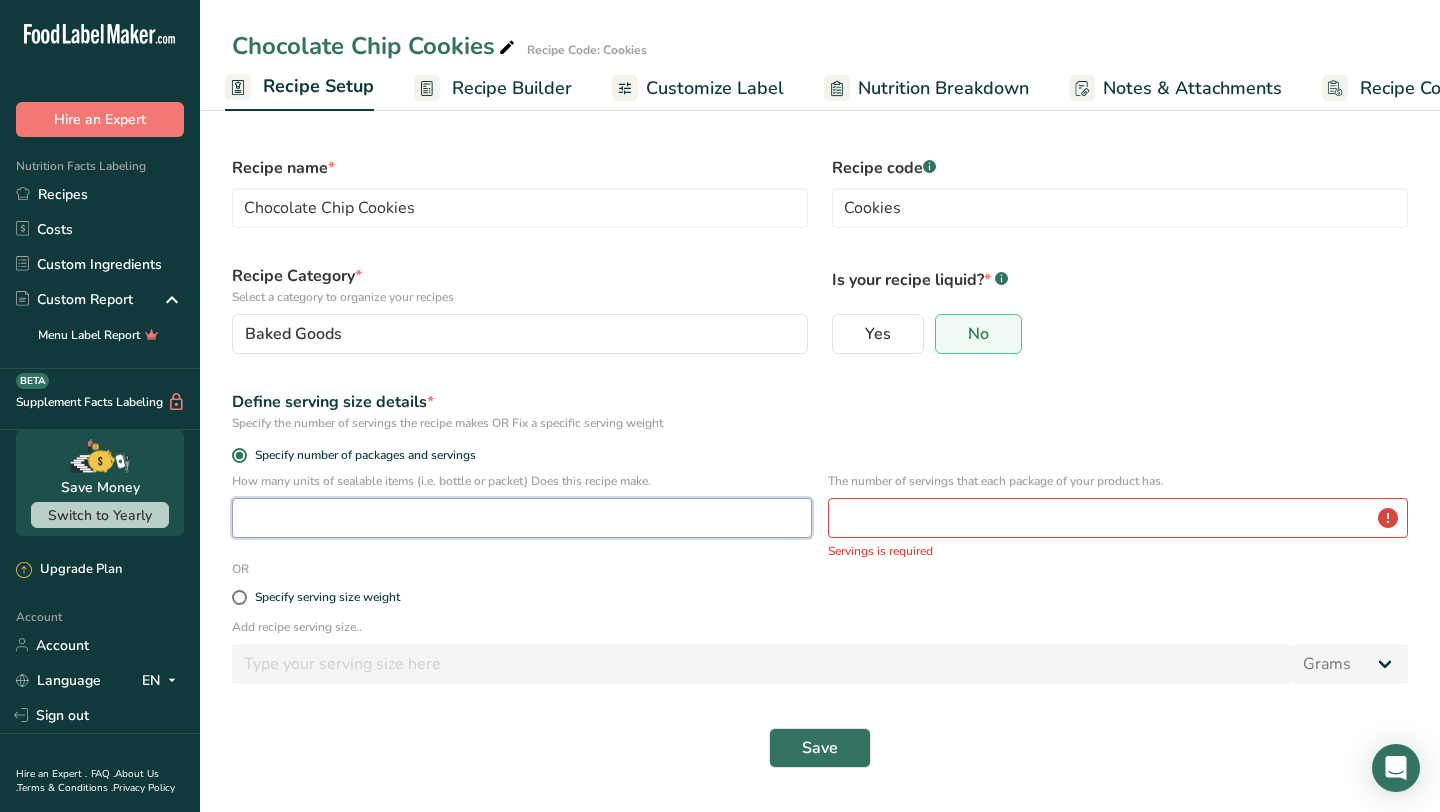type on "8" 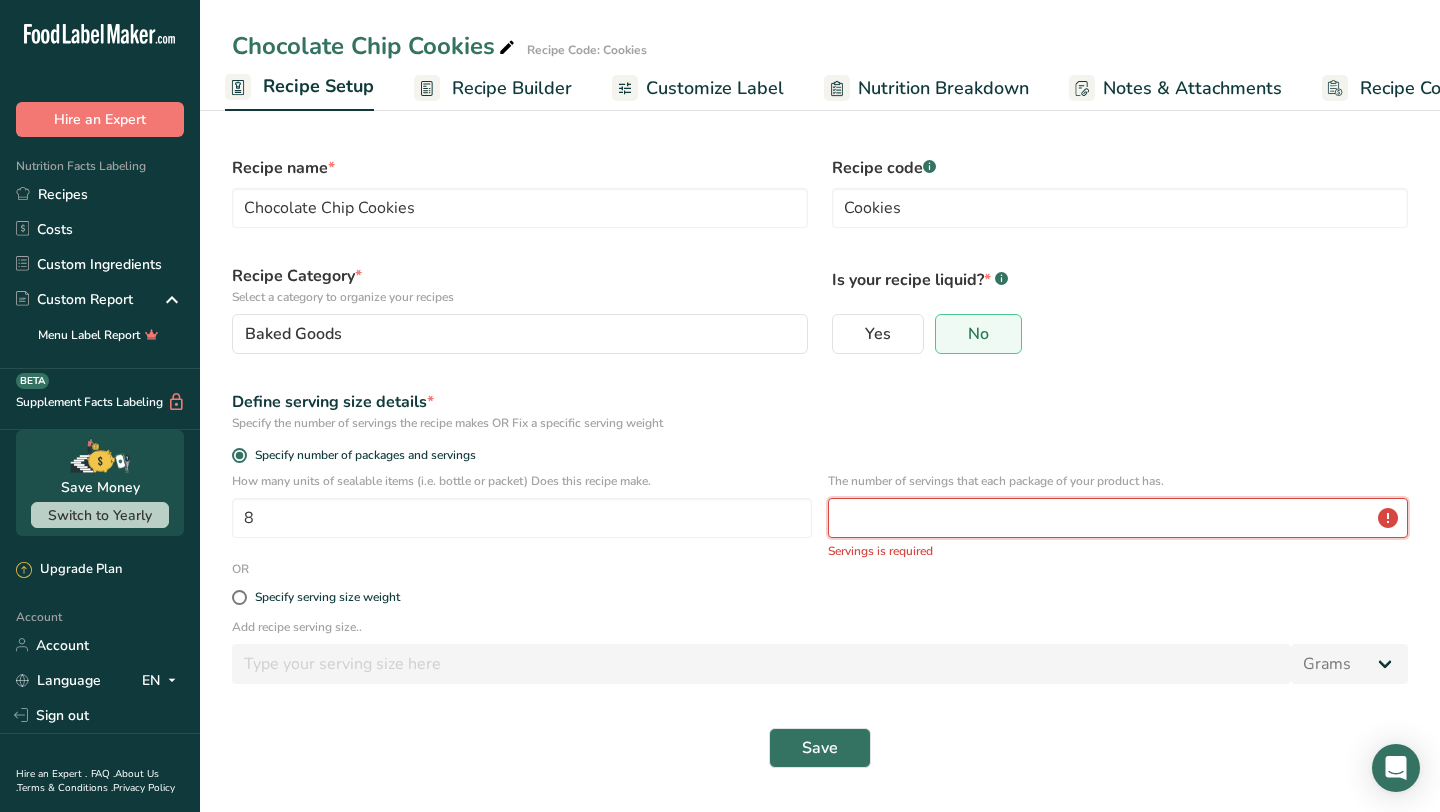 click at bounding box center (1118, 518) 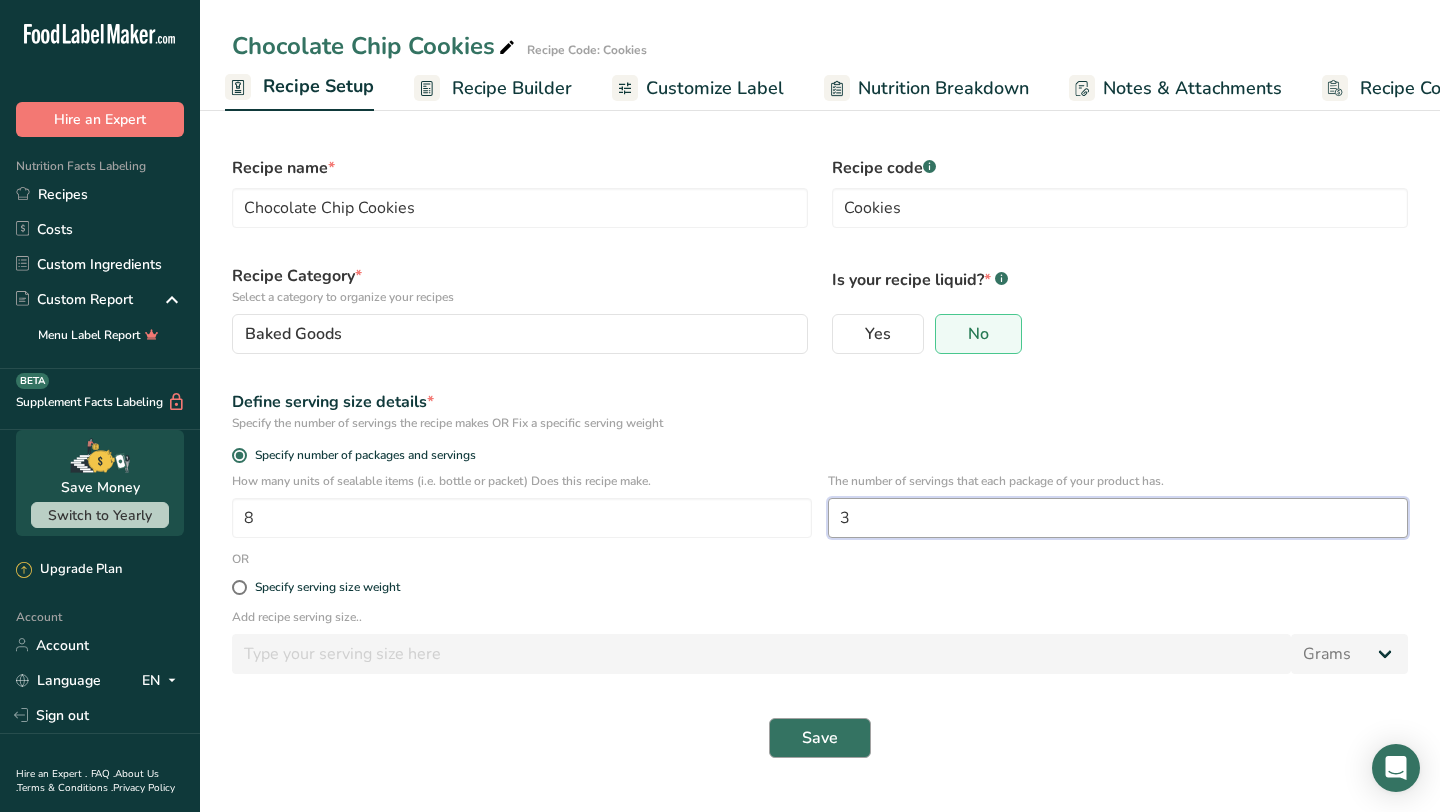type on "3" 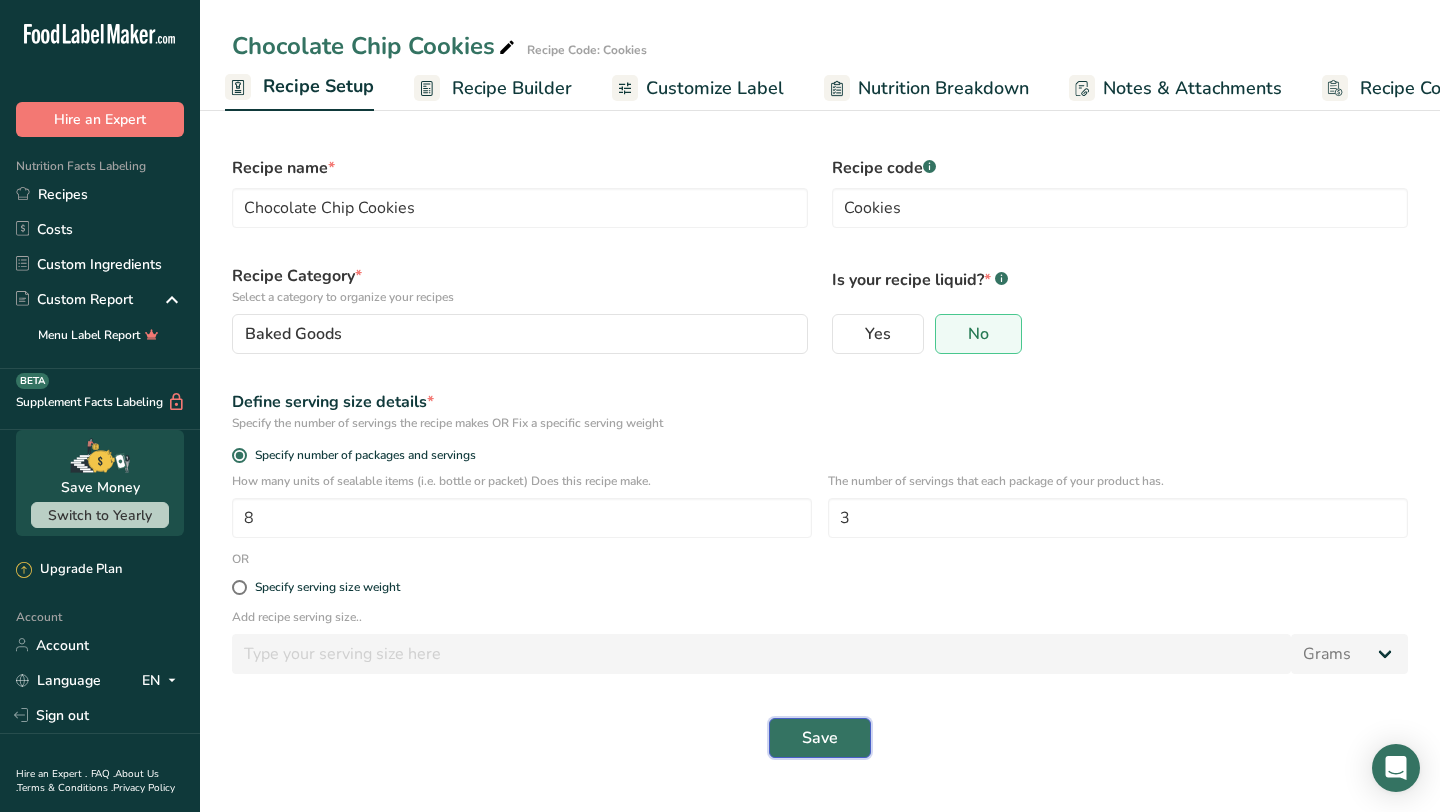 click on "Save" at bounding box center (820, 738) 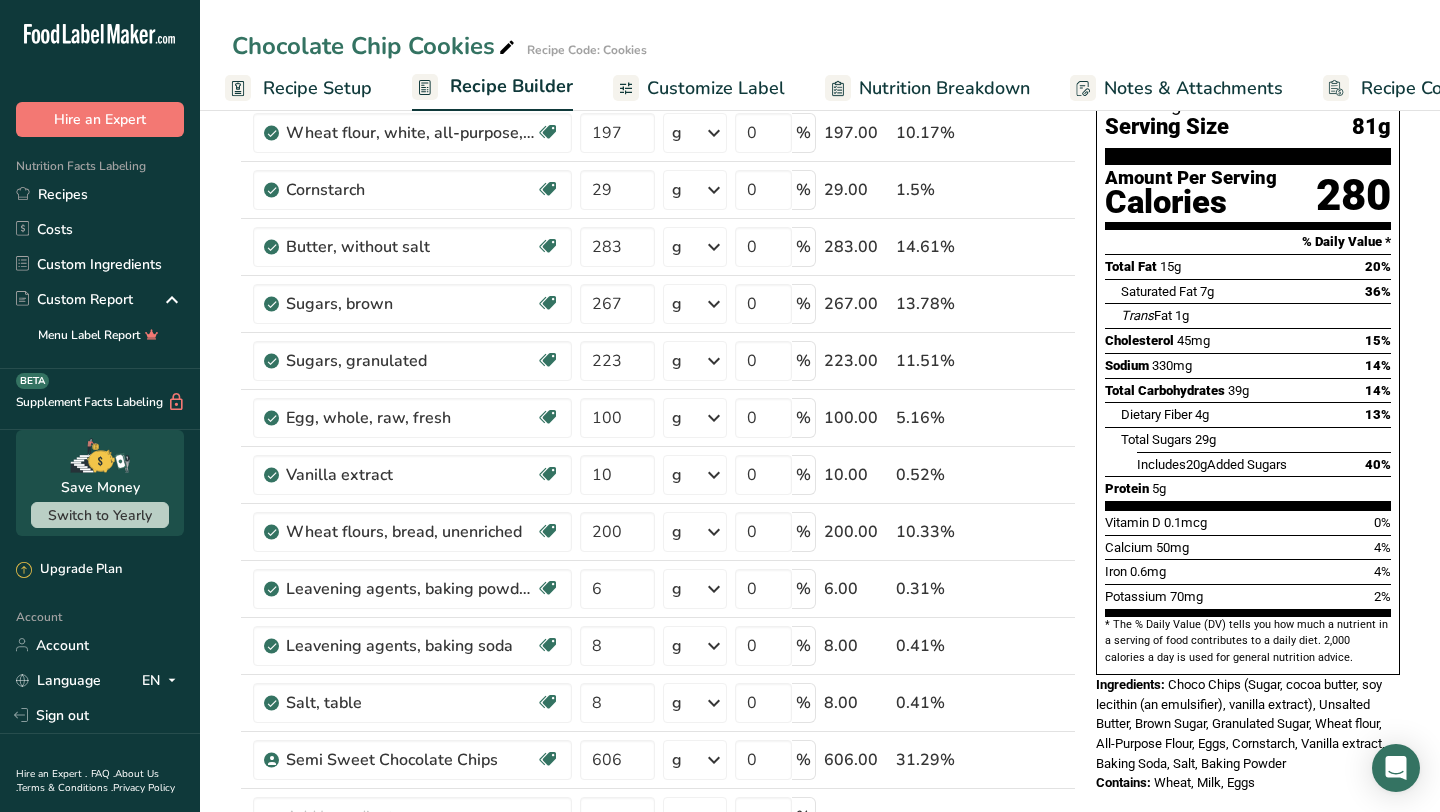 scroll, scrollTop: 0, scrollLeft: 0, axis: both 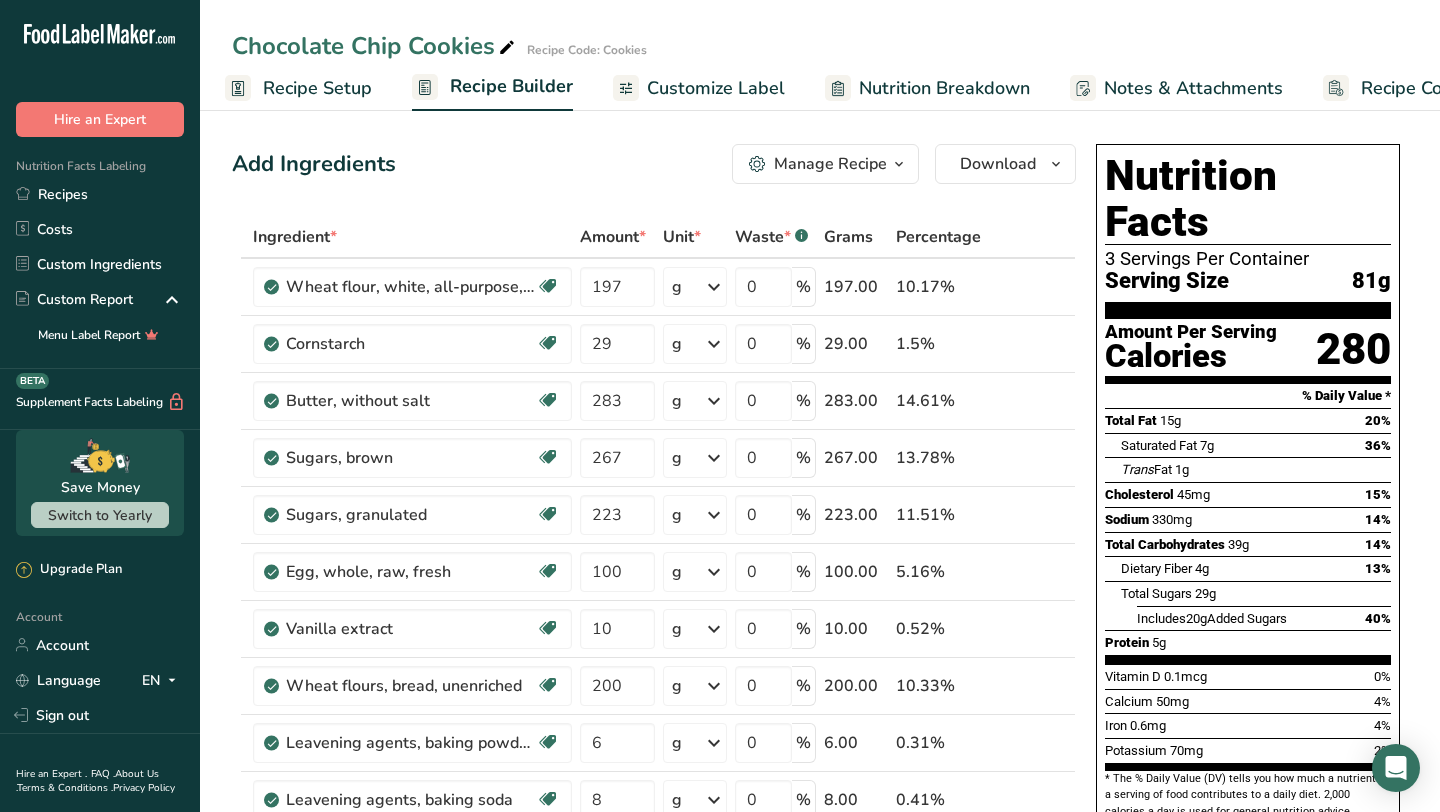 click on "Recipe Setup" at bounding box center [317, 88] 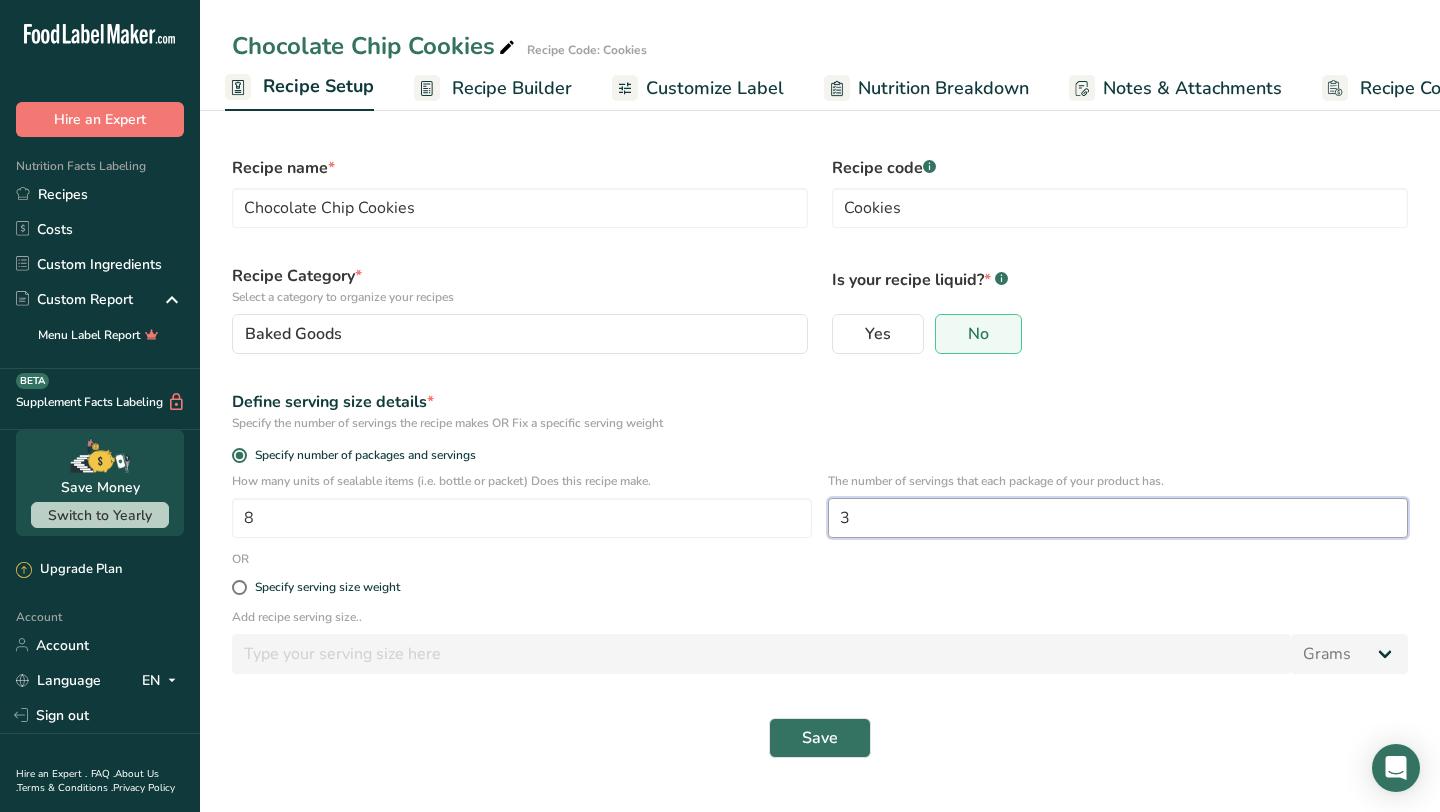 click on "3" at bounding box center [1118, 518] 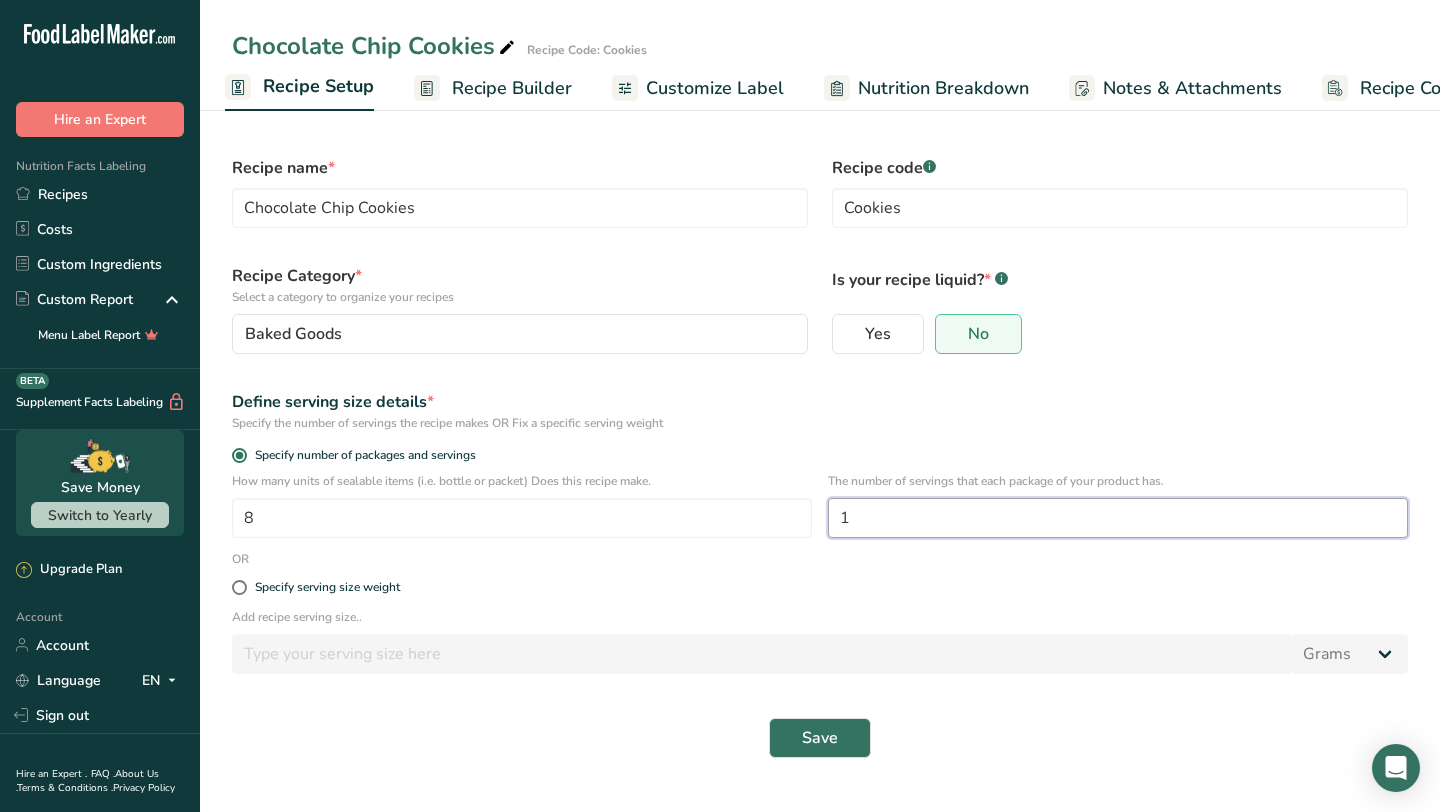 type on "1" 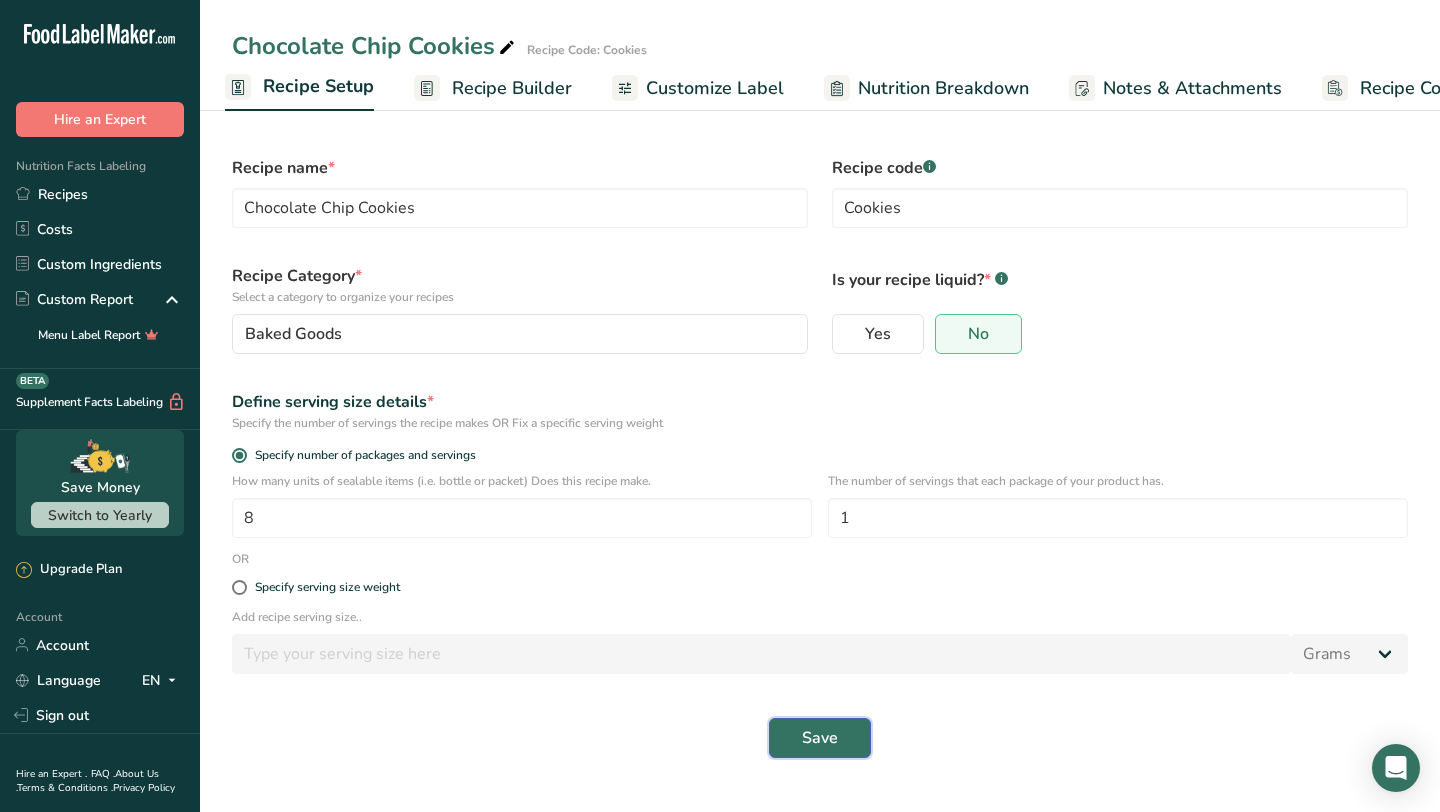 click on "Save" at bounding box center (820, 738) 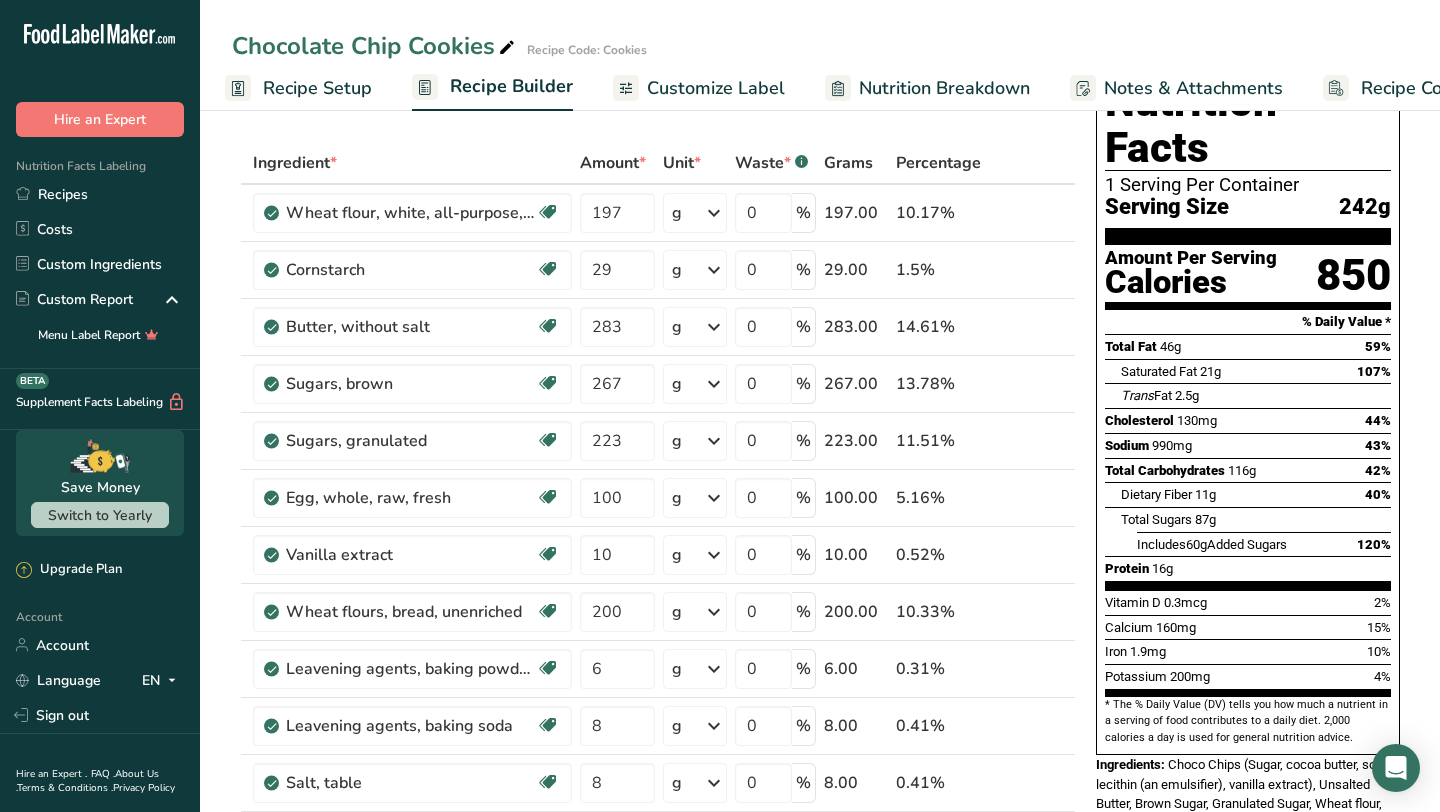scroll, scrollTop: 0, scrollLeft: 0, axis: both 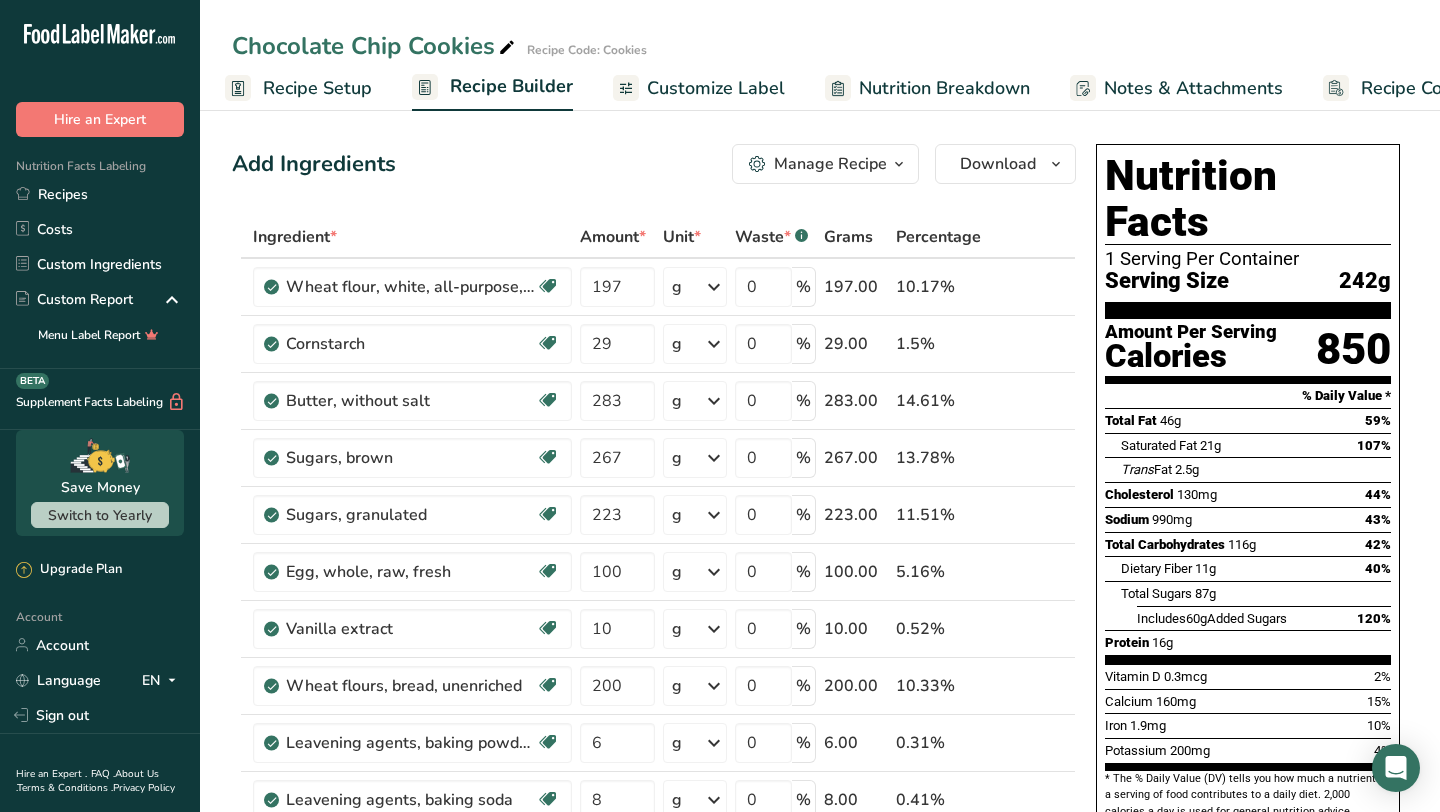 click on "Recipe Setup" at bounding box center (317, 88) 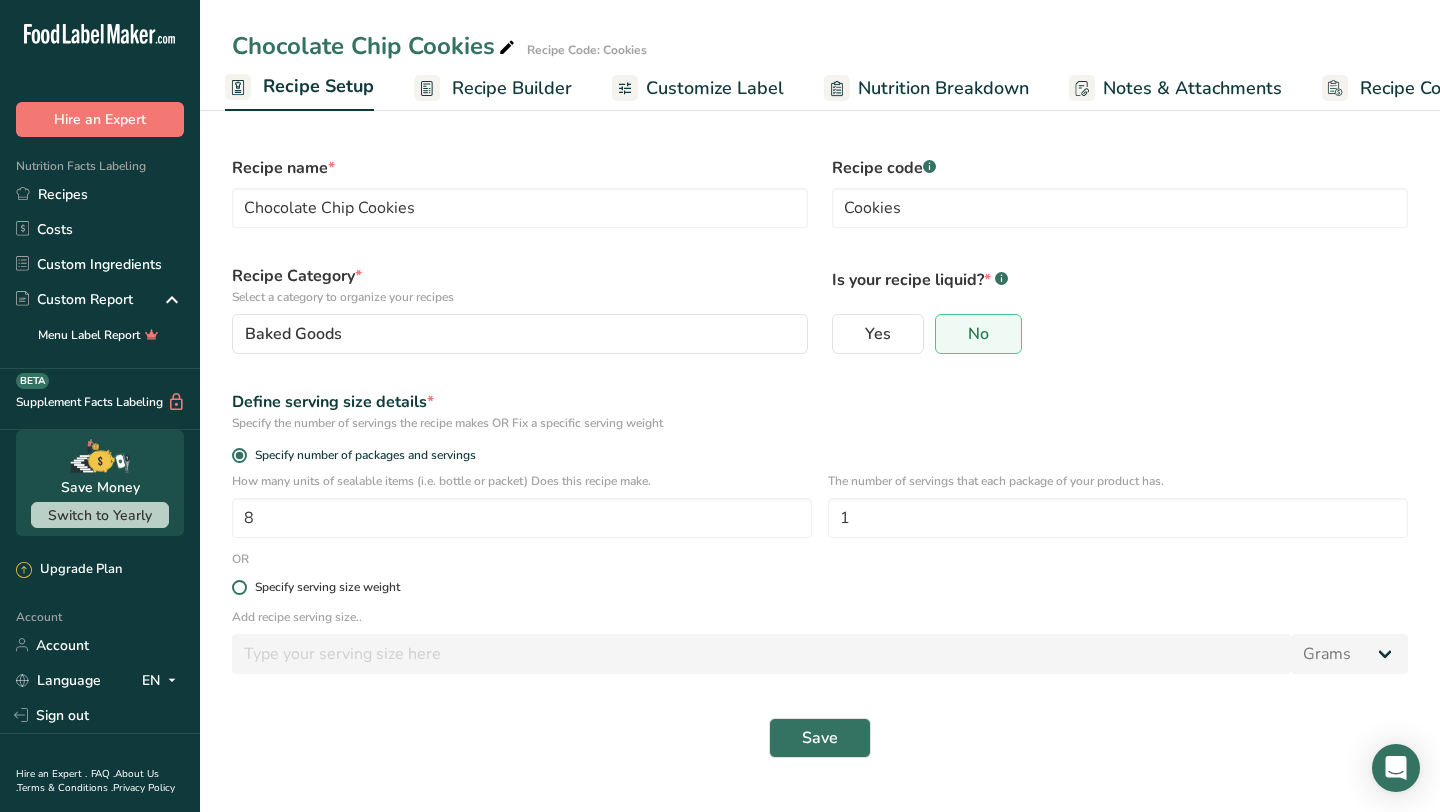 click at bounding box center (239, 587) 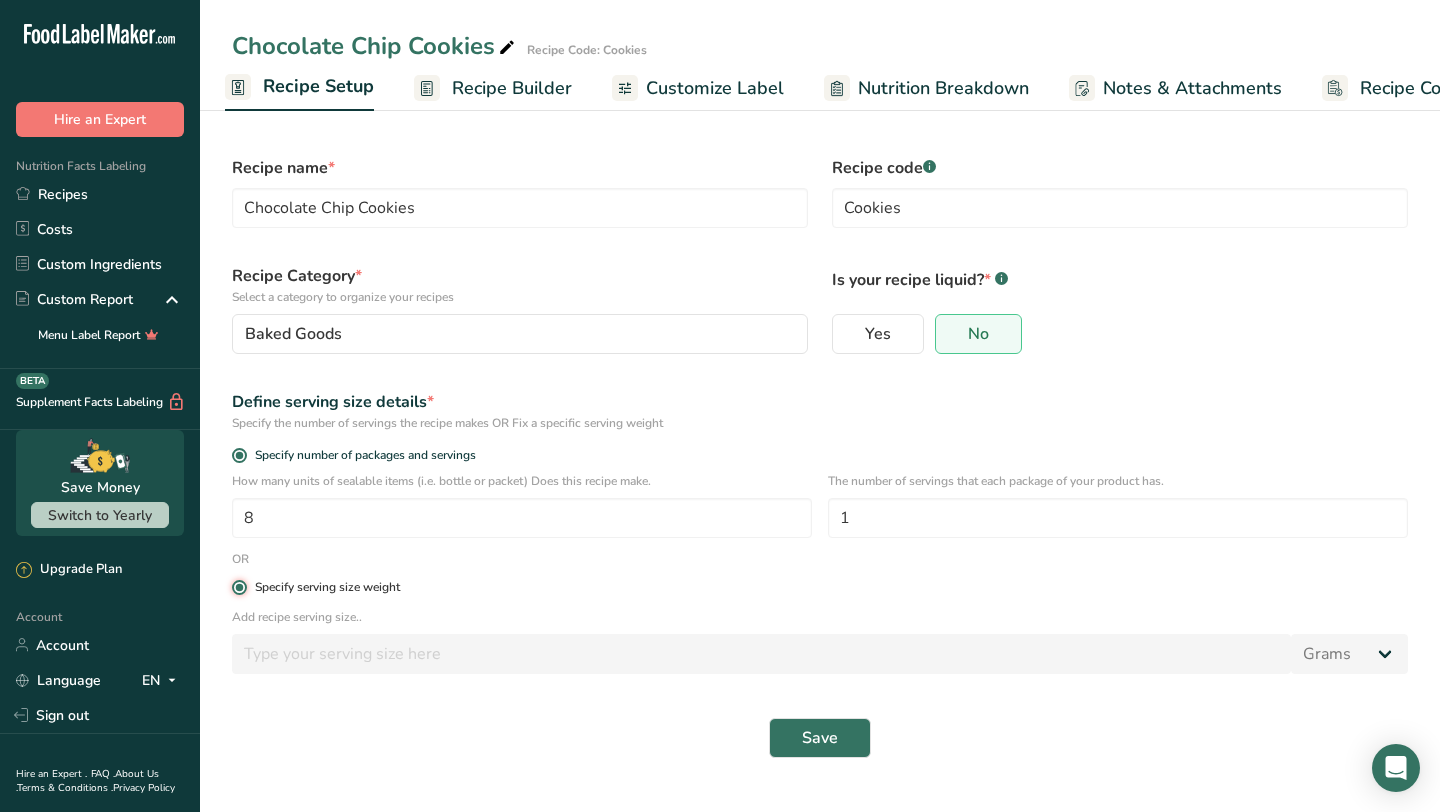 radio on "false" 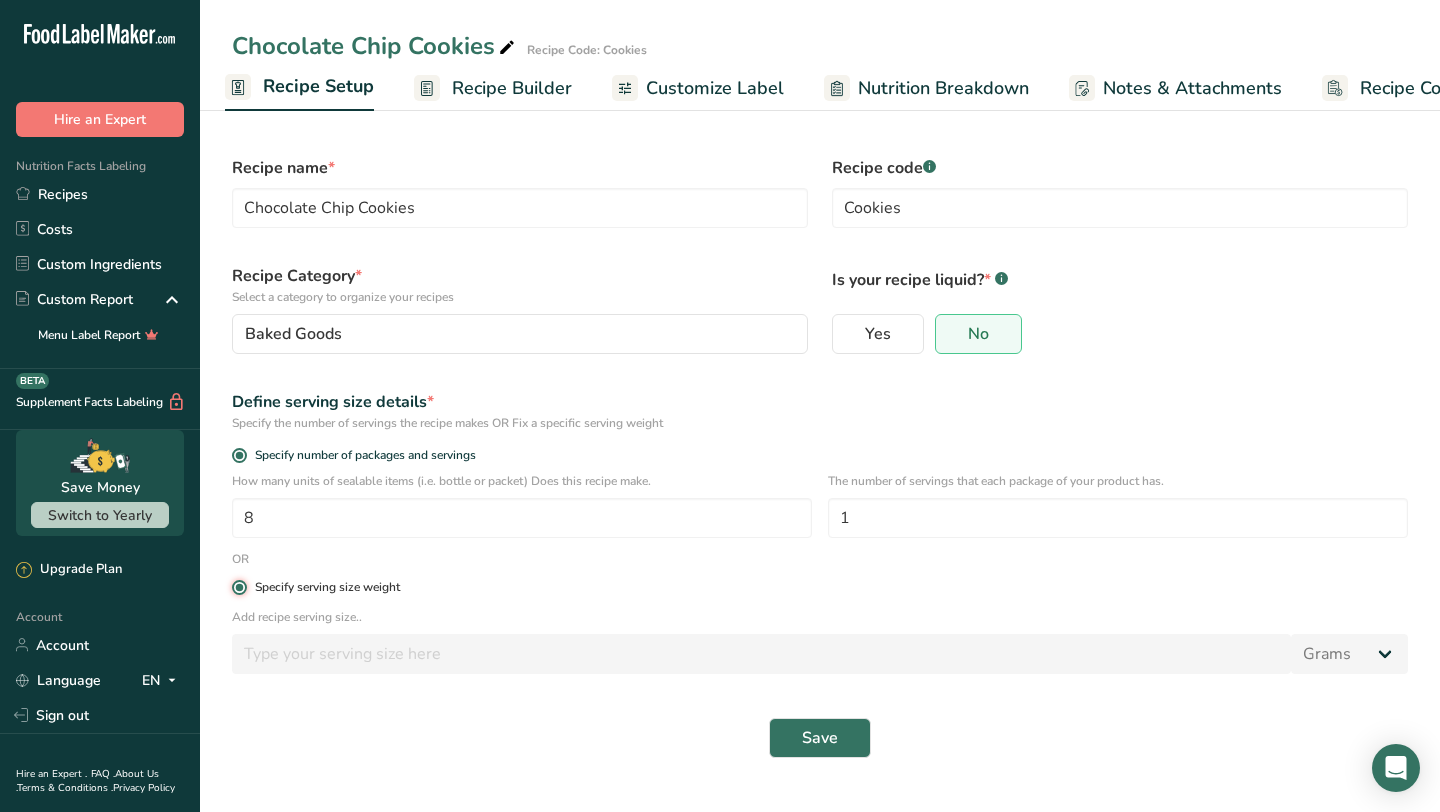 type 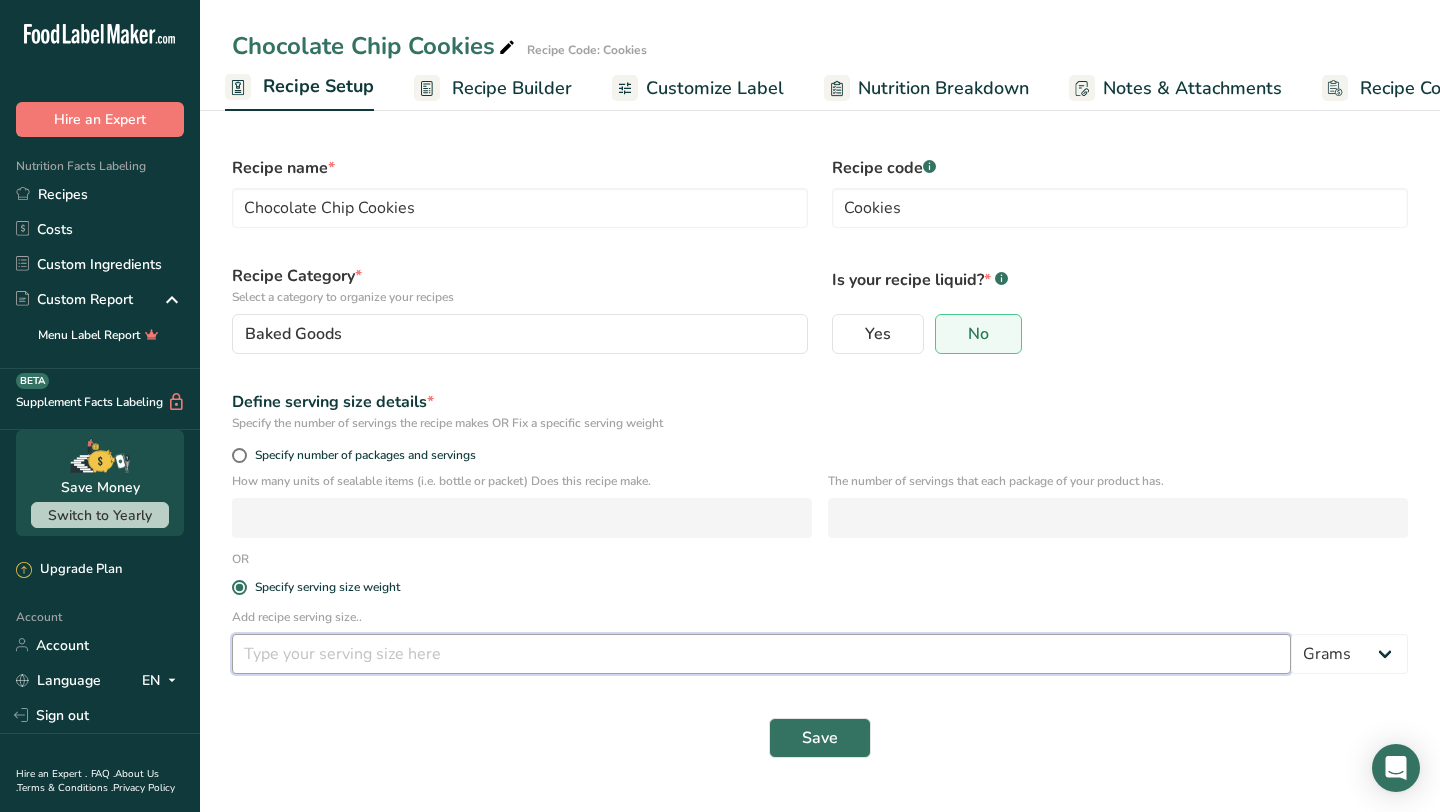 click at bounding box center (761, 654) 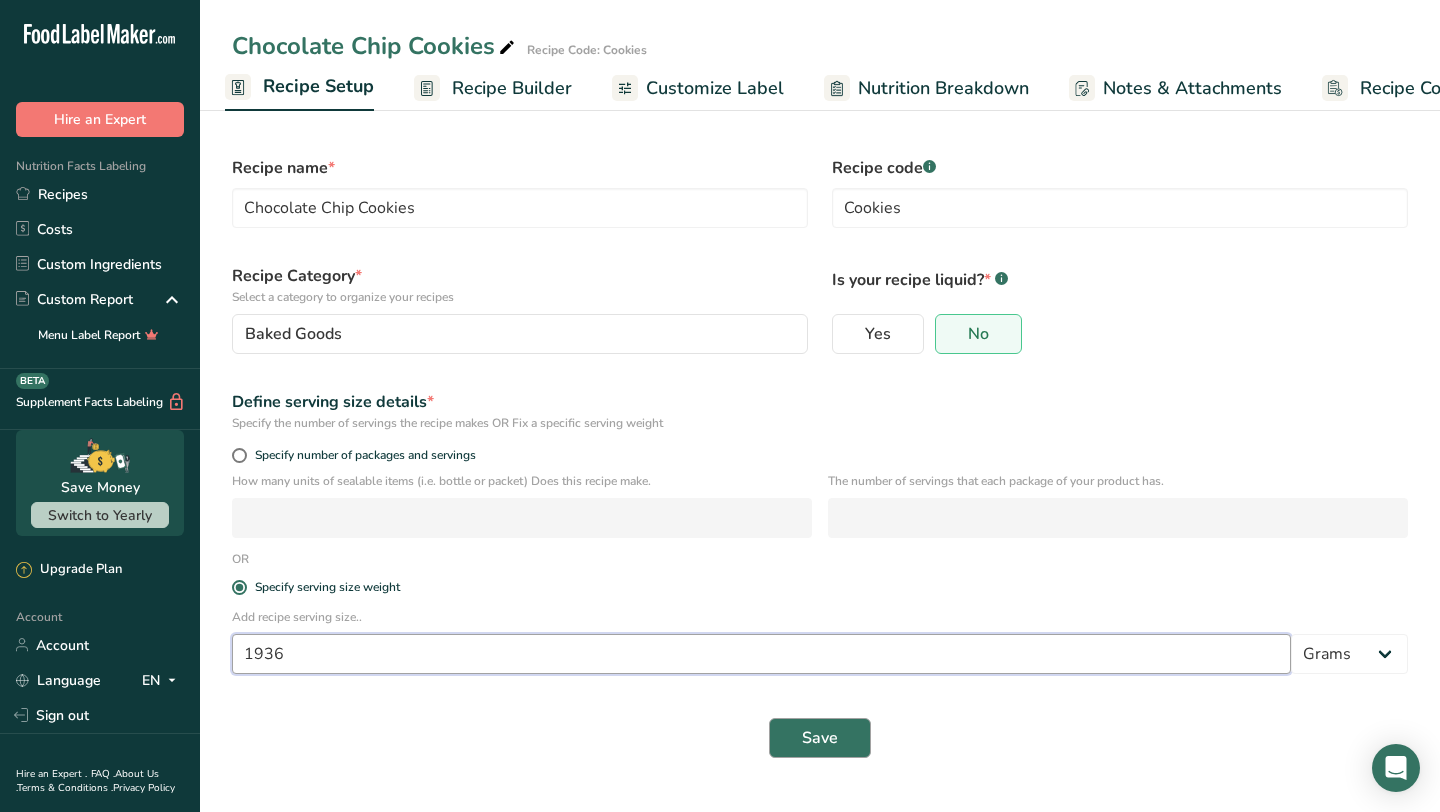 type on "1936" 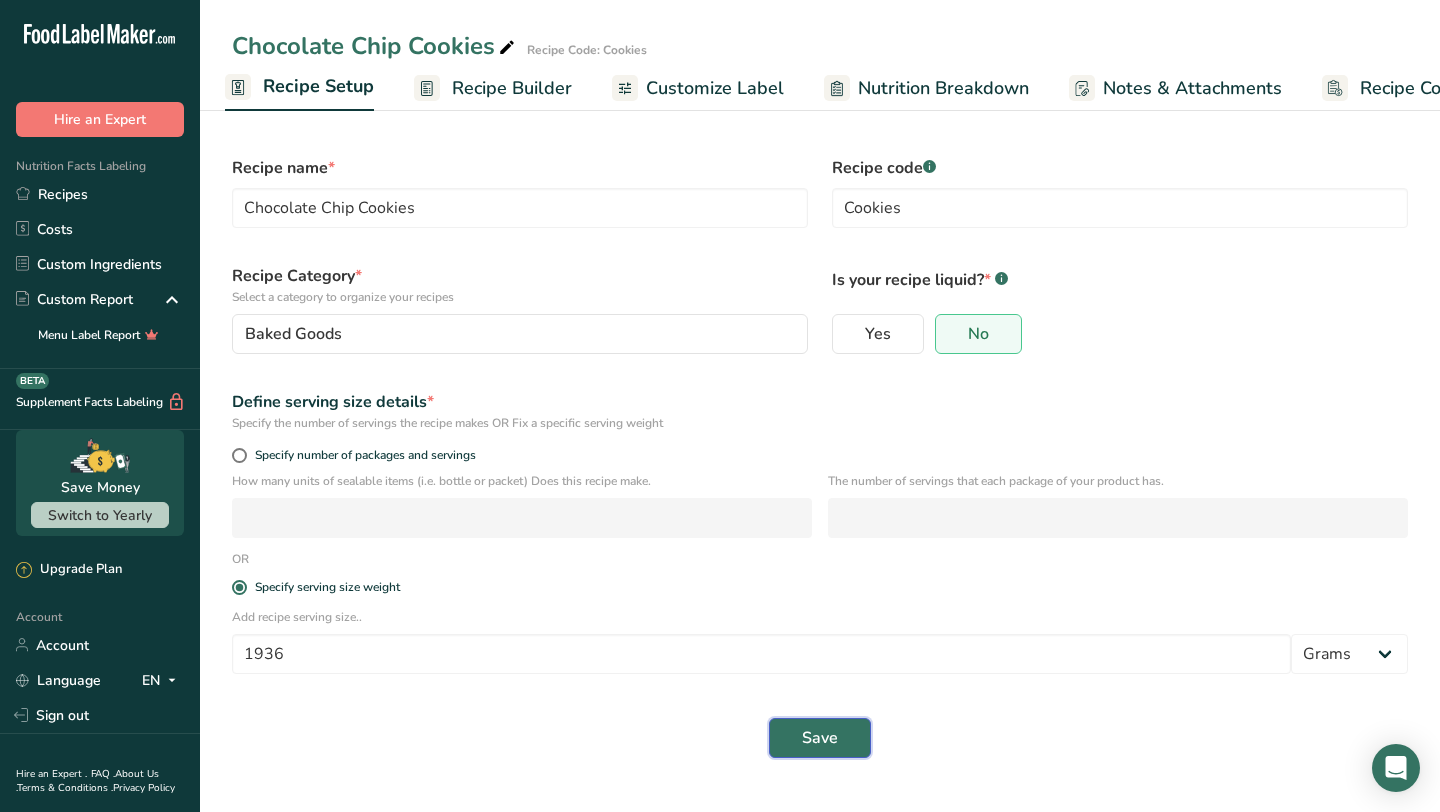 click on "Save" at bounding box center [820, 738] 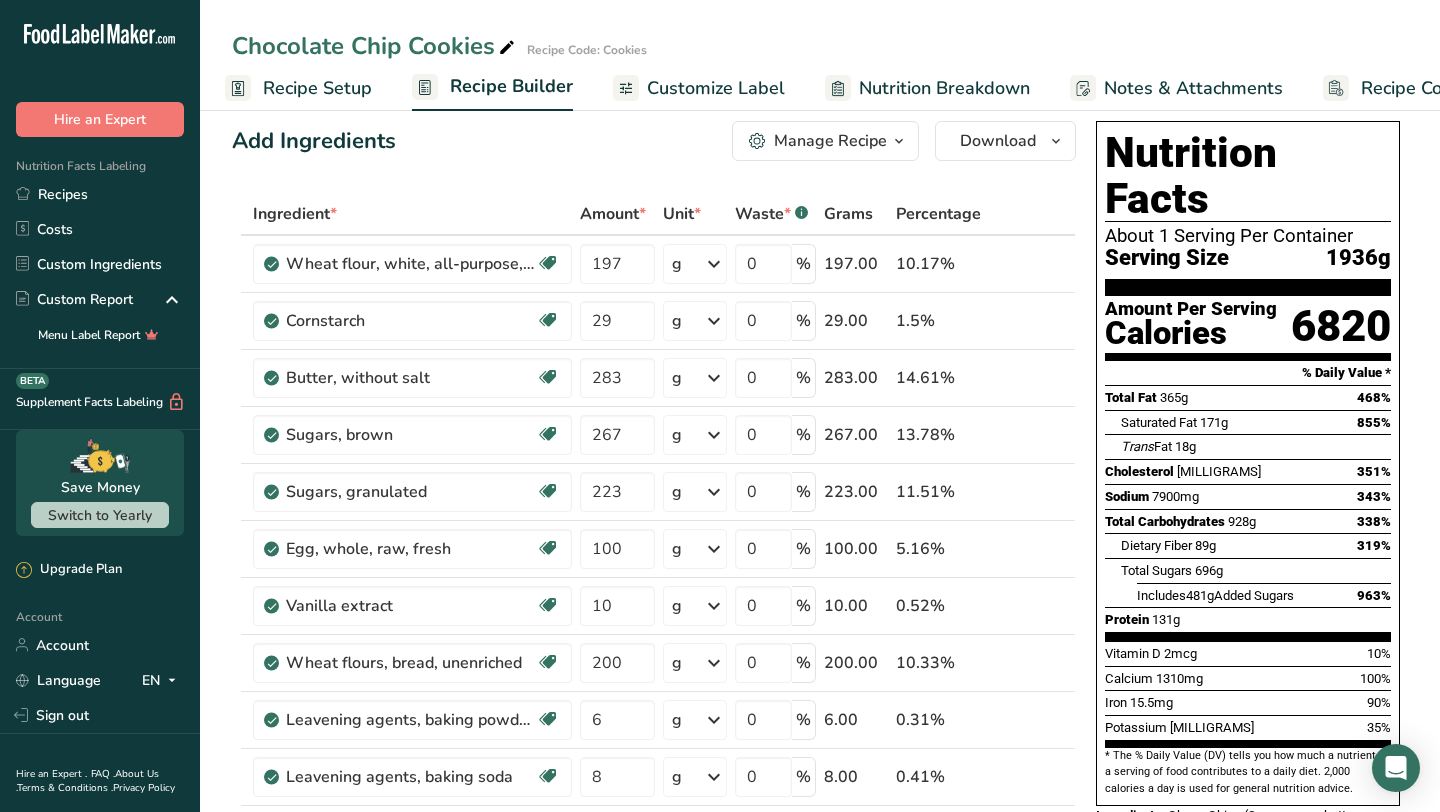 scroll, scrollTop: 0, scrollLeft: 0, axis: both 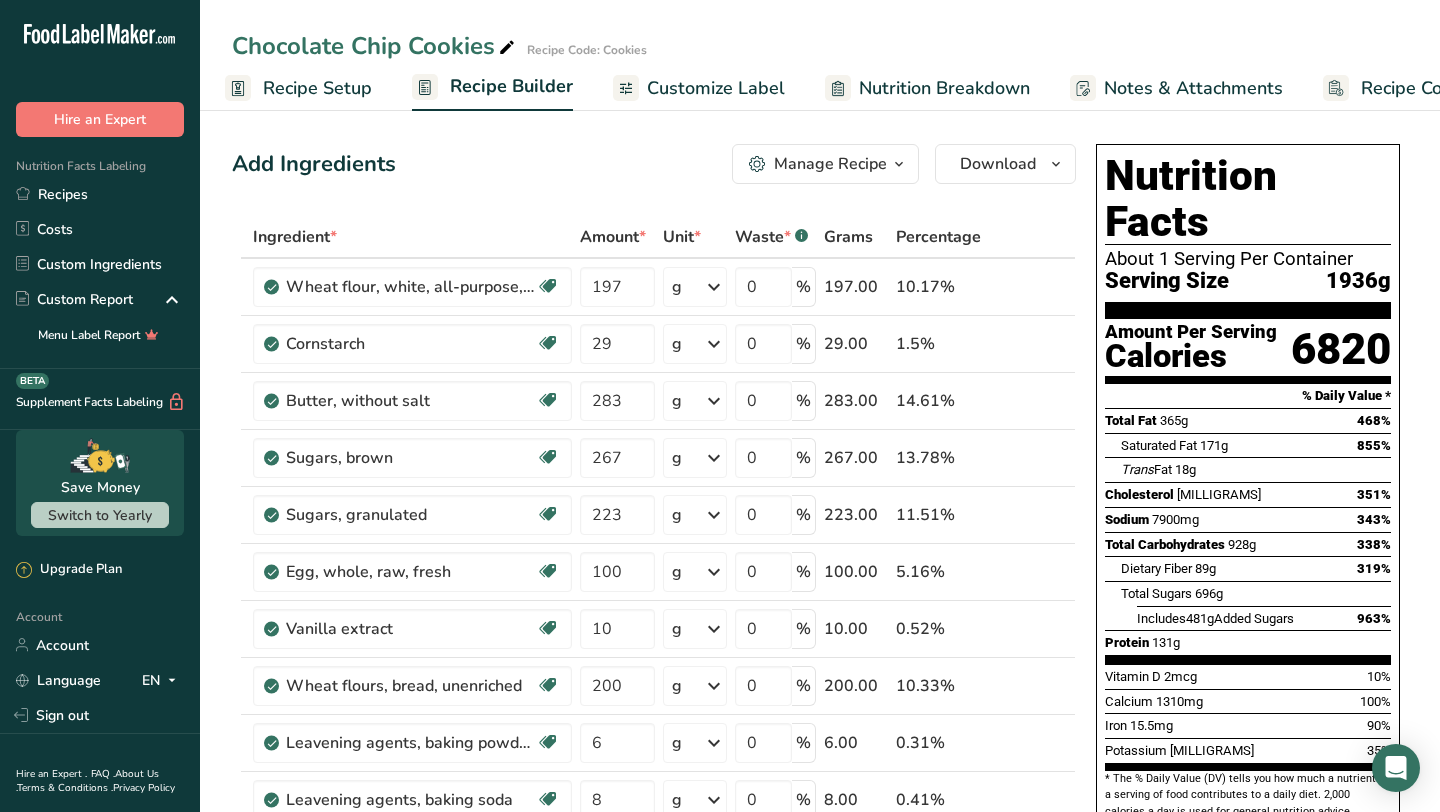 click on "Recipe Setup" at bounding box center (317, 88) 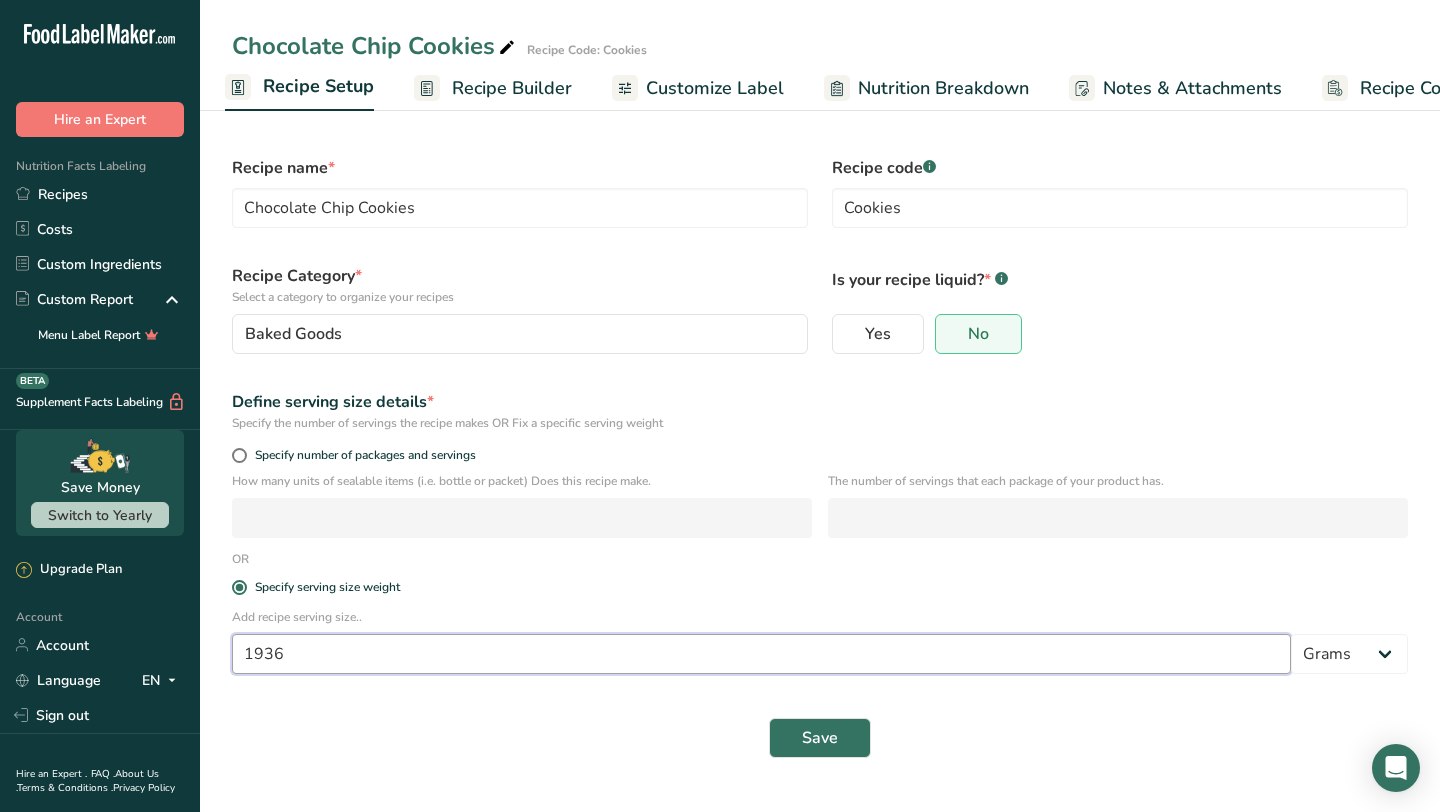 click on "1936" at bounding box center (761, 654) 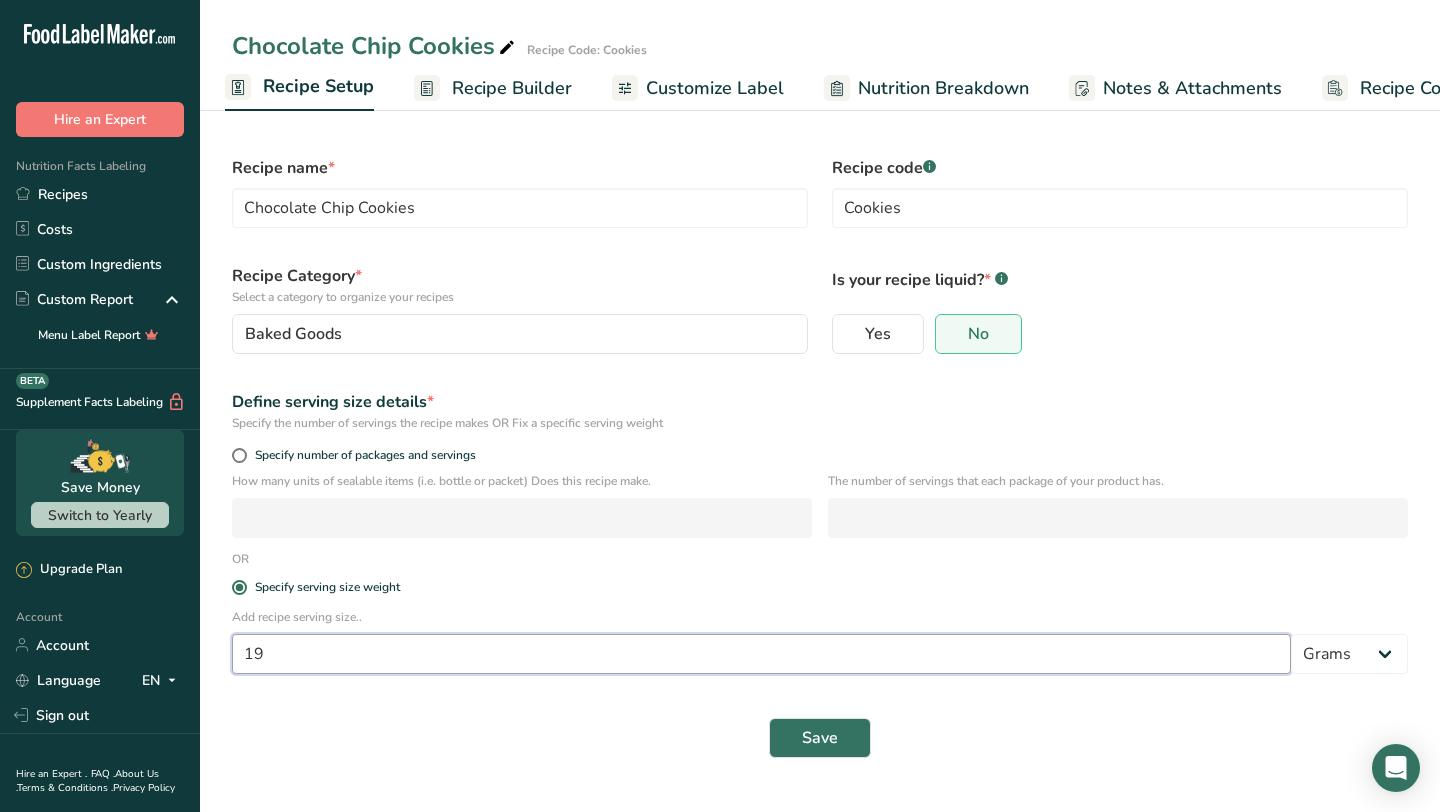type on "1" 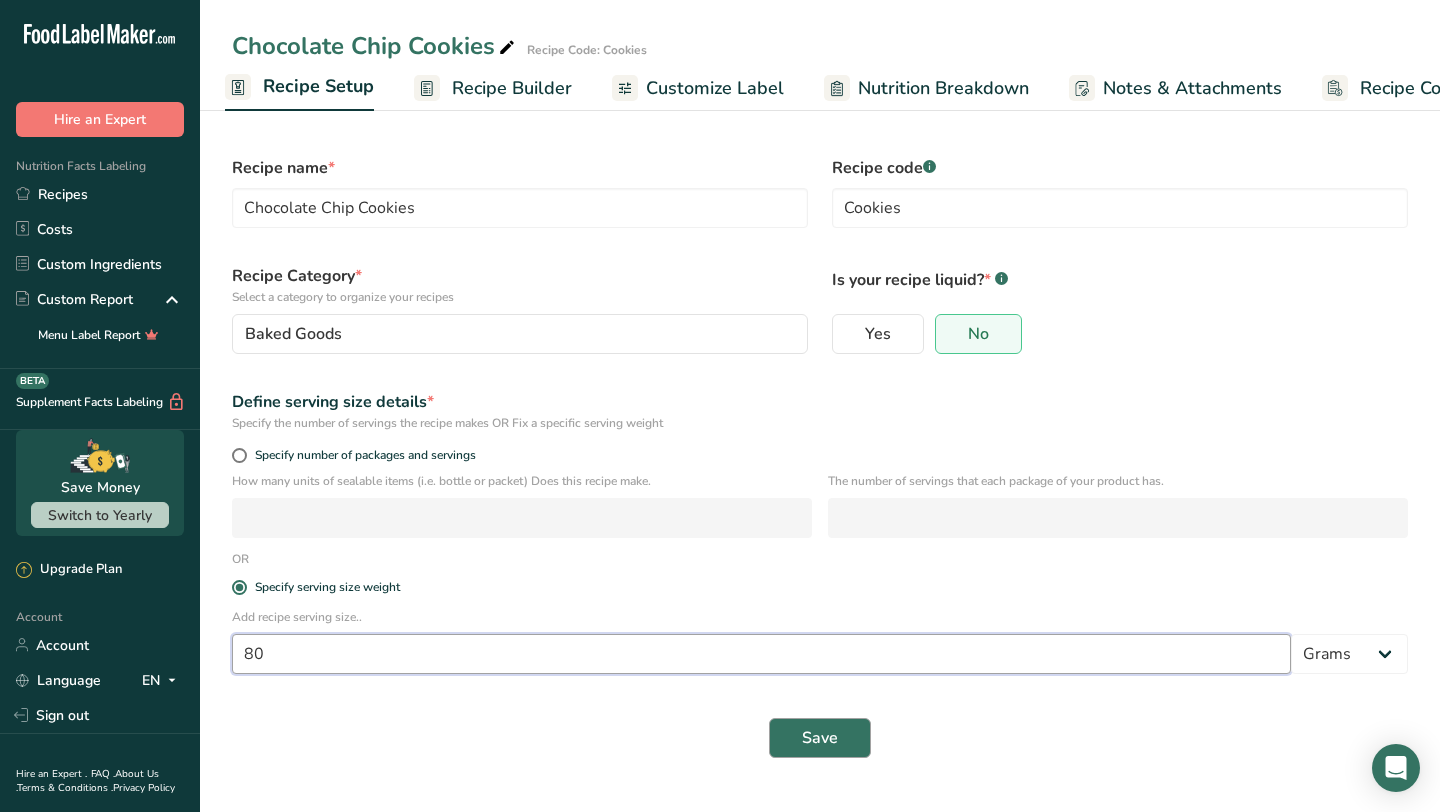 type on "80" 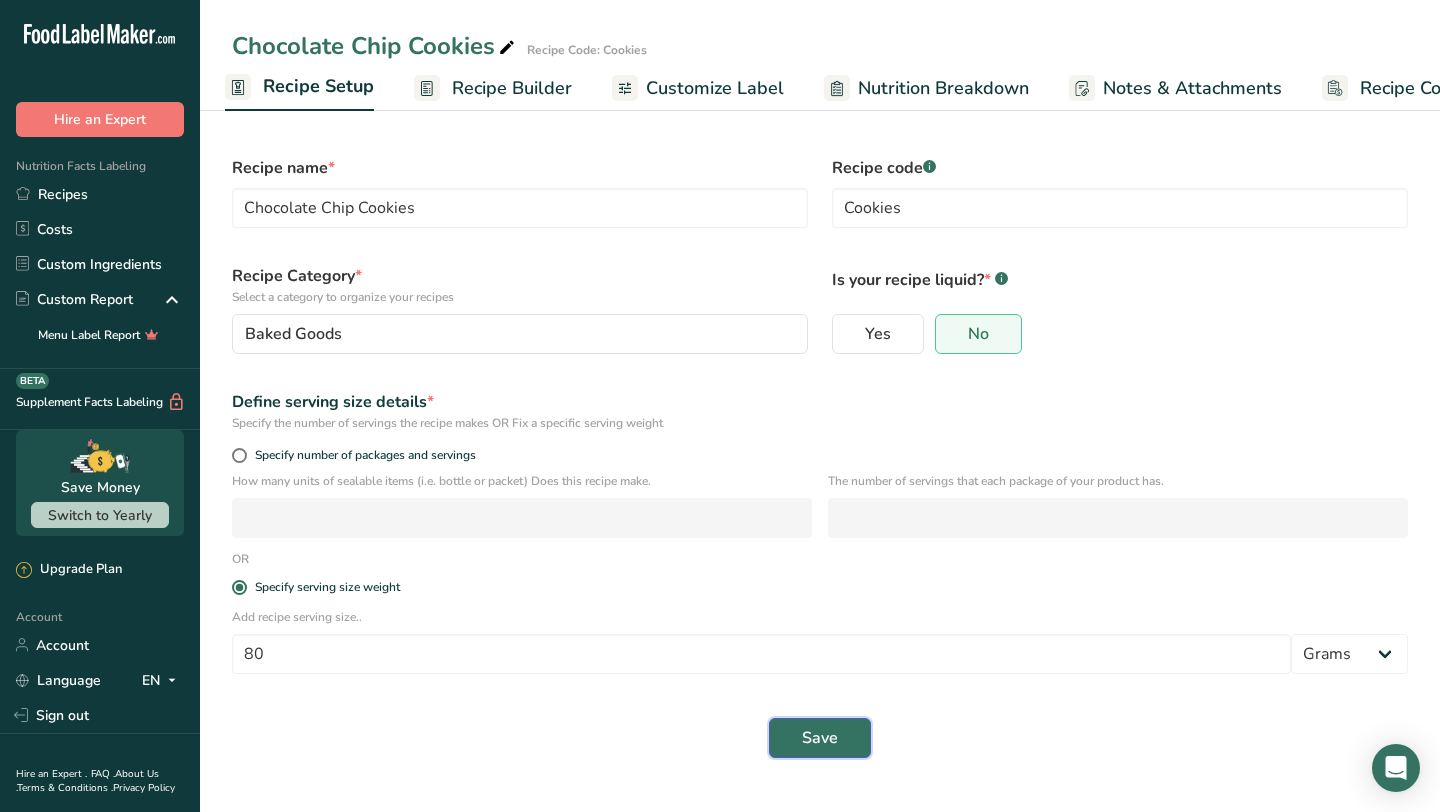 click on "Save" at bounding box center [820, 738] 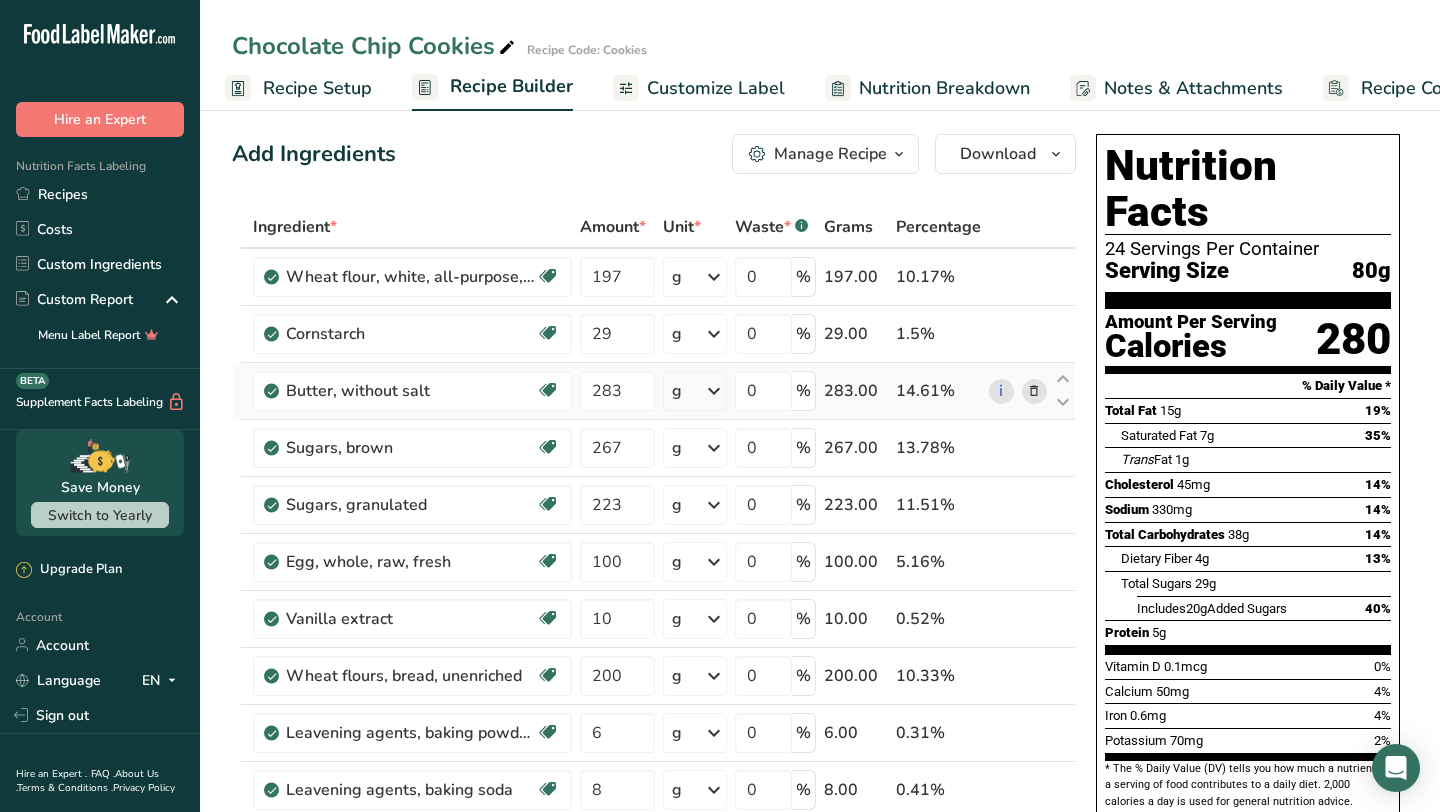 scroll, scrollTop: 0, scrollLeft: 0, axis: both 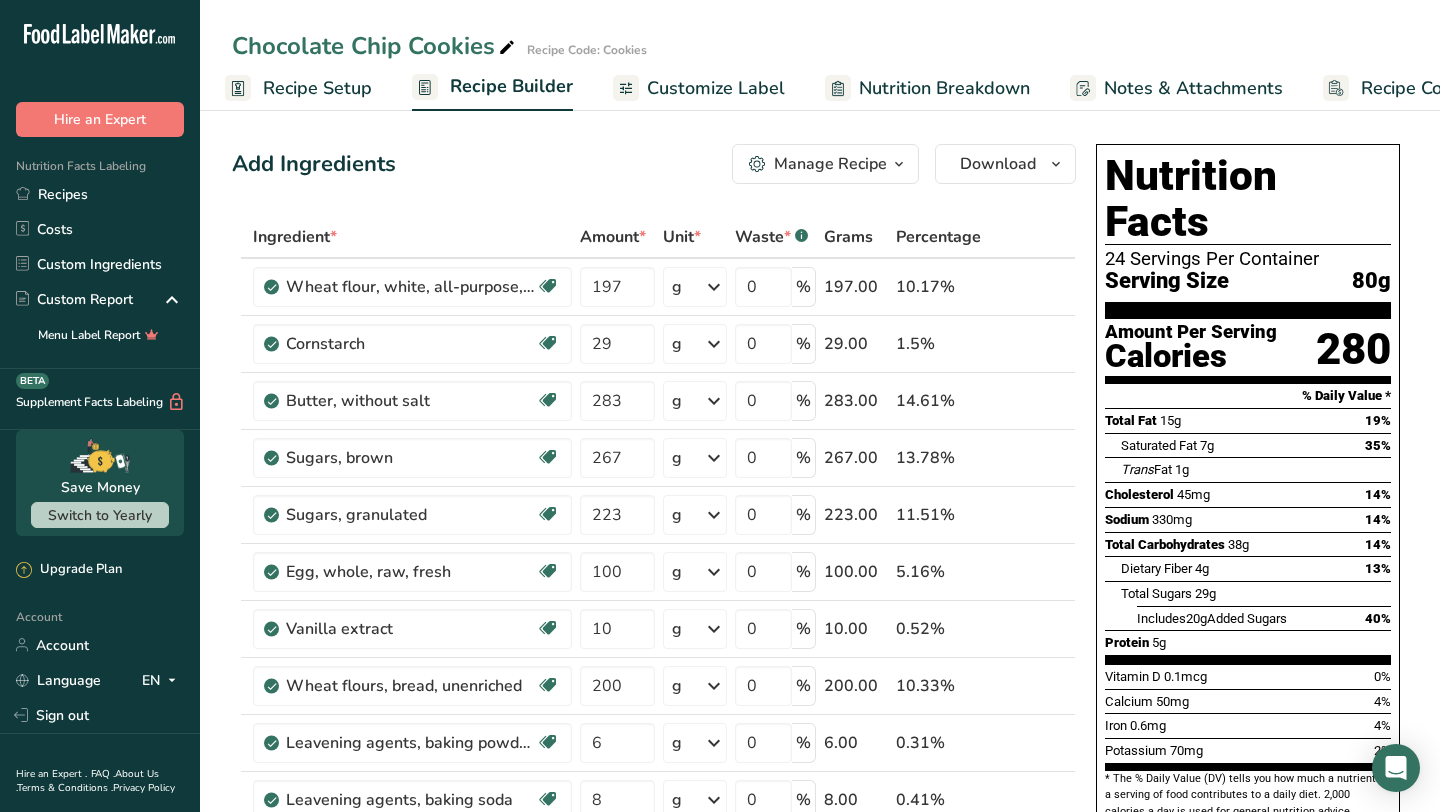 click on "Recipe Setup" at bounding box center (298, 88) 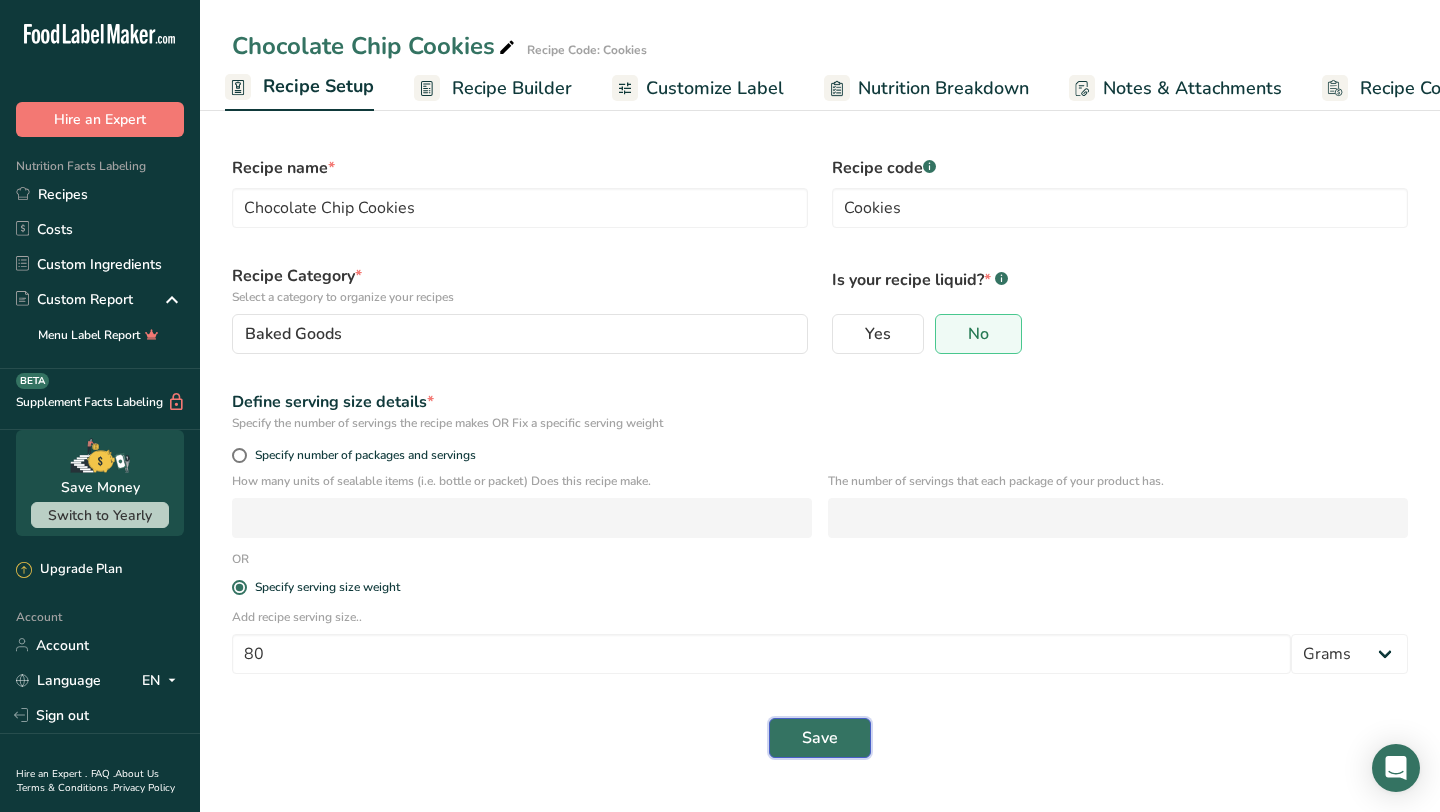 click on "Save" at bounding box center [820, 738] 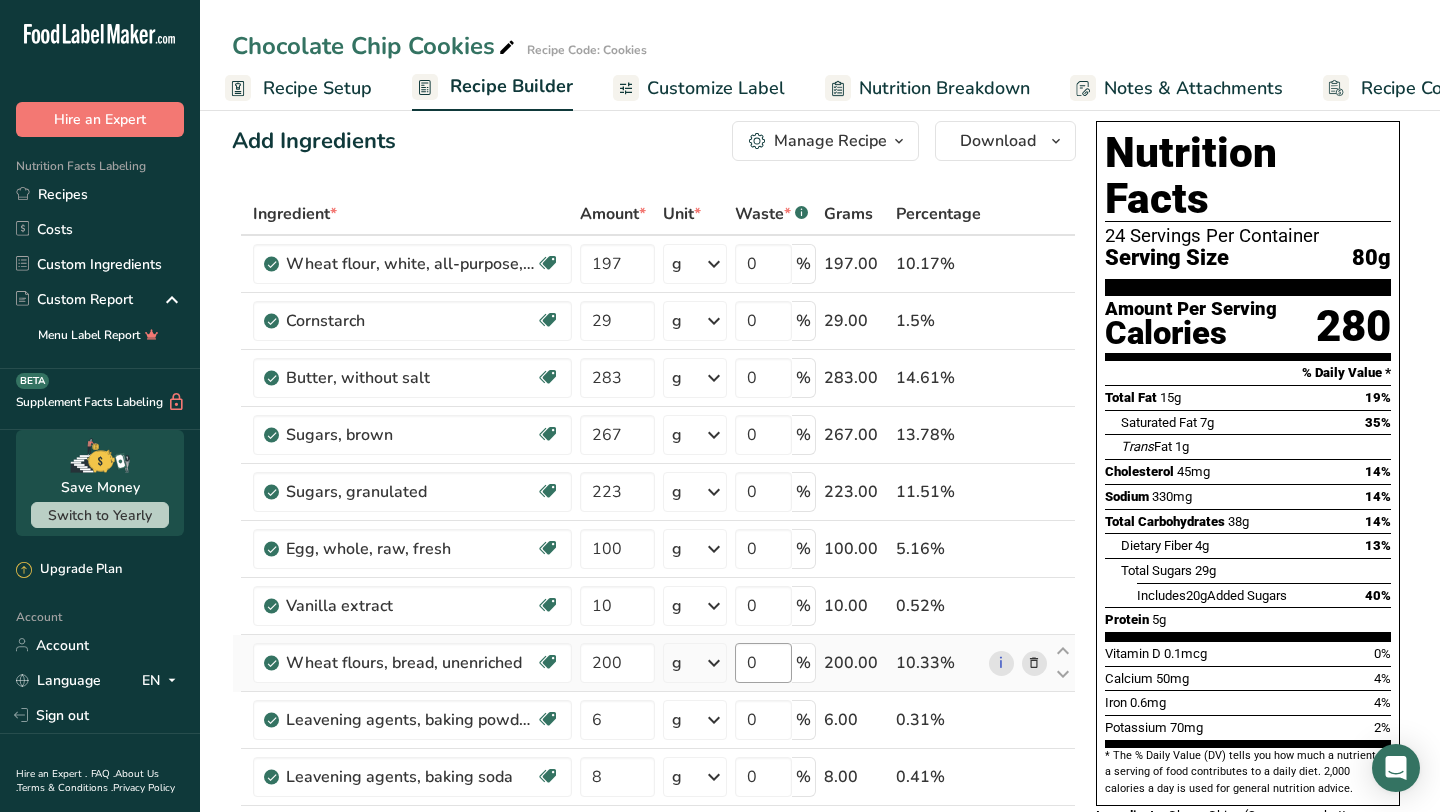 scroll, scrollTop: 0, scrollLeft: 0, axis: both 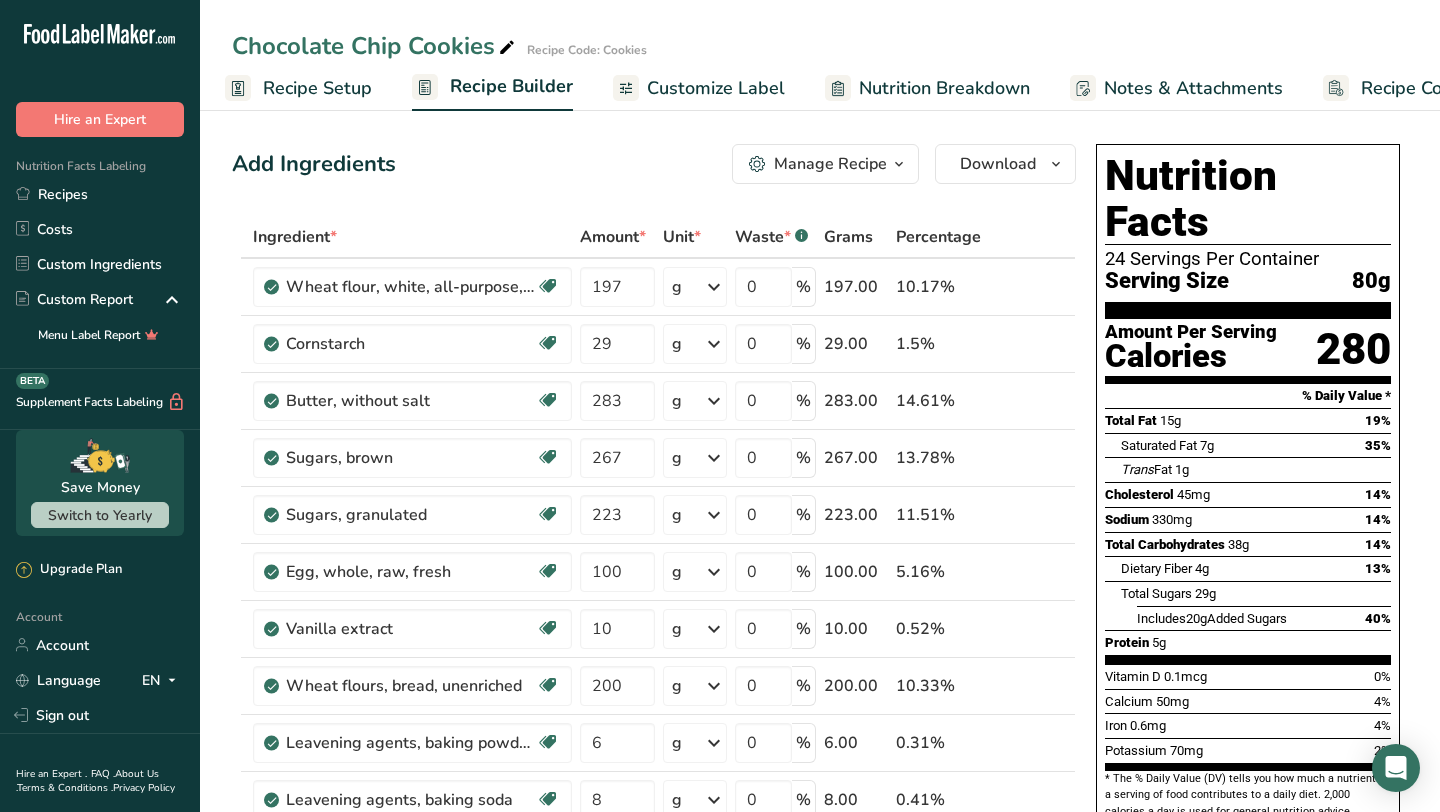 click on "Recipe Setup" at bounding box center (317, 88) 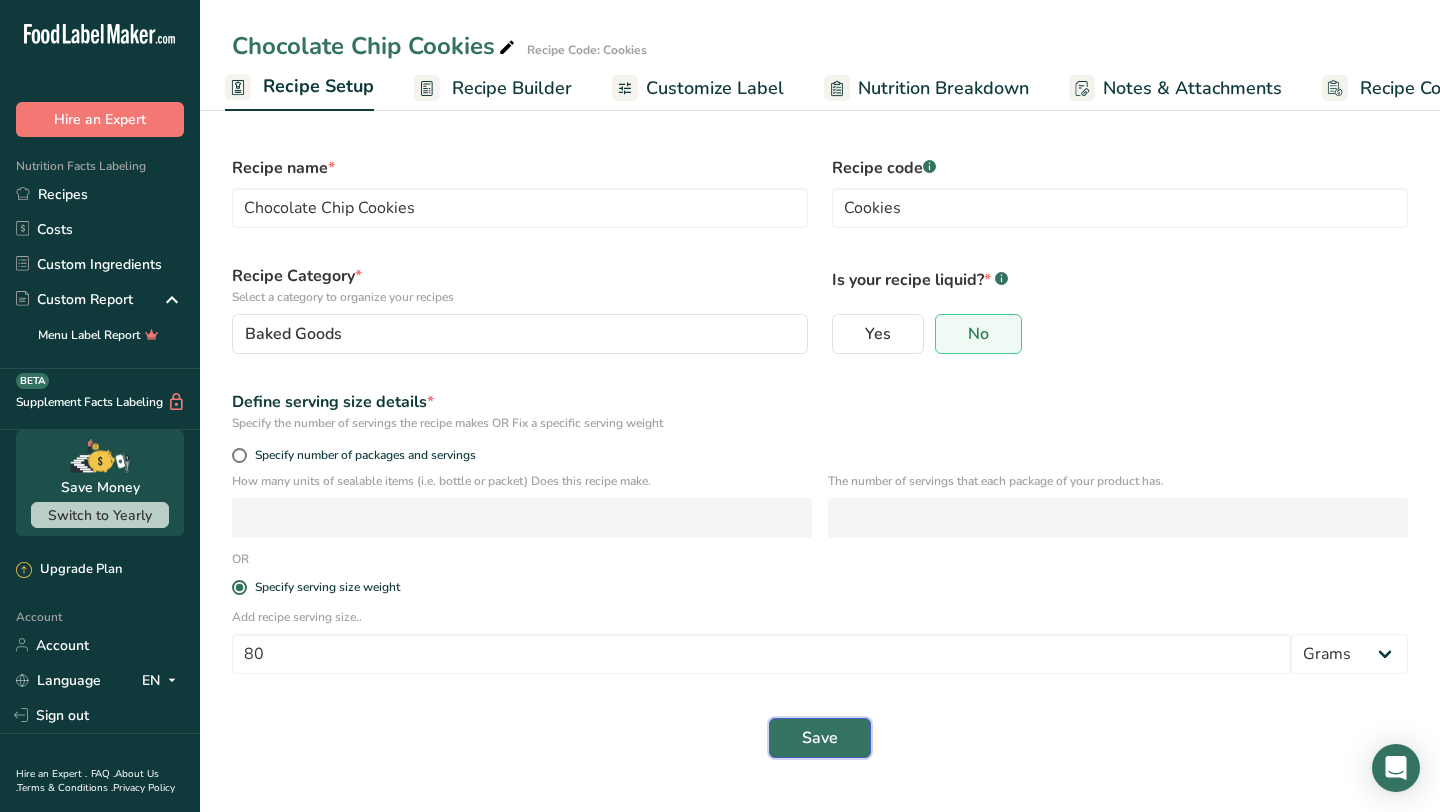 click on "Save" at bounding box center (820, 738) 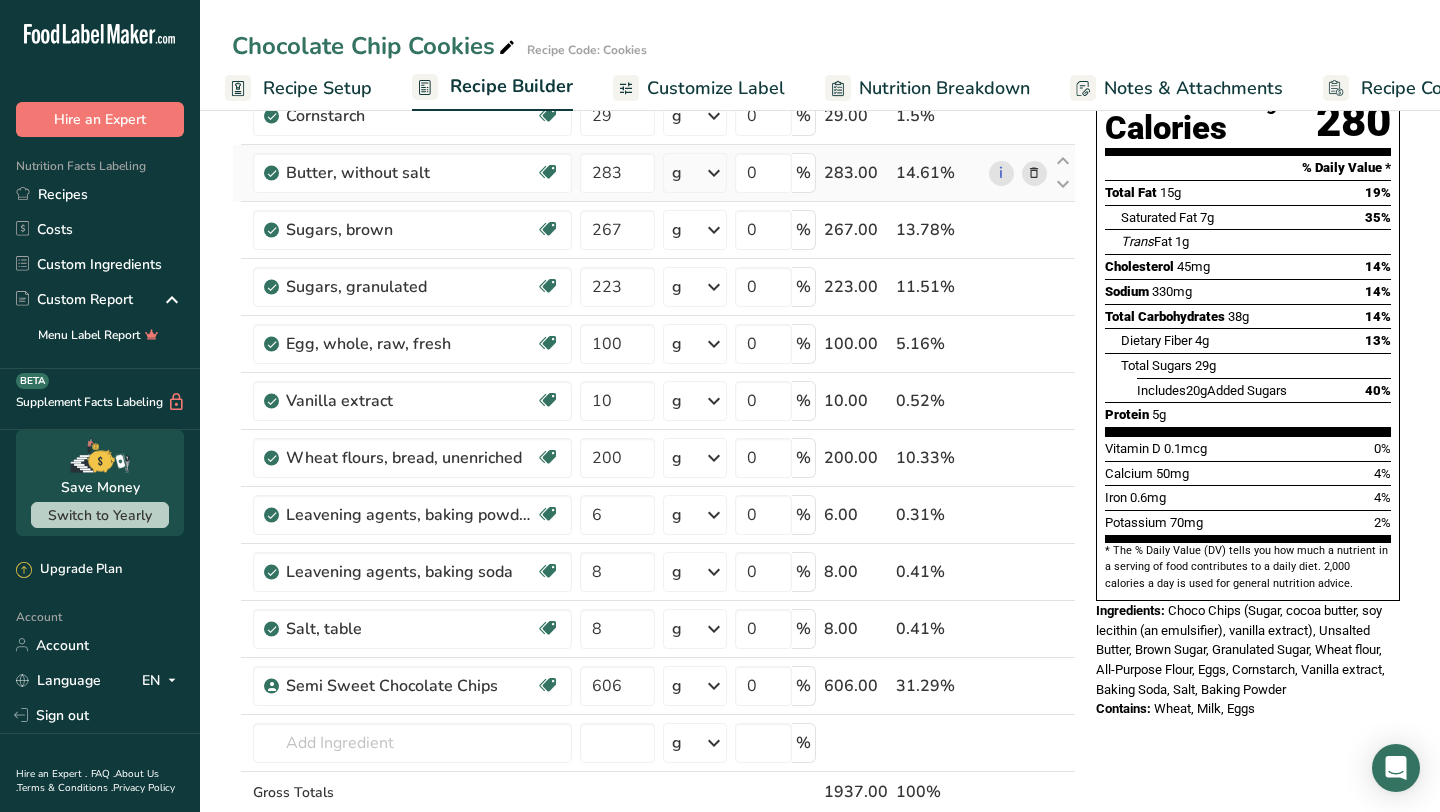 scroll, scrollTop: 0, scrollLeft: 0, axis: both 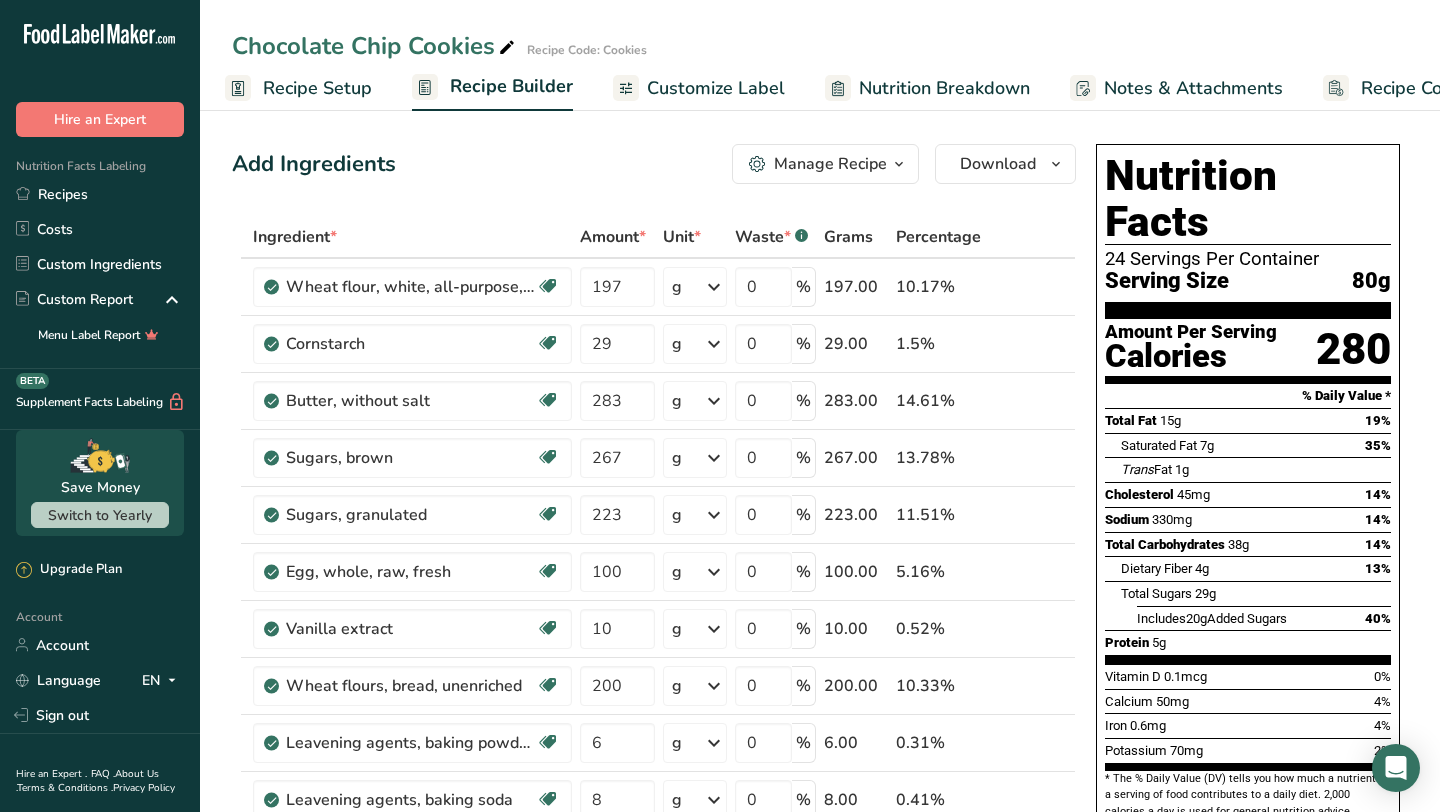 click on "Recipe Setup                       Recipe Builder   Customize Label               Nutrition Breakdown               Notes & Attachments                 Recipe Costing" at bounding box center [858, 87] 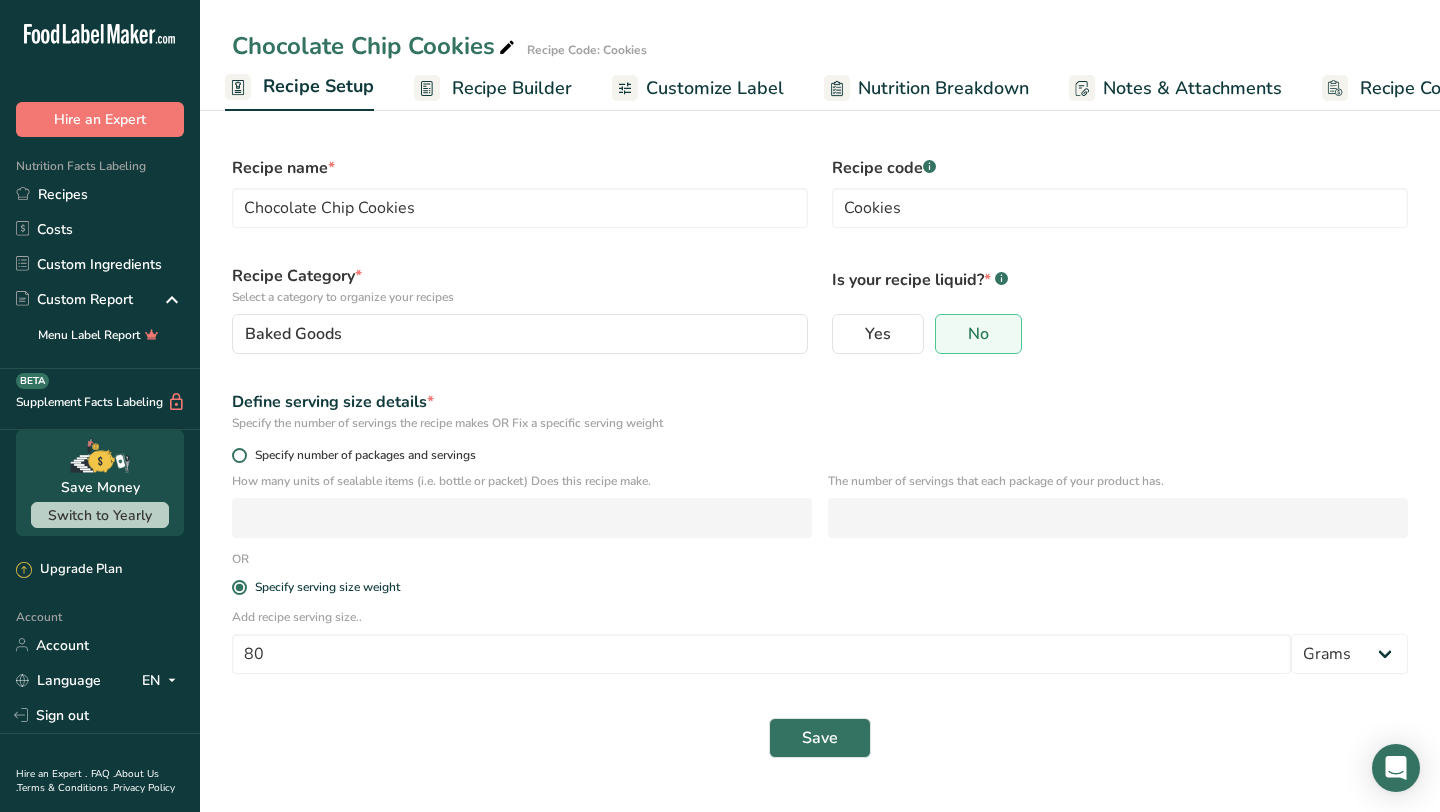 click at bounding box center [239, 455] 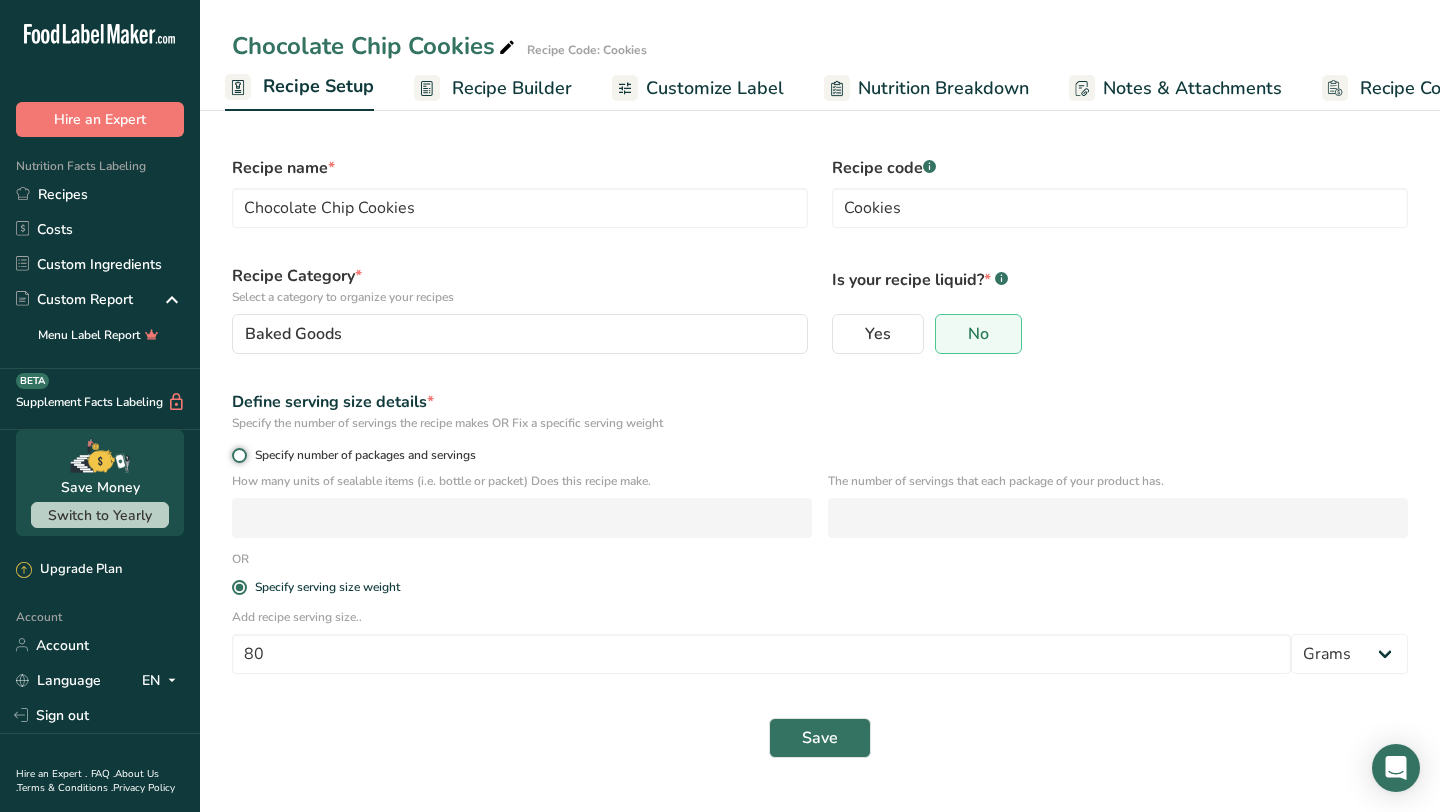 click on "Specify number of packages and servings" at bounding box center [238, 455] 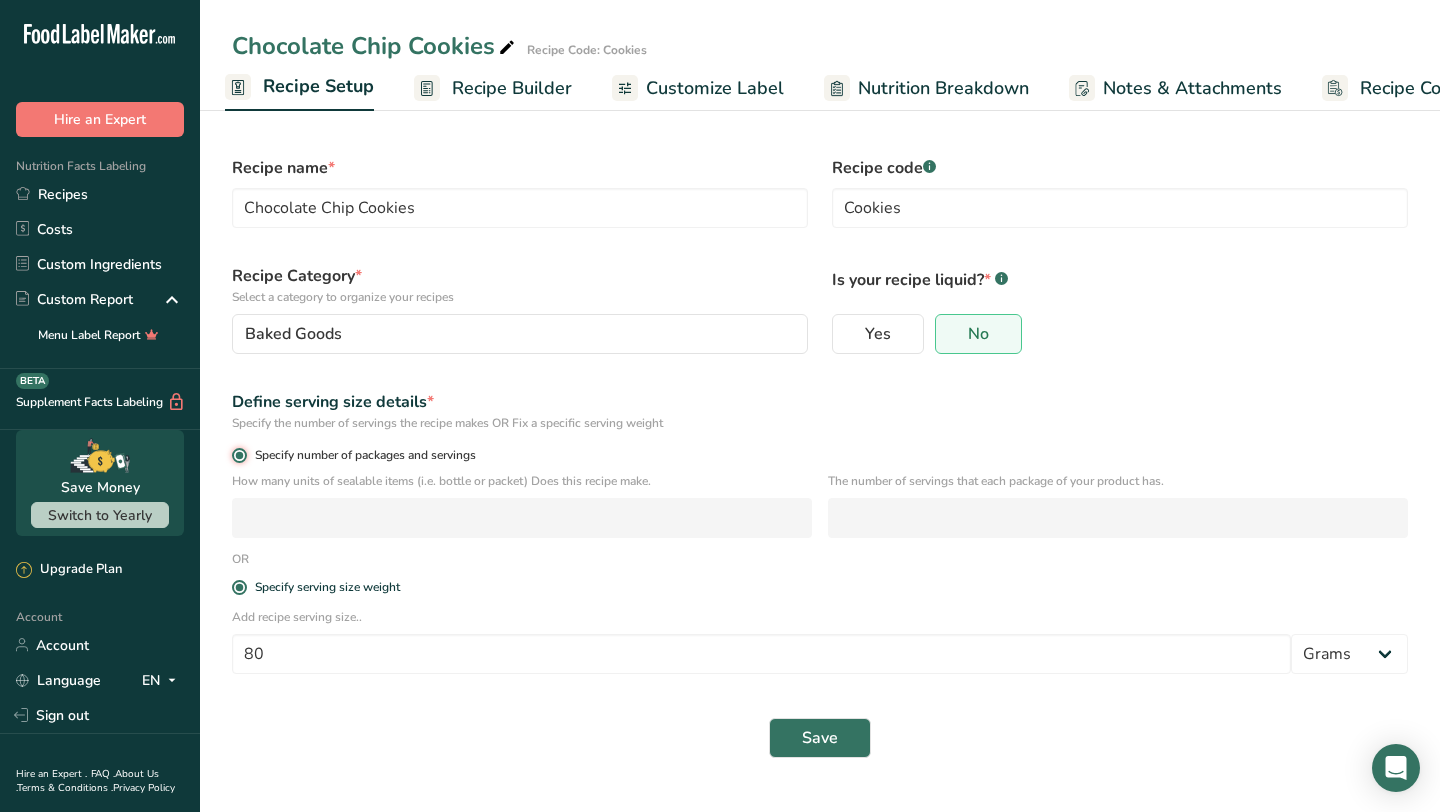 radio on "false" 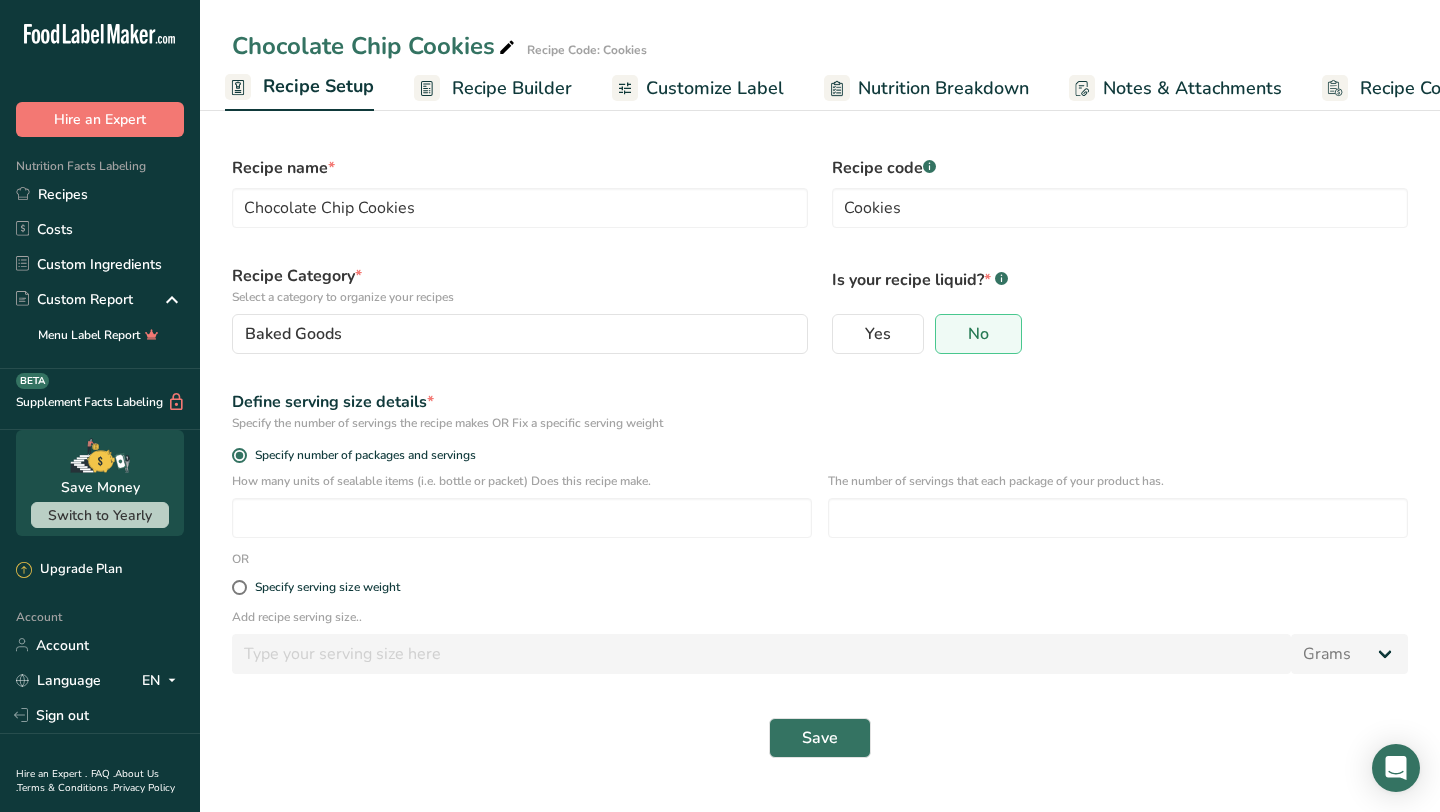 click on "How many units of sealable items (i.e. bottle or packet) Does this recipe make.
The number of servings that each package of your product has." at bounding box center [820, 511] 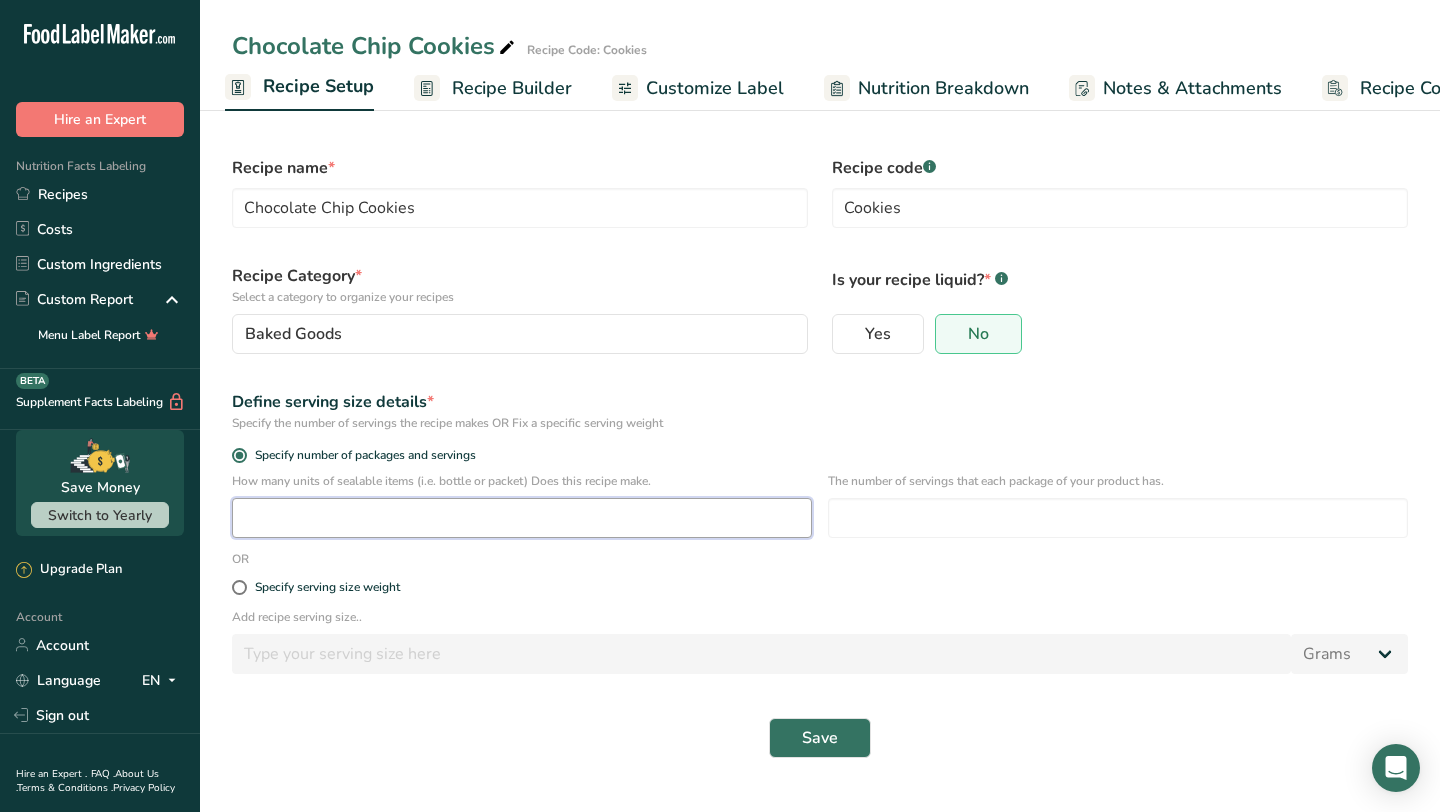 click at bounding box center [522, 518] 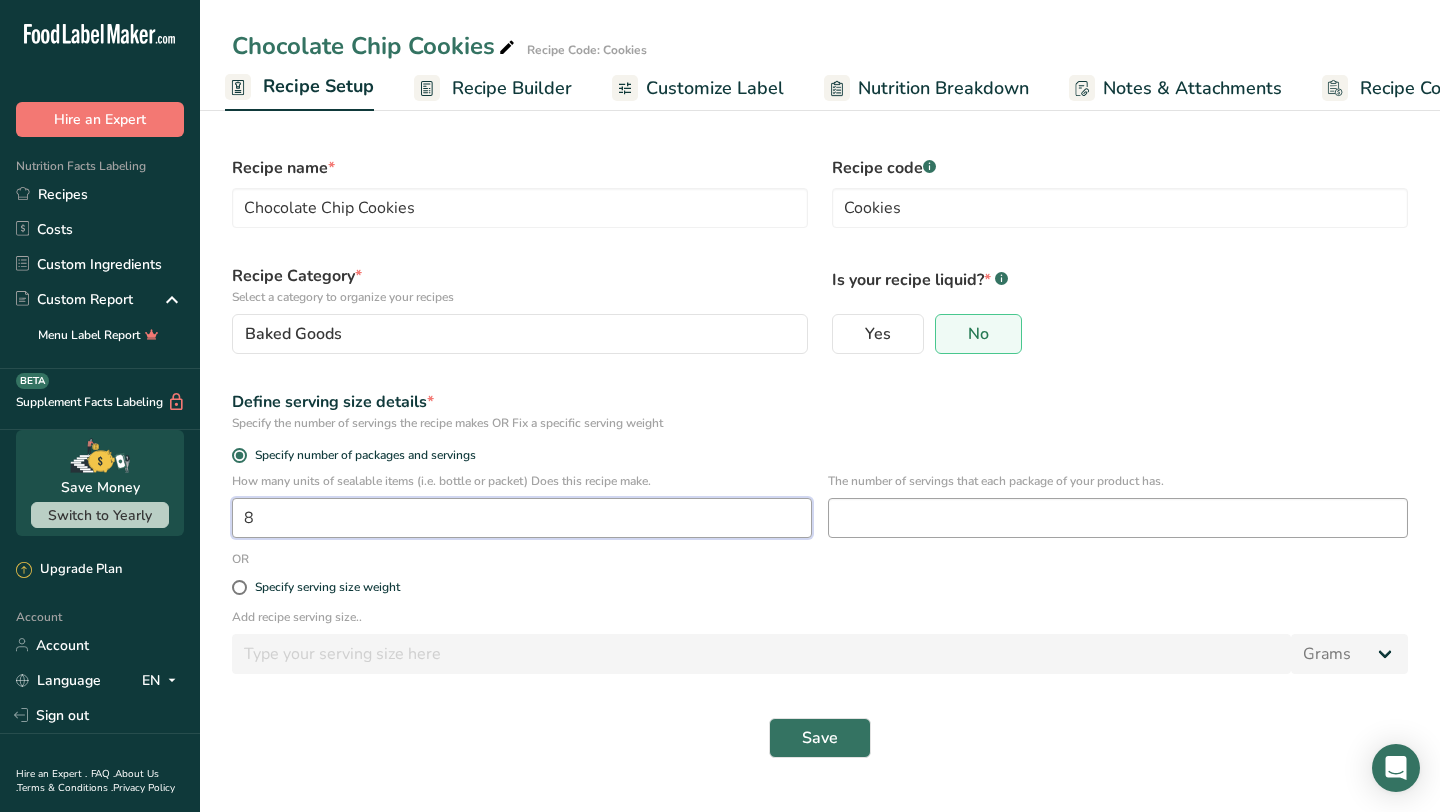 type on "8" 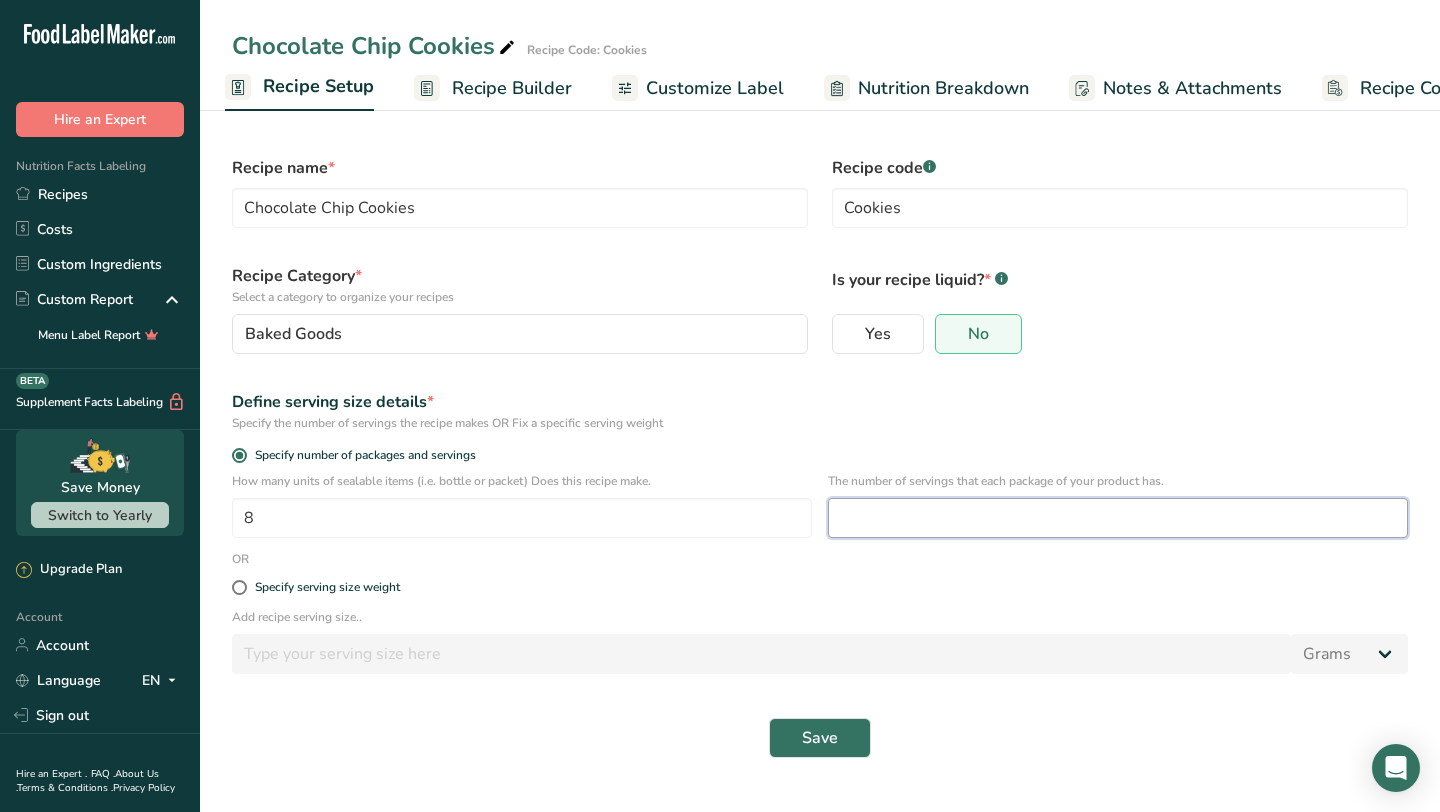 click at bounding box center (1118, 518) 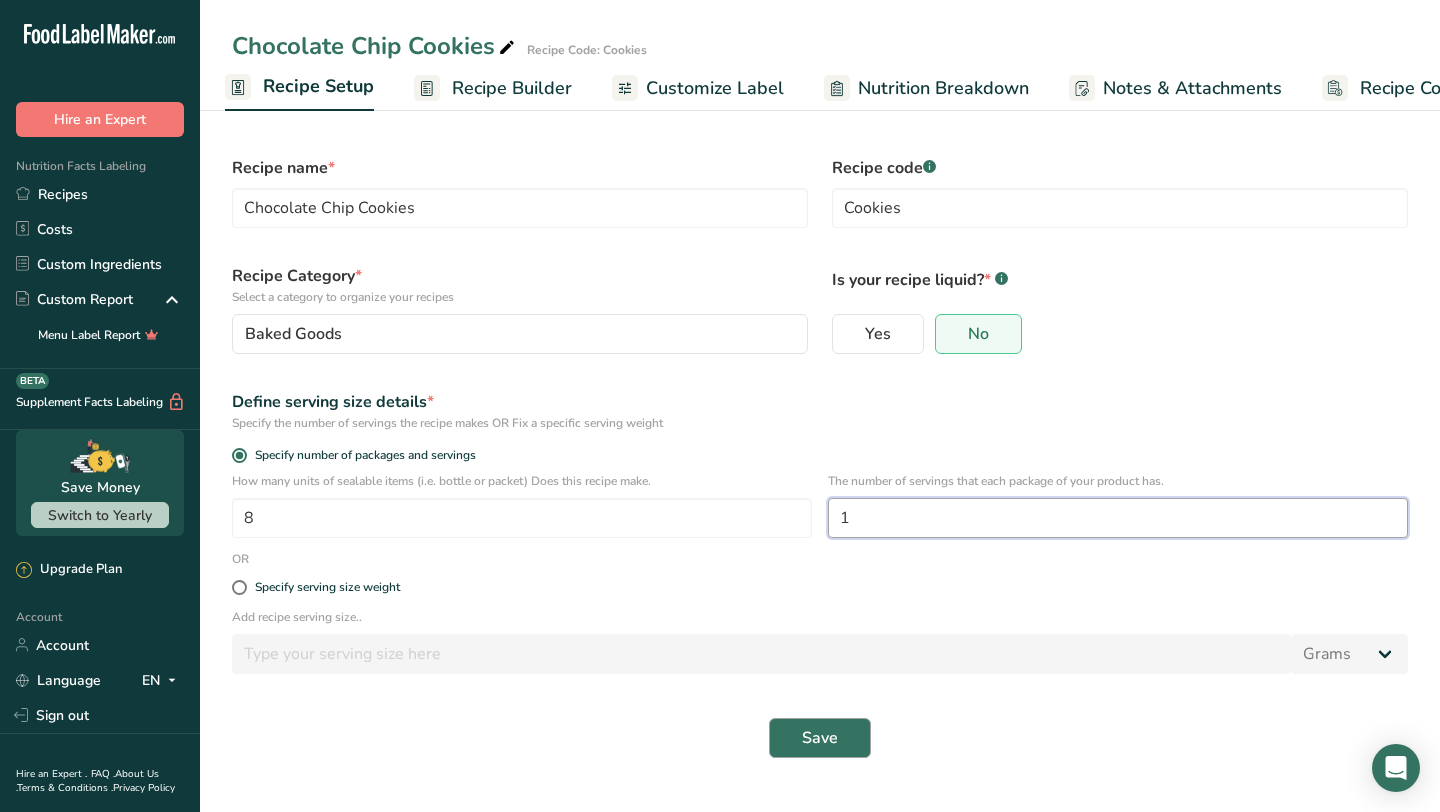 type on "1" 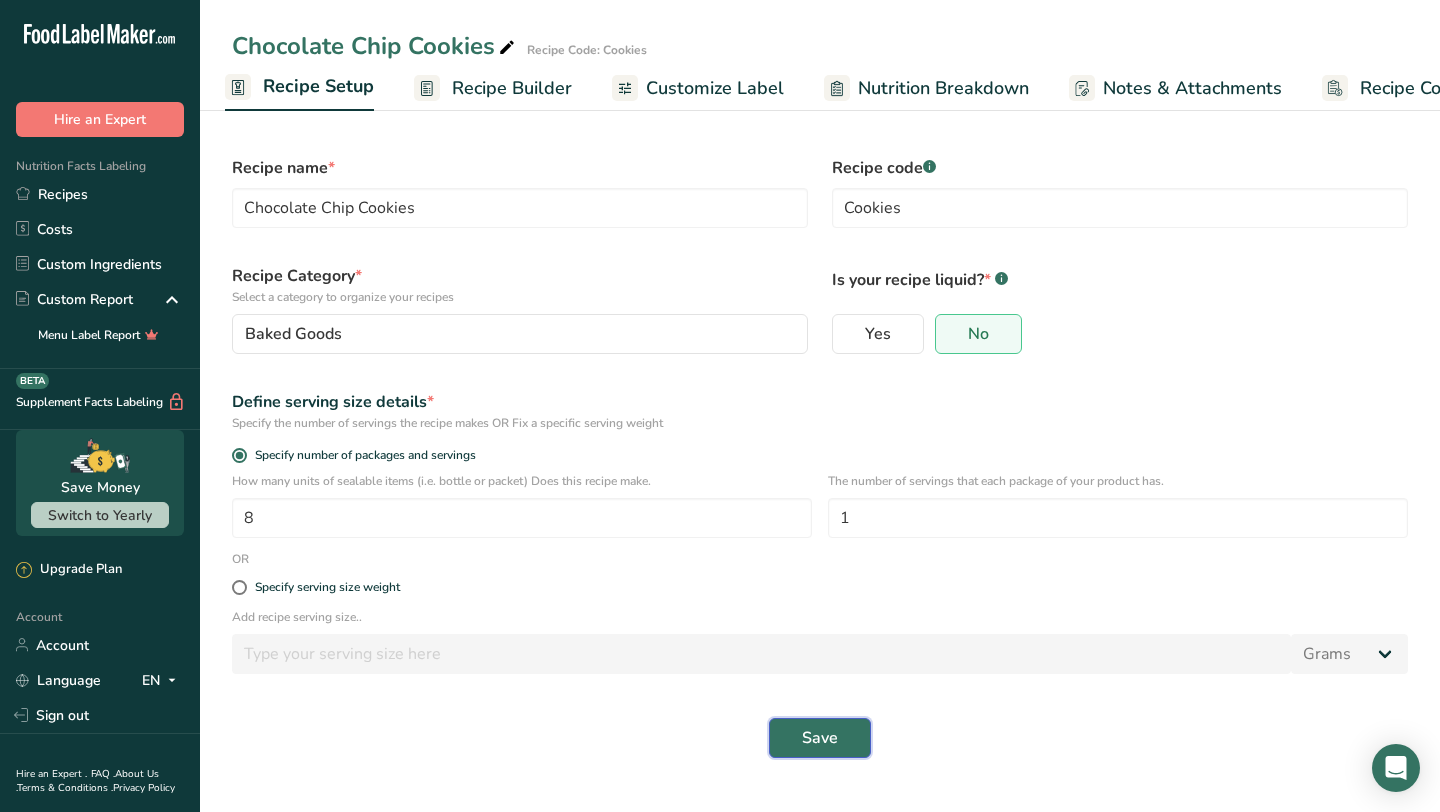 click on "Save" at bounding box center (820, 738) 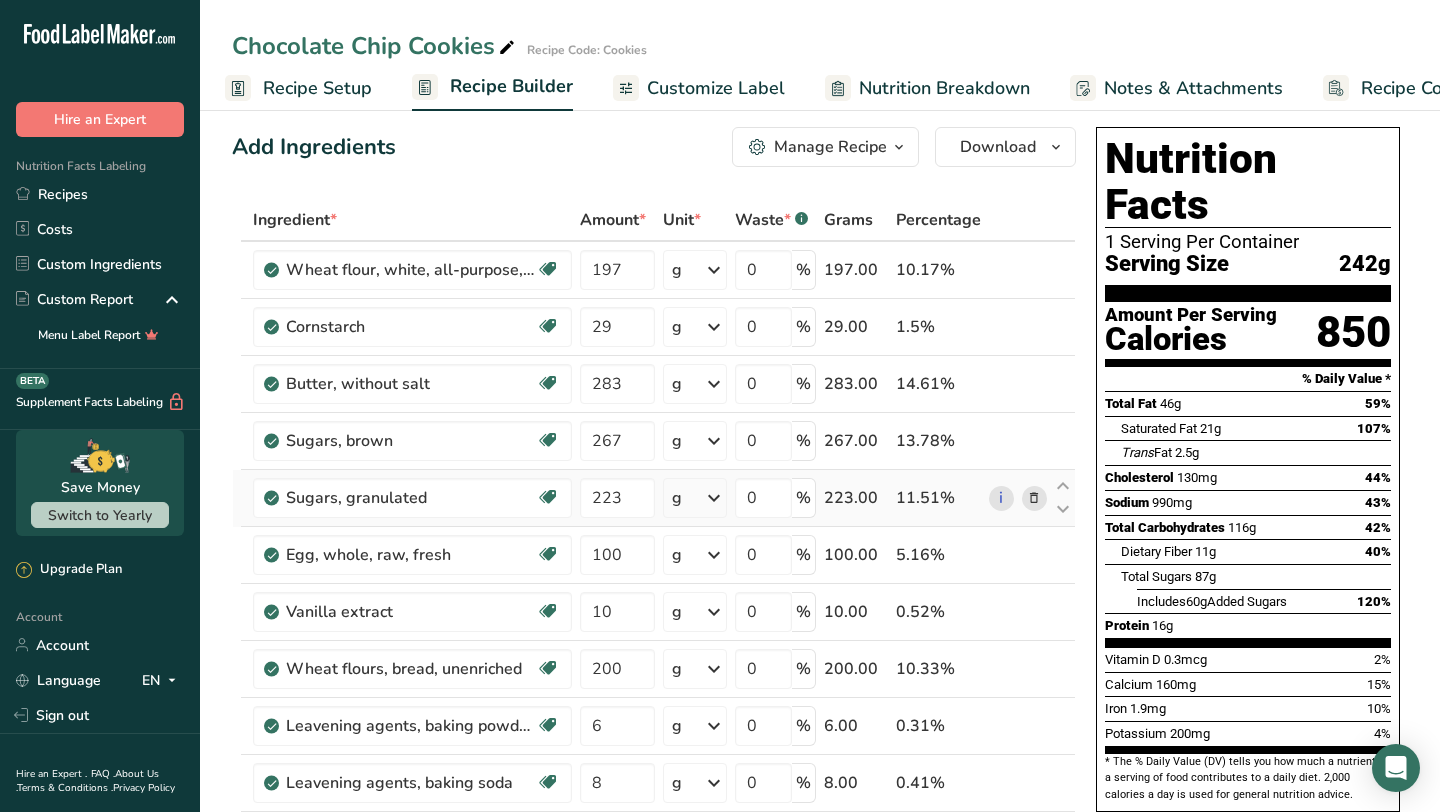 scroll, scrollTop: 19, scrollLeft: 0, axis: vertical 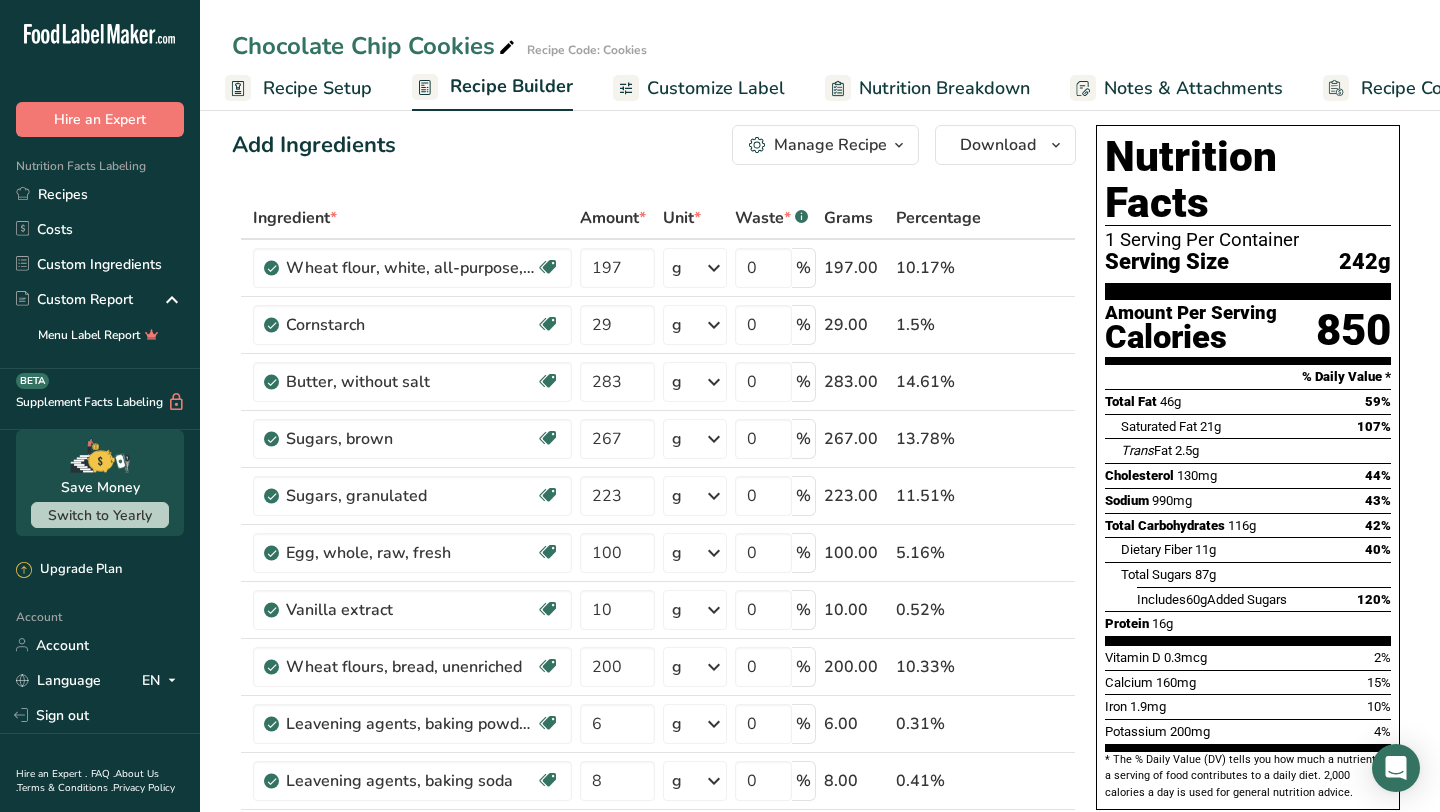 click on "Recipe Setup" at bounding box center (317, 88) 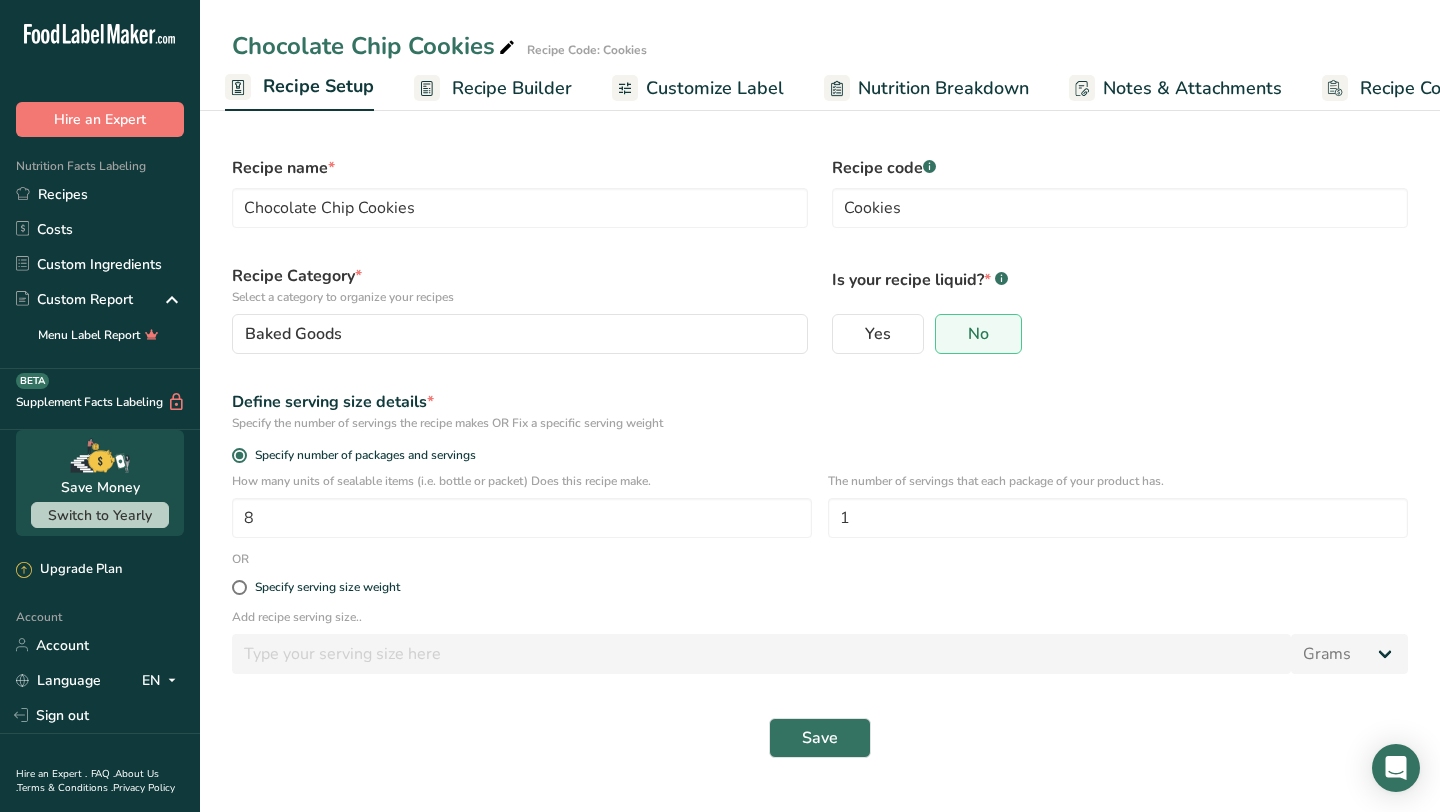 scroll, scrollTop: 0, scrollLeft: 0, axis: both 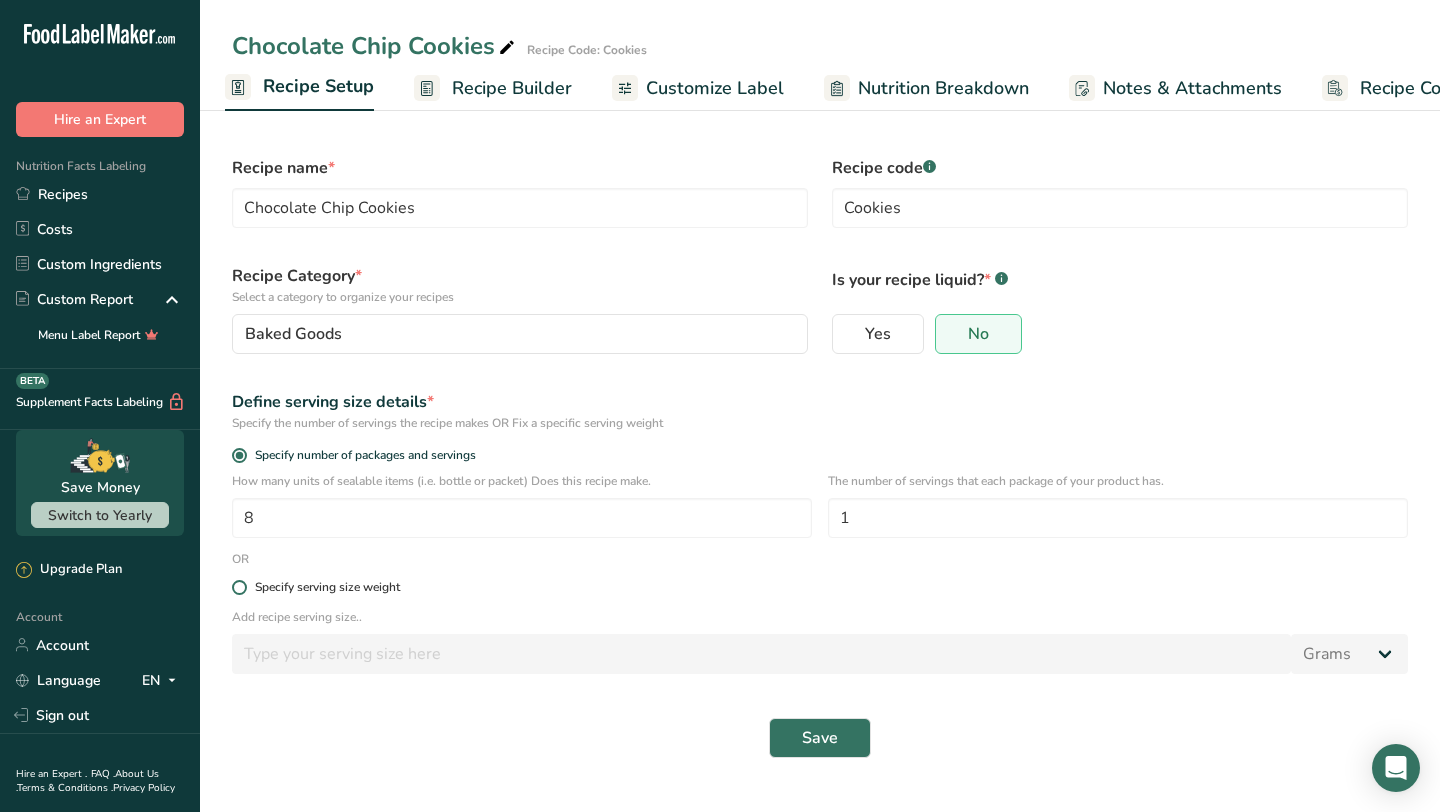 click at bounding box center [239, 587] 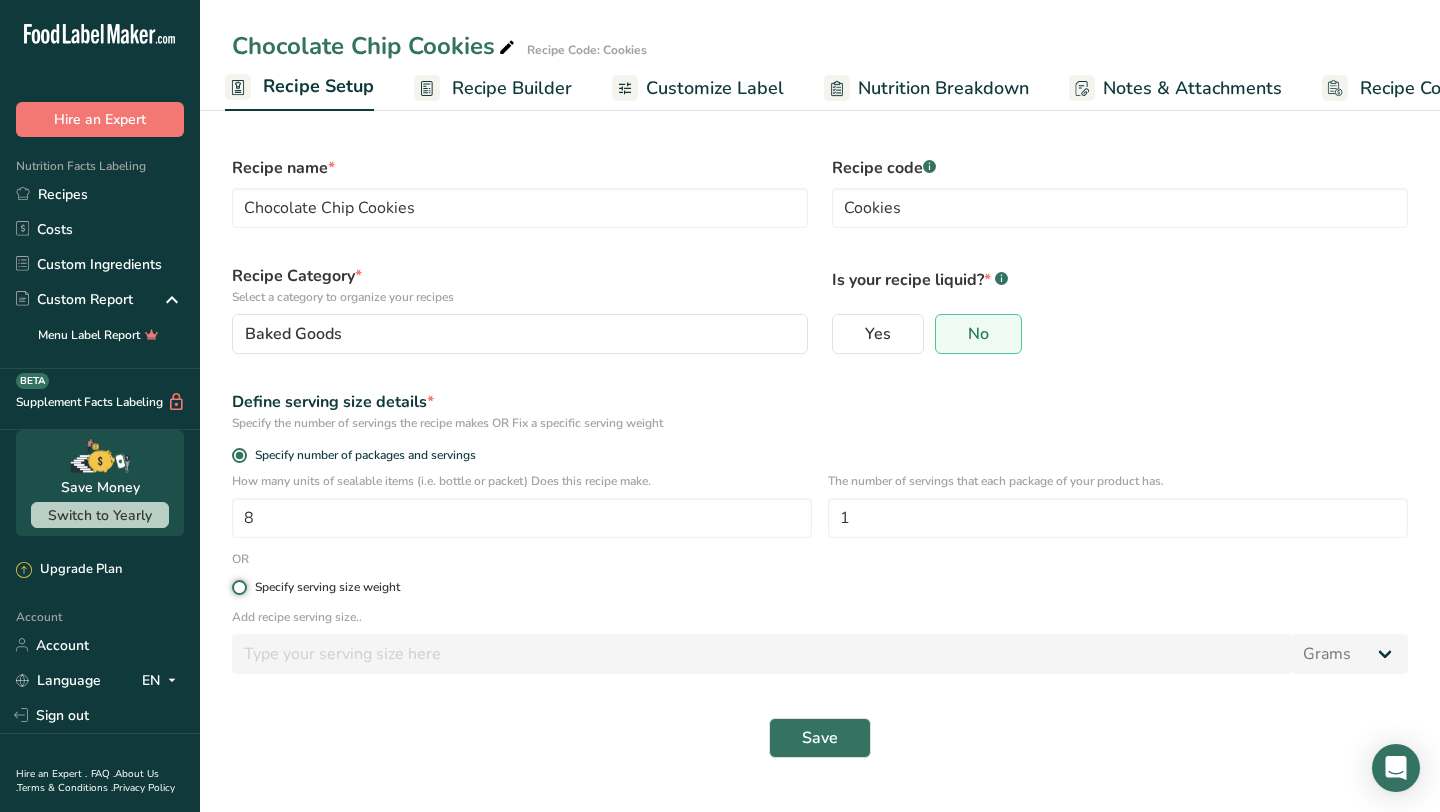 click on "Specify serving size weight" at bounding box center (238, 587) 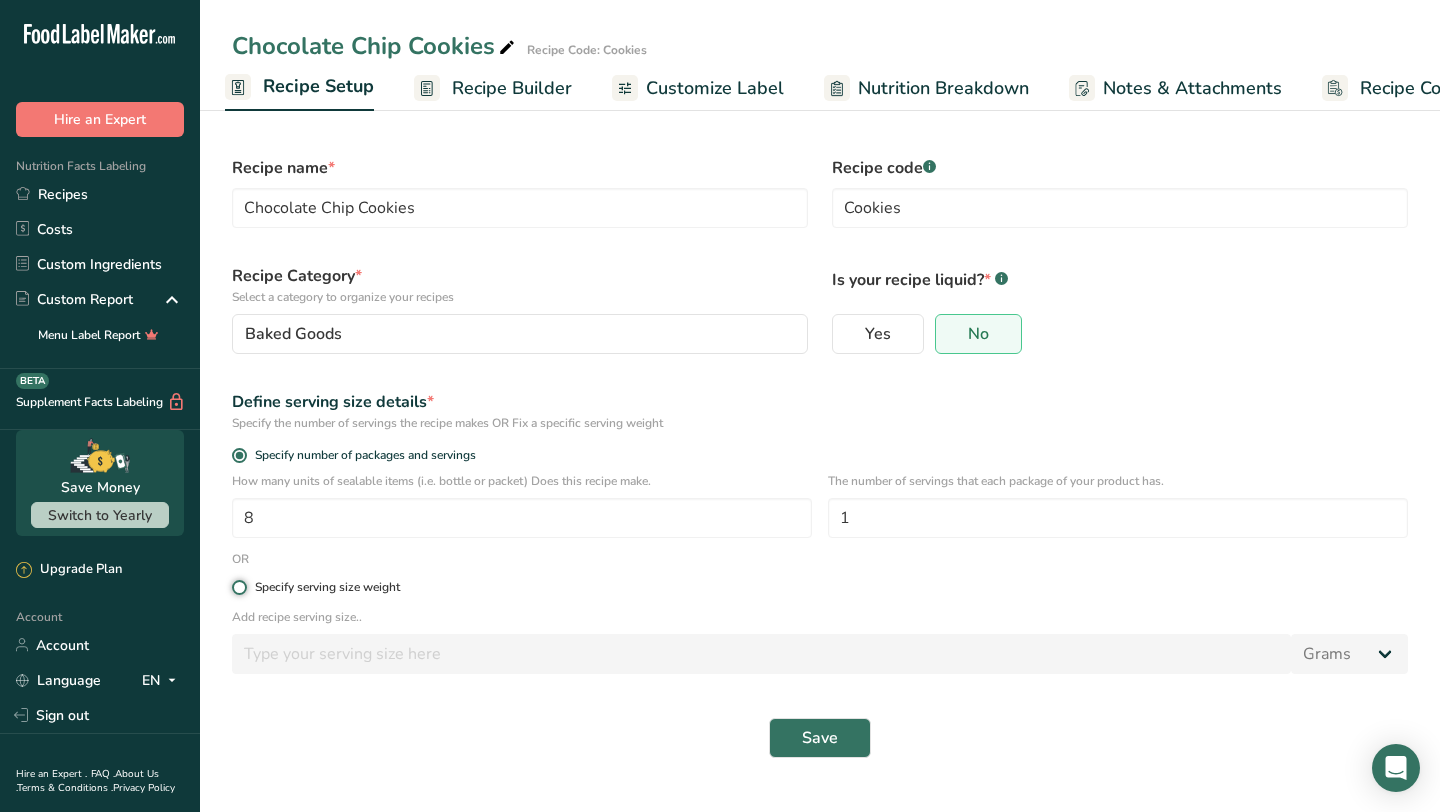 radio on "true" 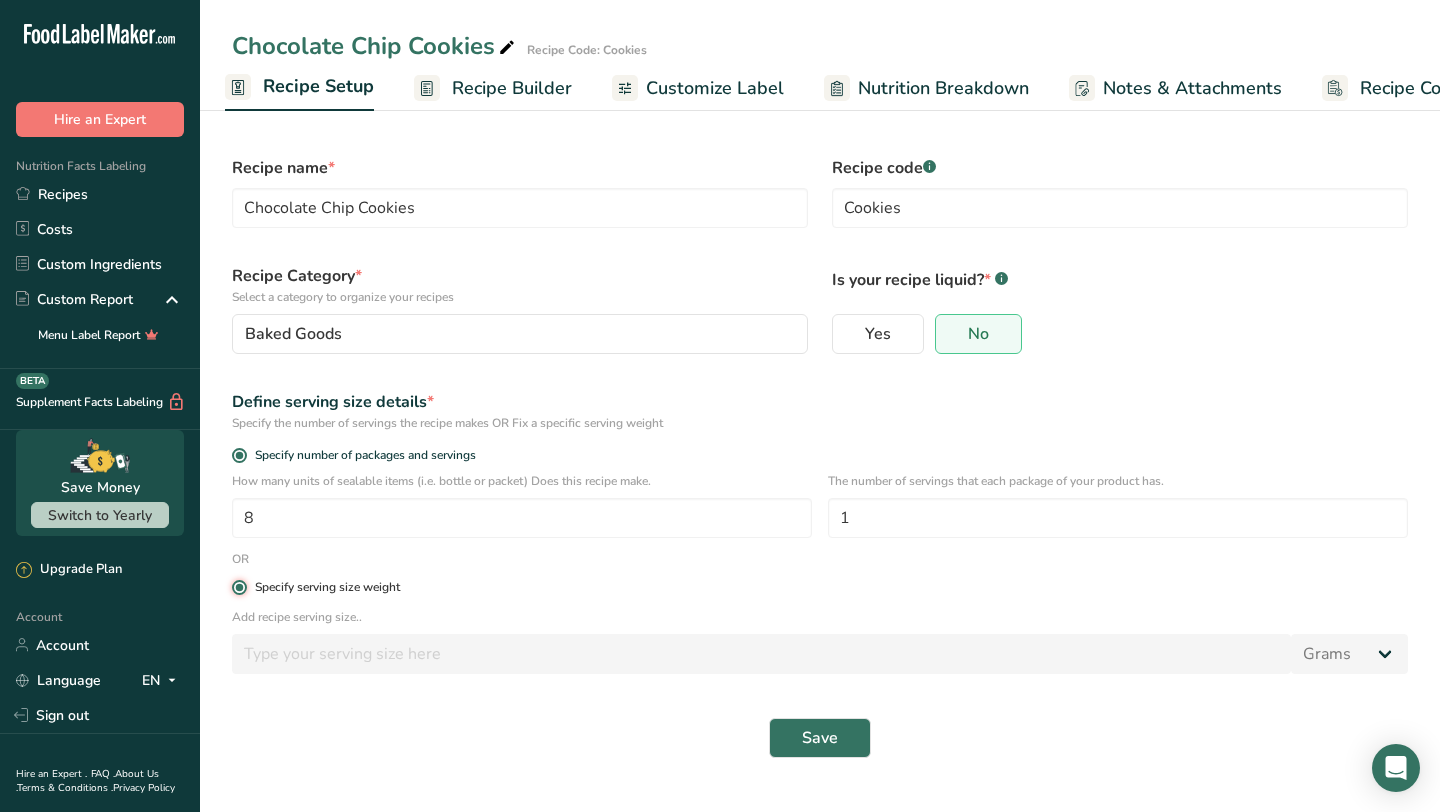 radio on "false" 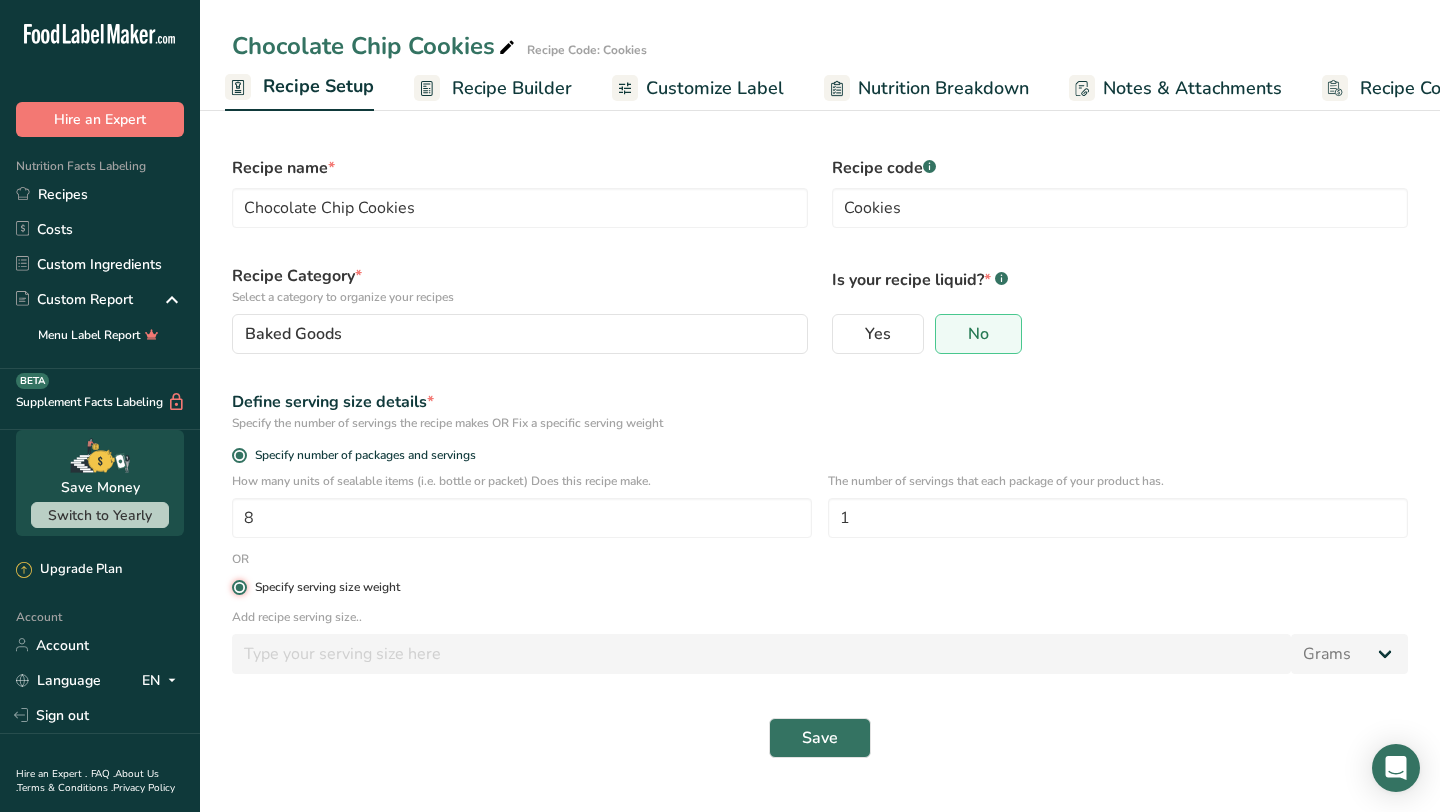 type 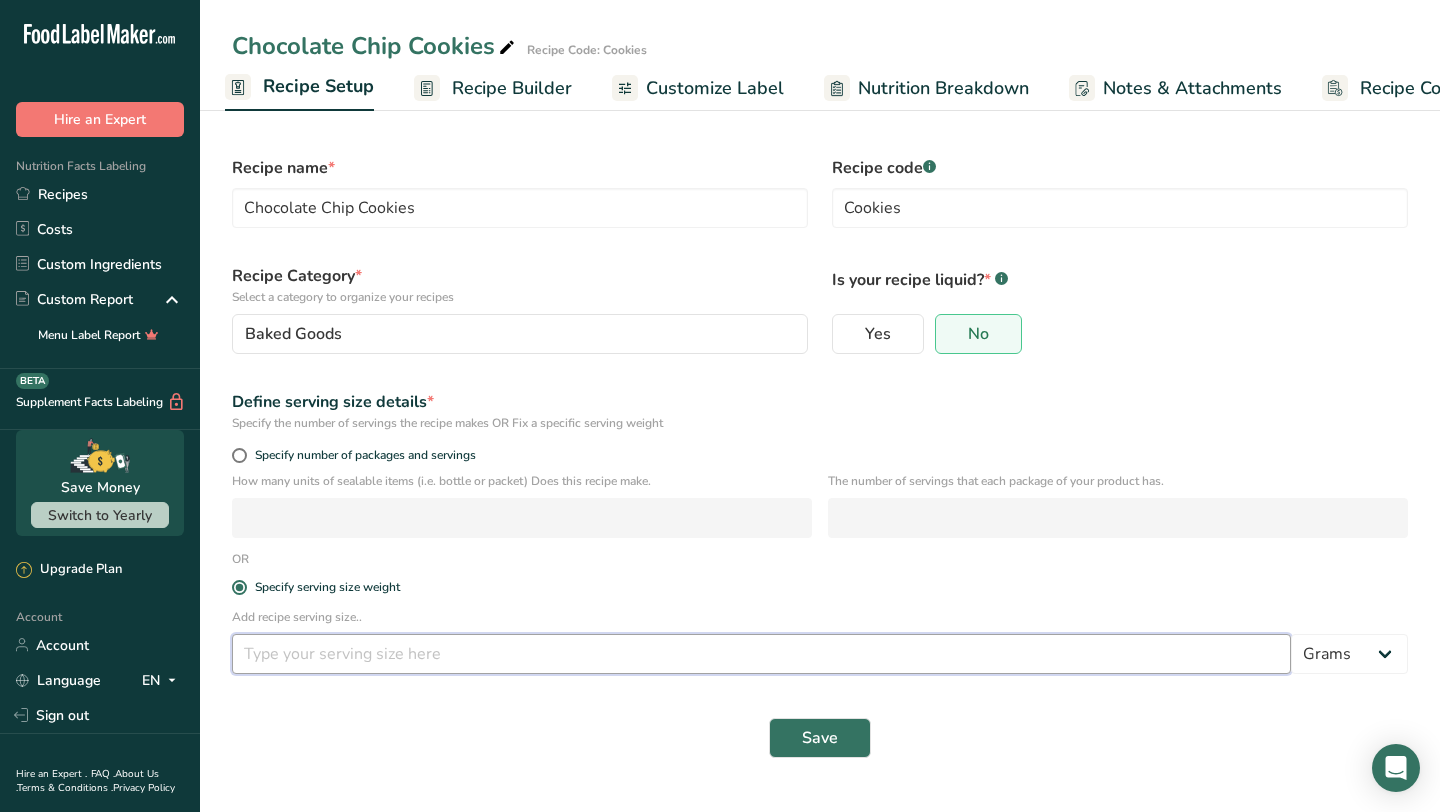 click at bounding box center [761, 654] 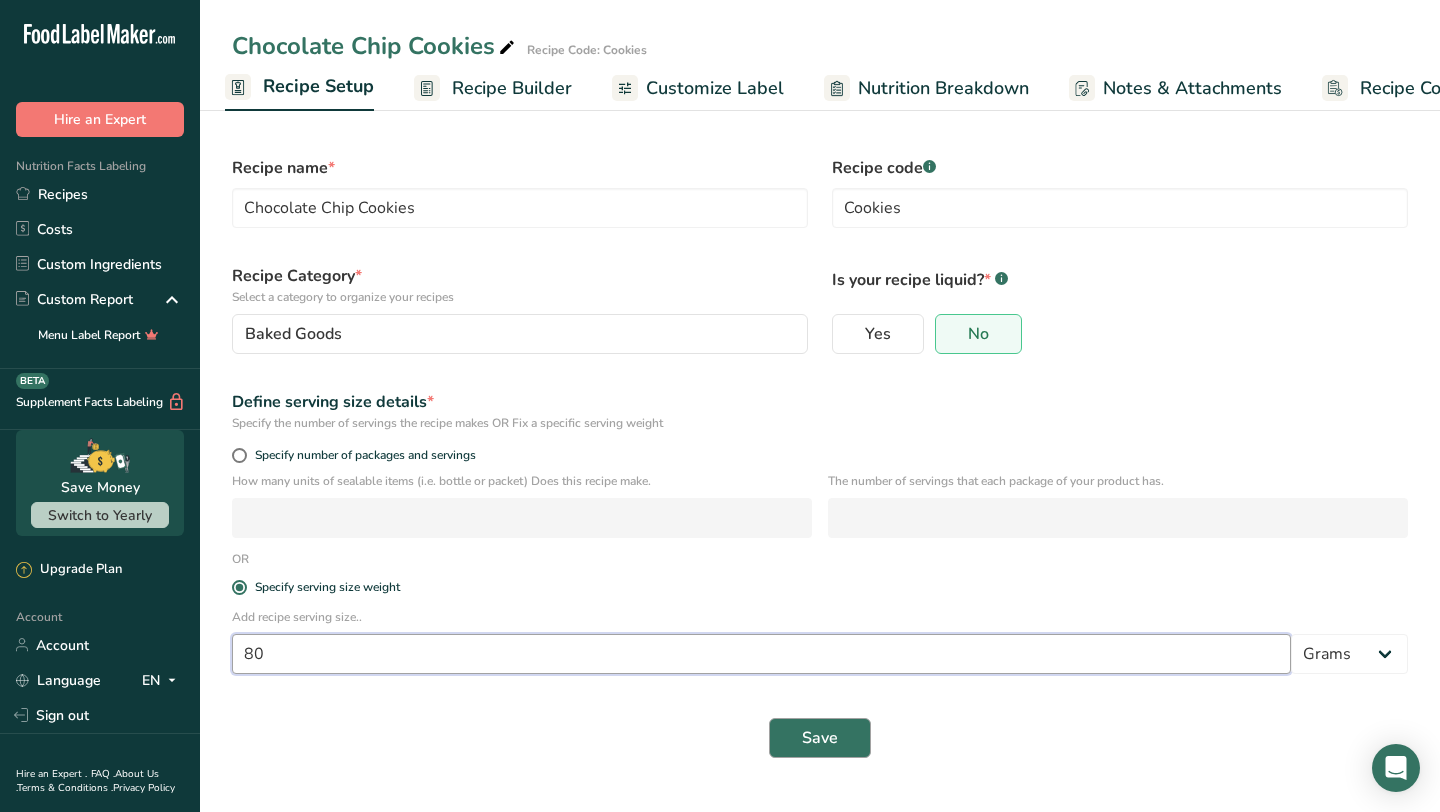 type on "80" 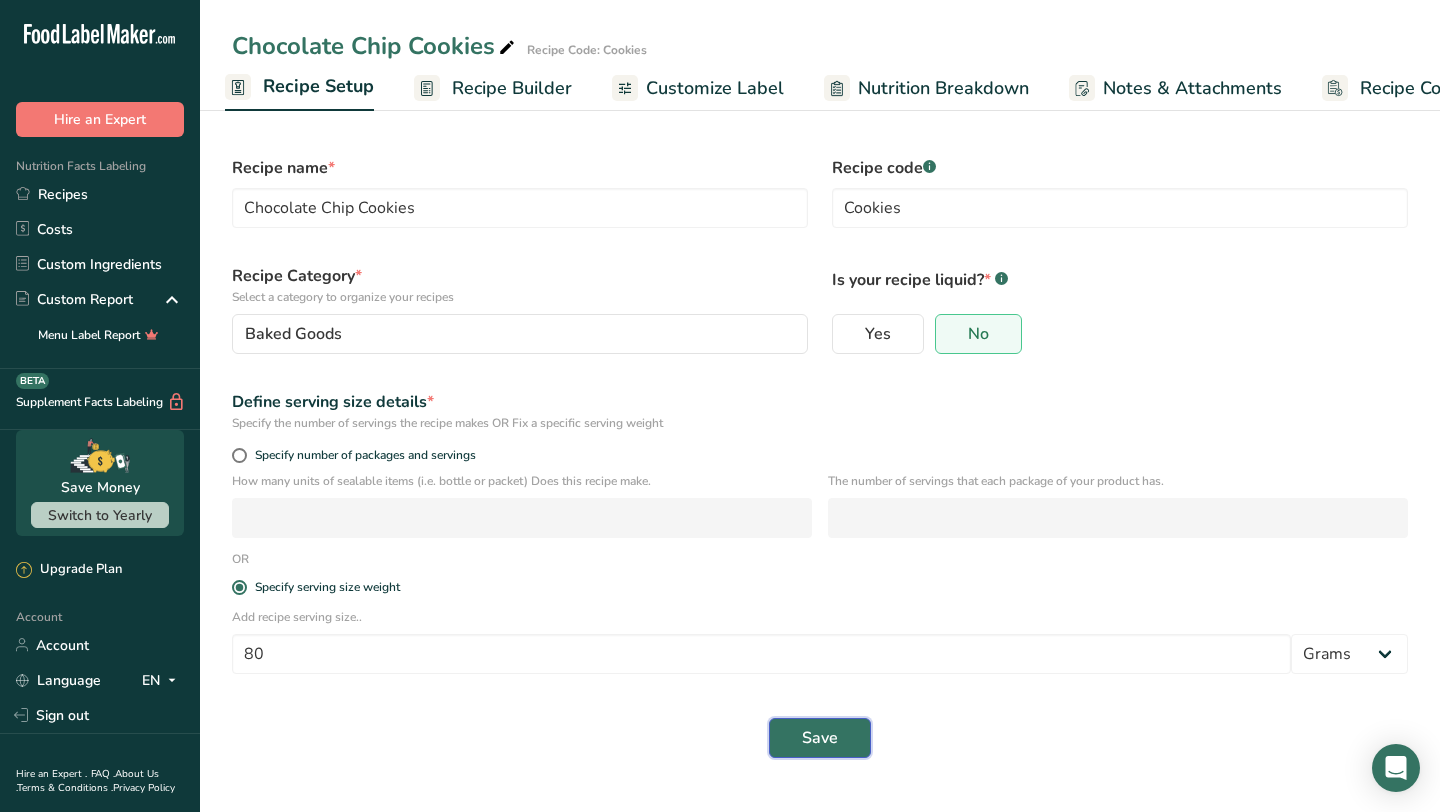 click on "Save" at bounding box center [820, 738] 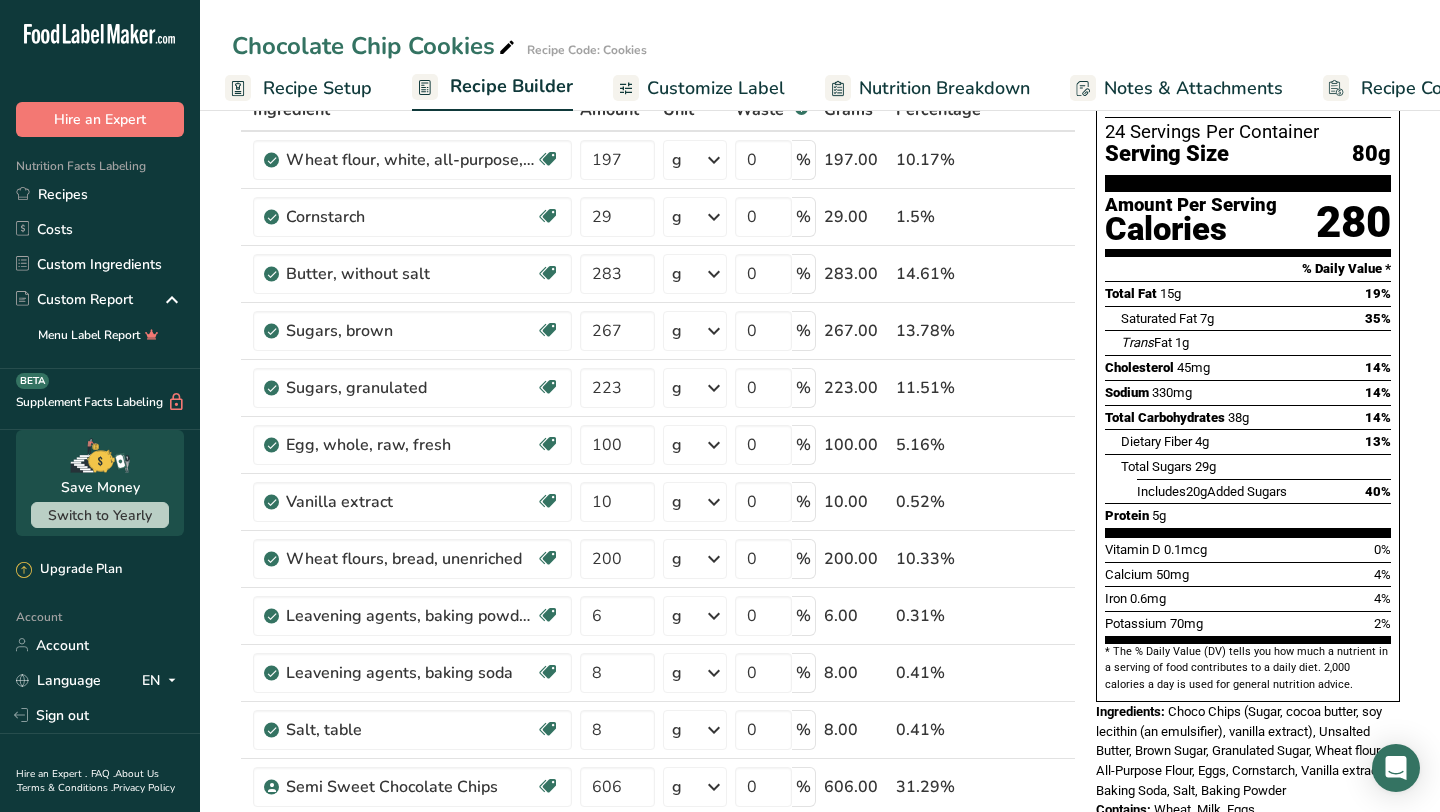 scroll, scrollTop: 0, scrollLeft: 0, axis: both 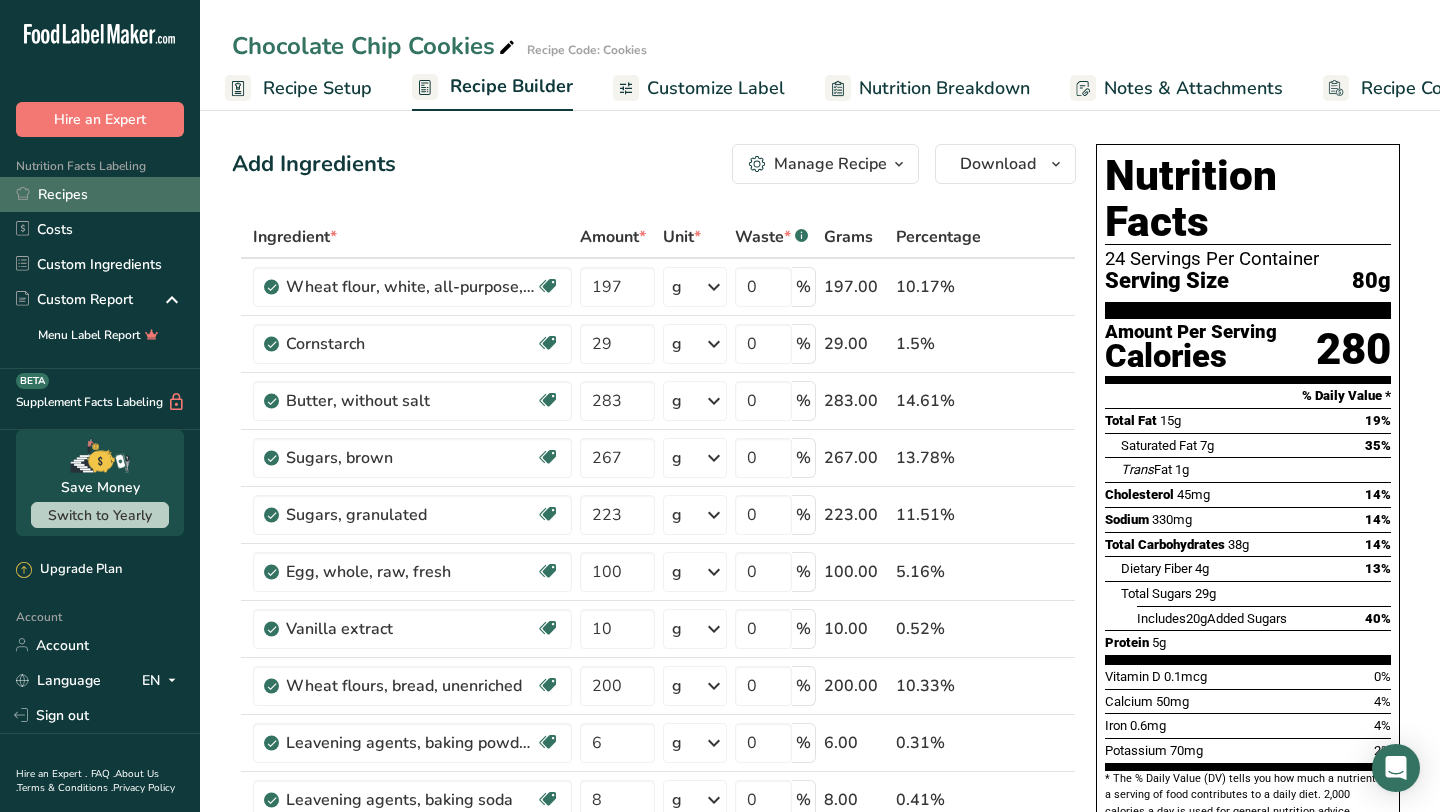 click on "Recipes" at bounding box center (100, 194) 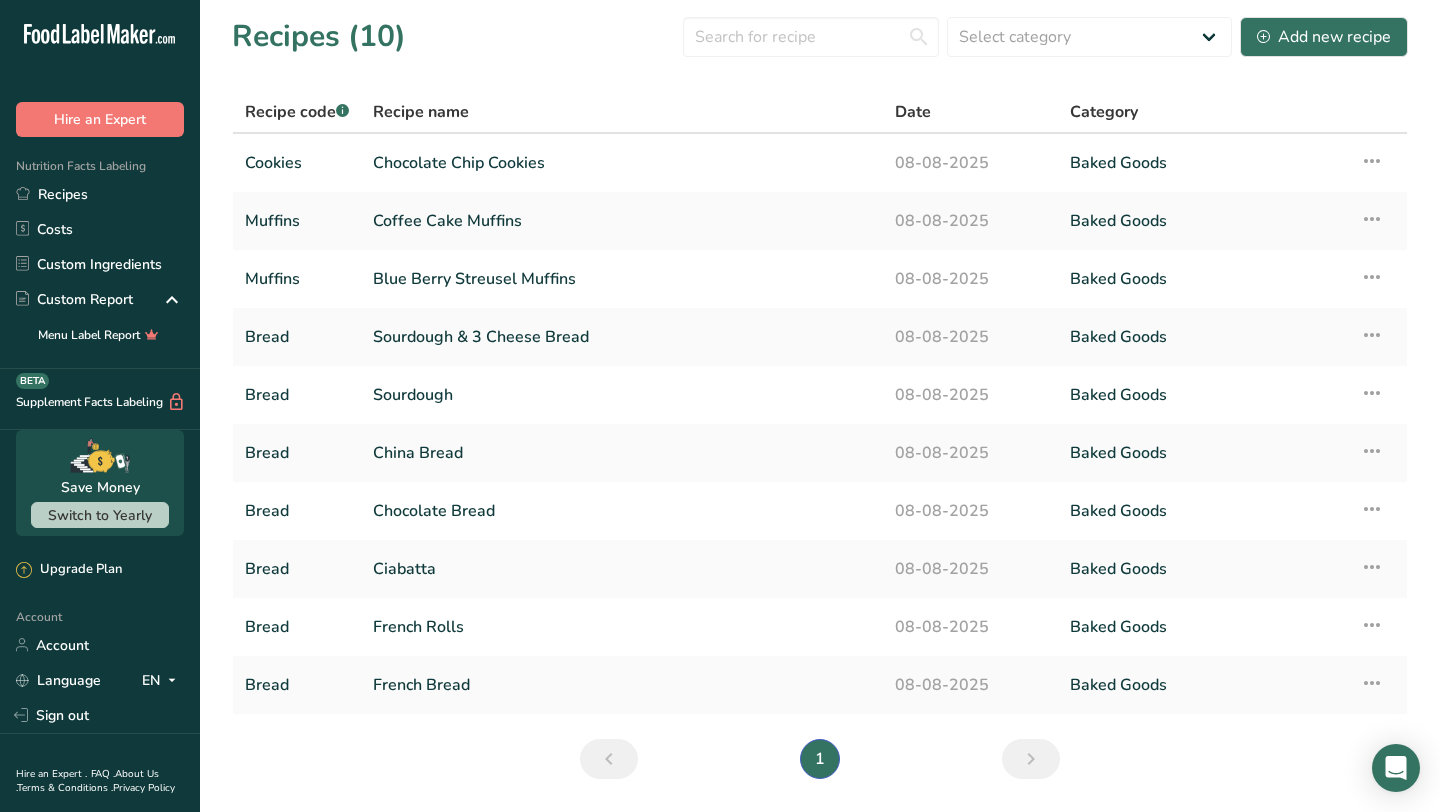 scroll, scrollTop: 6, scrollLeft: 0, axis: vertical 